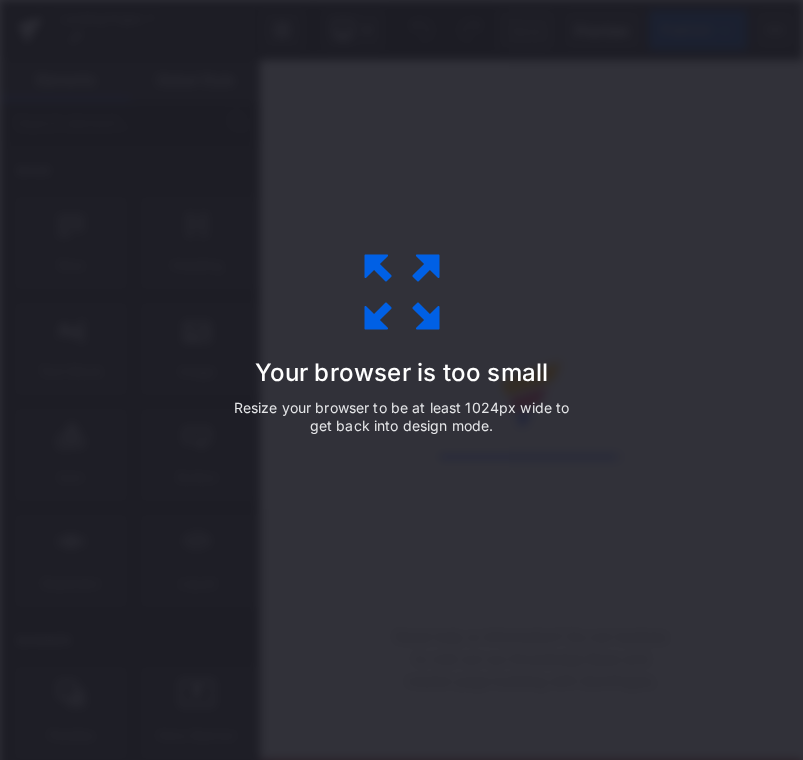 scroll, scrollTop: 0, scrollLeft: 0, axis: both 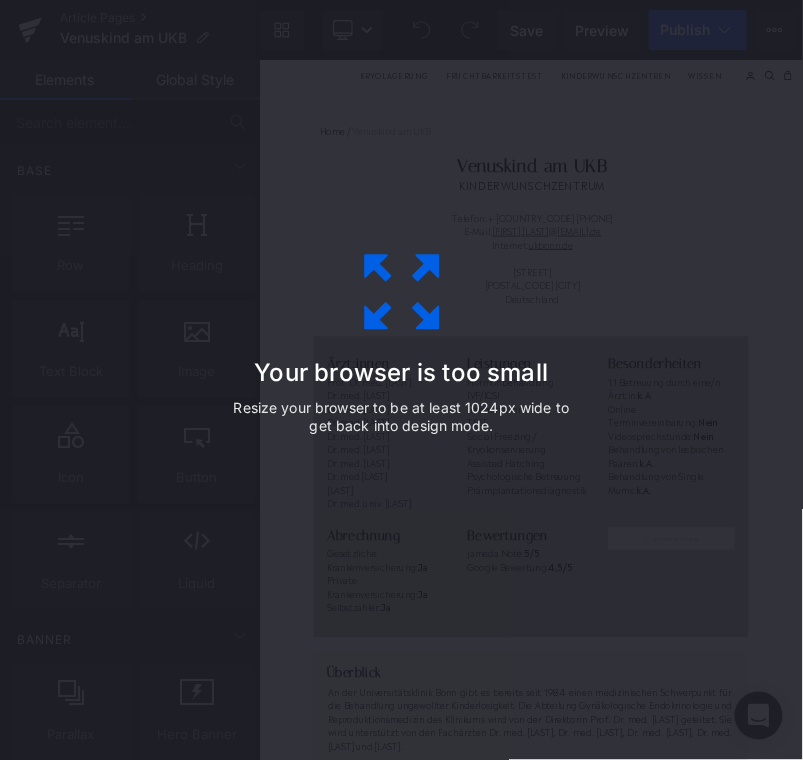 click on "Your browser is too small Resize your browser to be at least 1024px wide to get back into design mode." at bounding box center [402, 380] 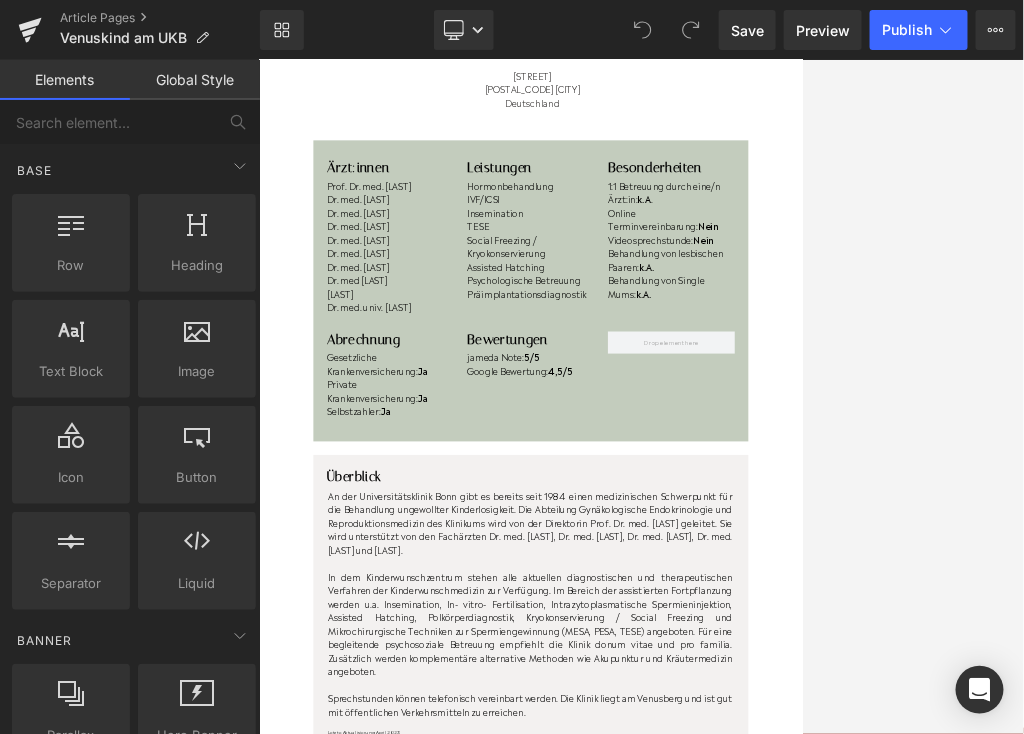 scroll, scrollTop: 432, scrollLeft: 0, axis: vertical 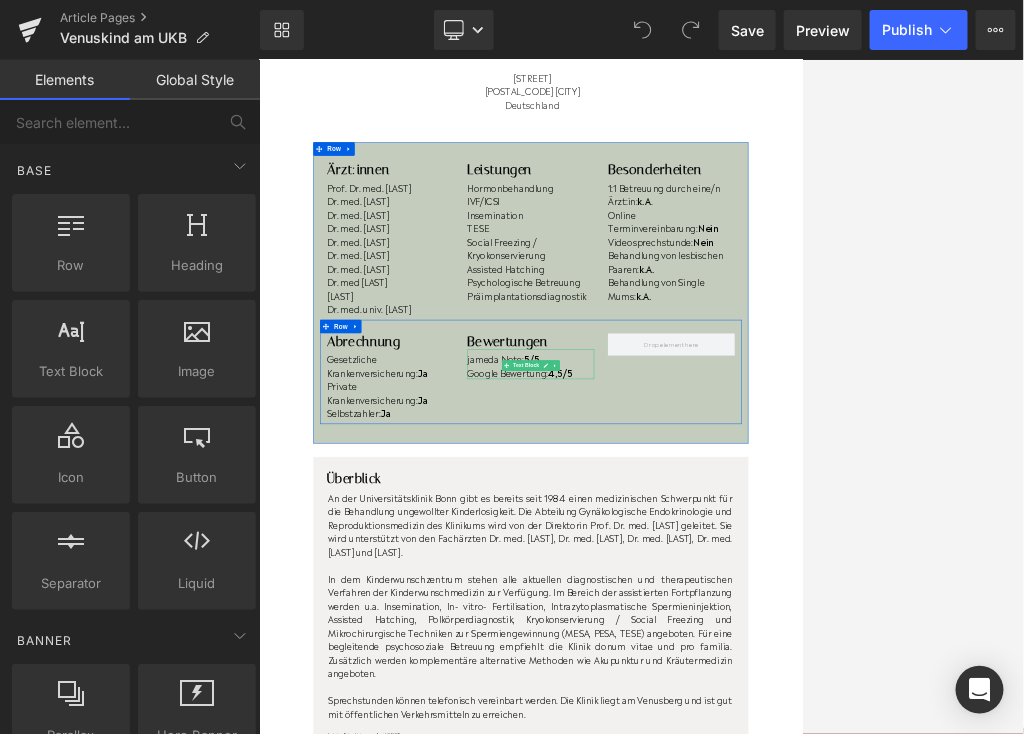 click on "4,5/5" at bounding box center (929, 754) 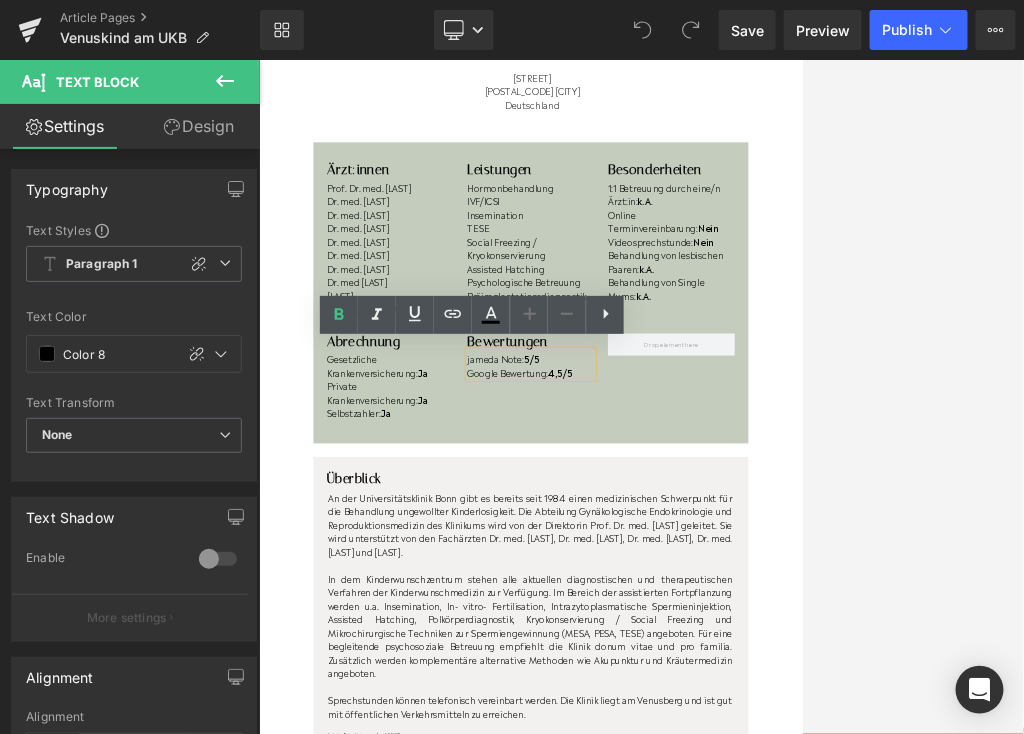 click on "4,5/5" at bounding box center [929, 754] 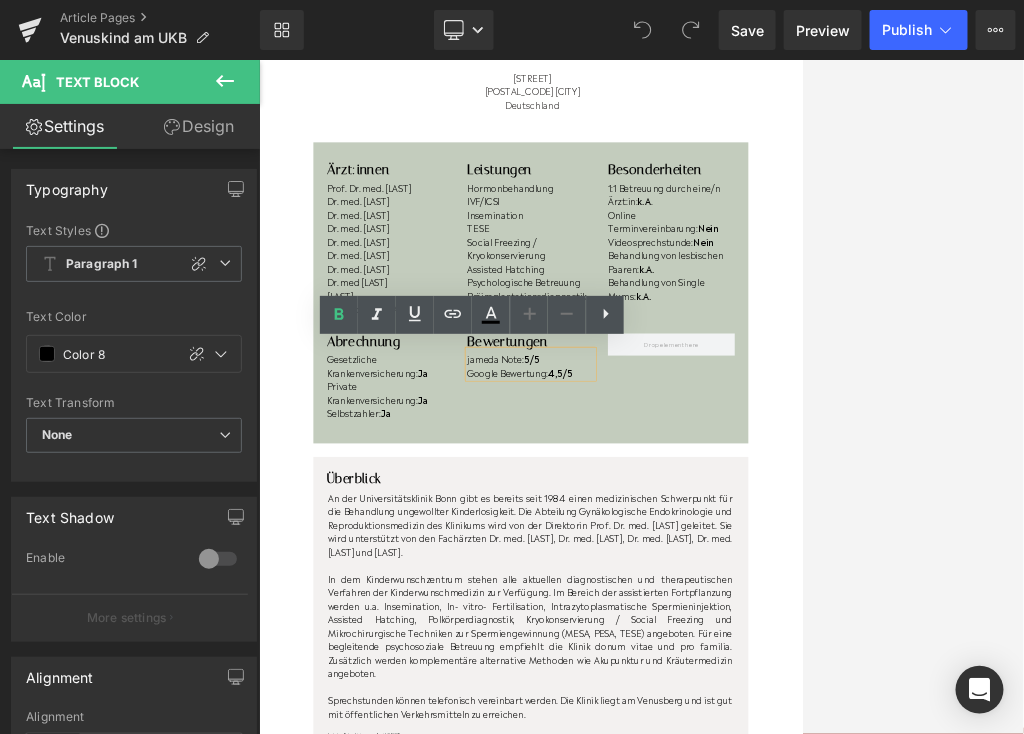 type 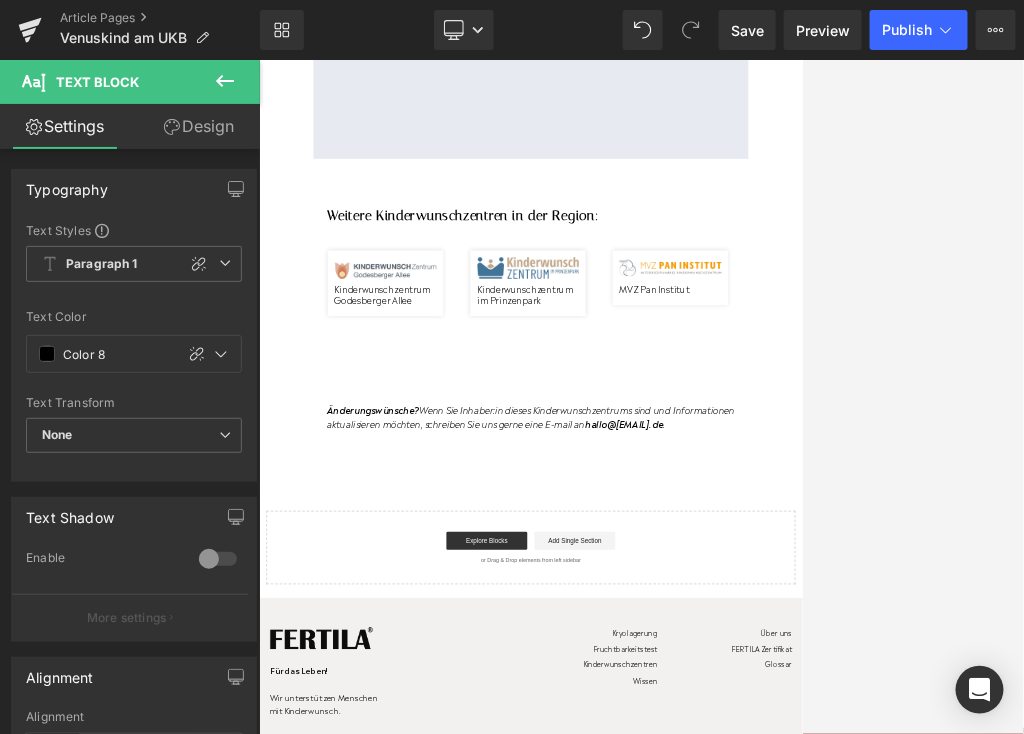 scroll, scrollTop: 2324, scrollLeft: 0, axis: vertical 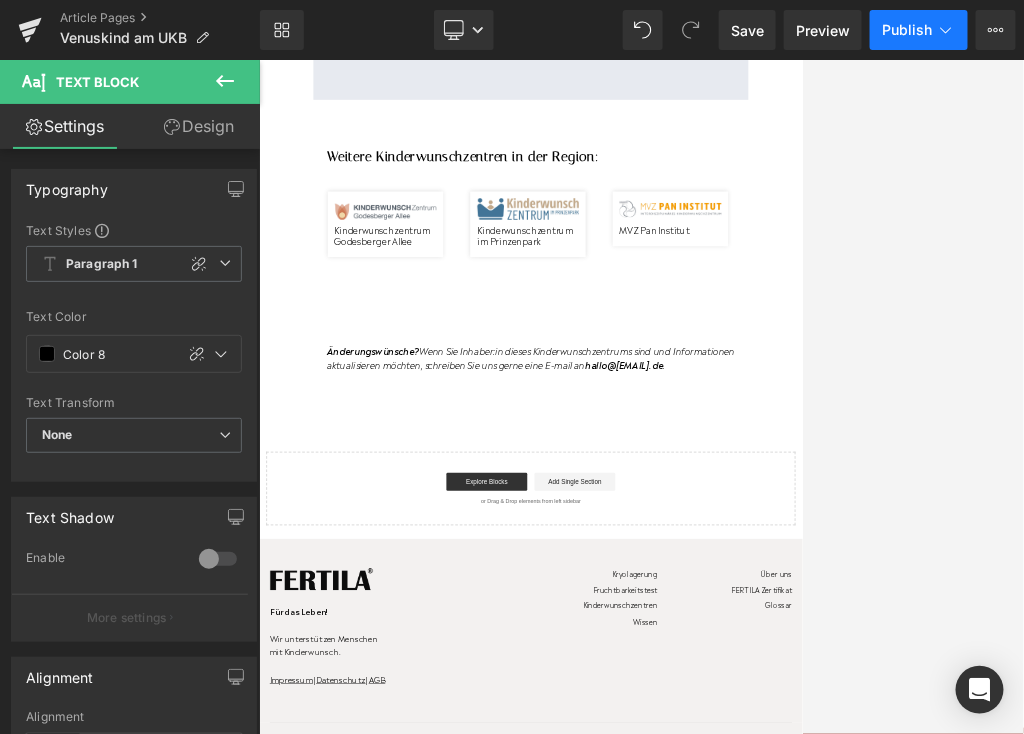 click on "Publish" at bounding box center (907, 30) 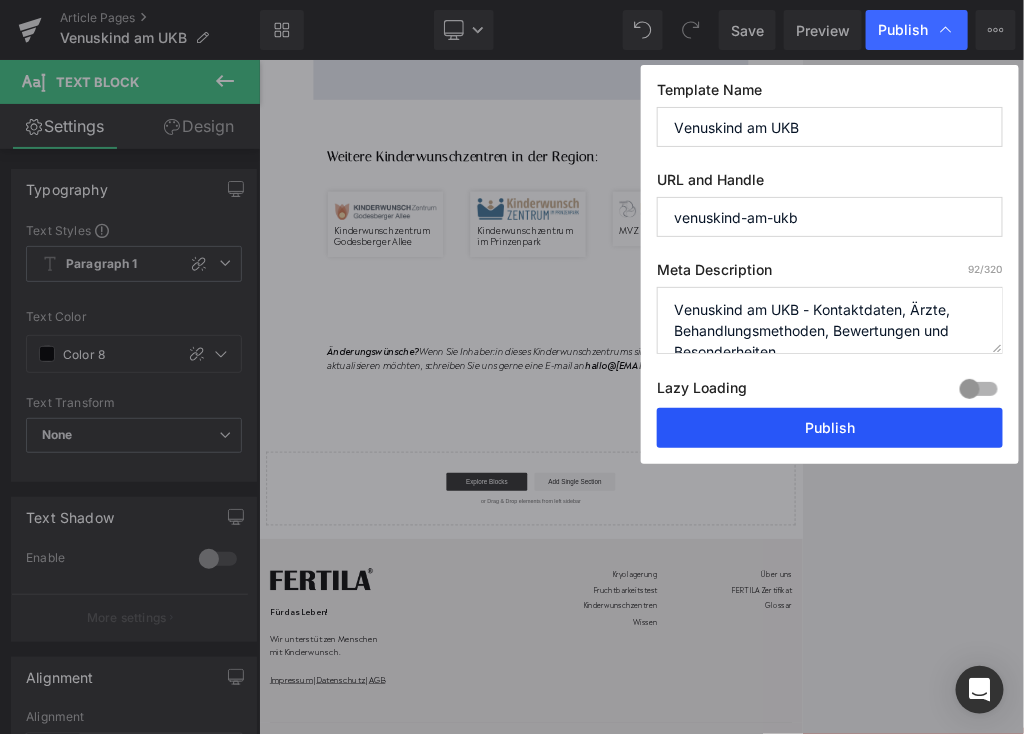 click on "Publish" at bounding box center (830, 428) 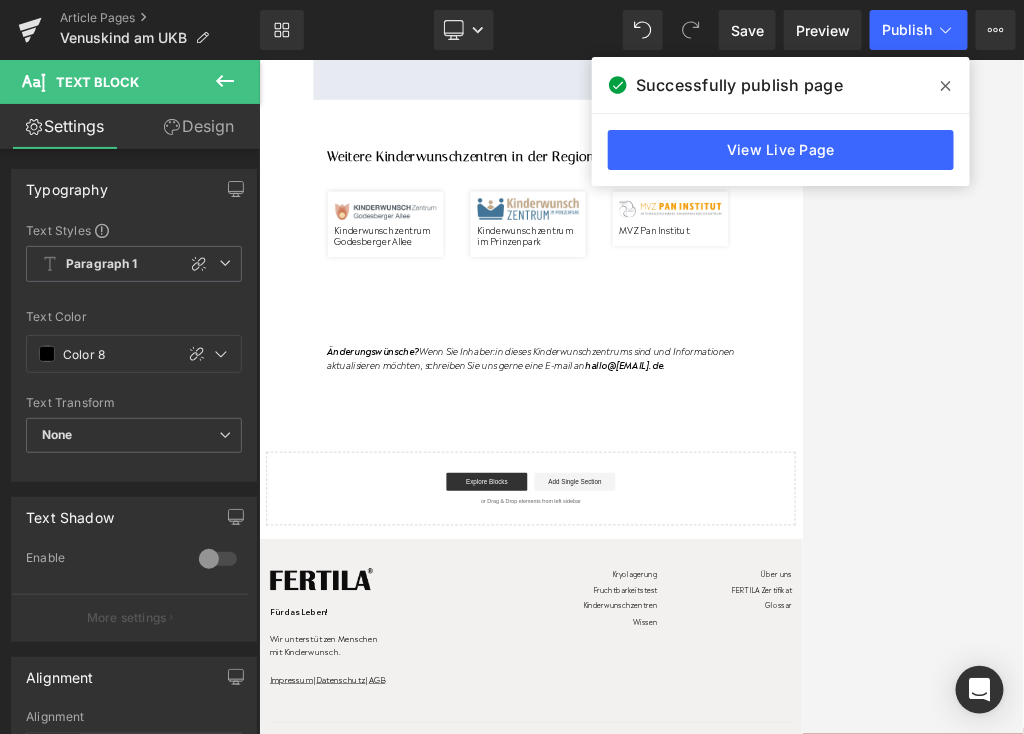 click 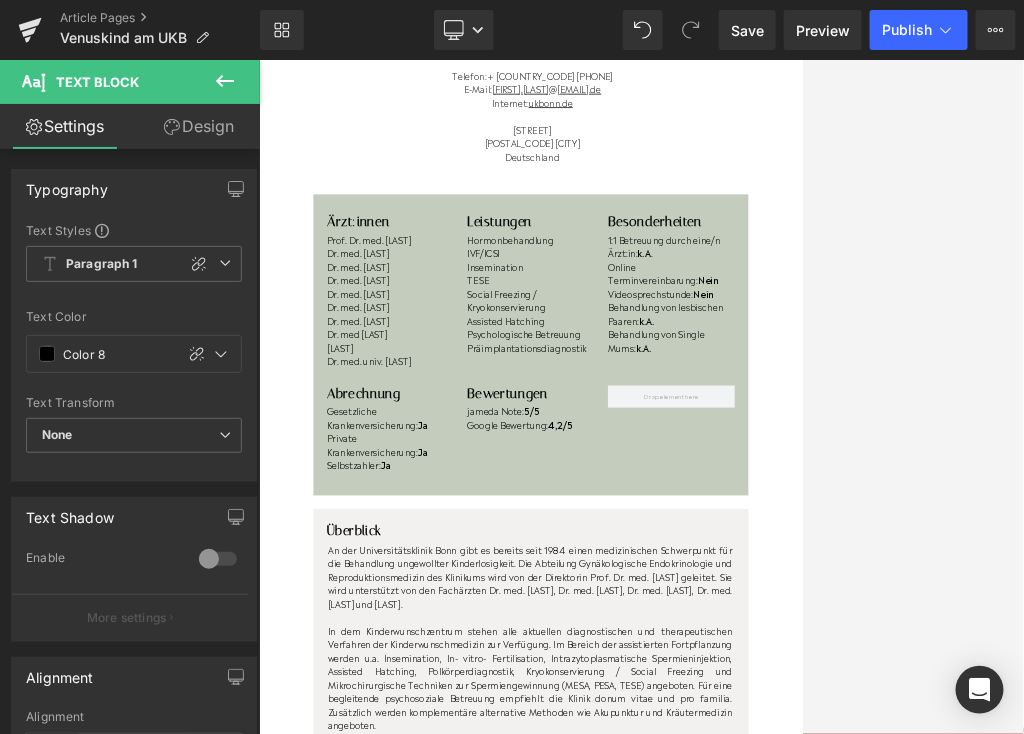 scroll, scrollTop: 0, scrollLeft: 0, axis: both 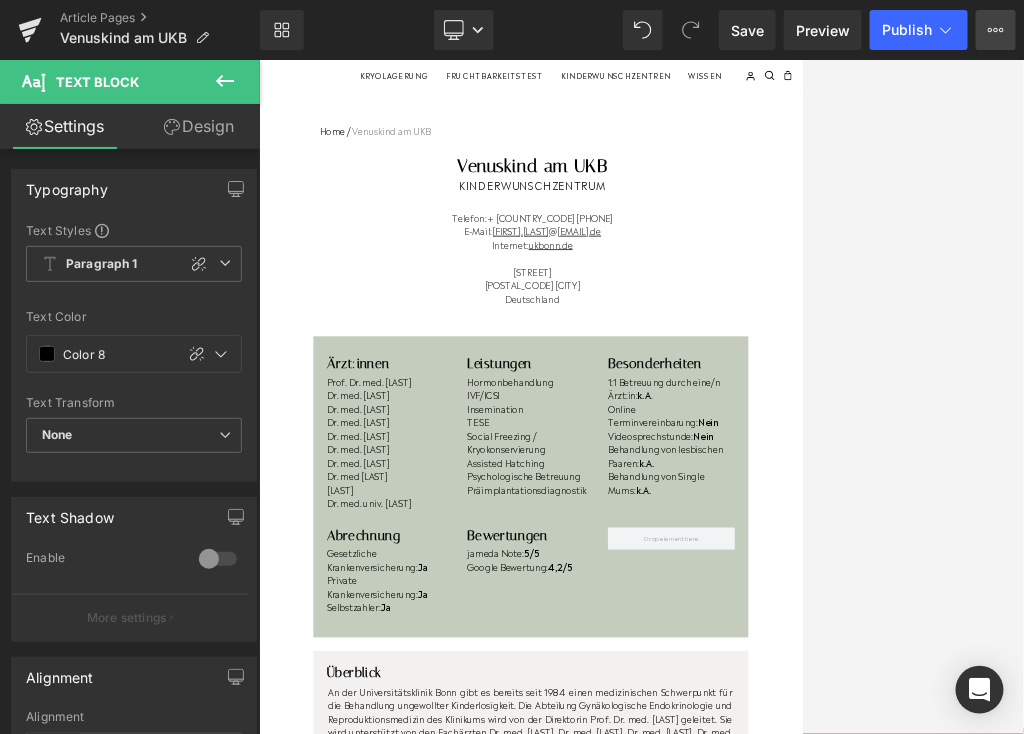 click 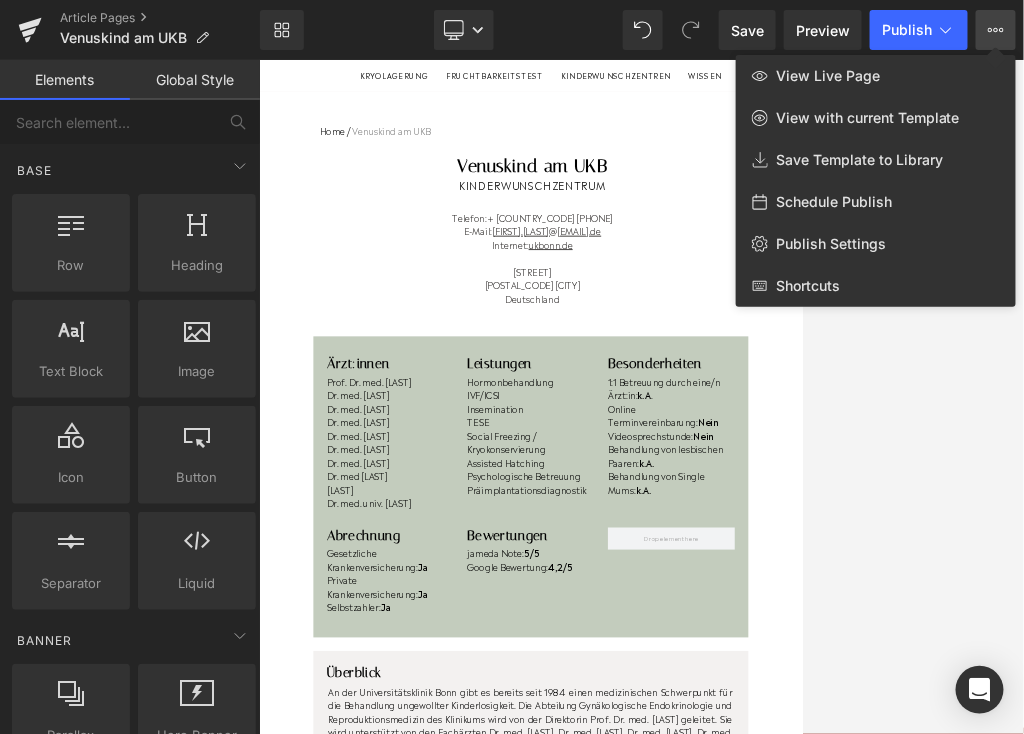 click at bounding box center [641, 397] 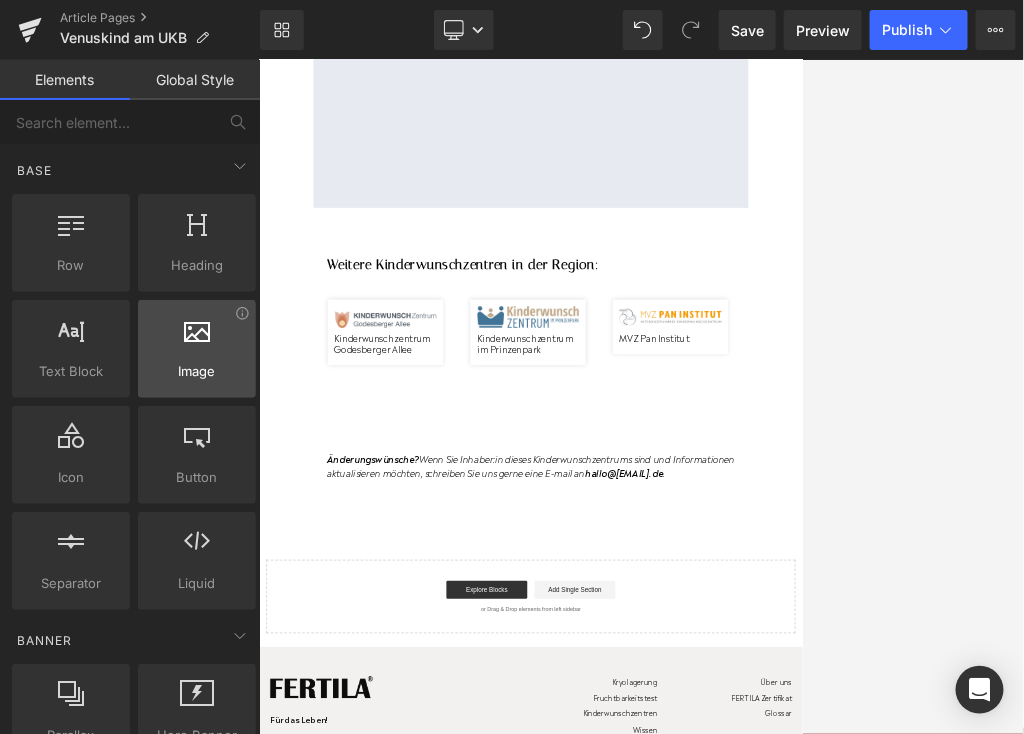 scroll, scrollTop: 2090, scrollLeft: 0, axis: vertical 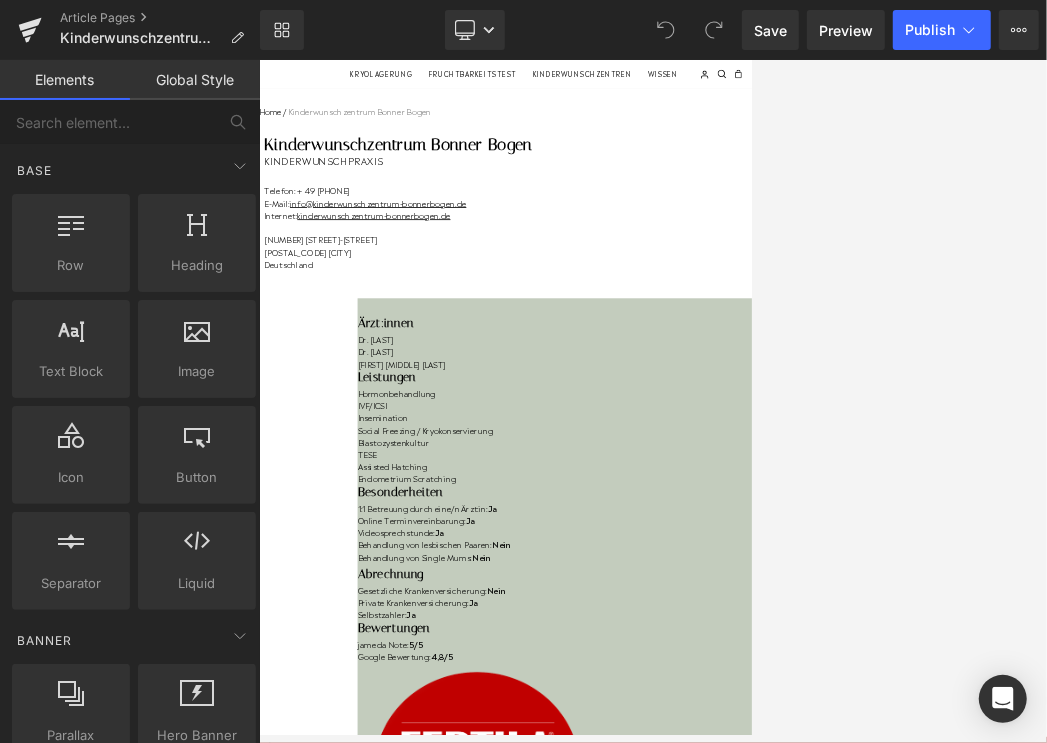 click on "Ärzt:innen Heading         Dr. med. Ulrike Bohlen Dr. med. Eva-Maria Boogen Louise Marie Elisabeth von Arnim Text Block         Leistungen Heading         Hormonbehandlung IVF/ICSI Insemination Social Freezing / Kryokonservierung Blastozystenkultur TESE Assisted Hatching Endometrium Scratching Text Block         Besonderheiten Heading         1:1 Betreuung durch eine/n Ärzt:in:  Ja Online Terminvereinbarung:   Ja Videosprechstunde:  Ja Behandlung von lesbischen Paaren:  Nein Behandlung von Single Mums:  Nein Text Block         Row" at bounding box center [984, 995] 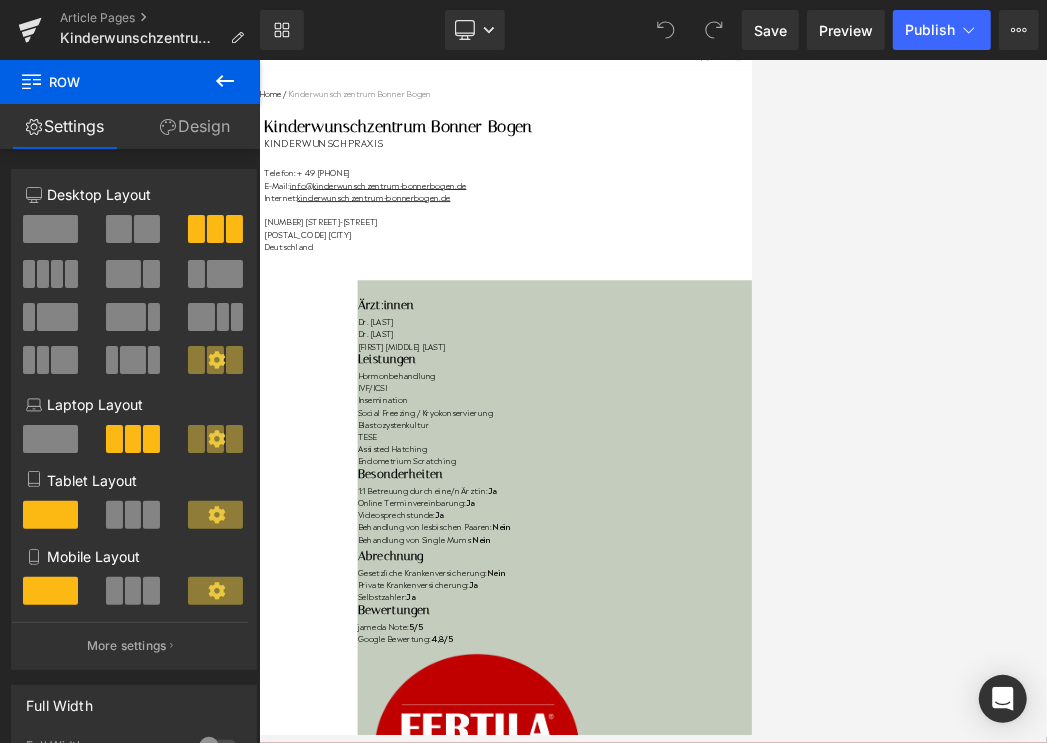 scroll, scrollTop: 0, scrollLeft: 0, axis: both 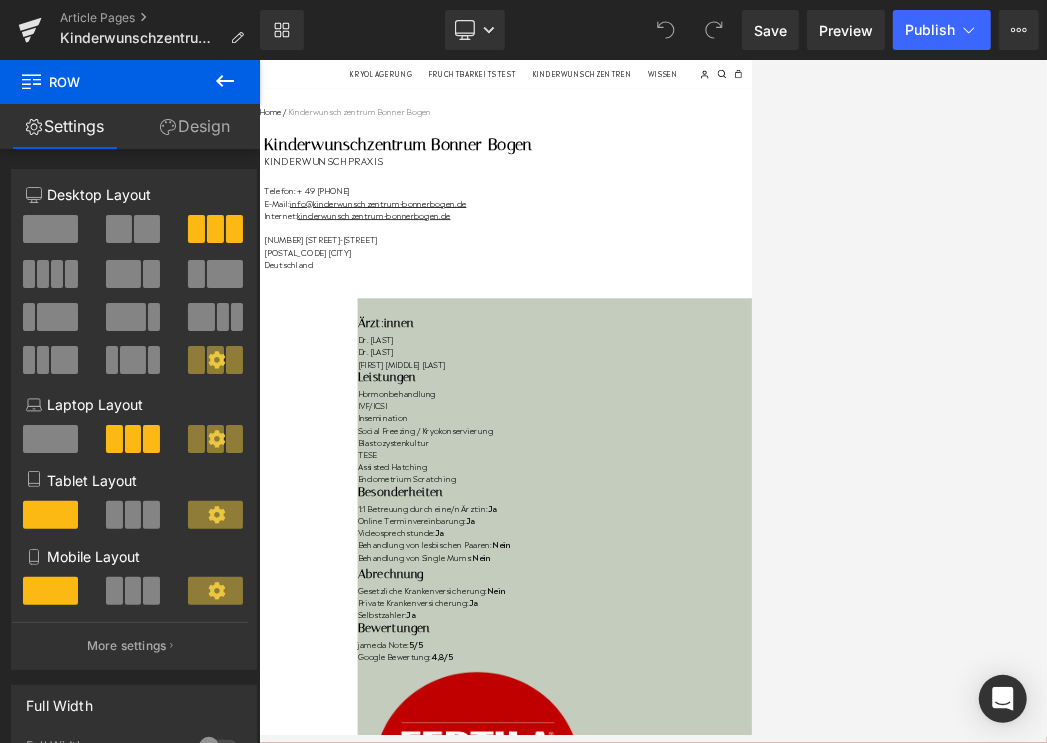 click on "Louise Marie Elisabeth von Arnim" at bounding box center [984, 804] 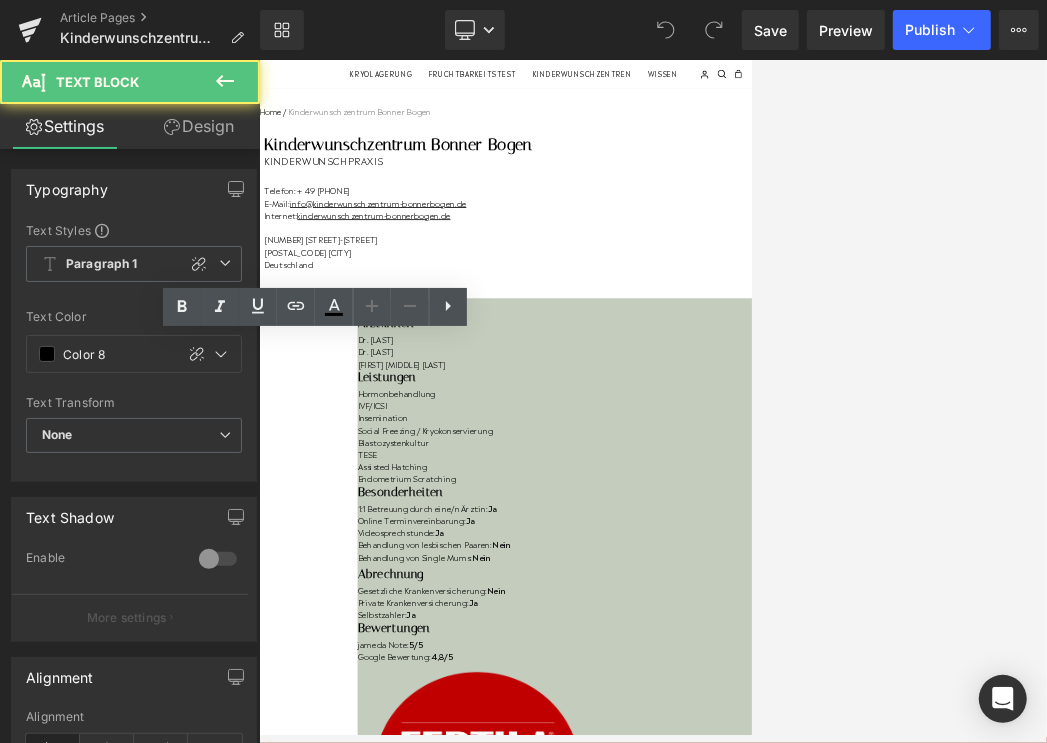 click on "Louise Marie Elisabeth von Arnim" at bounding box center [984, 804] 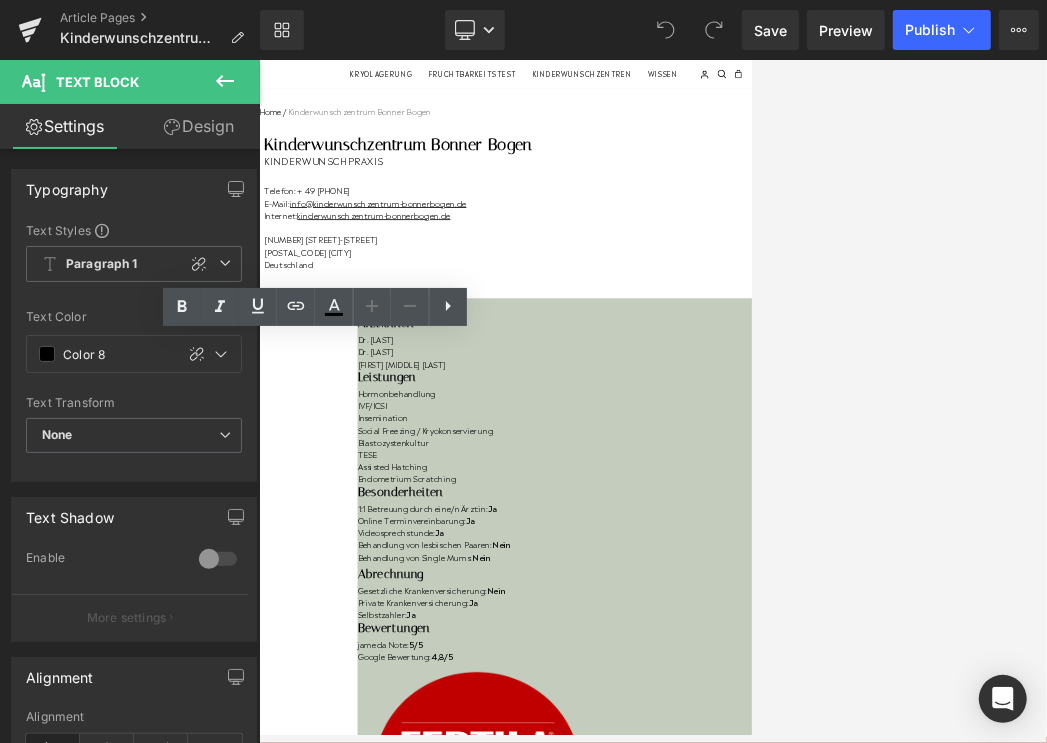 type 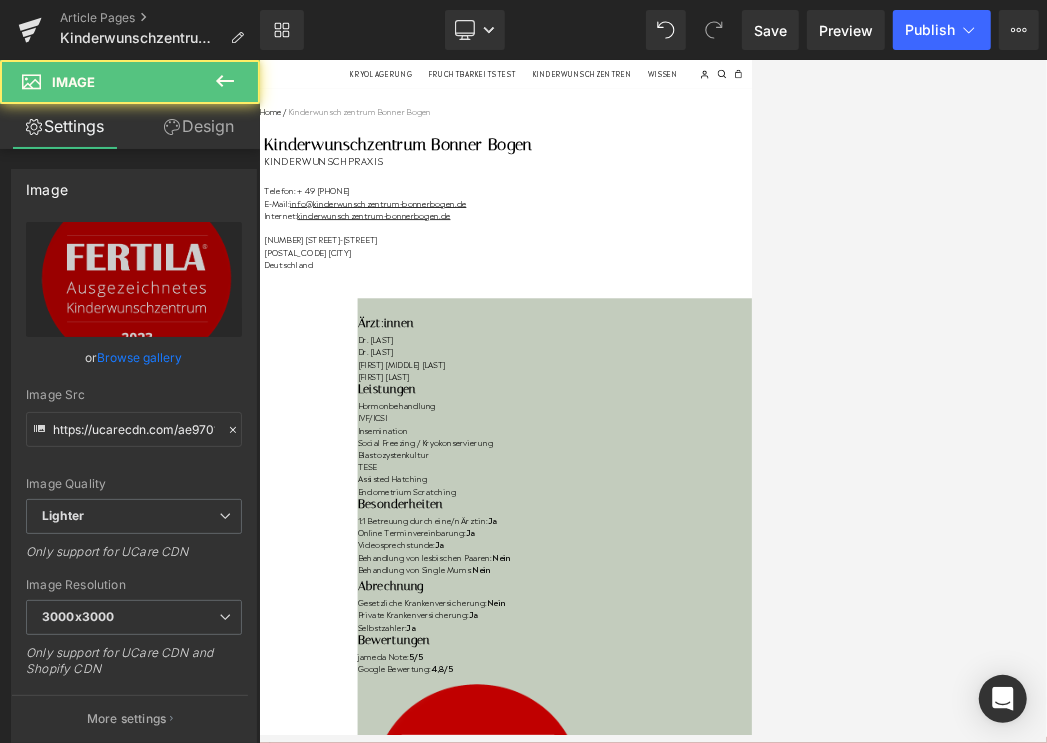click at bounding box center [778, 1832] 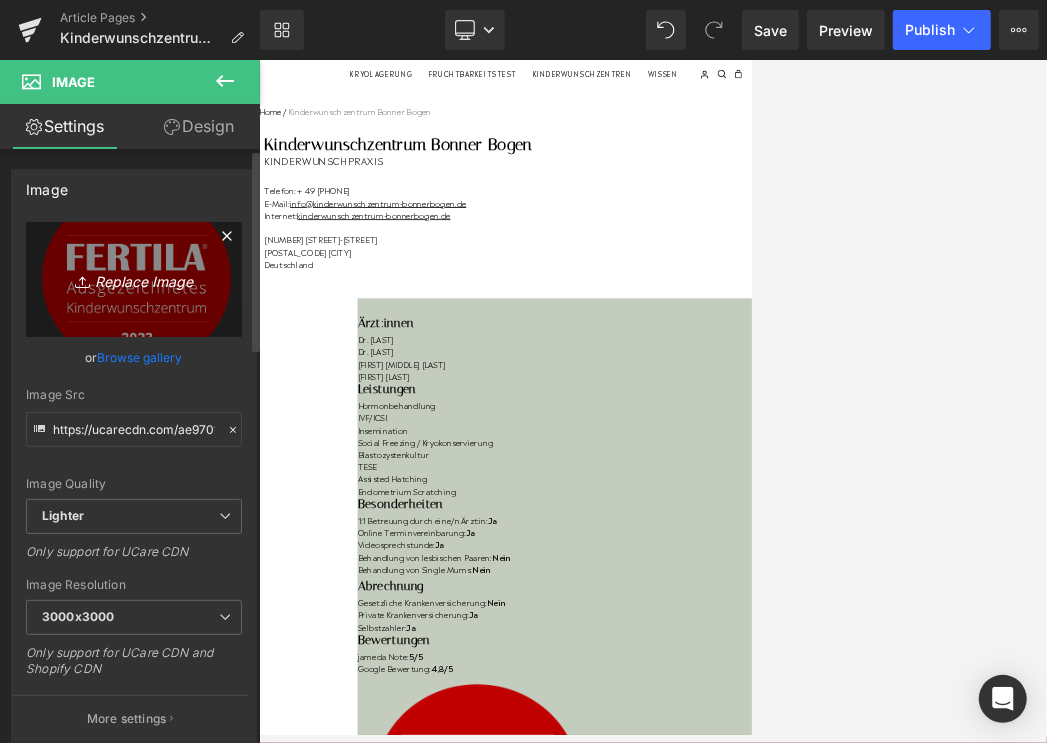 click 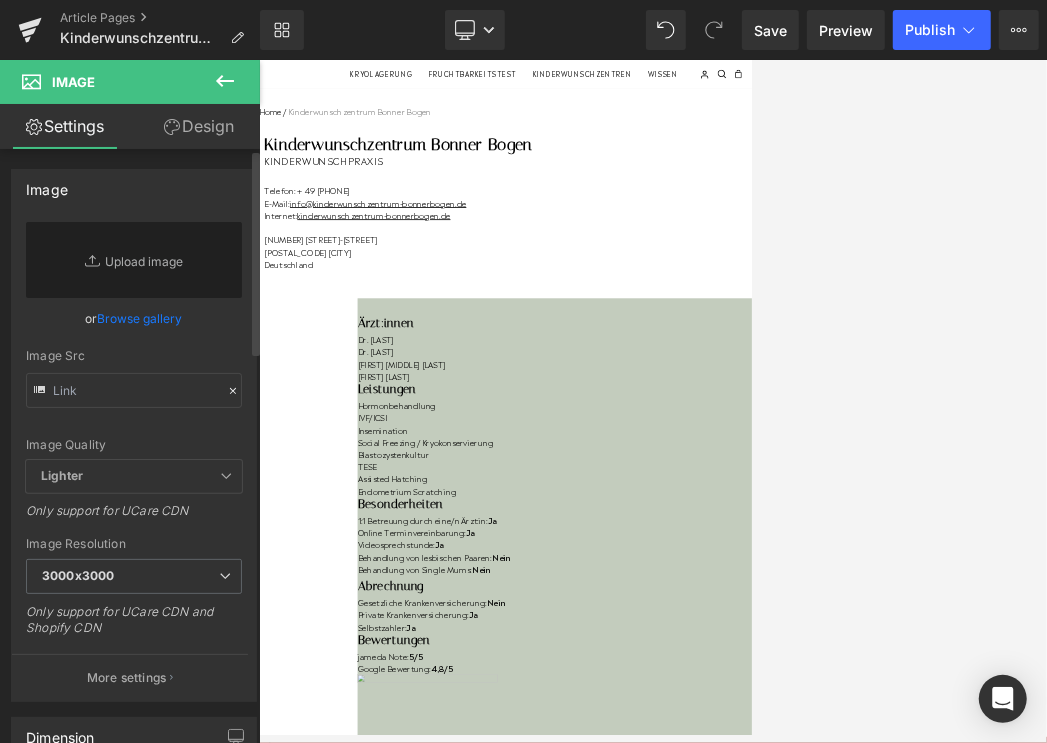 click on "Browse gallery" at bounding box center (140, 318) 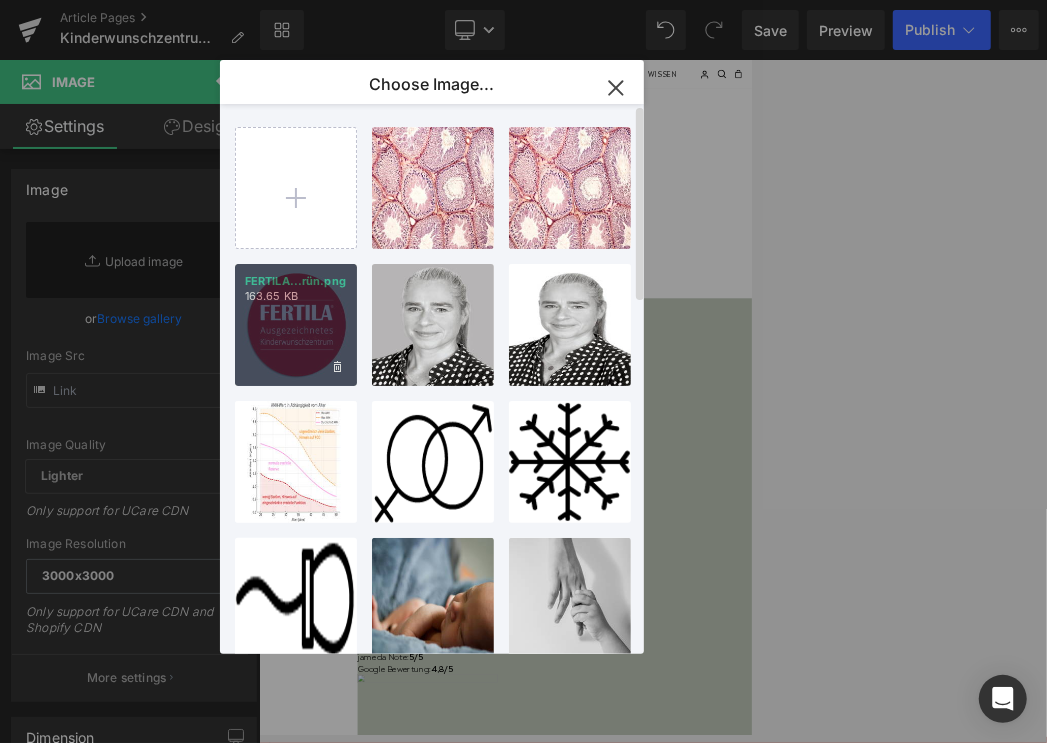 click on "FERTILA...rün.png 163.65 KB" at bounding box center (296, 325) 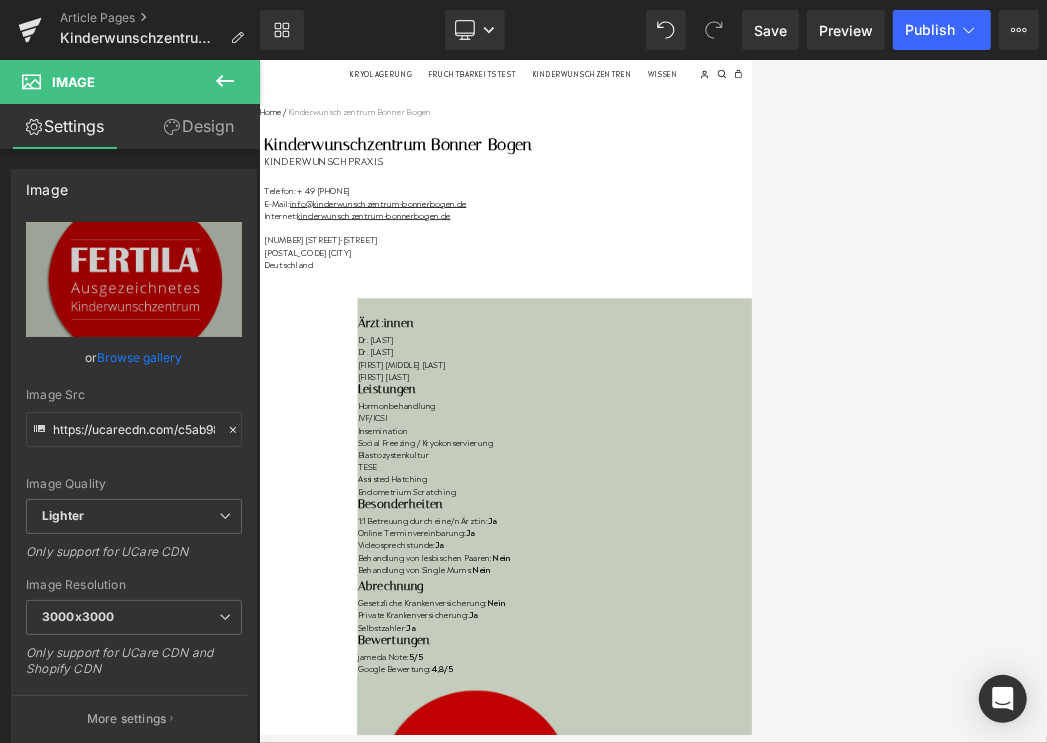 click on "Assisted Hatching" at bounding box center (984, 1086) 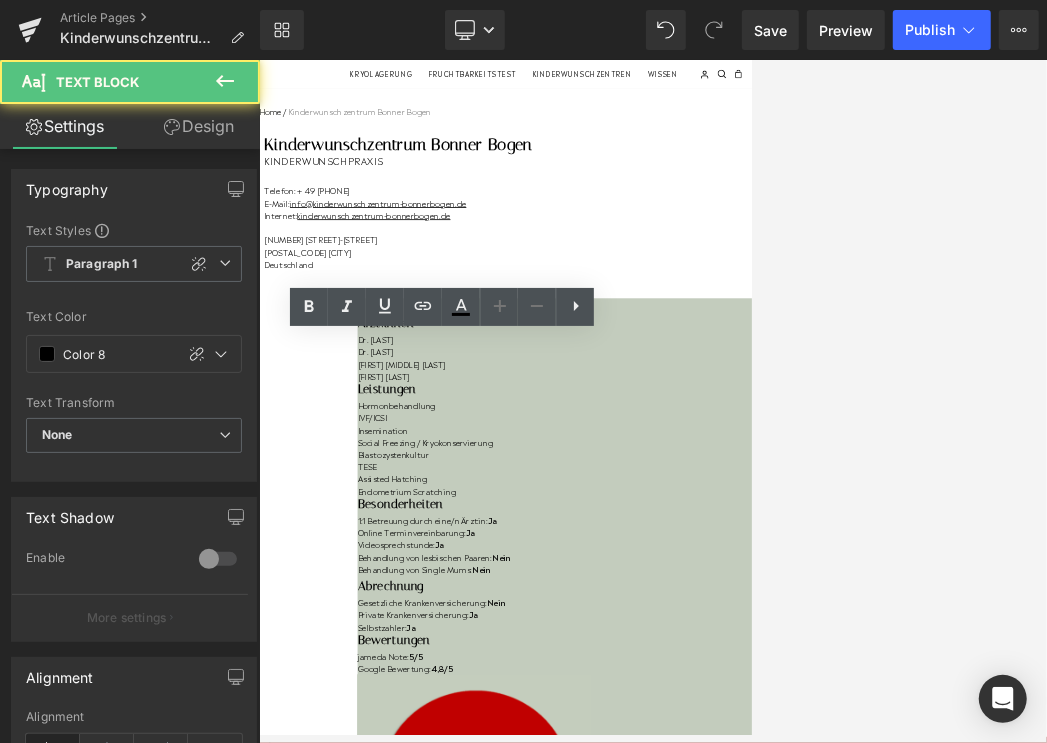drag, startPoint x: 966, startPoint y: 1020, endPoint x: 1030, endPoint y: 1061, distance: 76.00658 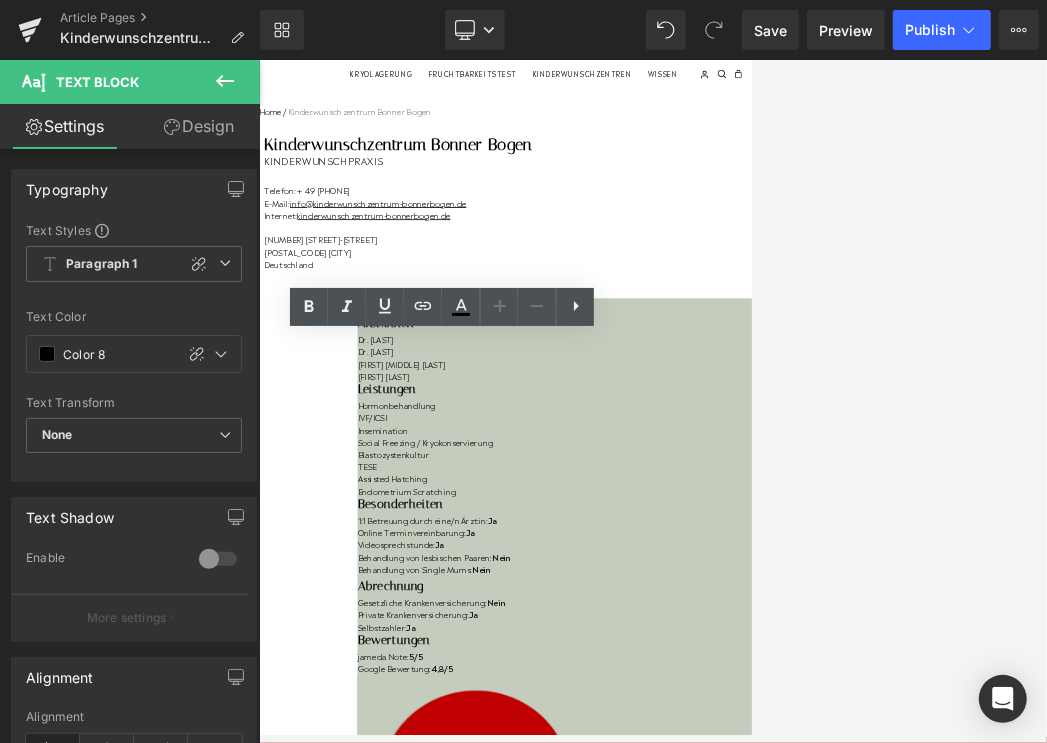 type 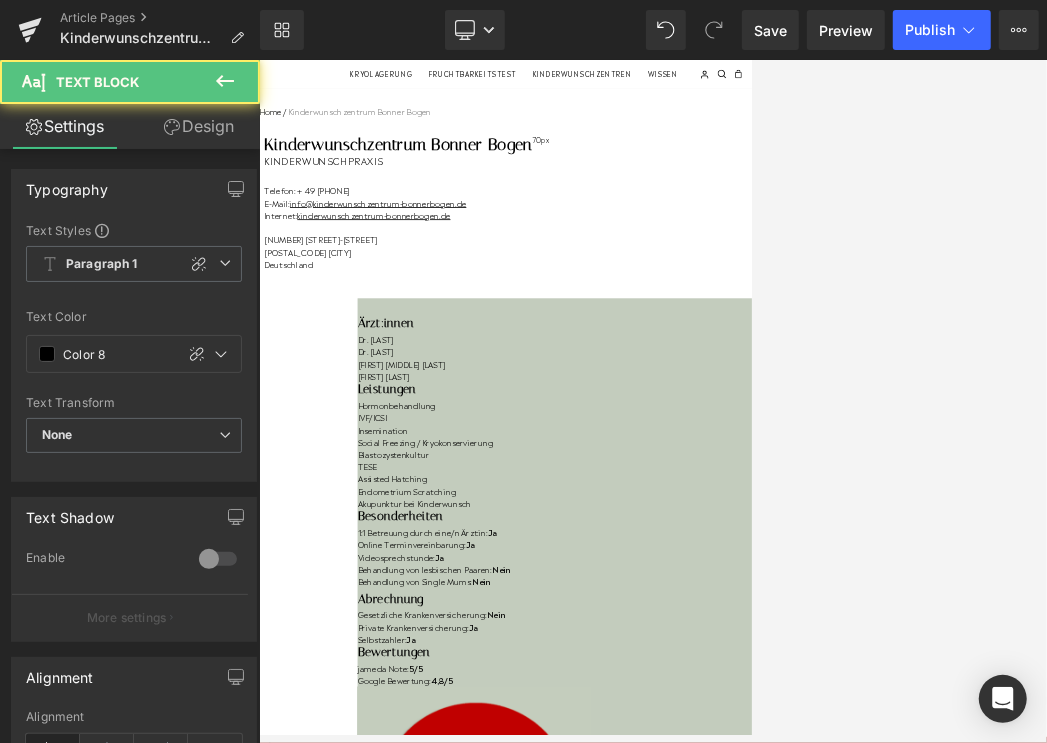 click on "Nein" at bounding box center (853, 1308) 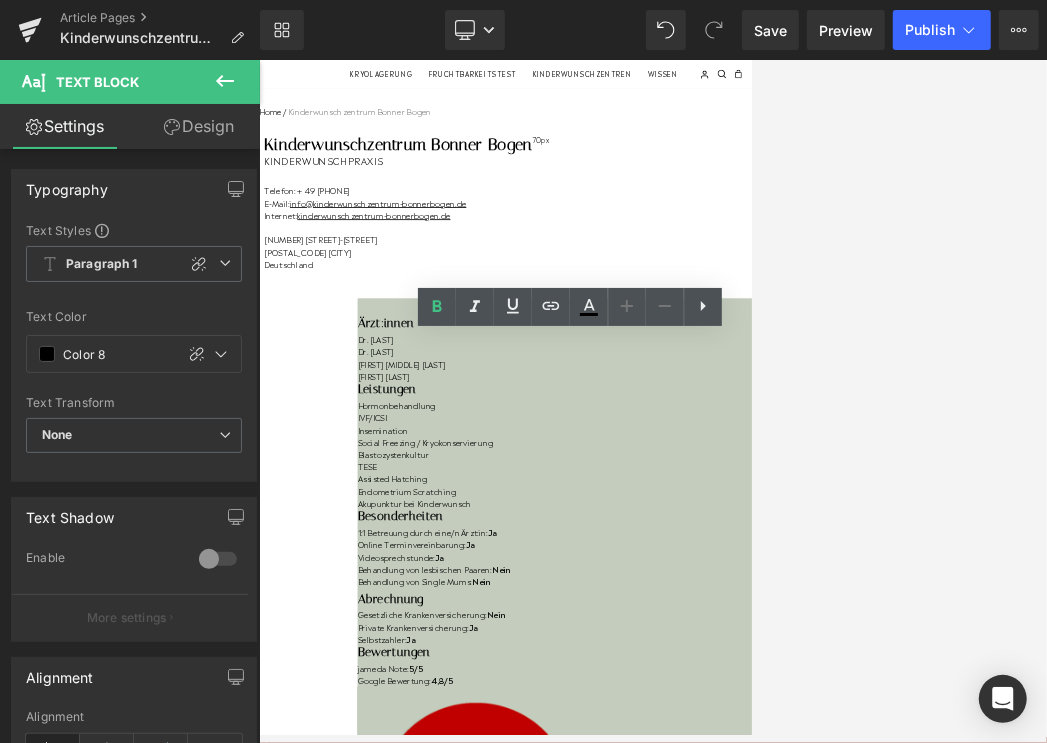 click on "Behandlung von Single Mums:  Nein" at bounding box center (984, 1338) 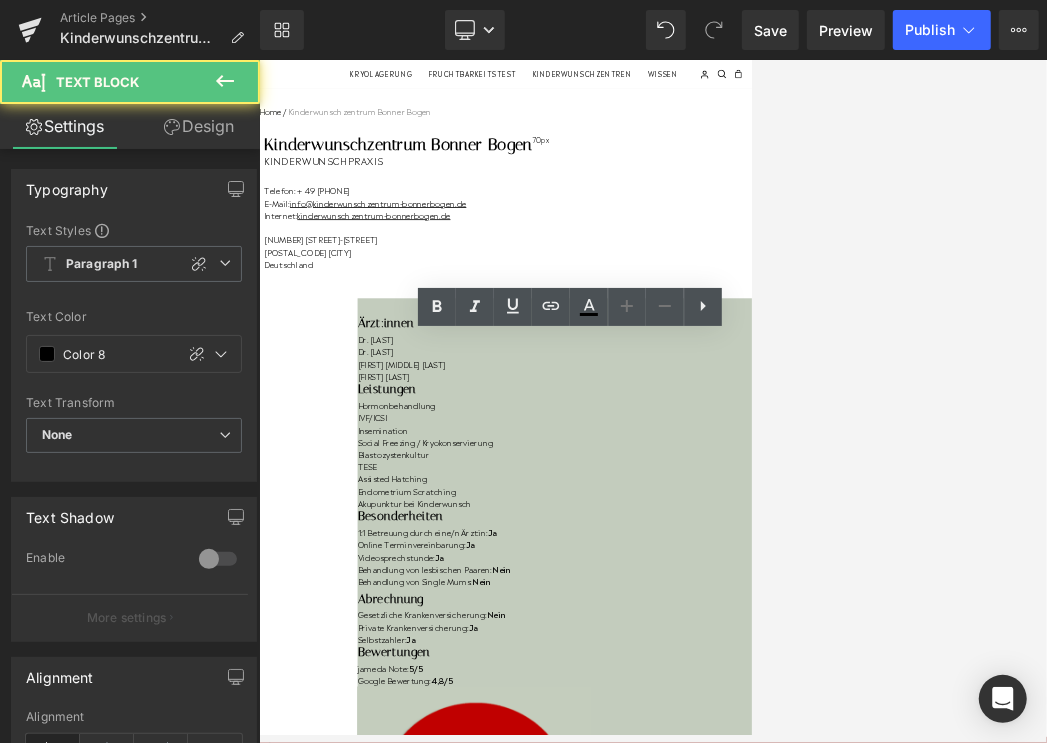 click on "Behandlung von lesbischen Paaren:  Nein" at bounding box center (984, 1308) 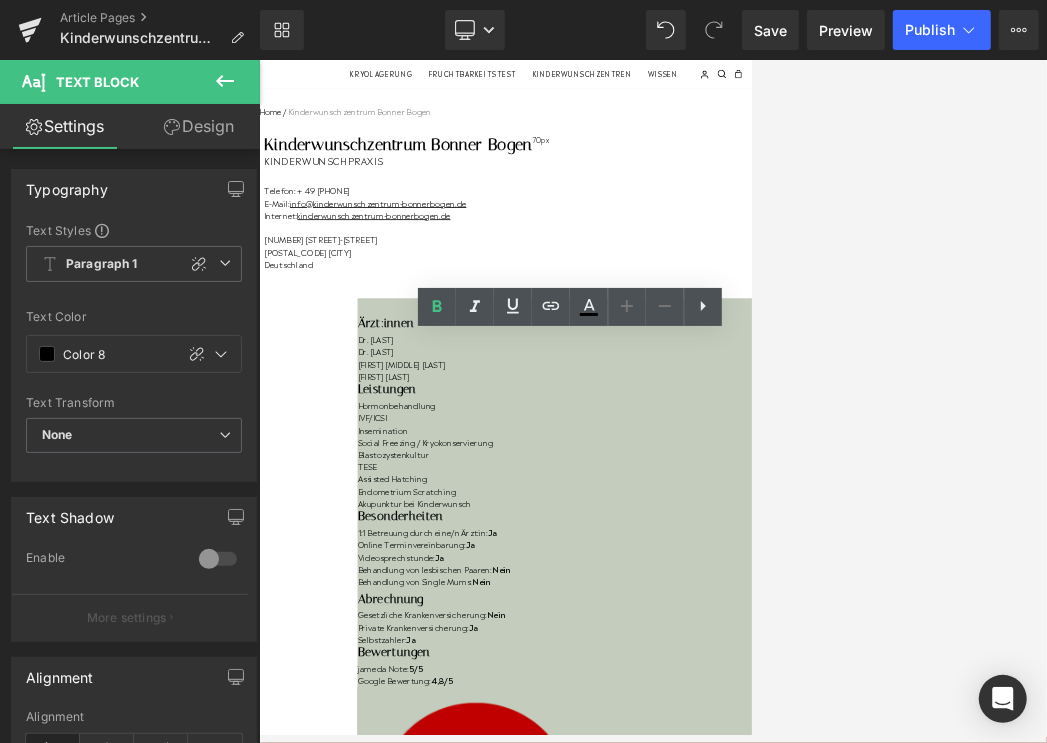 type 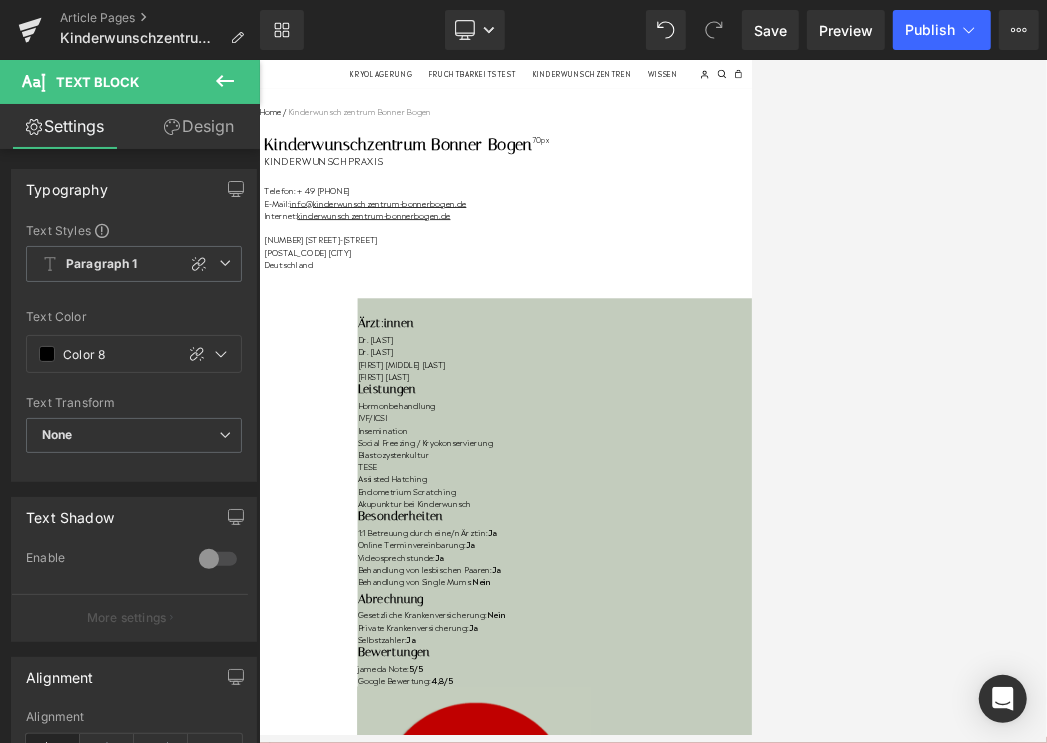 click on "Behandlung von Single Mums:  Nein" at bounding box center (984, 1338) 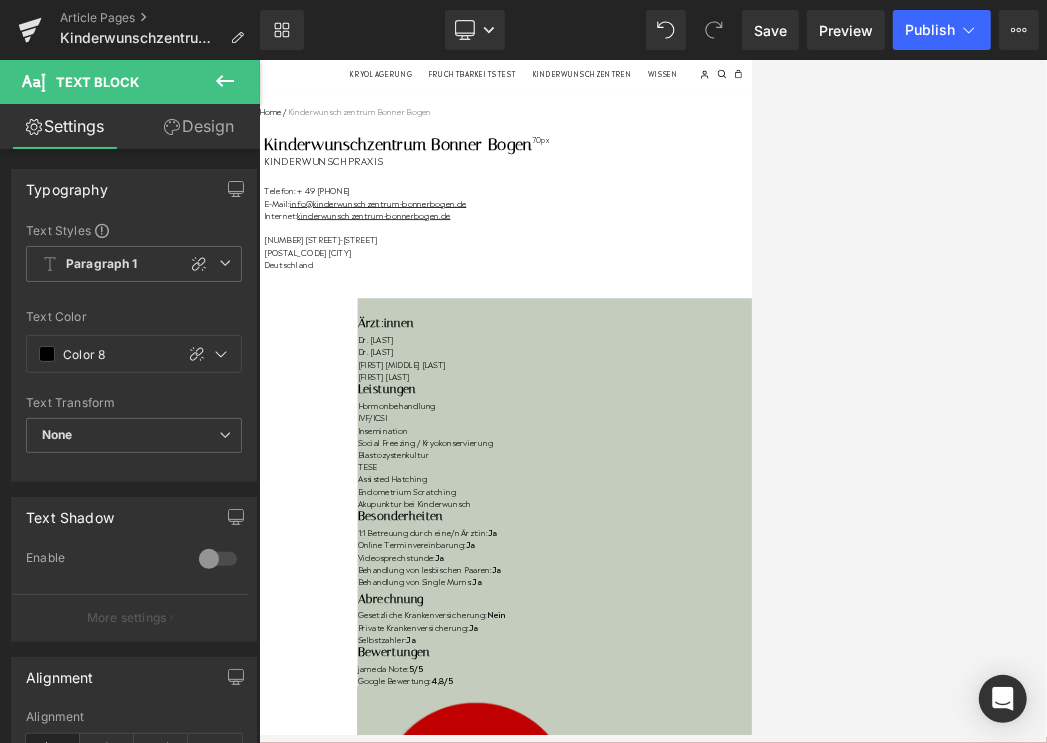 click on "4,8/5" at bounding box center (707, 1582) 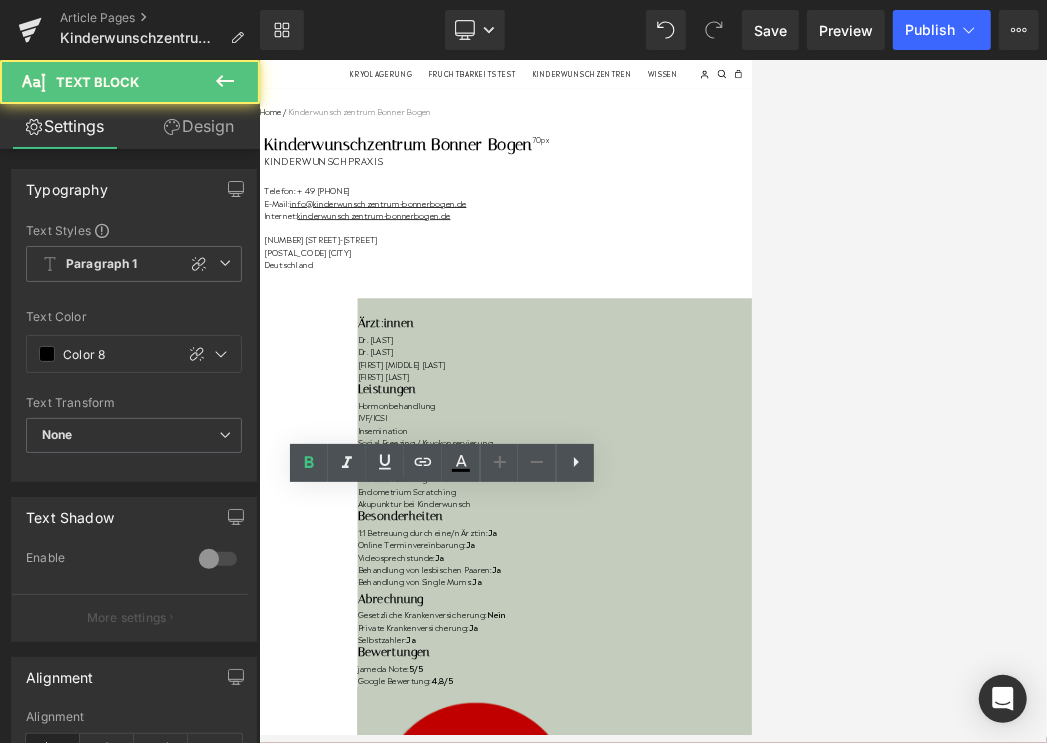 drag, startPoint x: 946, startPoint y: 1189, endPoint x: 946, endPoint y: 1202, distance: 13 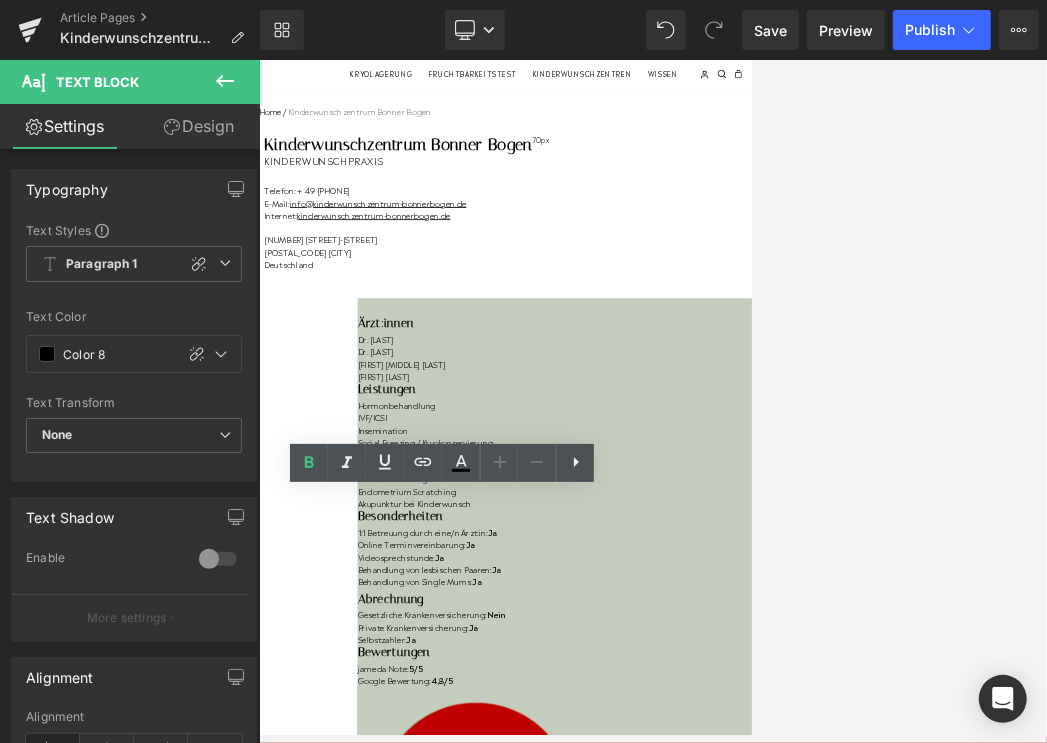 type 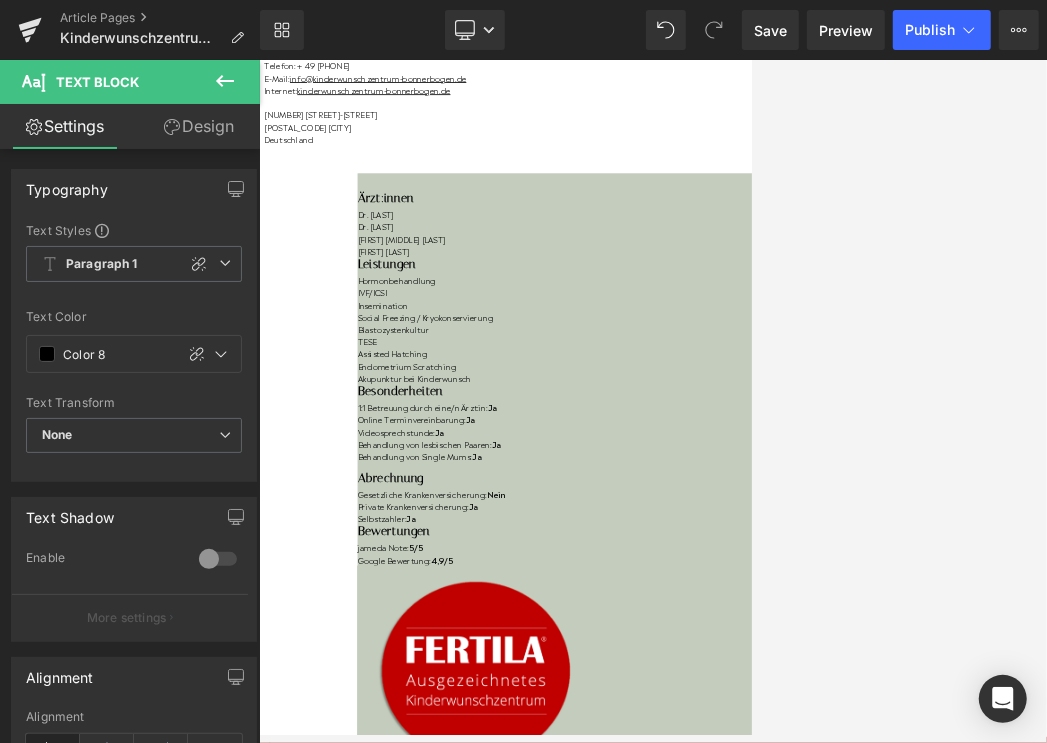 scroll, scrollTop: 0, scrollLeft: 0, axis: both 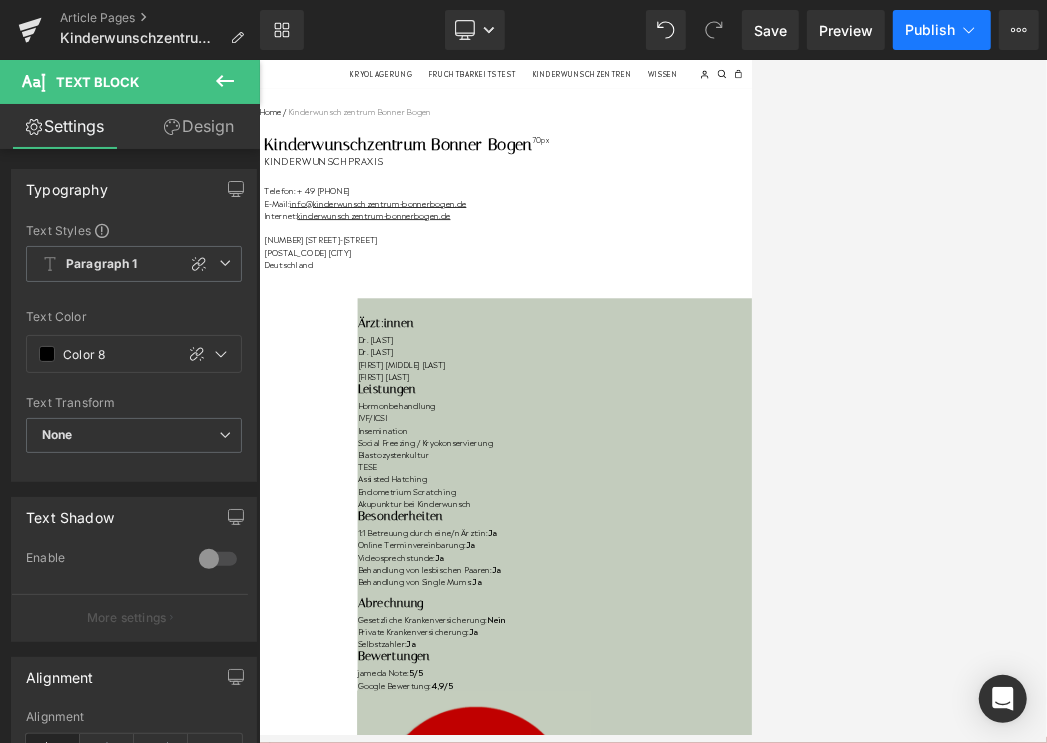 click on "Publish" at bounding box center (930, 30) 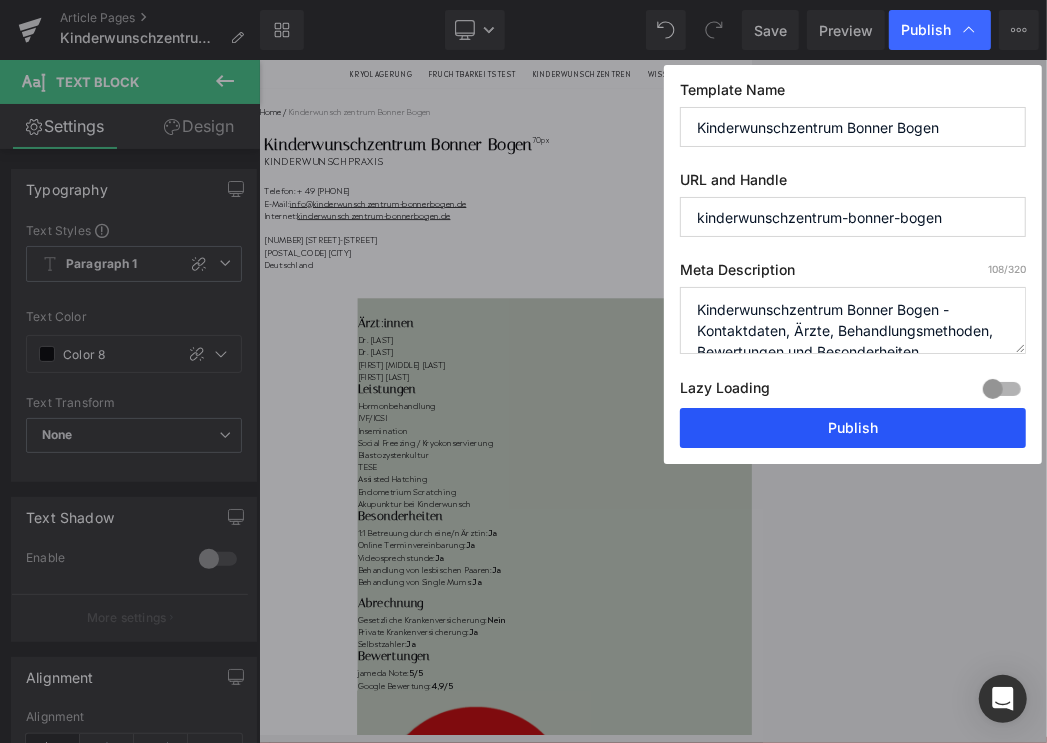 click on "Publish" at bounding box center [853, 428] 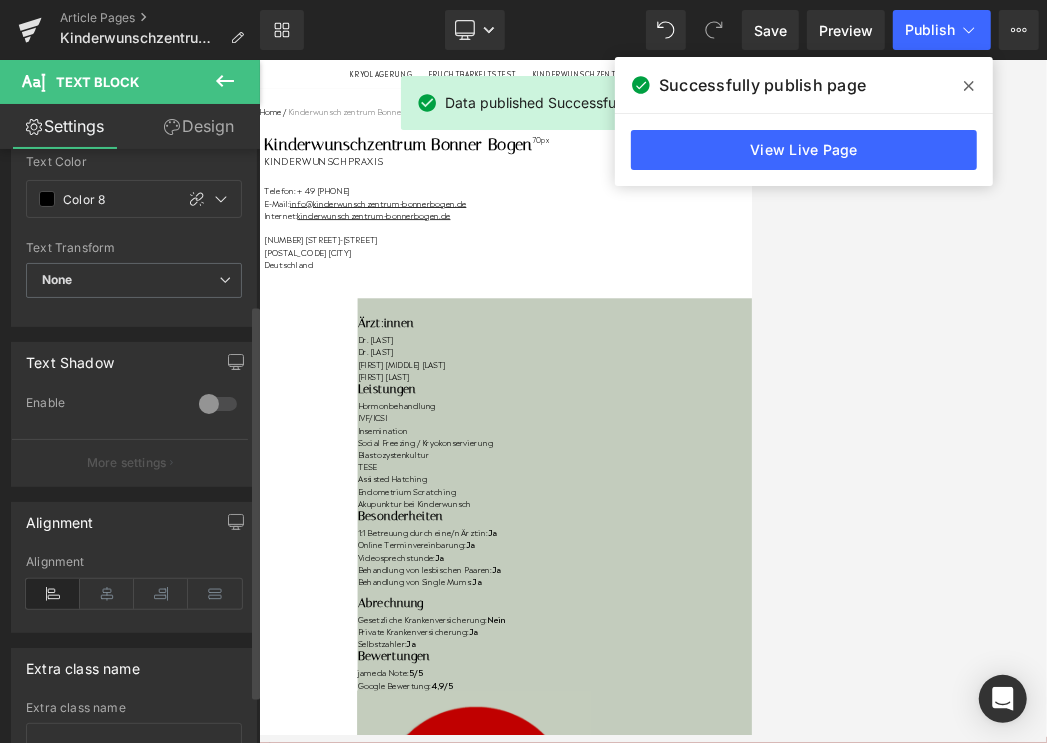 scroll, scrollTop: 308, scrollLeft: 0, axis: vertical 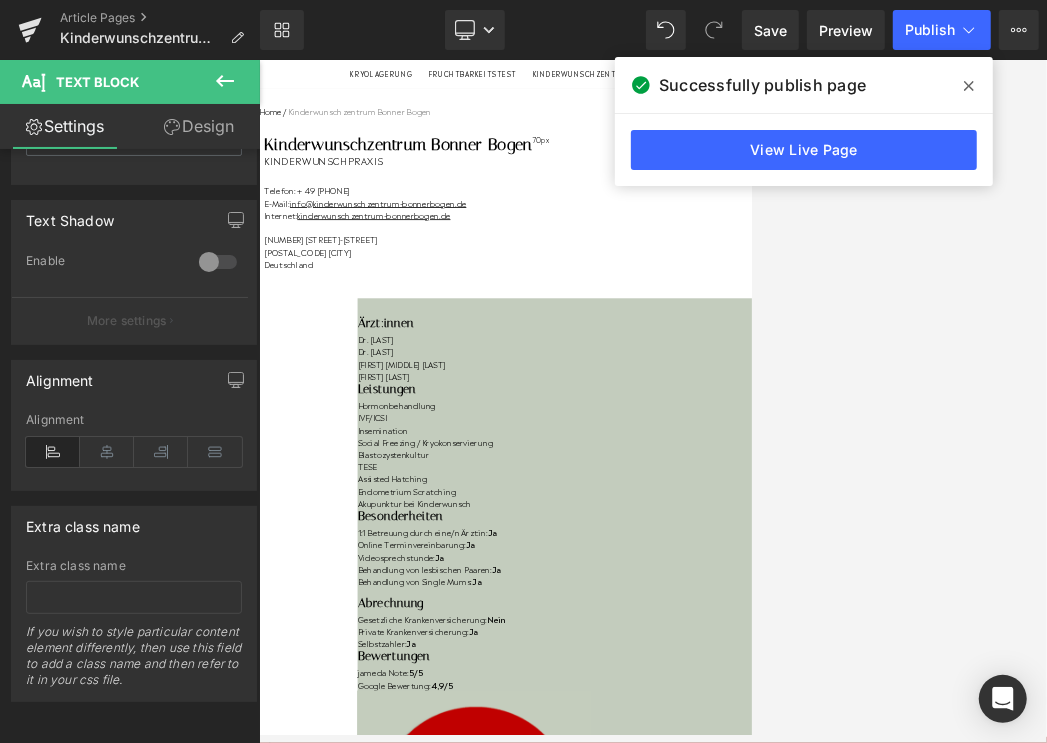 click 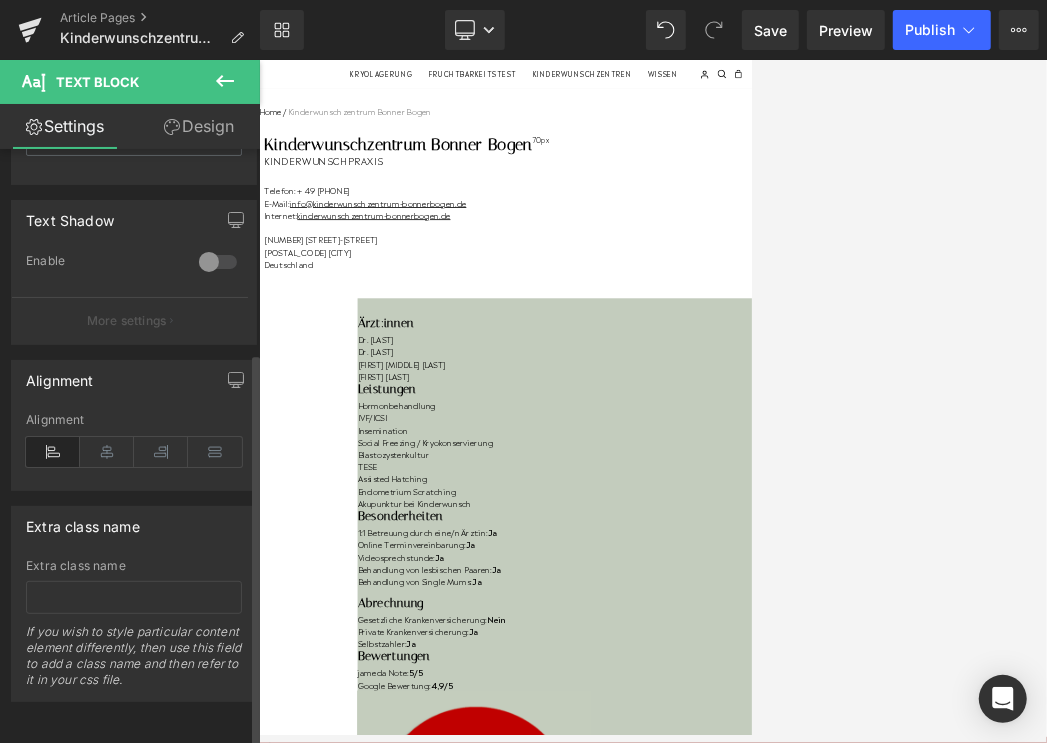 scroll, scrollTop: 0, scrollLeft: 0, axis: both 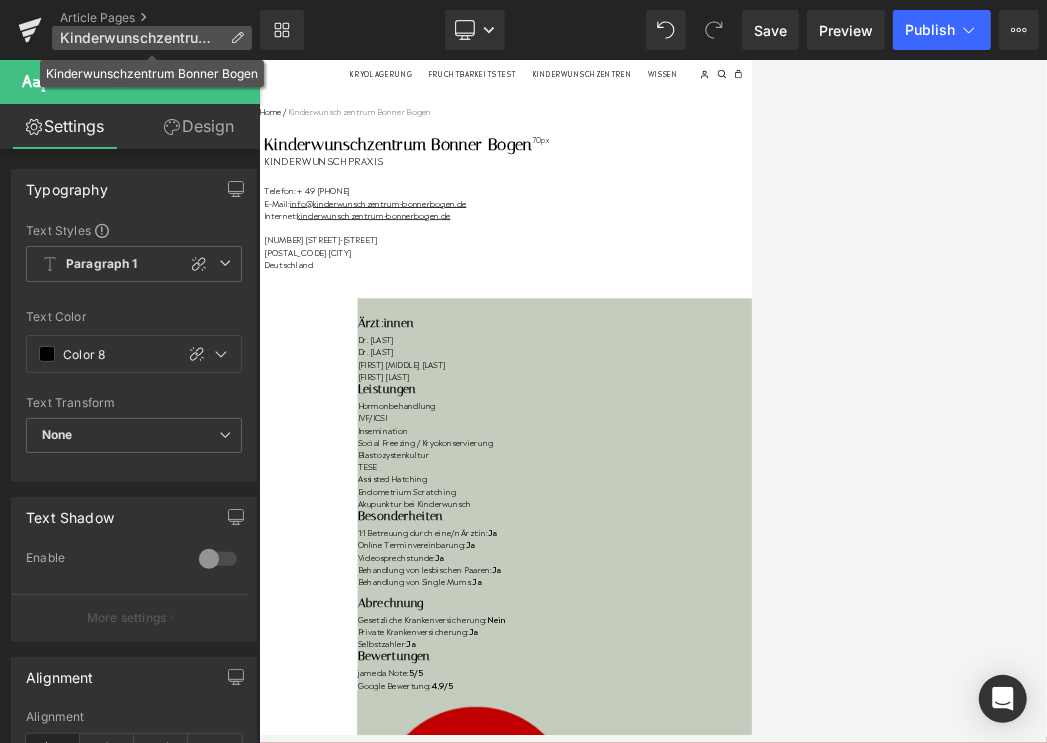 click on "Kinderwunschzentrum Bonner Bogen" at bounding box center [141, 38] 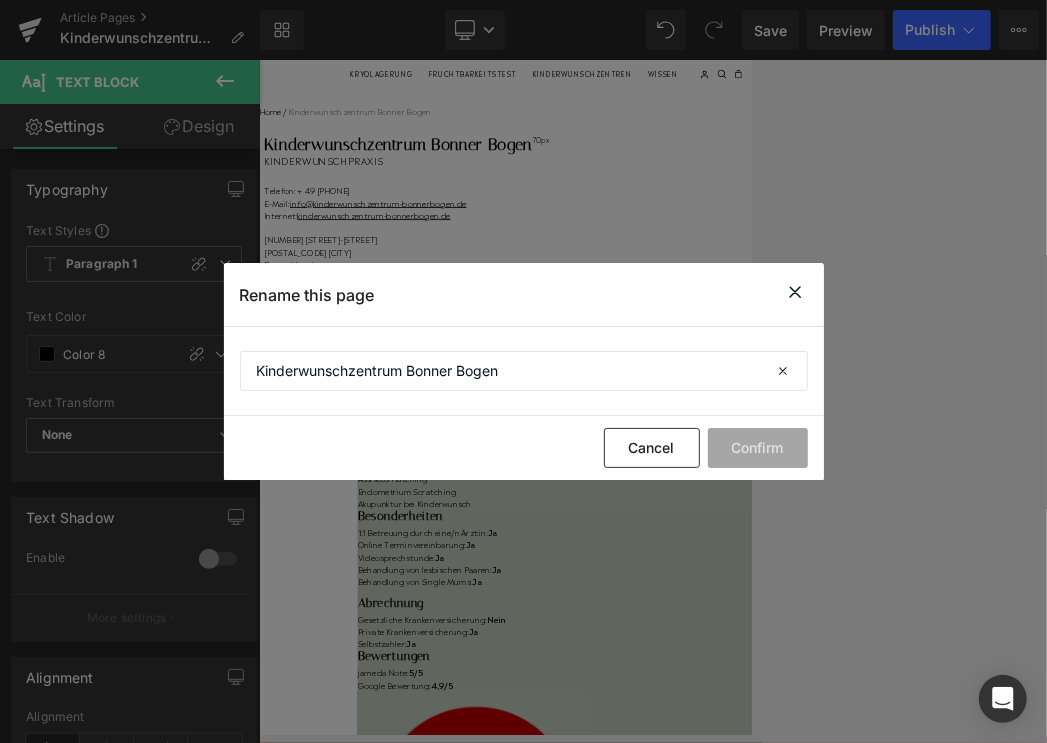 click at bounding box center [796, 292] 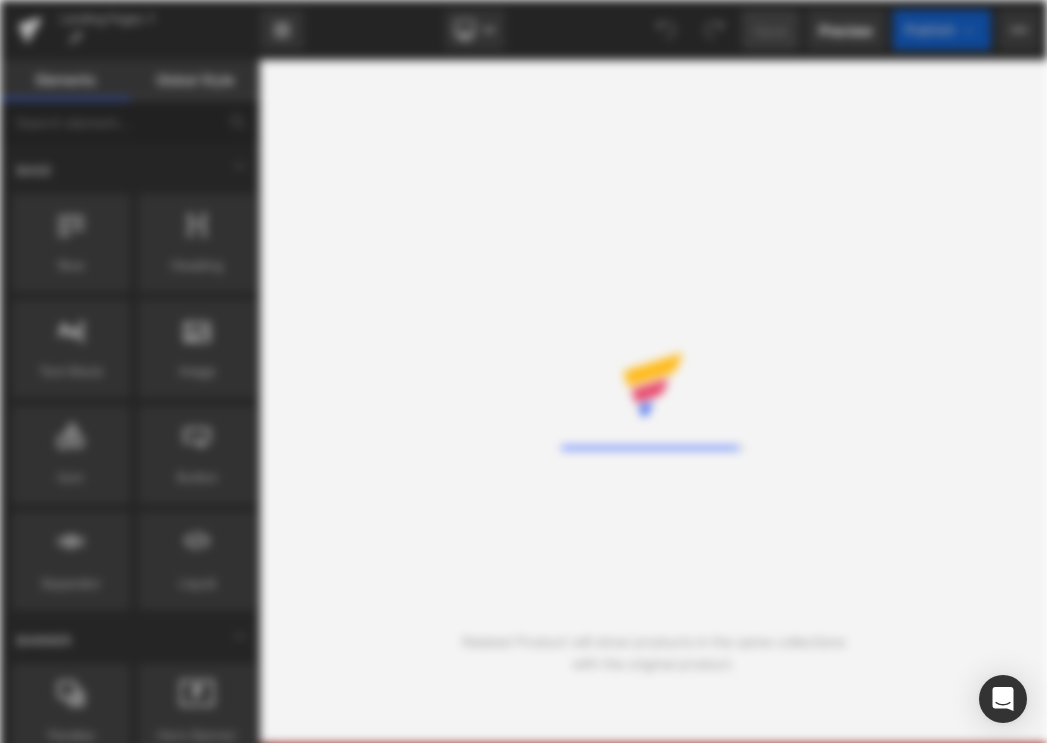 scroll, scrollTop: 0, scrollLeft: 0, axis: both 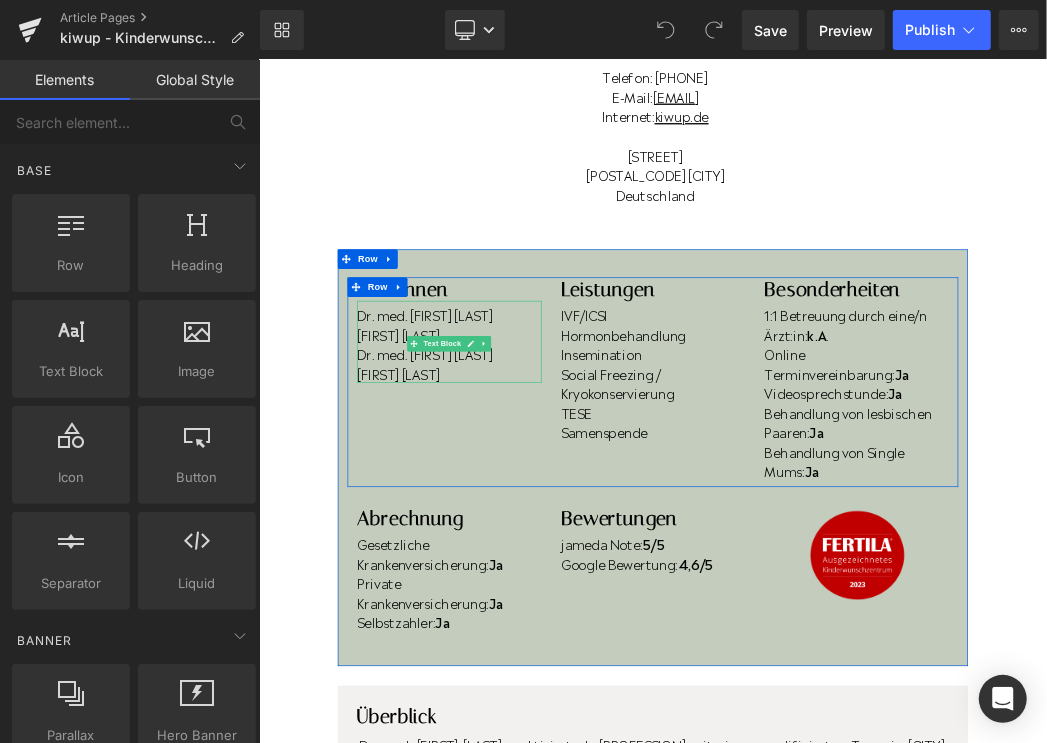 click on "Maria Deja" at bounding box center [550, 480] 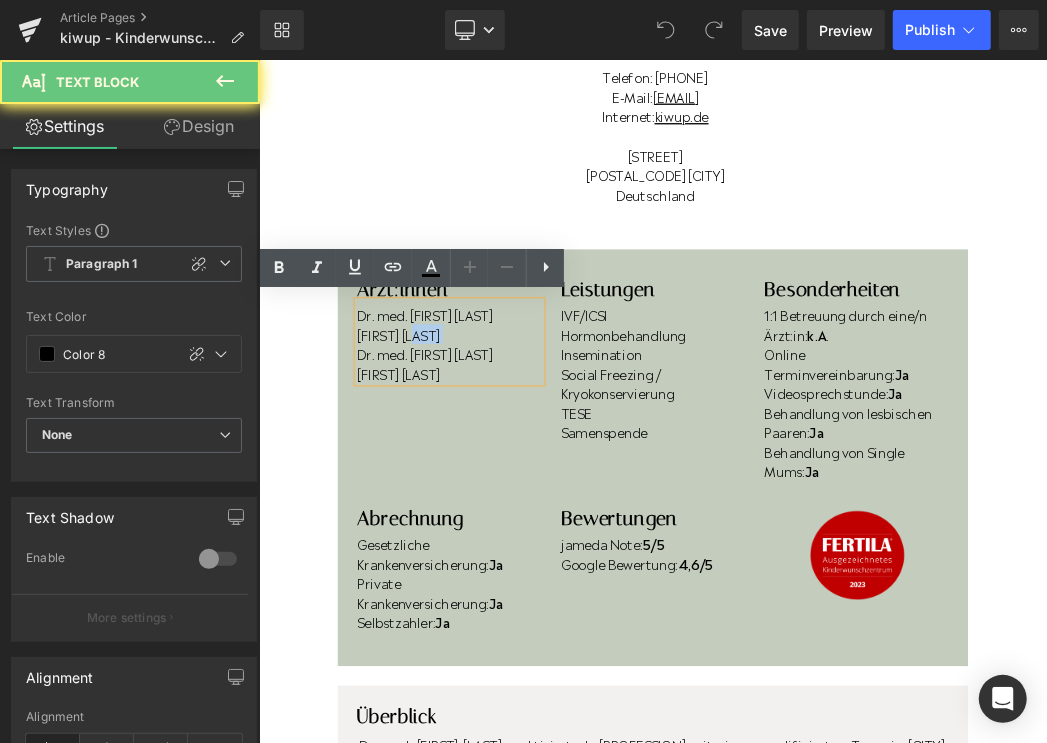 click on "Maria Deja" at bounding box center (550, 480) 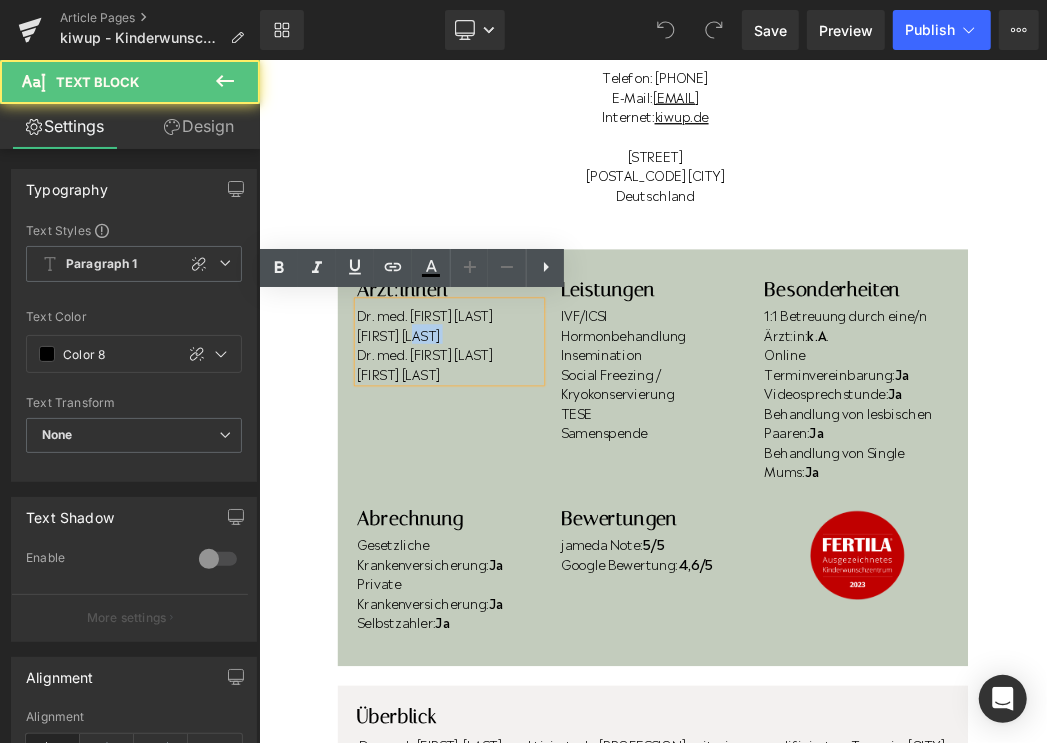 click on "Maria Deja" at bounding box center (550, 480) 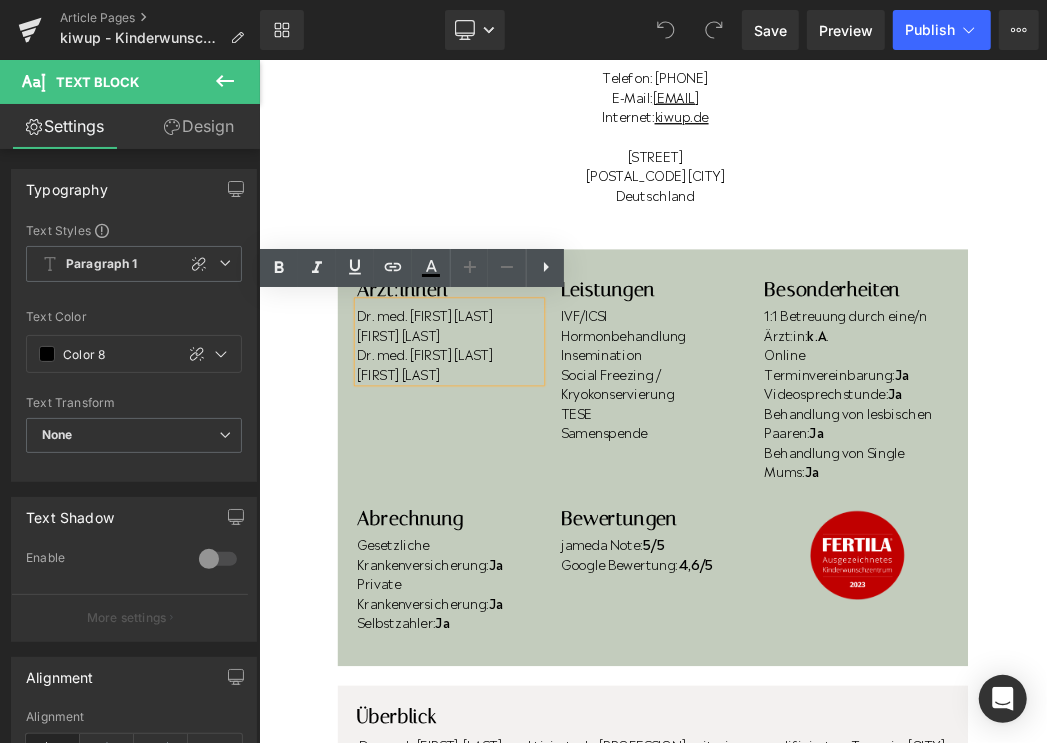 type 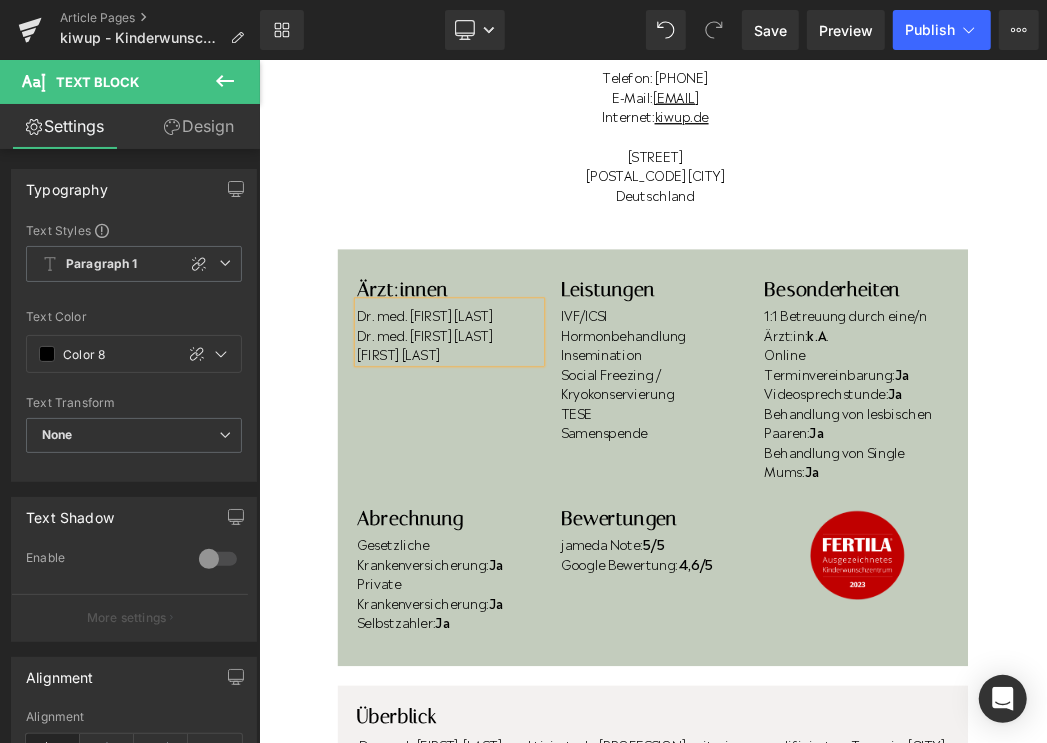 drag, startPoint x: 670, startPoint y: 510, endPoint x: 416, endPoint y: 507, distance: 254.01772 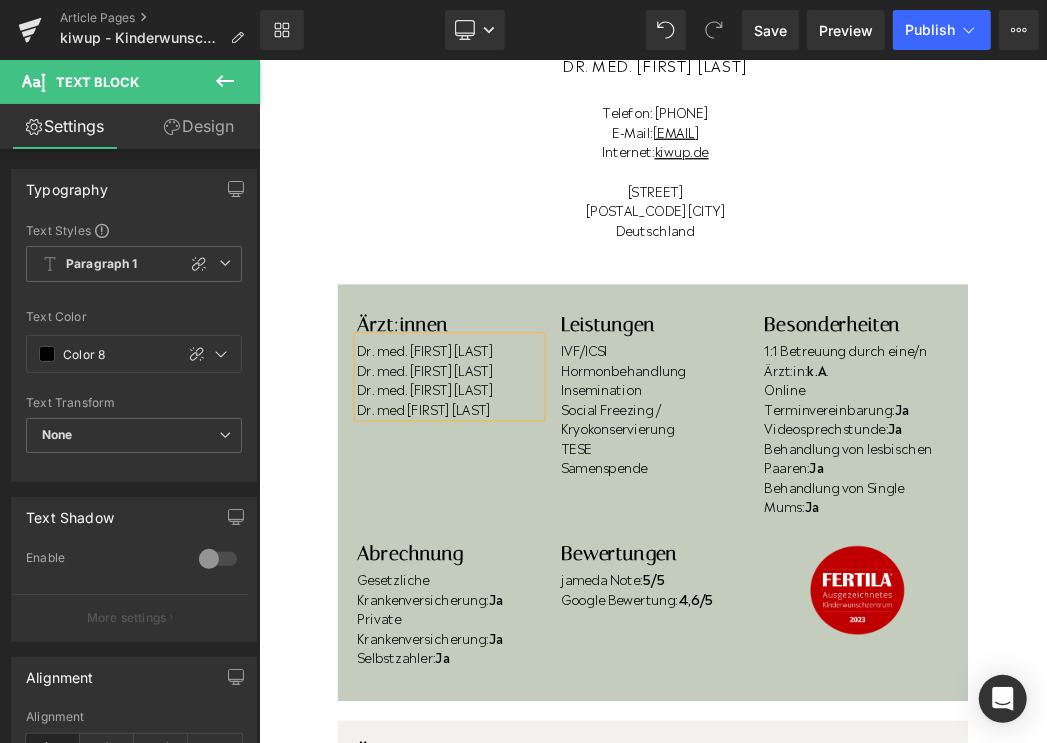 scroll, scrollTop: 241, scrollLeft: 0, axis: vertical 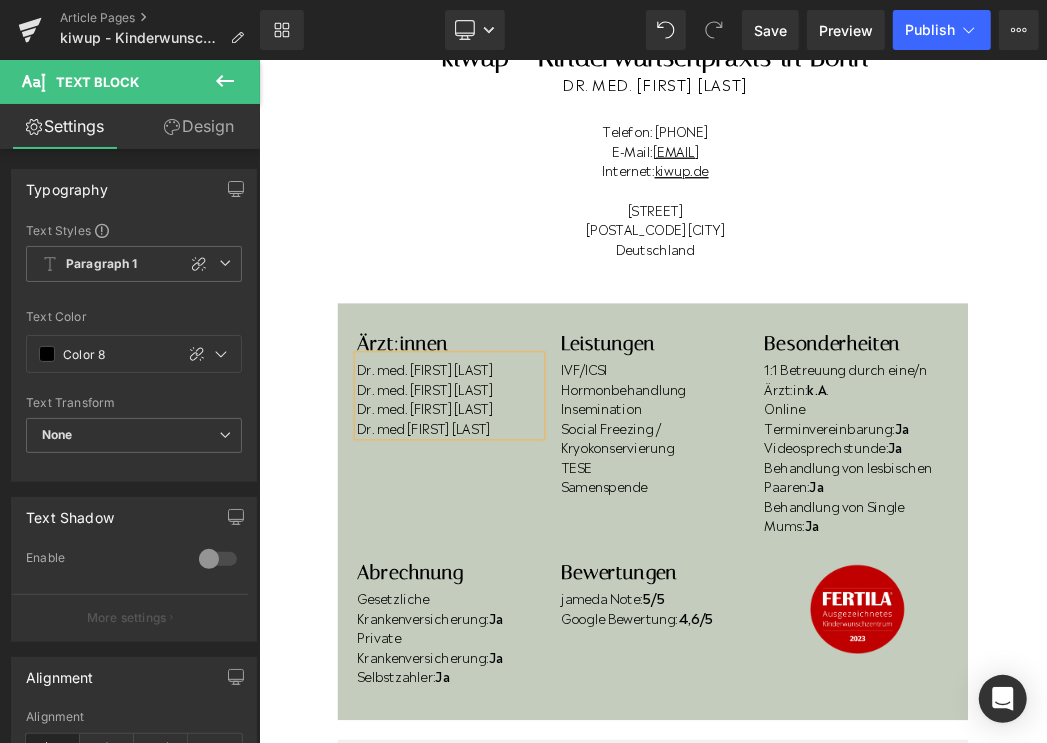 click on "Samenspende" at bounding box center [863, 713] 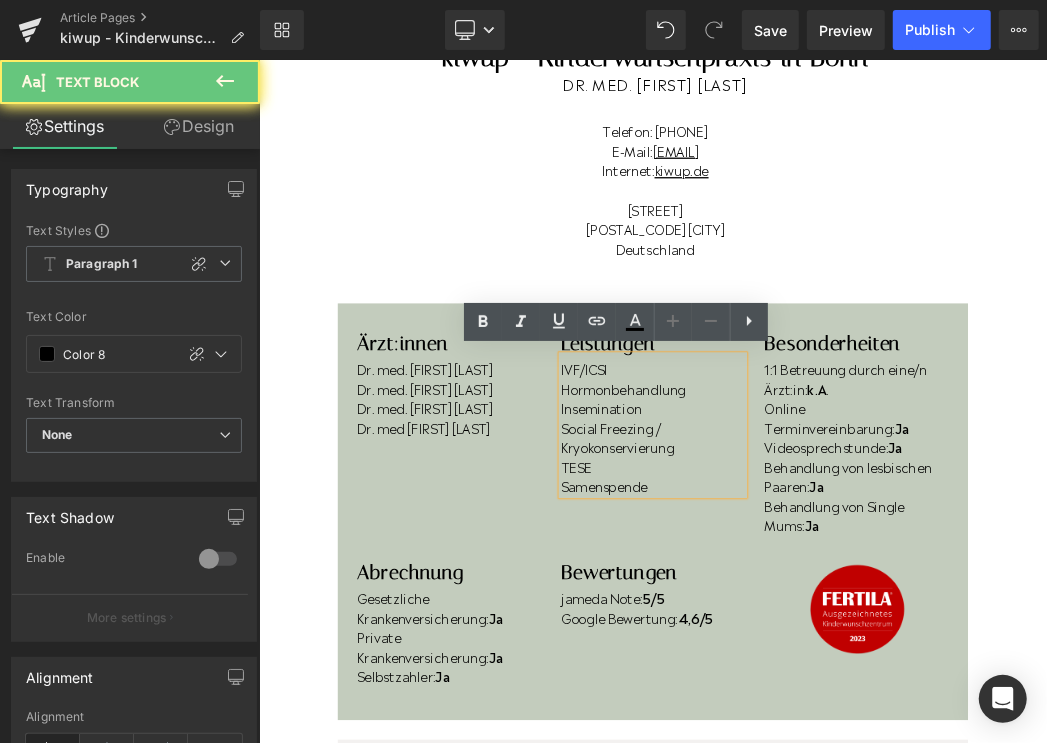 click on "Samenspende" at bounding box center [863, 713] 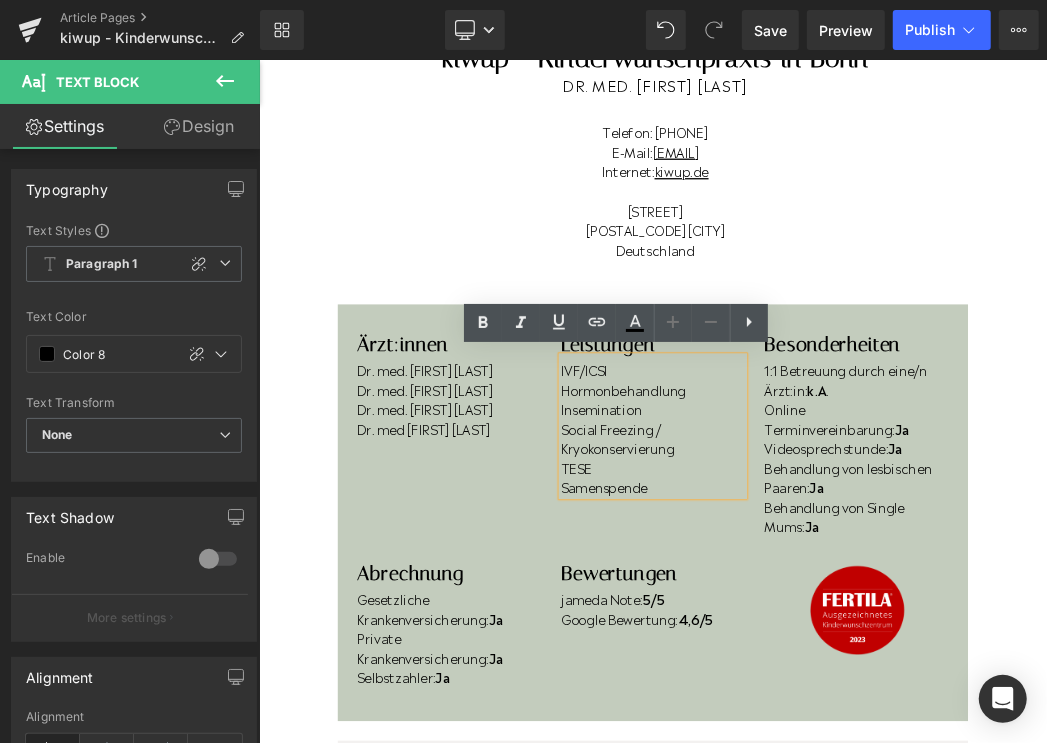 type 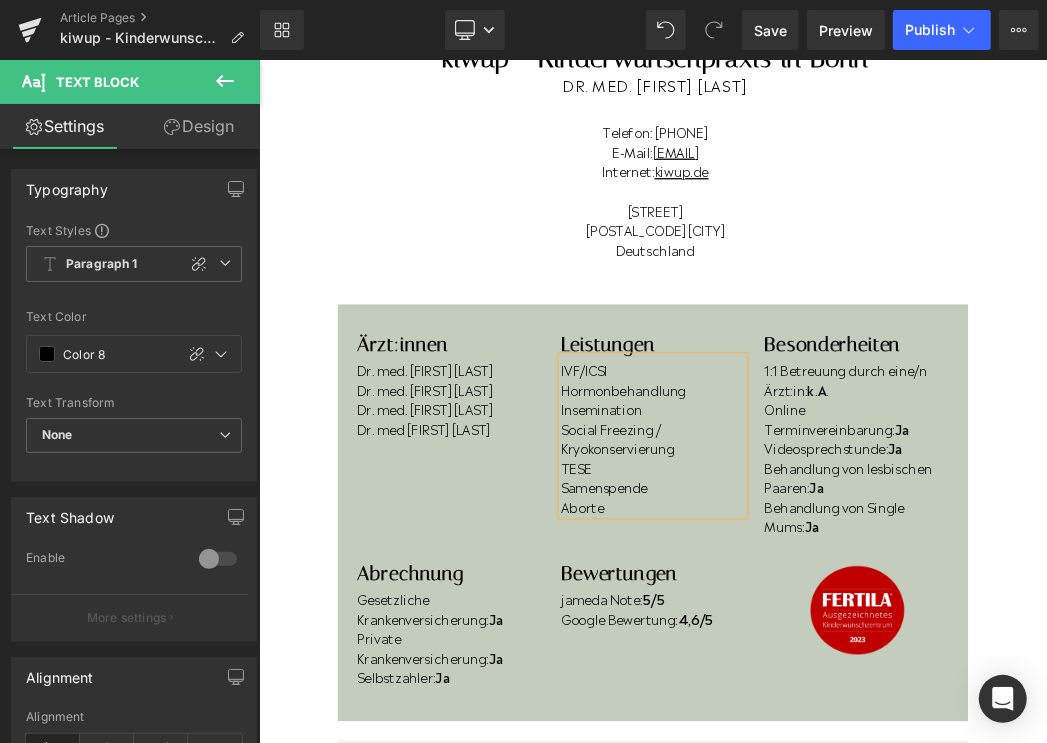 scroll, scrollTop: 240, scrollLeft: 0, axis: vertical 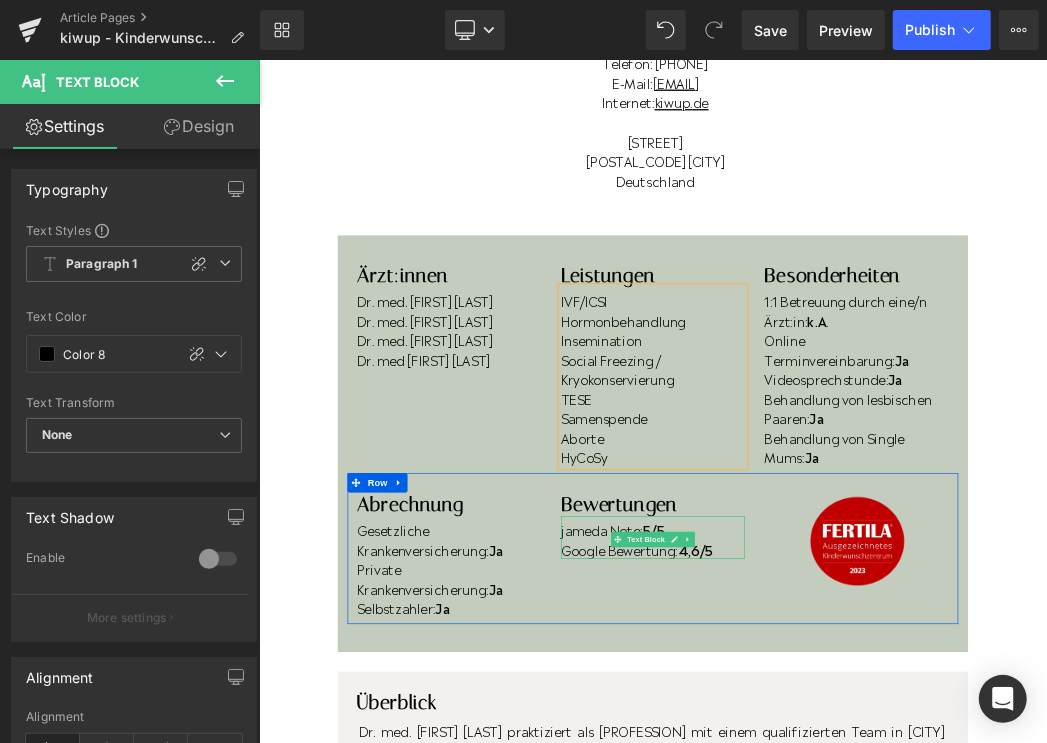 click on "4,6/5" at bounding box center [929, 810] 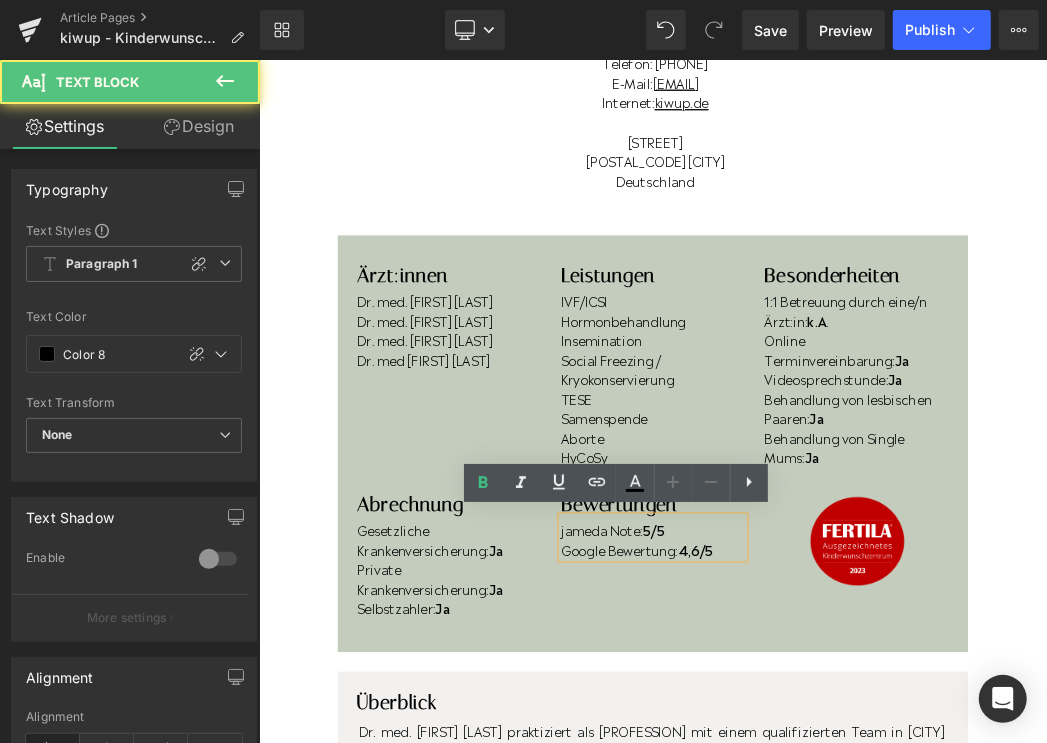 click on "4,6/5" at bounding box center [929, 810] 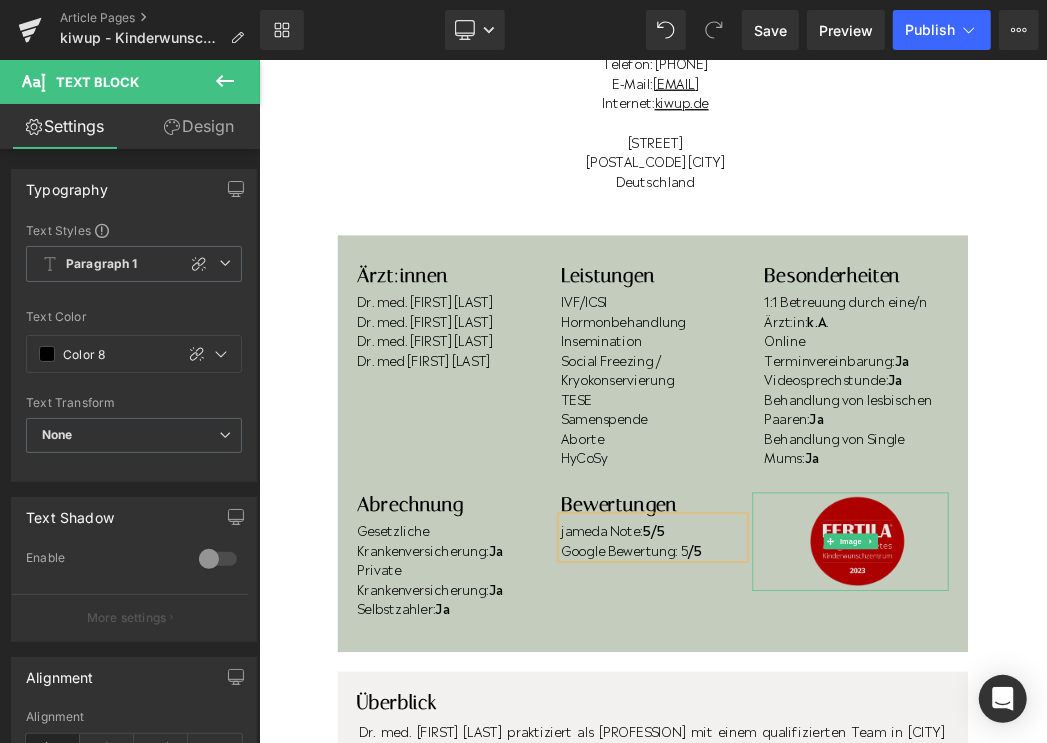 click at bounding box center (1166, 798) 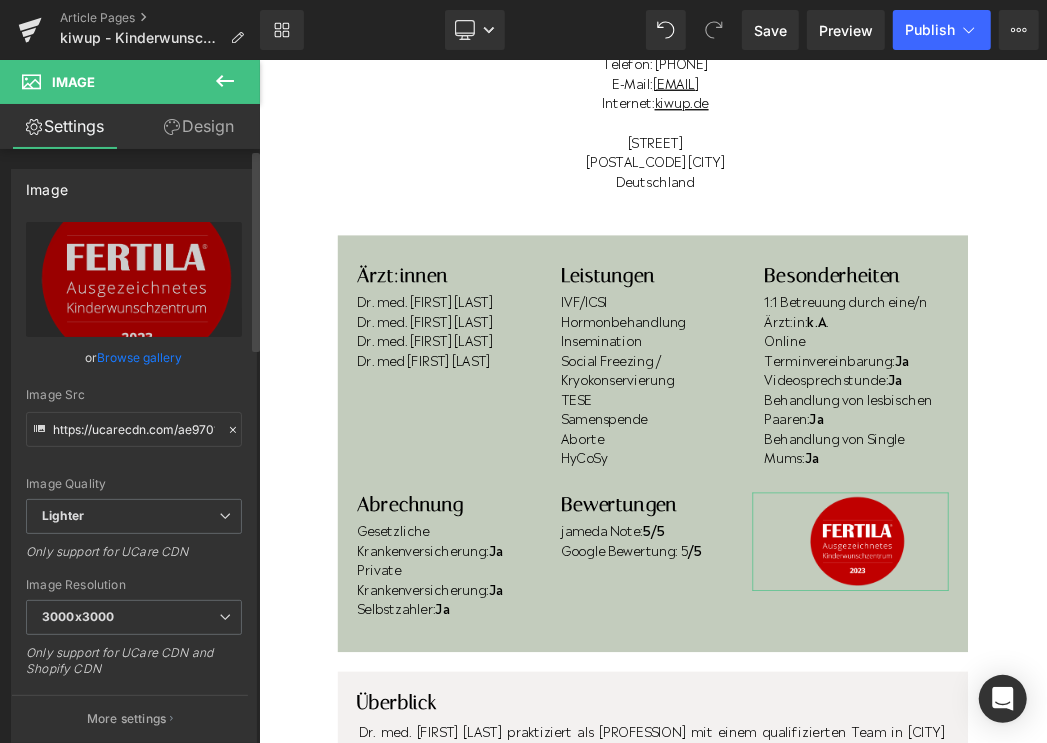 click on "Browse gallery" at bounding box center (140, 357) 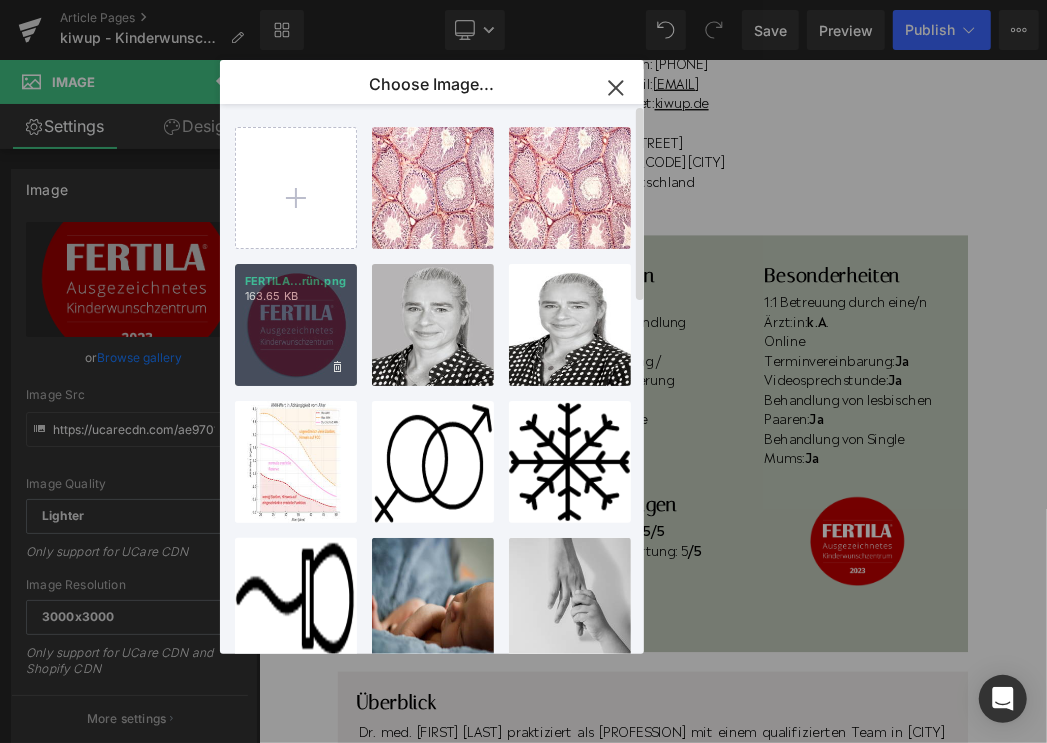click on "FERTILA...rün.png 163.65 KB" at bounding box center [296, 325] 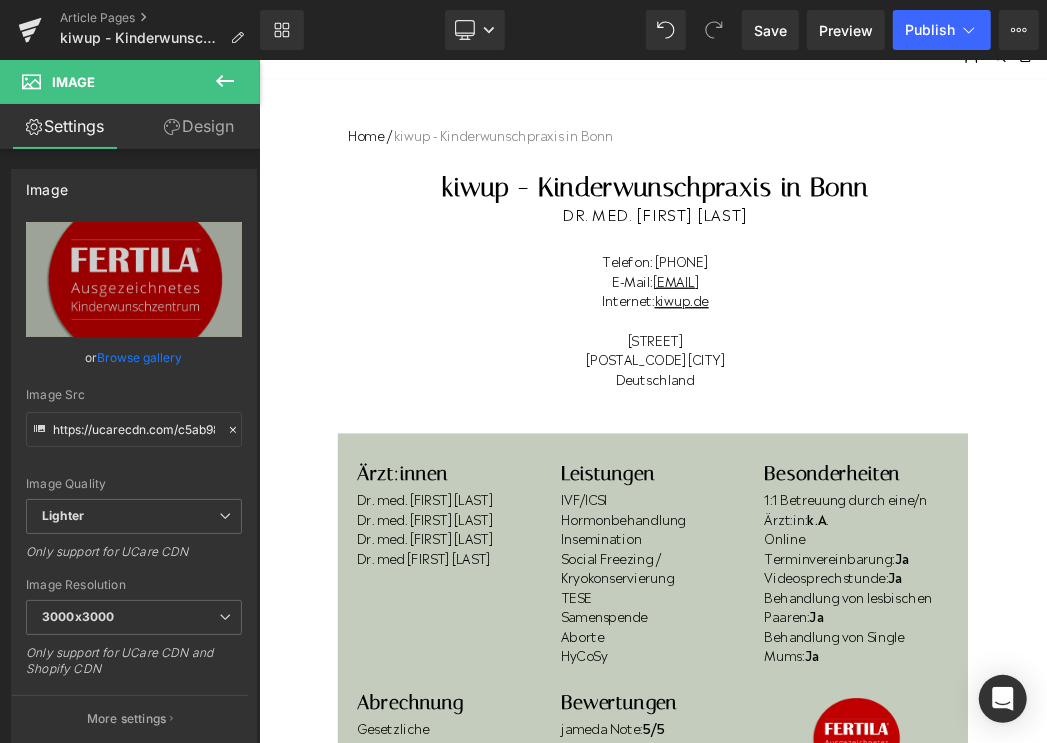 scroll, scrollTop: 0, scrollLeft: 0, axis: both 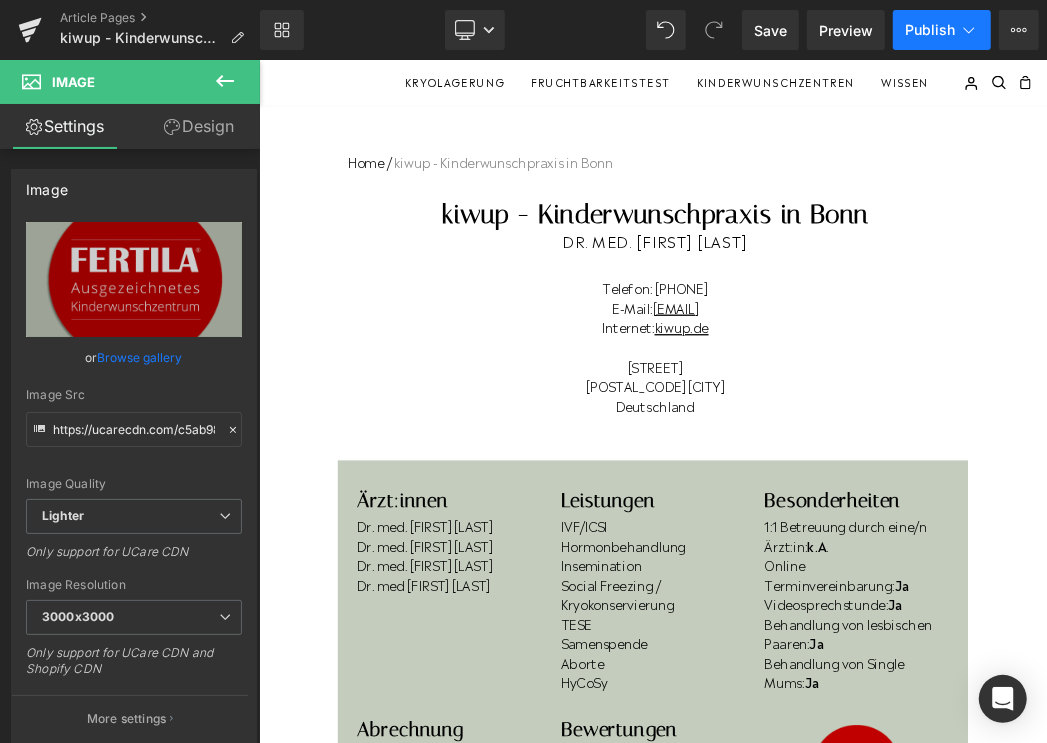 click on "Publish" at bounding box center [930, 30] 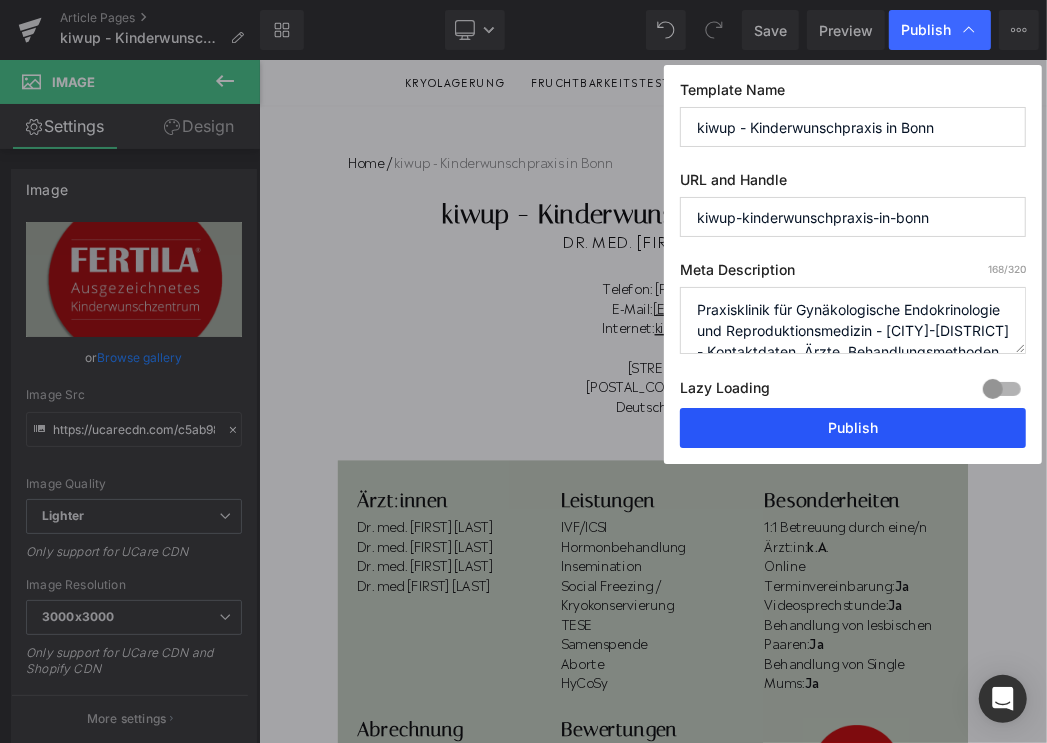 drag, startPoint x: 806, startPoint y: 425, endPoint x: 840, endPoint y: 561, distance: 140.1856 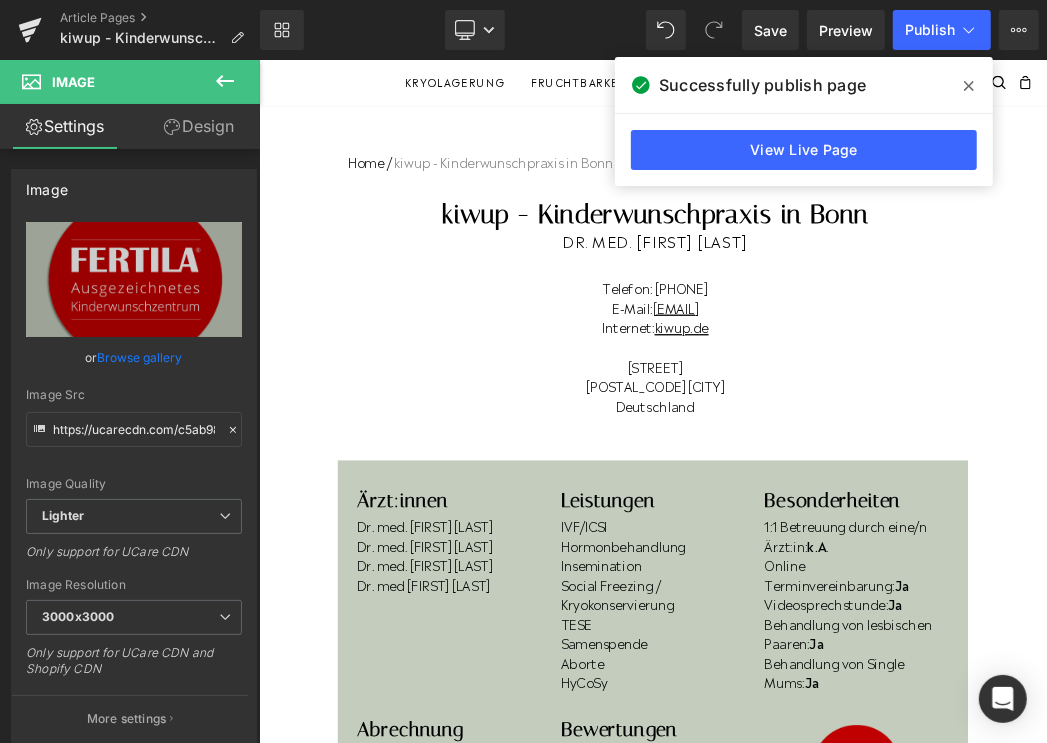 click at bounding box center [969, 86] 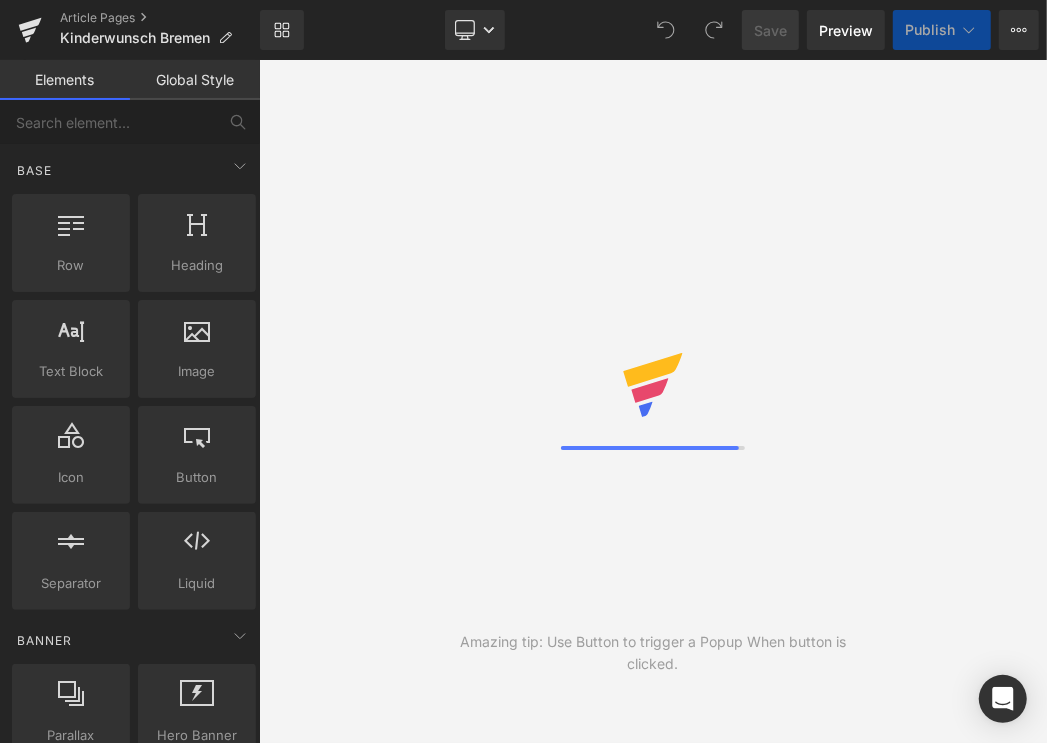 scroll, scrollTop: 0, scrollLeft: 0, axis: both 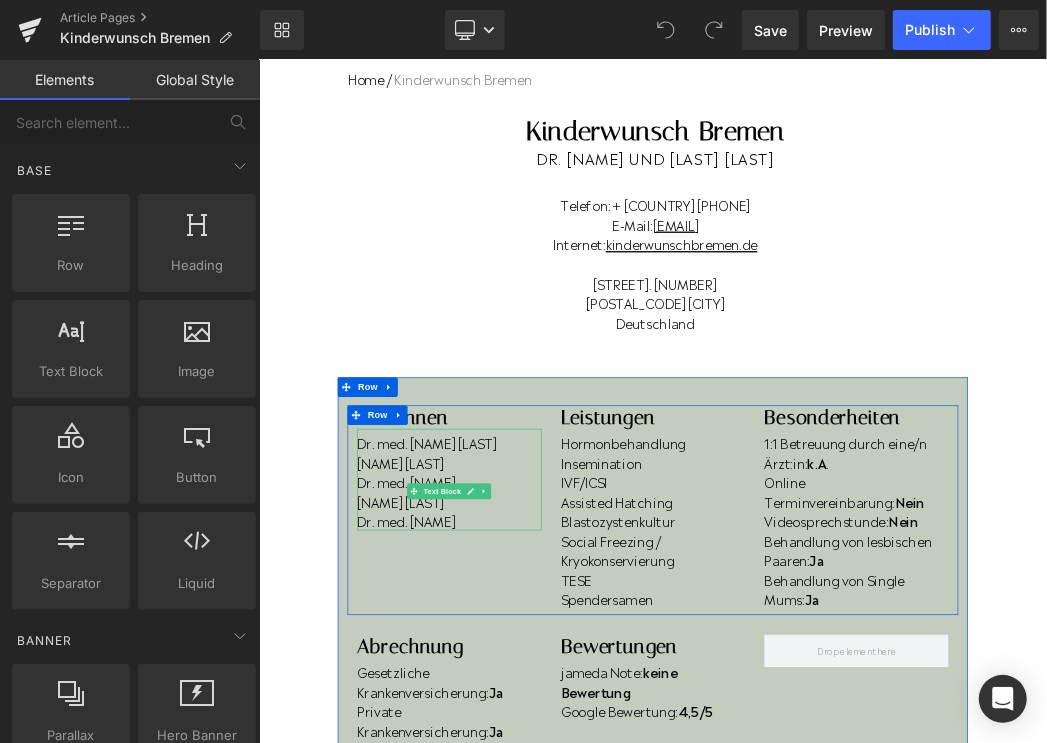 drag, startPoint x: 650, startPoint y: 799, endPoint x: 663, endPoint y: 800, distance: 13.038404 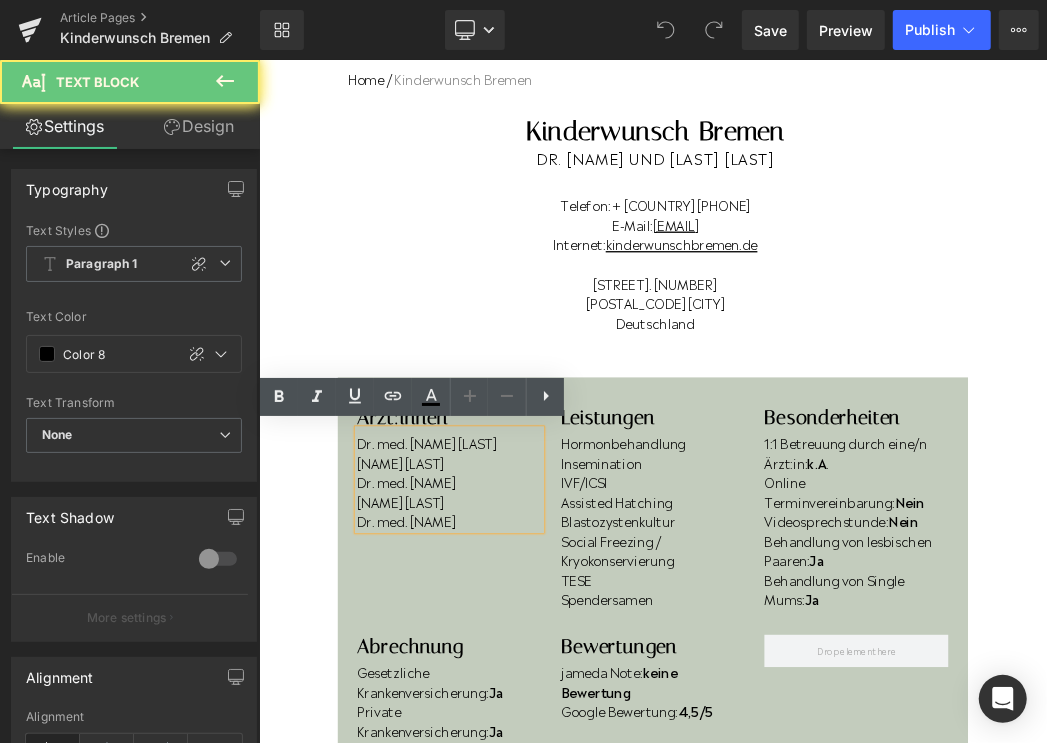 click on "Dr. med. Linda Kotzenberg" at bounding box center [550, 767] 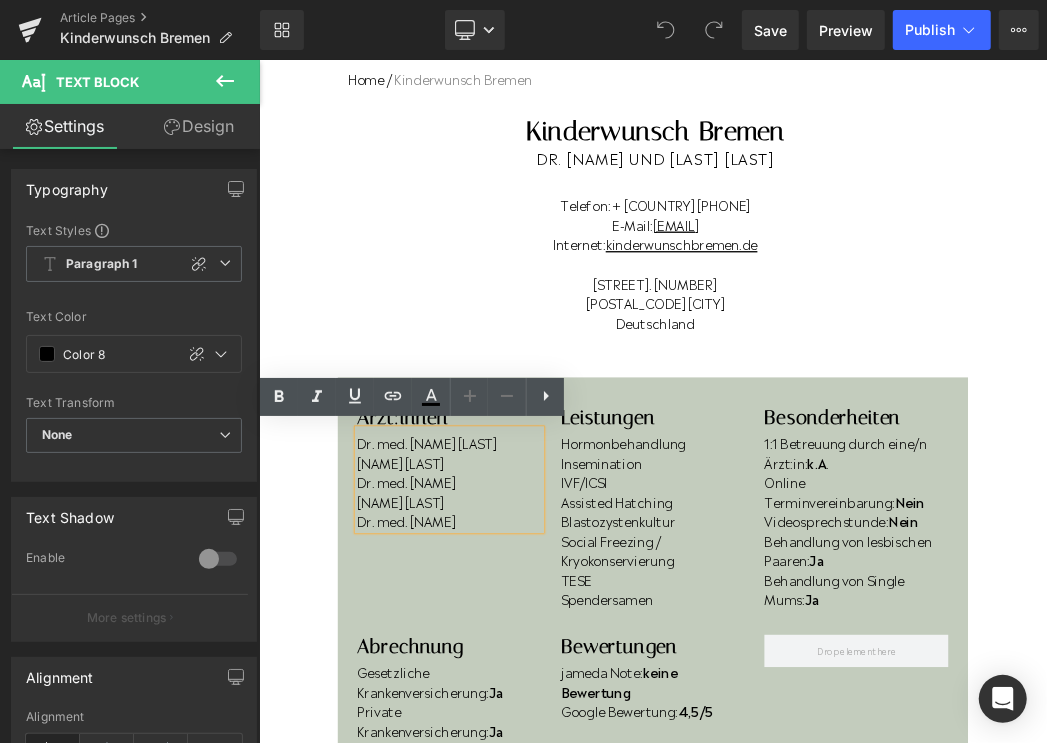type 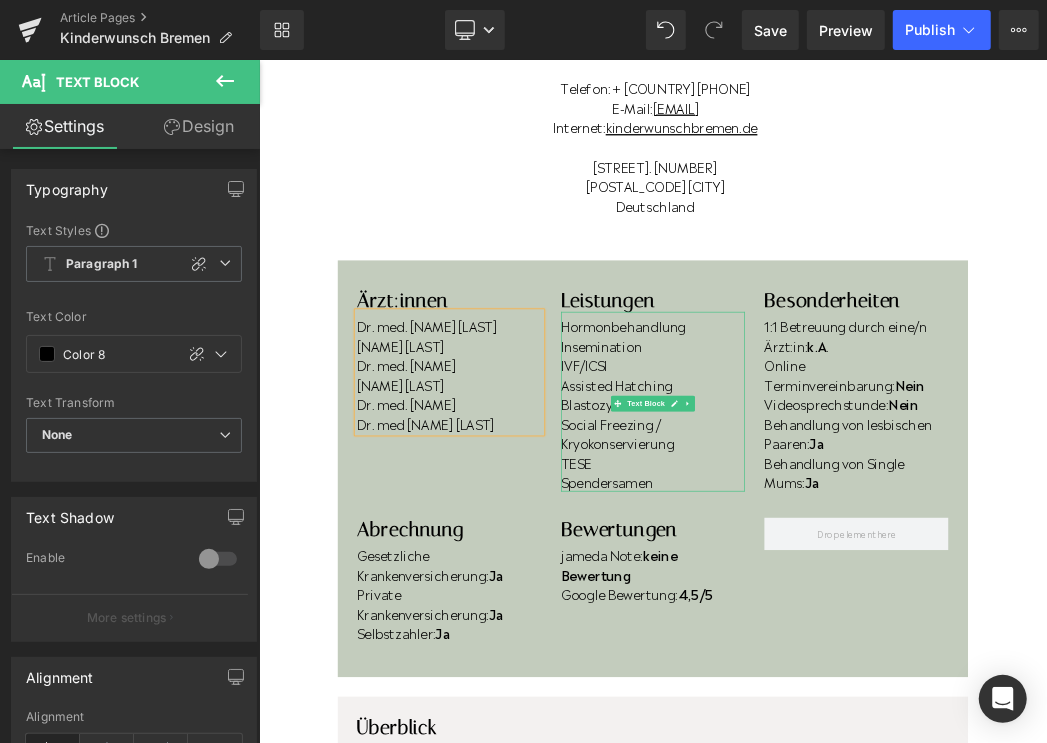 scroll, scrollTop: 319, scrollLeft: 0, axis: vertical 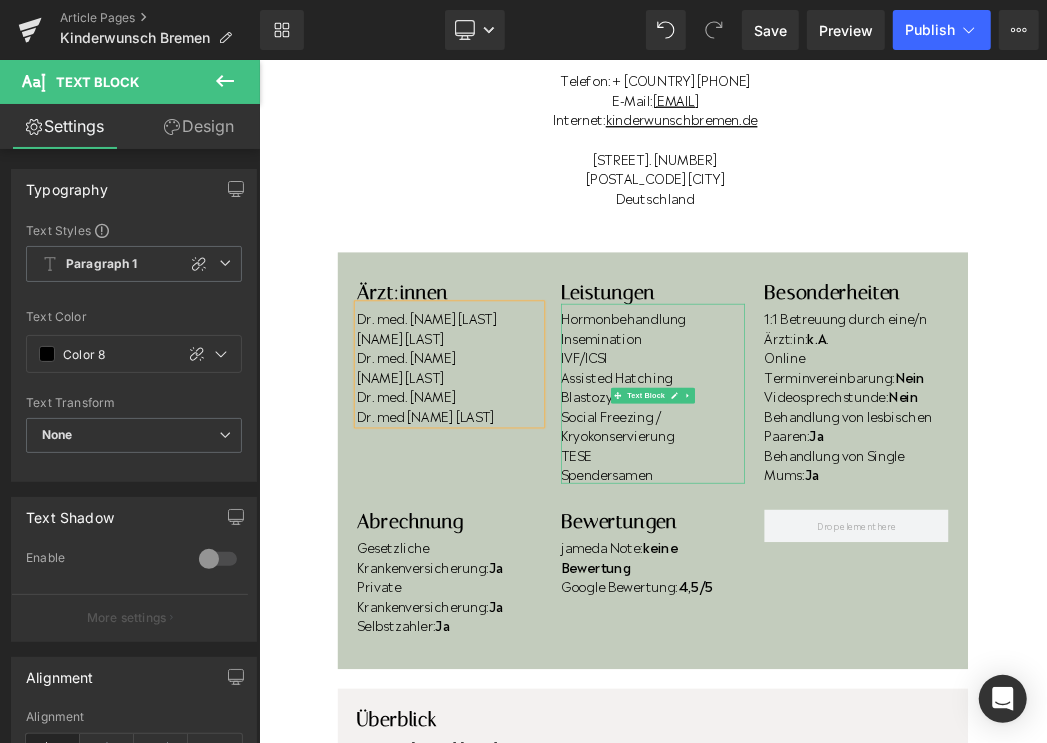 click on "Spendersamen" at bounding box center [863, 695] 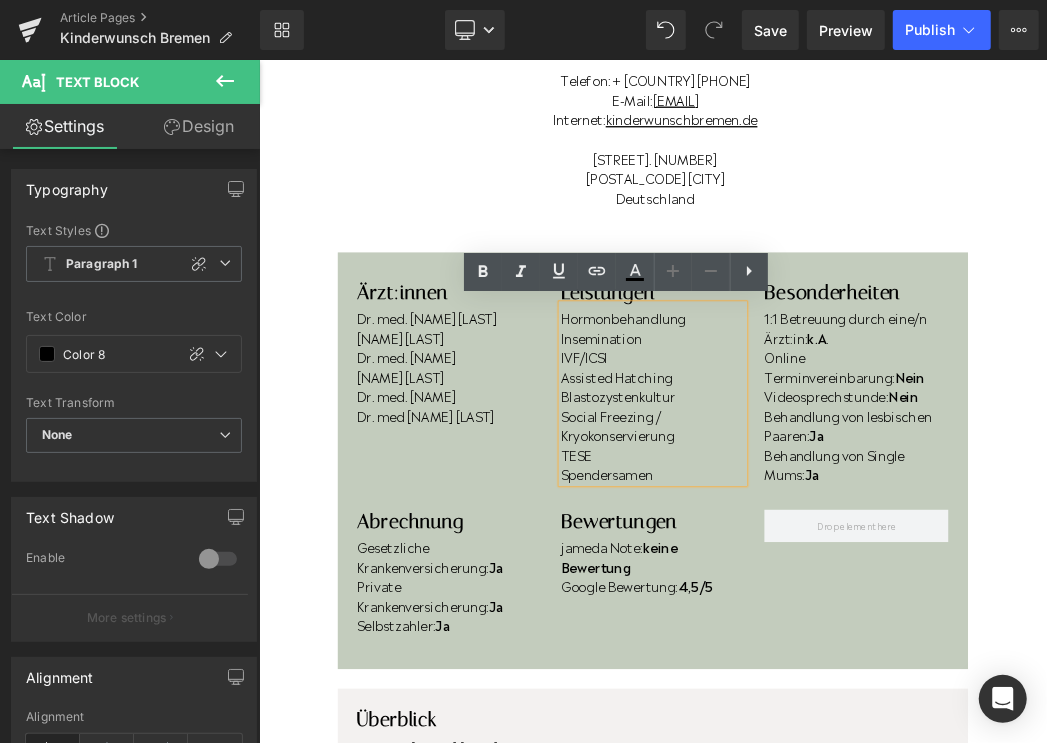 click on "Spendersamen" at bounding box center [863, 695] 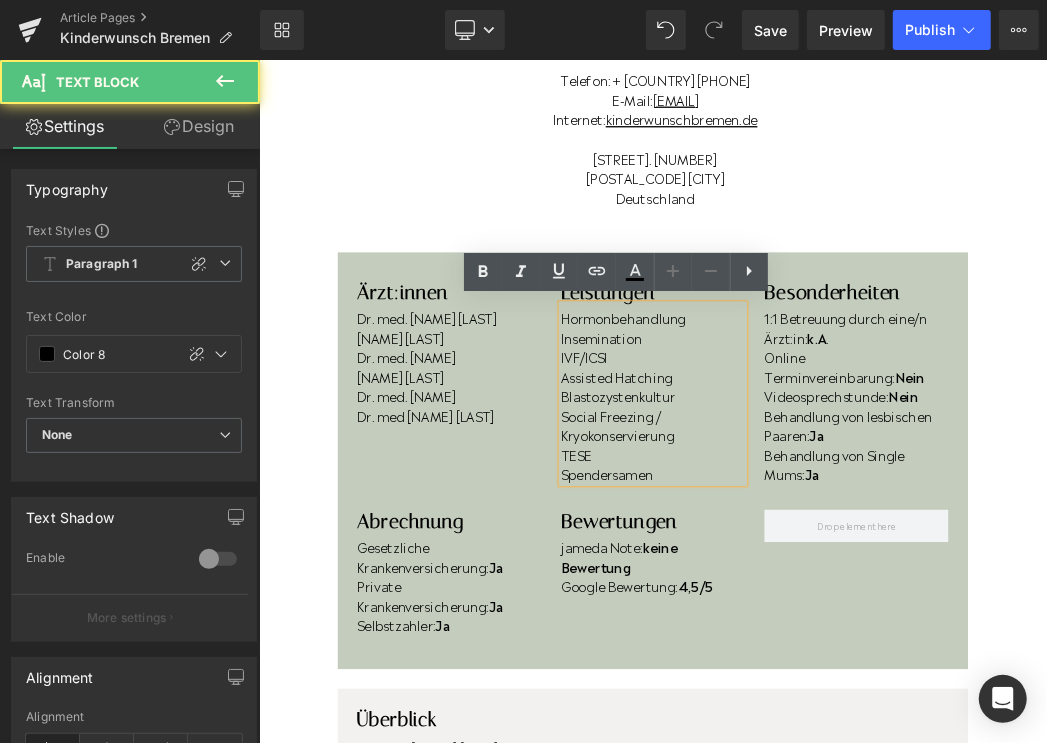 type 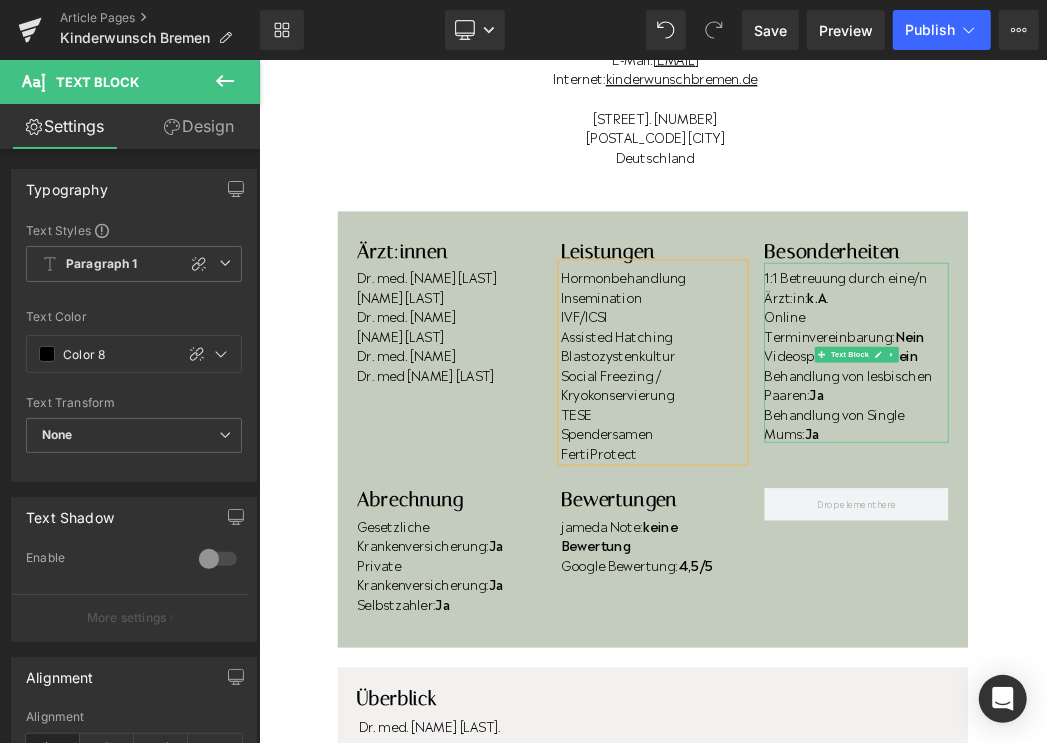 scroll, scrollTop: 386, scrollLeft: 0, axis: vertical 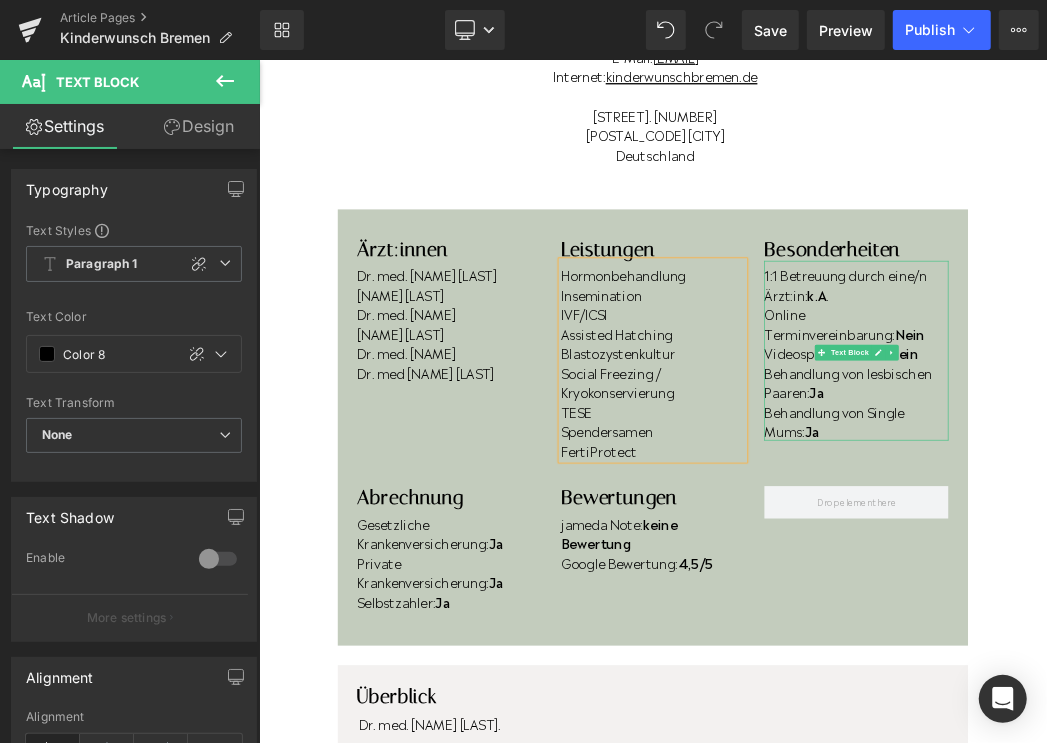 click on "Online Terminvereinbarung:  Nein" at bounding box center [1175, 463] 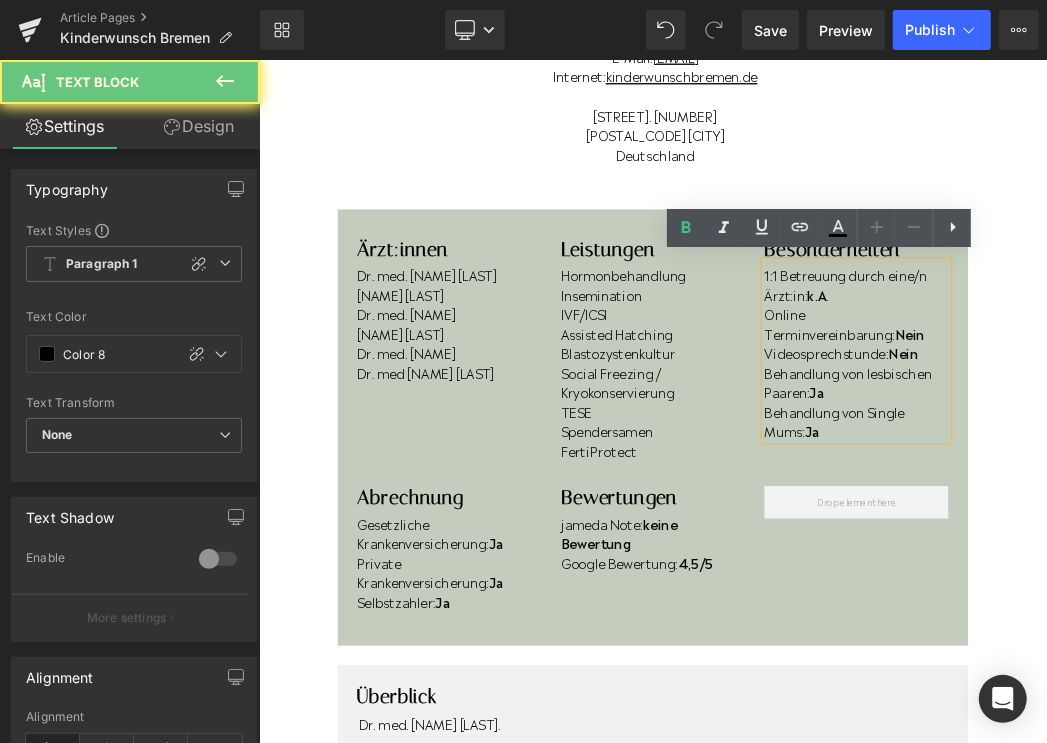 click on "Online Terminvereinbarung:  Nein" at bounding box center (1175, 463) 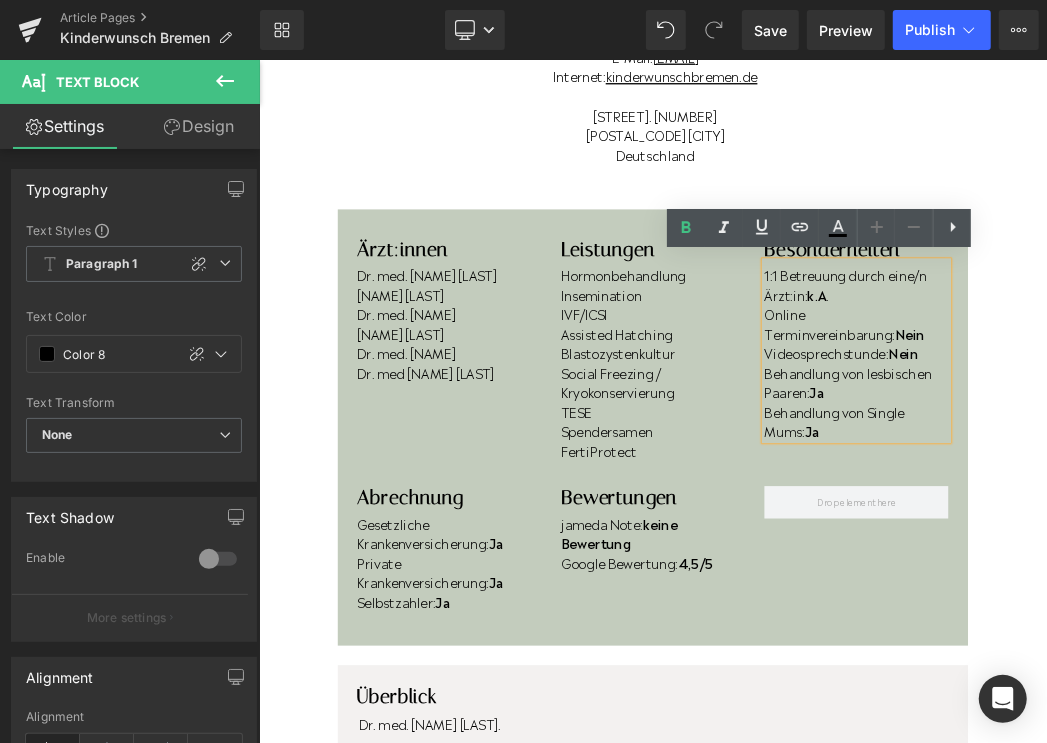 type 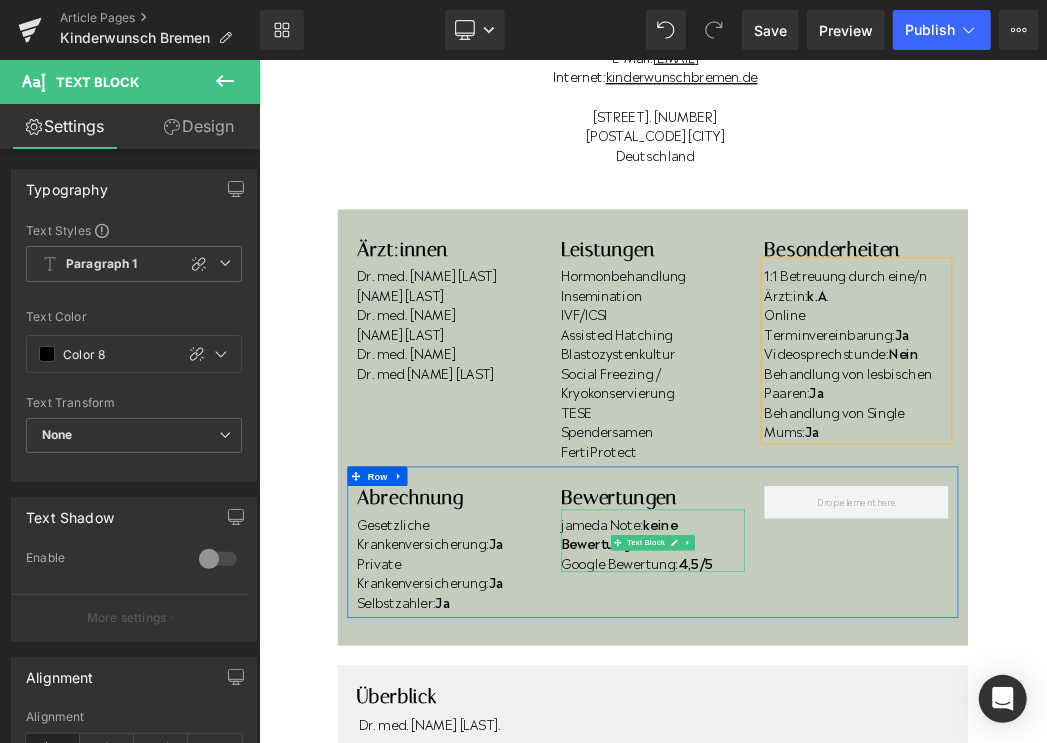 click on "4,5/5" at bounding box center [929, 830] 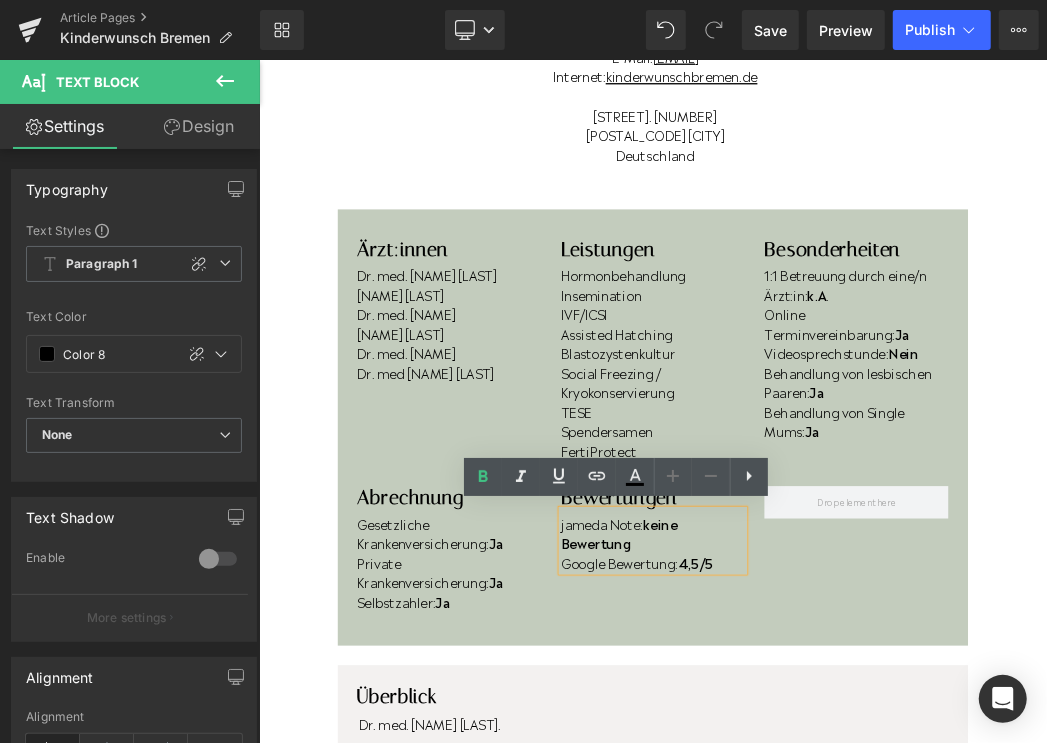 click on "4,5/5" at bounding box center [929, 830] 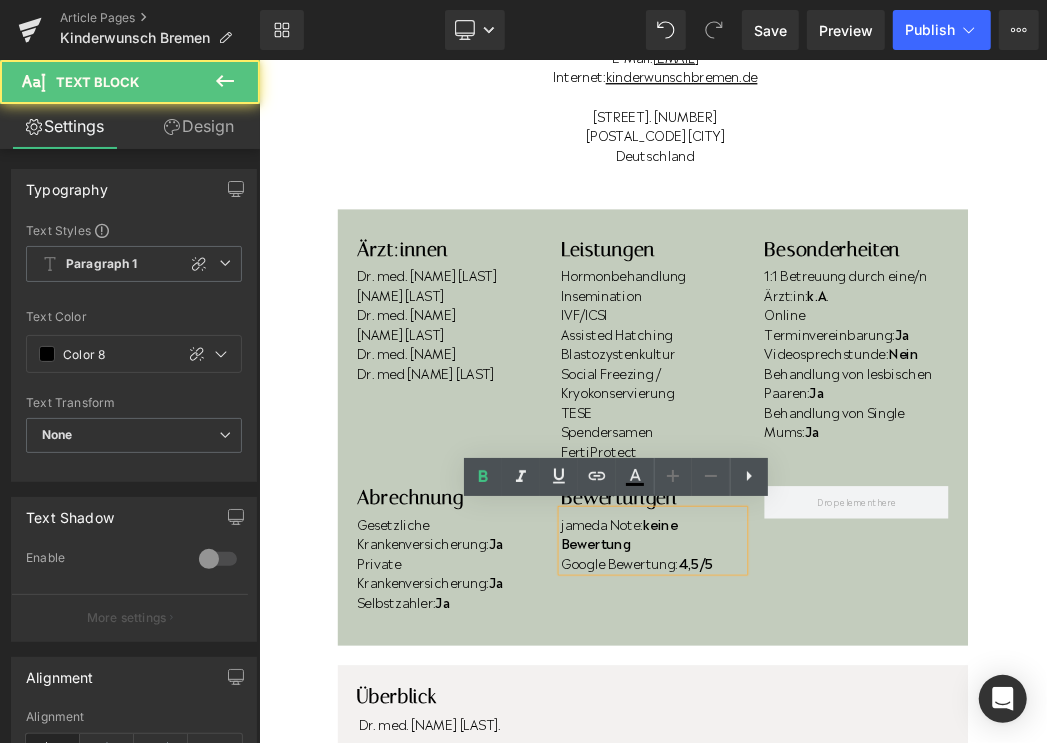 type 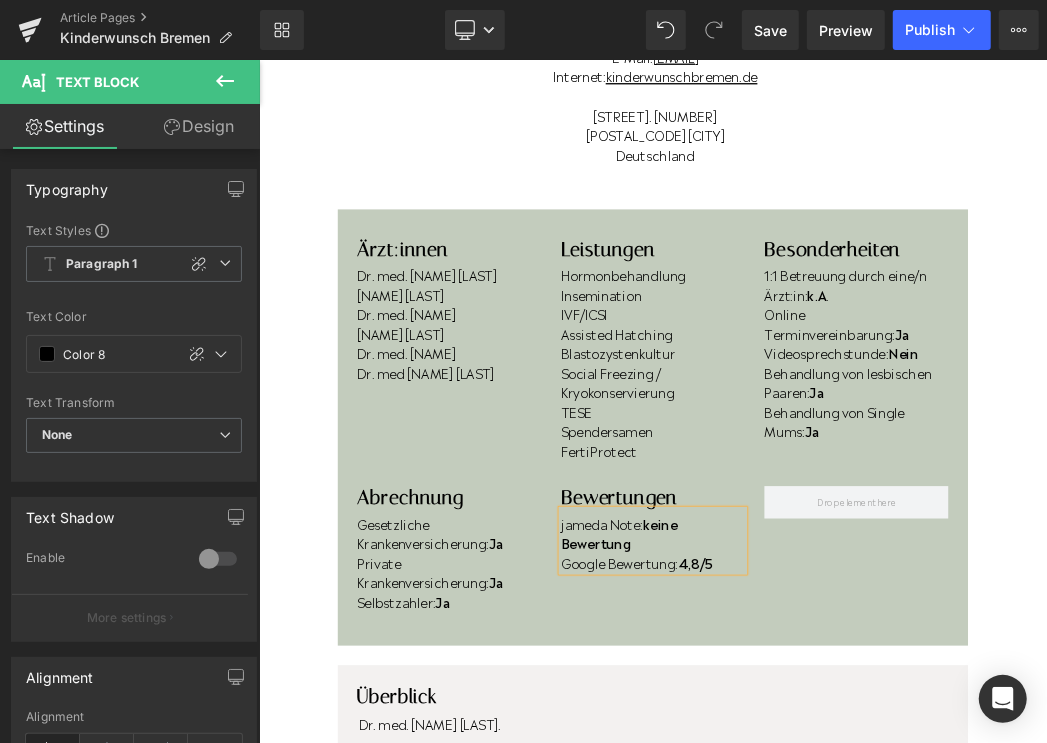 click on "jameda Note:  keine Bewertung" at bounding box center [863, 785] 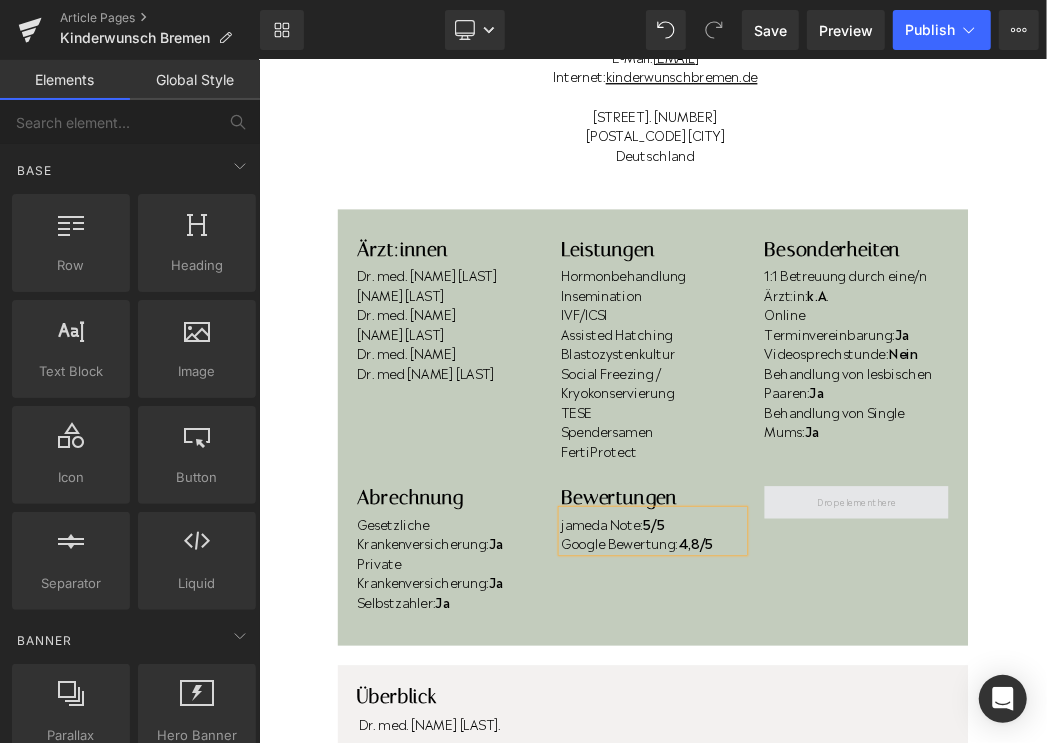 click at bounding box center [1175, 737] 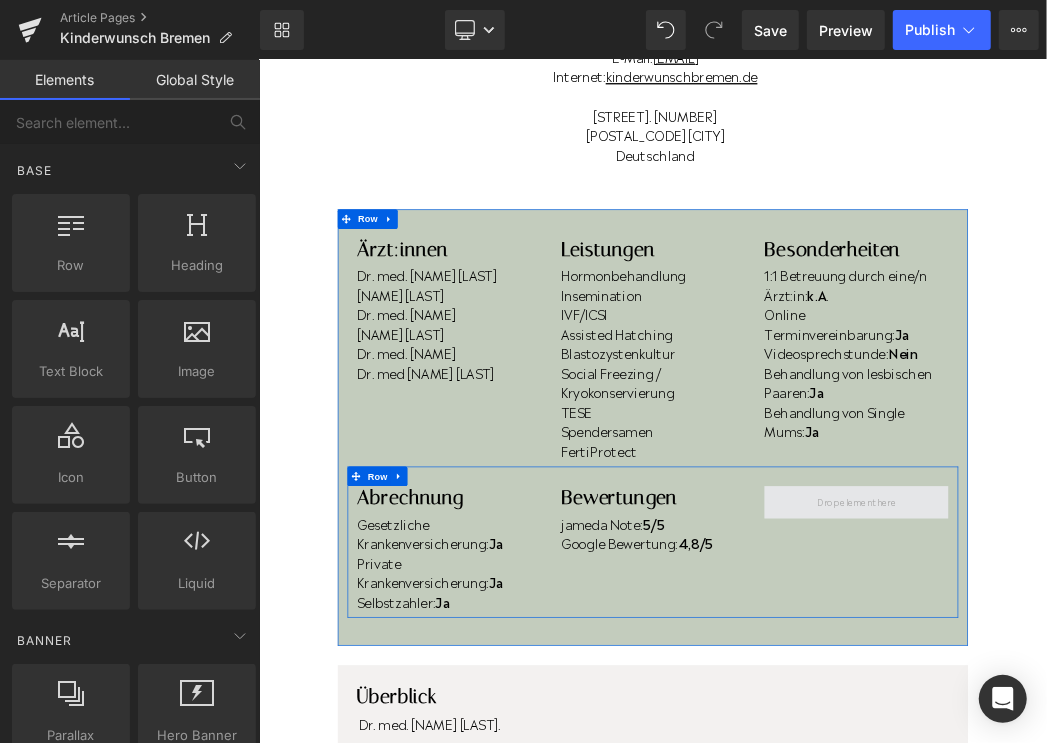 click at bounding box center (1175, 737) 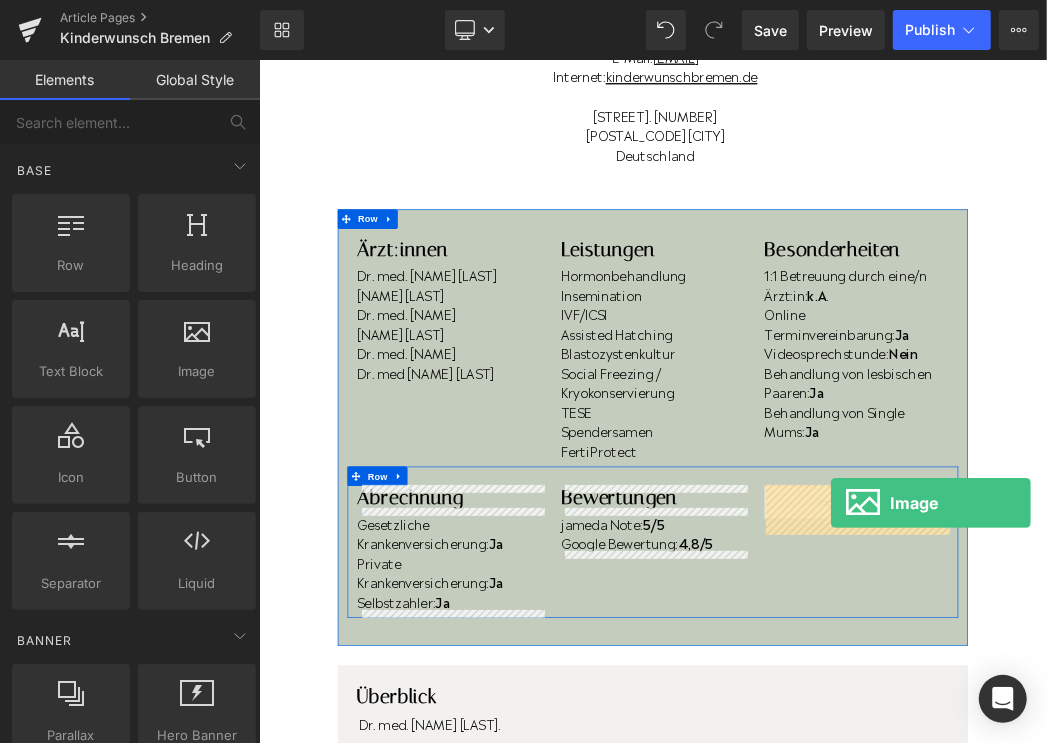 drag, startPoint x: 462, startPoint y: 409, endPoint x: 1136, endPoint y: 739, distance: 750.45056 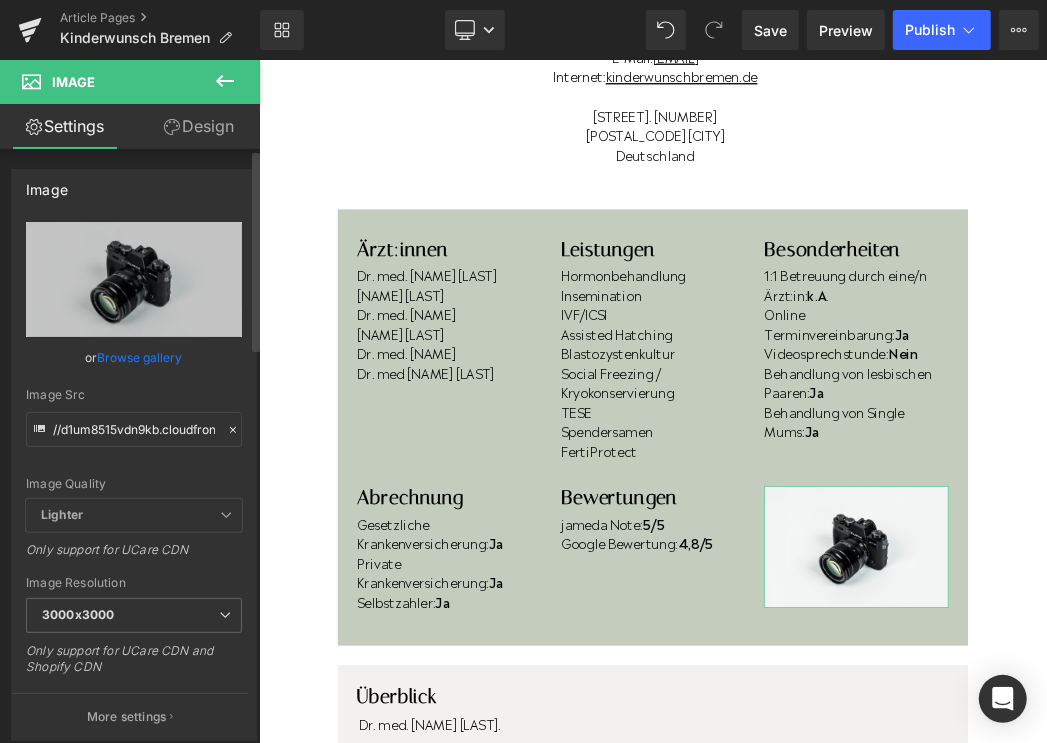 click on "Browse gallery" at bounding box center (140, 357) 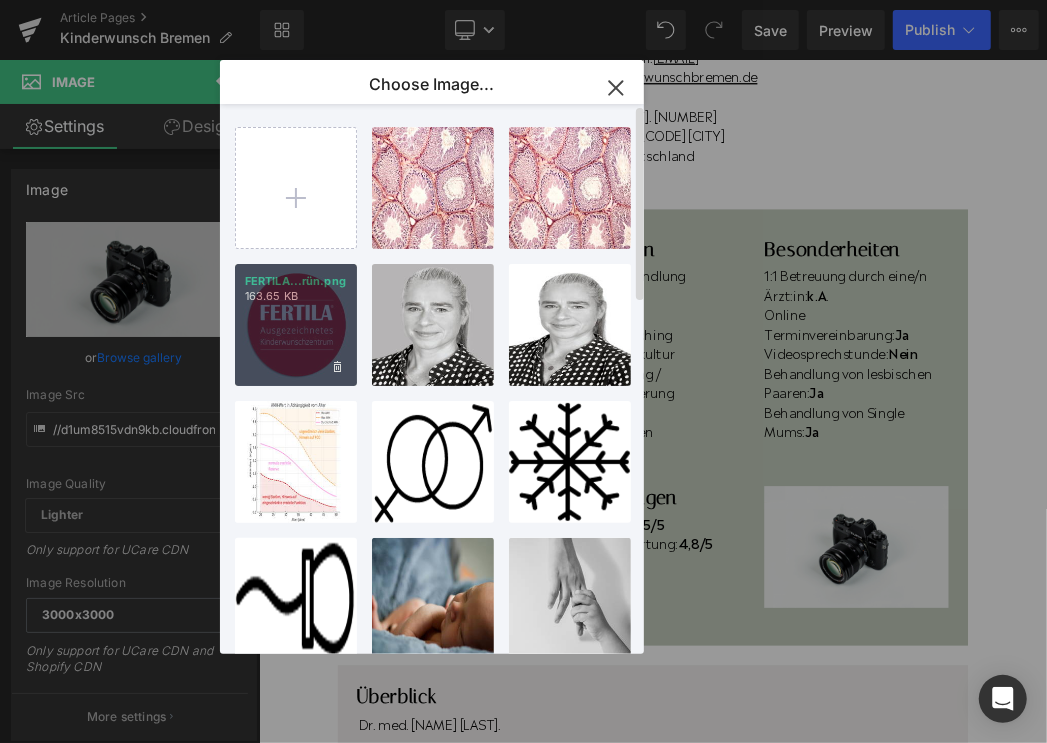 click on "FERTILA...rün.png 163.65 KB" at bounding box center (296, 325) 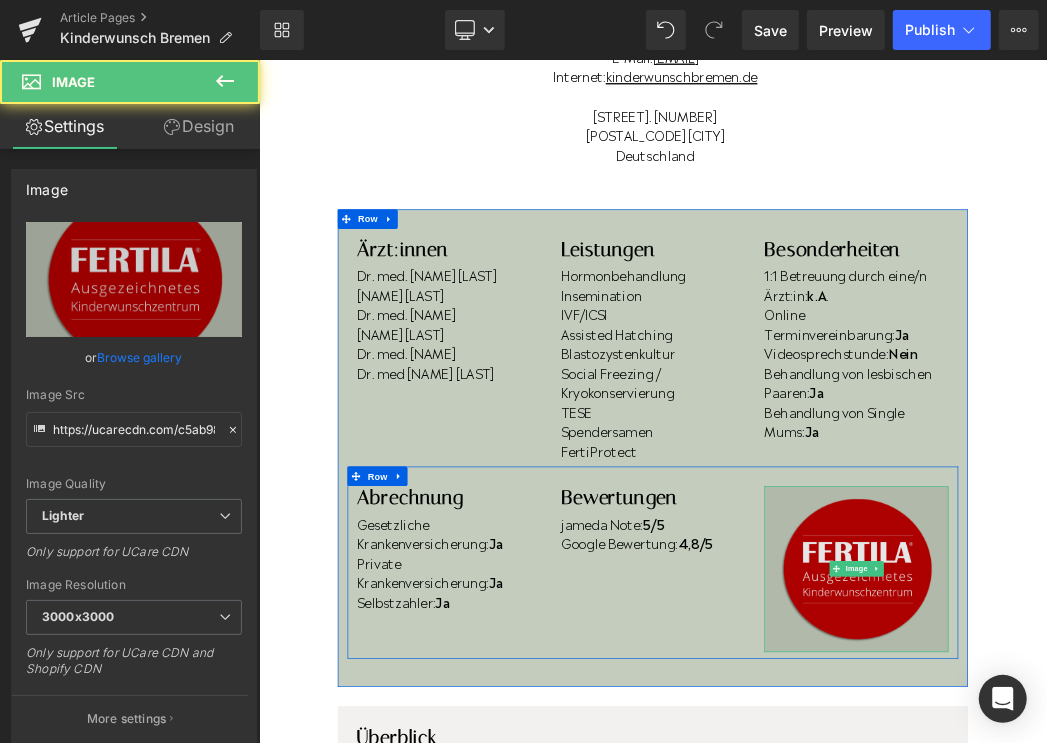click at bounding box center [1175, 840] 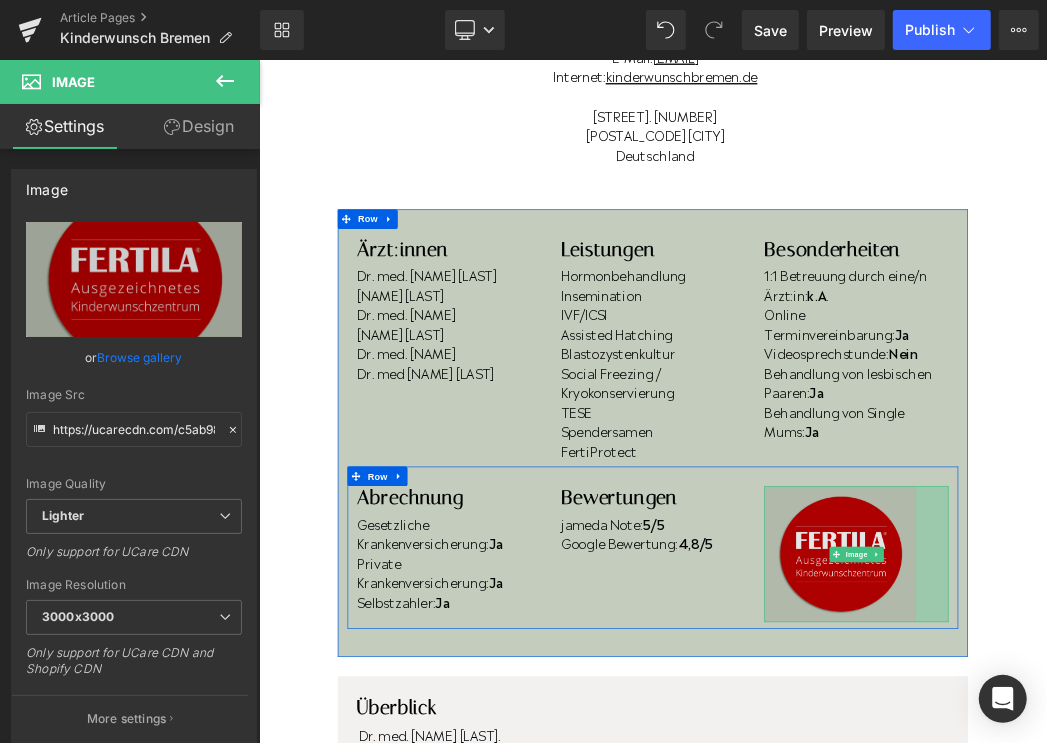 drag, startPoint x: 1312, startPoint y: 953, endPoint x: 1262, endPoint y: 867, distance: 99.47864 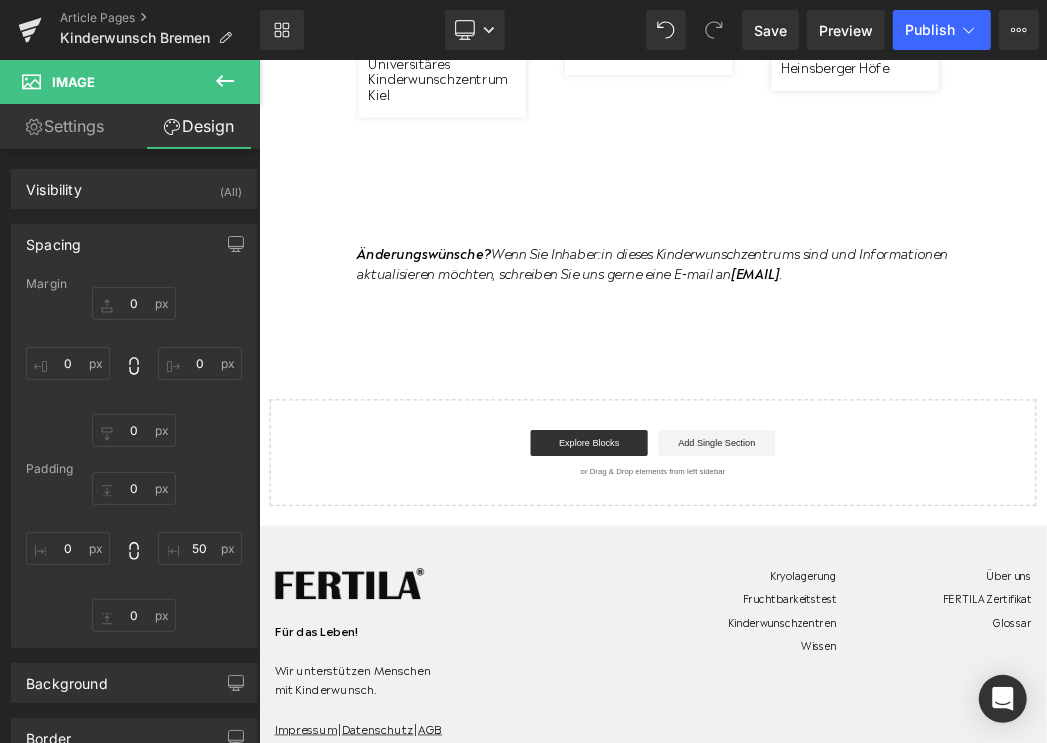 scroll, scrollTop: 0, scrollLeft: 0, axis: both 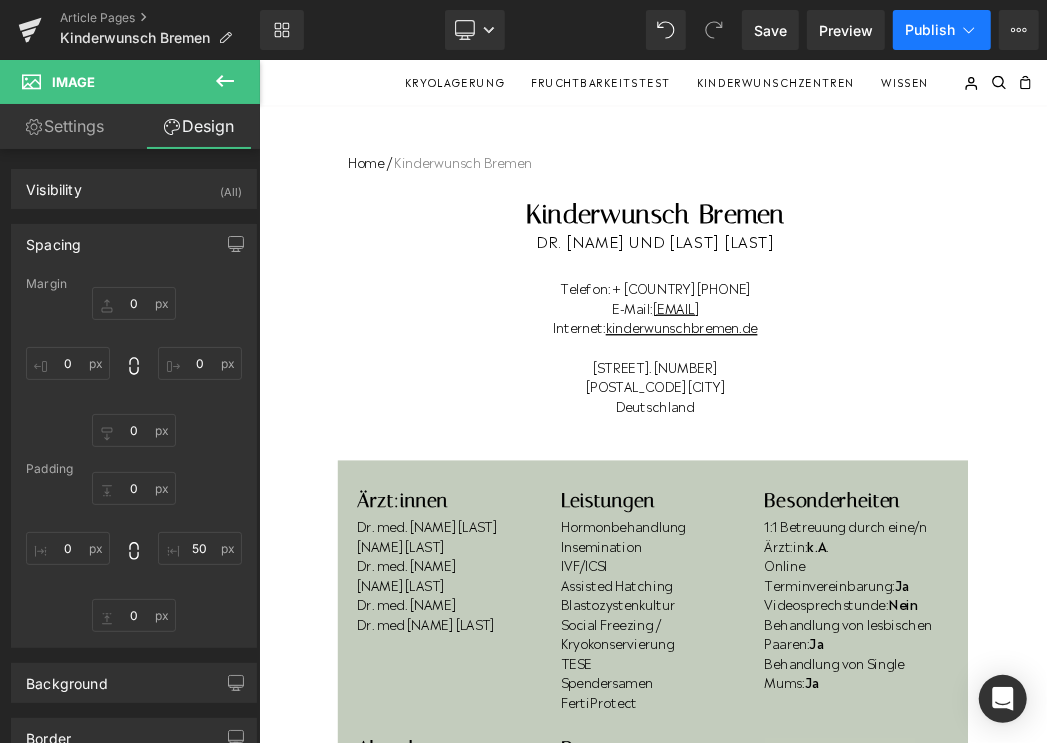 click on "Publish" at bounding box center (930, 30) 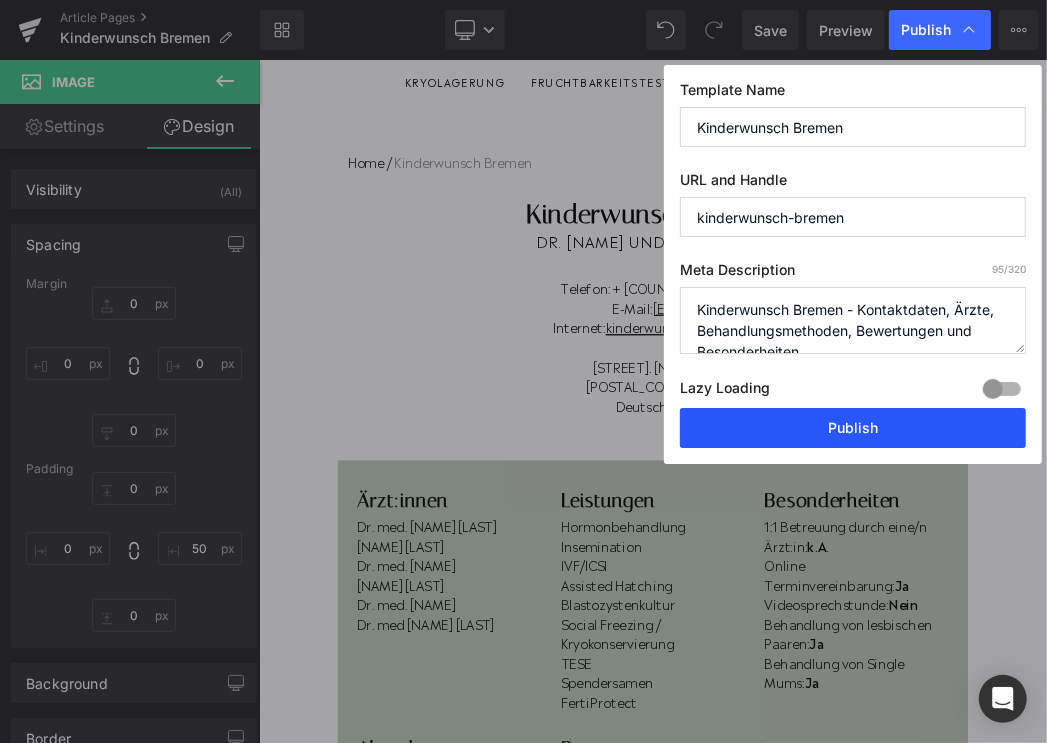 click on "Publish" at bounding box center [853, 428] 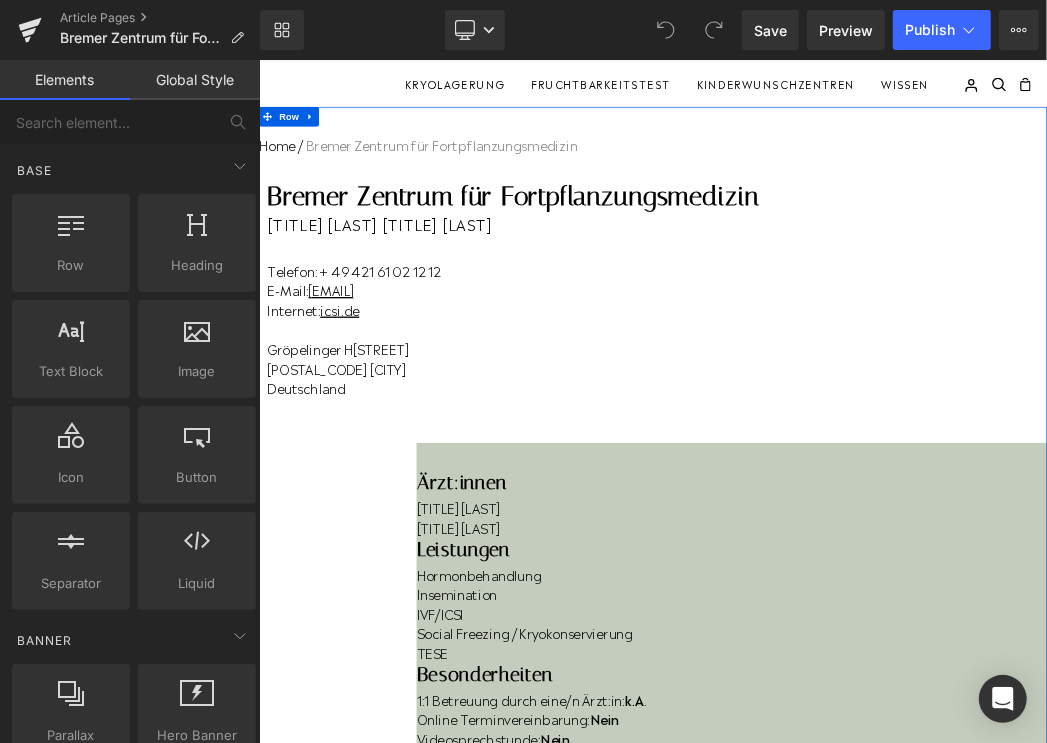 scroll, scrollTop: 0, scrollLeft: 0, axis: both 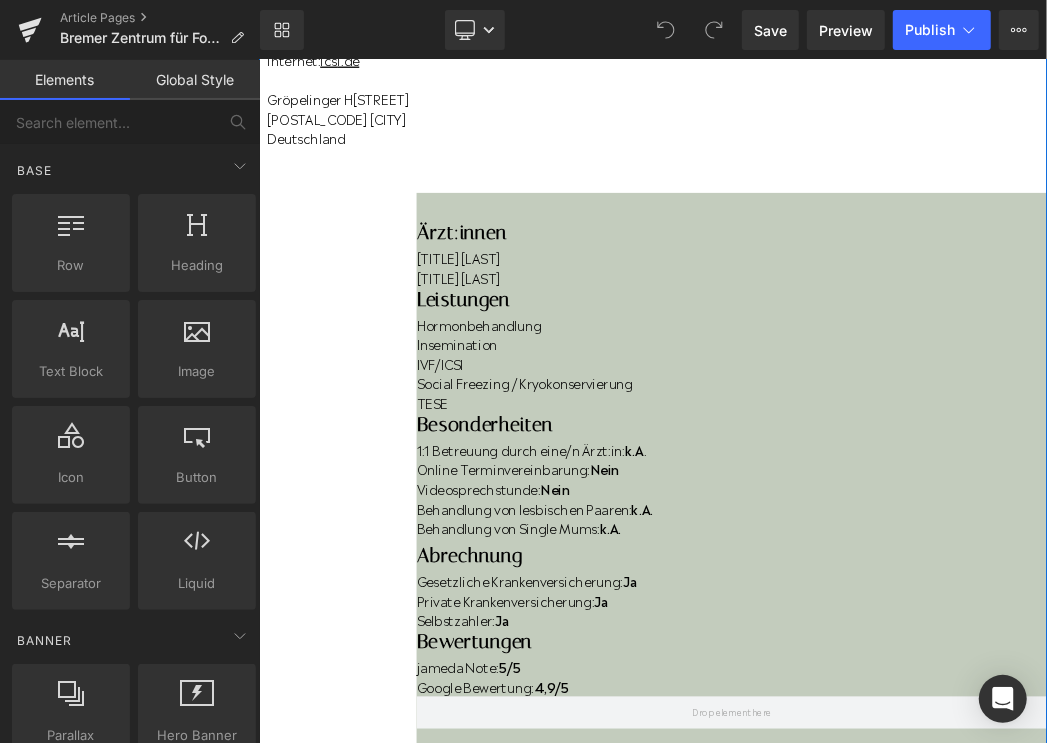click on "TESE" at bounding box center (984, 585) 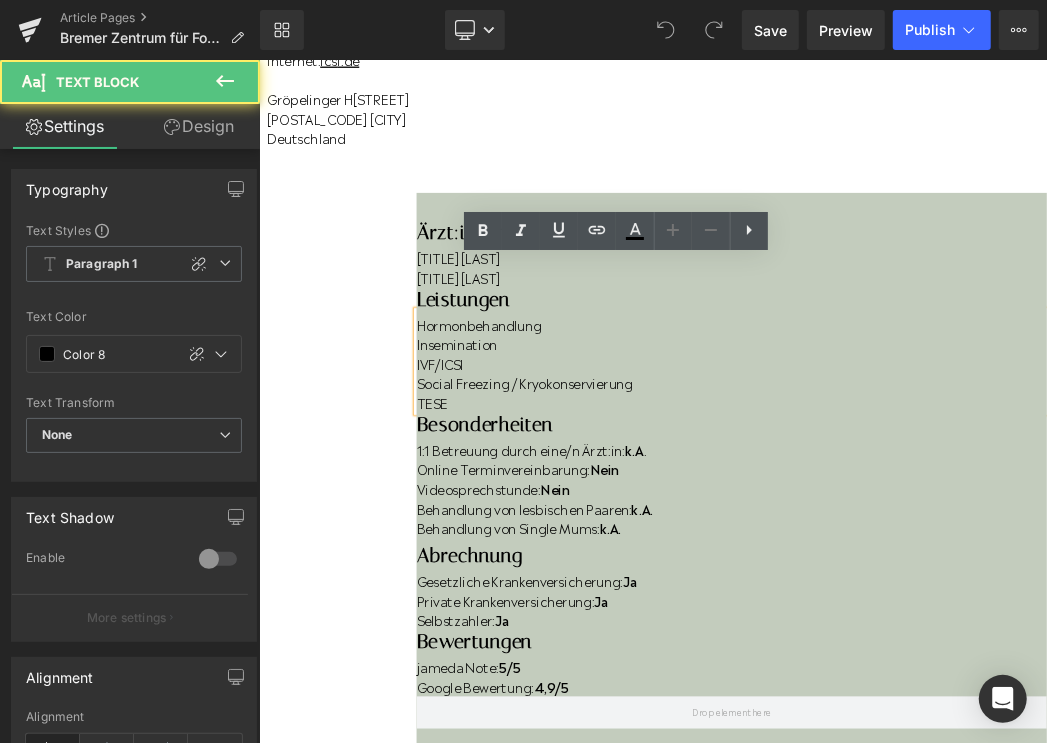 click on "TESE" at bounding box center (984, 585) 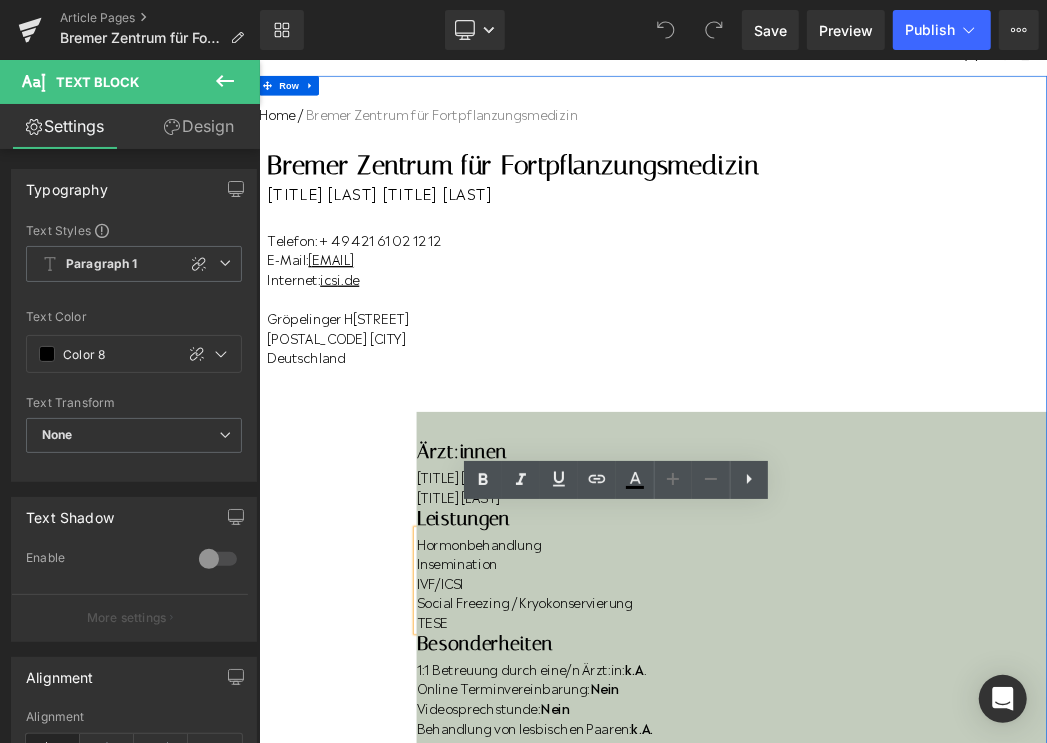 scroll, scrollTop: 0, scrollLeft: 0, axis: both 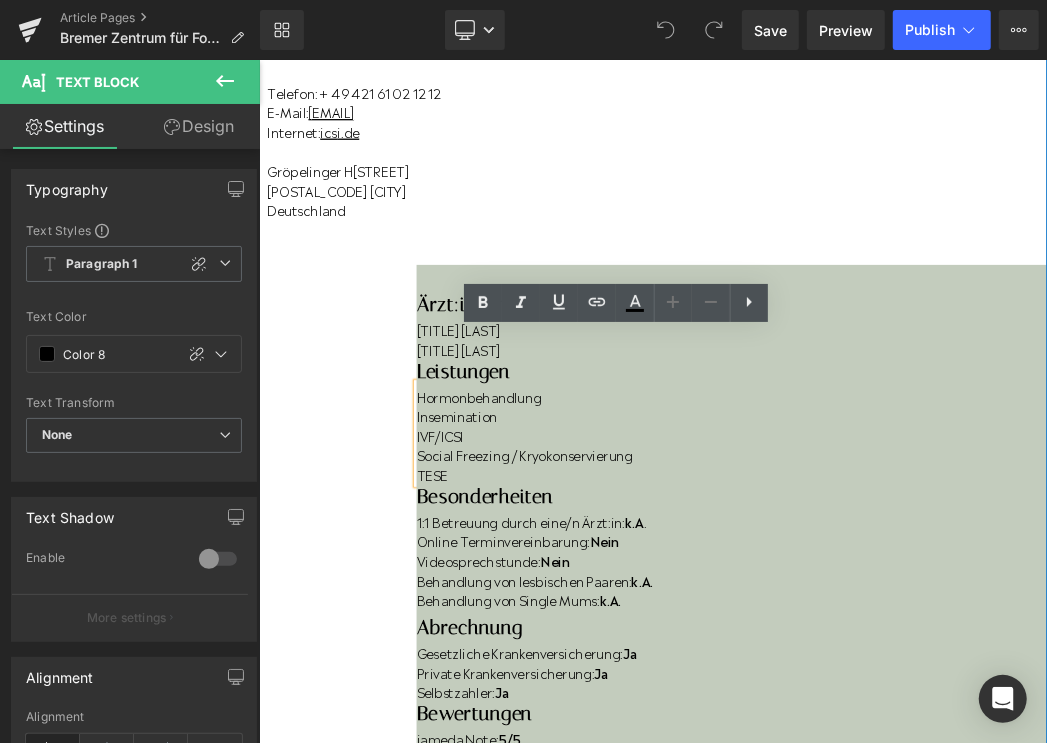drag, startPoint x: 944, startPoint y: 884, endPoint x: 977, endPoint y: 901, distance: 37.12142 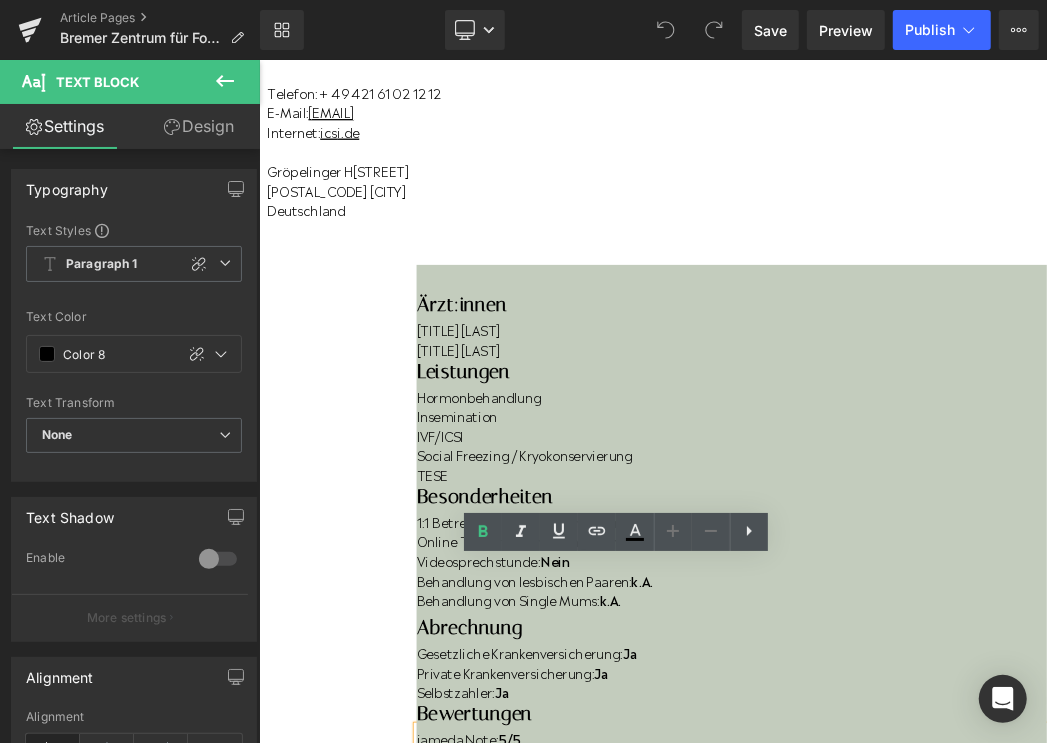 drag, startPoint x: 941, startPoint y: 885, endPoint x: 941, endPoint y: 916, distance: 31 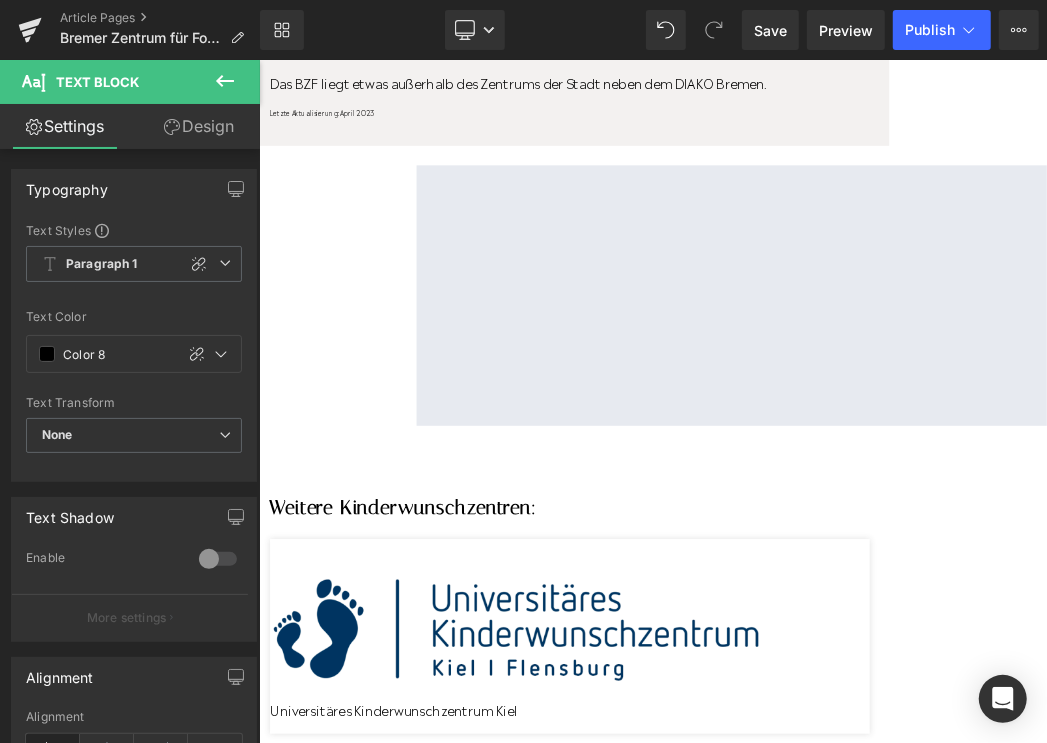 scroll, scrollTop: 1851, scrollLeft: 0, axis: vertical 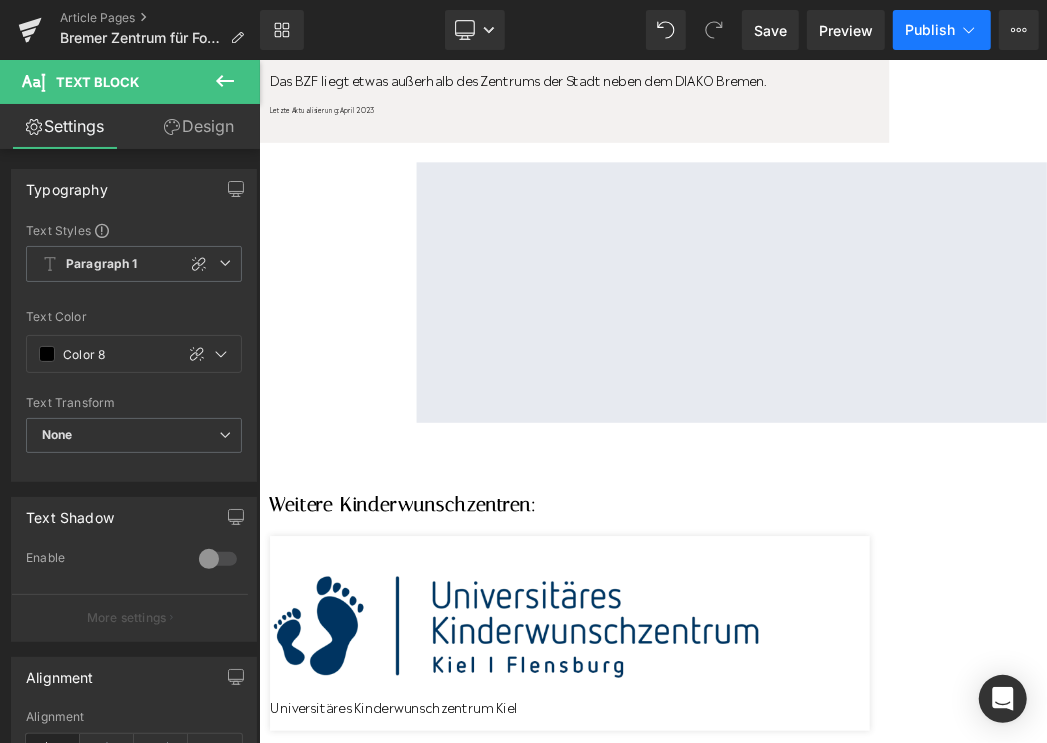 click on "Publish" at bounding box center (942, 30) 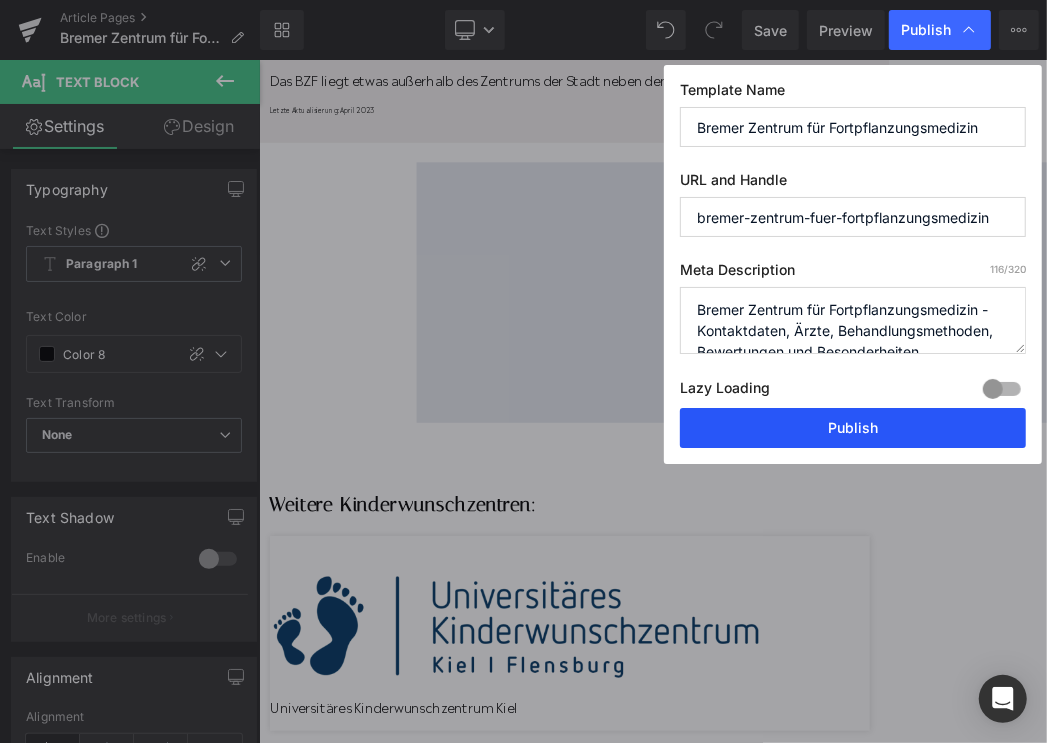 click on "Publish" at bounding box center (853, 428) 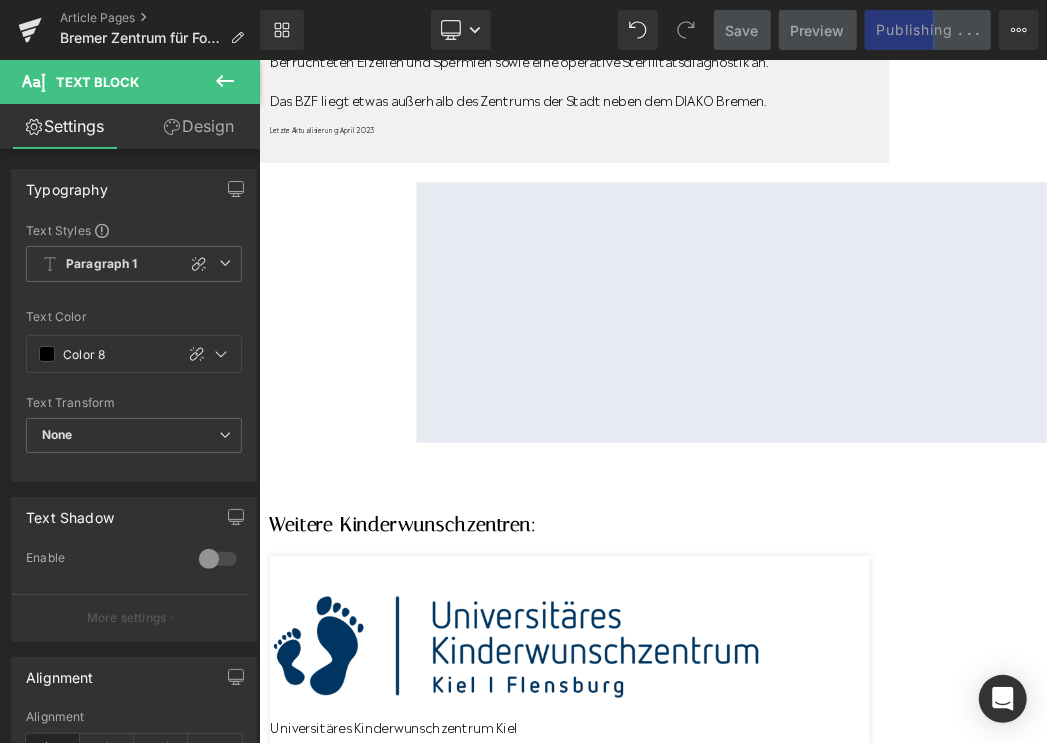 scroll, scrollTop: 0, scrollLeft: 0, axis: both 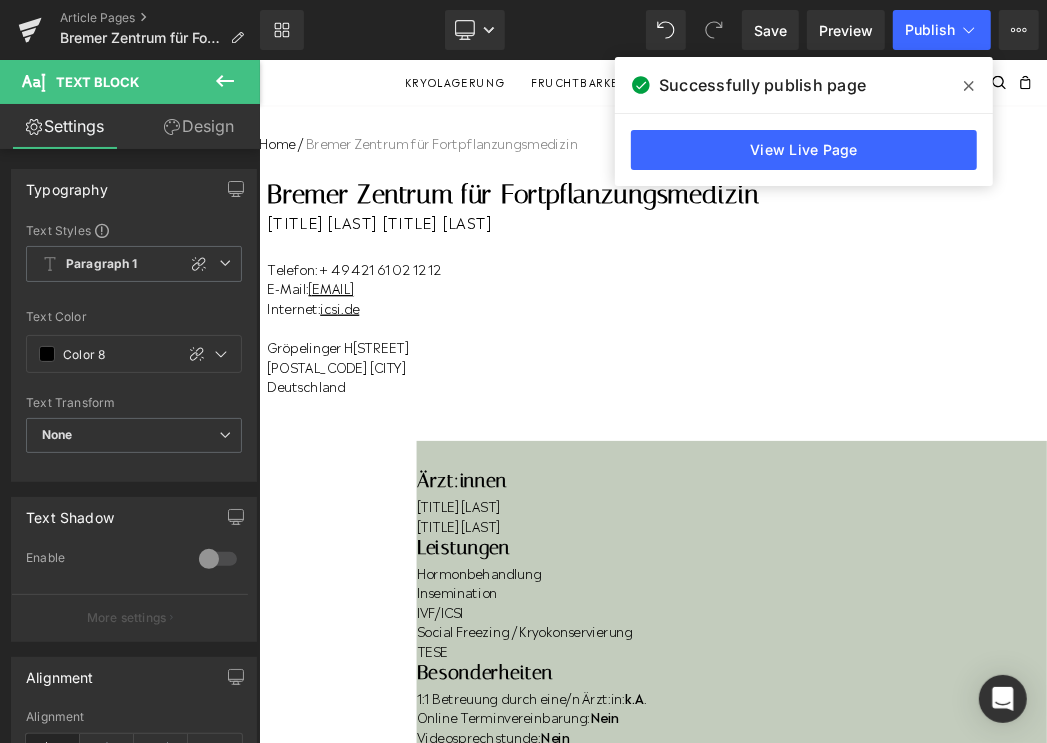 click 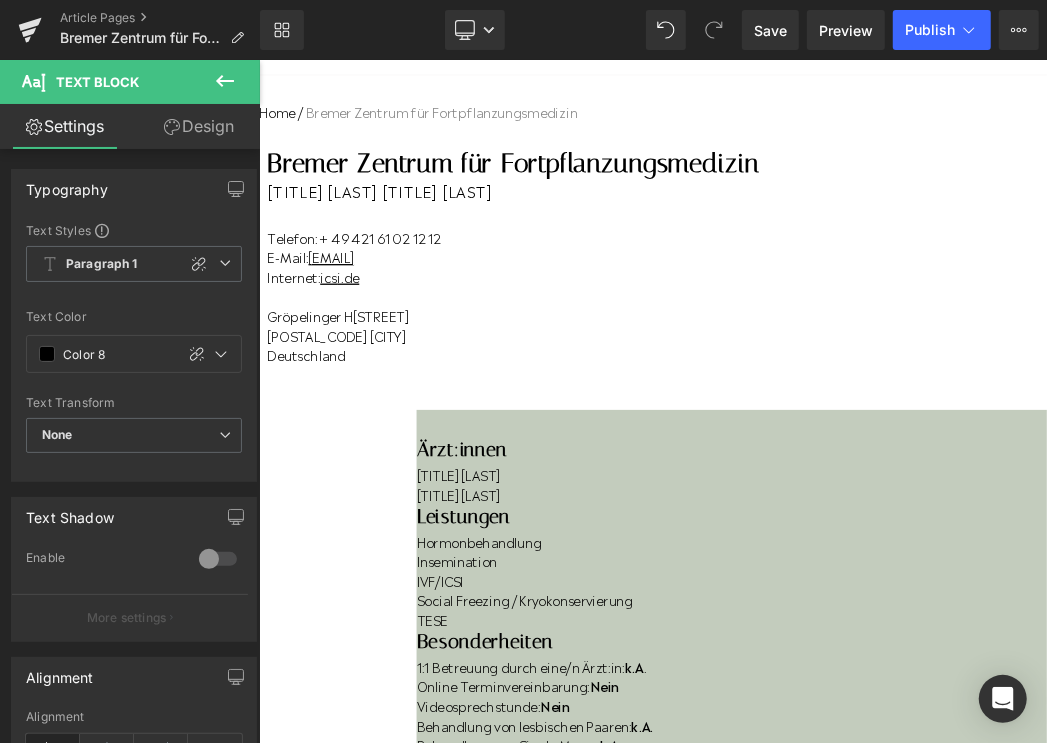 scroll, scrollTop: 0, scrollLeft: 0, axis: both 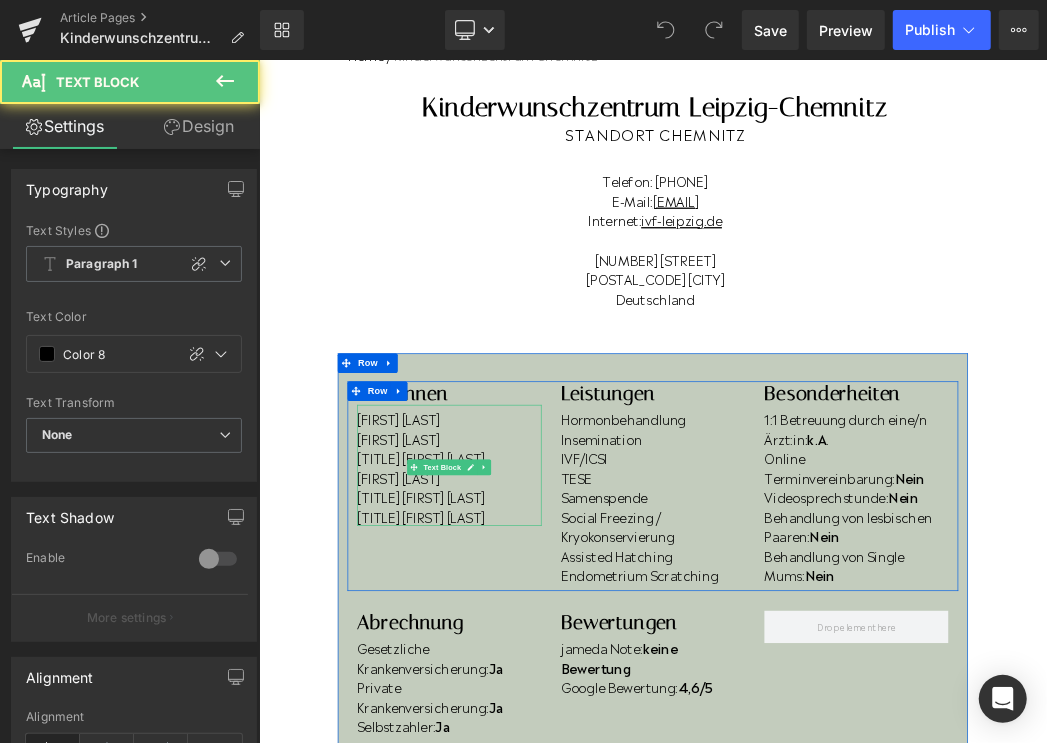 click on "Dr. med. [NAME] [LAST]" at bounding box center [550, 759] 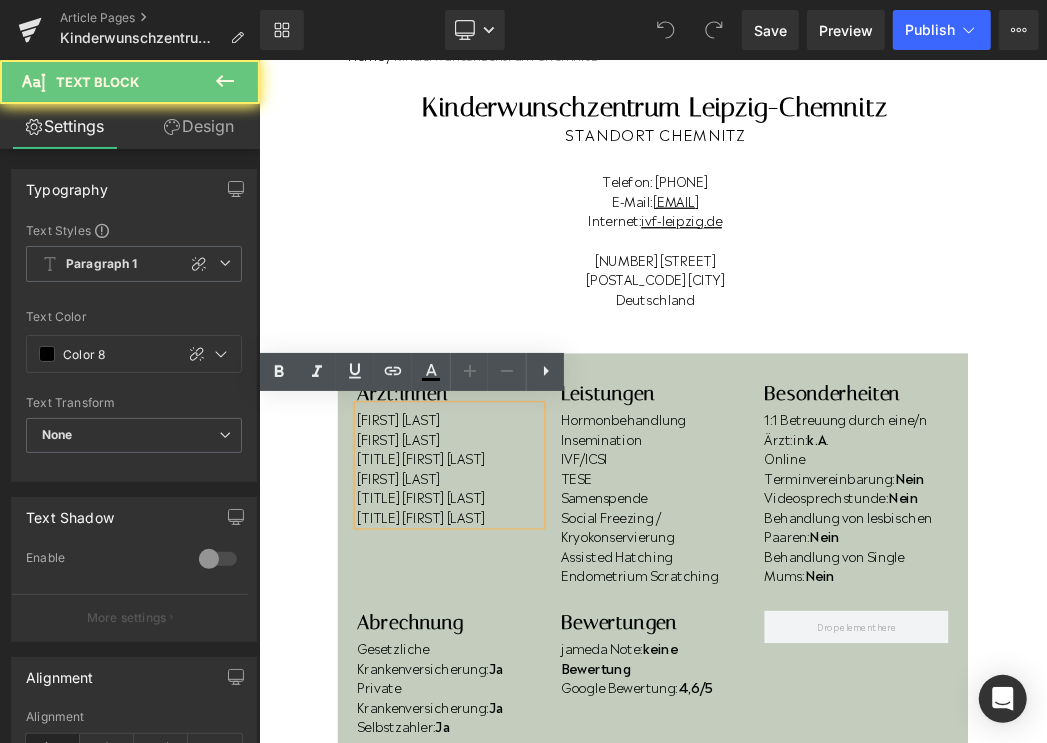 click on "Dr. med. [NAME] [LAST]" at bounding box center (550, 759) 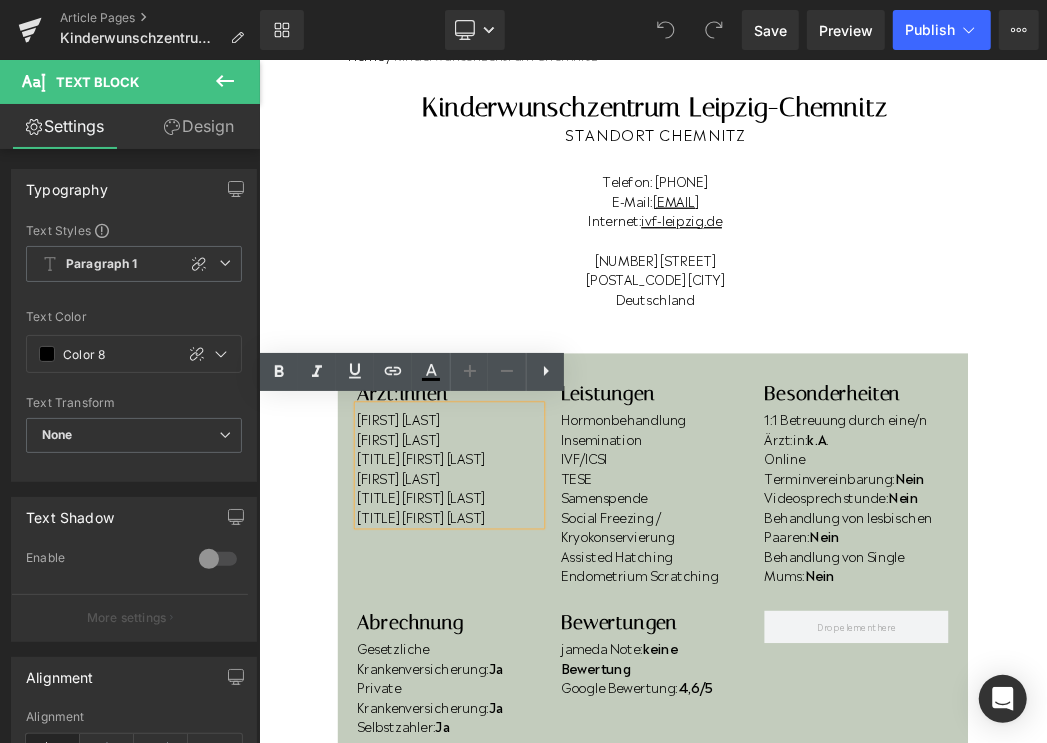 type 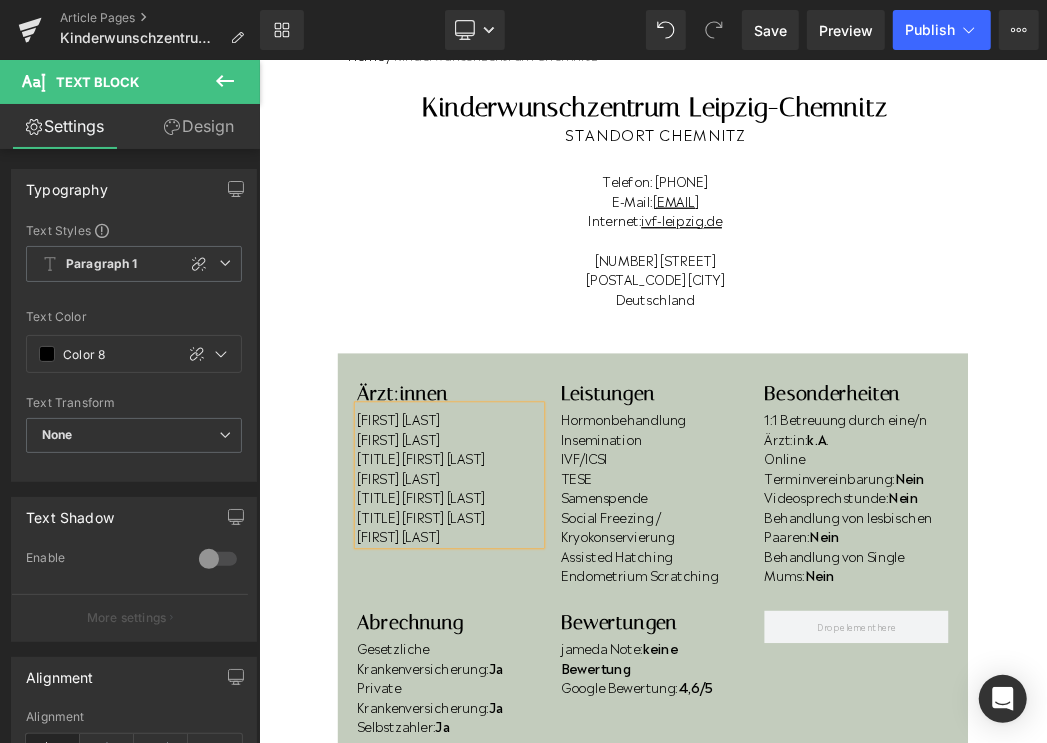 scroll, scrollTop: 162, scrollLeft: 0, axis: vertical 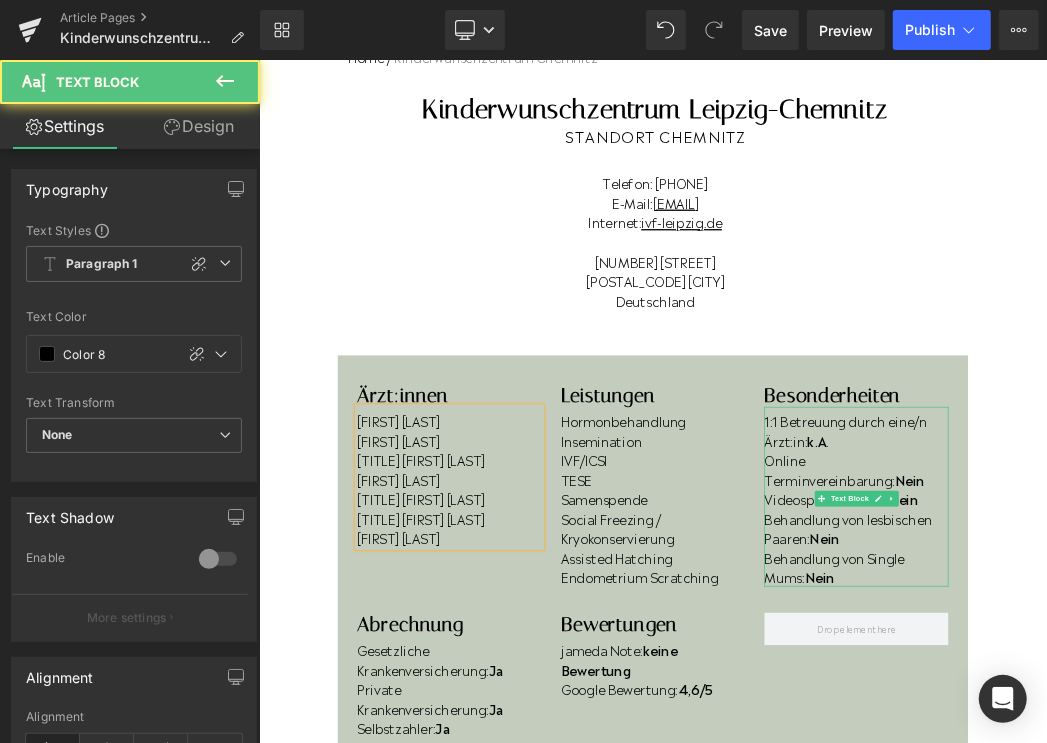 click on "Behandlung von lesbischen Paaren:  Nein" at bounding box center [1175, 777] 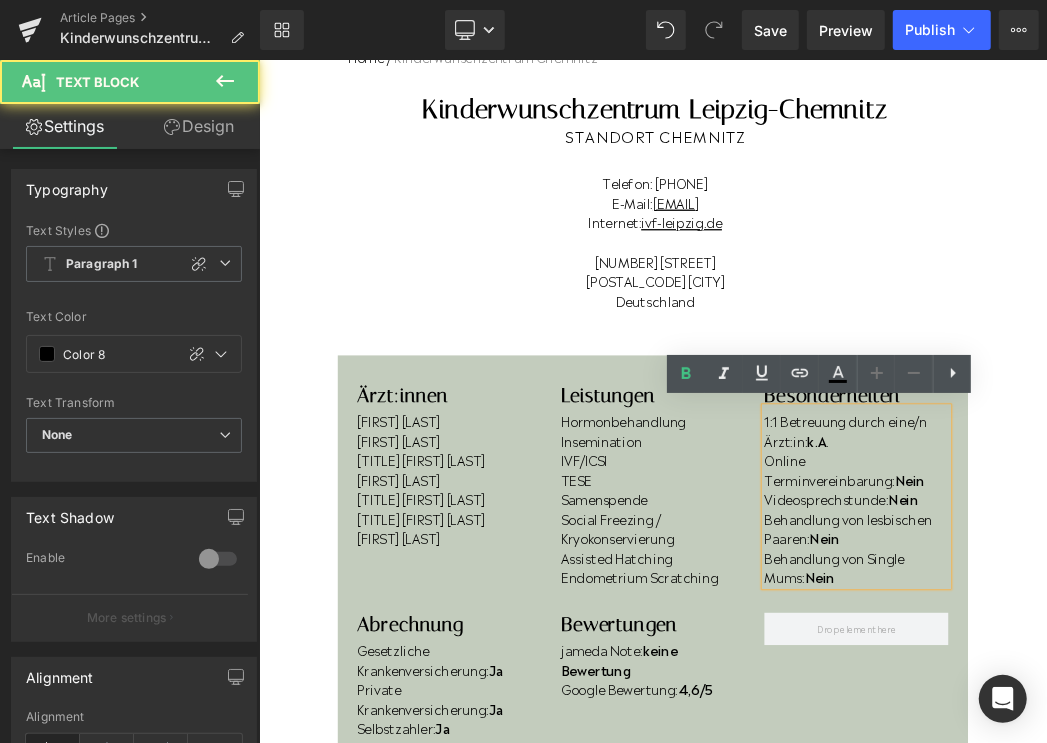 click on "Behandlung von lesbischen Paaren:  Nein" at bounding box center [1175, 777] 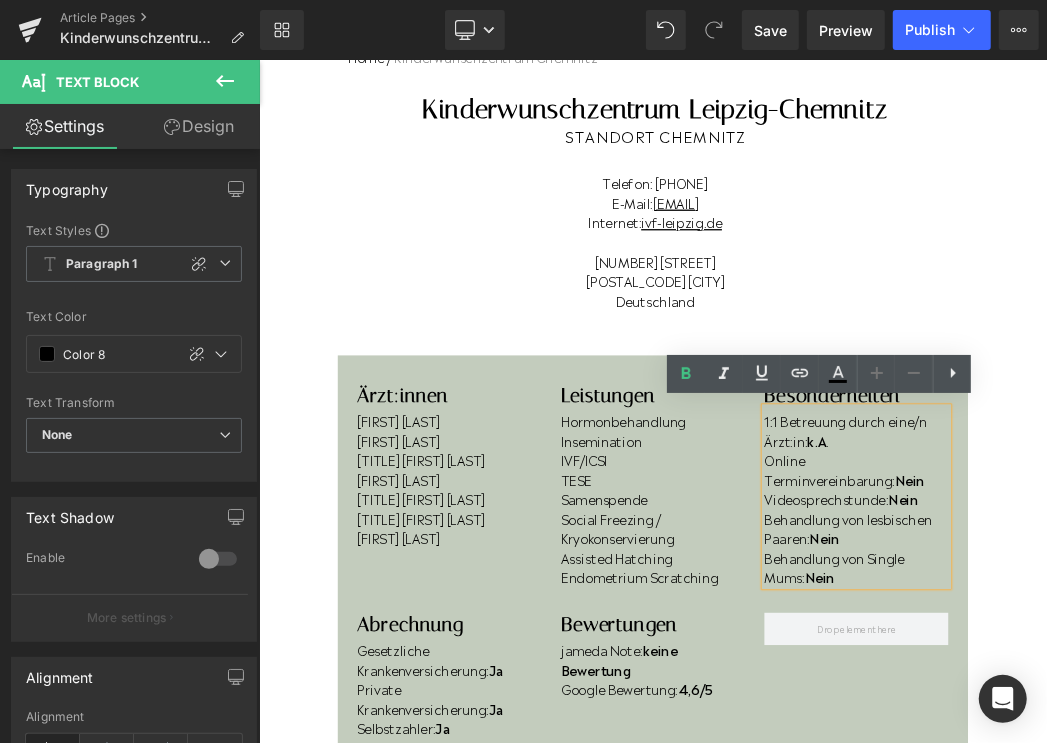 type 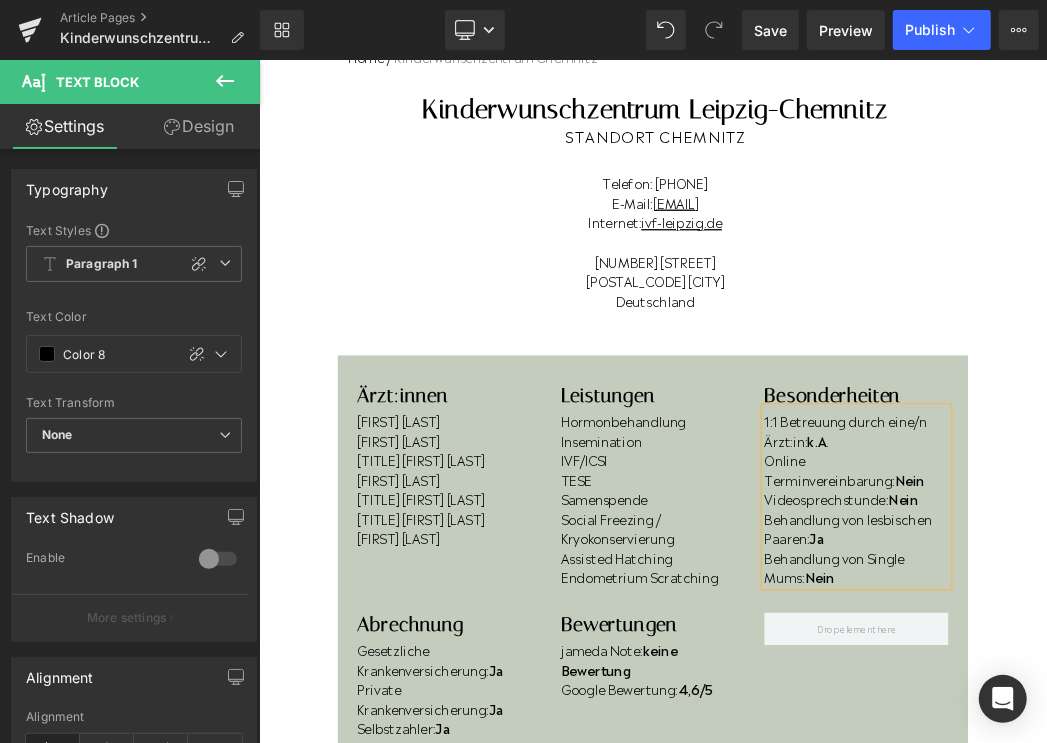 click on "Behandlung von Single Mums:  Nein" at bounding box center (1175, 837) 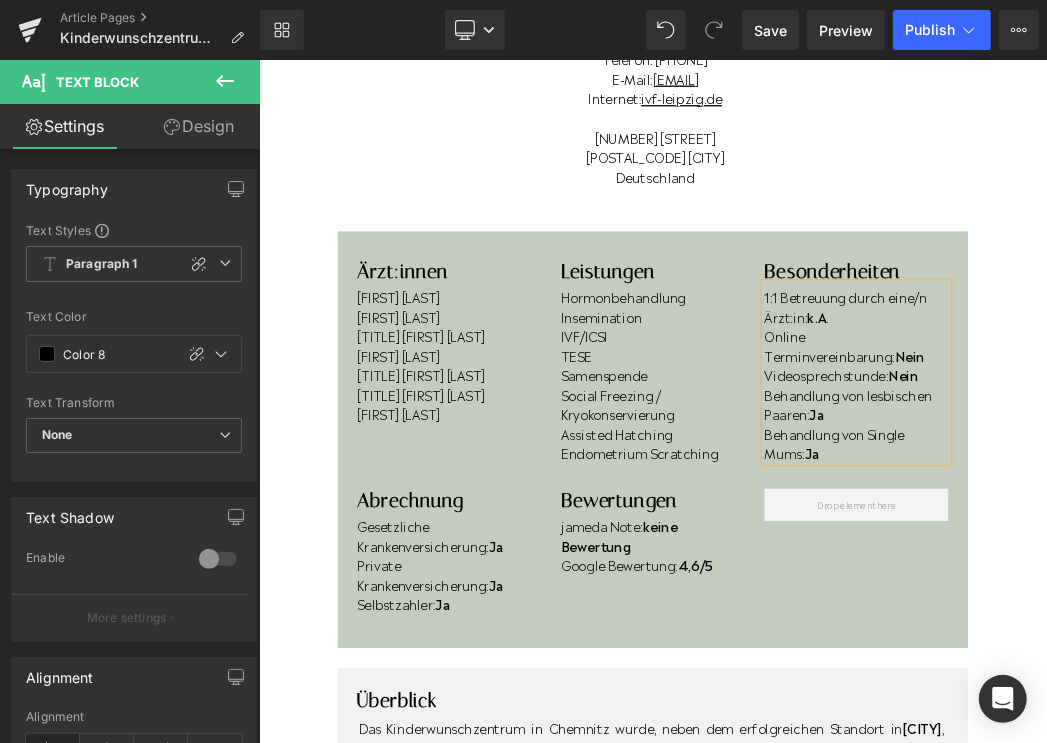 scroll, scrollTop: 370, scrollLeft: 0, axis: vertical 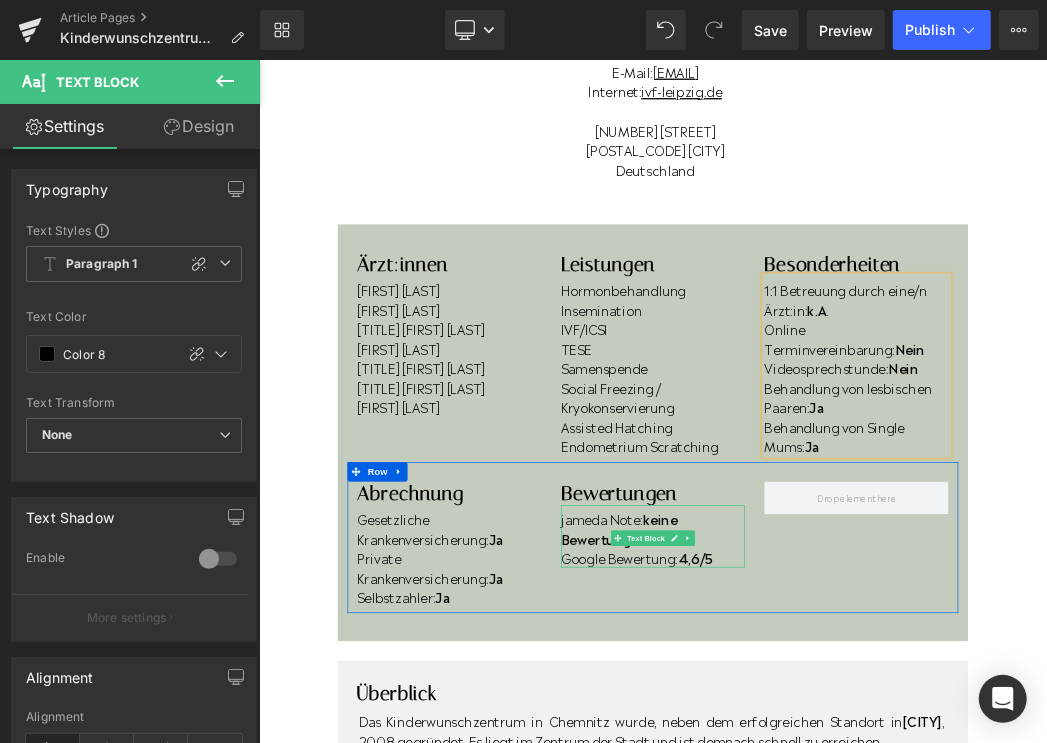click on "4,6/5" at bounding box center [929, 823] 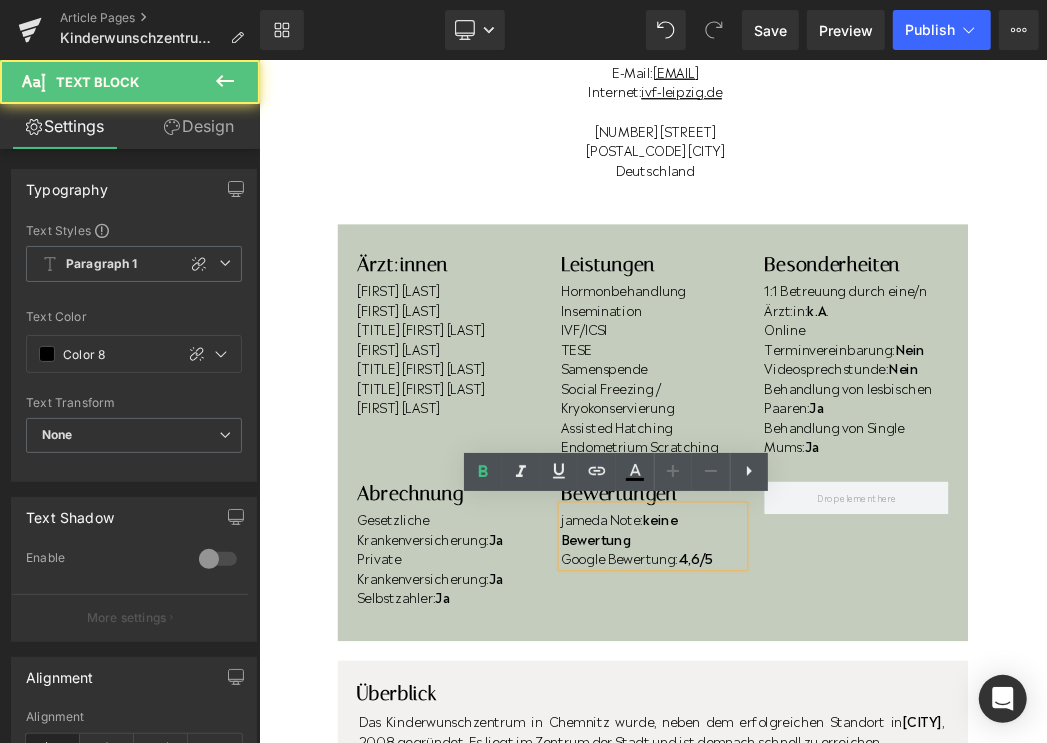 click on "4,6/5" at bounding box center [929, 823] 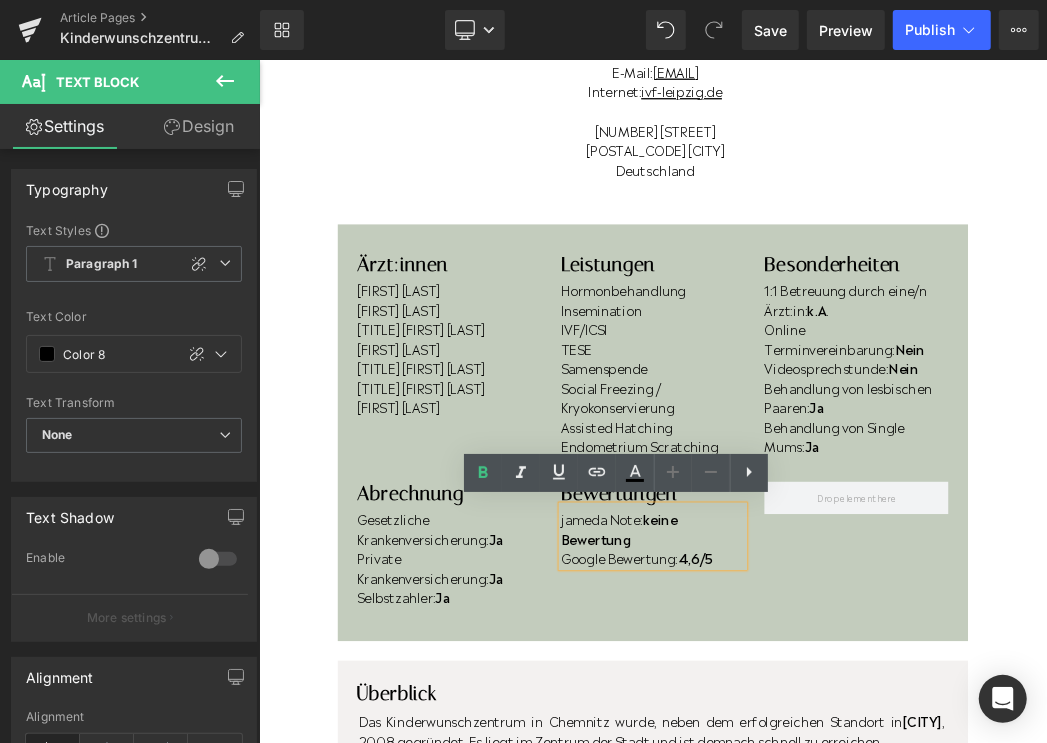 type 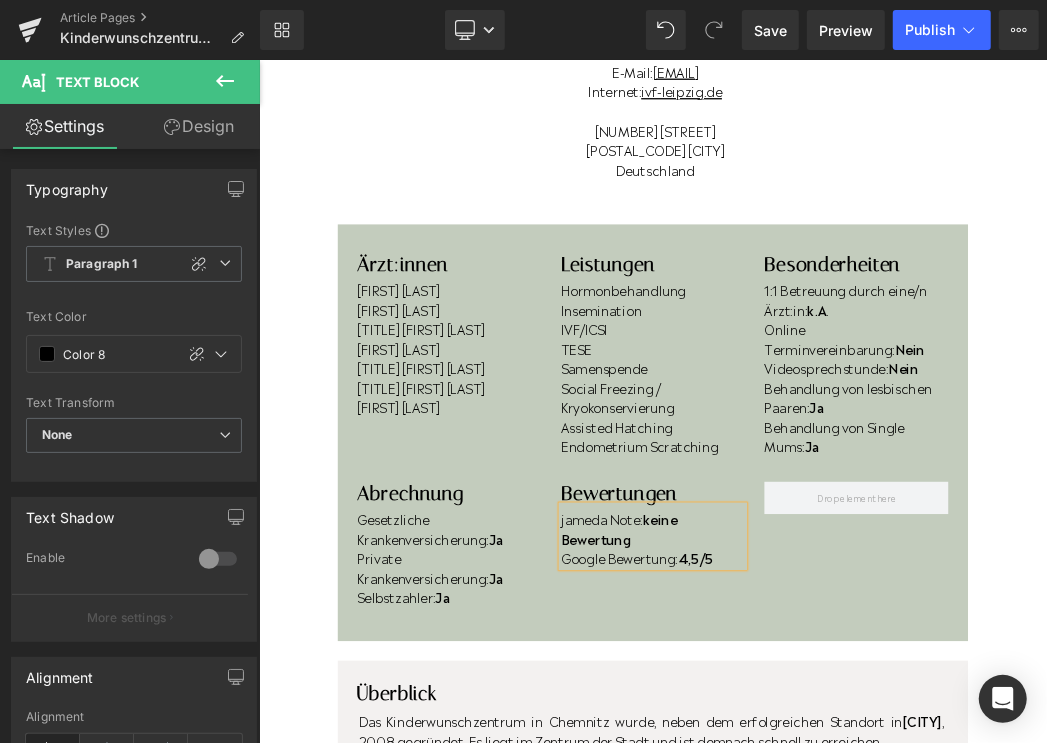click on "jameda Note:  keine Bewertung" at bounding box center [863, 779] 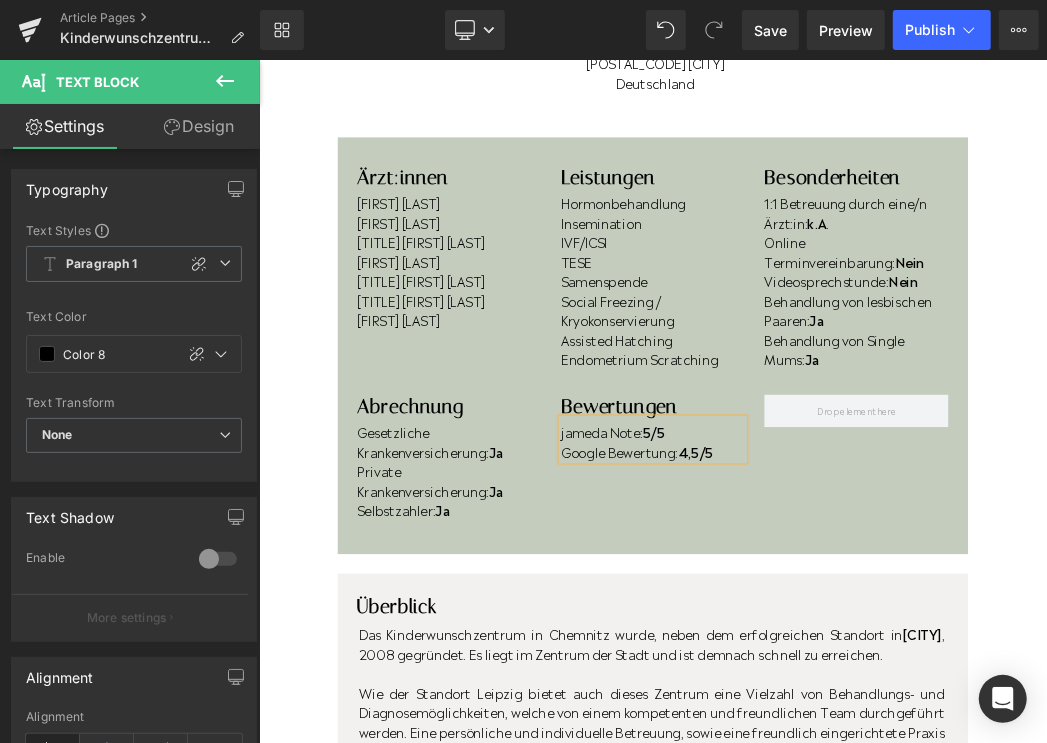 scroll, scrollTop: 0, scrollLeft: 0, axis: both 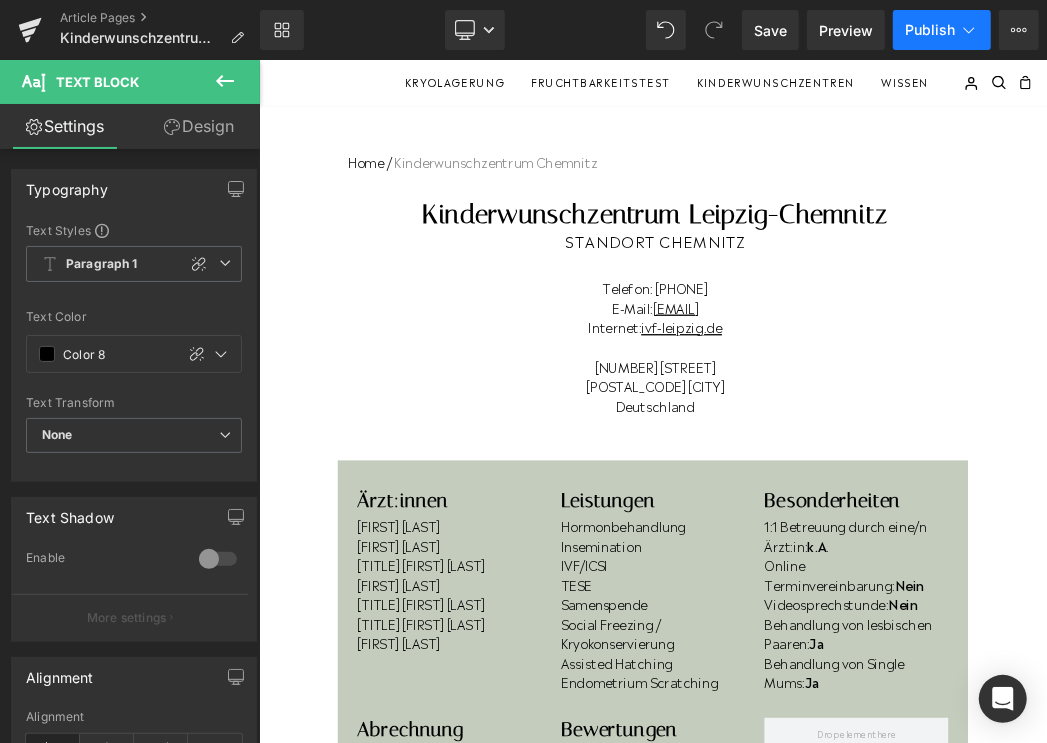 click on "Publish" at bounding box center [930, 30] 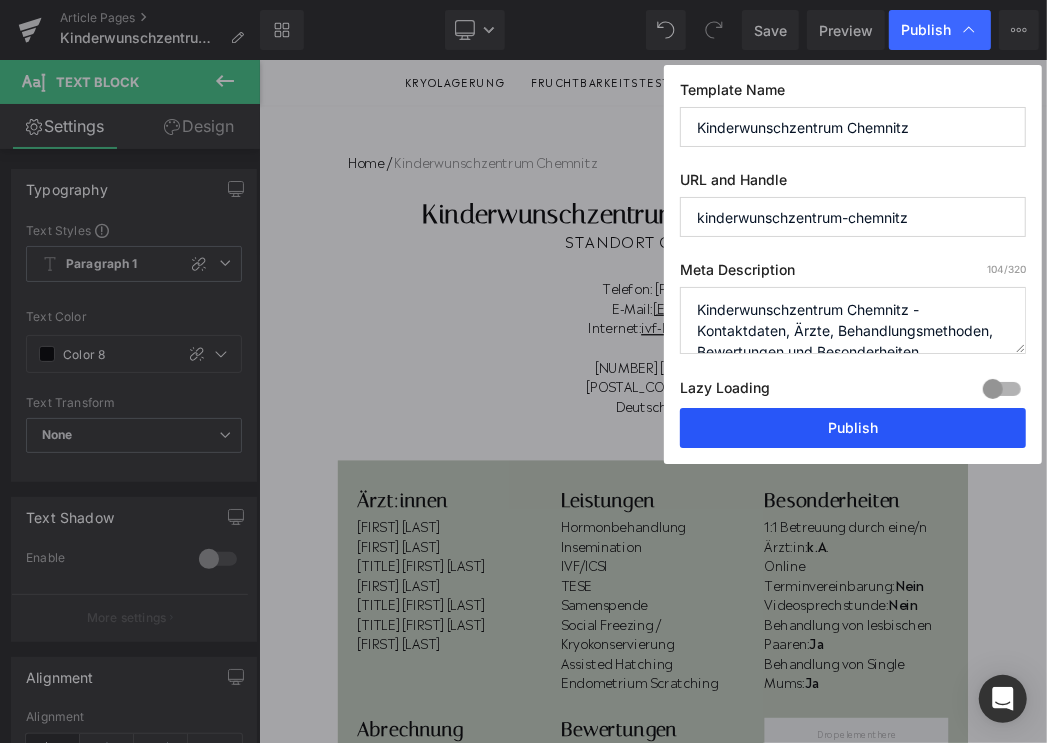 click on "Publish" at bounding box center (853, 428) 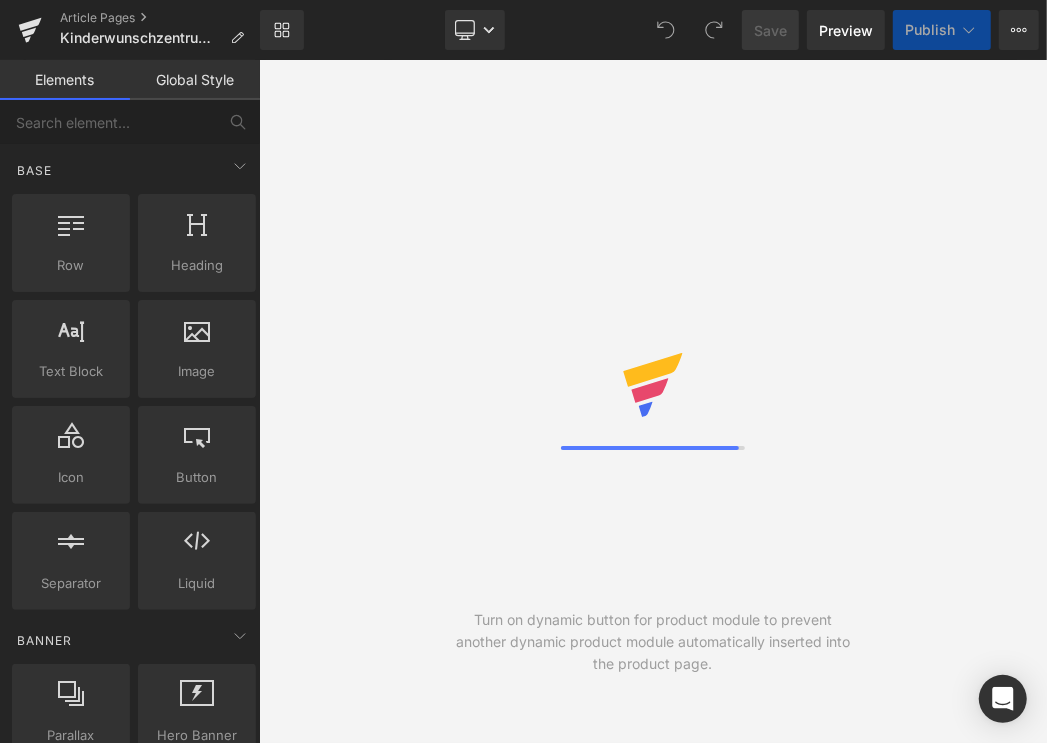scroll, scrollTop: 0, scrollLeft: 0, axis: both 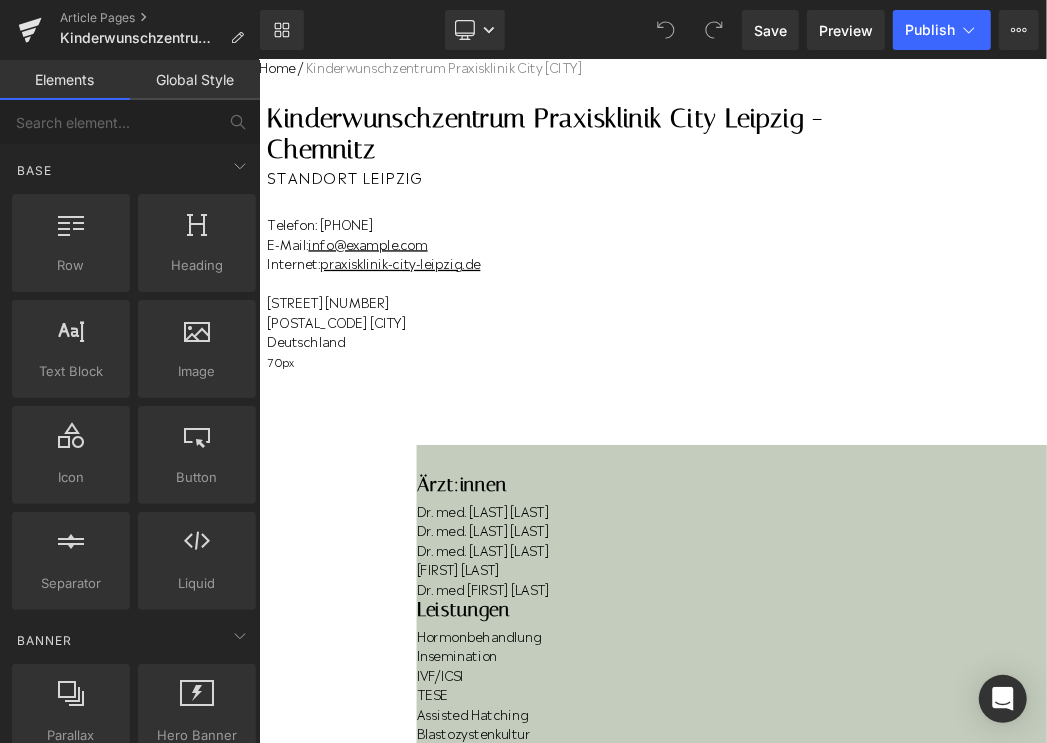 click on "Social Freezing / Kryokonservierung" at bounding box center (984, 1122) 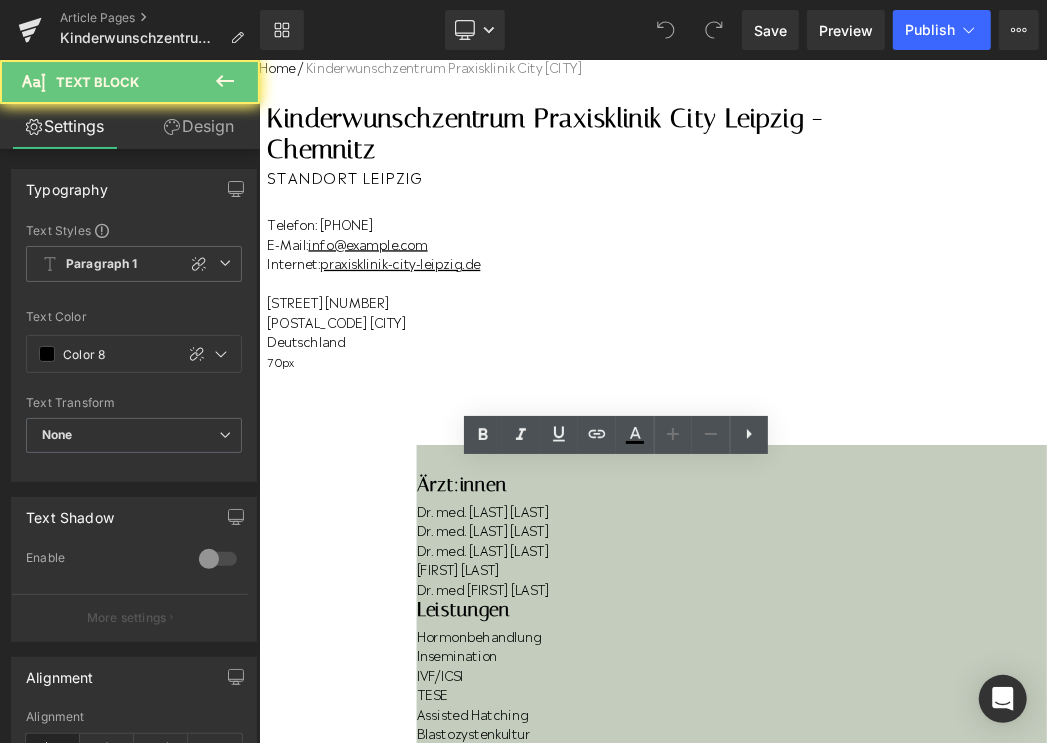click on "Social Freezing / Kryokonservierung" at bounding box center (984, 1122) 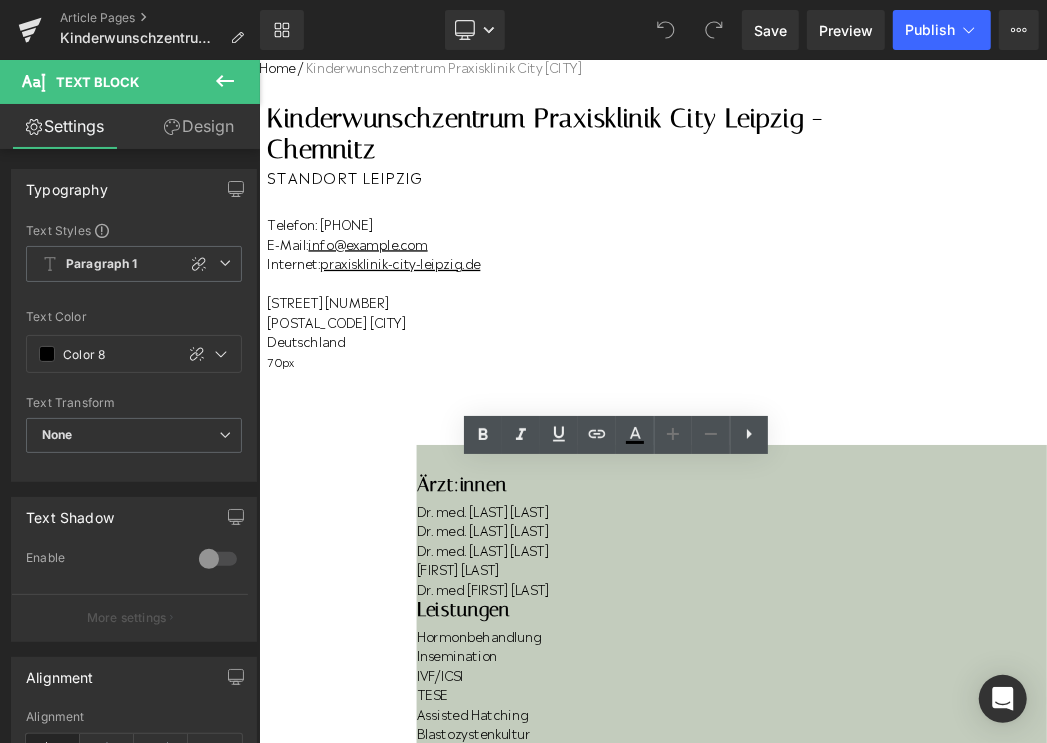 type 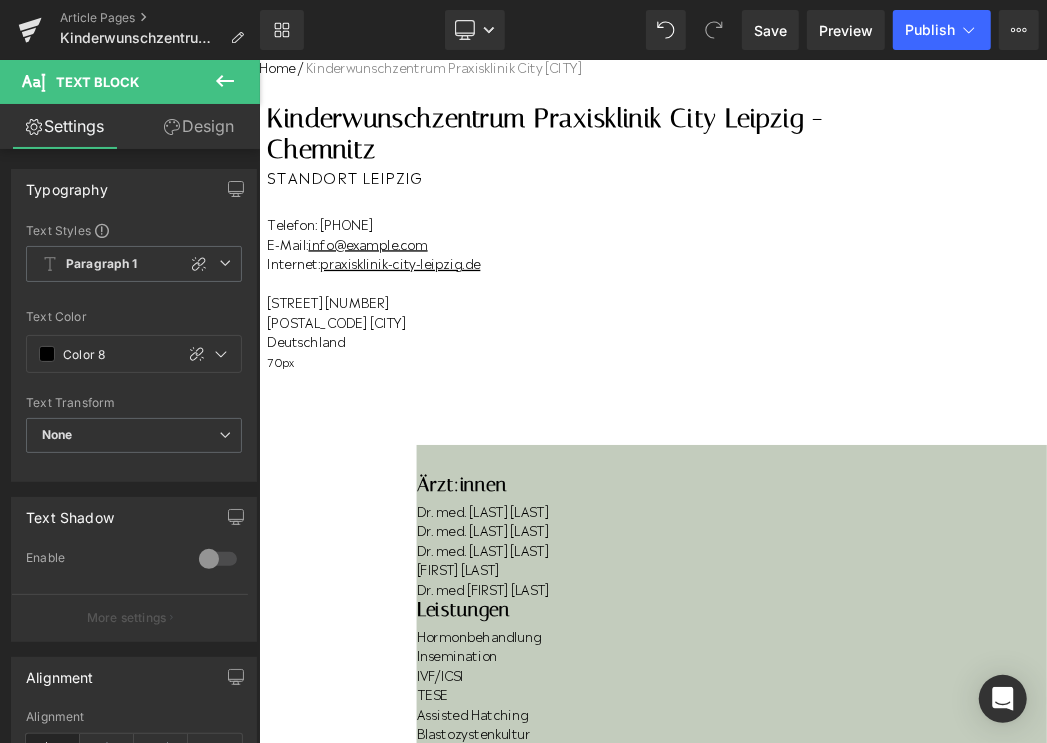 click on "Online Terminvereinbarung:   Ja" at bounding box center (984, 1259) 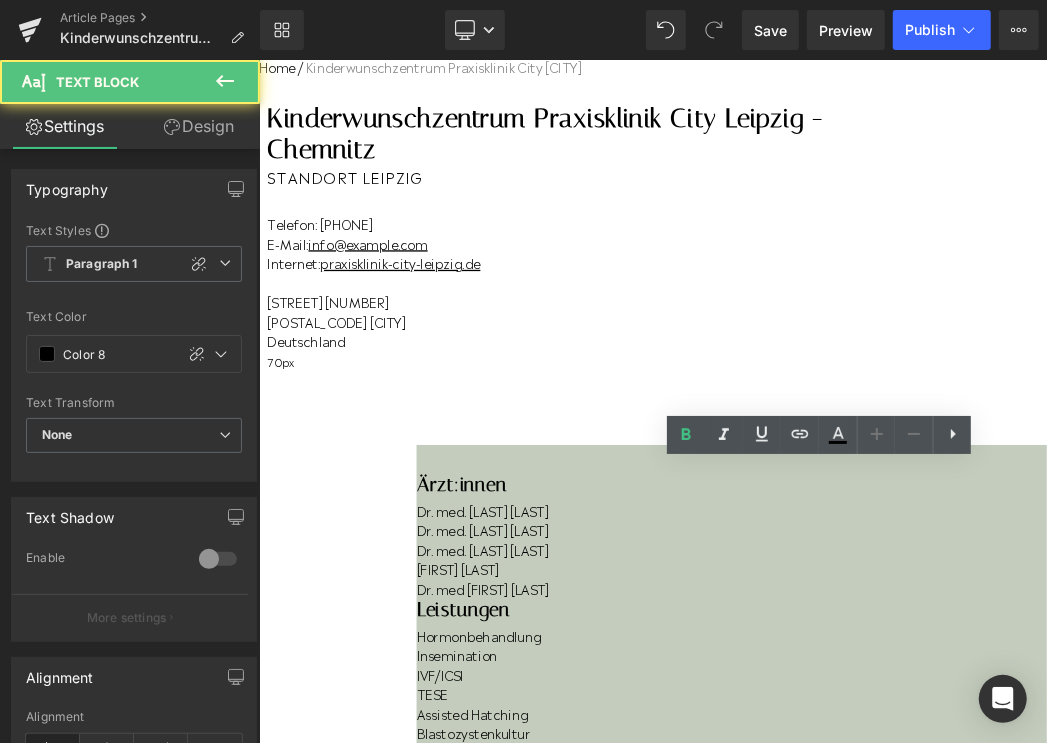 click on "Online Terminvereinbarung:   Ja" at bounding box center [984, 1259] 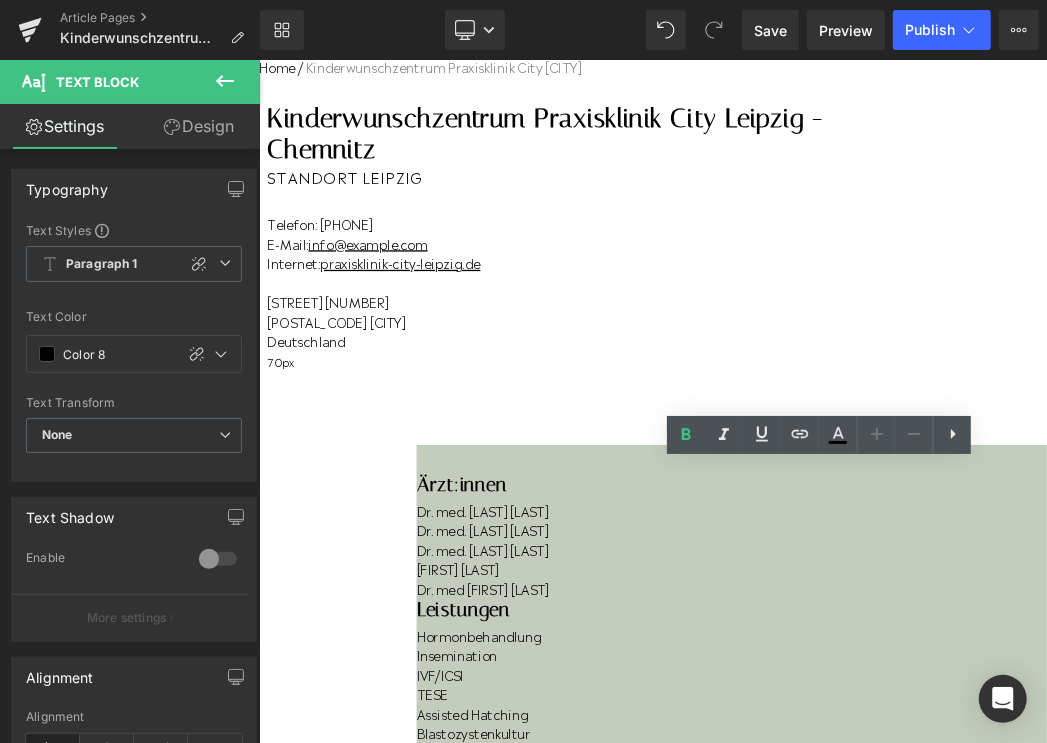 type 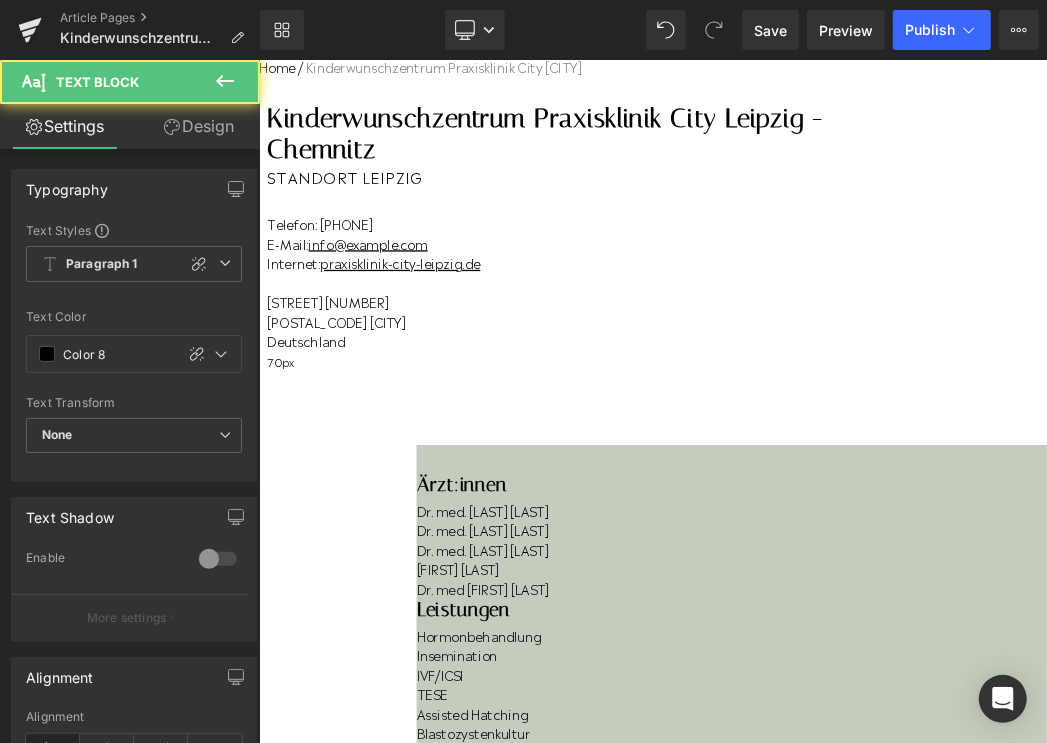 click on "Behandlung von lesbischen Paaren:  Nein" at bounding box center [984, 1319] 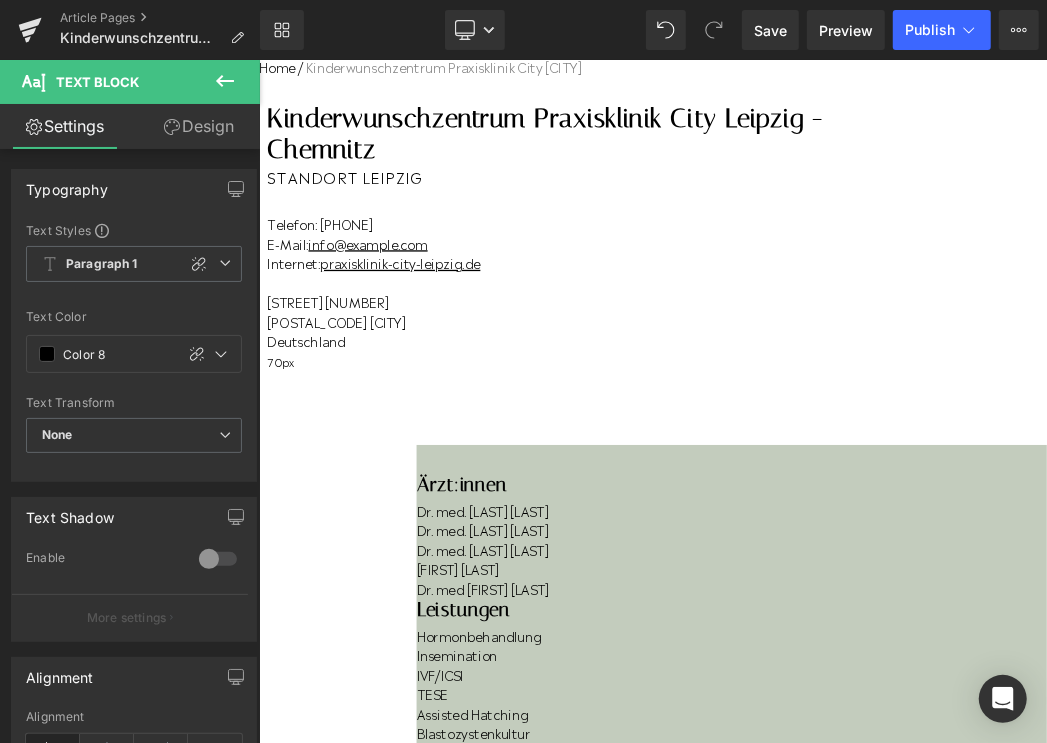 scroll, scrollTop: 116, scrollLeft: 0, axis: vertical 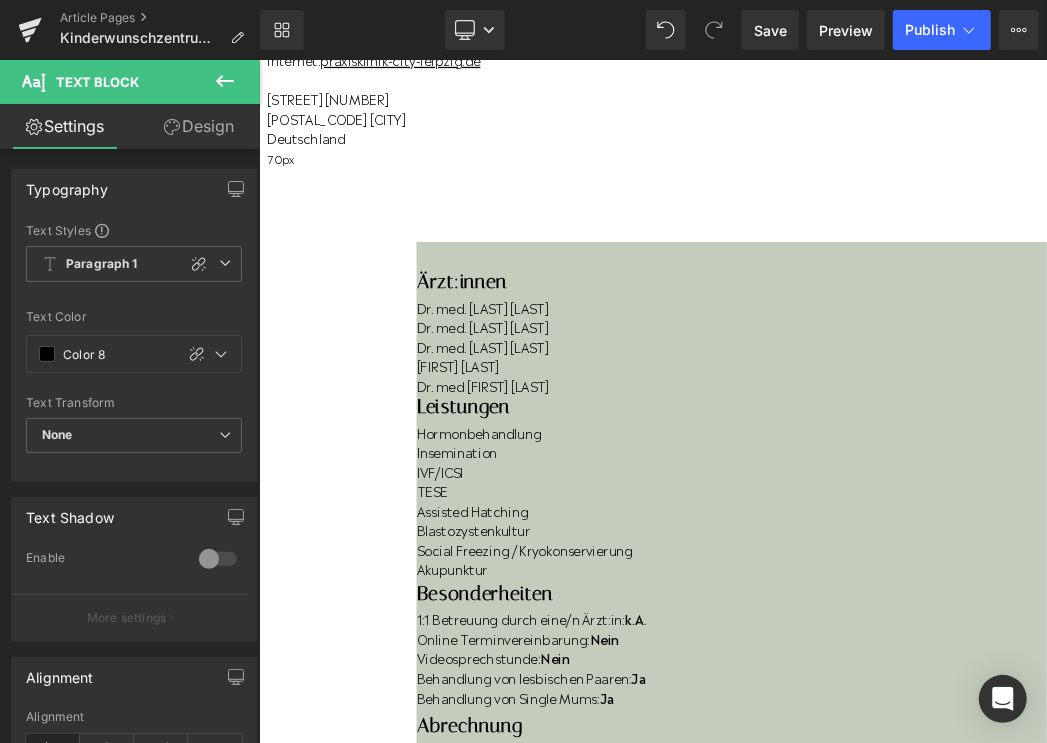 click on "3/5" at bounding box center (697, 1282) 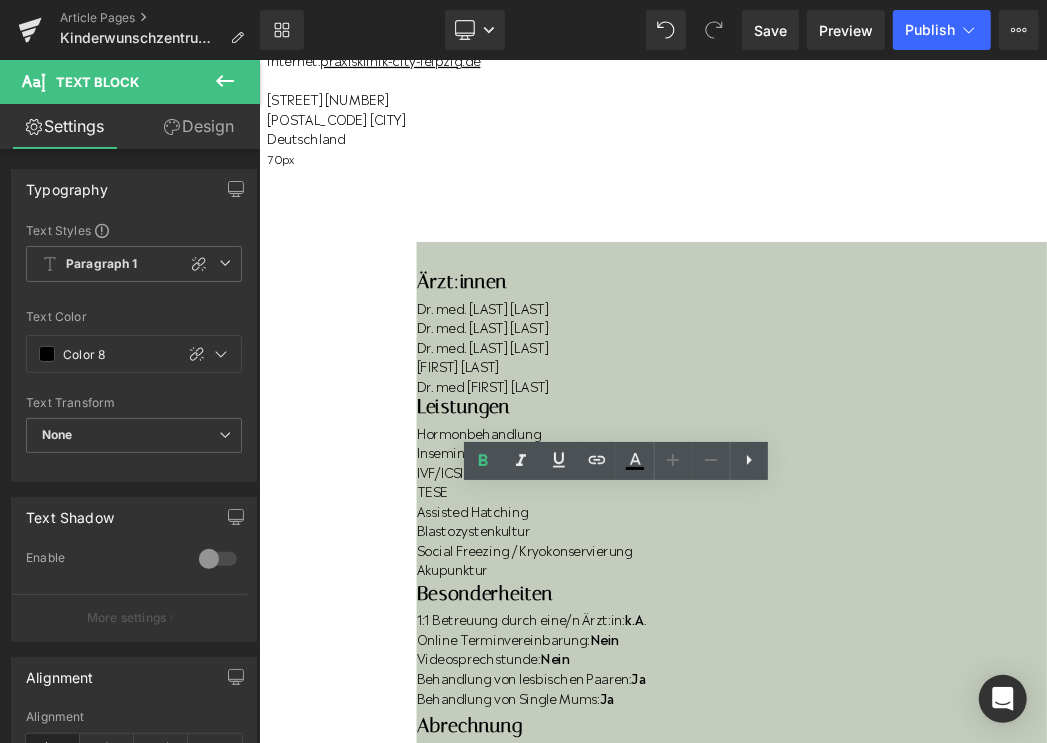 drag, startPoint x: 920, startPoint y: 809, endPoint x: 926, endPoint y: 834, distance: 25.70992 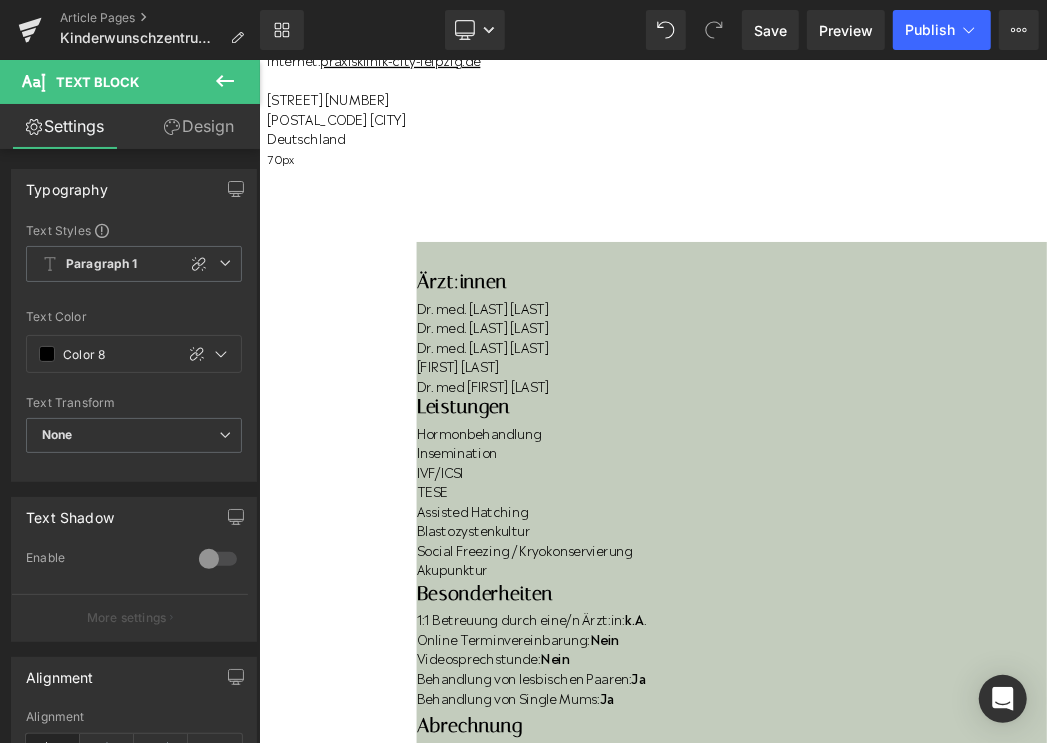 click on "Google Bewertung:  3,3/5" at bounding box center [984, 1282] 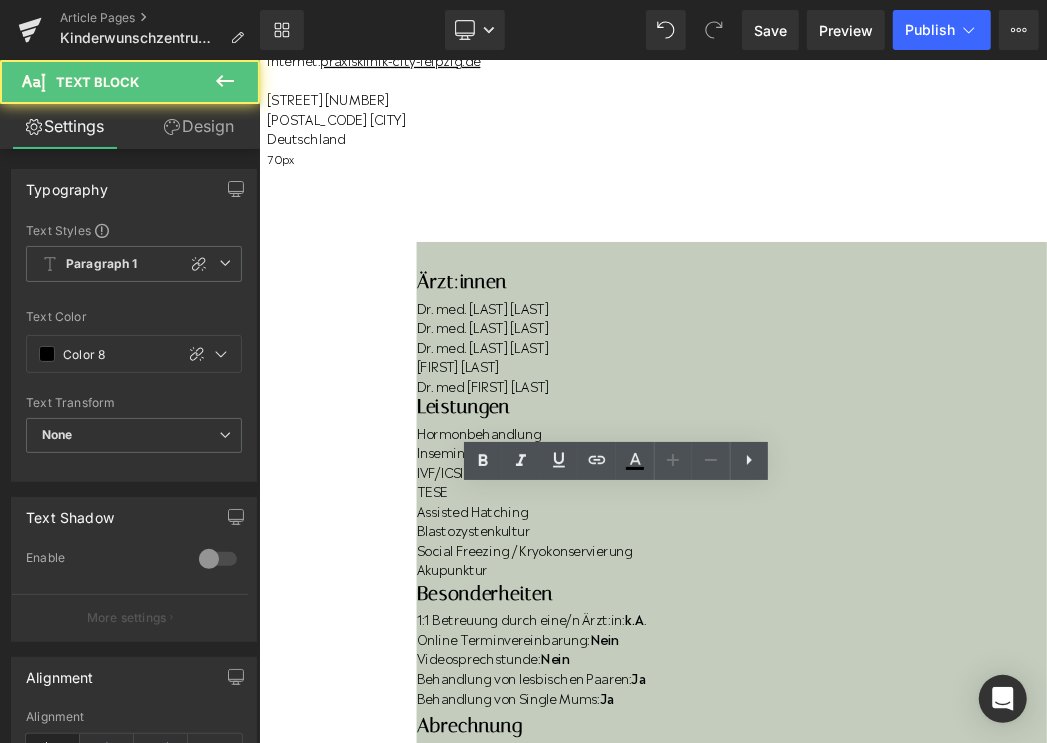 click on "jameda Note:  keine Bewertung" at bounding box center (984, 1252) 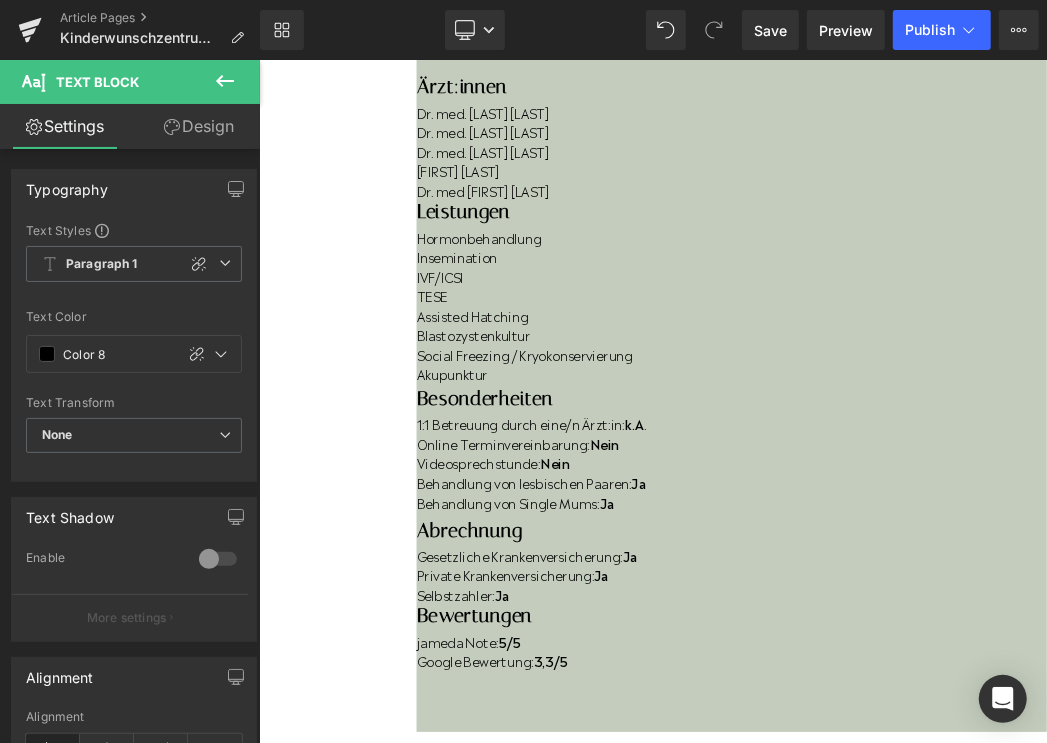 scroll, scrollTop: 732, scrollLeft: 0, axis: vertical 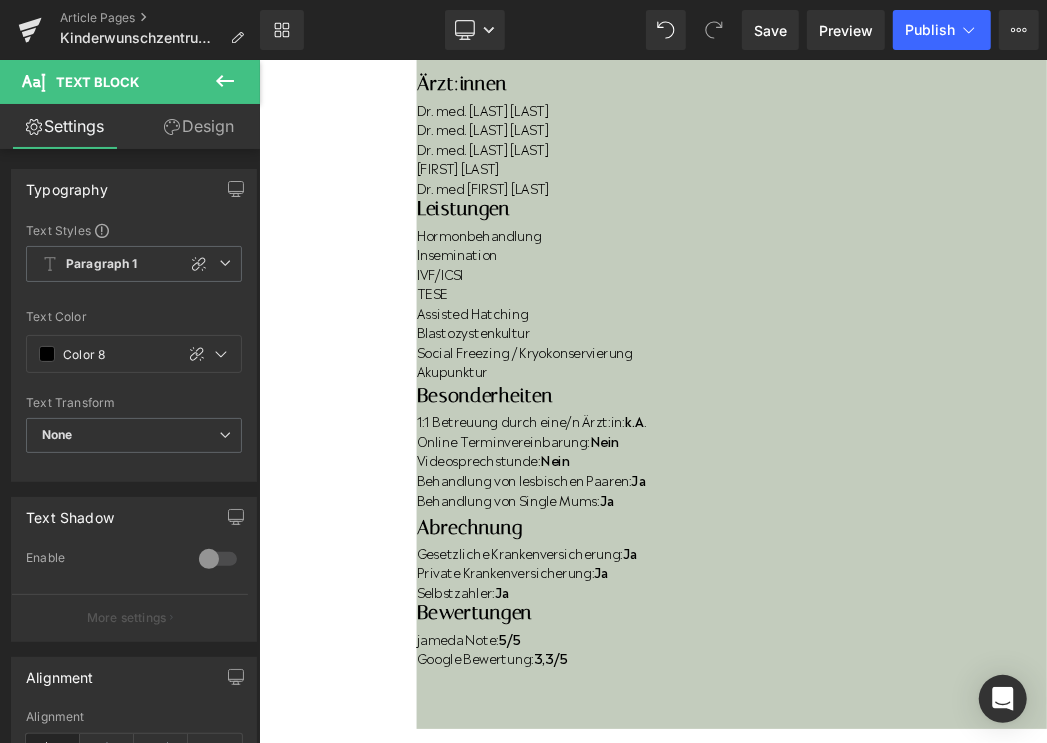 click on "In der freundlich dekorierten und hellen Praxis stehen 6 Ärzte und eine Diplom-Biologin meistens von 7.30 Uhr bis 18.00 Uhr (mit einer kleinen Mittagspause) zu Ihrer Verfügung." at bounding box center (740, 1317) 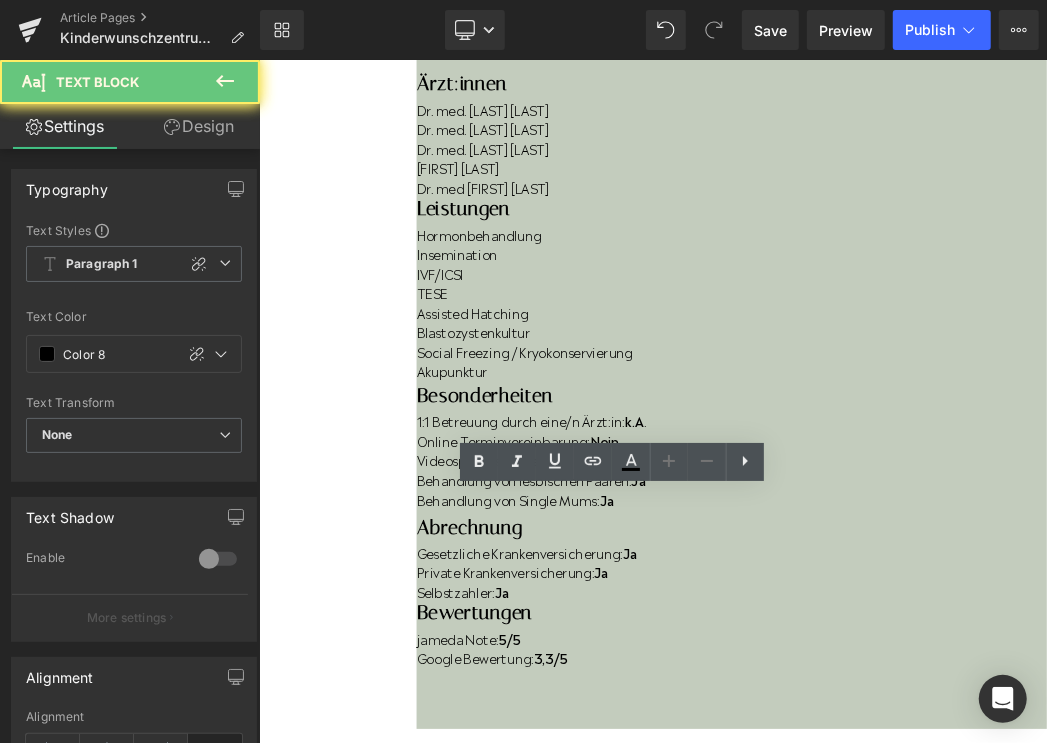 click on "In der freundlich dekorierten und hellen Praxis stehen 6 Ärzte und eine Diplom-Biologin meistens von 7.30 Uhr bis 18.00 Uhr (mit einer kleinen Mittagspause) zu Ihrer Verfügung." at bounding box center [740, 1317] 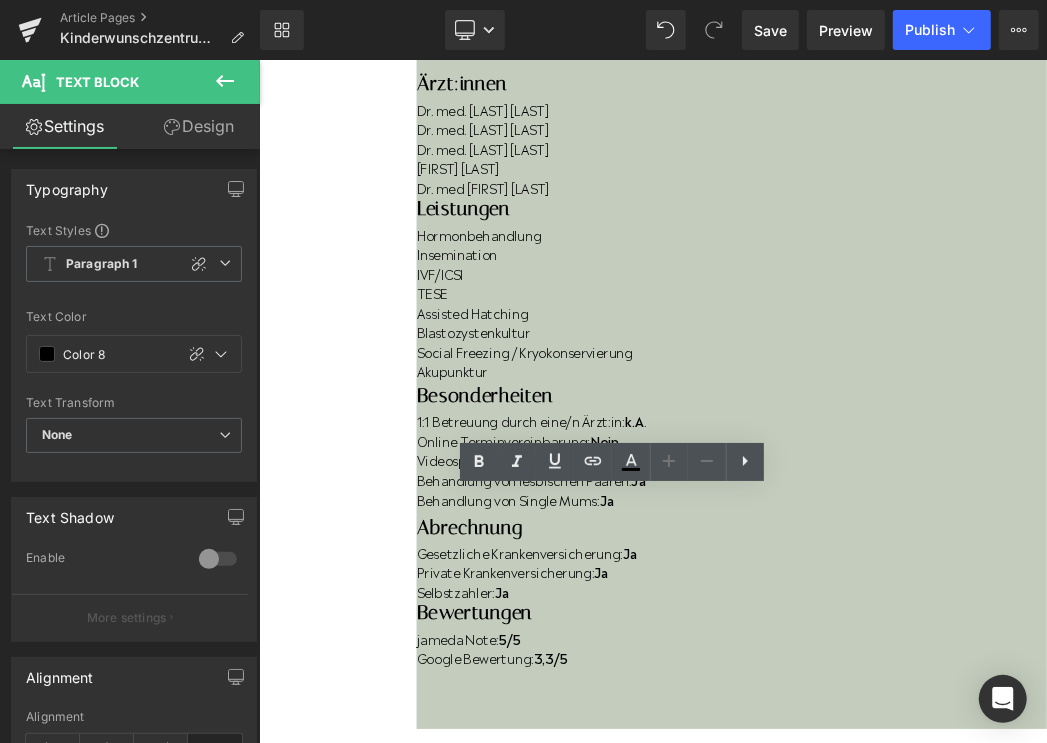 type 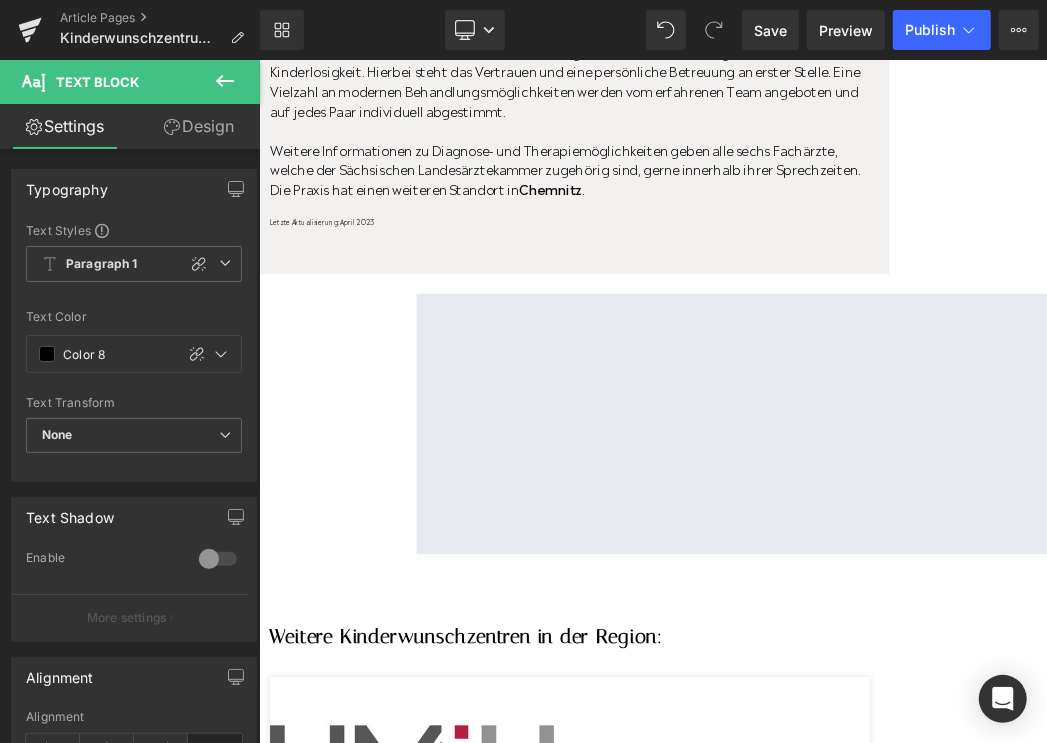 scroll, scrollTop: 2084, scrollLeft: 0, axis: vertical 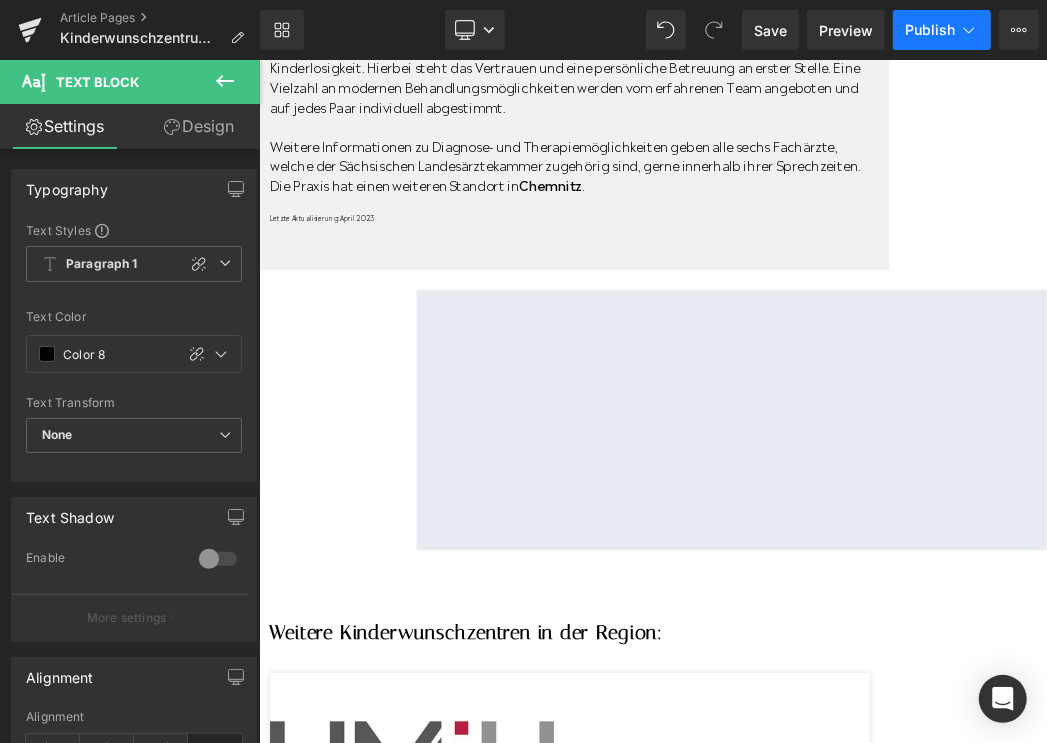 click on "Publish" at bounding box center (942, 30) 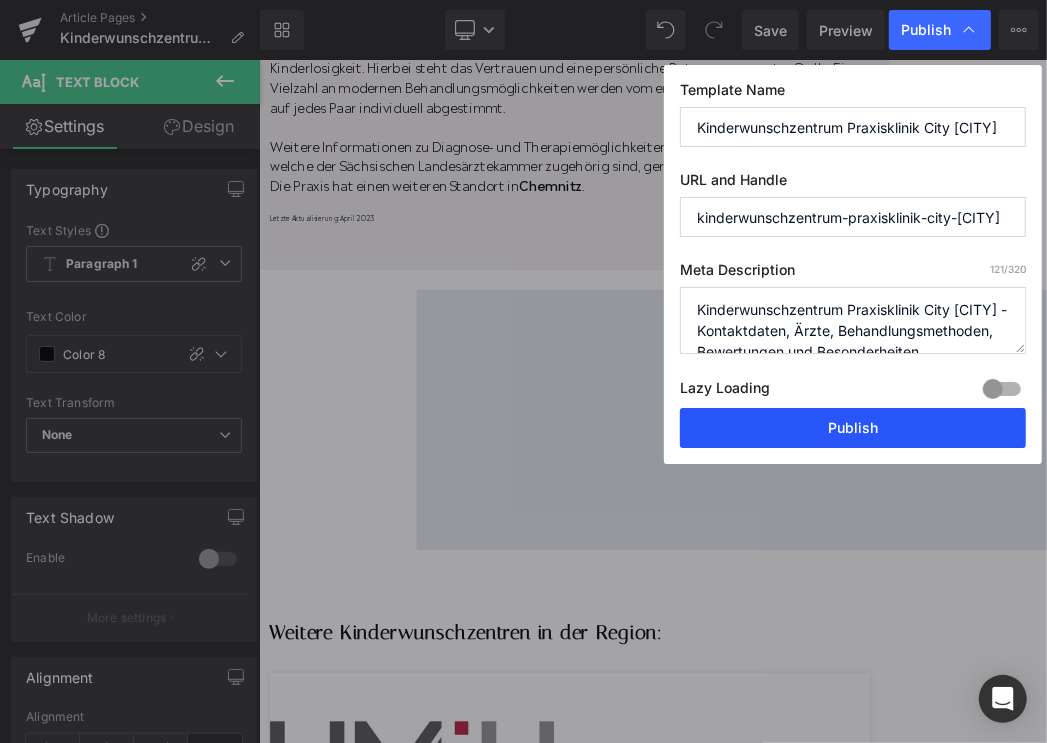 click on "Publish" at bounding box center (853, 428) 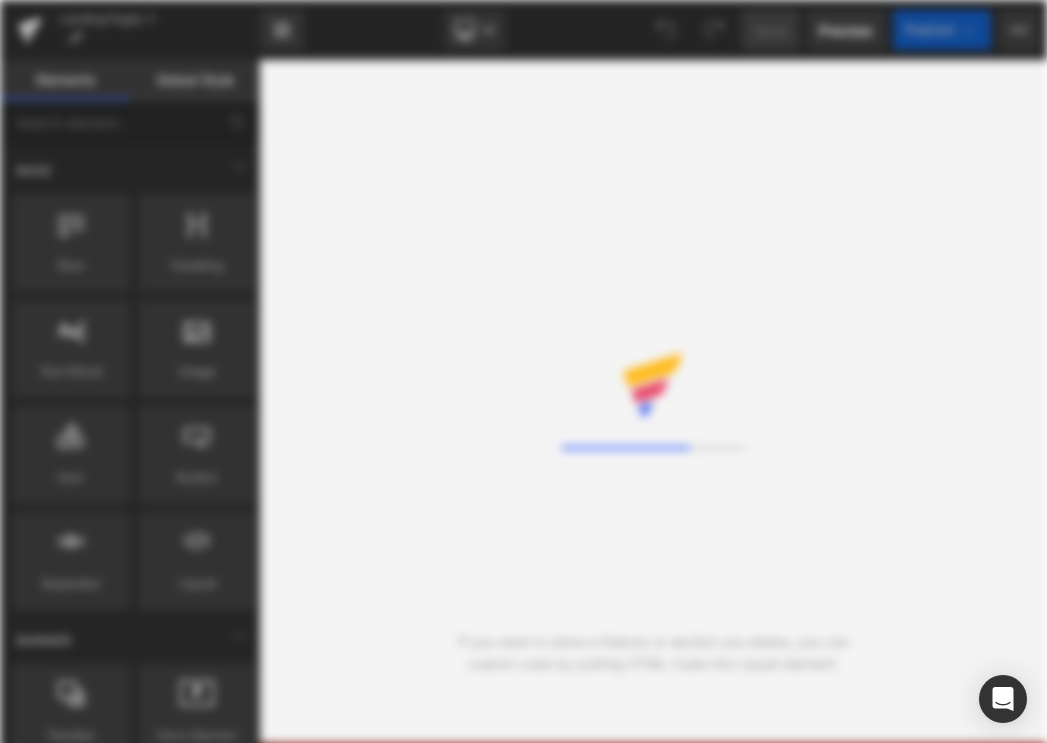 scroll, scrollTop: 0, scrollLeft: 0, axis: both 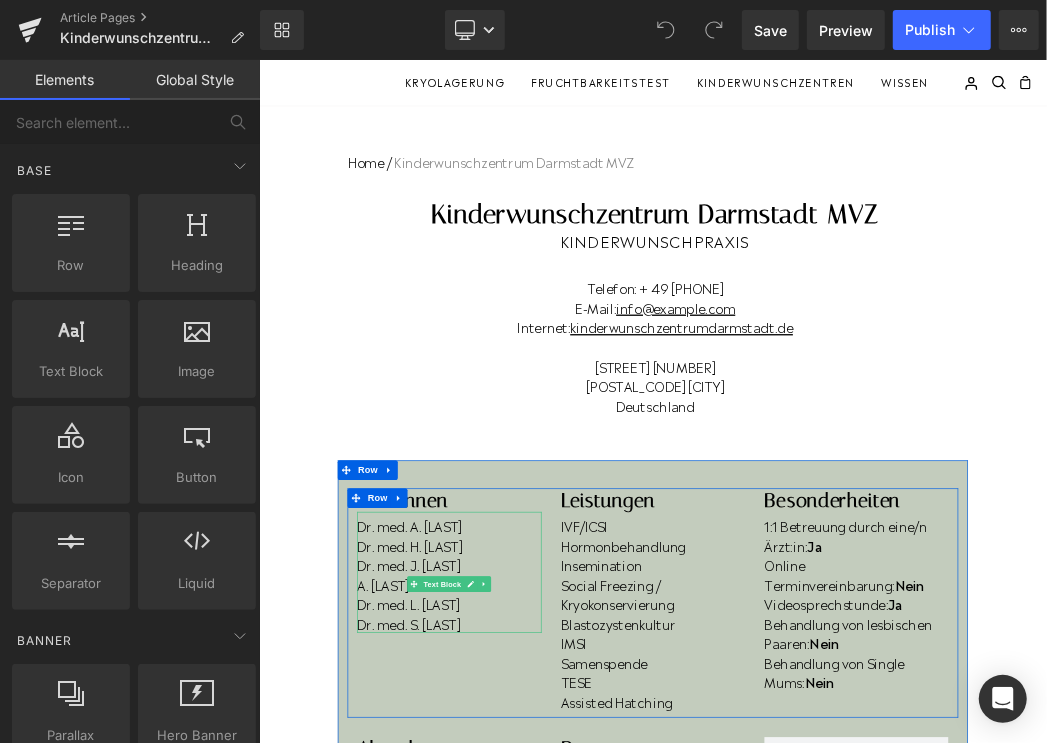 click on "Dr. med. L. Khalilova" at bounding box center (550, 894) 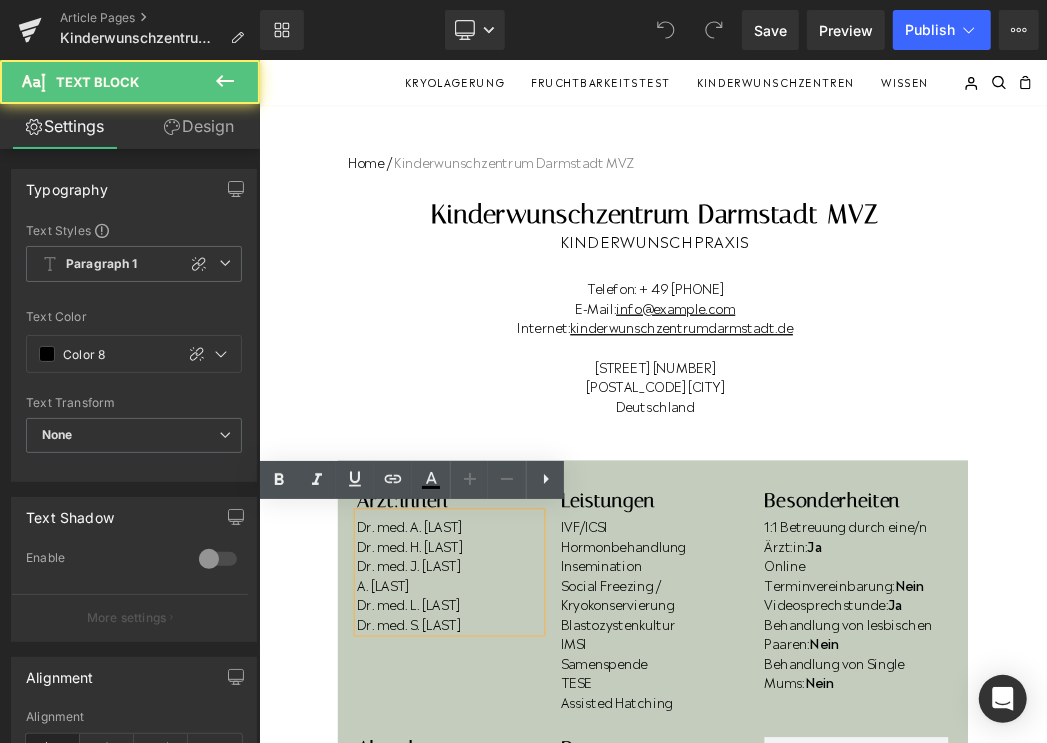 click on "Dr. med. L. Khalilova" at bounding box center [550, 894] 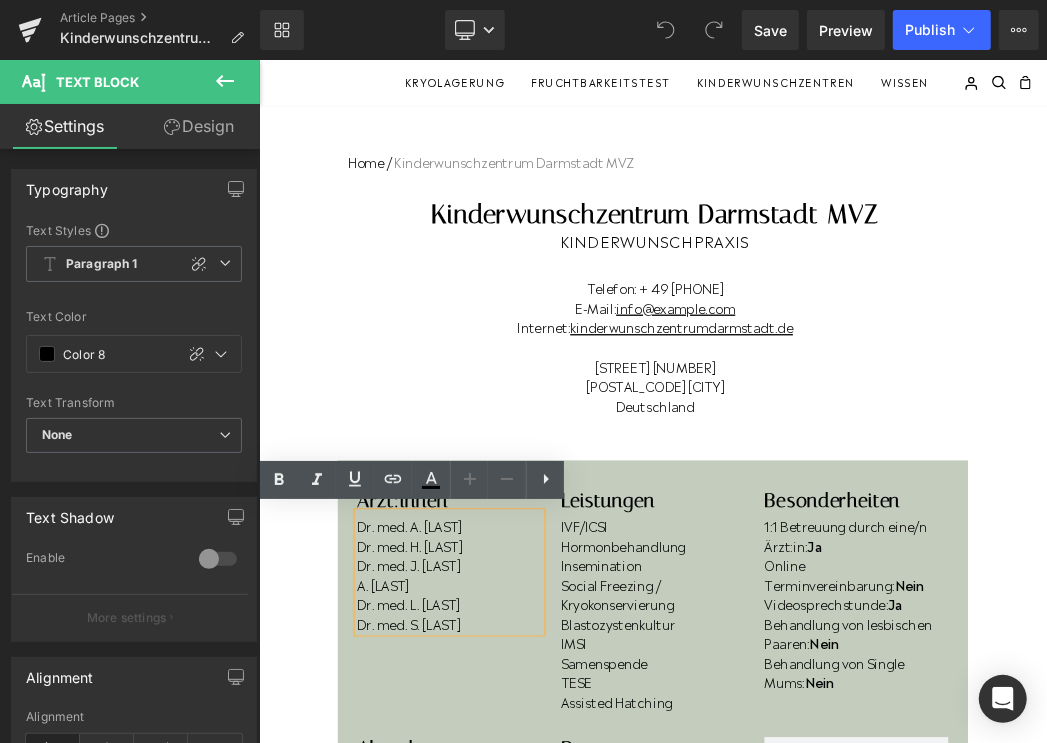 click on "Dr. med. L. Khalilova" at bounding box center (550, 894) 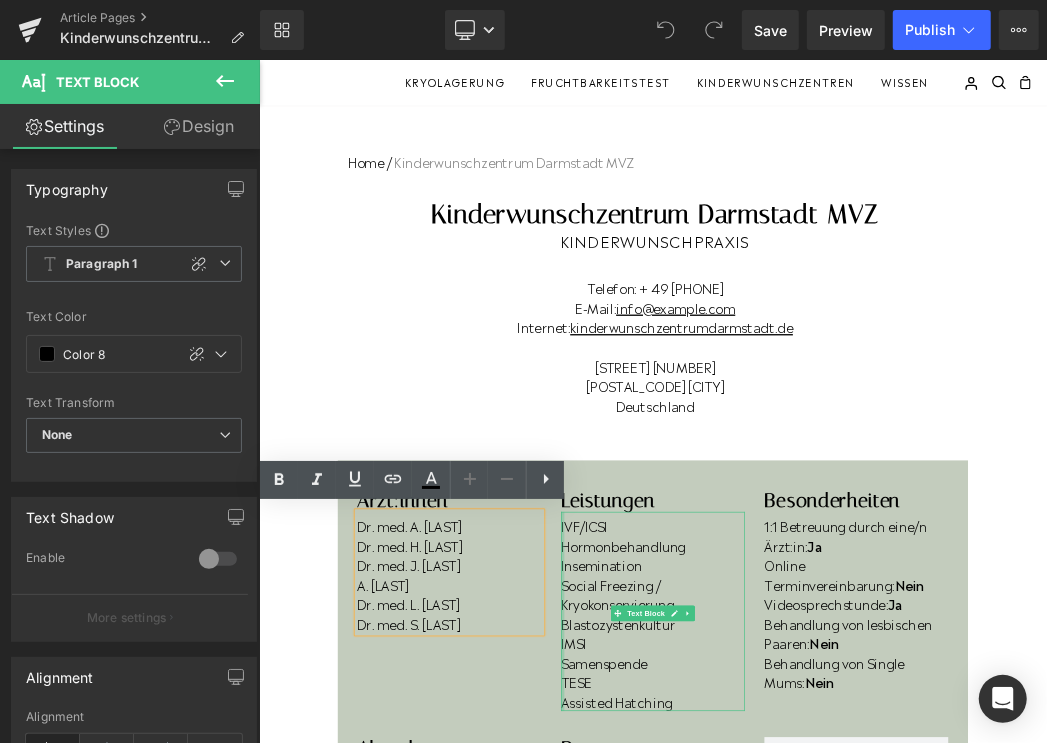 type 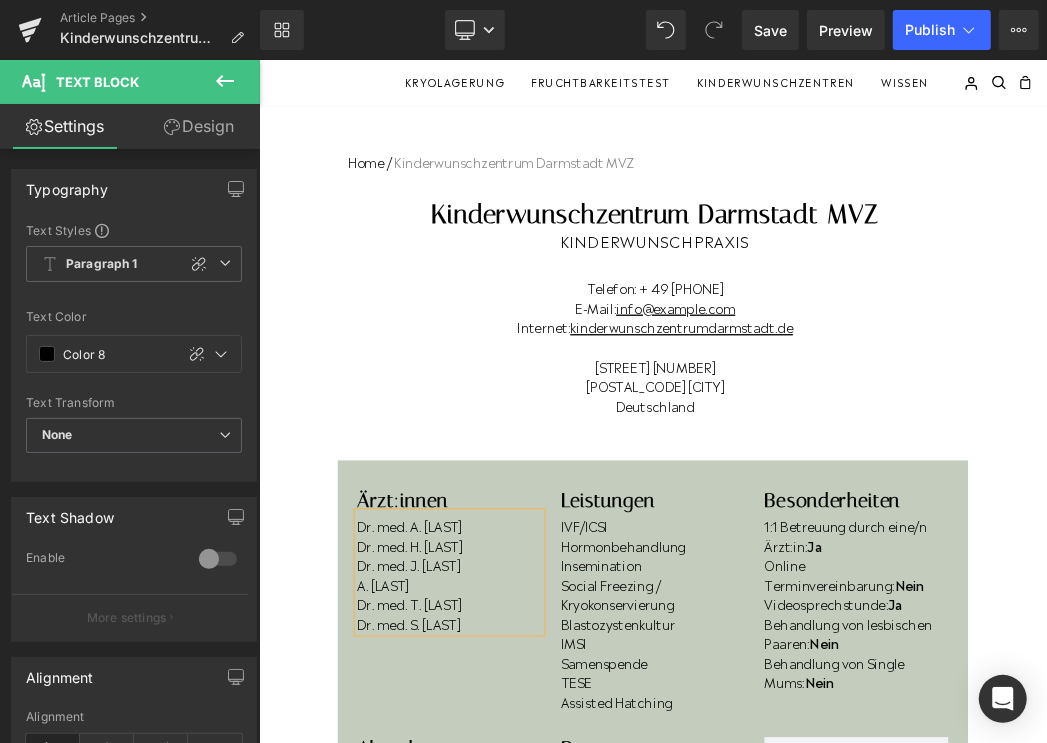 click on "Dr. med. S. Can" at bounding box center (550, 924) 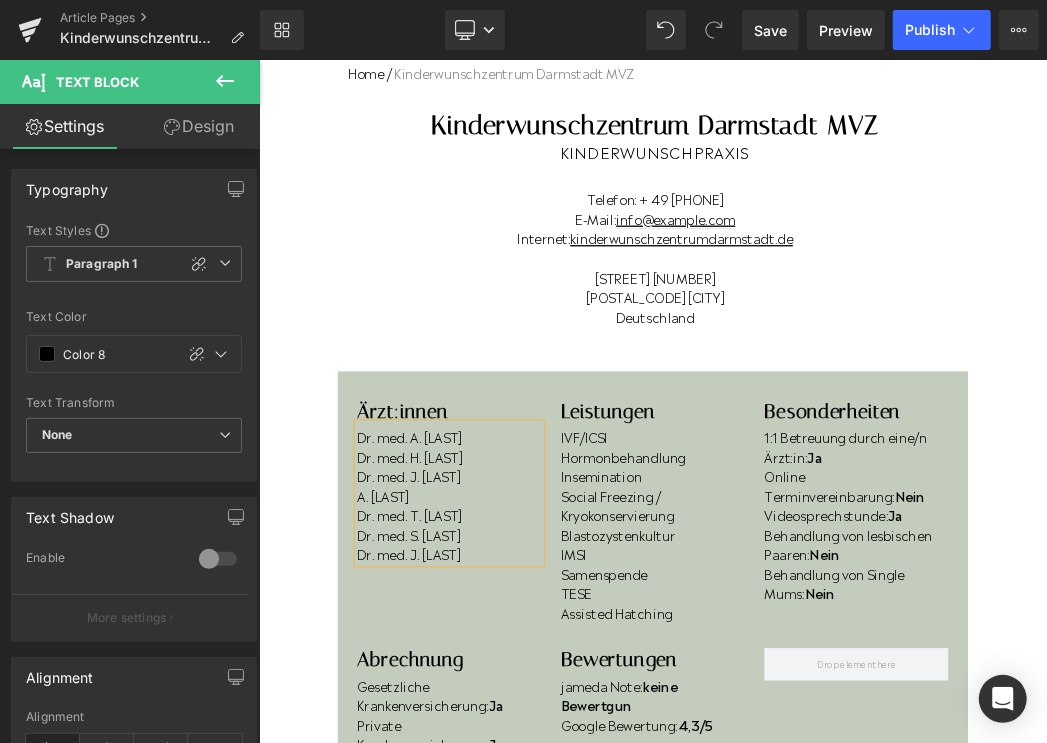scroll, scrollTop: 142, scrollLeft: 0, axis: vertical 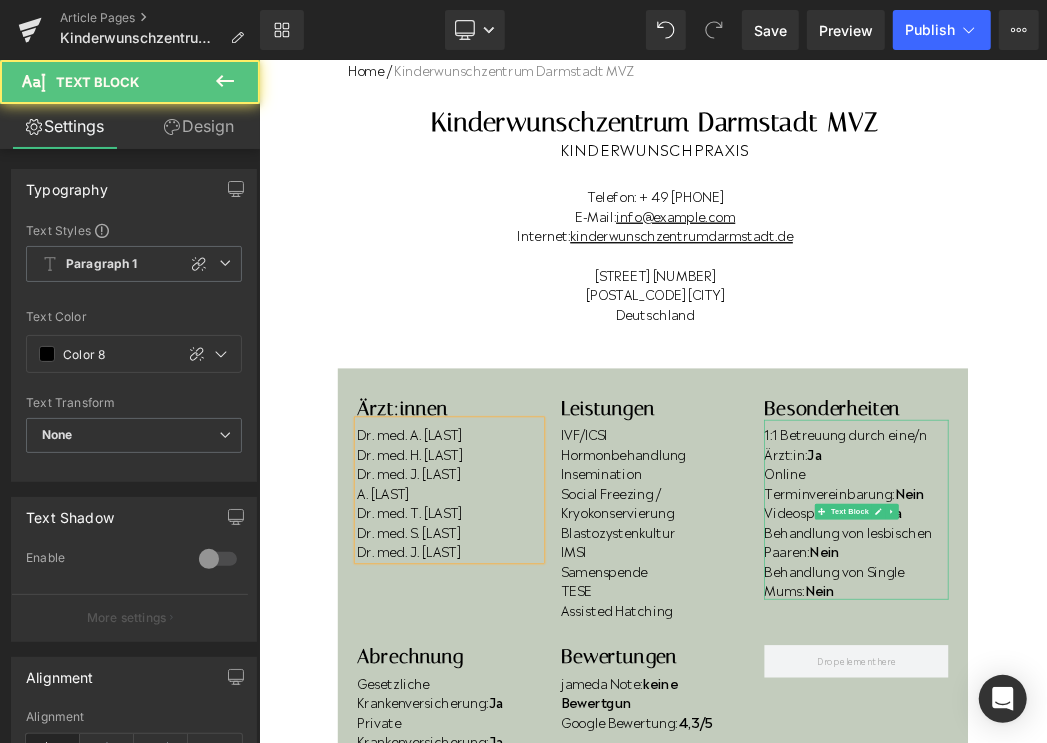 click on "Behandlung von lesbischen Paaren:  Nein" at bounding box center (1175, 797) 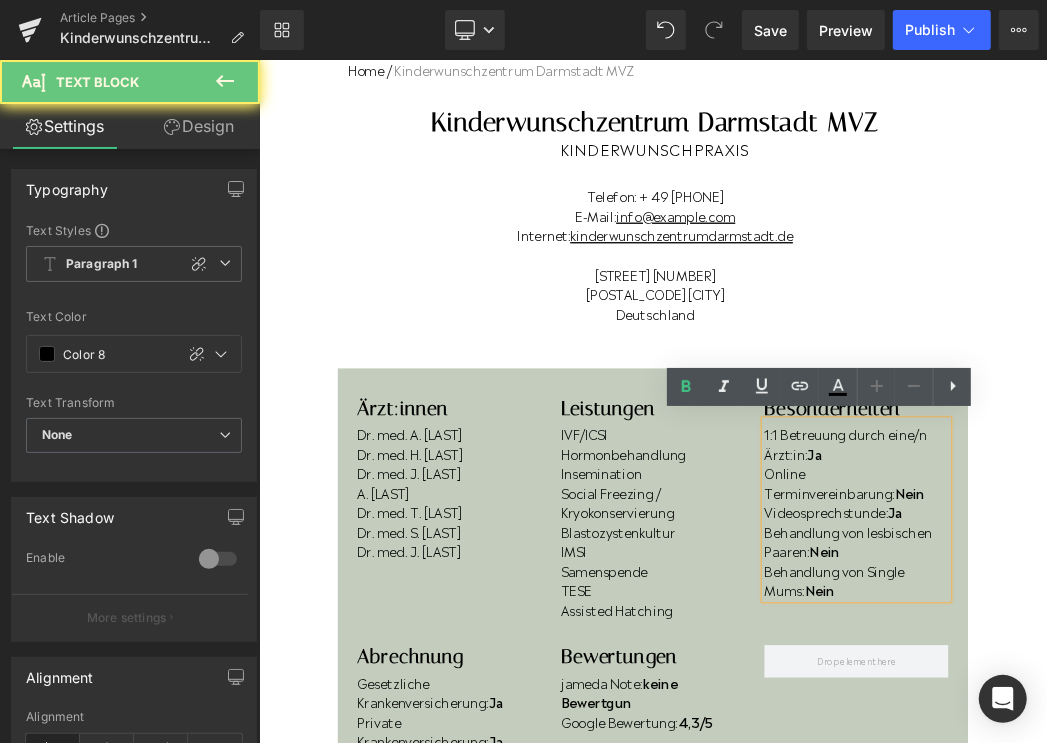 click on "Behandlung von lesbischen Paaren:  Nein" at bounding box center (1175, 797) 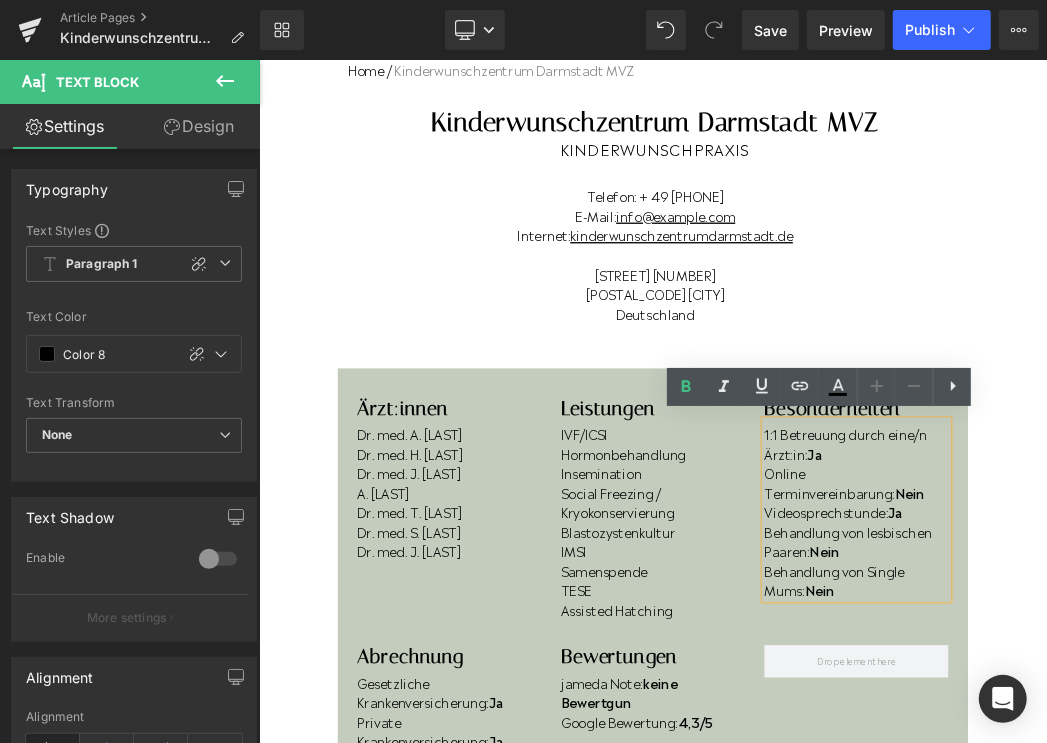 type 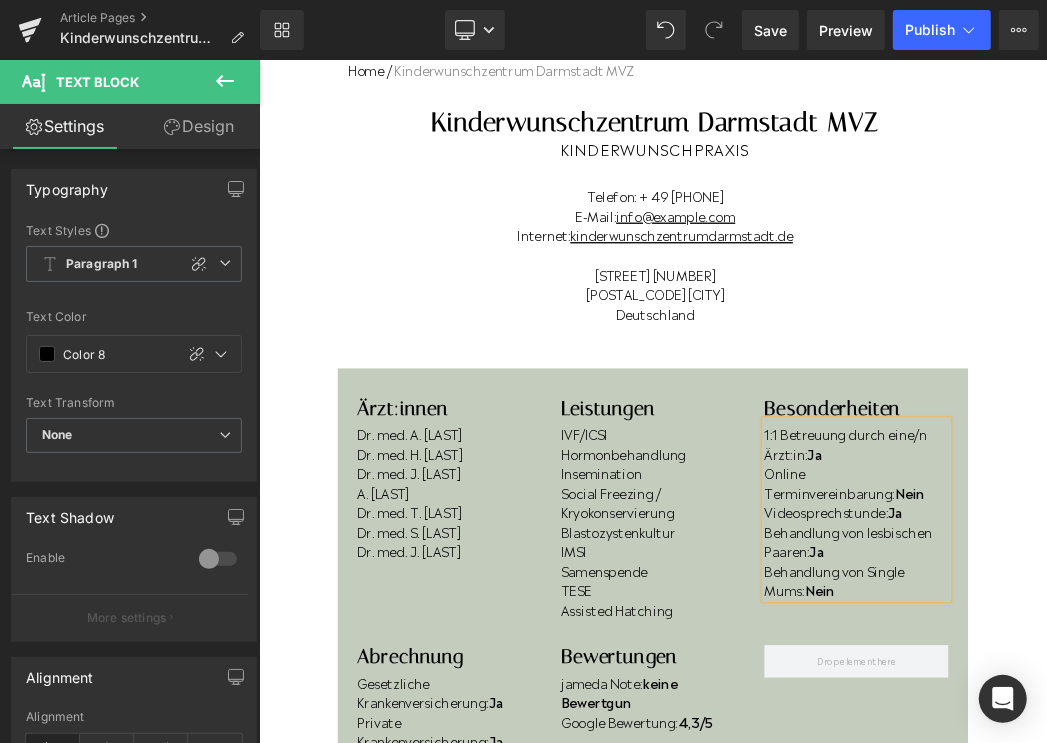 click on "Behandlung von Single Mums:  Nein" at bounding box center (1175, 857) 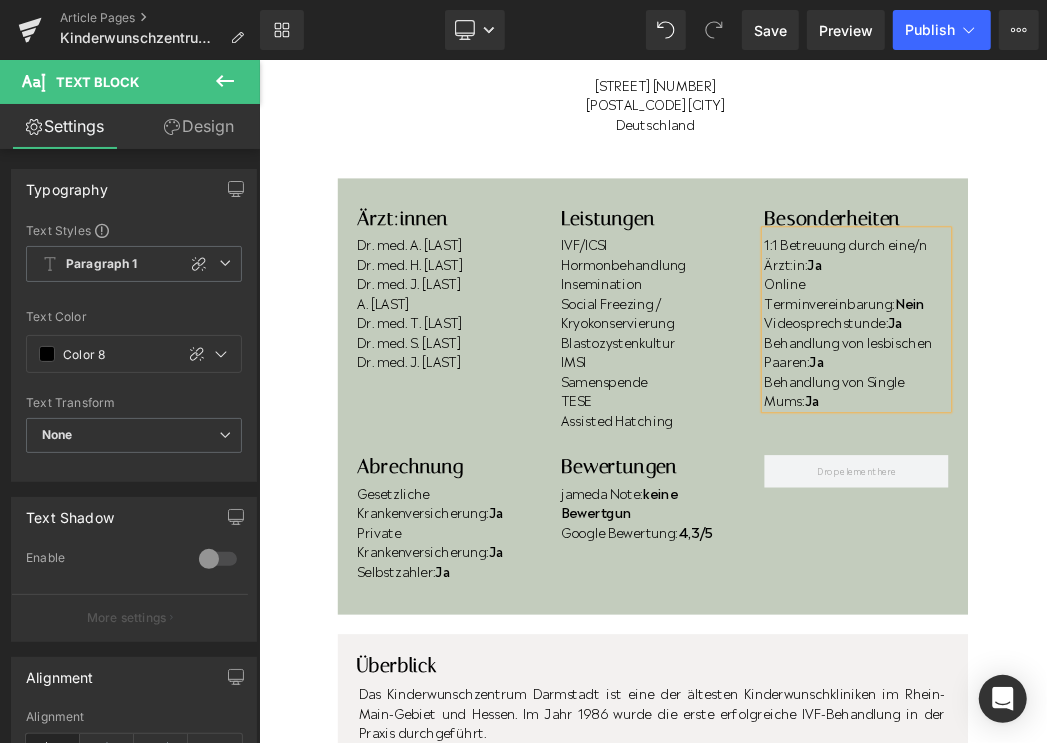 scroll, scrollTop: 436, scrollLeft: 0, axis: vertical 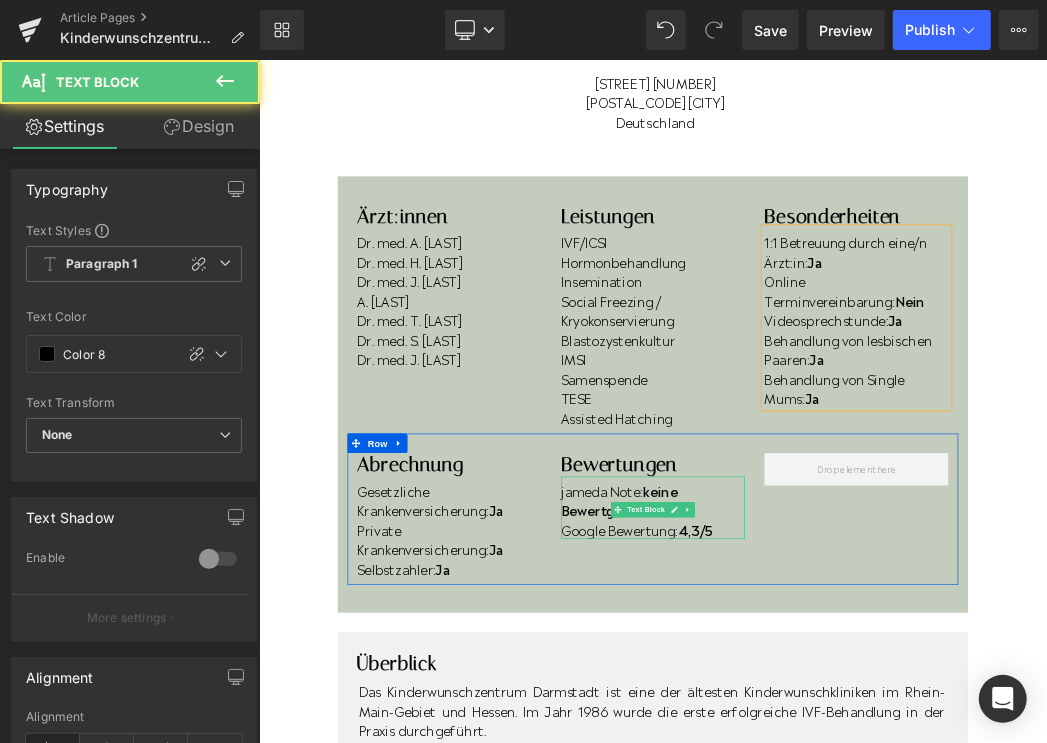 click on "4,3/5" at bounding box center (929, 780) 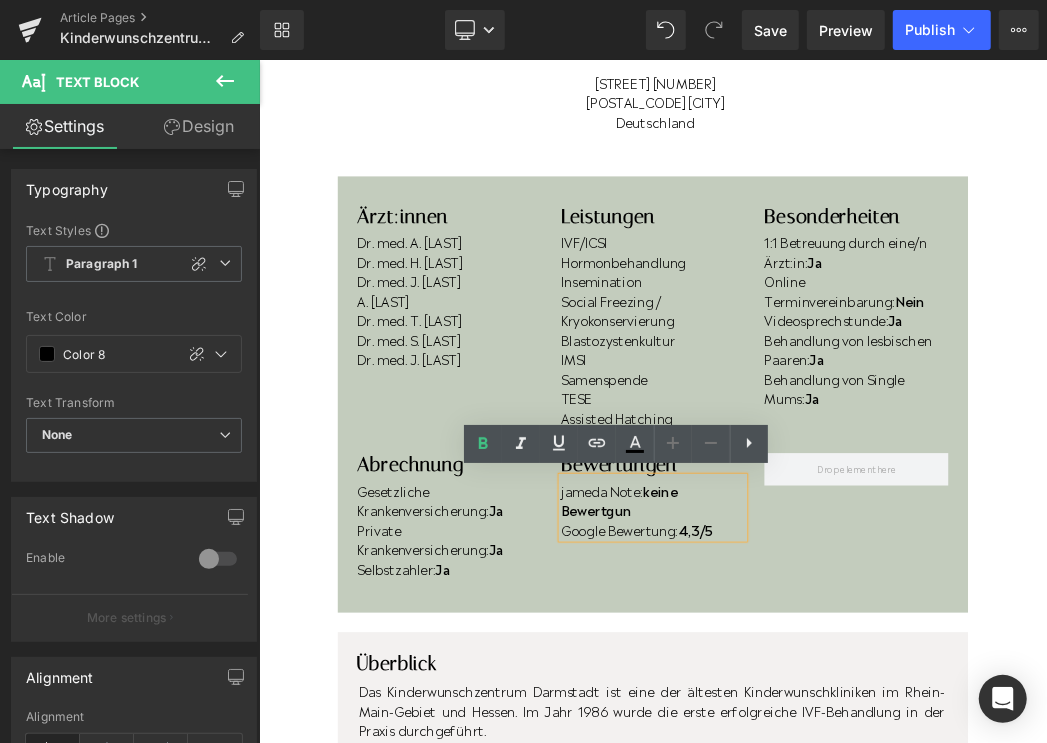 click on "4,3/5" at bounding box center (929, 780) 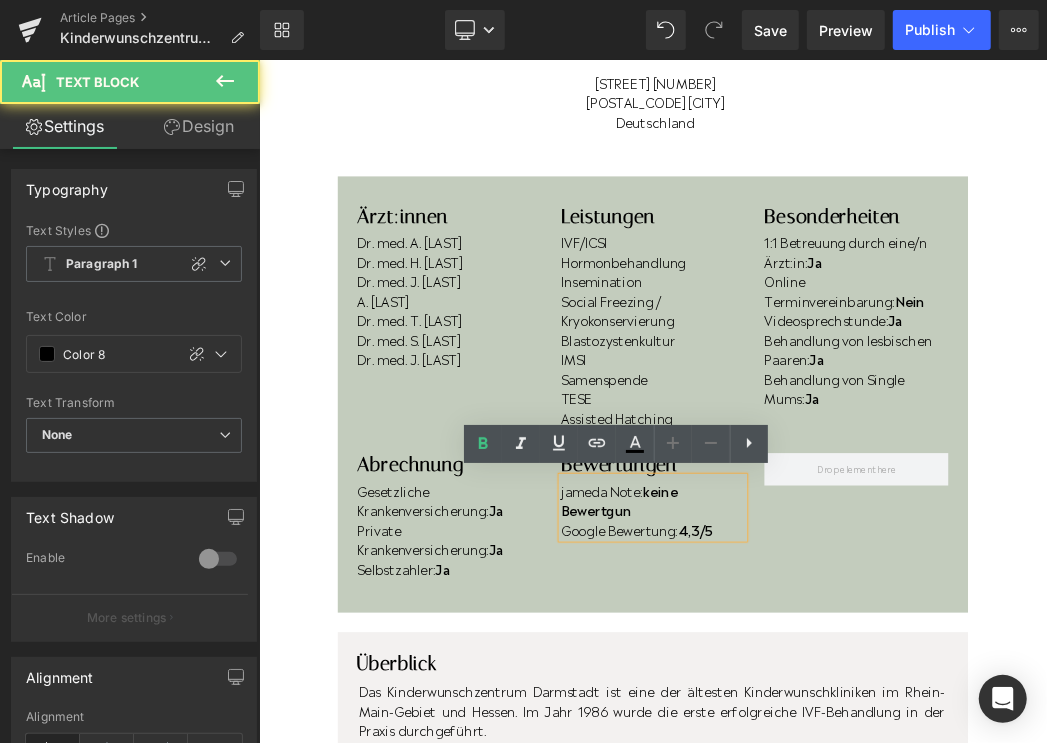 type 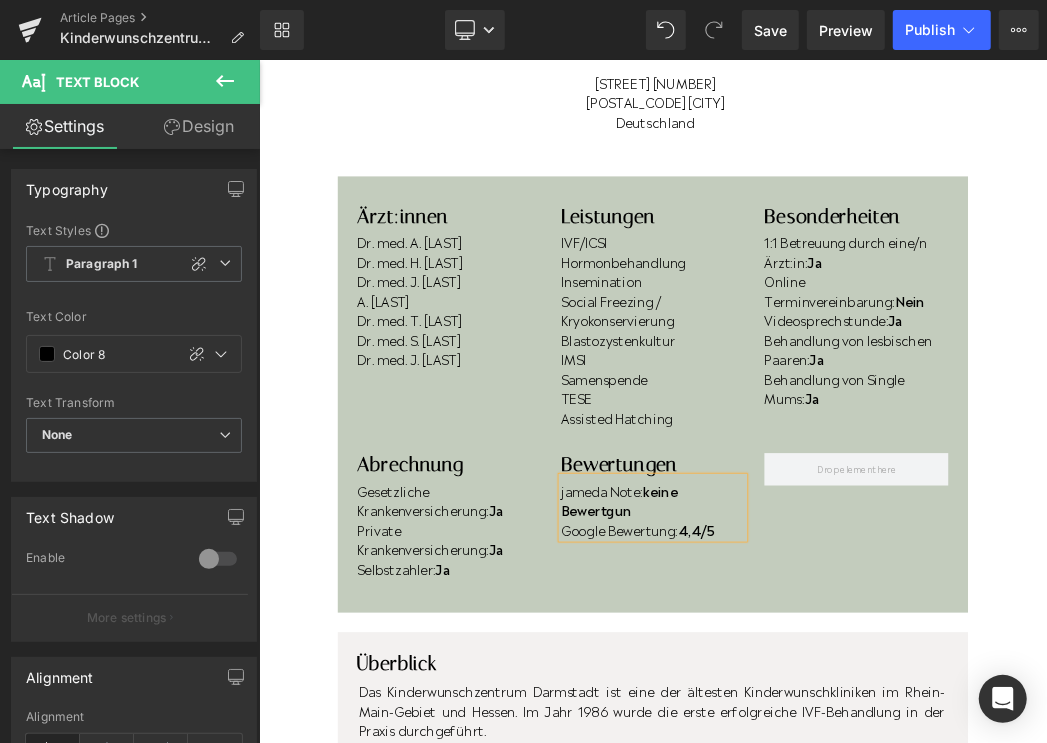 click on "jameda Note:  keine Bewertgun" at bounding box center [863, 735] 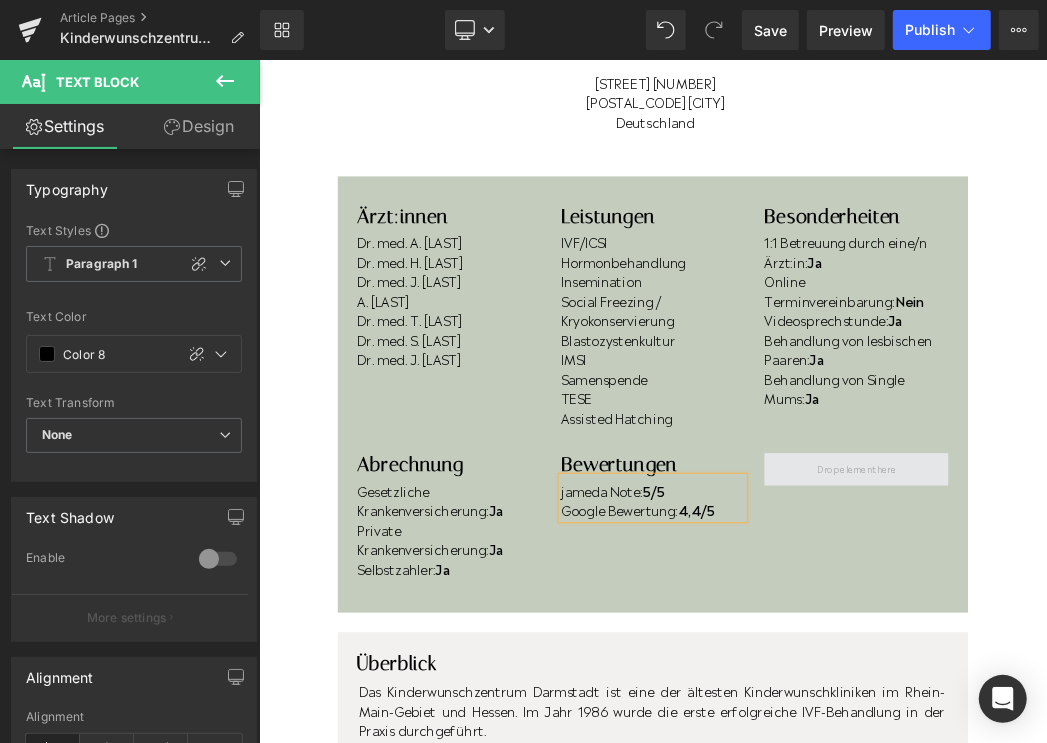 click at bounding box center (1175, 688) 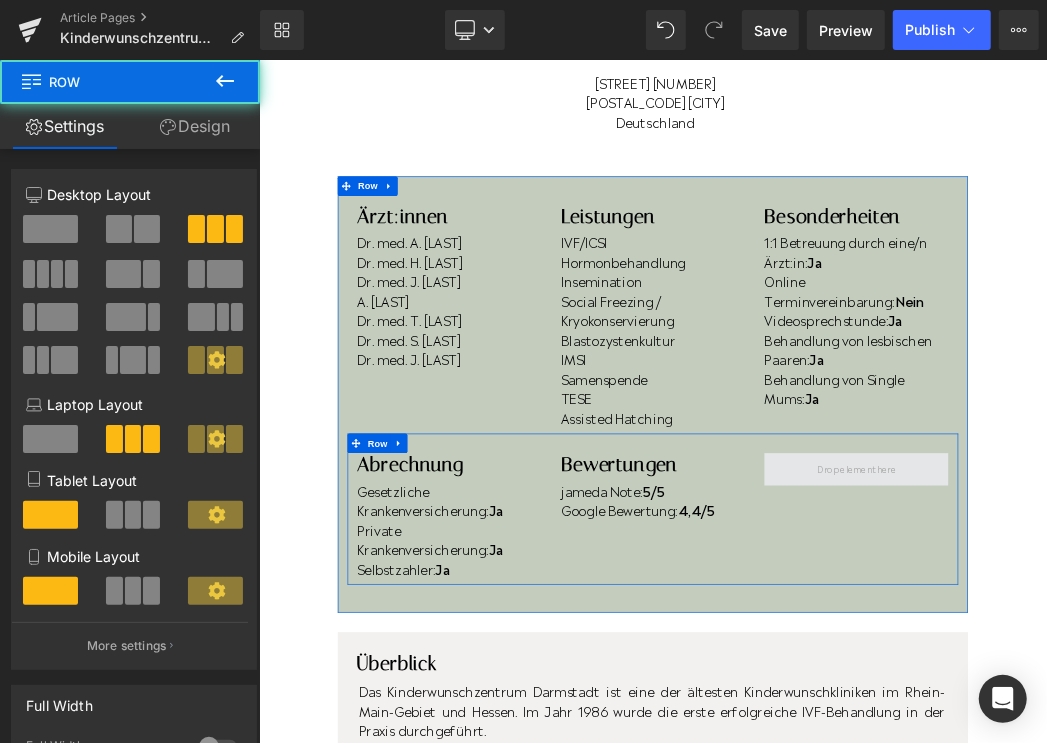 click at bounding box center [1175, 687] 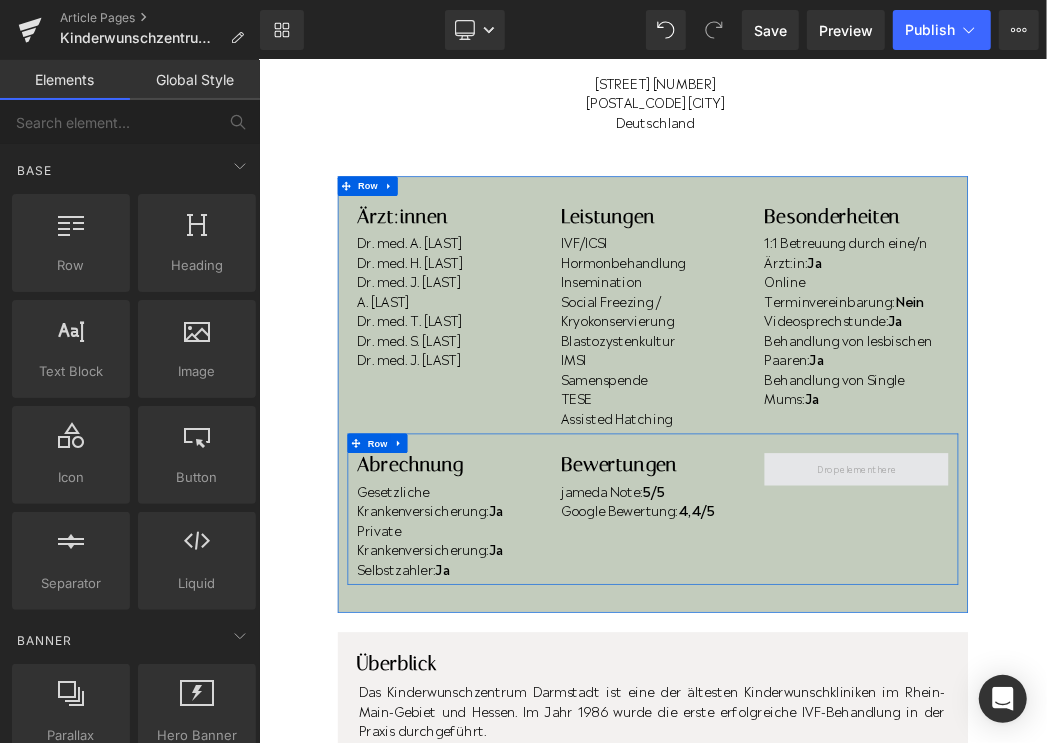 click at bounding box center (1175, 687) 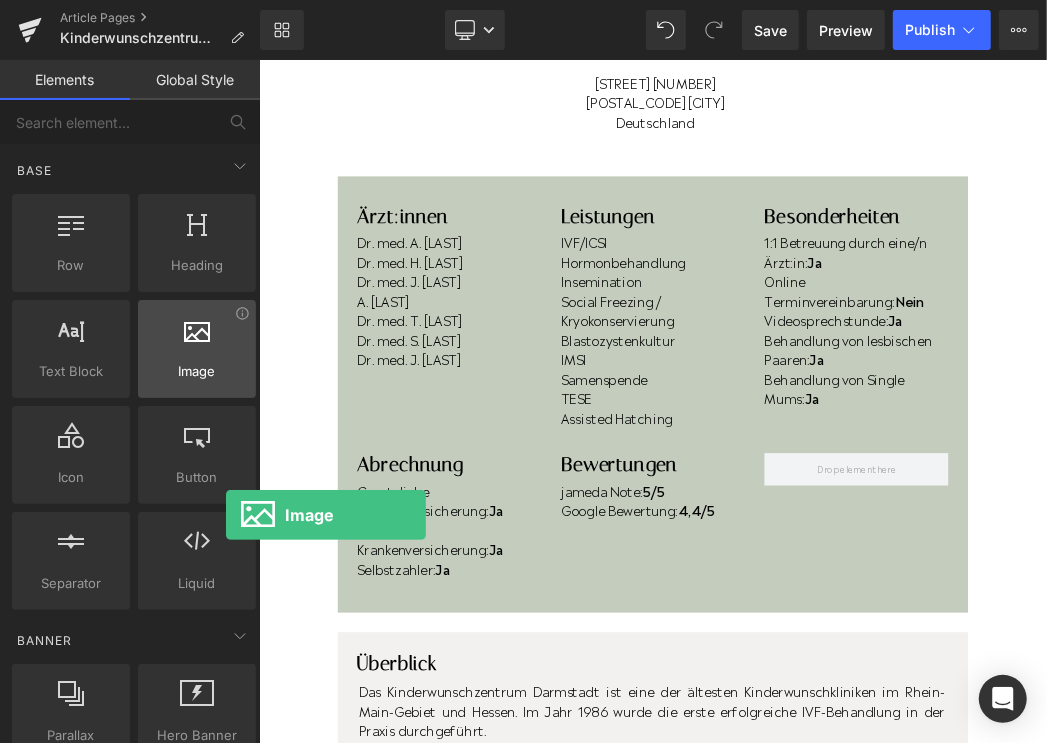 click on "Image" at bounding box center [197, 371] 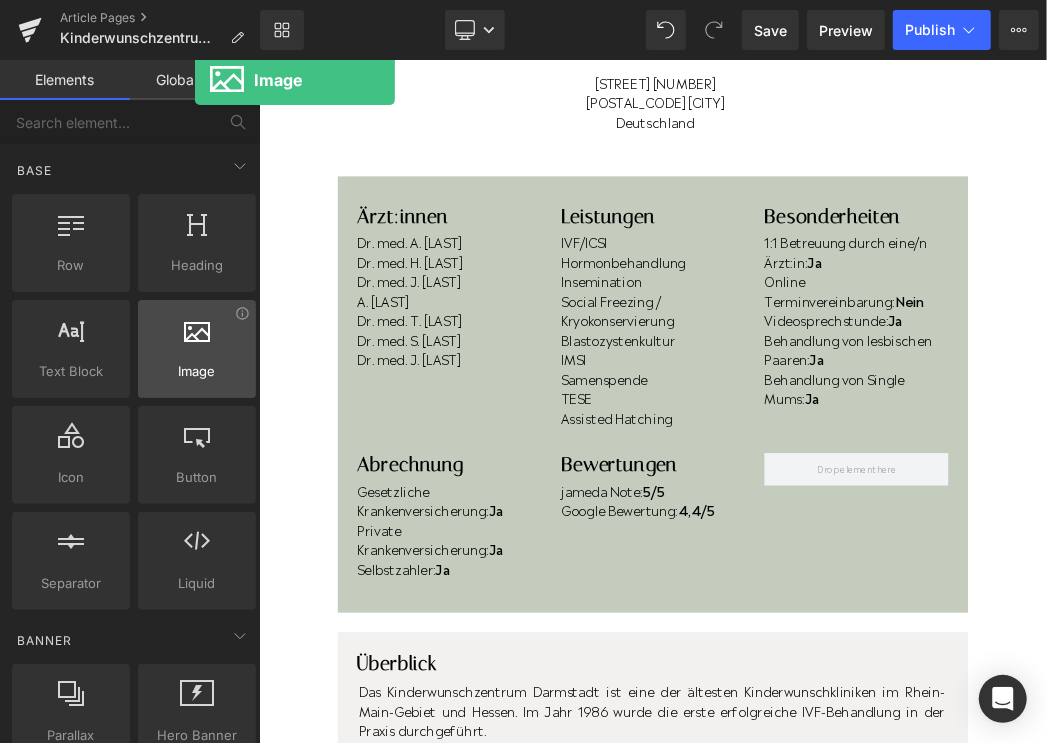 click on "Image" at bounding box center [197, 371] 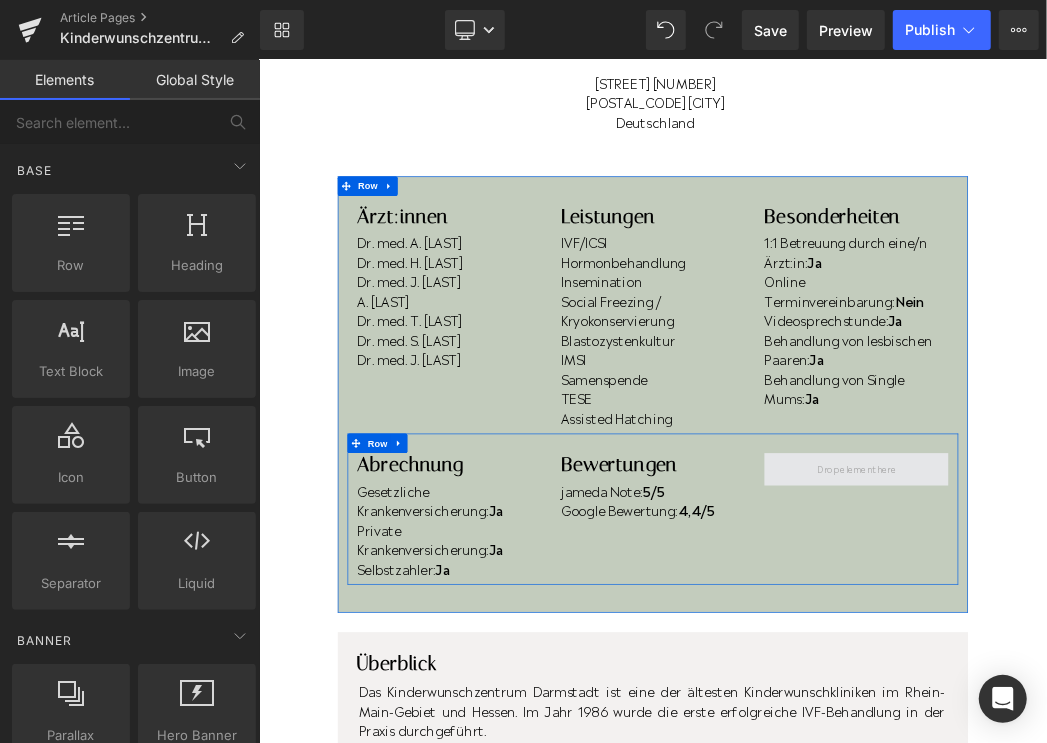 click at bounding box center (1175, 687) 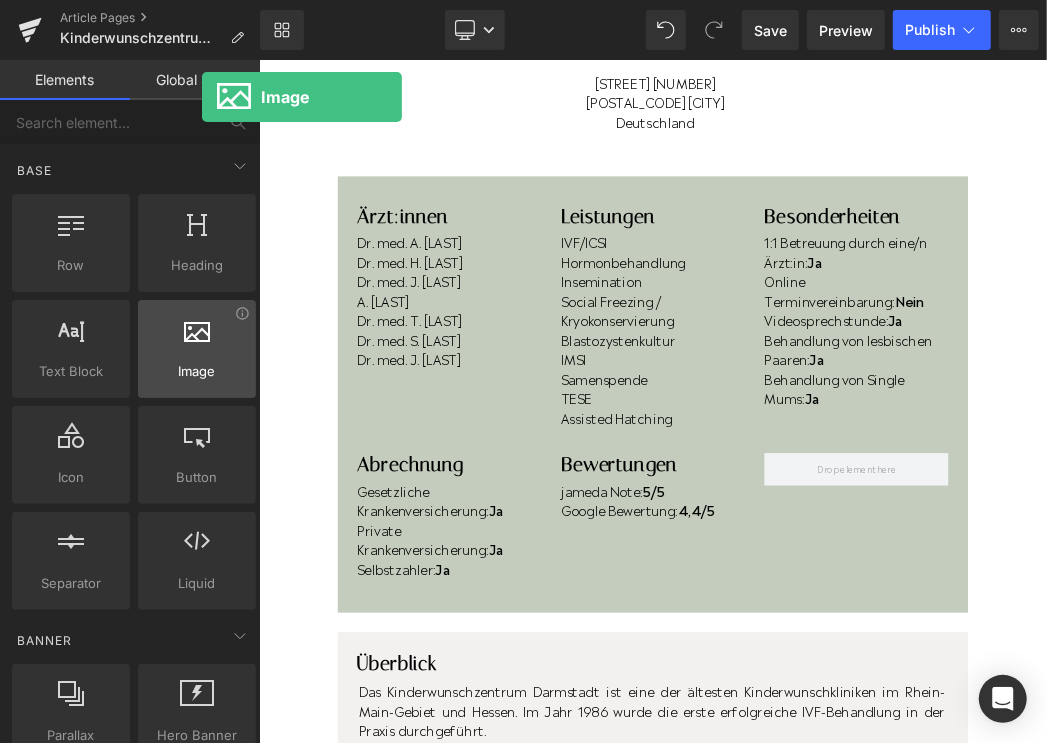 click on "Image  images, photos, alts, uploads" at bounding box center (197, 349) 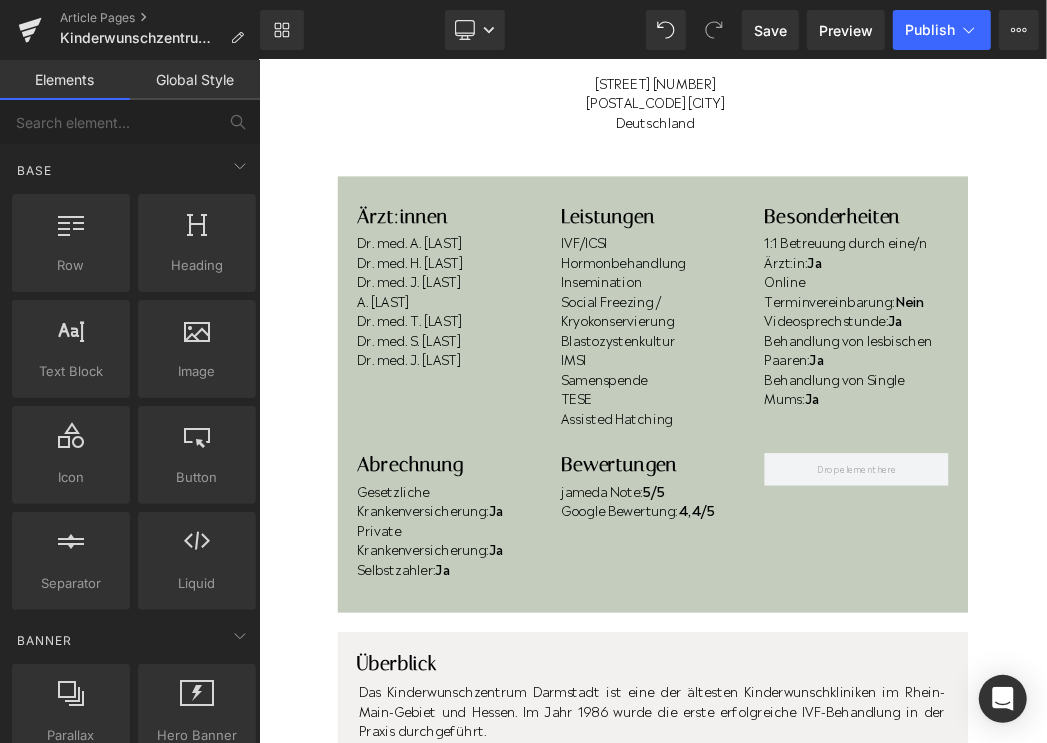 scroll, scrollTop: 7, scrollLeft: 0, axis: vertical 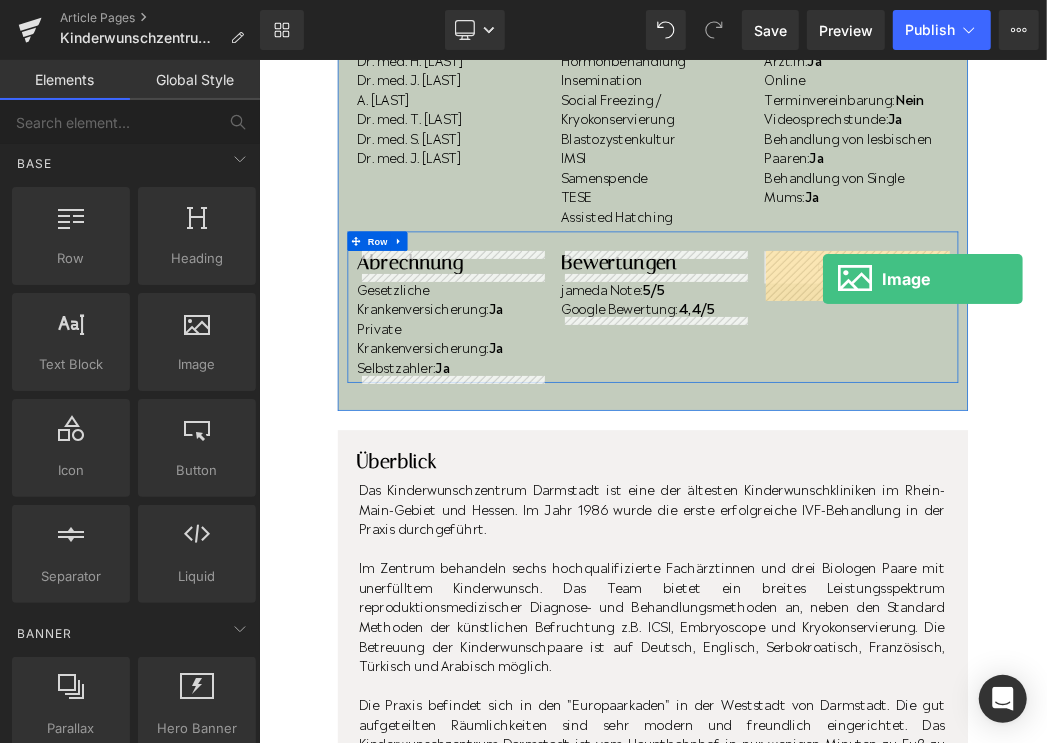 drag, startPoint x: 448, startPoint y: 399, endPoint x: 1124, endPoint y: 395, distance: 676.01184 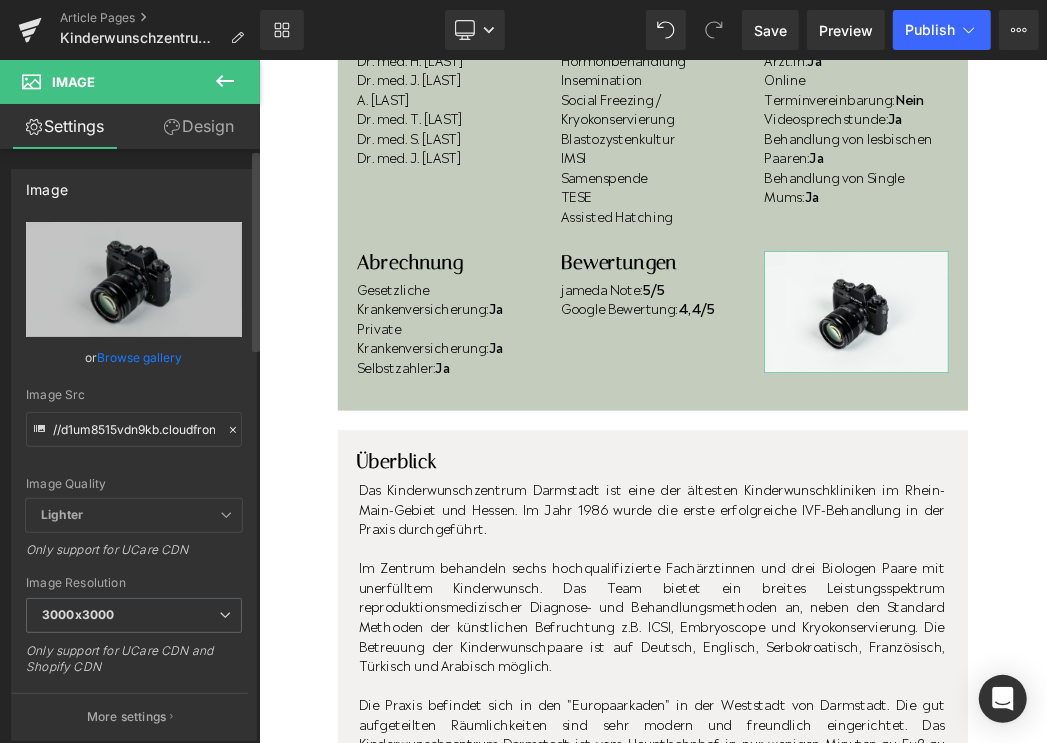 click on "Browse gallery" at bounding box center [140, 357] 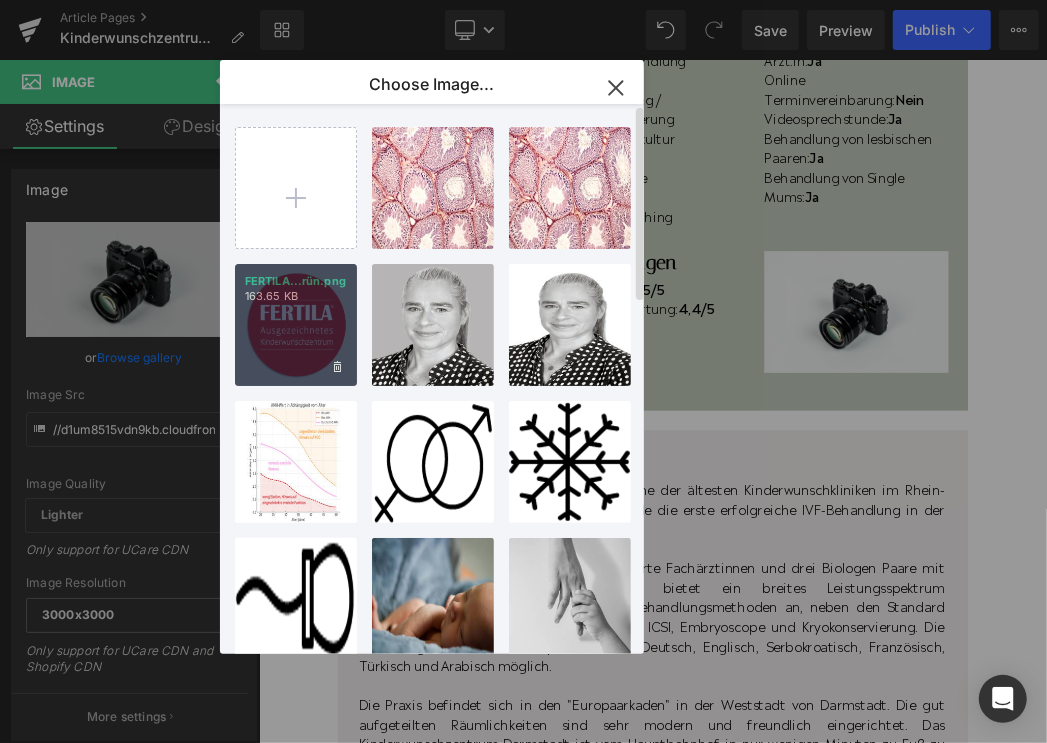 click on "FERTILA...rün.png 163.65 KB" at bounding box center (296, 325) 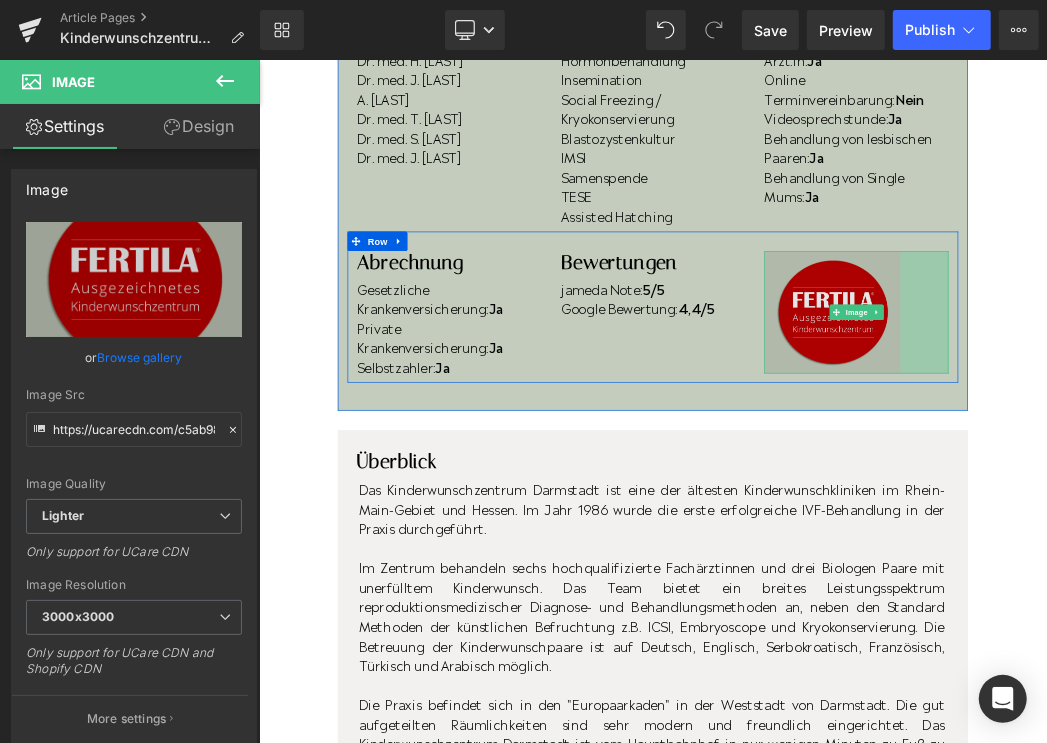drag, startPoint x: 1312, startPoint y: 596, endPoint x: 1238, endPoint y: 446, distance: 167.26027 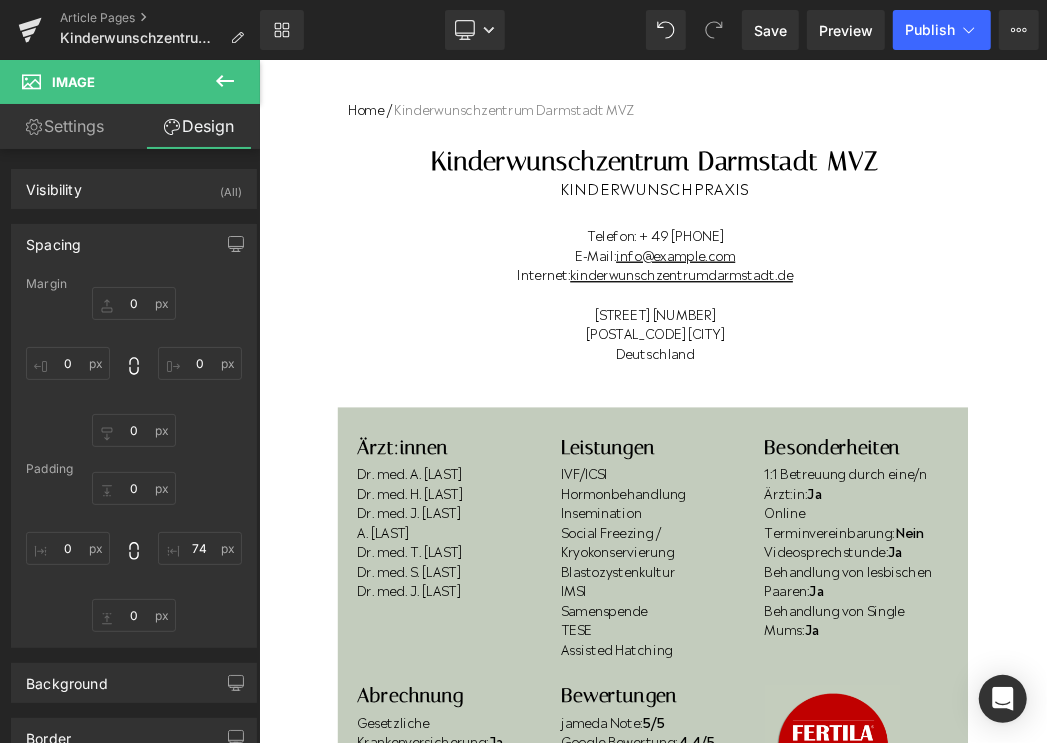 scroll, scrollTop: 0, scrollLeft: 0, axis: both 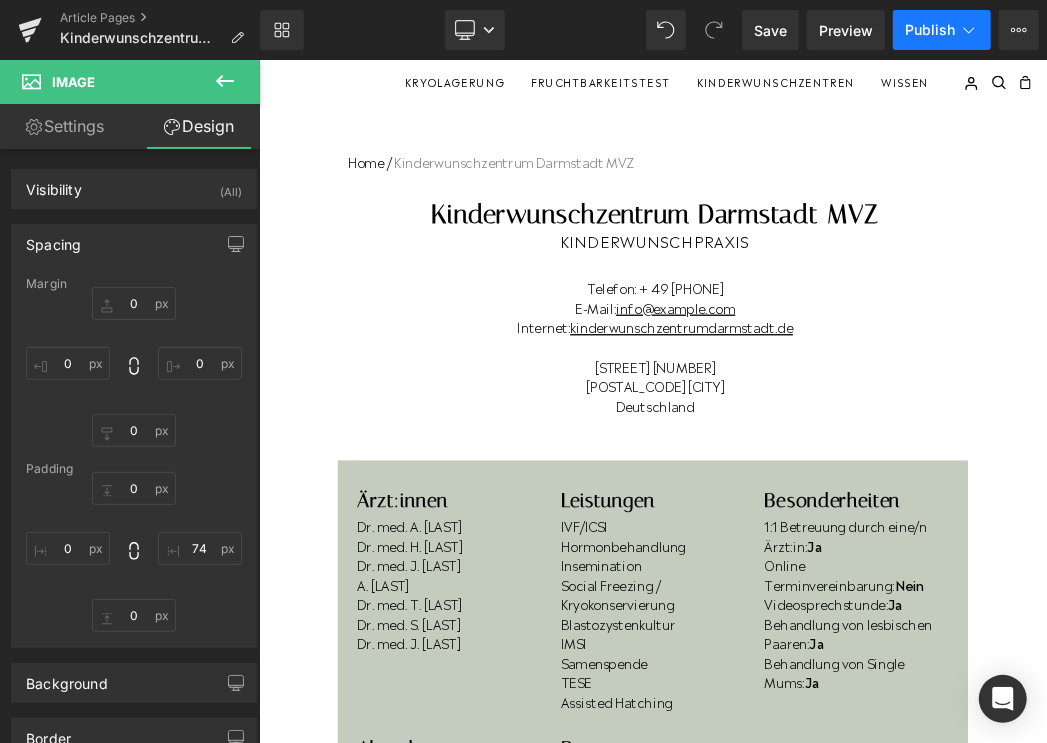 click on "Publish" at bounding box center (930, 30) 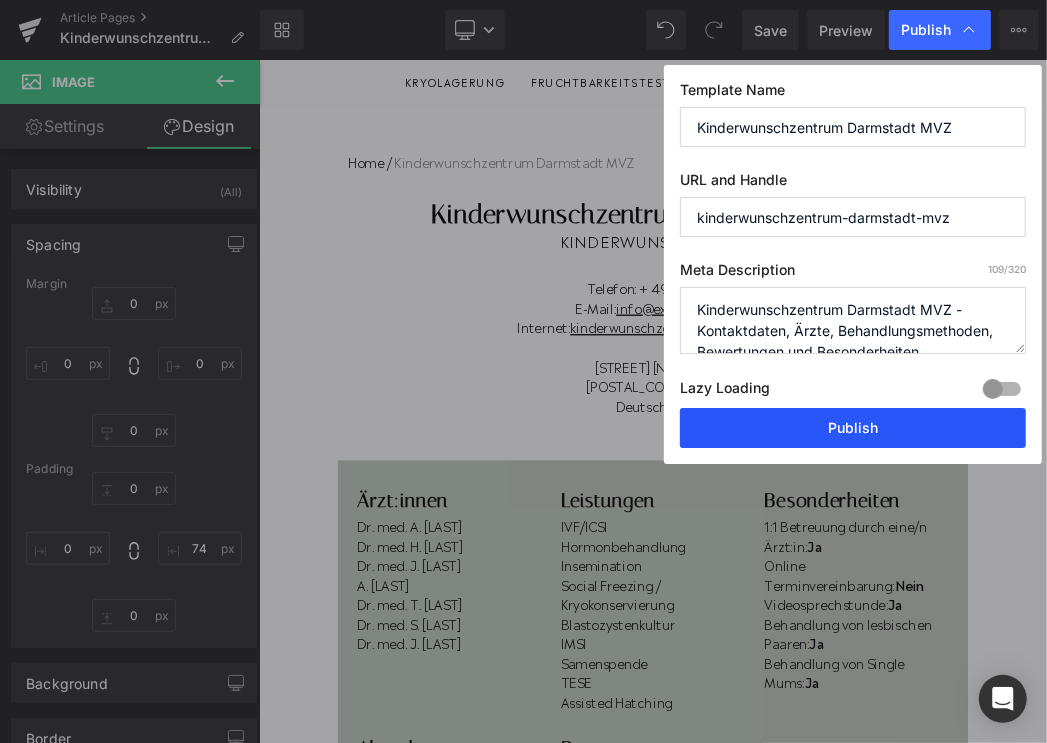 click on "Publish" at bounding box center (853, 428) 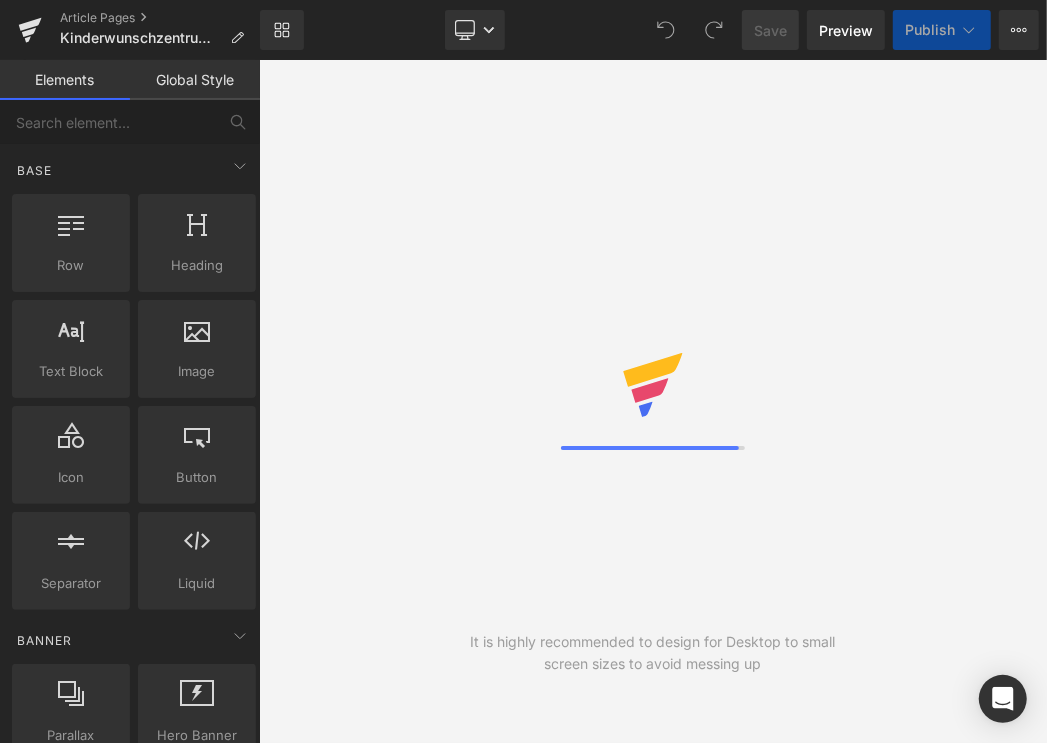 scroll, scrollTop: 0, scrollLeft: 0, axis: both 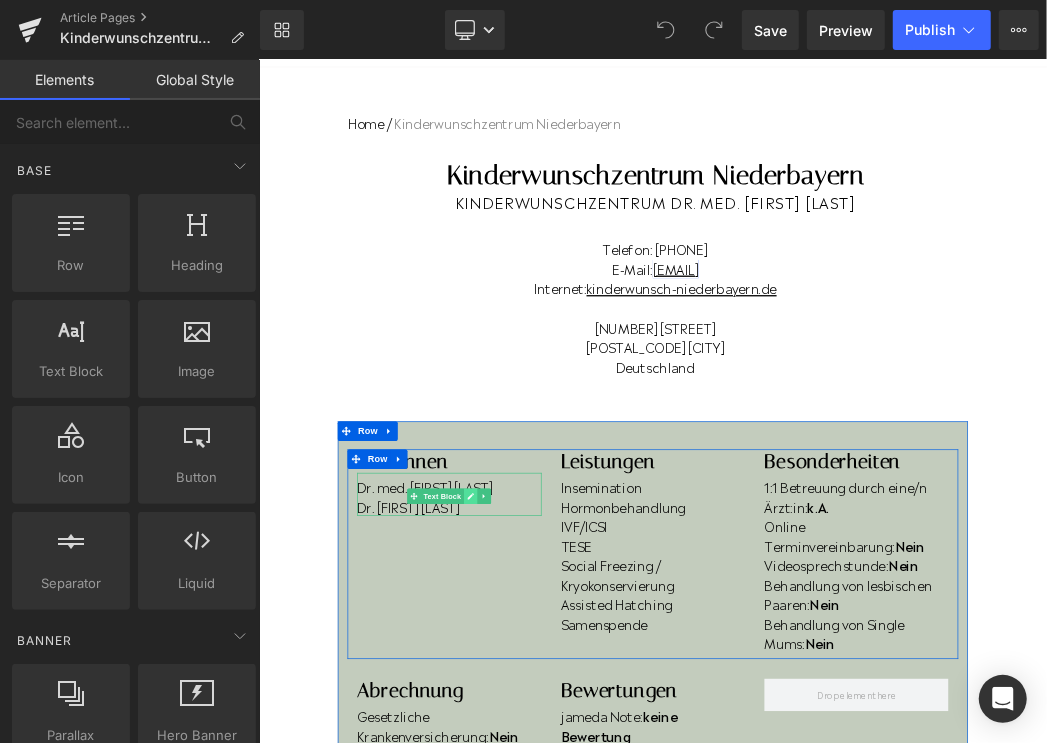 click at bounding box center [583, 729] 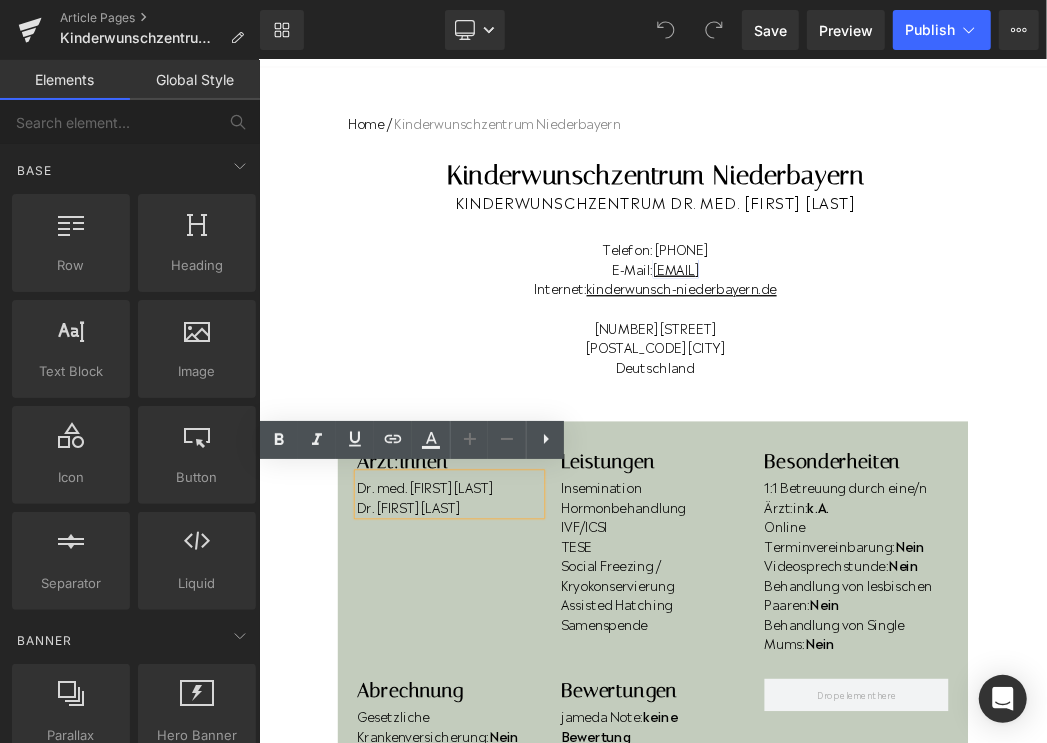 click on "Dr. Samuel Dadze" at bounding box center (550, 744) 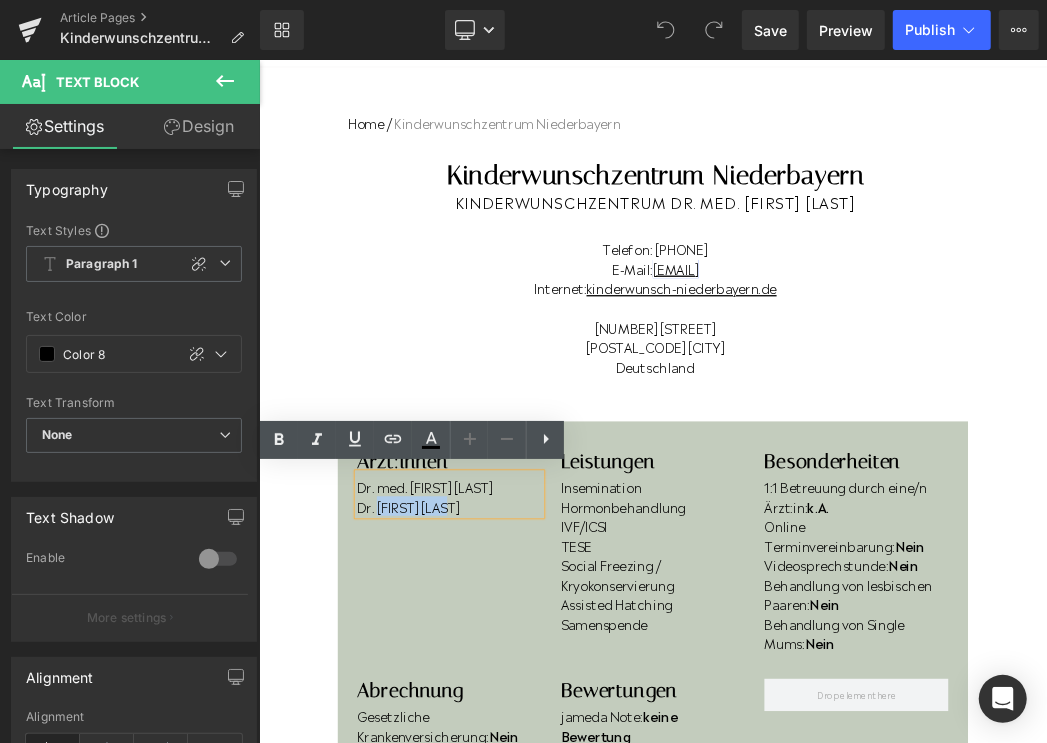 drag, startPoint x: 585, startPoint y: 743, endPoint x: 445, endPoint y: 743, distance: 140 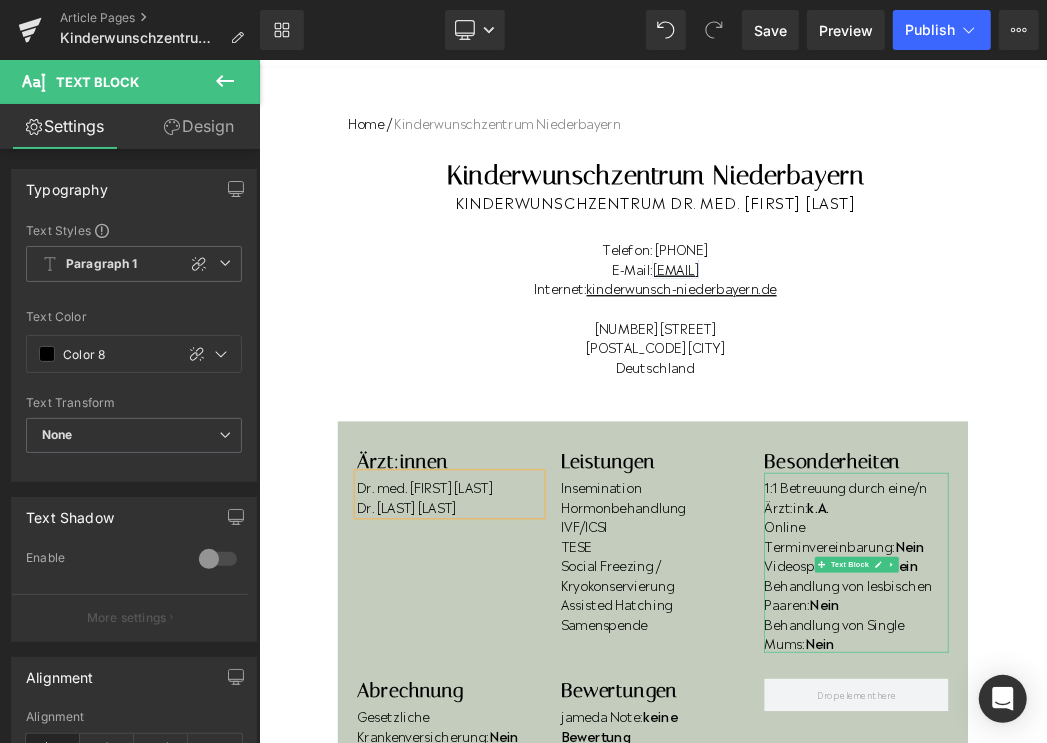 click on "Behandlung von lesbischen Paaren:  Nein" at bounding box center (1175, 879) 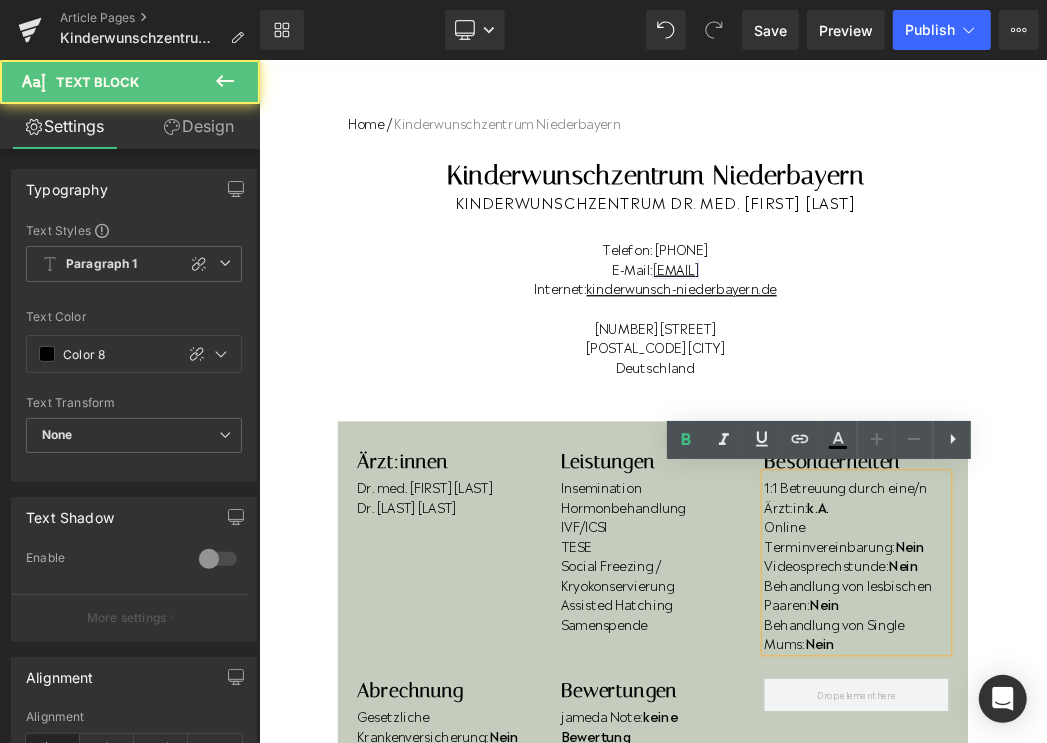 click on "Behandlung von lesbischen Paaren:  Nein" at bounding box center [1175, 879] 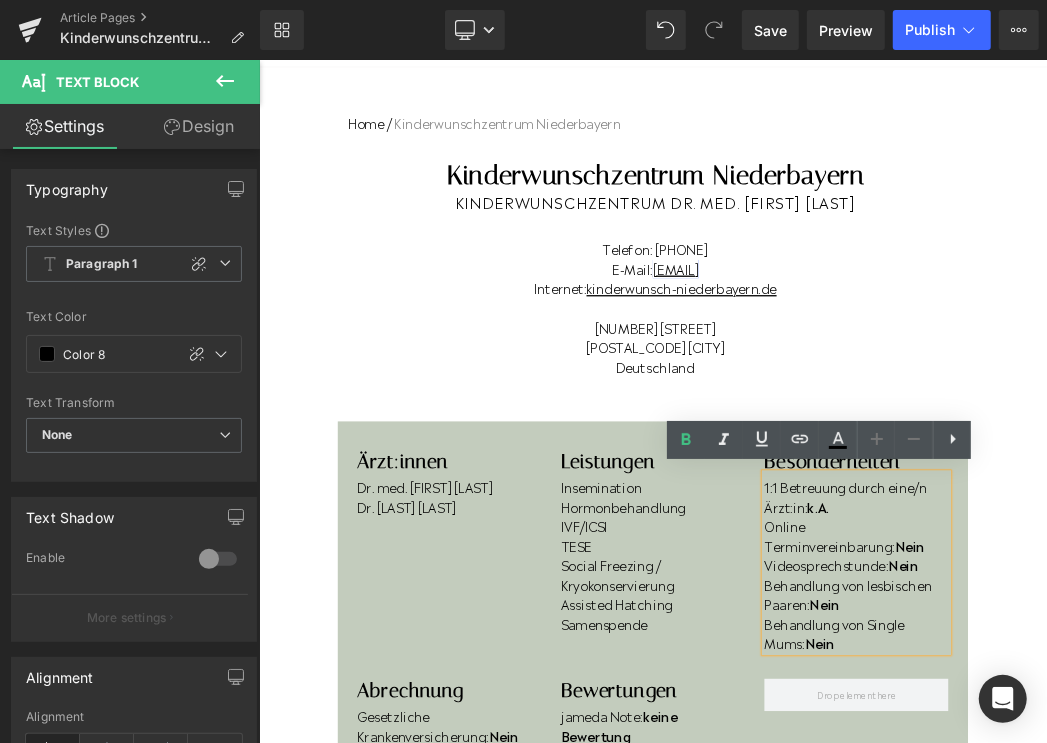 type 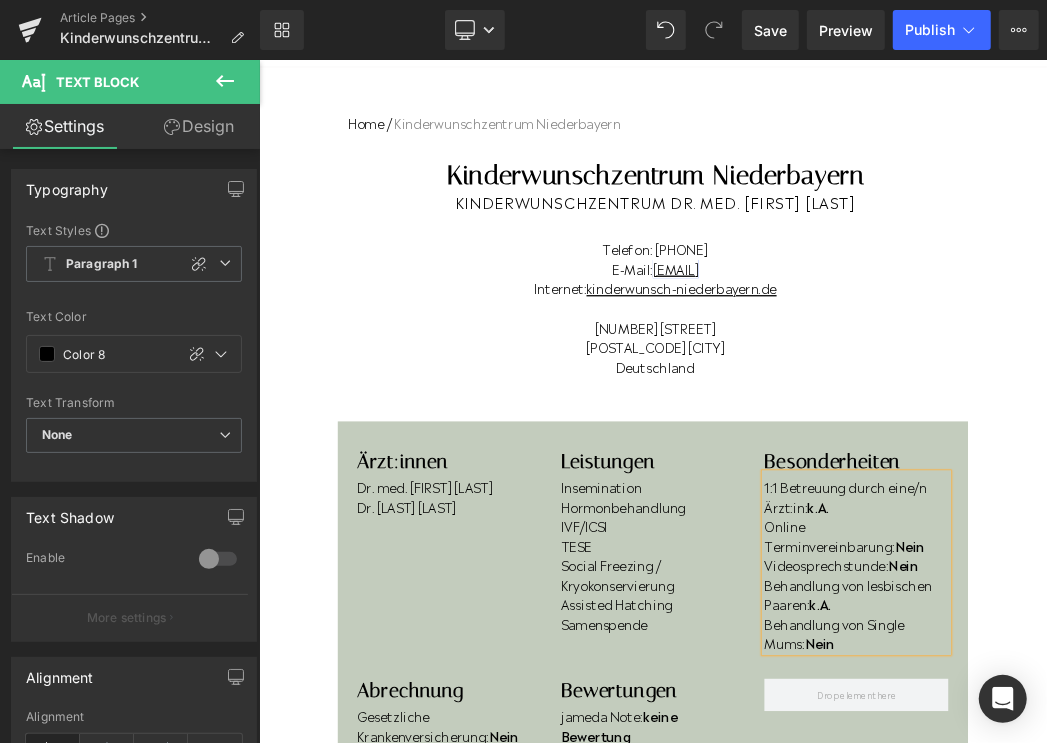 click on "Behandlung von Single Mums:  Nein" at bounding box center (1175, 939) 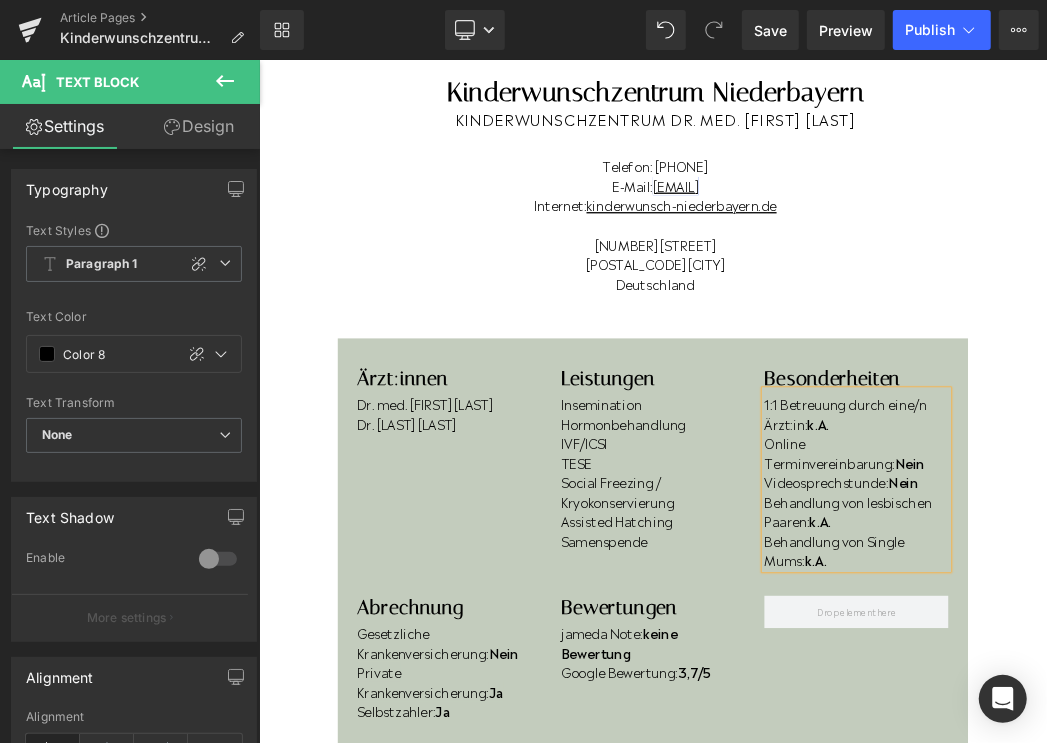 scroll, scrollTop: 199, scrollLeft: 0, axis: vertical 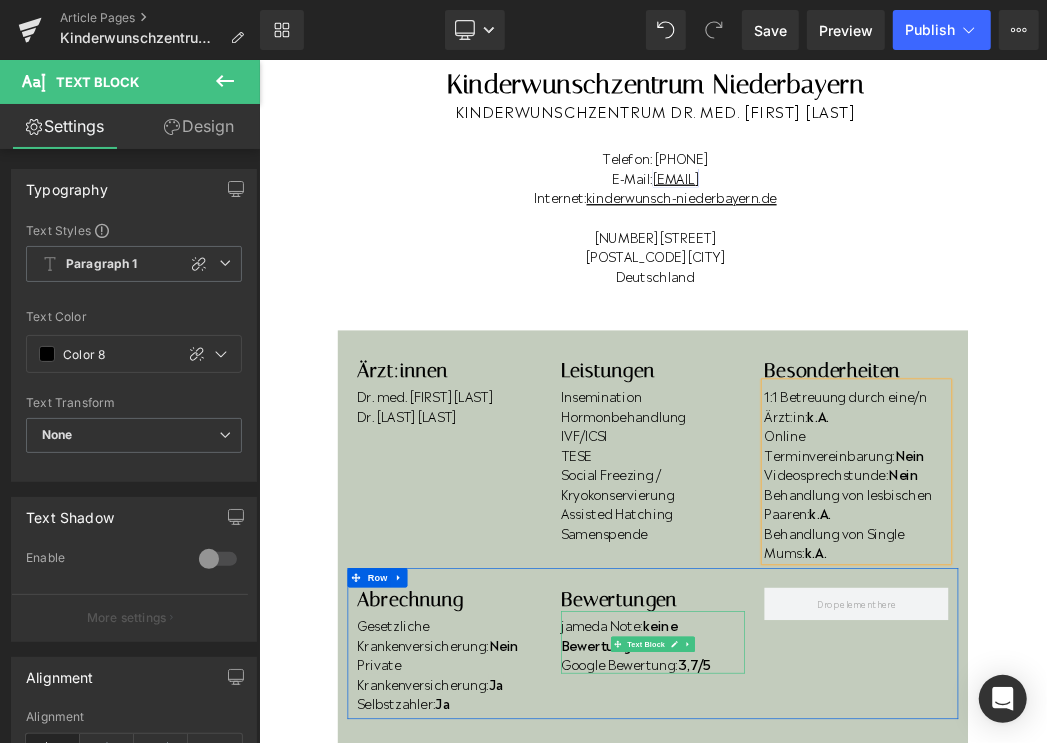 click on "3,7/5" at bounding box center [928, 987] 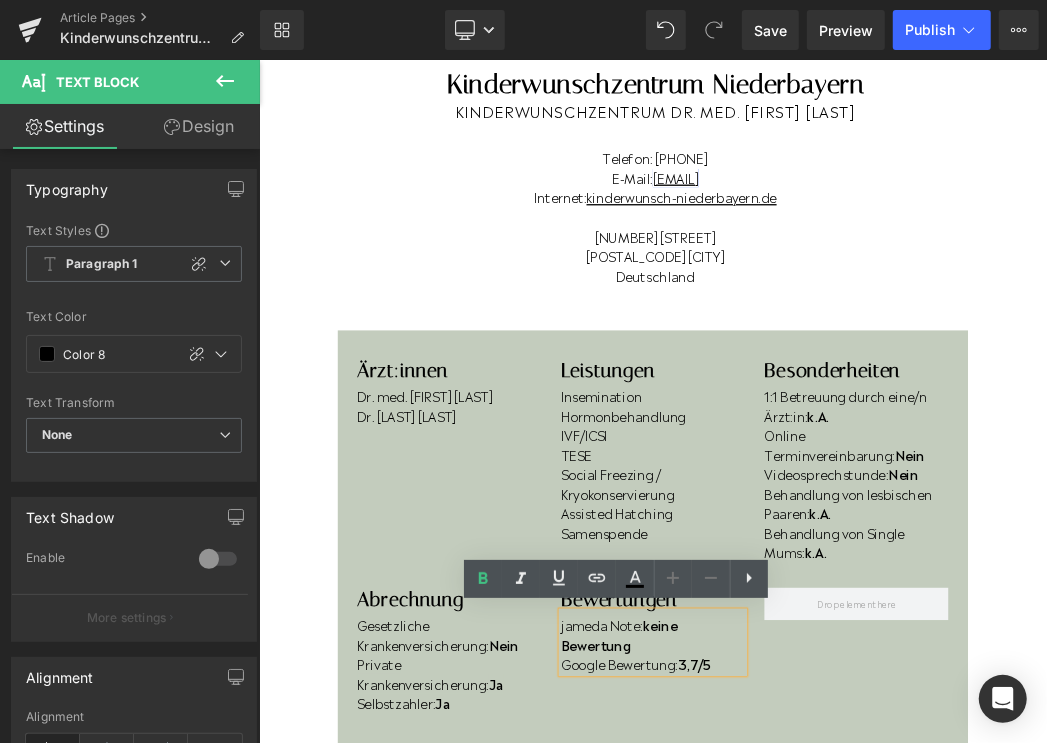 click on "3,7/5" at bounding box center [928, 987] 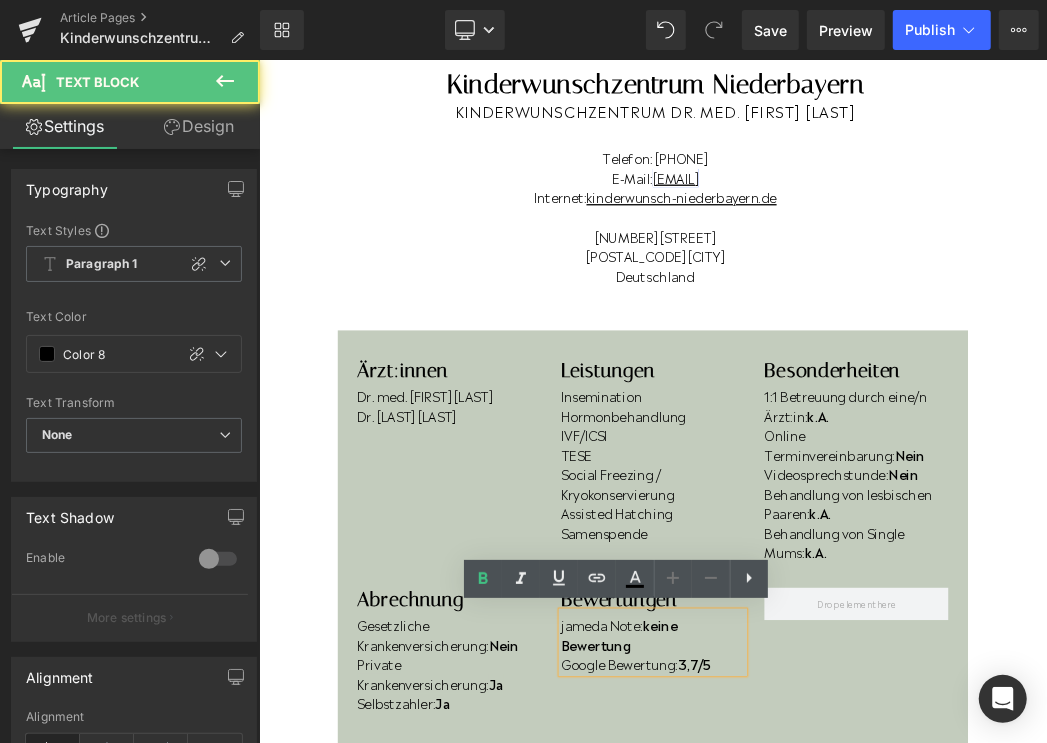 type 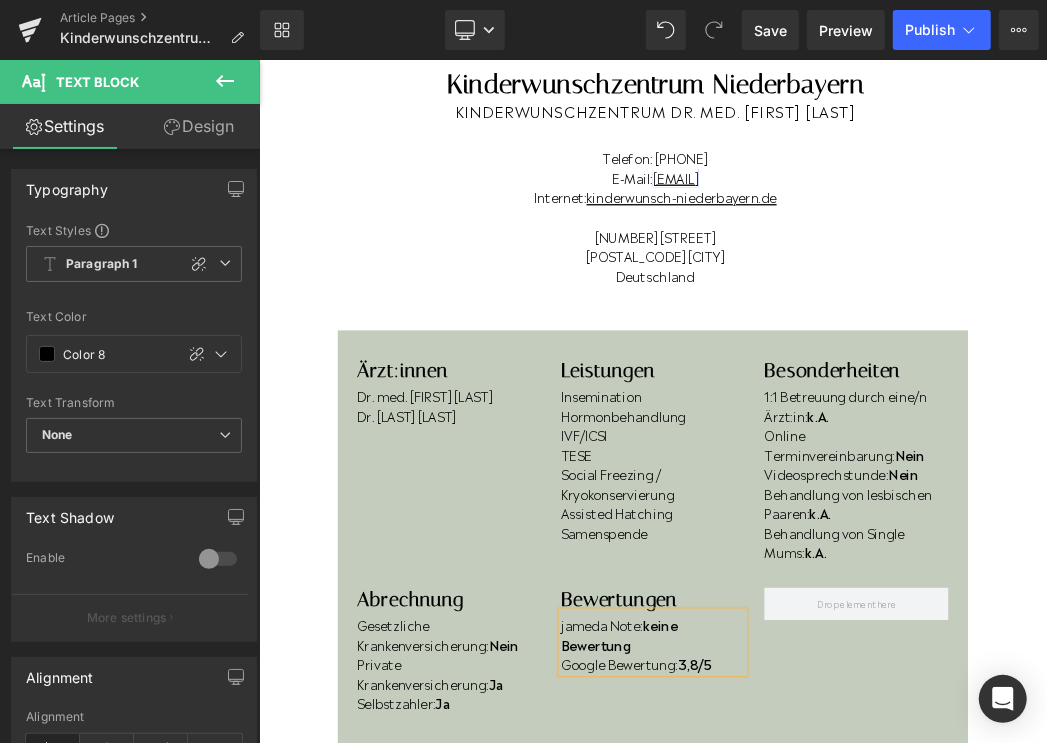 click on "jameda Note:  keine Bewertung" at bounding box center [863, 942] 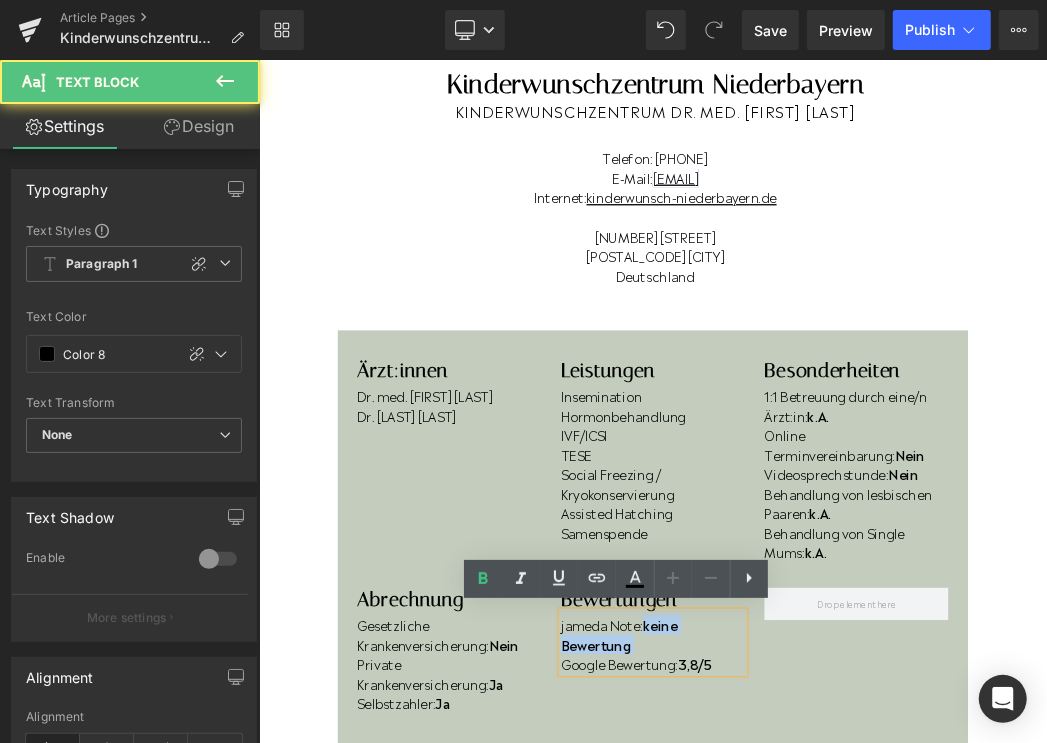 click on "jameda Note:  keine Bewertung" at bounding box center (863, 942) 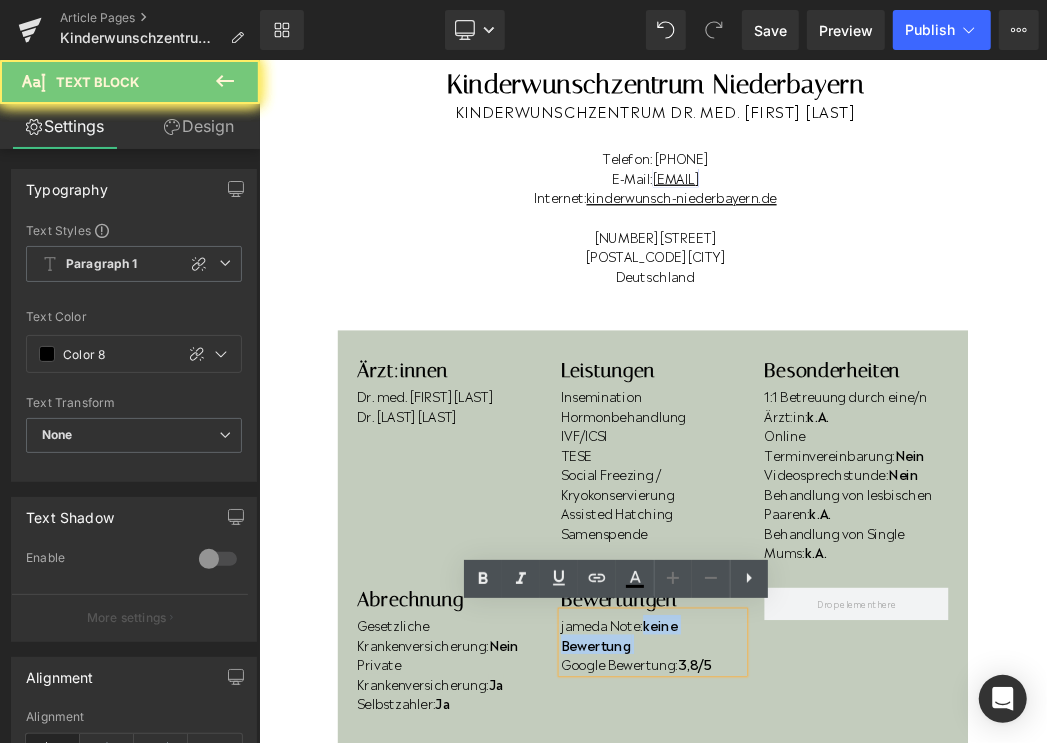click on "jameda Note:  keine Bewertung" at bounding box center (863, 942) 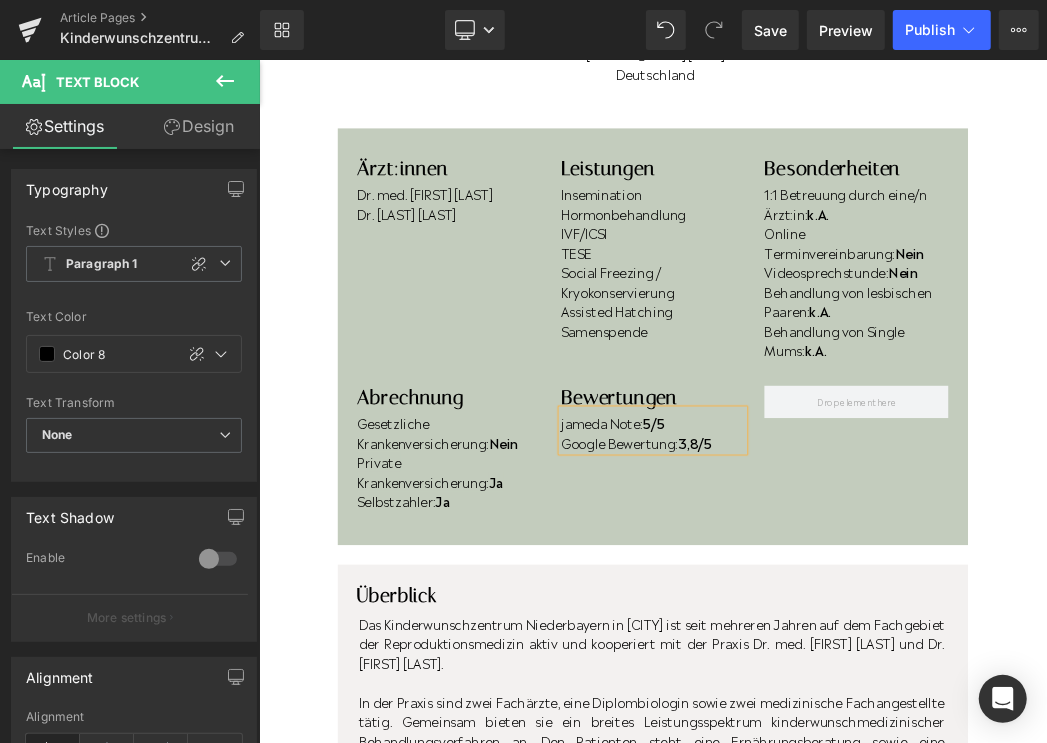 scroll, scrollTop: 498, scrollLeft: 0, axis: vertical 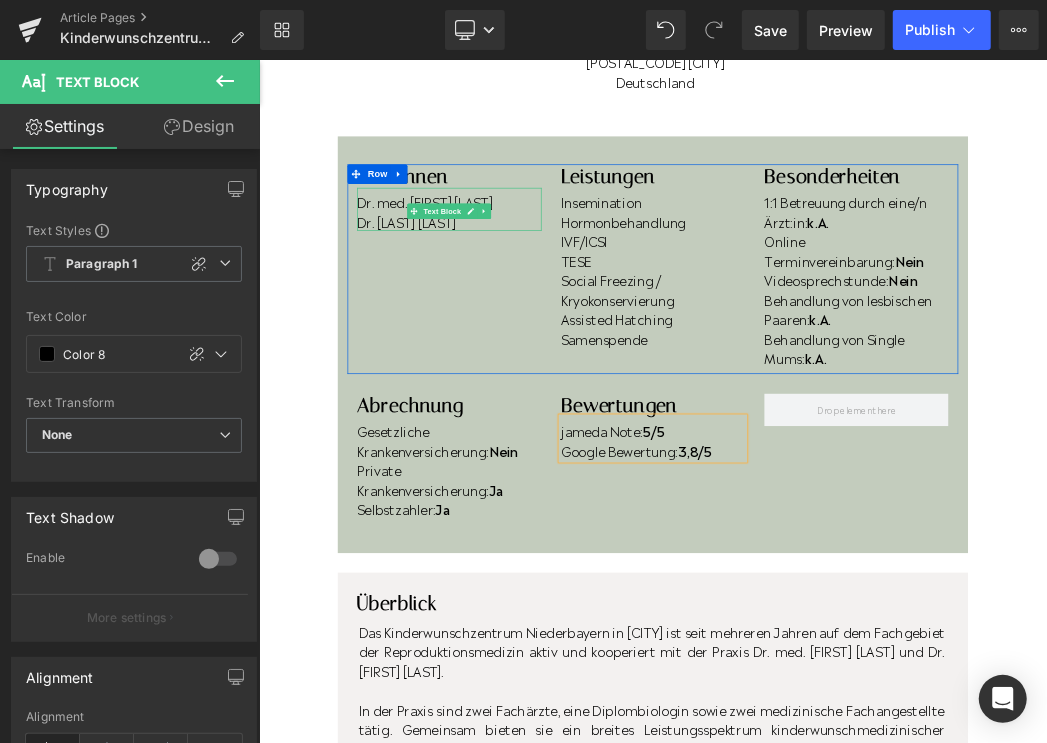 click on "Dr. Lindihana Saliji-Preniqi" at bounding box center (550, 306) 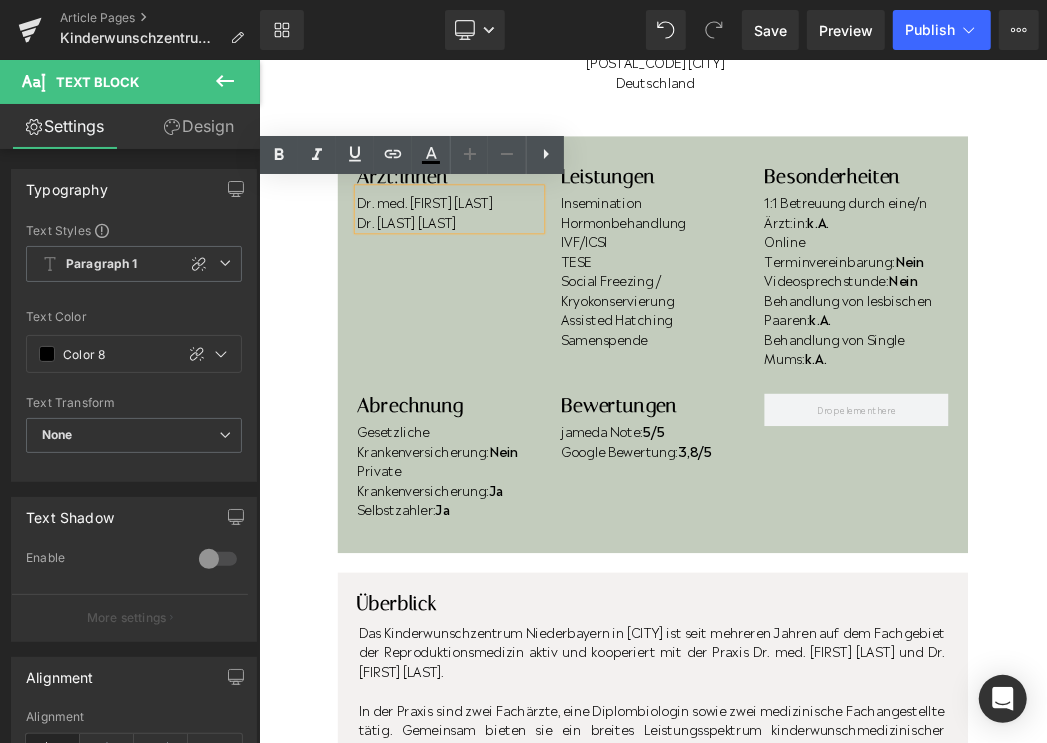 drag, startPoint x: 663, startPoint y: 305, endPoint x: 414, endPoint y: 310, distance: 249.0502 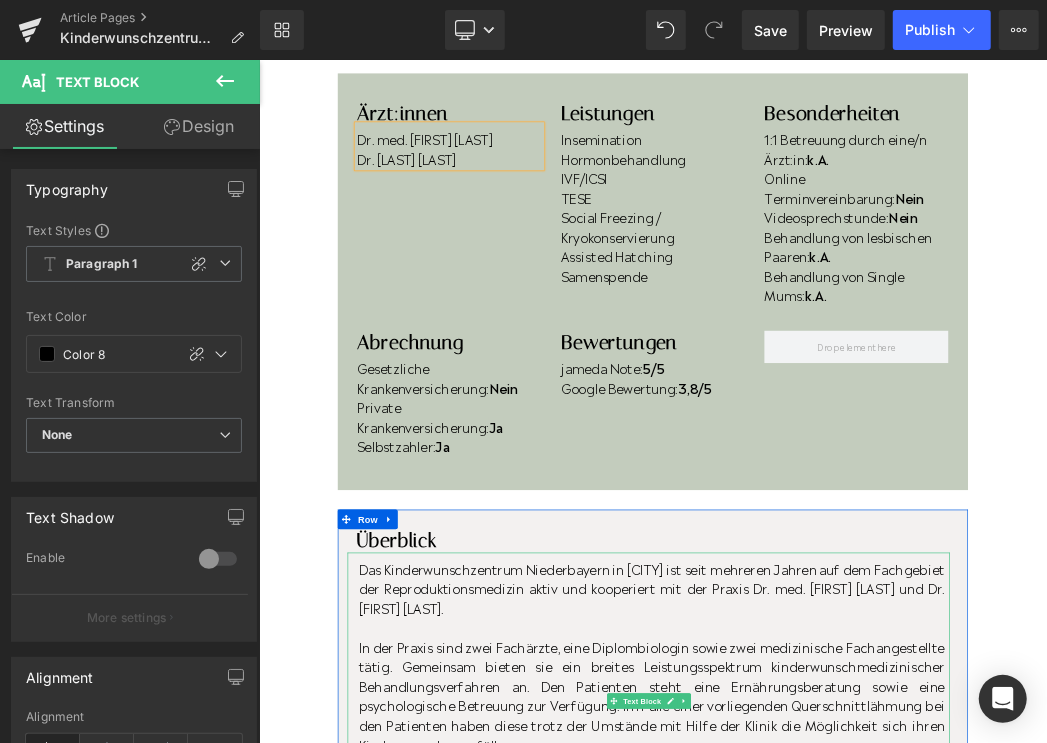 scroll, scrollTop: 624, scrollLeft: 0, axis: vertical 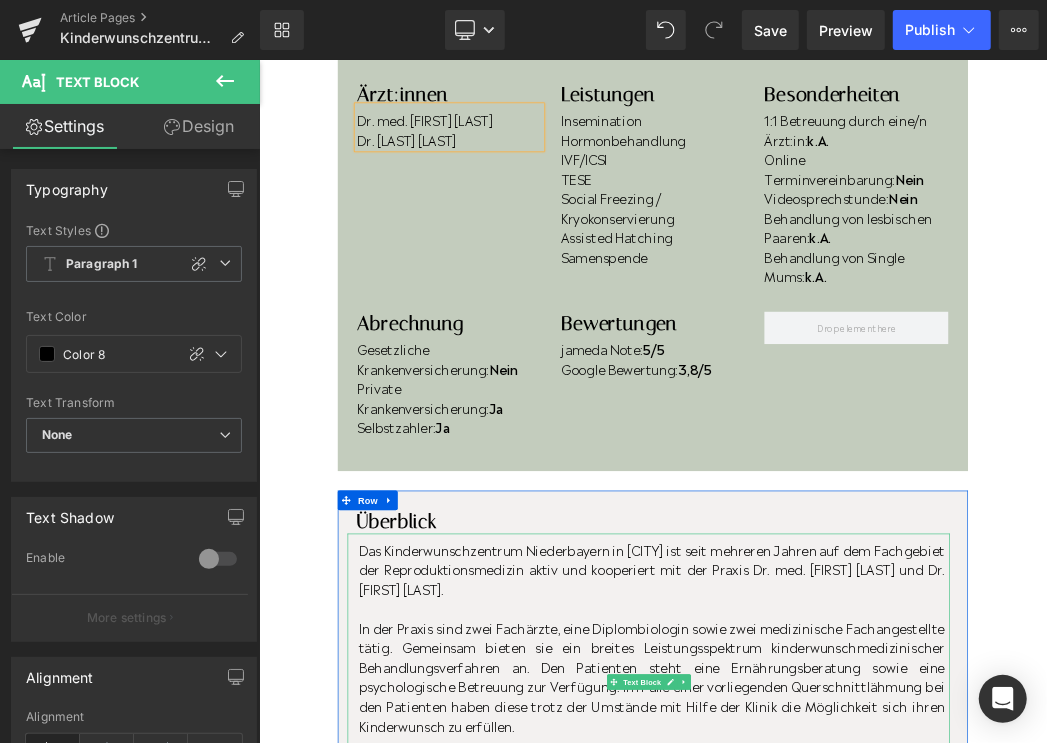click on "Das Kinderwunschzentrum Niederbayern in Deggendorf ist seit mehreren Jahren auf dem Fachgebiet der Reproduktionsmedizin aktiv und kooperiert mit der Praxis Dr. med. Hans Joachim Kroiss  und Dr. Samuel Dadze." at bounding box center (861, 840) 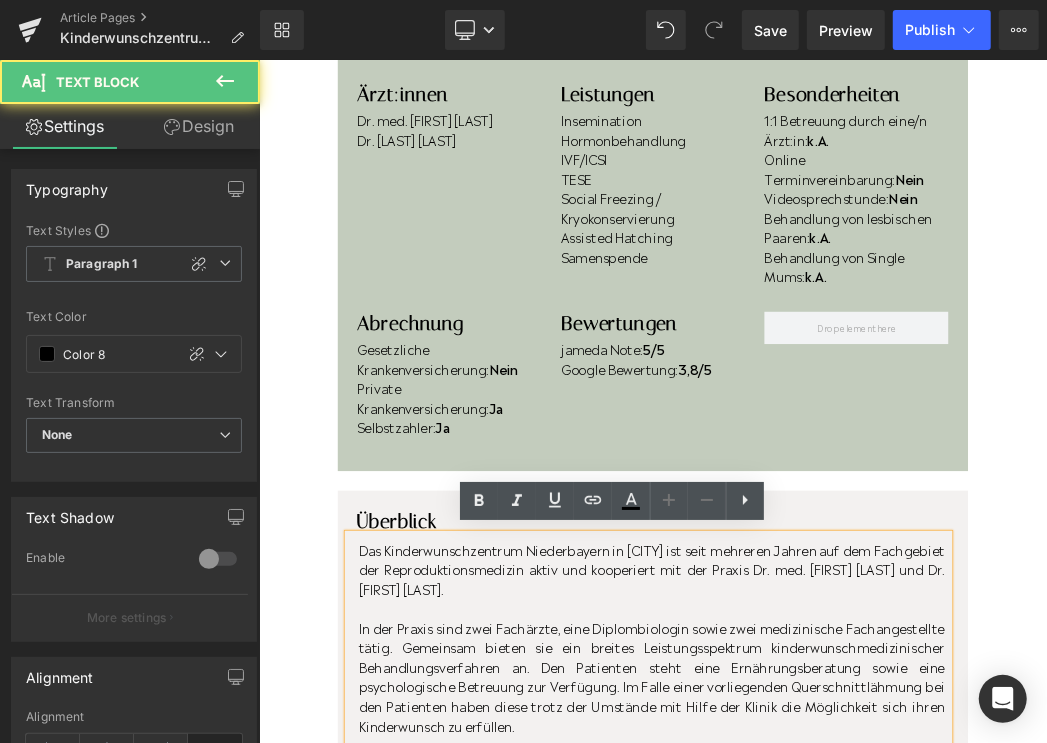 click on "Das Kinderwunschzentrum Niederbayern in Deggendorf ist seit mehreren Jahren auf dem Fachgebiet der Reproduktionsmedizin aktiv und kooperiert mit der Praxis Dr. med. Hans Joachim Kroiss  und Dr. Samuel Dadze." at bounding box center (861, 840) 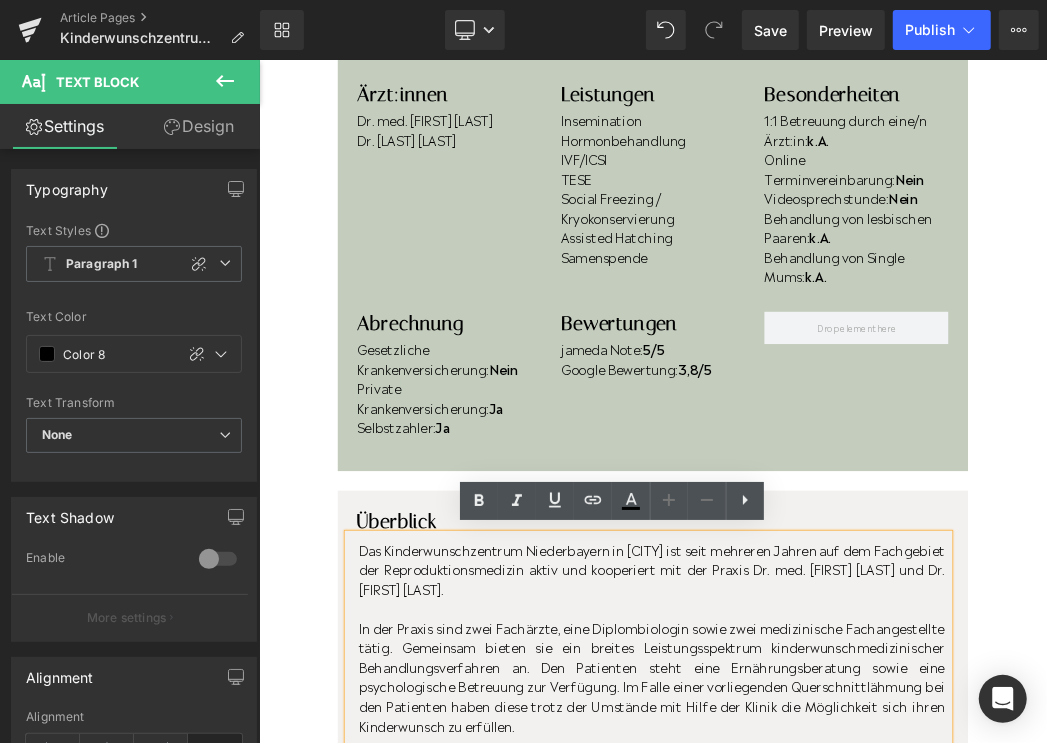 drag, startPoint x: 765, startPoint y: 872, endPoint x: 607, endPoint y: 871, distance: 158.00316 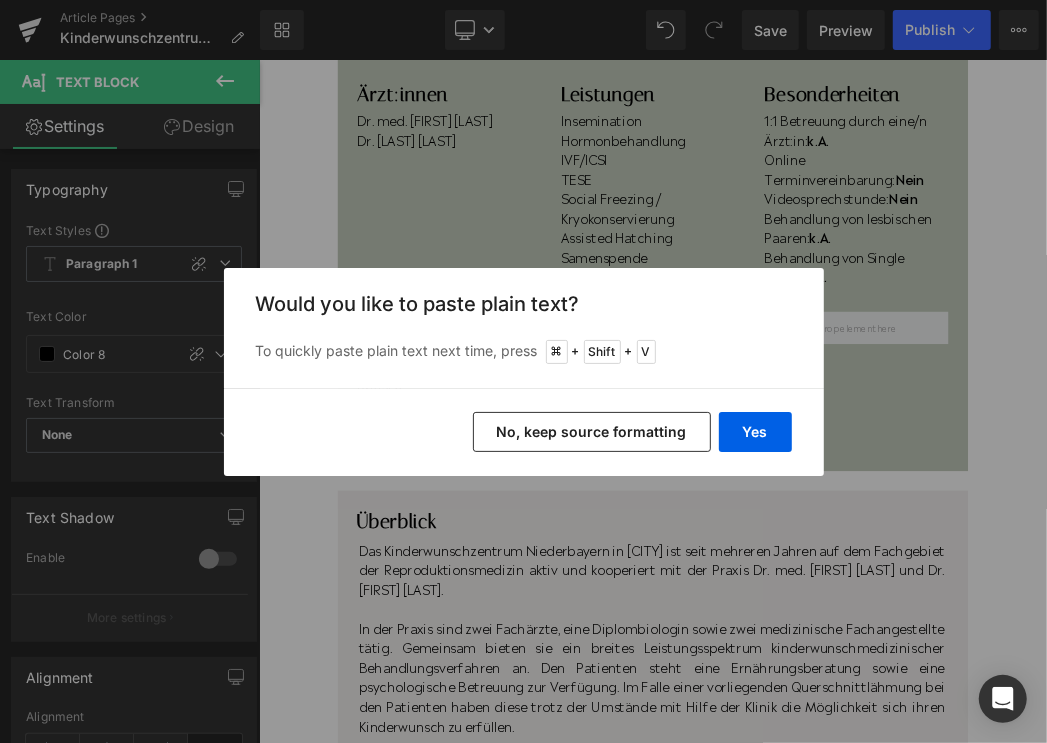 click on "No, keep source formatting" at bounding box center [592, 432] 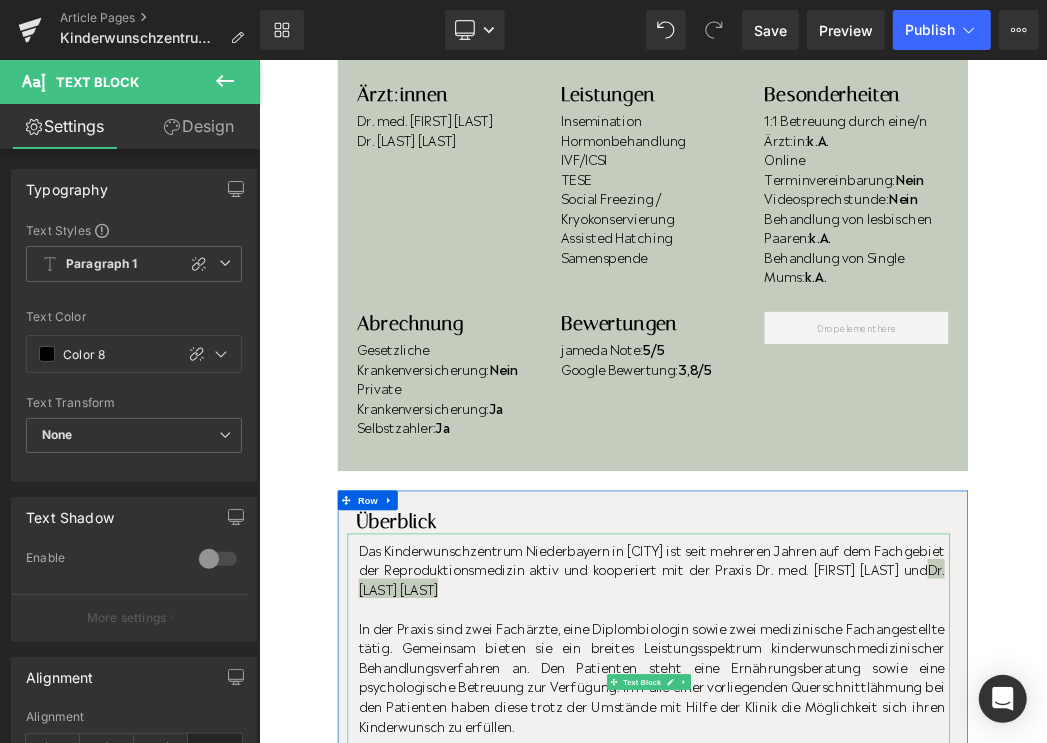 click on "Das Kinderwunschzentrum Niederbayern in Deggendorf ist seit mehreren Jahren auf dem Fachgebiet der Reproduktionsmedizin aktiv und kooperiert mit der Praxis Dr. med. Hans Joachim Kroiss  und  Dr. Lindihana Saliji-Preniqi" at bounding box center (861, 840) 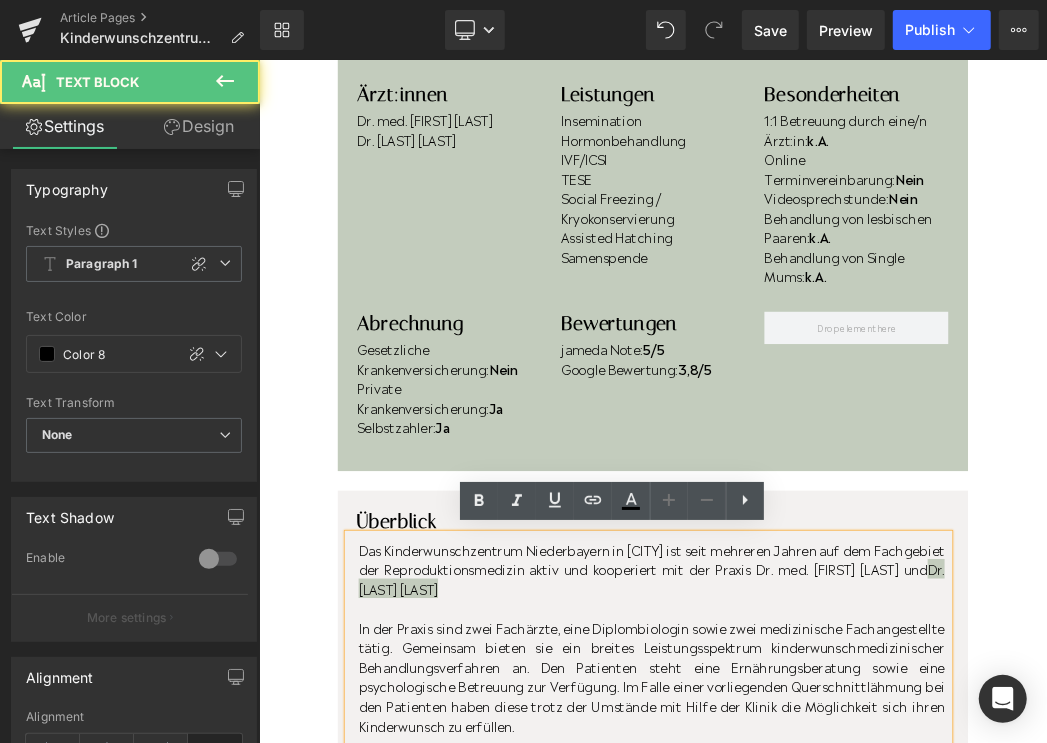 click on "In der Praxis sind zwei Fachärzte, eine Diplombiologin sowie zwei medizinische Fachangestellte tätig. Gemeinsam bieten sie ein breites Leistungsspektrum kinderwunschmedizinischer Behandlungsverfahren an. Den Patienten steht eine Ernährungsberatung sowie eine psychologische Betreuung zur Verfügung. Im Falle einer vorliegenden Querschnittlähmung bei den Patienten haben diese trotz der Umstände mit Hilfe der Klinik die Möglichkeit sich ihren Kinderwunsch zu erfüllen." at bounding box center [861, 1005] 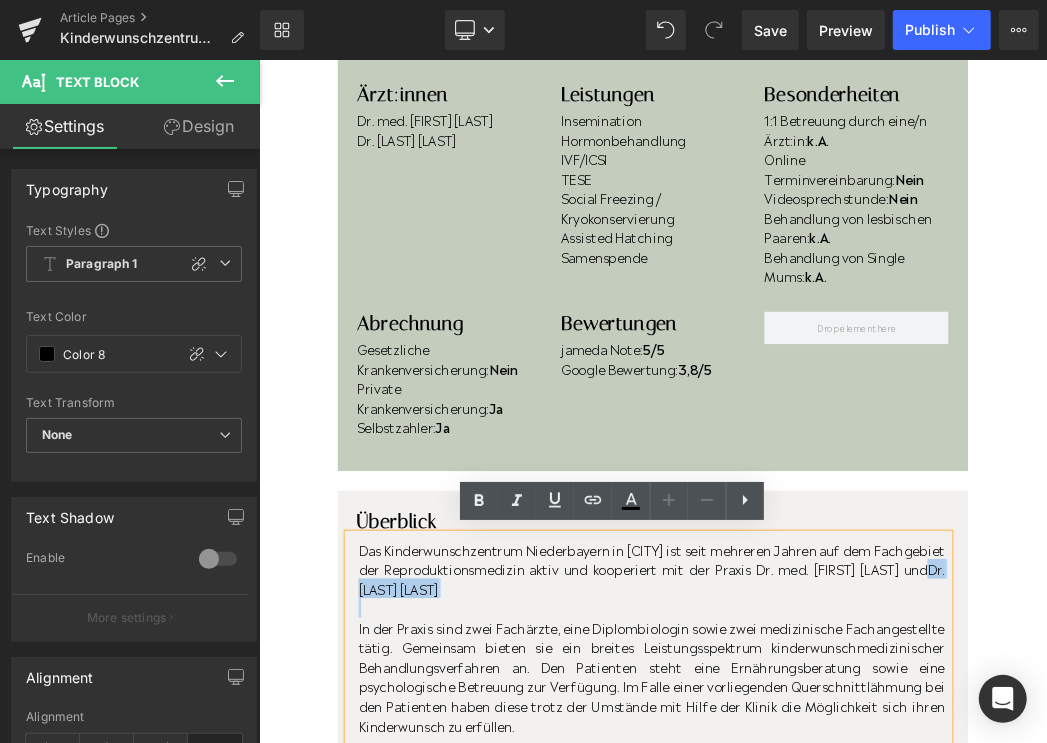 drag, startPoint x: 845, startPoint y: 880, endPoint x: 604, endPoint y: 871, distance: 241.16798 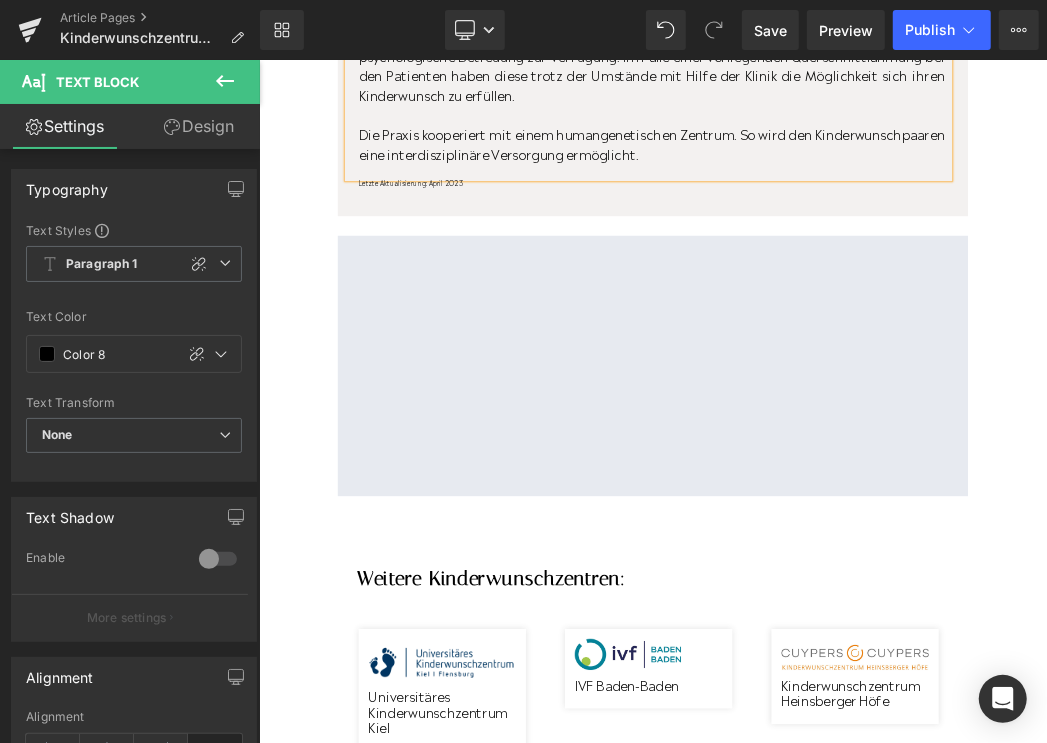 scroll, scrollTop: 0, scrollLeft: 0, axis: both 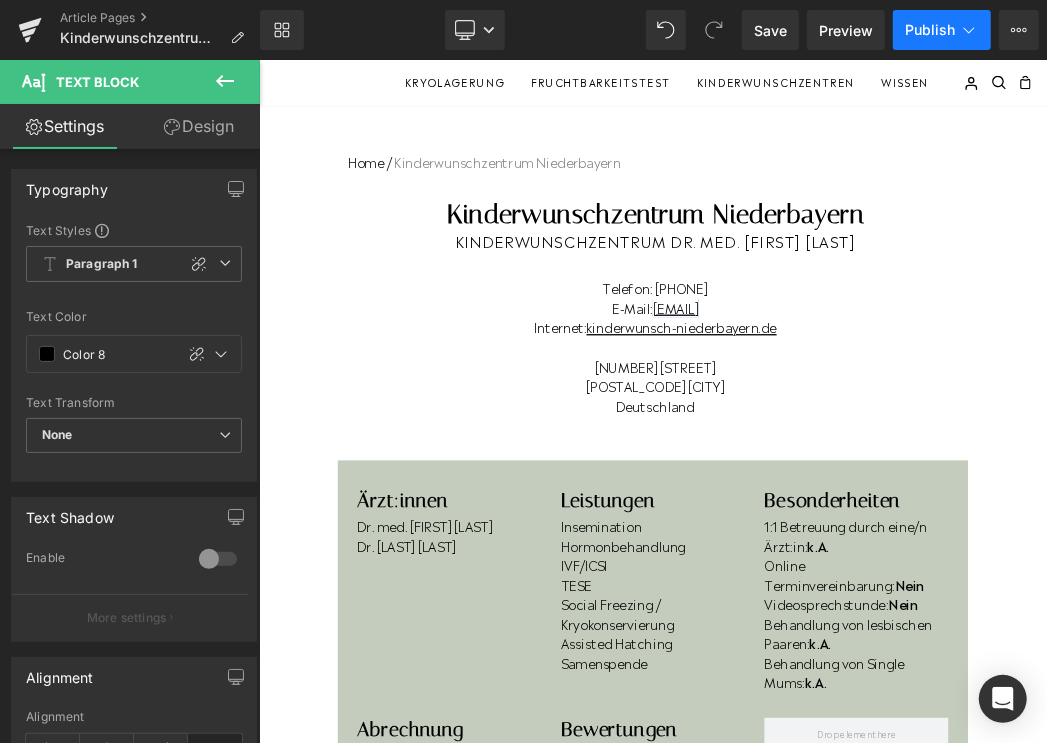 click on "Publish" at bounding box center (930, 30) 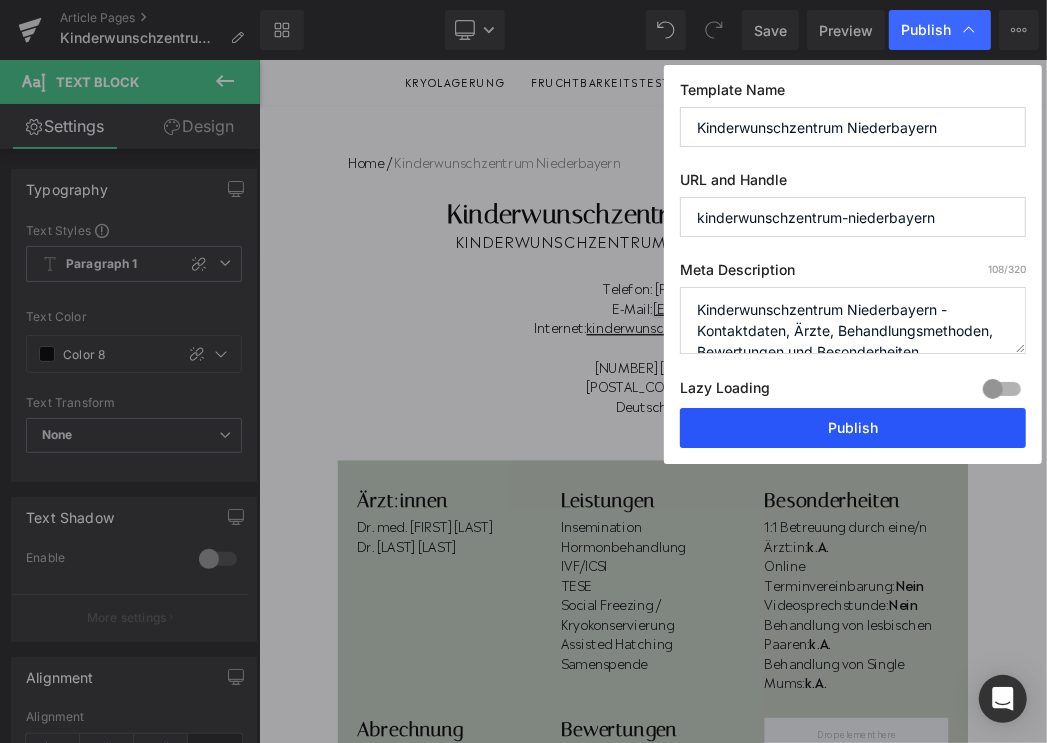click on "Publish" at bounding box center [853, 428] 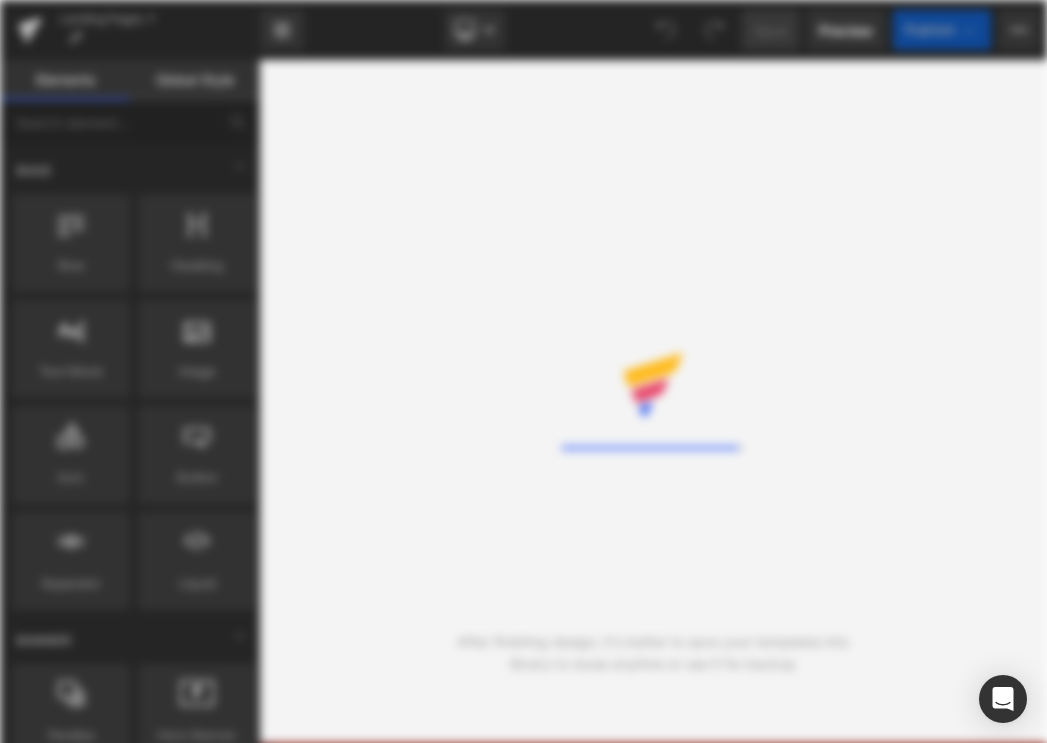 scroll, scrollTop: 0, scrollLeft: 0, axis: both 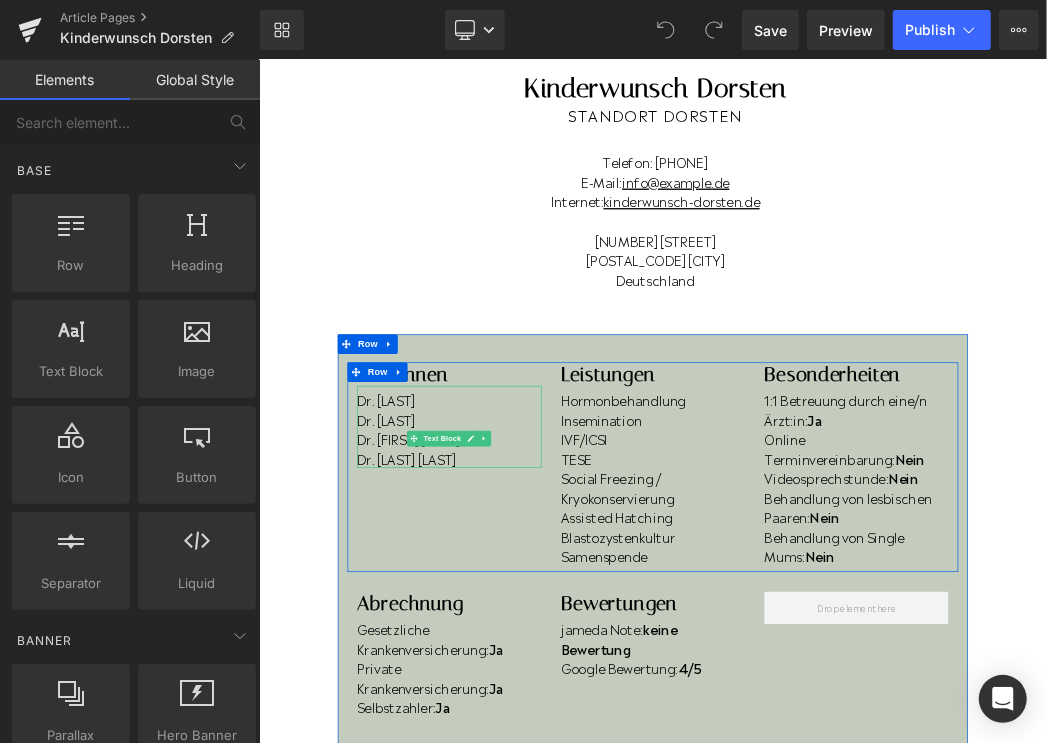 click on "Dr. [LAST] [LAST]" at bounding box center [550, 671] 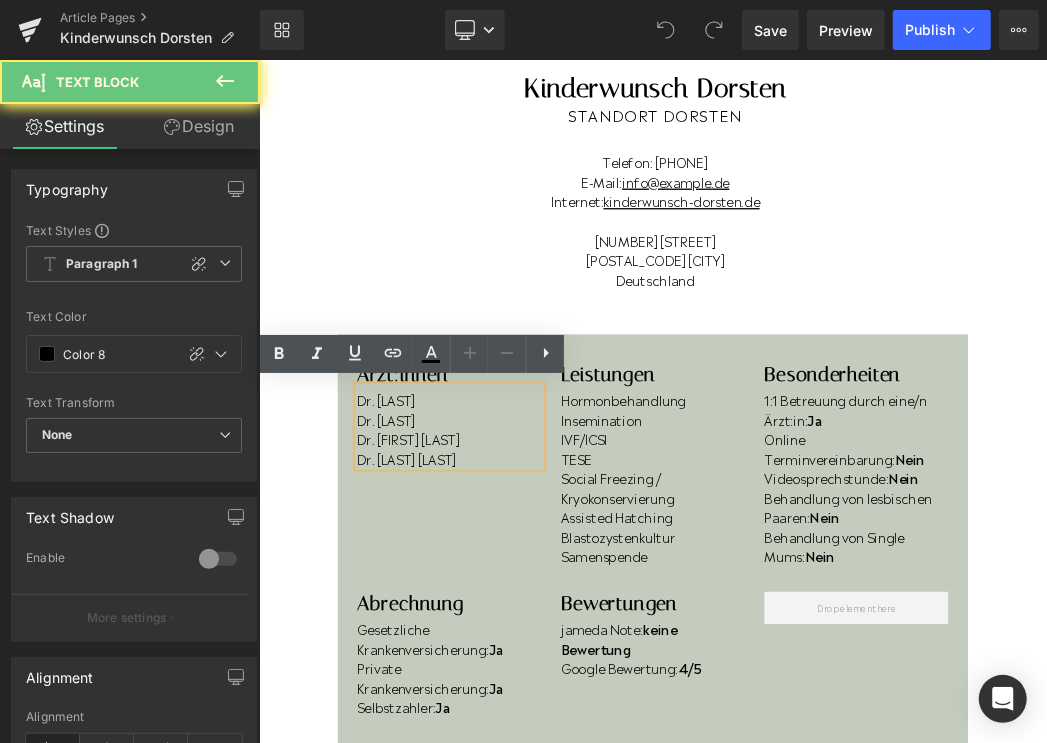 click on "Dr. [LAST] [LAST]" at bounding box center [550, 671] 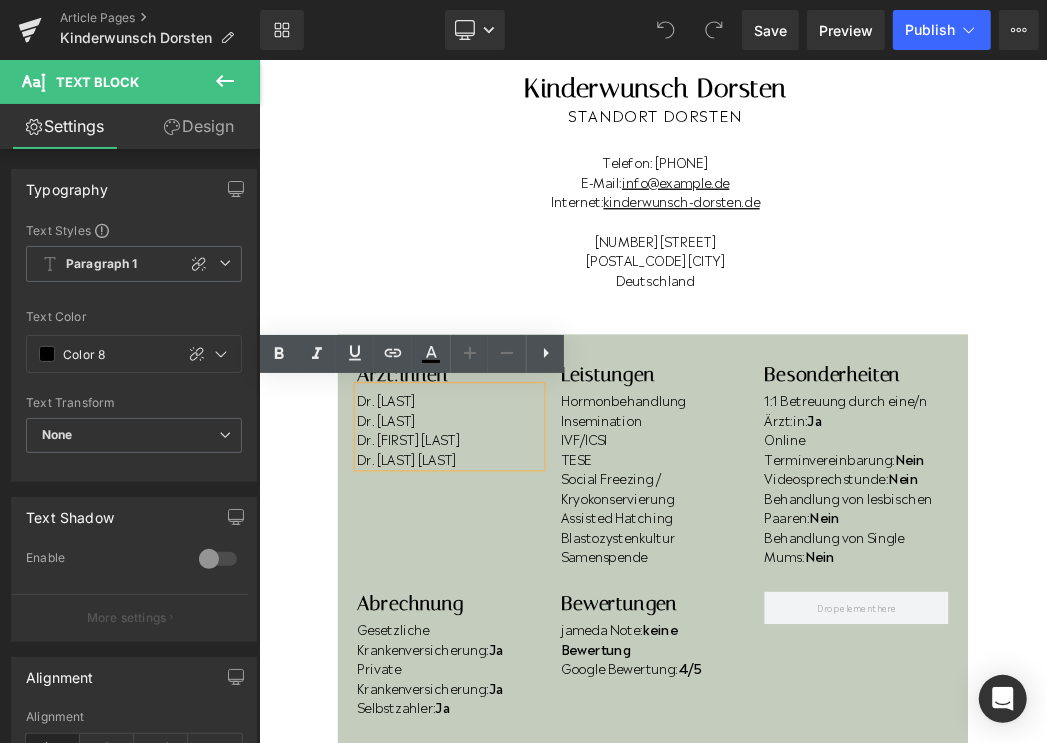 drag, startPoint x: 674, startPoint y: 704, endPoint x: 412, endPoint y: 710, distance: 262.0687 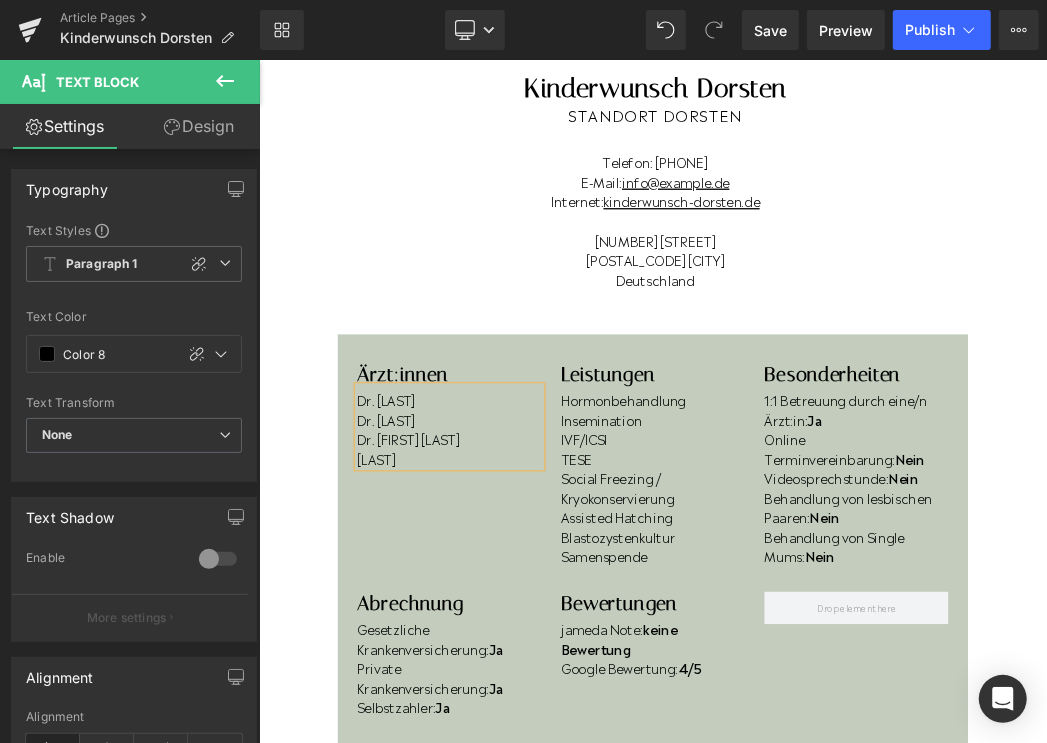 click on "Dr. [LAST] Dr. [LAST] Dr. [LAST] [LAST]" at bounding box center [550, 623] 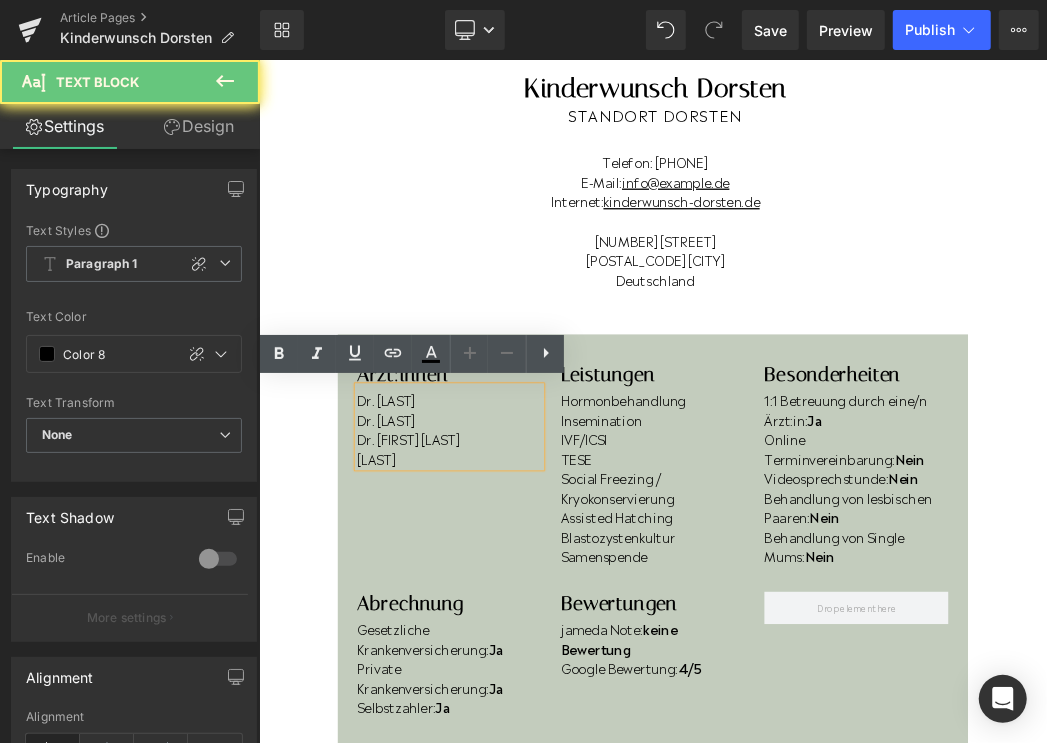 click on "Dr. [LAST] Dr. [LAST] Dr. [LAST] [LAST]" at bounding box center (550, 623) 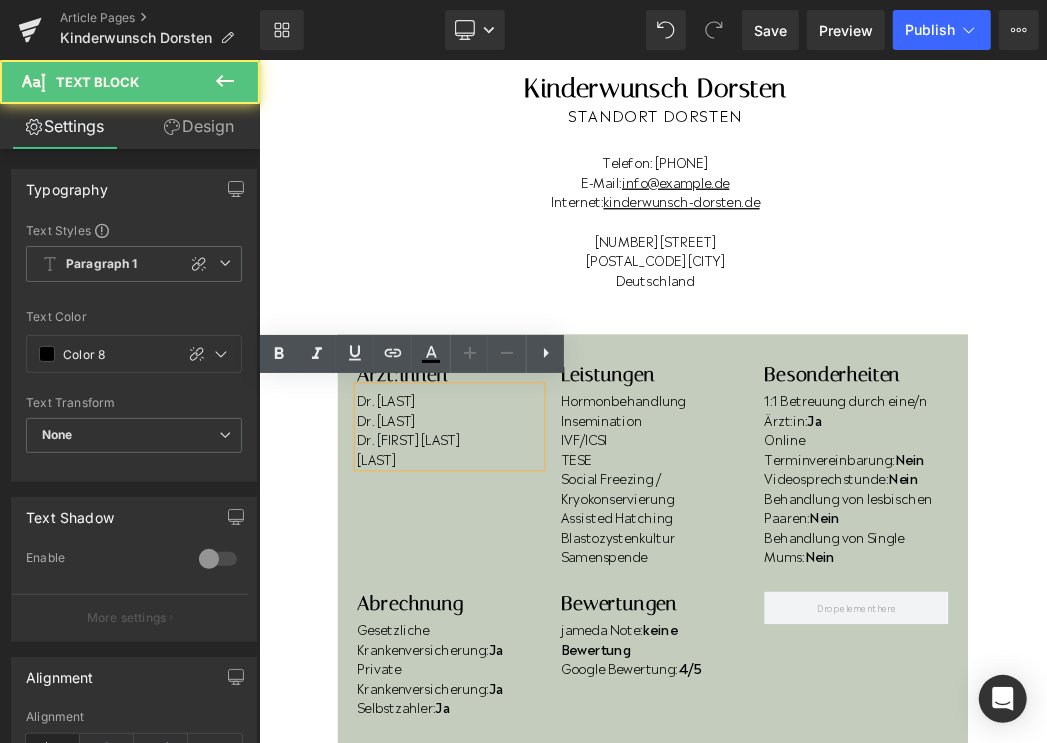 click on "Dr. [LAST] Dr. [LAST] Dr. [LAST] [LAST]" at bounding box center [550, 623] 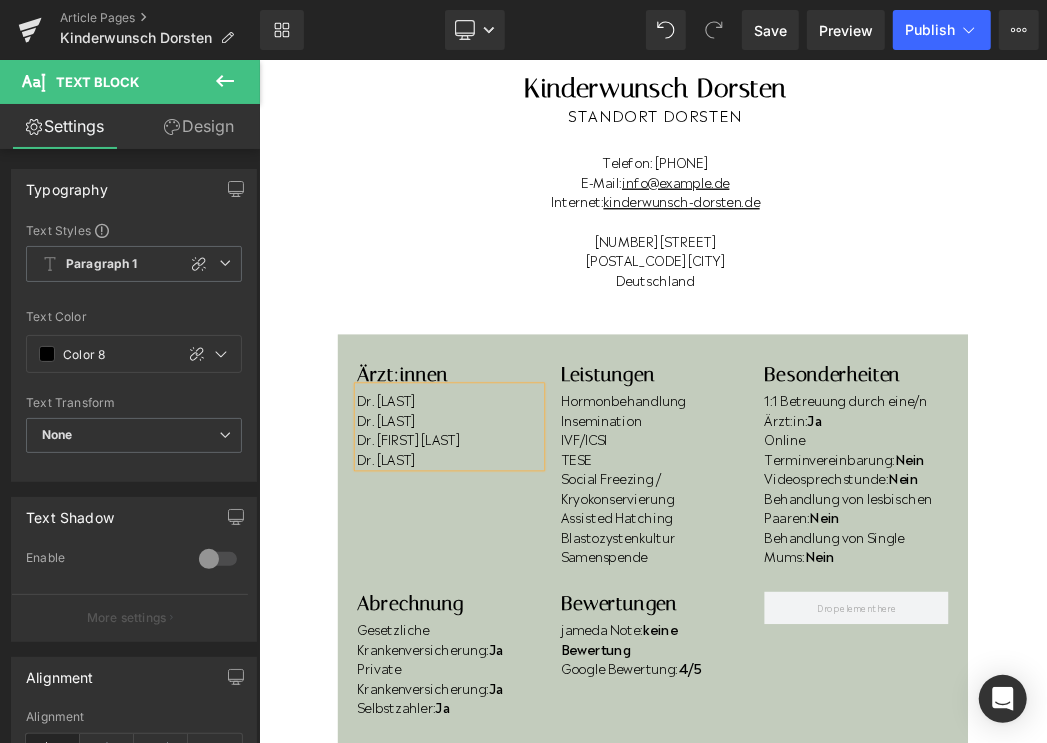 scroll, scrollTop: 188, scrollLeft: 0, axis: vertical 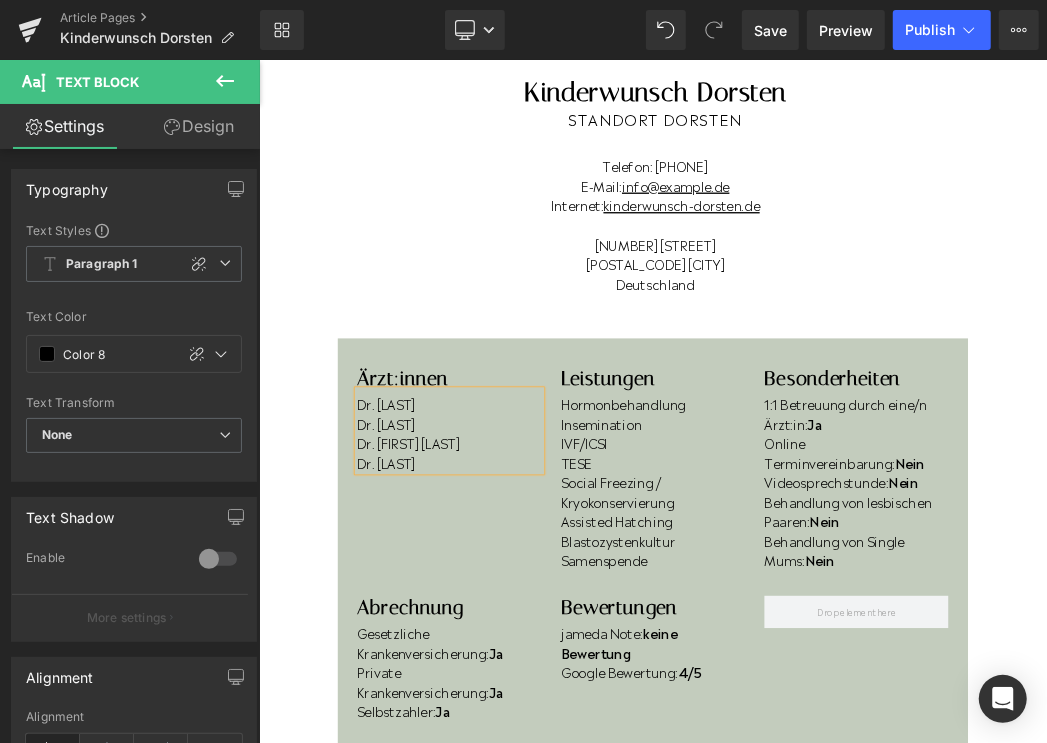click on "Dr. [LAST]" at bounding box center (550, 676) 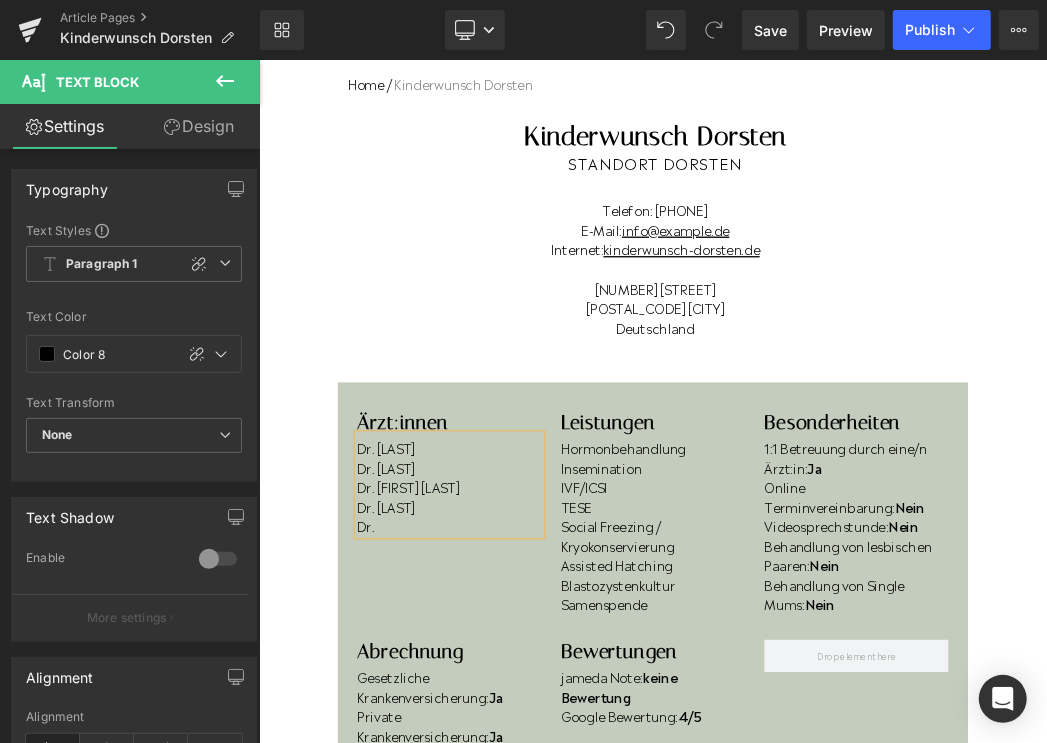 scroll, scrollTop: 117, scrollLeft: 0, axis: vertical 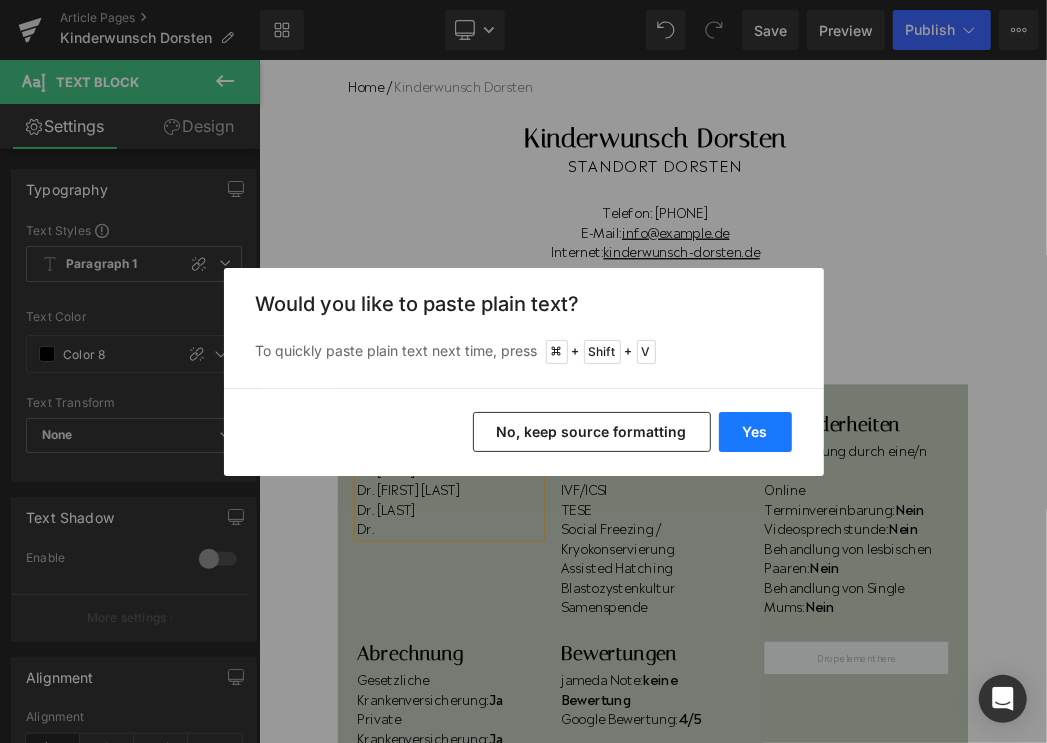click on "Yes" at bounding box center [755, 432] 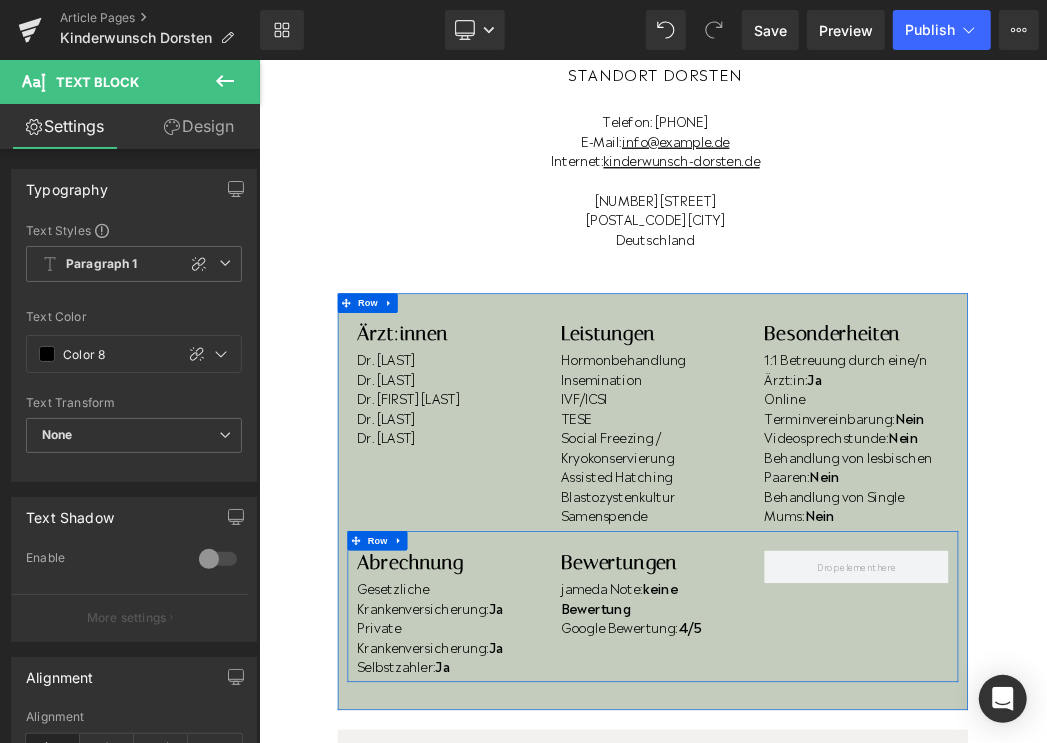 scroll, scrollTop: 261, scrollLeft: 0, axis: vertical 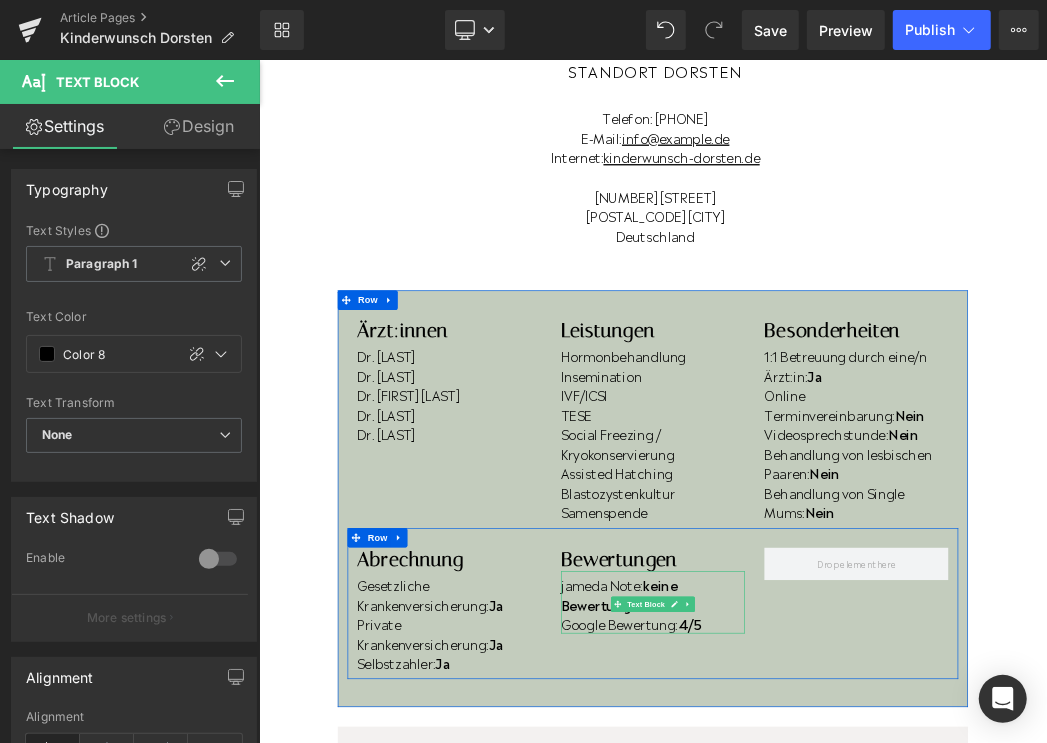 click on "4/5" at bounding box center (920, 925) 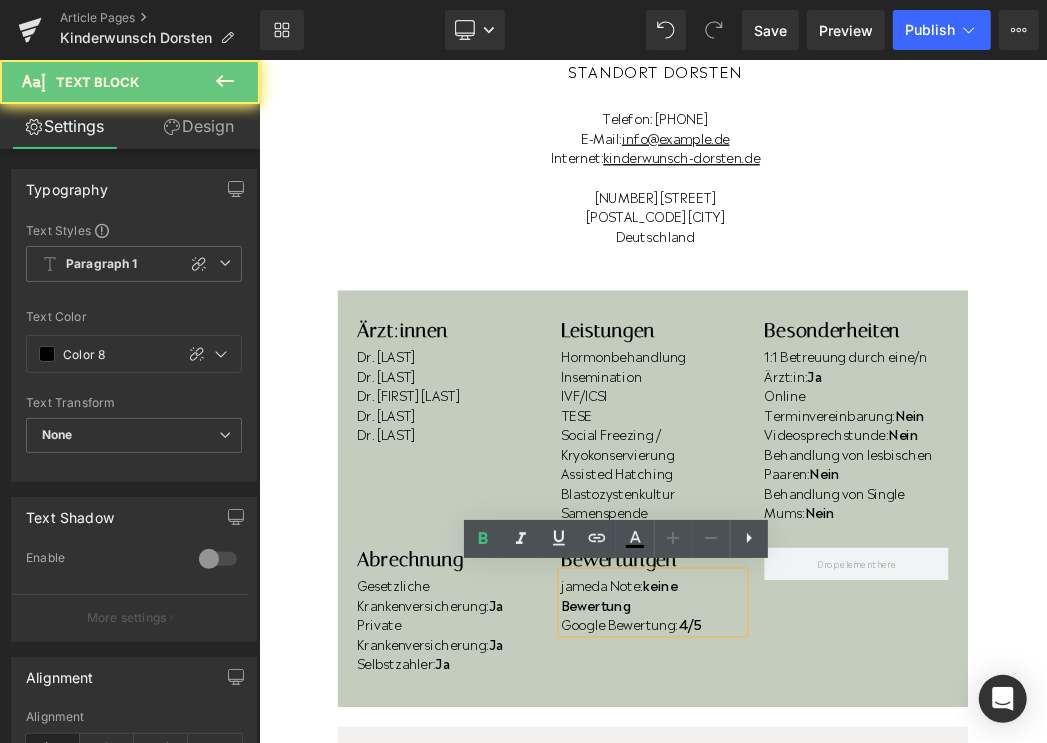 click on "4/5" at bounding box center [920, 925] 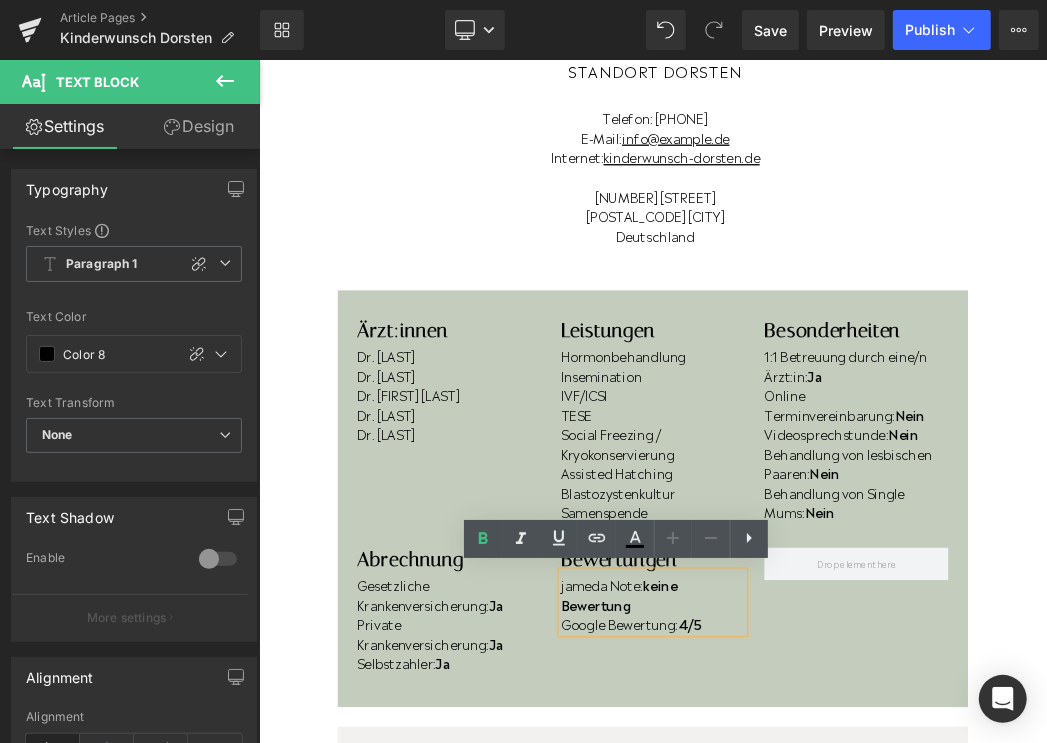 type 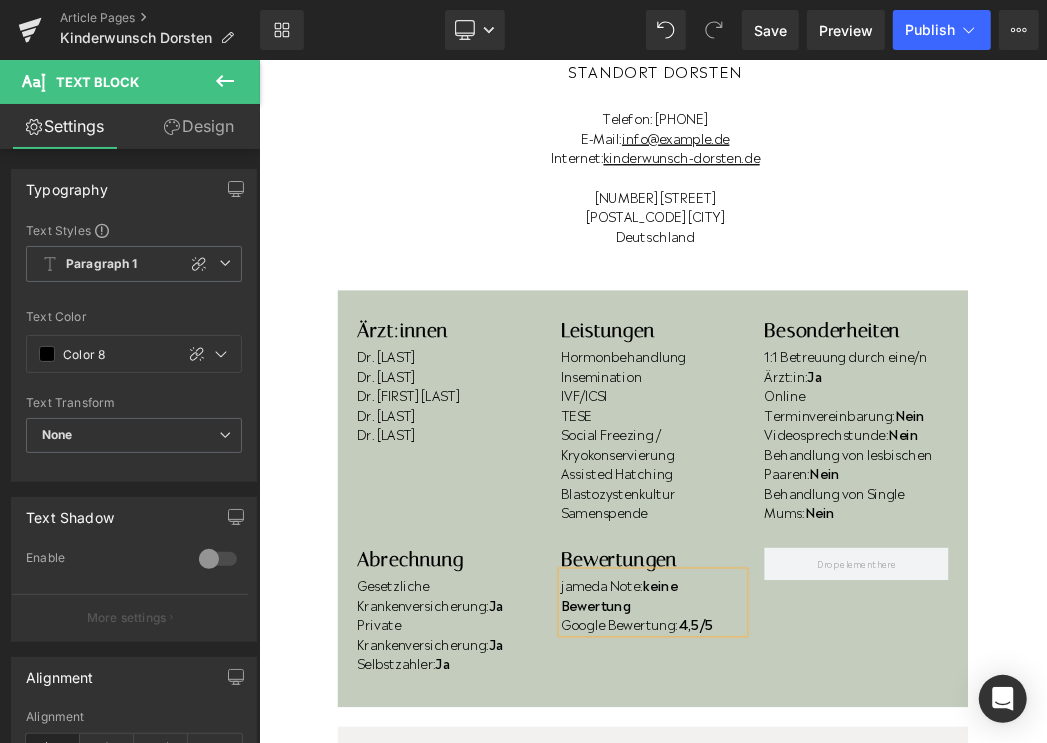 scroll, scrollTop: 260, scrollLeft: 0, axis: vertical 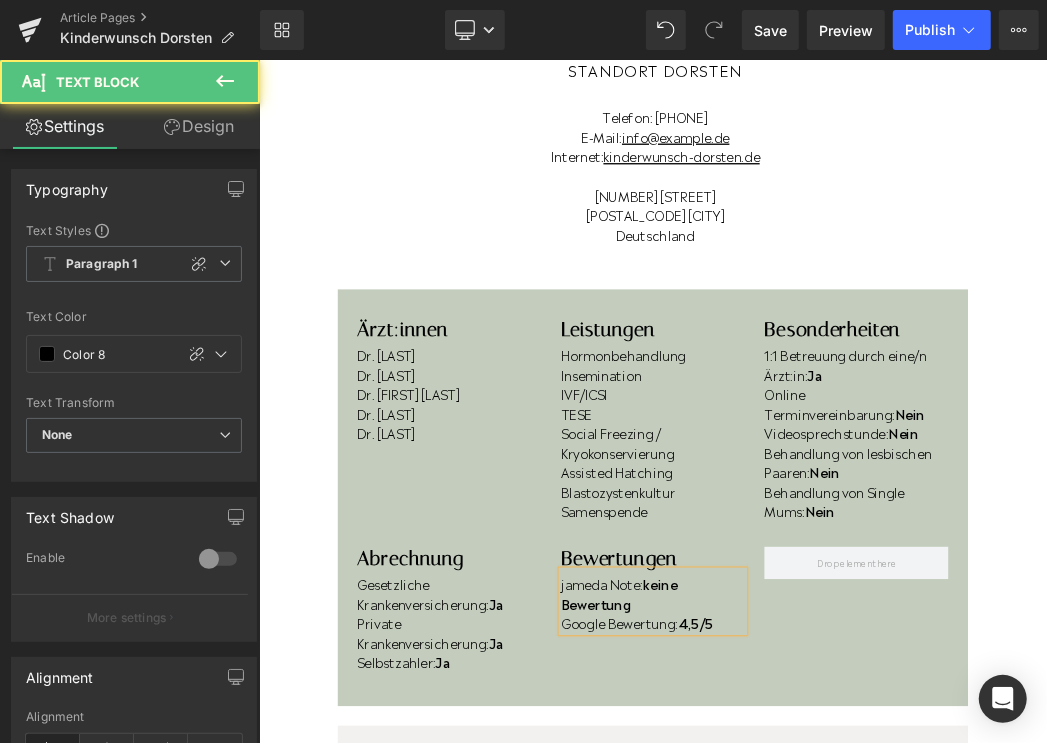 click on "jameda Note:  keine Bewertung" at bounding box center [863, 878] 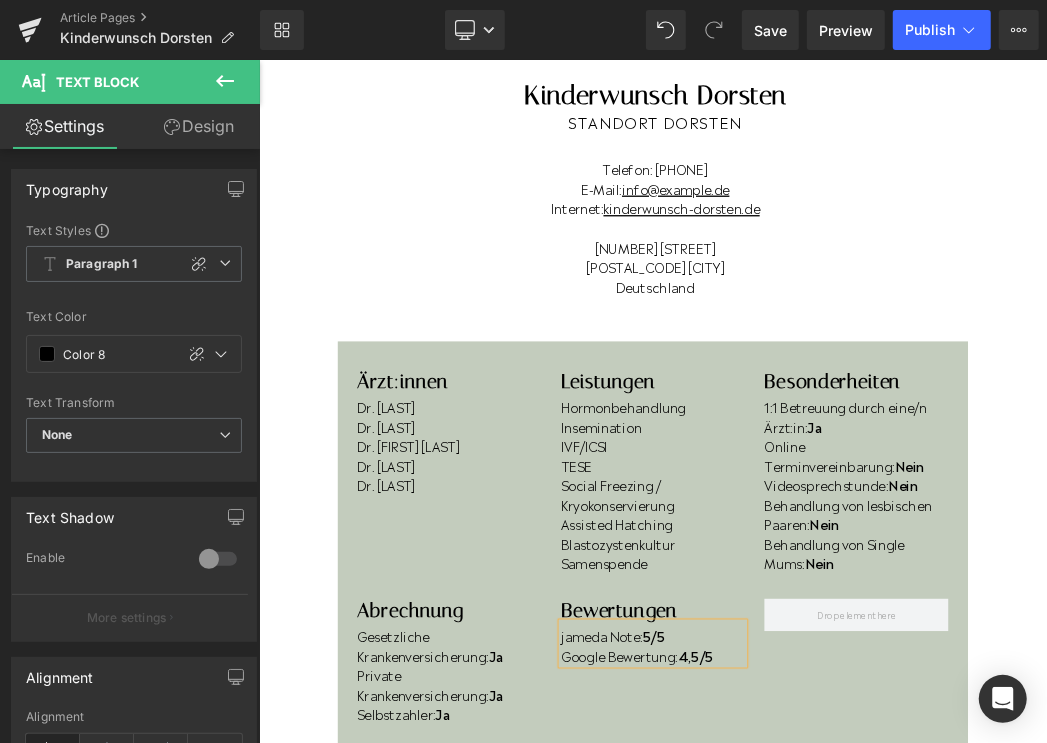 scroll, scrollTop: 0, scrollLeft: 0, axis: both 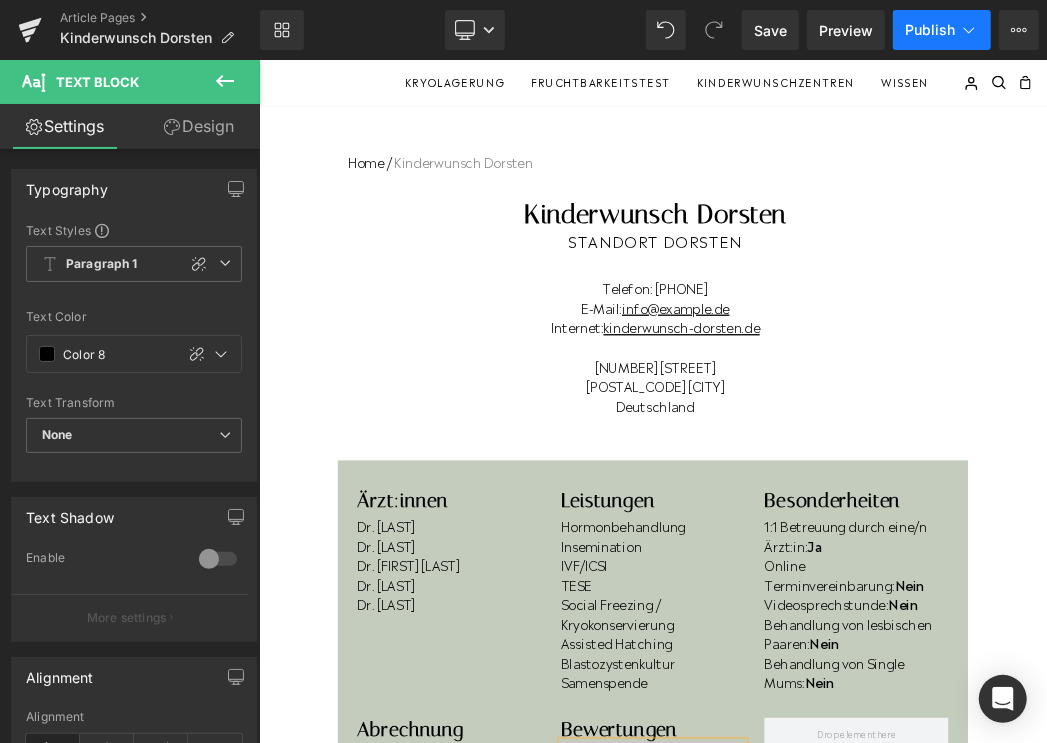 click on "Publish" at bounding box center [930, 30] 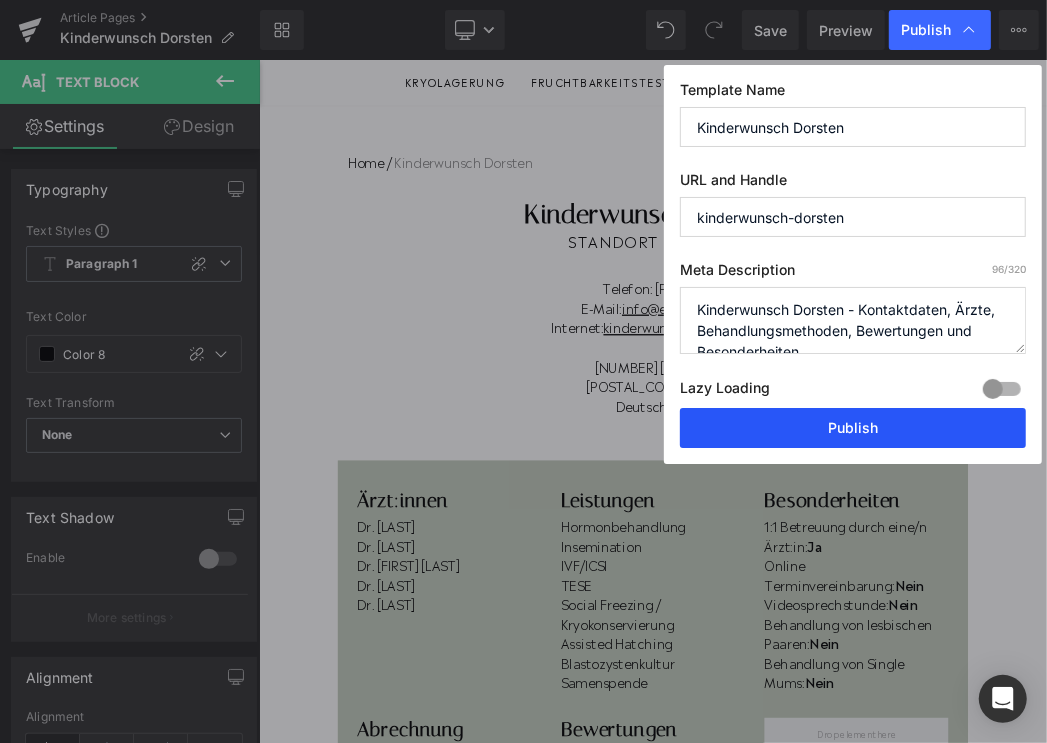 click on "Publish" at bounding box center (853, 428) 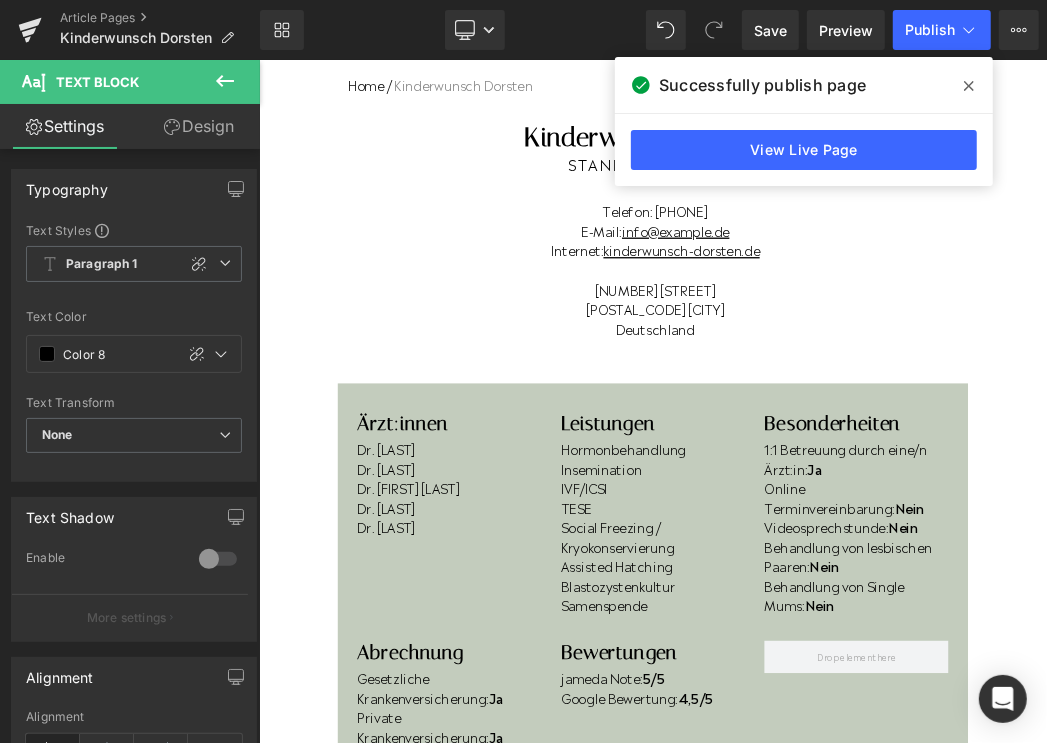 scroll, scrollTop: 120, scrollLeft: 0, axis: vertical 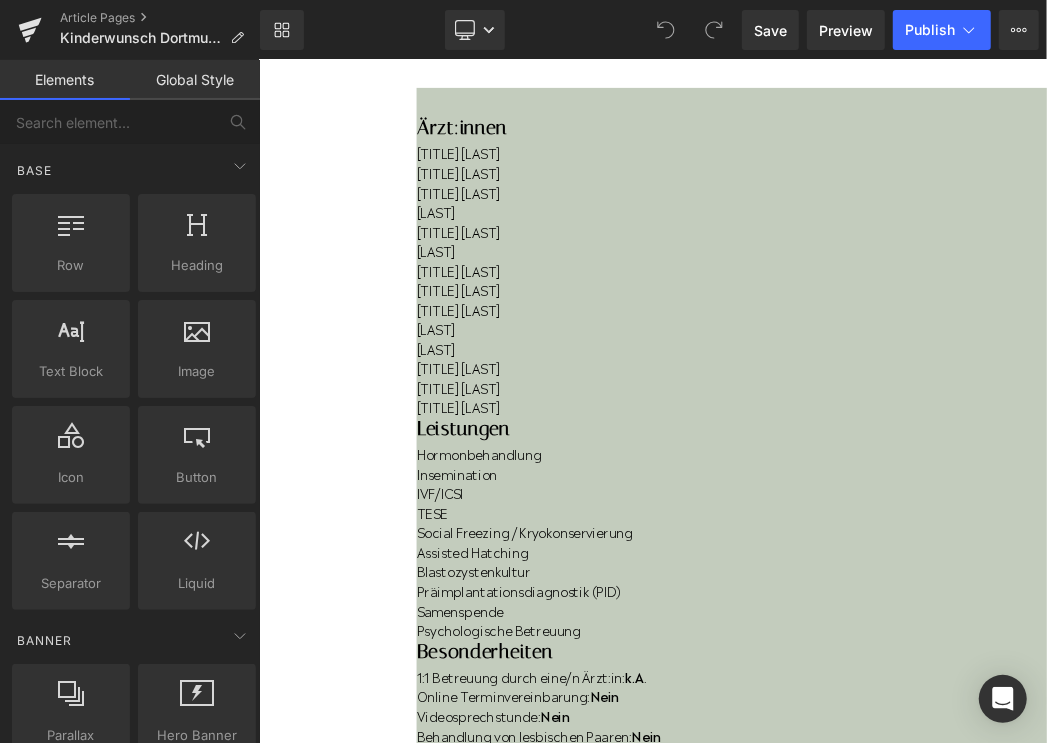 click on "Dr. med. Caroline Niemann" at bounding box center [984, 592] 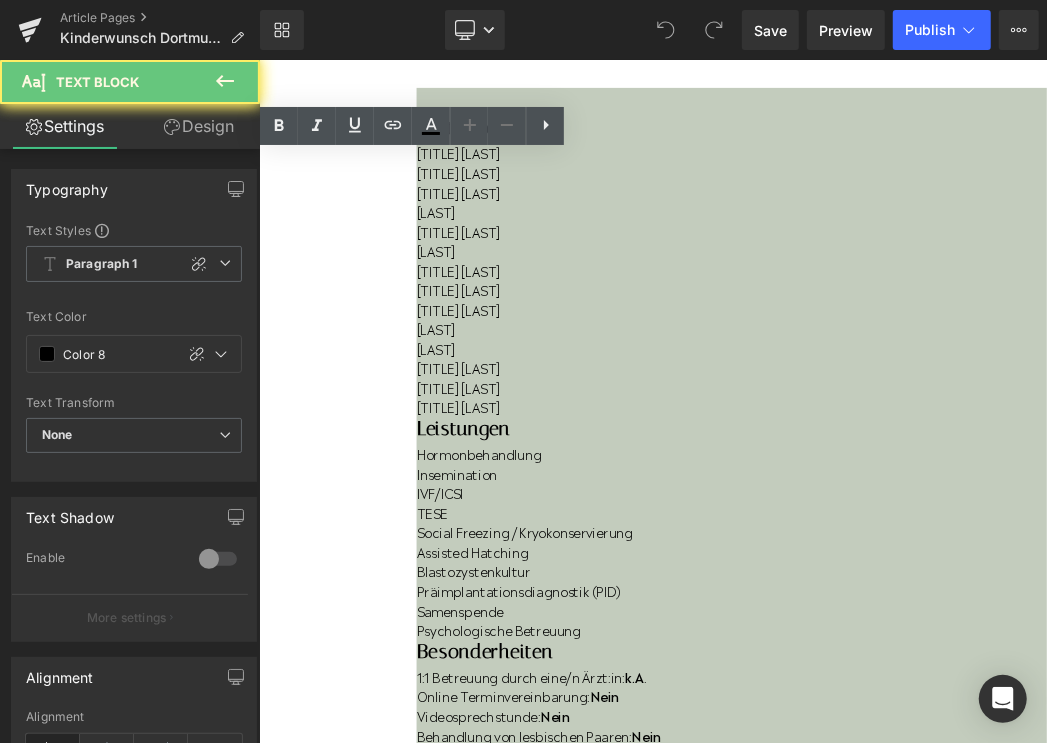 click on "Dr. med. Caroline Niemann" at bounding box center (984, 592) 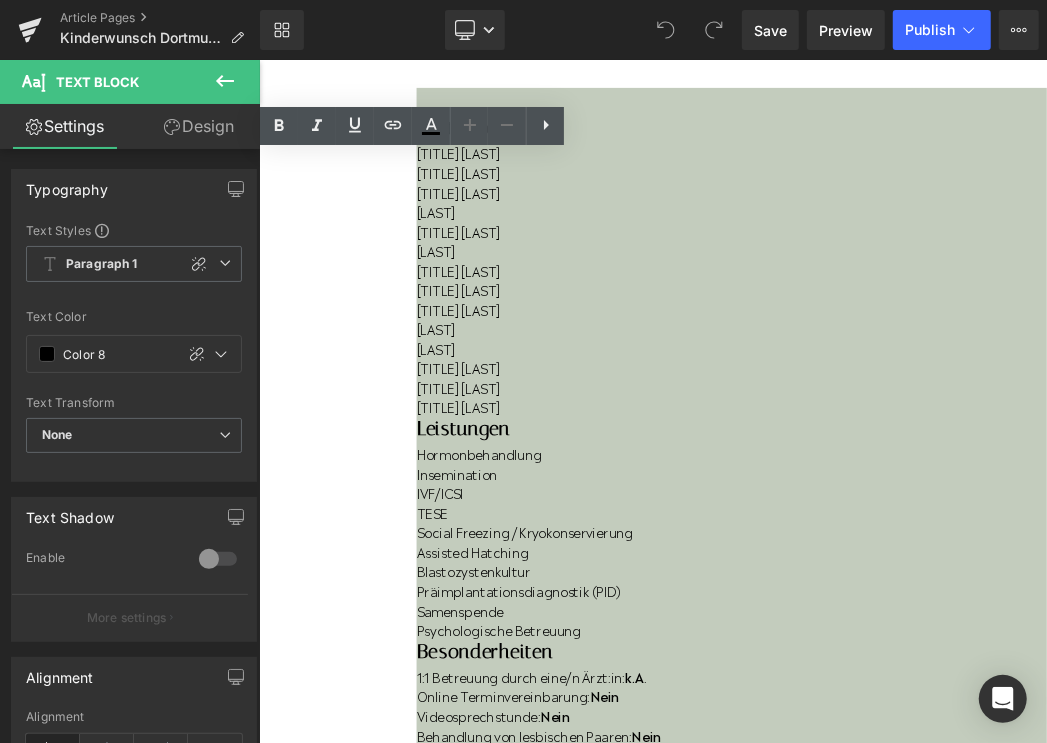 type 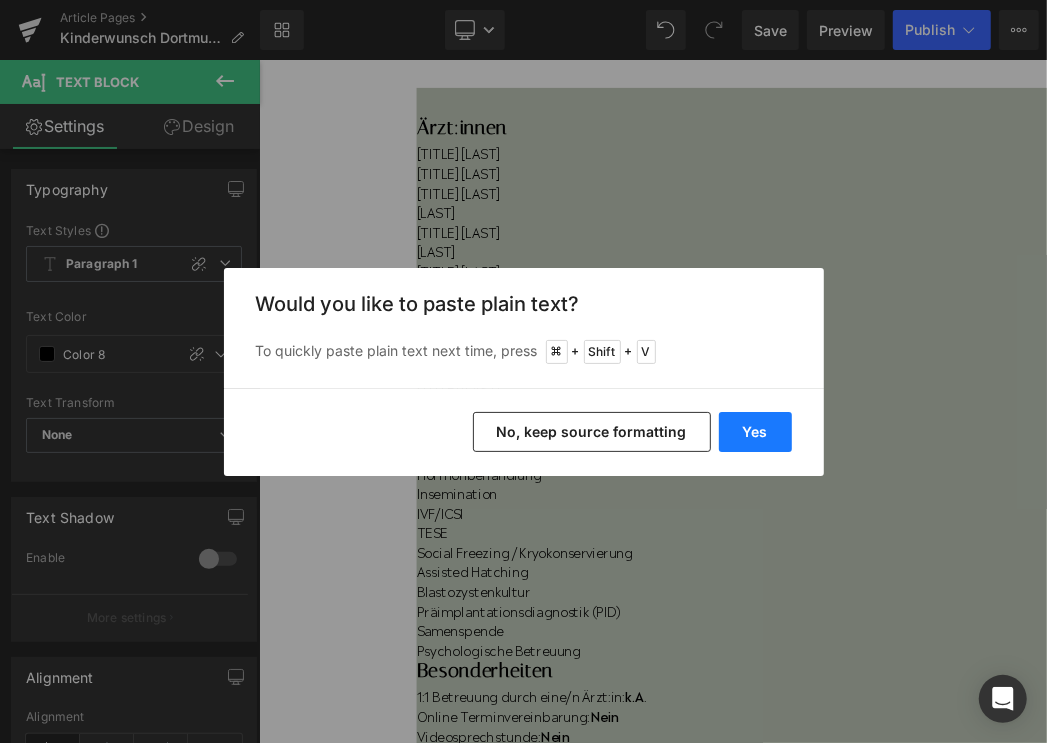 click on "Yes" at bounding box center (755, 432) 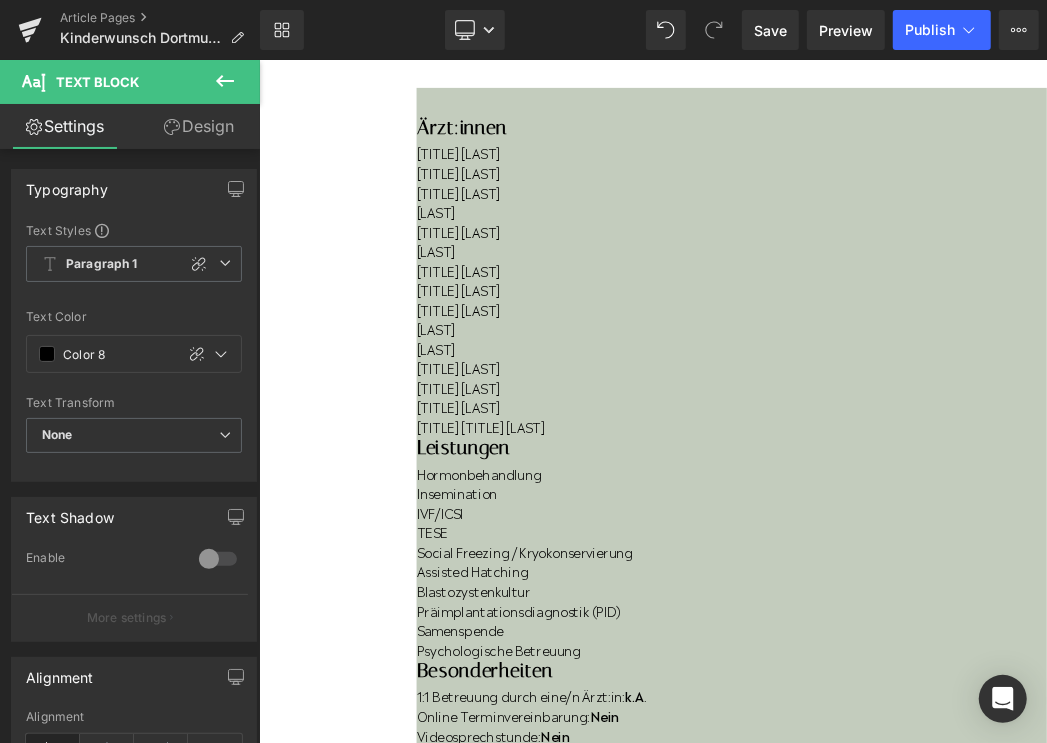 click on "Dipl. Biochem. Dr. med. Wolfgang Baier" at bounding box center (984, 622) 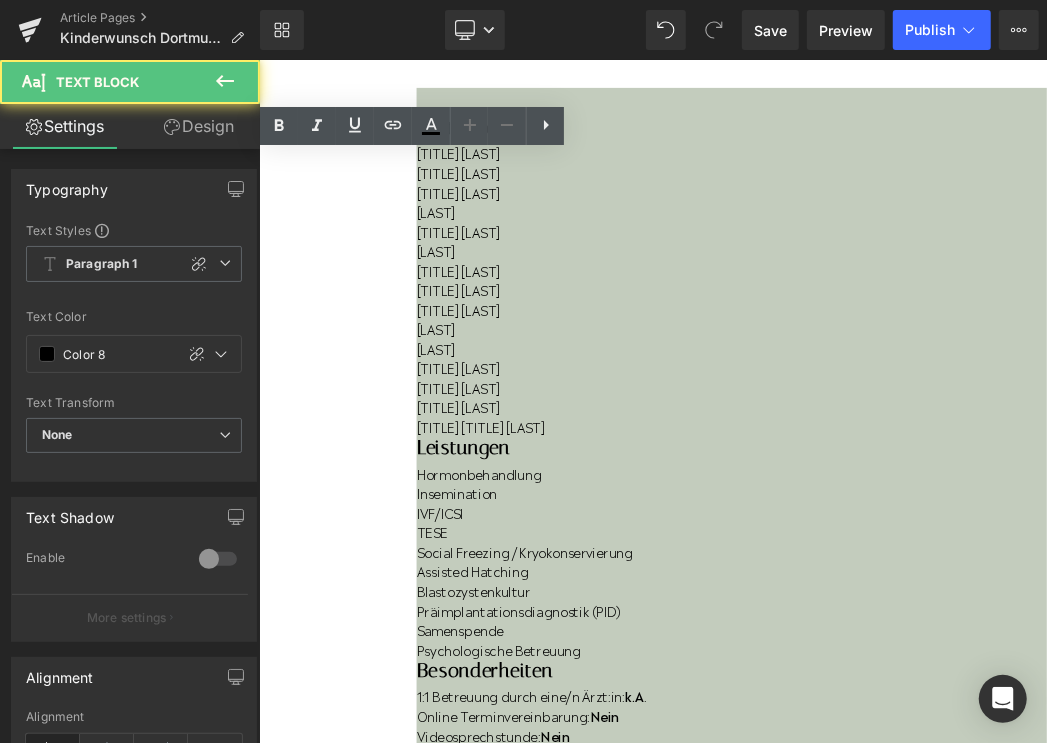 click on "Dipl. Biochem. Dr. med. Wolfgang Baier" at bounding box center (984, 622) 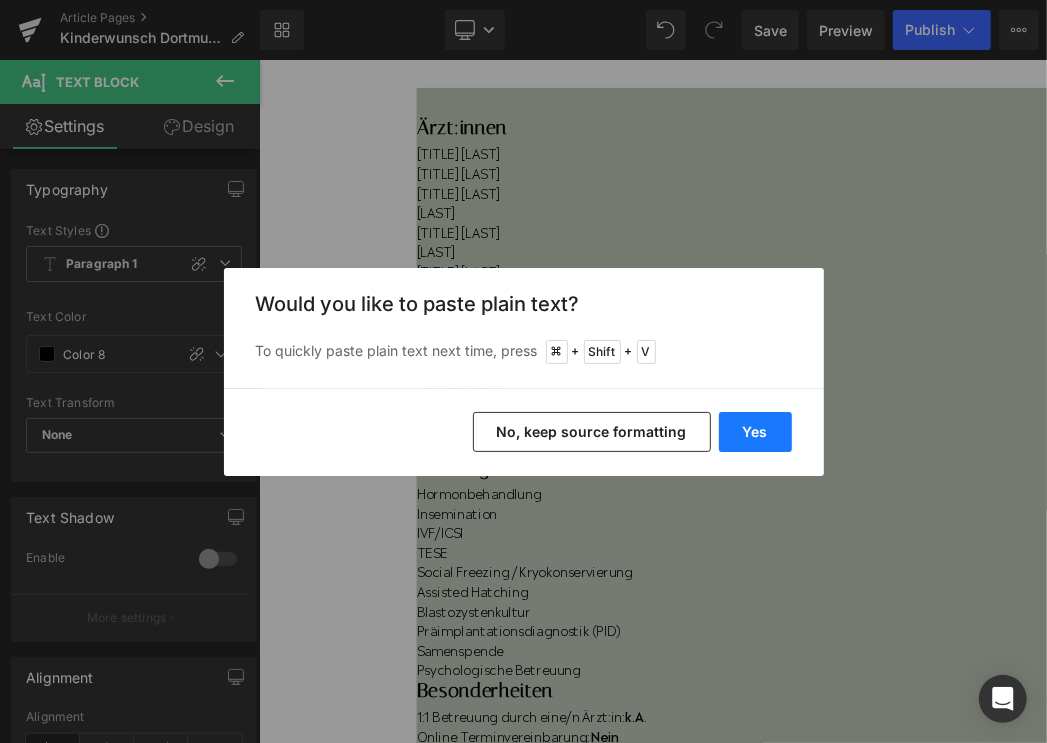 click on "Yes" at bounding box center (755, 432) 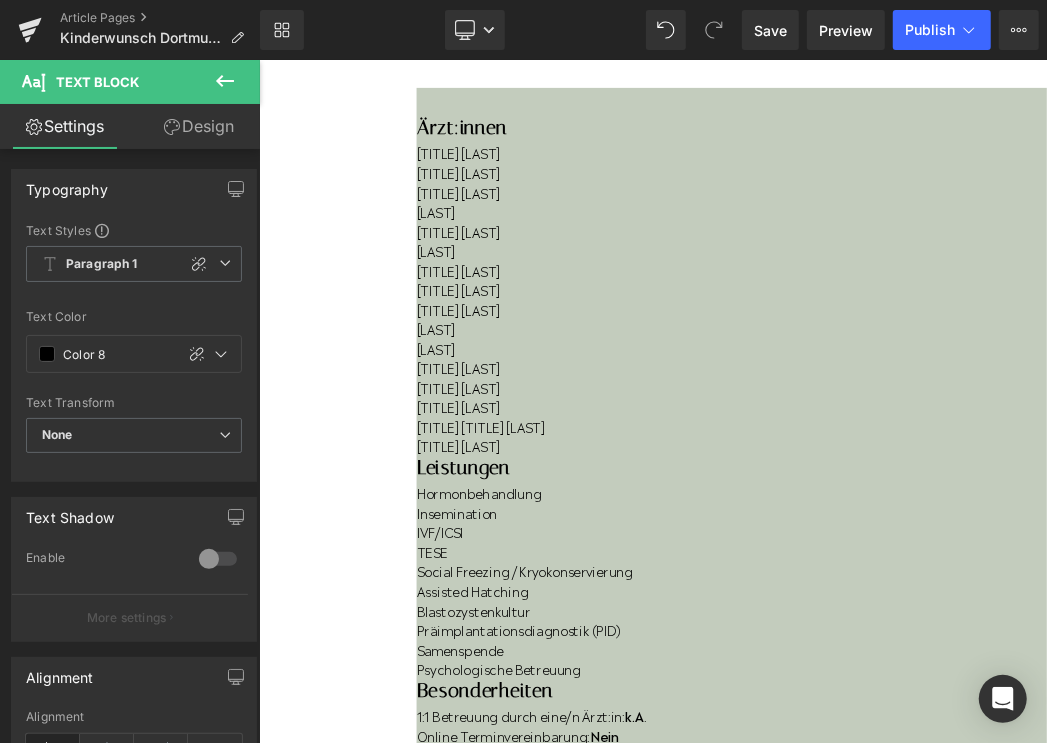 click on "Dr. med. Alexandra Dreimann" at bounding box center [984, 652] 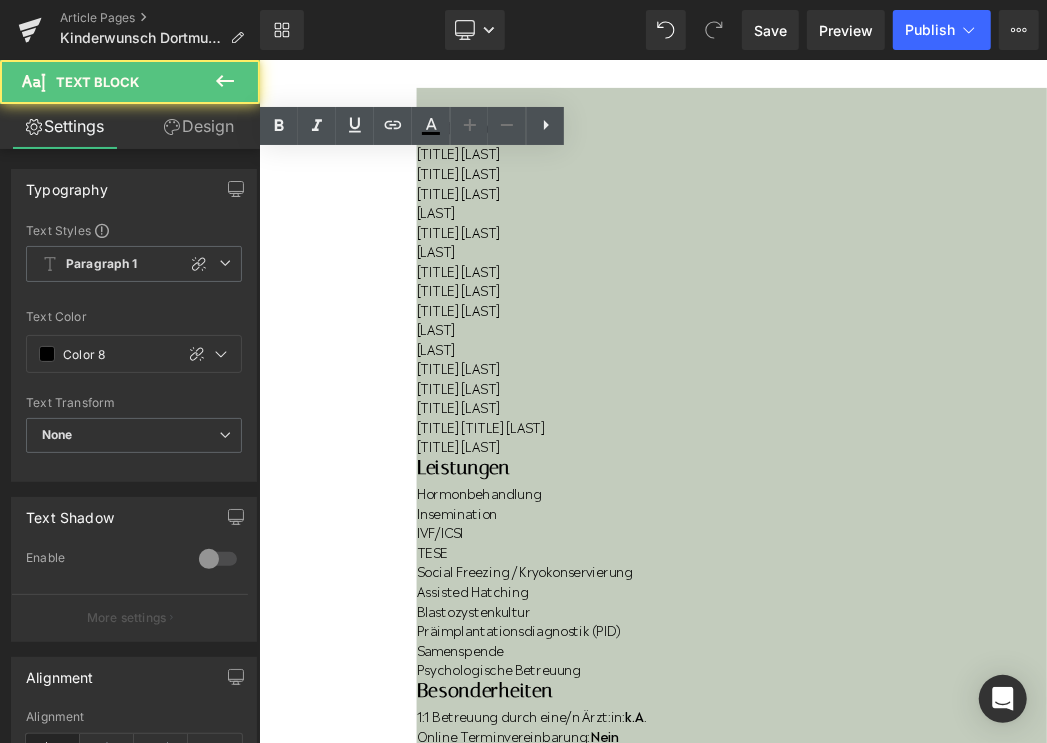 click on "Dr. med. Alexandra Dreimann" at bounding box center (984, 652) 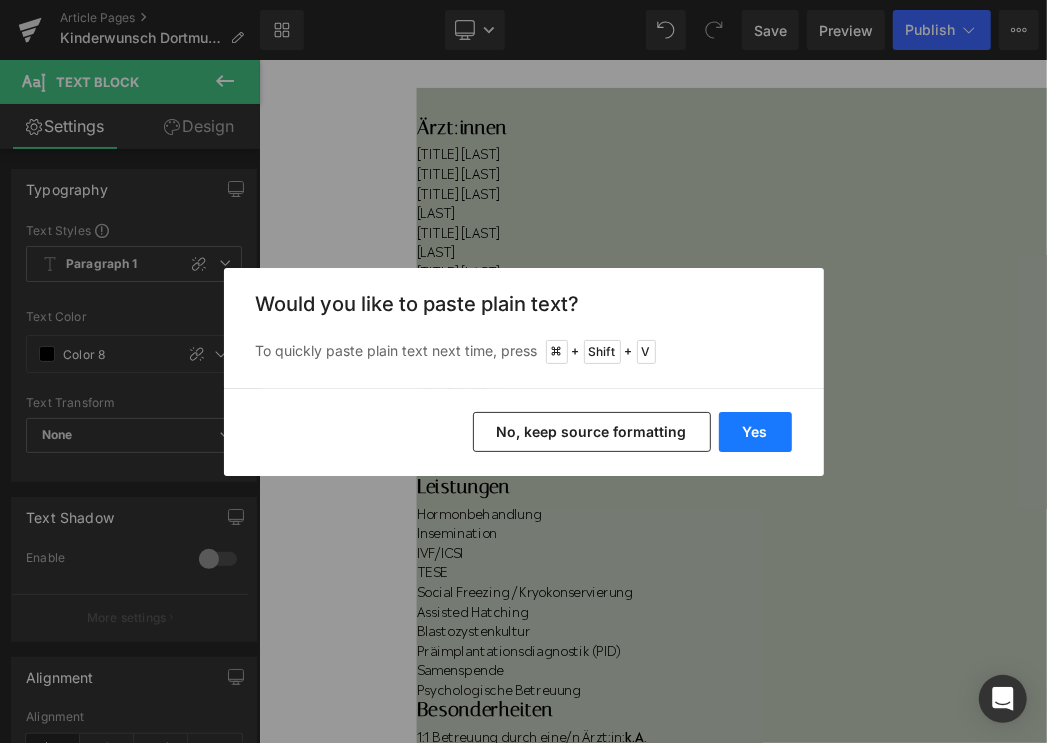 click on "Yes" at bounding box center [755, 432] 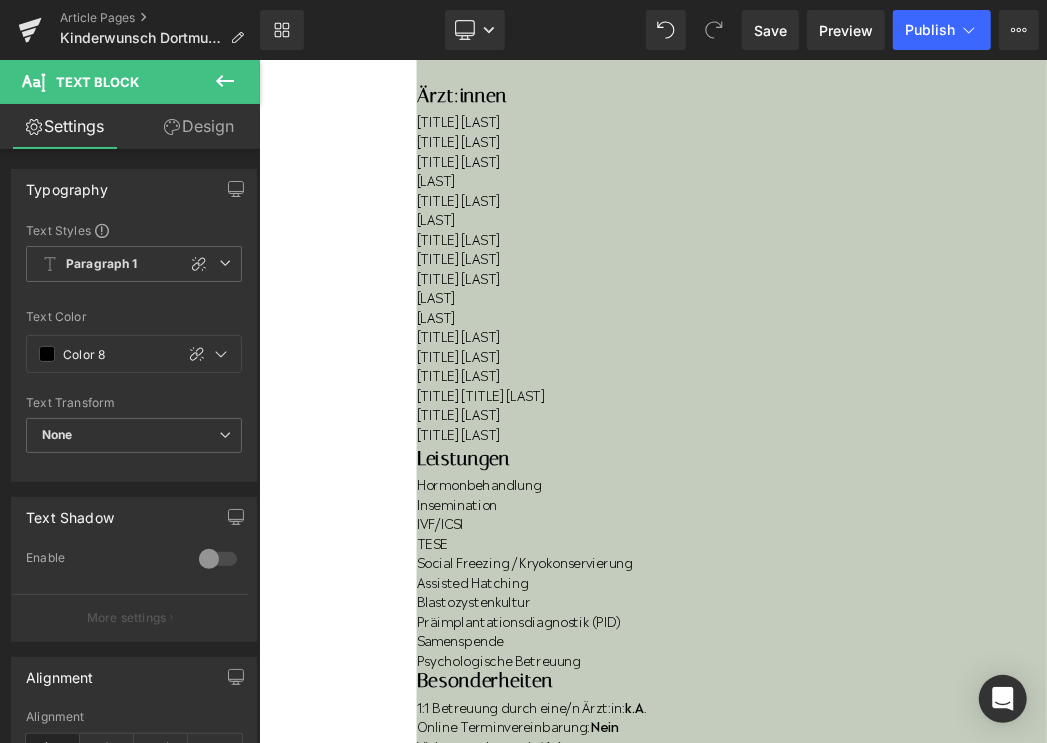 scroll, scrollTop: 590, scrollLeft: 0, axis: vertical 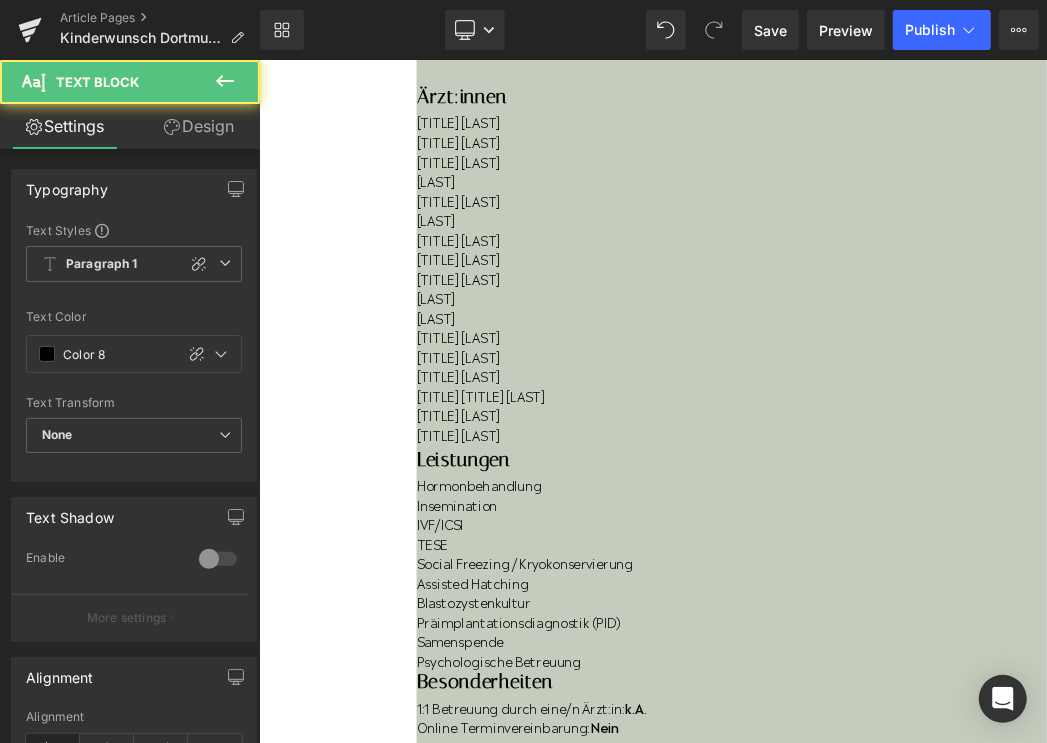 click on "Dr. Shaymaa Alhamoud" at bounding box center (984, 634) 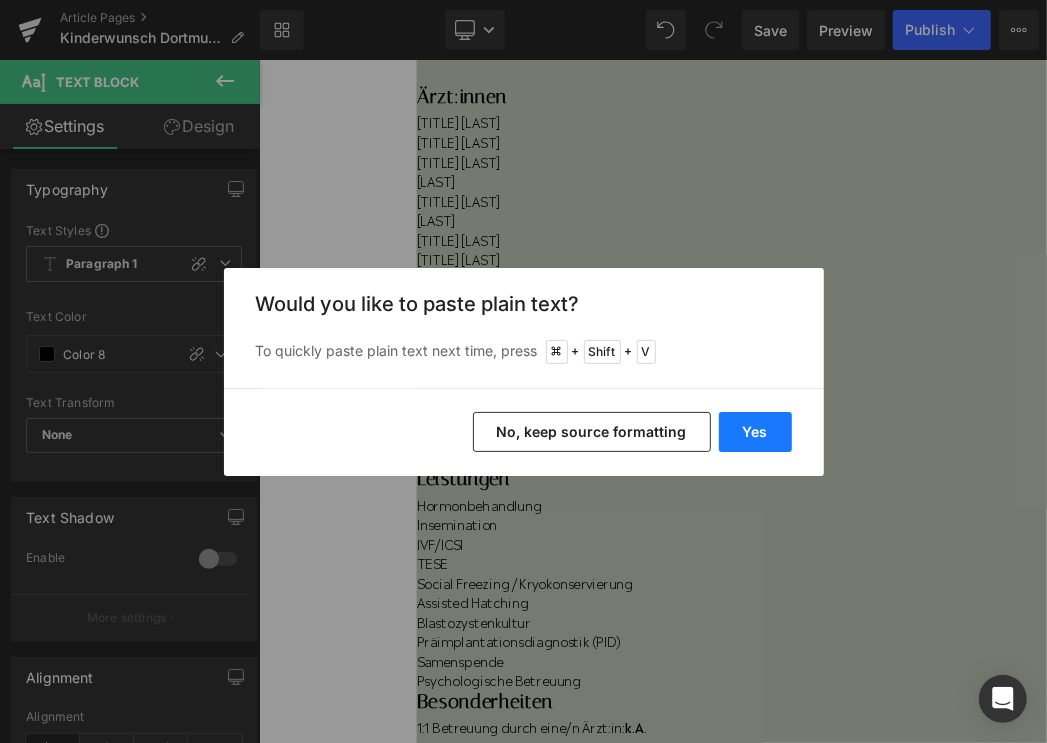 click on "Yes" at bounding box center [755, 432] 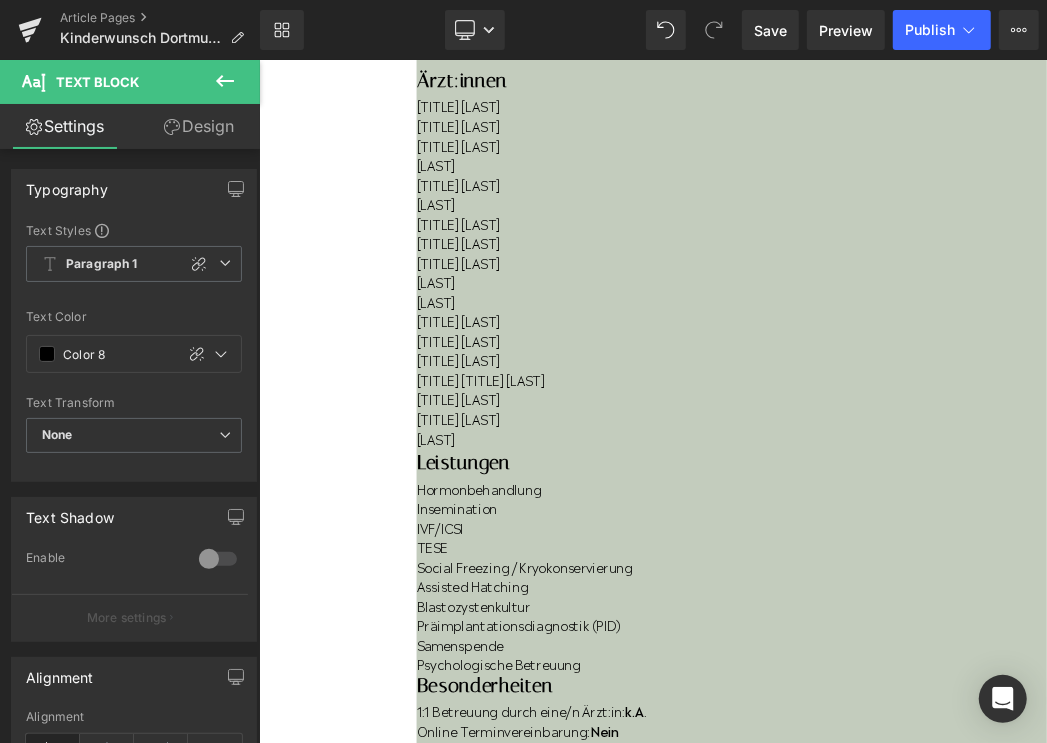 scroll, scrollTop: 616, scrollLeft: 0, axis: vertical 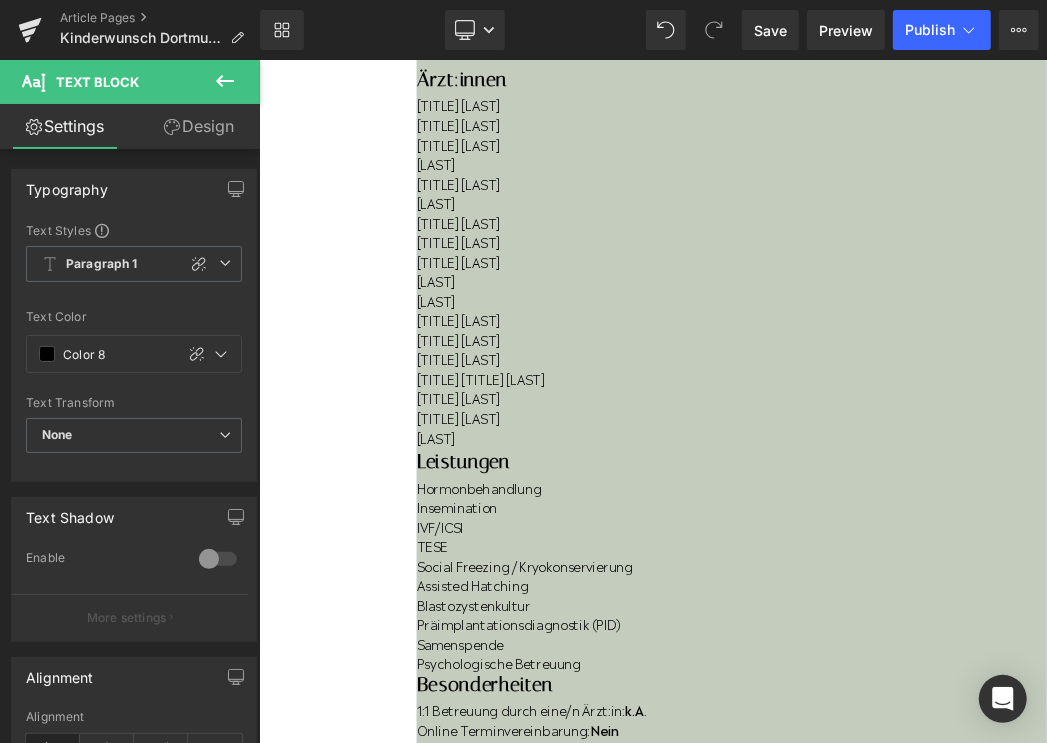 click on "Ivona Morkune" at bounding box center (984, 638) 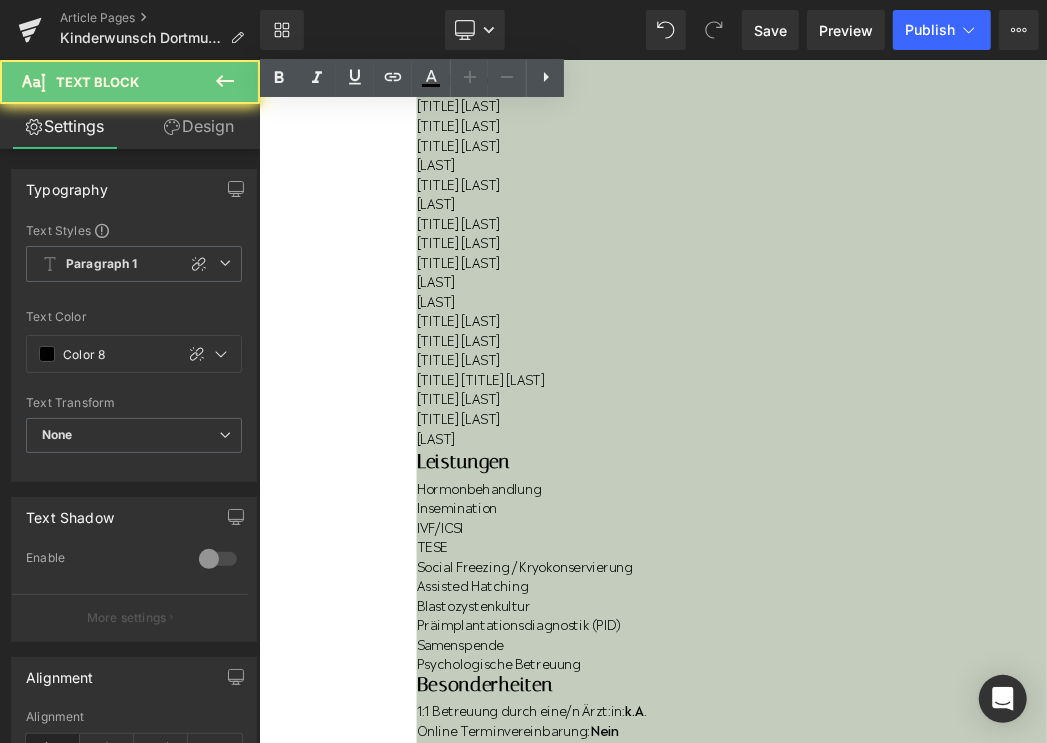 click on "Ivona Morkune" at bounding box center [984, 638] 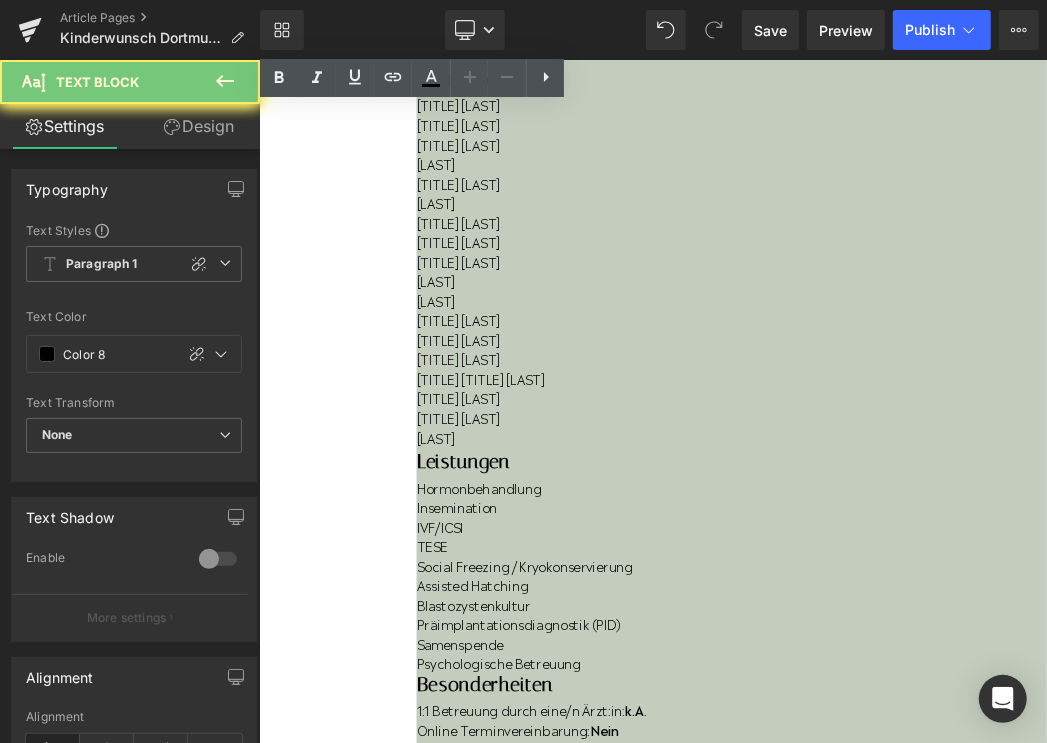click on "Ivona Morkune" at bounding box center (984, 638) 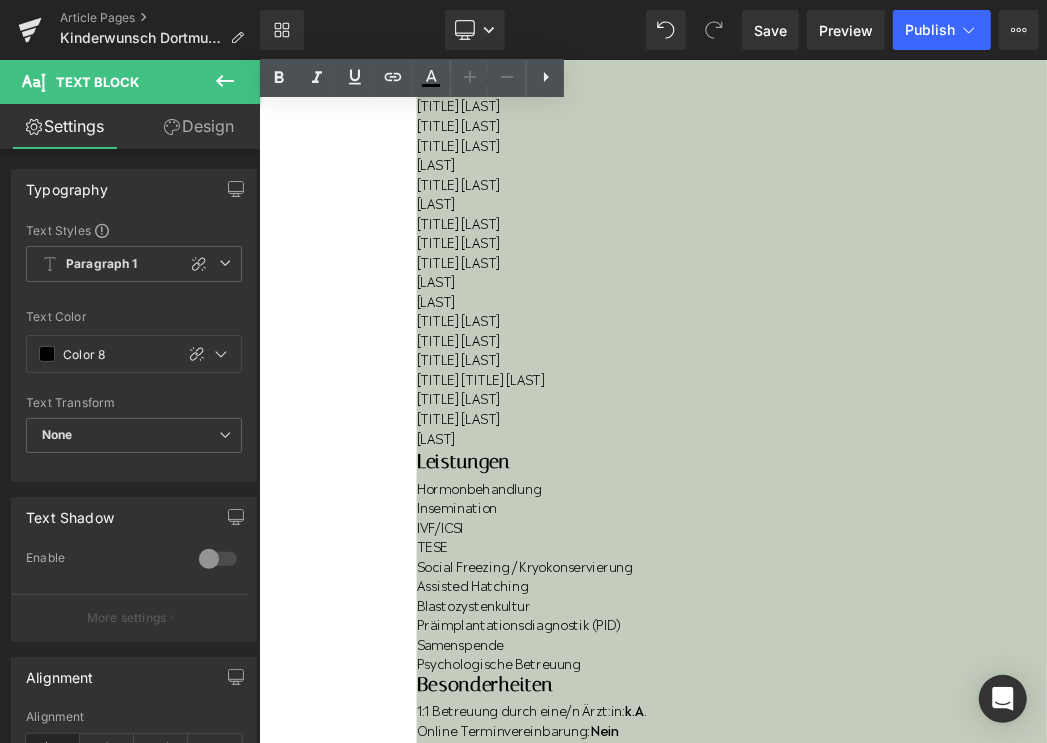click on "Ivona Morkune" at bounding box center (984, 638) 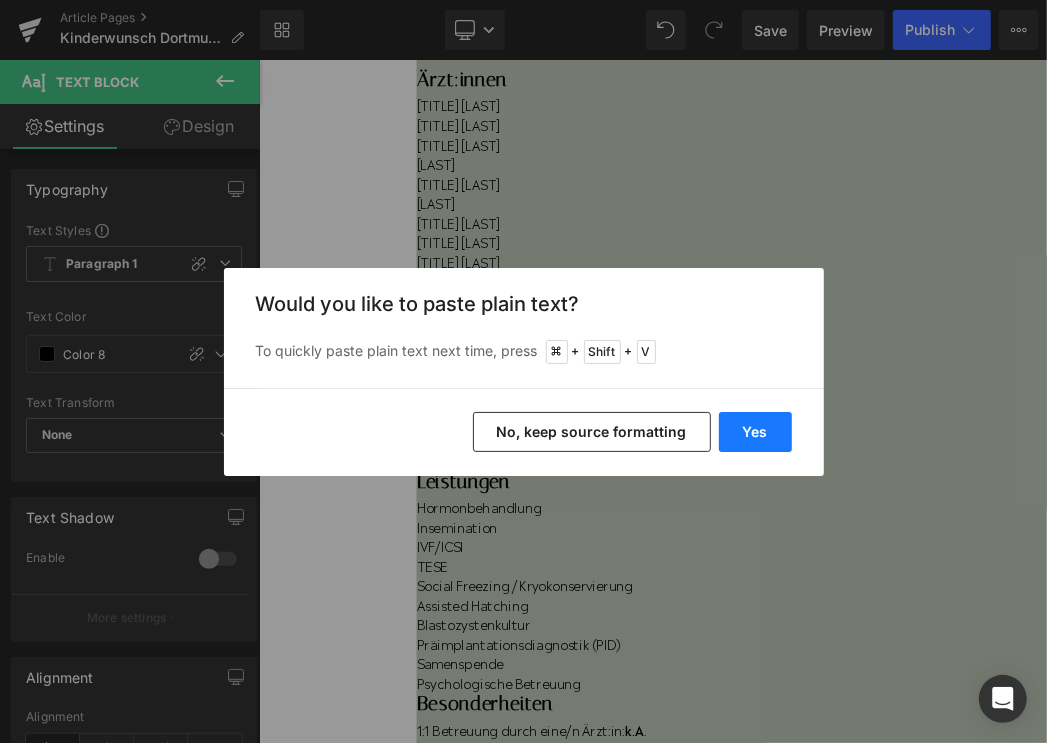 drag, startPoint x: 789, startPoint y: 419, endPoint x: 814, endPoint y: 552, distance: 135.32922 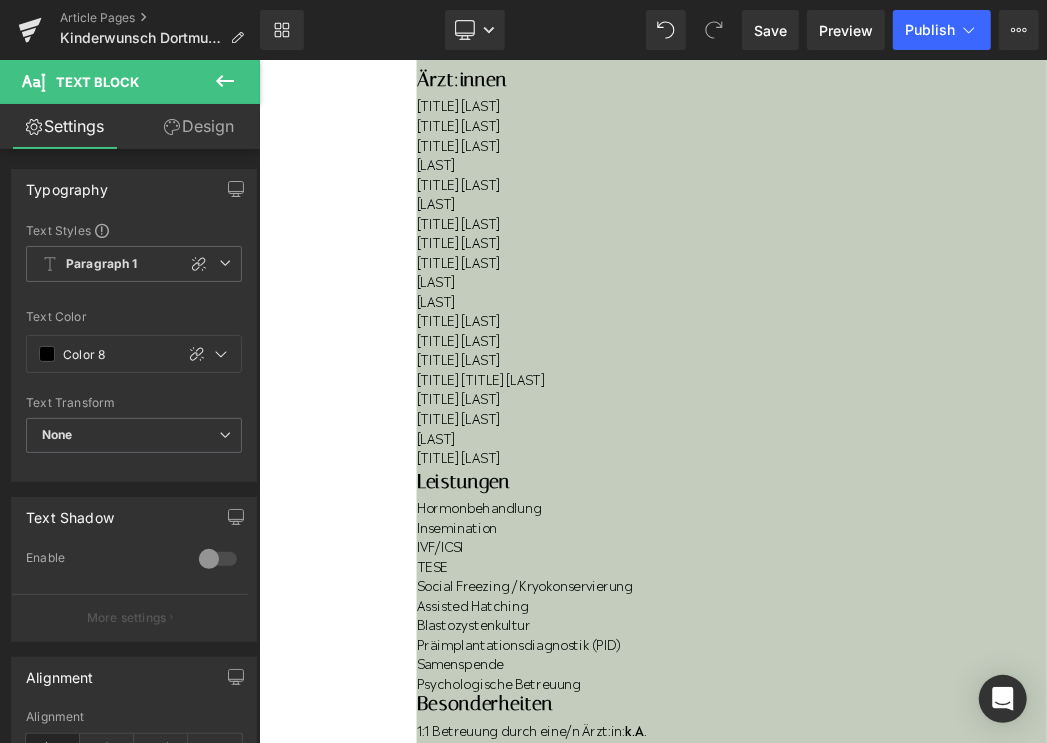 click on "Dr. med. Heiko Reffelt" at bounding box center [984, 668] 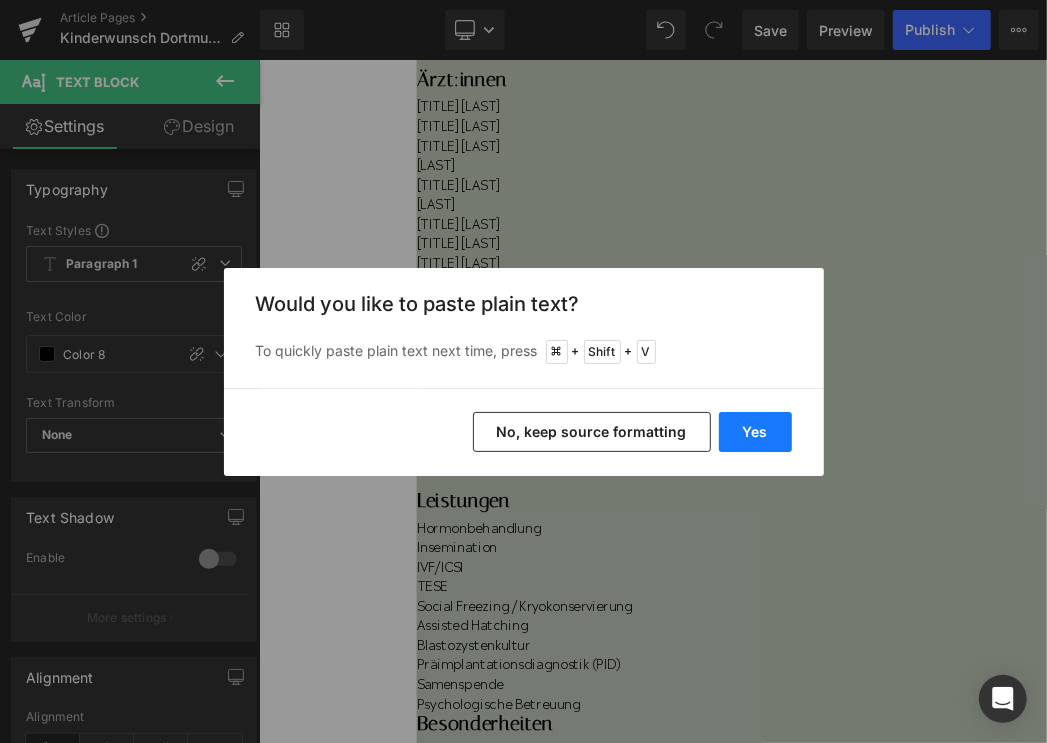 click on "Yes" at bounding box center [755, 432] 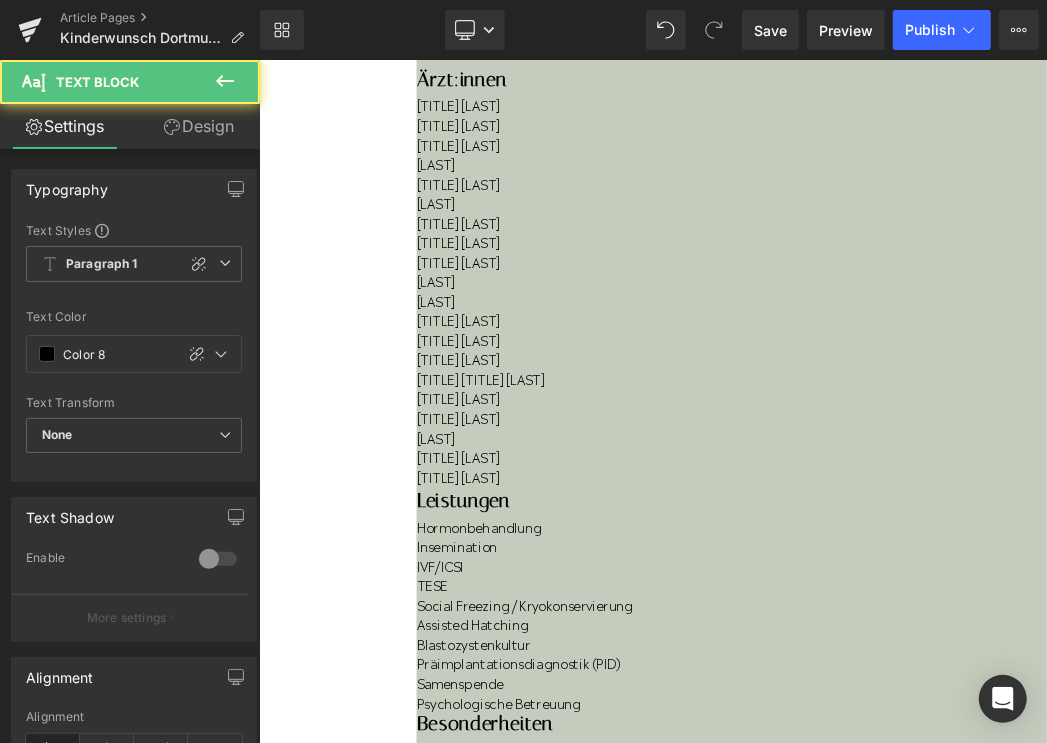 click on "Dr. med. Heiko Reffelt" at bounding box center (984, 698) 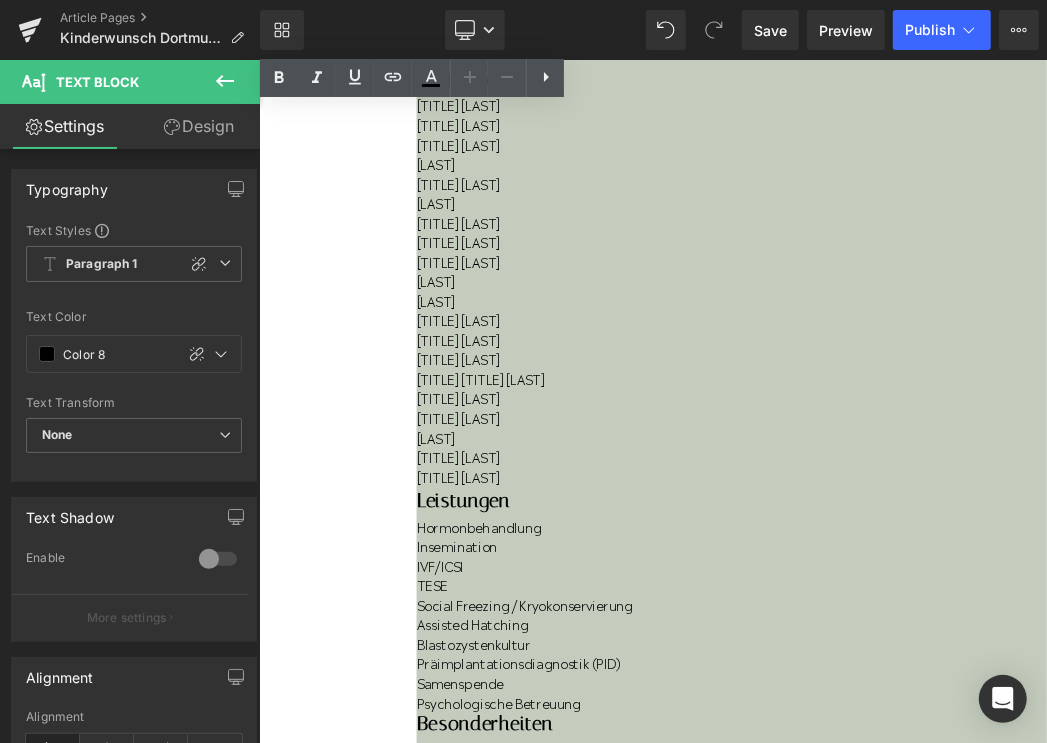 drag, startPoint x: 620, startPoint y: 758, endPoint x: 393, endPoint y: 756, distance: 227.0088 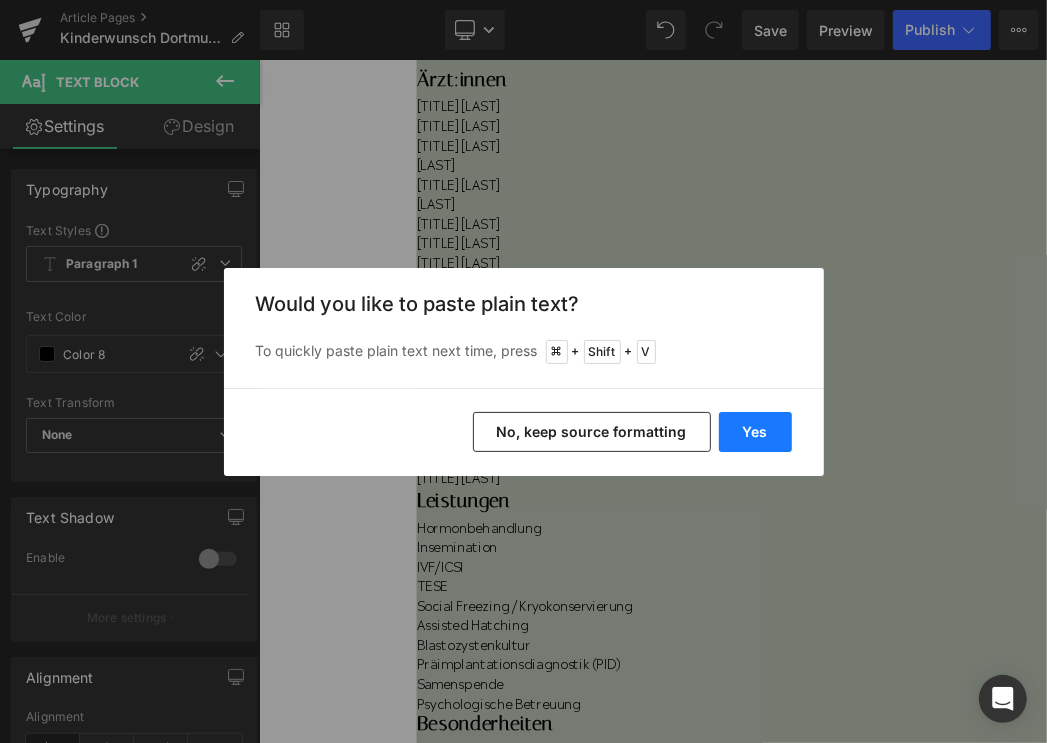 click on "Yes" at bounding box center [755, 432] 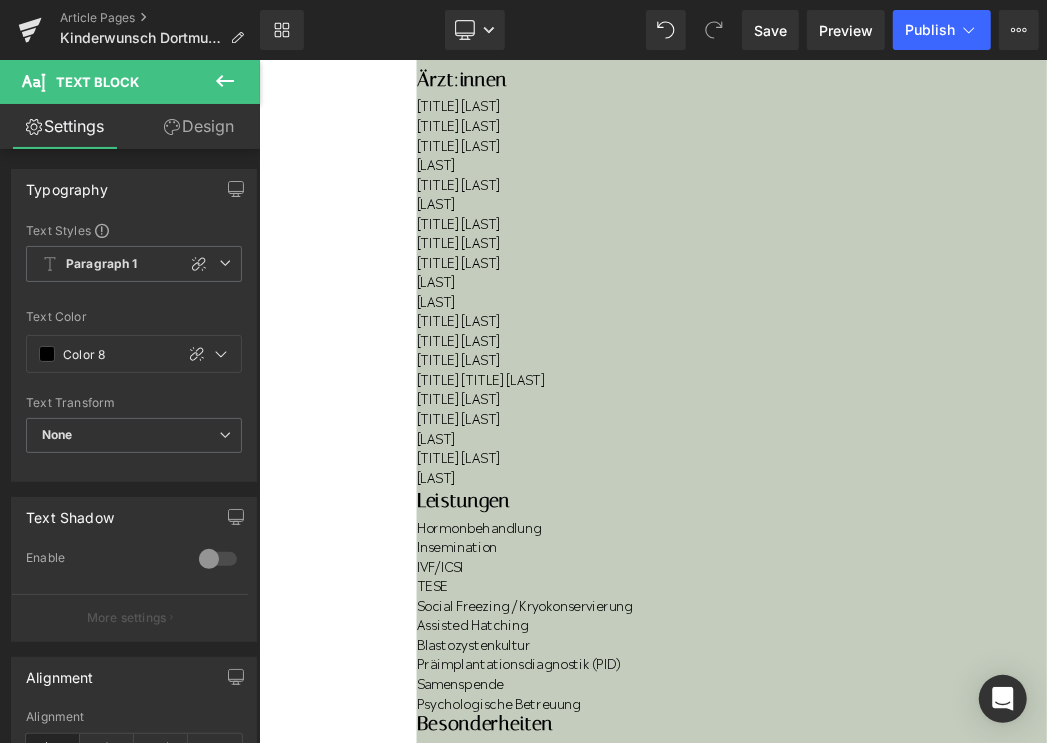 click on "Arwa Salehjawich" at bounding box center [984, 698] 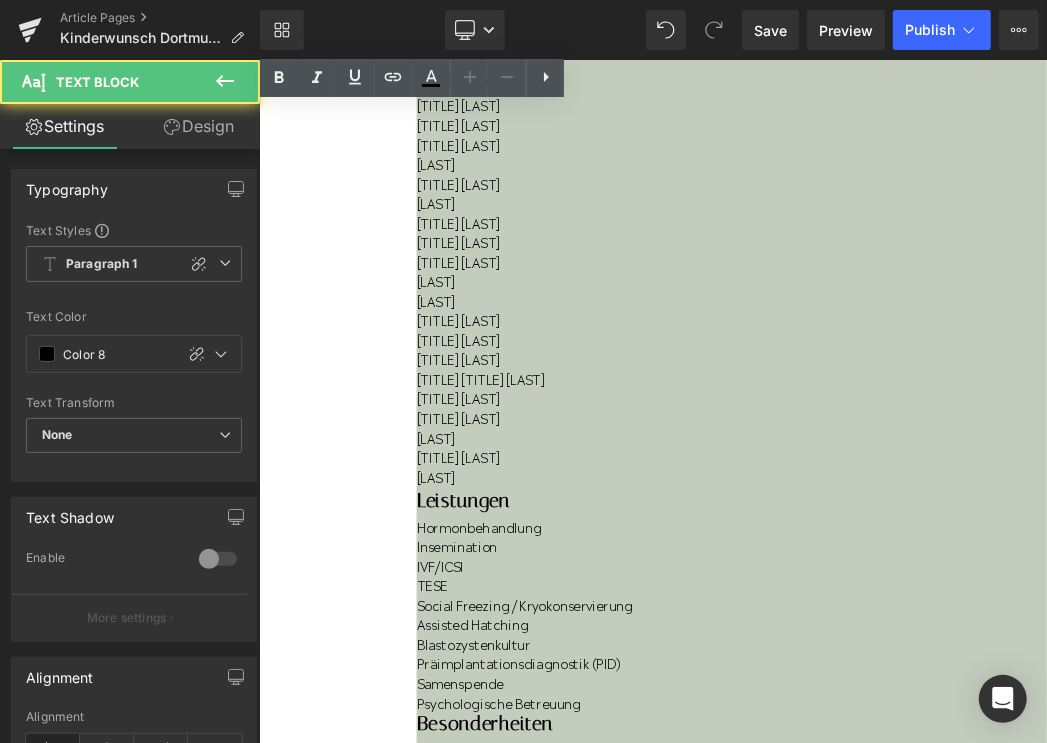 click on "Arwa Salehjawich" at bounding box center [984, 698] 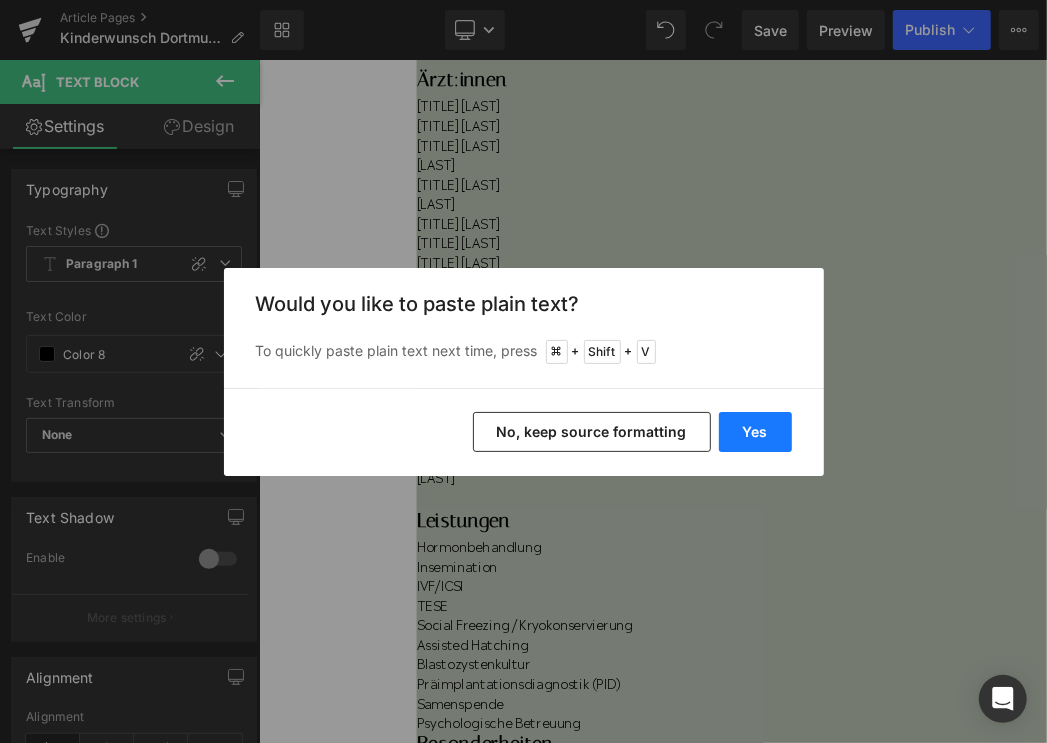 click on "Yes" at bounding box center (755, 432) 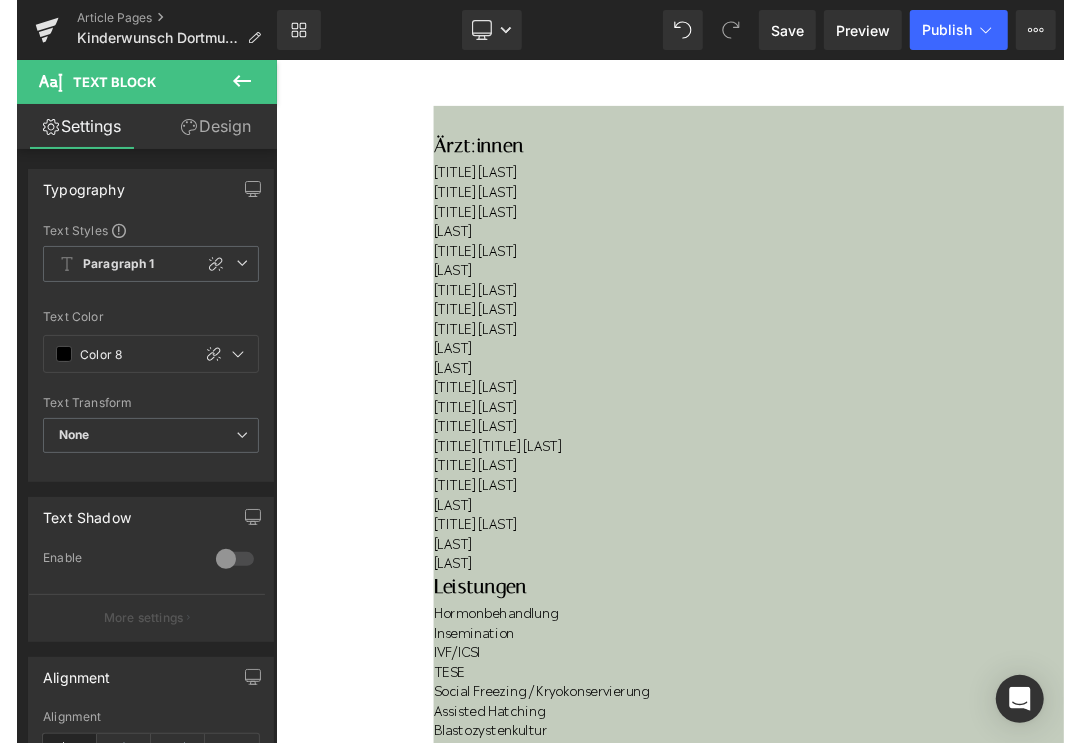 scroll, scrollTop: 511, scrollLeft: 0, axis: vertical 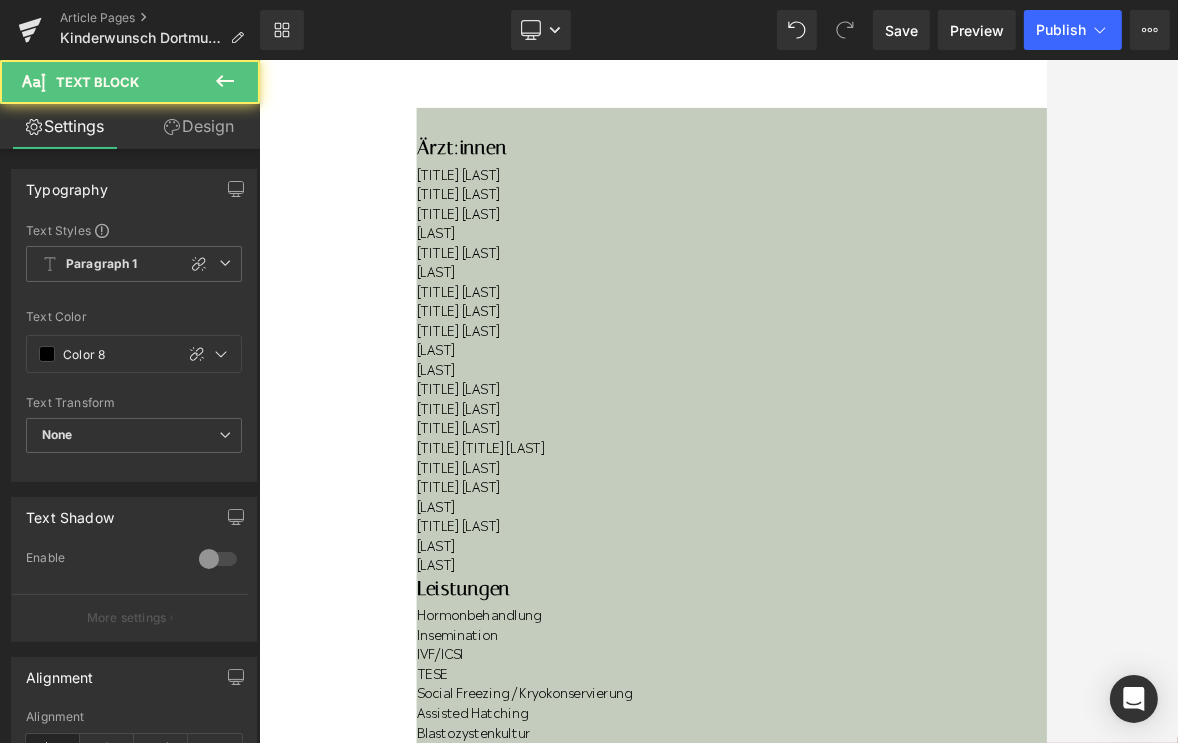 click on "Dr. med. Saskia Möckel" at bounding box center [984, 293] 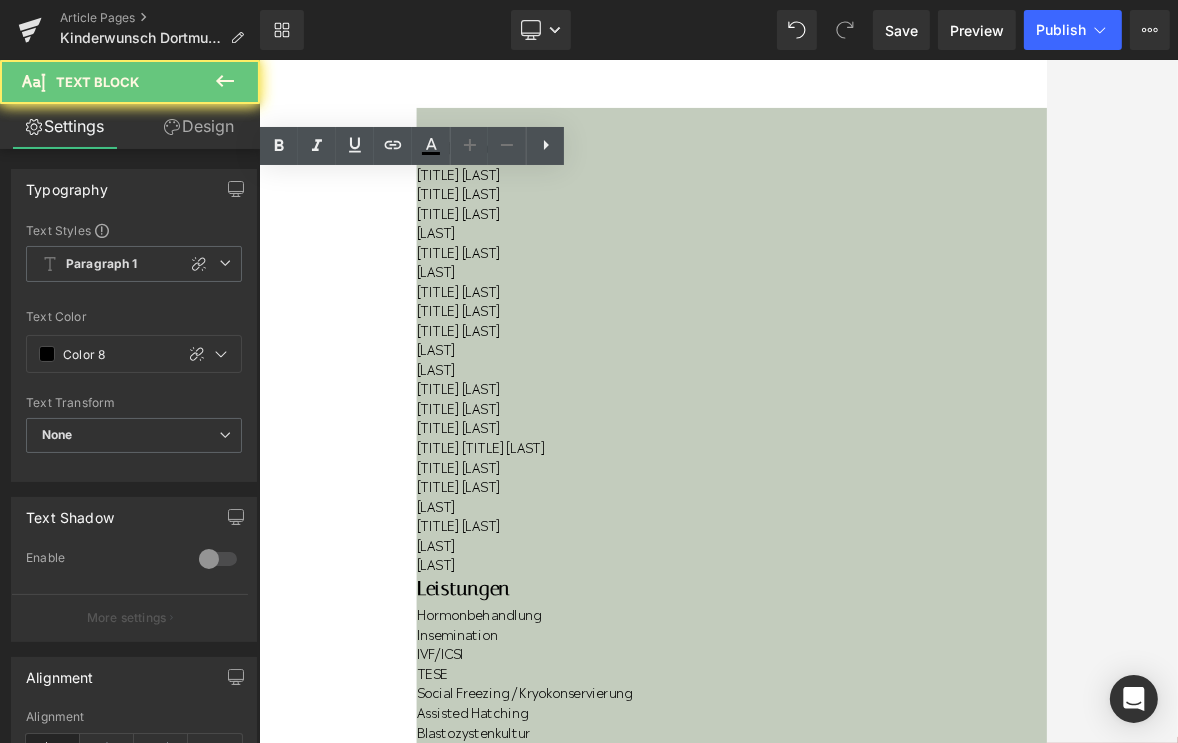 click on "Dr. med. Saskia Möckel" at bounding box center (984, 293) 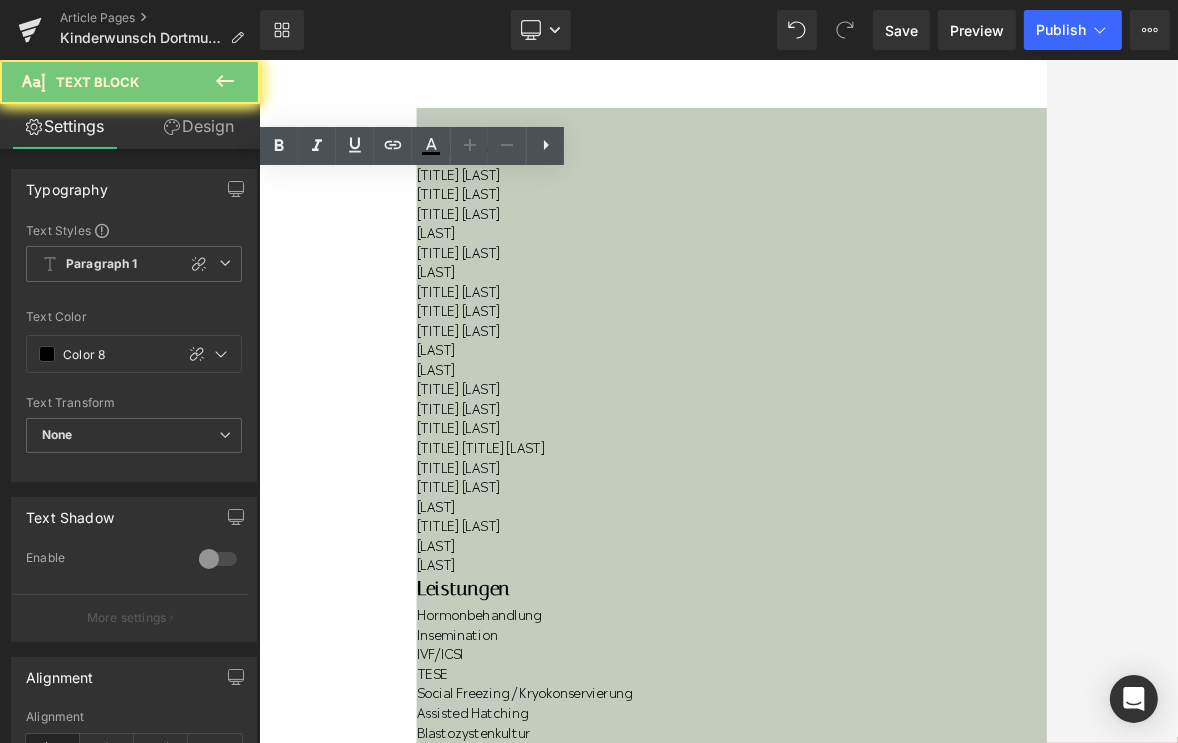 click on "Prof. Dr. med. Stefan Dieterle Dr. med. Andreas M. Neuer Dr. med. Saskia Möckel Petra Wilbrink Dr. med. Karoline Hohenstein Wissam Jamous Dr. med. Meike Schwarz Dott. Mag. Ershela Kazazi Dr. med. Mascha Petersen Spyridon Rigas M. Amin Alabrahem Dr. med. Jana-Marie Worm MUDr. Lenka Veselá Dr. med. Caroline Niemann Dipl. Biochem. Dr. med. Wolfgang Baier Dr. med. Alexandra Dreimann Dr. Shaymaa Alhamoud Ivona Morkune Dr. med. Heiko Reffelt Arwa Salehjawich Vasileios Chalvatzoglou" at bounding box center [984, 530] 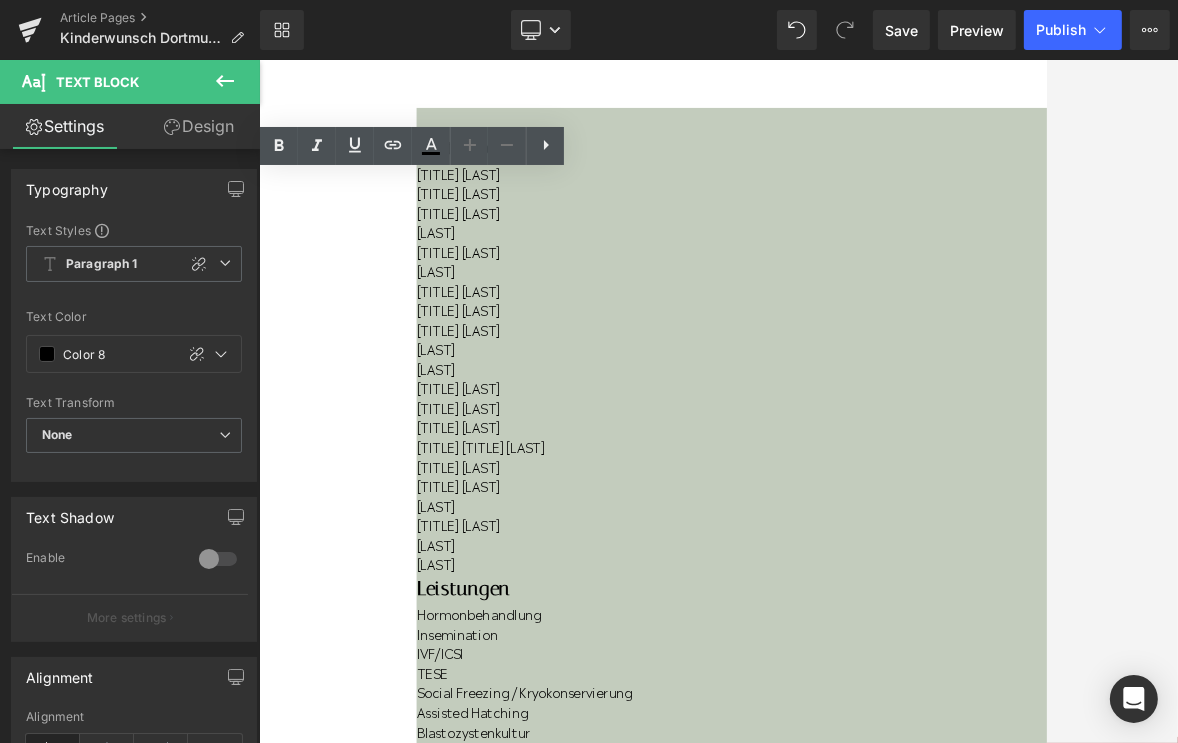 drag, startPoint x: 629, startPoint y: 323, endPoint x: 411, endPoint y: 323, distance: 218 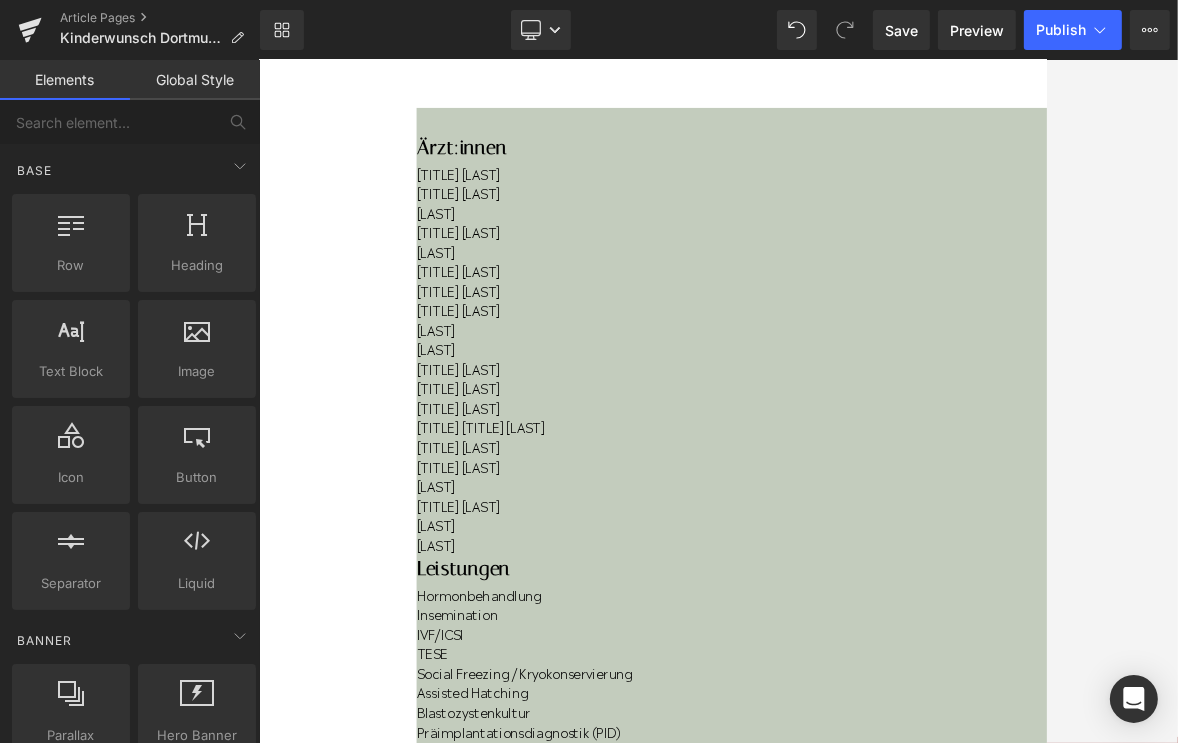 drag, startPoint x: 1308, startPoint y: 437, endPoint x: 863, endPoint y: 541, distance: 456.99124 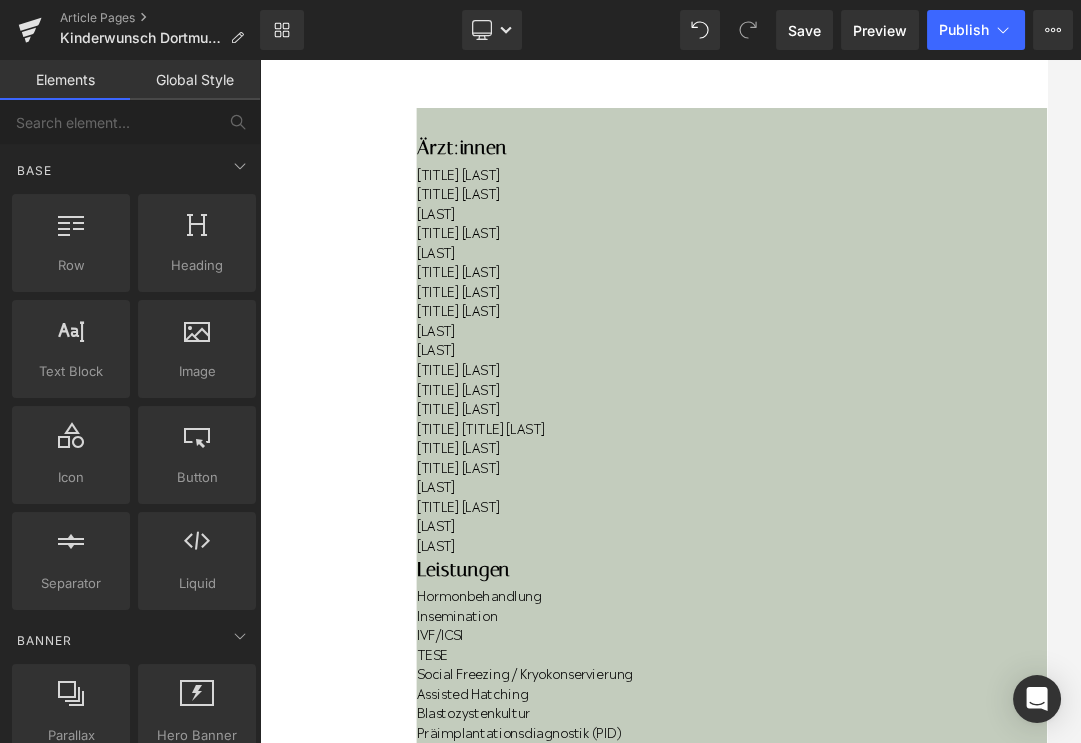 click on "Dr. med. Karoline Hohenstein" at bounding box center [985, 324] 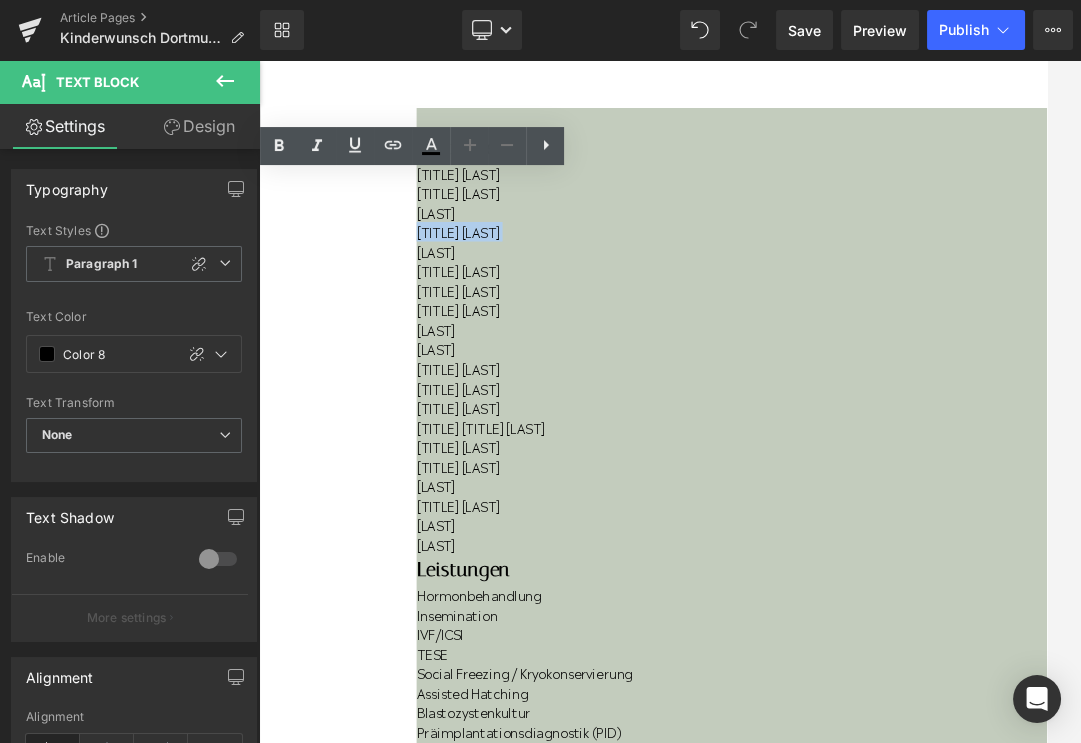 drag, startPoint x: 683, startPoint y: 360, endPoint x: 410, endPoint y: 345, distance: 273.41177 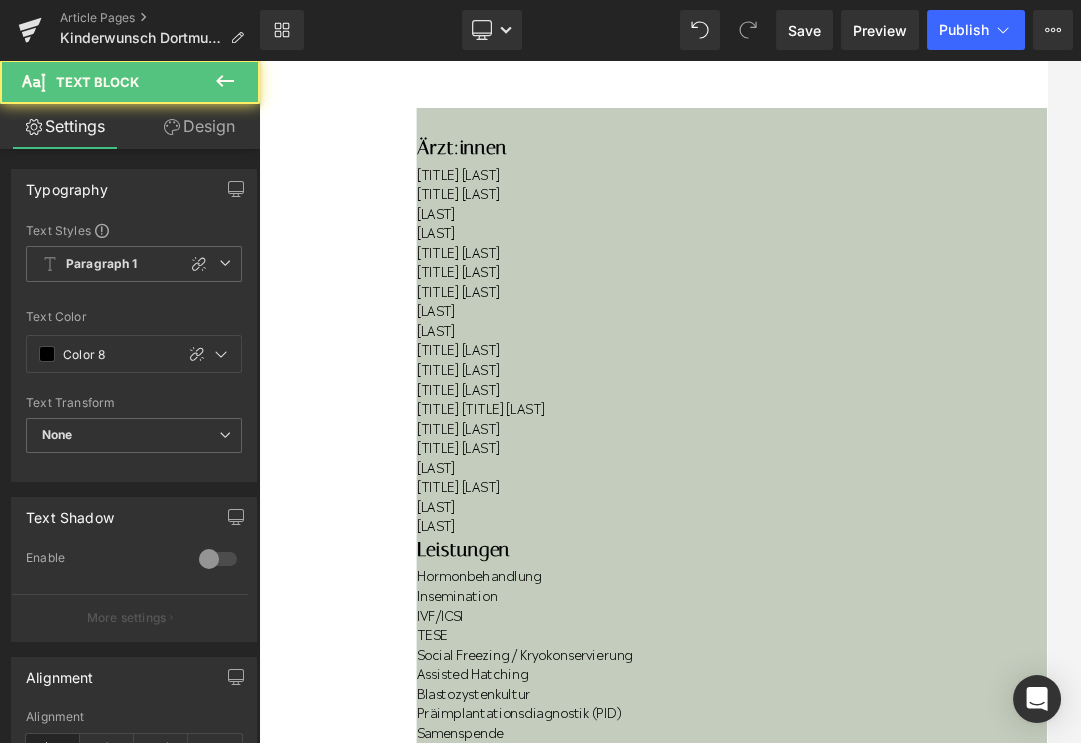 drag, startPoint x: 581, startPoint y: 357, endPoint x: 414, endPoint y: 355, distance: 167.01198 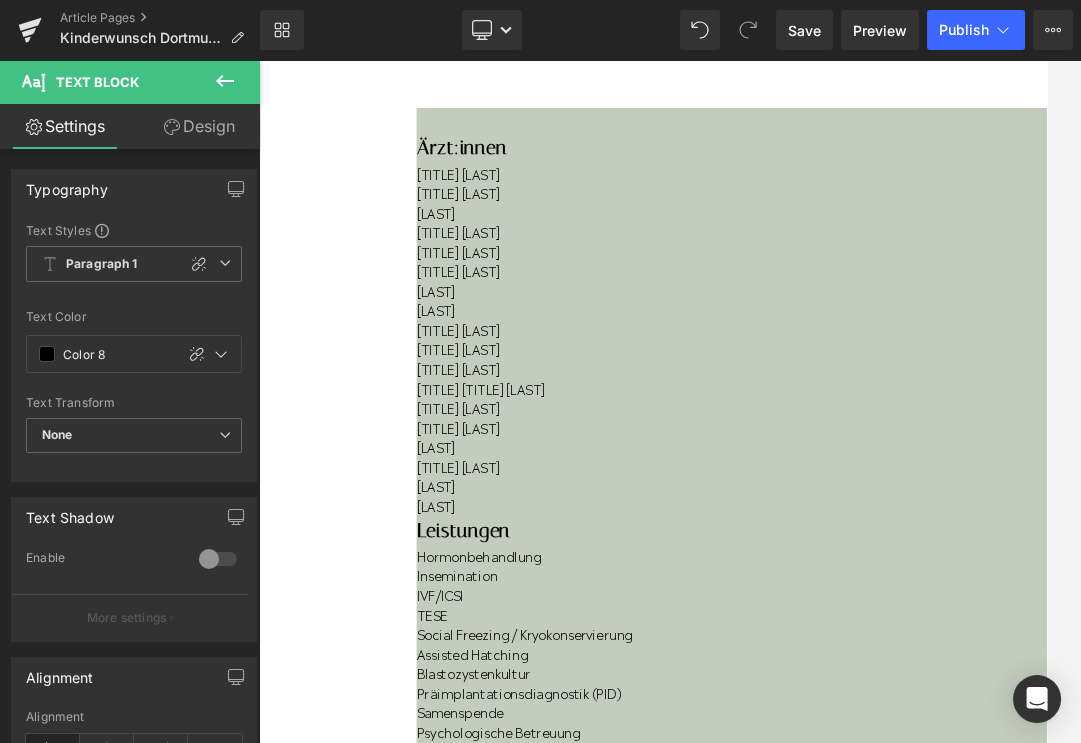 click on "M. Amin Alabrahem" at bounding box center (985, 444) 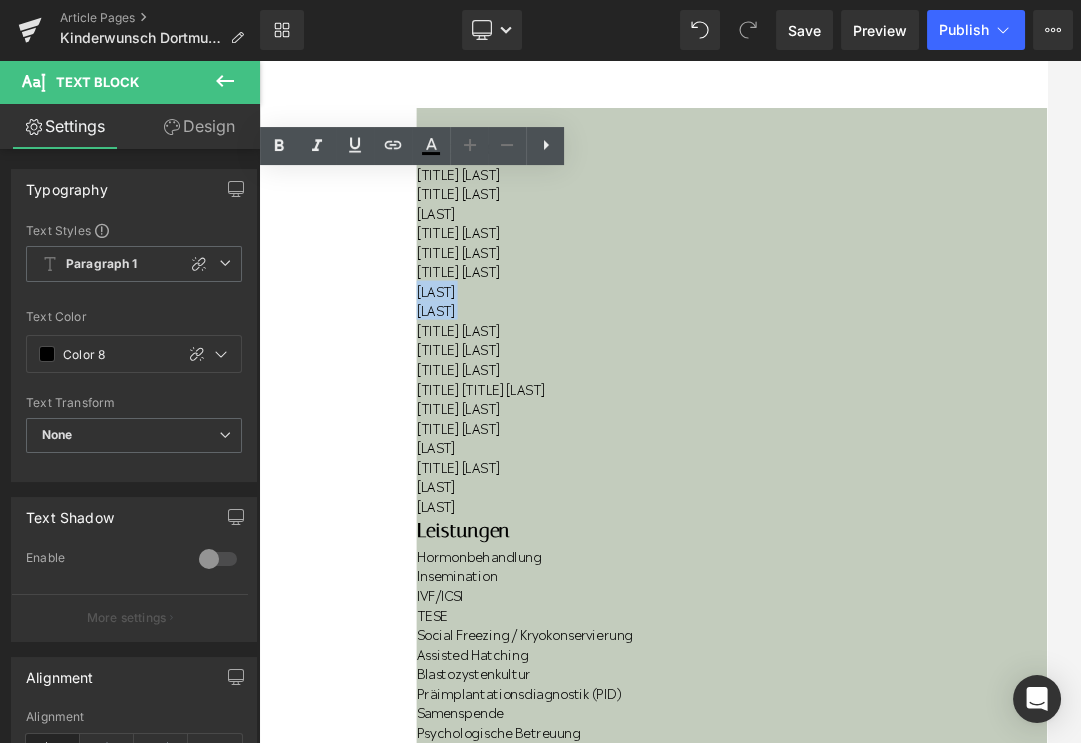 drag, startPoint x: 626, startPoint y: 477, endPoint x: 424, endPoint y: 440, distance: 205.36066 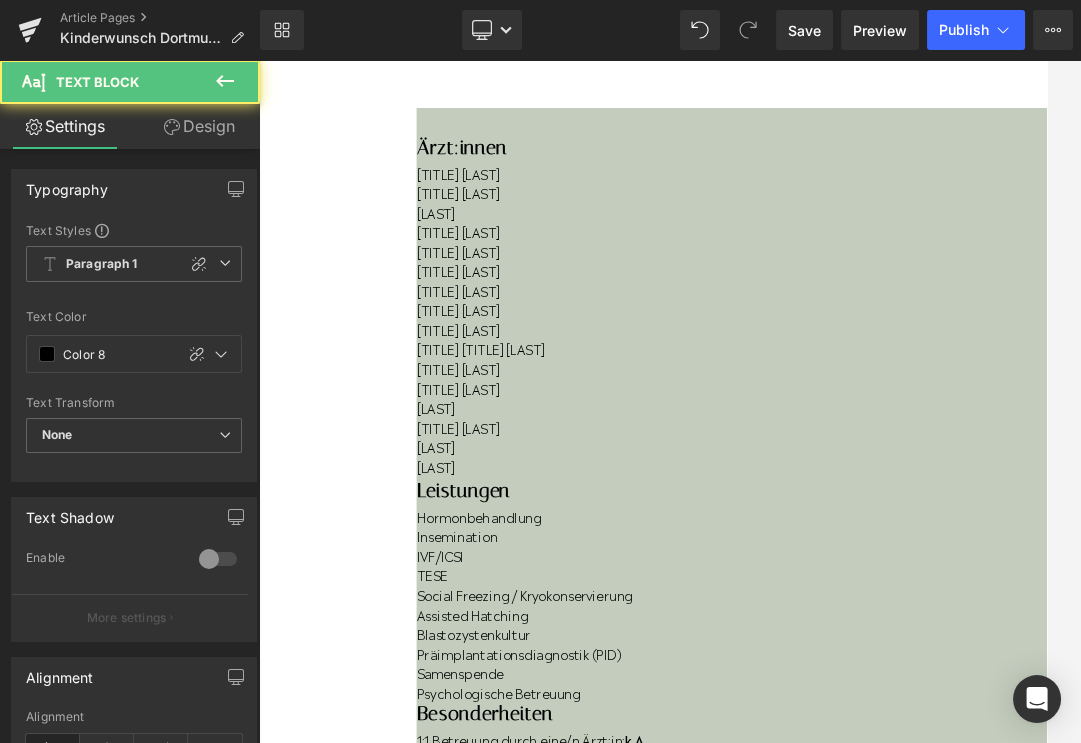 click on "MUDr. Lenka Veselá" at bounding box center (985, 444) 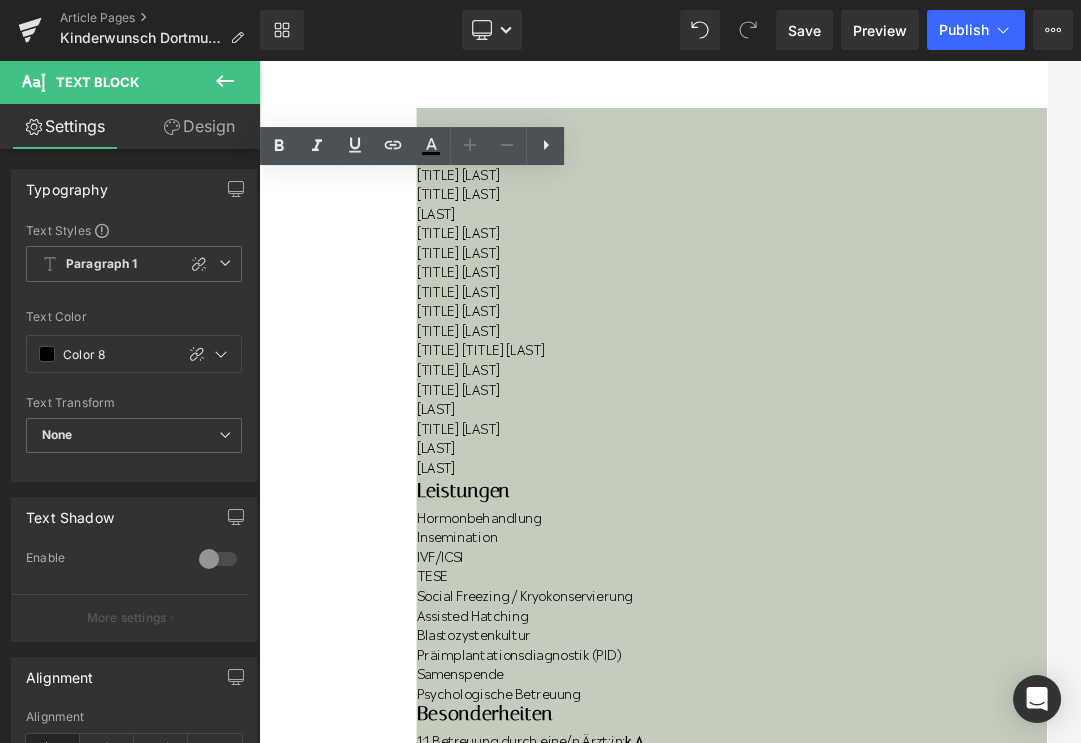 drag, startPoint x: 597, startPoint y: 482, endPoint x: 409, endPoint y: 445, distance: 191.60637 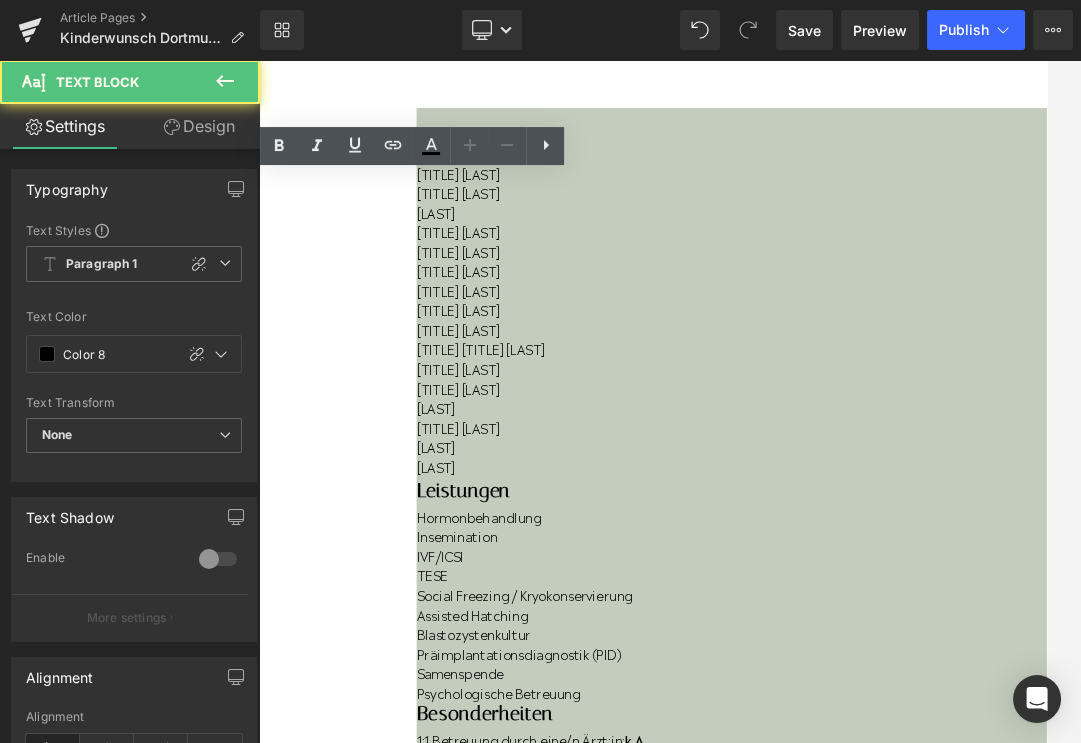 drag, startPoint x: 410, startPoint y: 447, endPoint x: 600, endPoint y: 474, distance: 191.90883 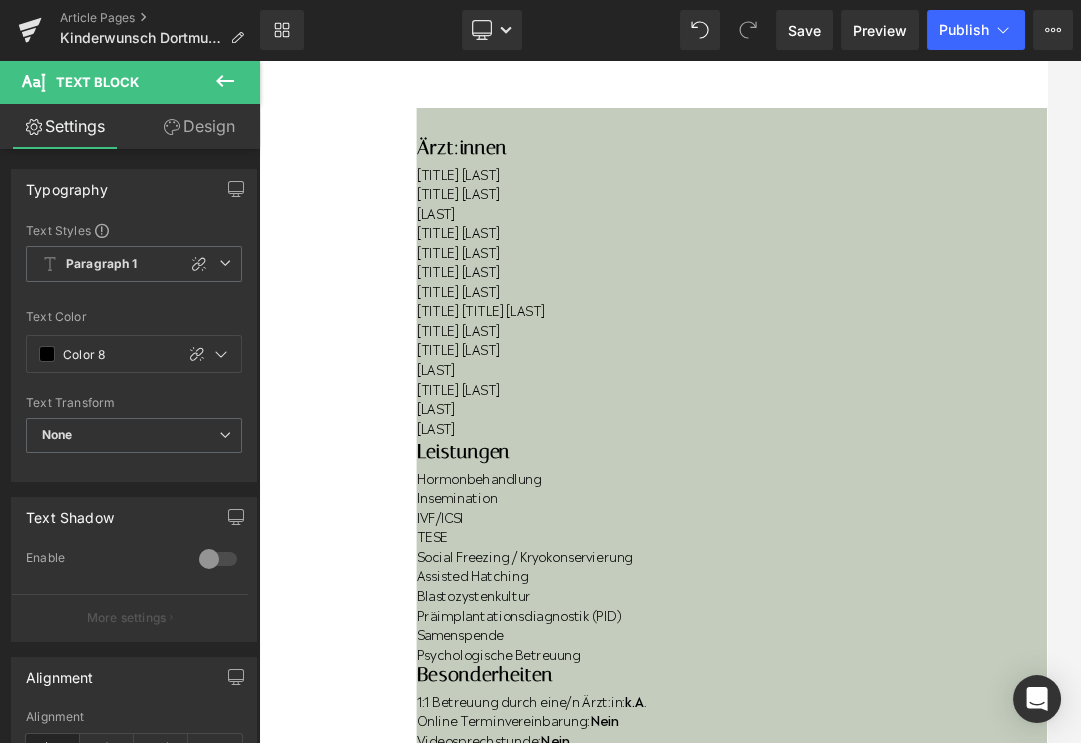 click on "Dr. med. Caroline Niemann" at bounding box center [985, 414] 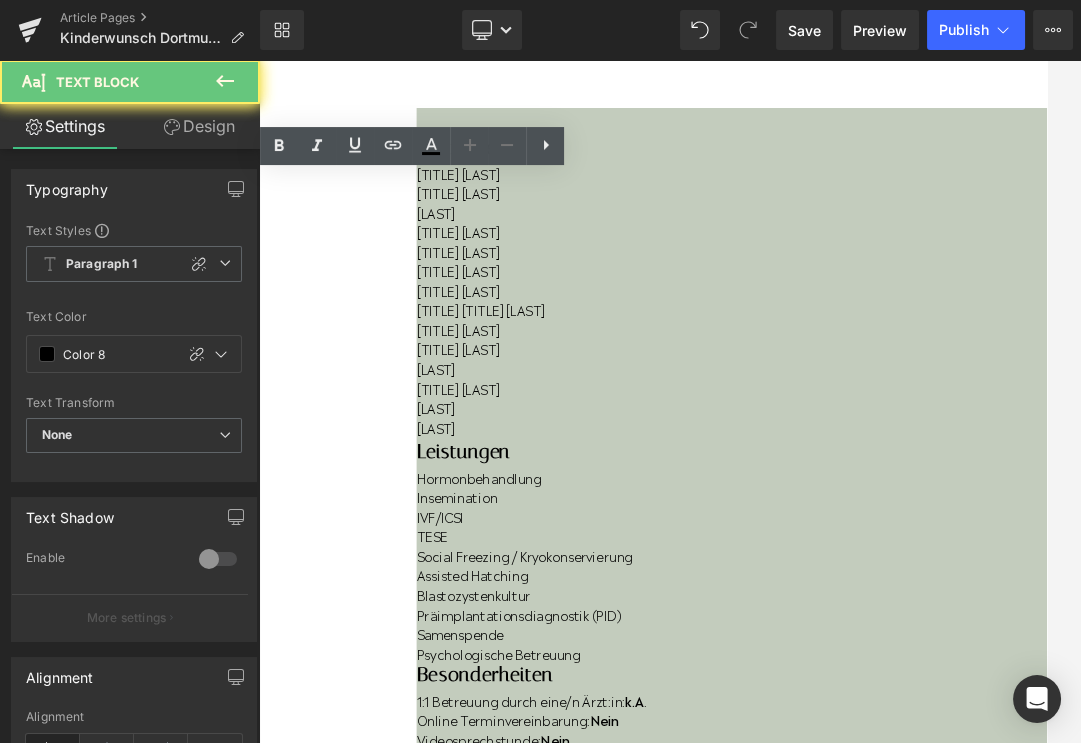 drag, startPoint x: 675, startPoint y: 448, endPoint x: 406, endPoint y: 452, distance: 269.02972 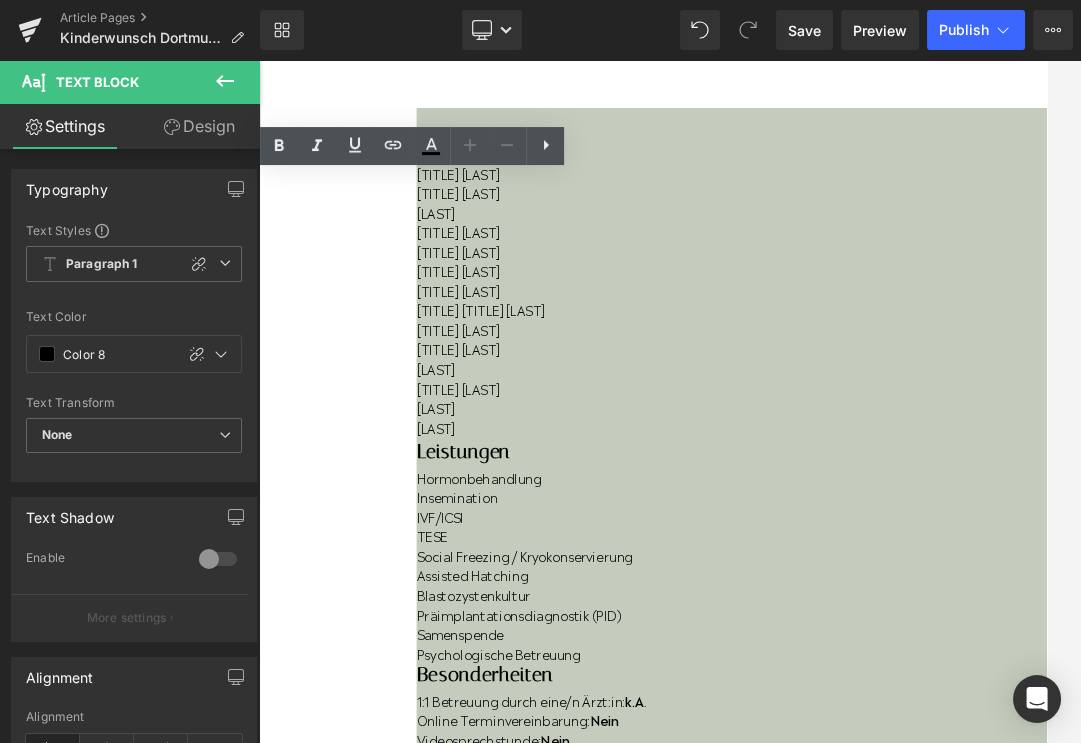 click on "Prof. Dr. med. Stefan Dieterle Dr. med. Andreas M. Neuer Petra Wilbrink Dr. med. Meike Schwarz Dott. Mag. Ershela Kazazi Dr. med. Mascha Petersen Dr. med. Caroline Niemann Dipl. Biochem. Dr. med. Wolfgang Baier Dr. med. Alexandra Dreimann Dr. Shaymaa Alhamoud Ivona Morkune Dr. med. Heiko Reffelt Arwa Salehjawich Vasileios Chalvatzoglou" at bounding box center (985, 426) 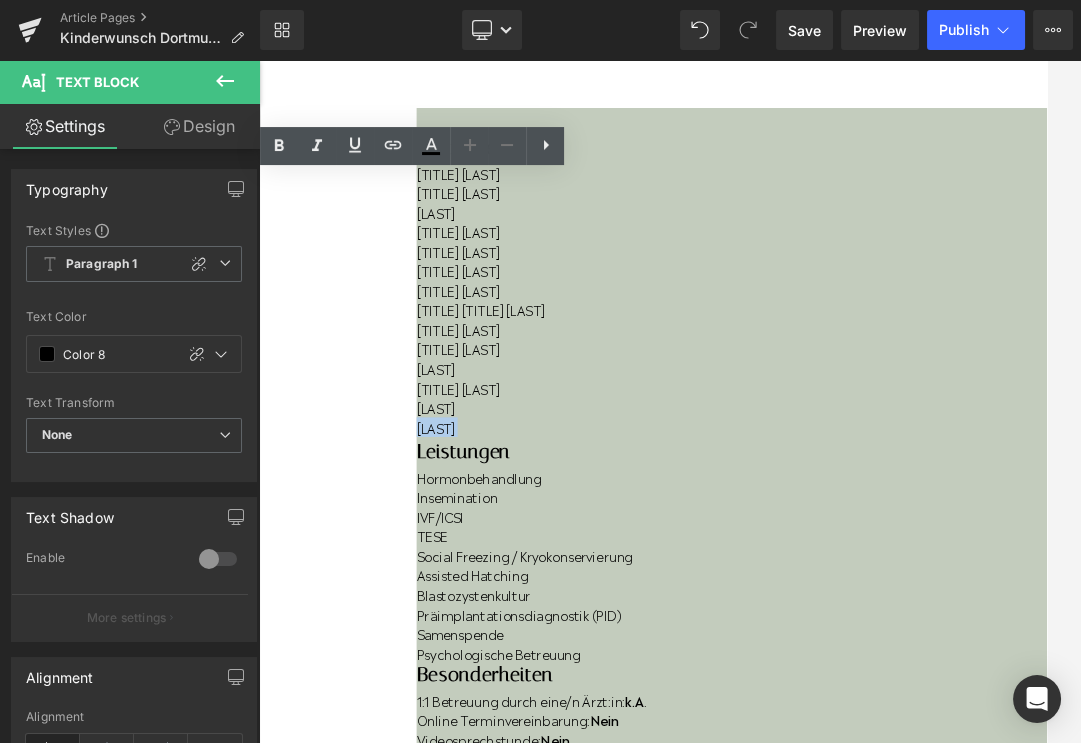 drag, startPoint x: 406, startPoint y: 446, endPoint x: 469, endPoint y: 446, distance: 63 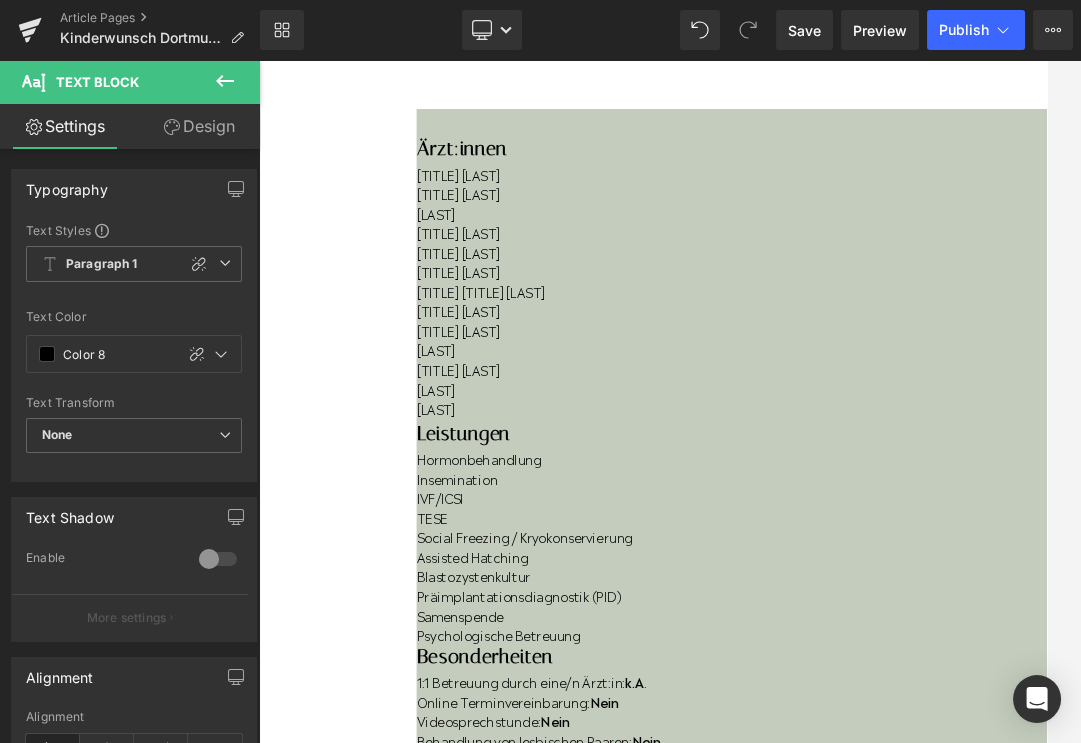 click on "Behandlung von lesbischen Paaren:  Nein" at bounding box center (985, 1104) 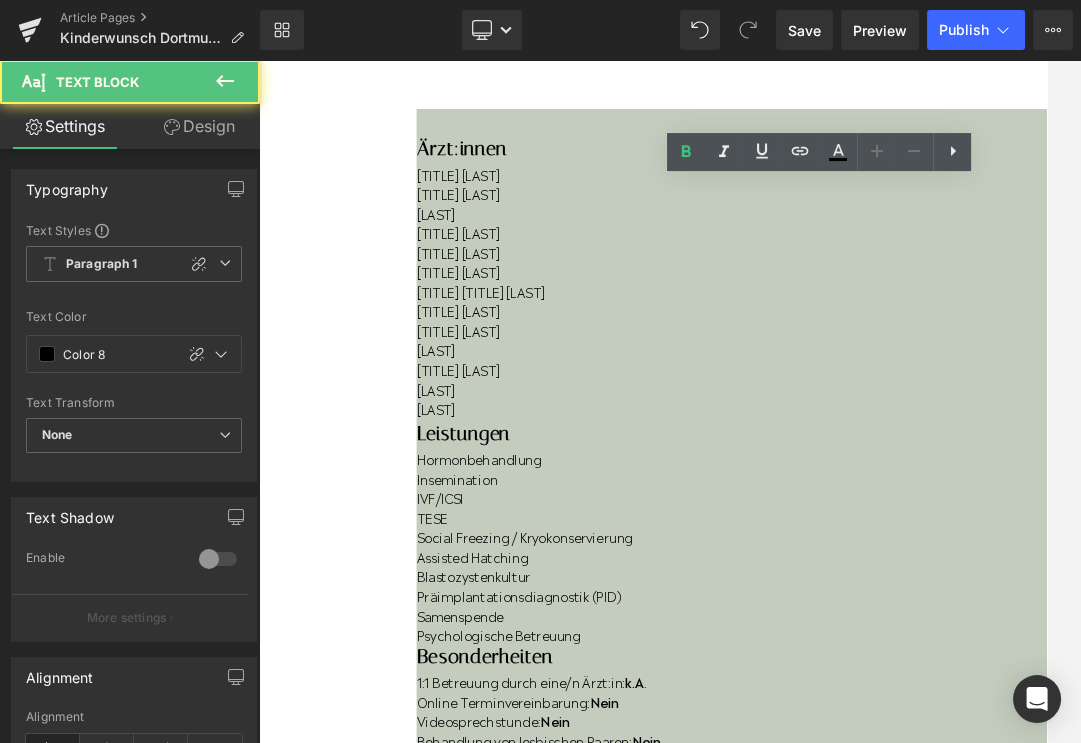 click on "Behandlung von lesbischen Paaren:  Nein" at bounding box center [985, 1104] 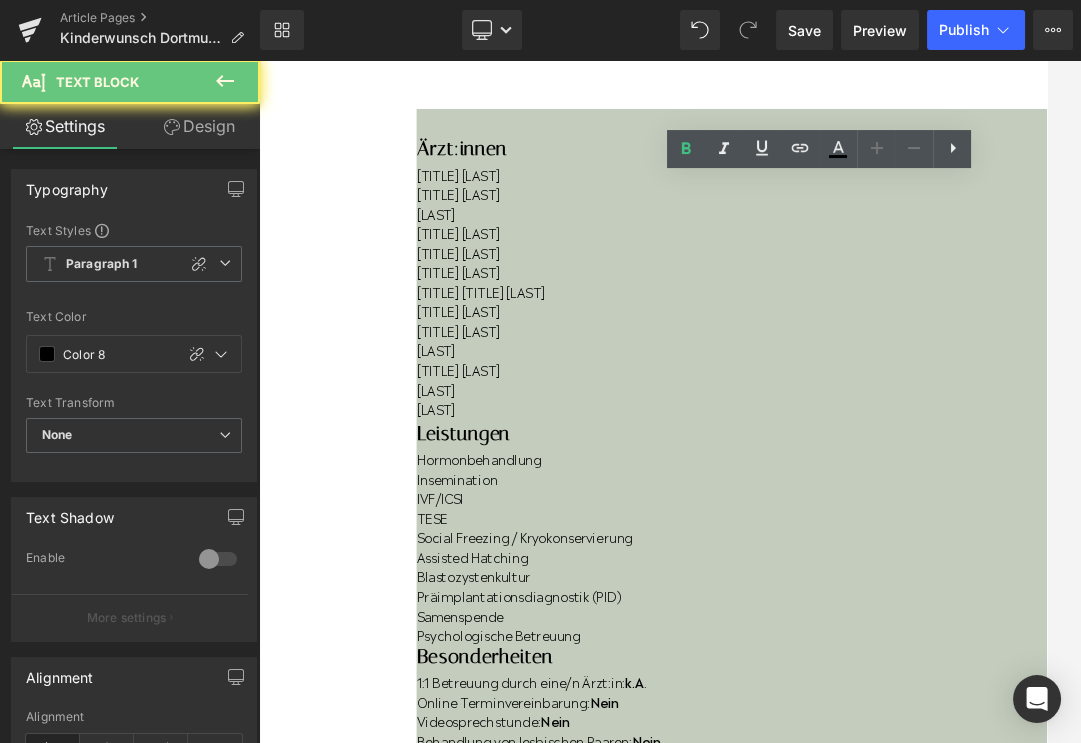 scroll, scrollTop: 508, scrollLeft: 0, axis: vertical 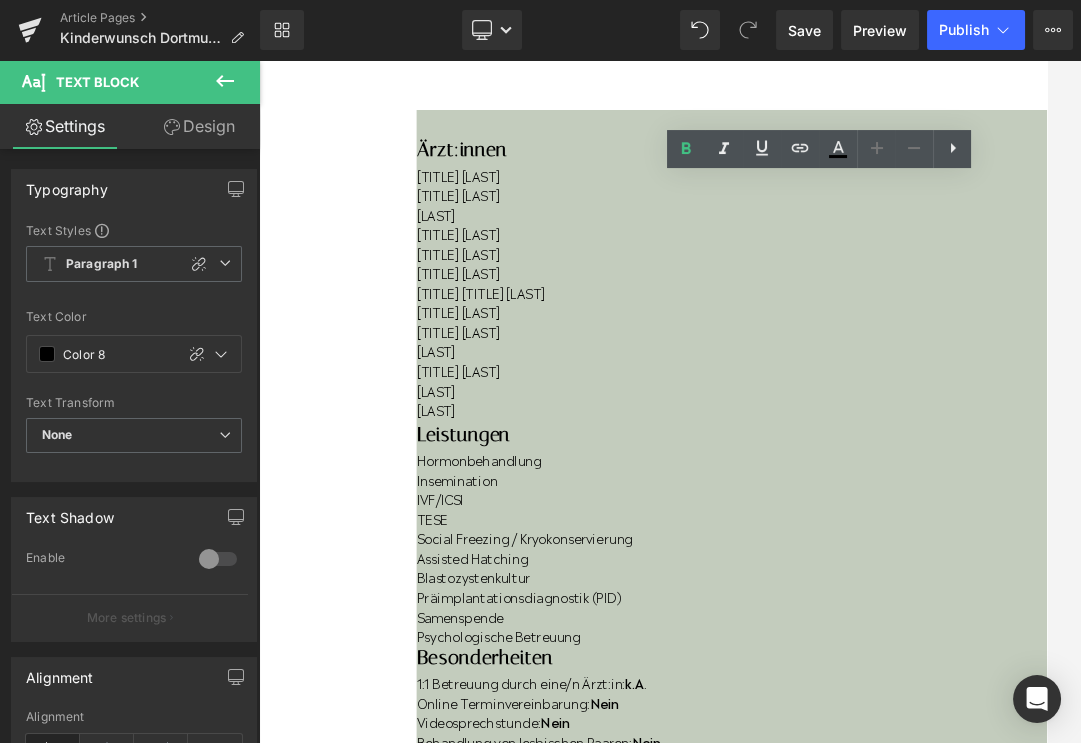 type 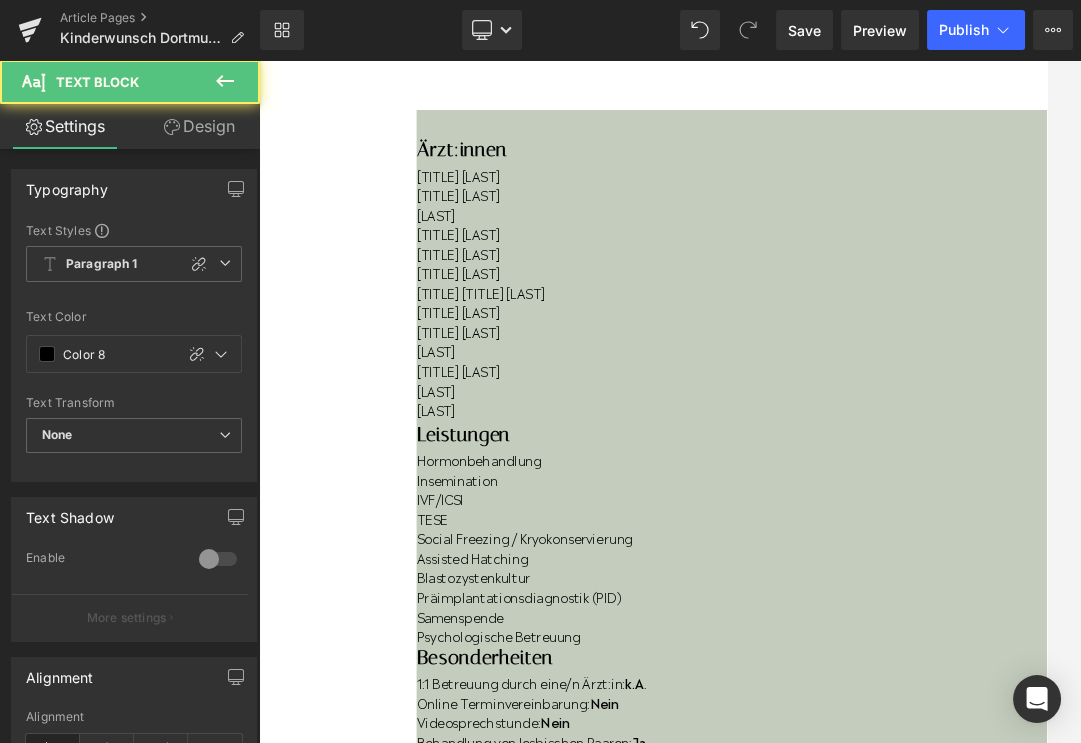 click on "Behandlung von Single Mums:  Nein" at bounding box center (985, 1136) 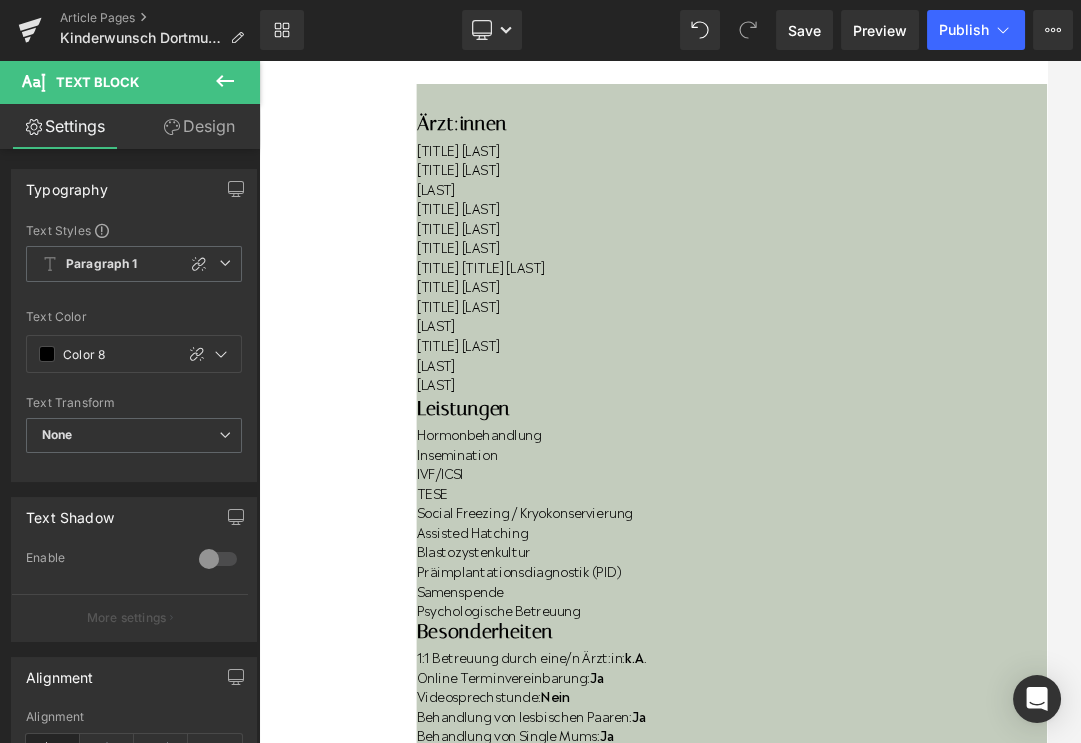 scroll, scrollTop: 551, scrollLeft: 0, axis: vertical 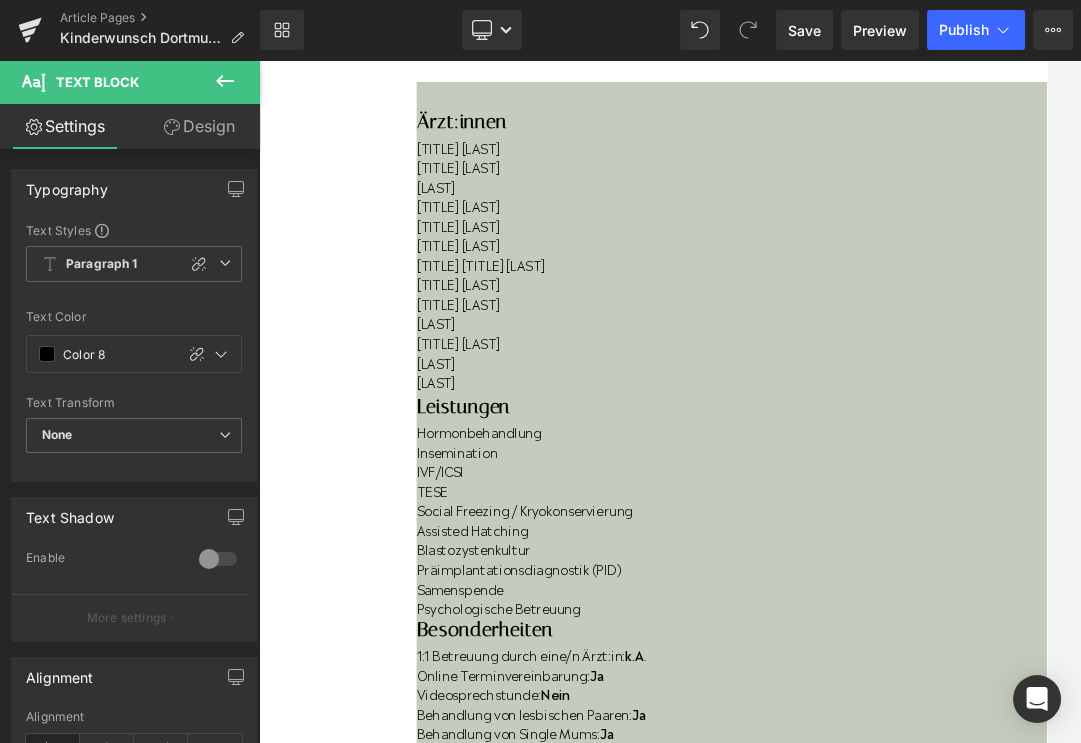 click on "4,5/5" at bounding box center (708, 1357) 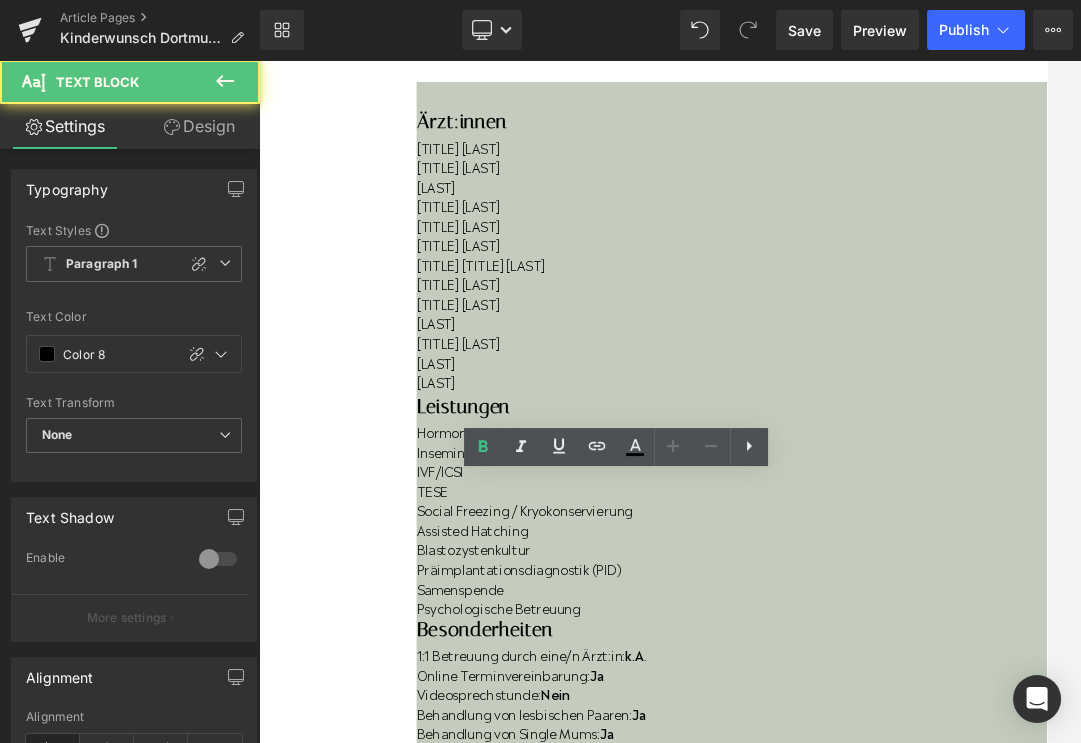 click on "4,5/5" at bounding box center [708, 1357] 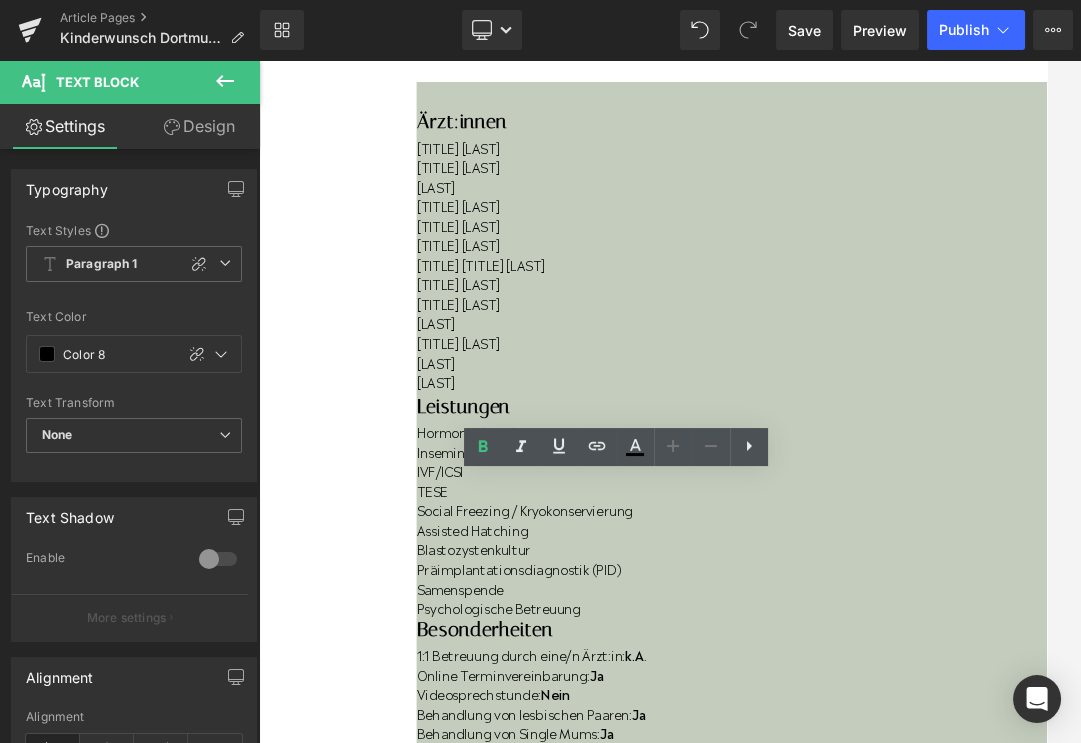 type 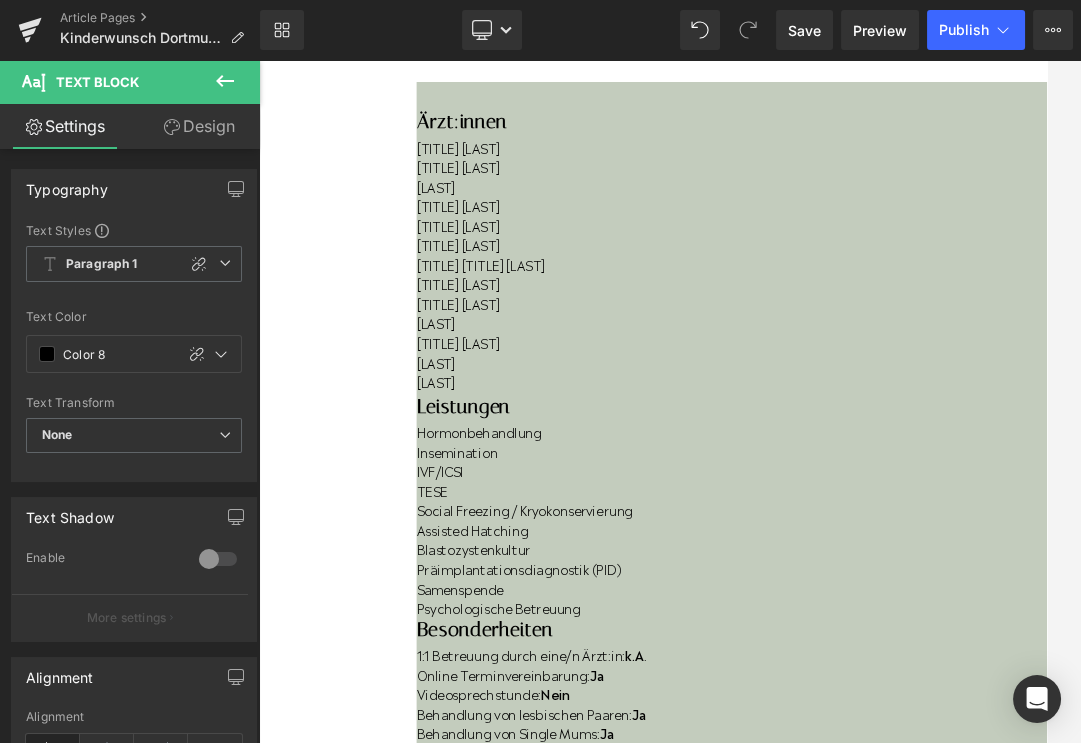 scroll, scrollTop: 550, scrollLeft: 0, axis: vertical 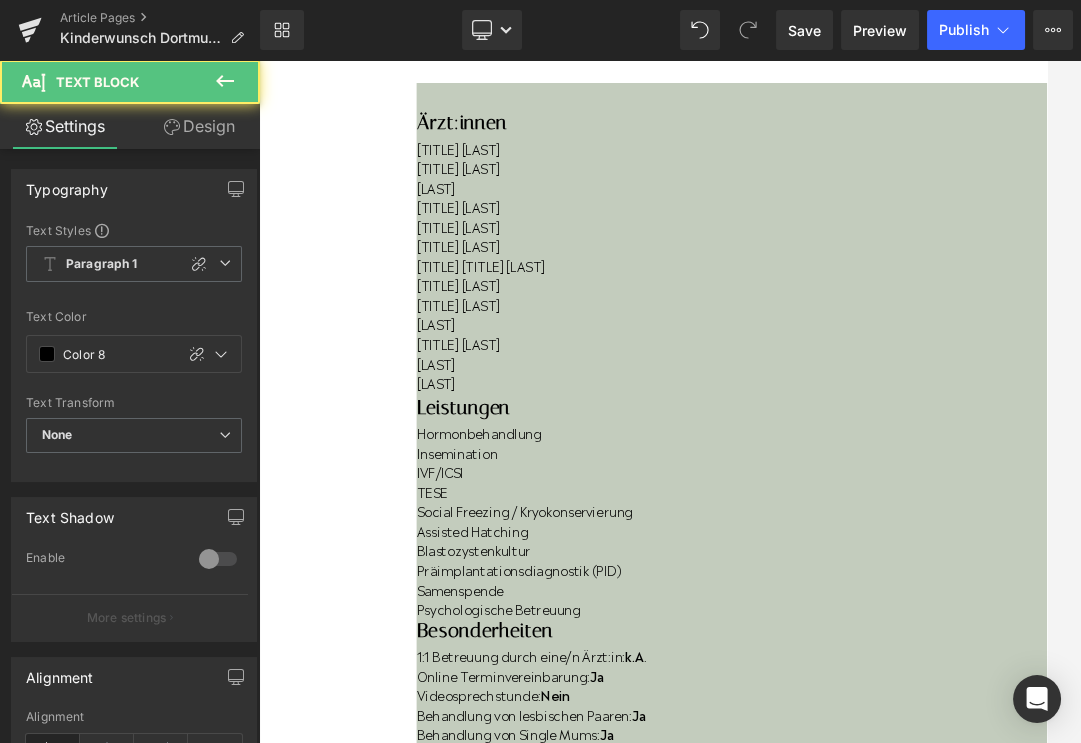 click on "jameda Note:  keine Bewertung" at bounding box center [985, 1328] 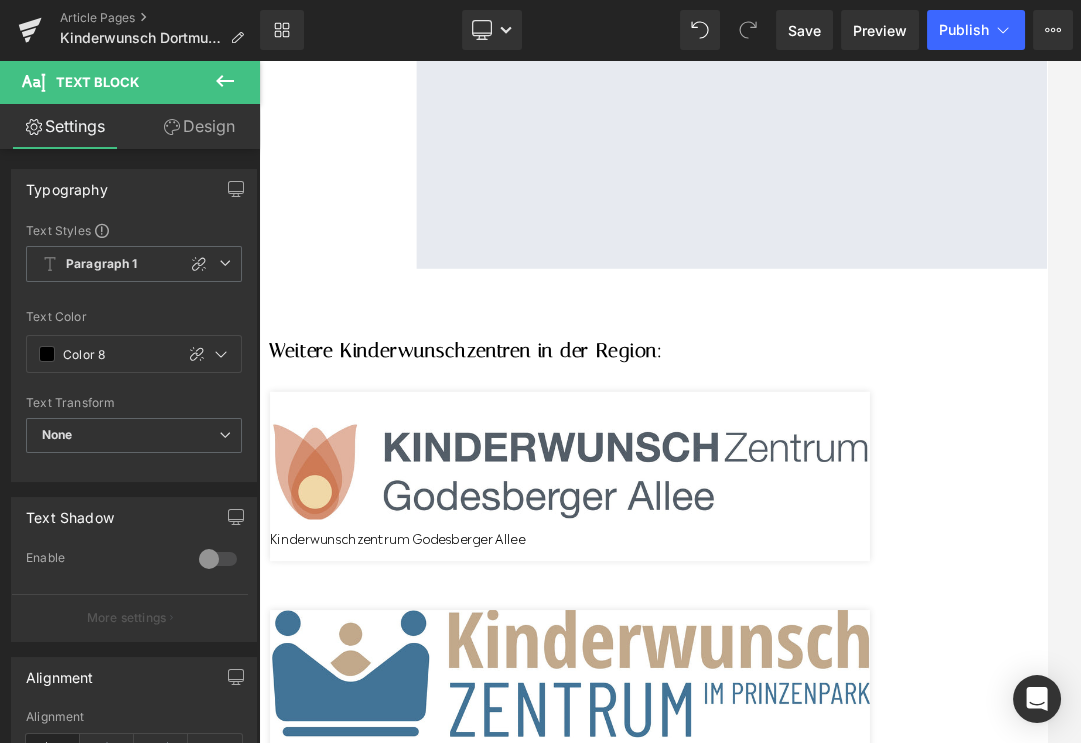 scroll, scrollTop: 2907, scrollLeft: 0, axis: vertical 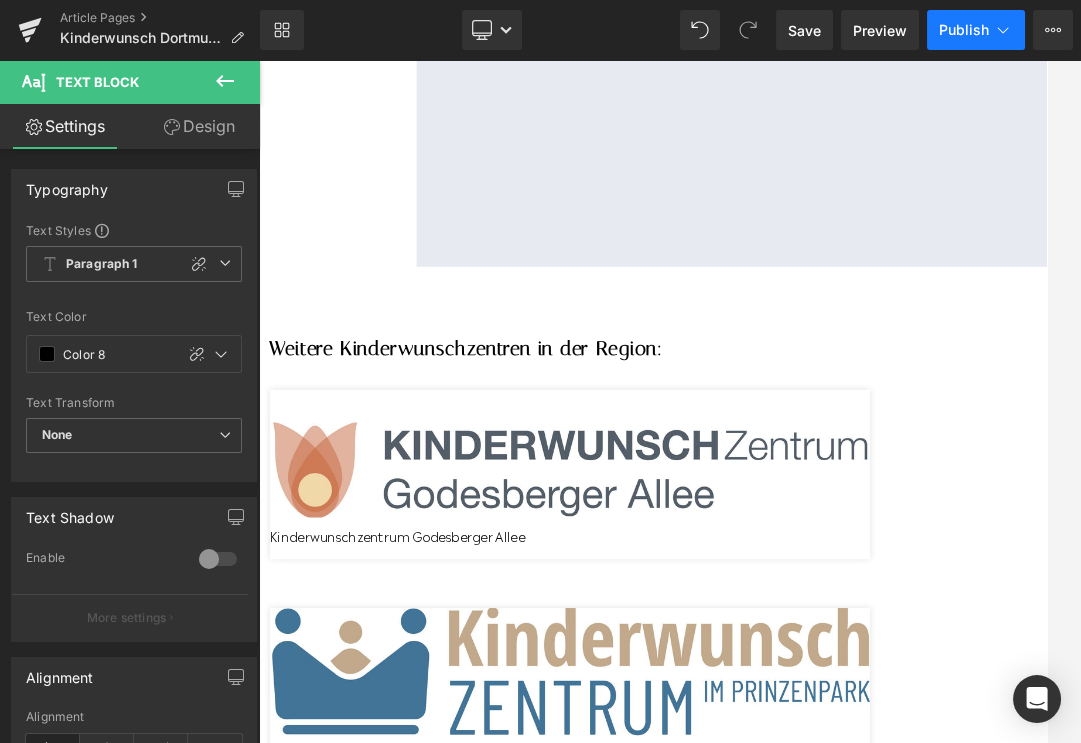click on "Publish" at bounding box center (964, 30) 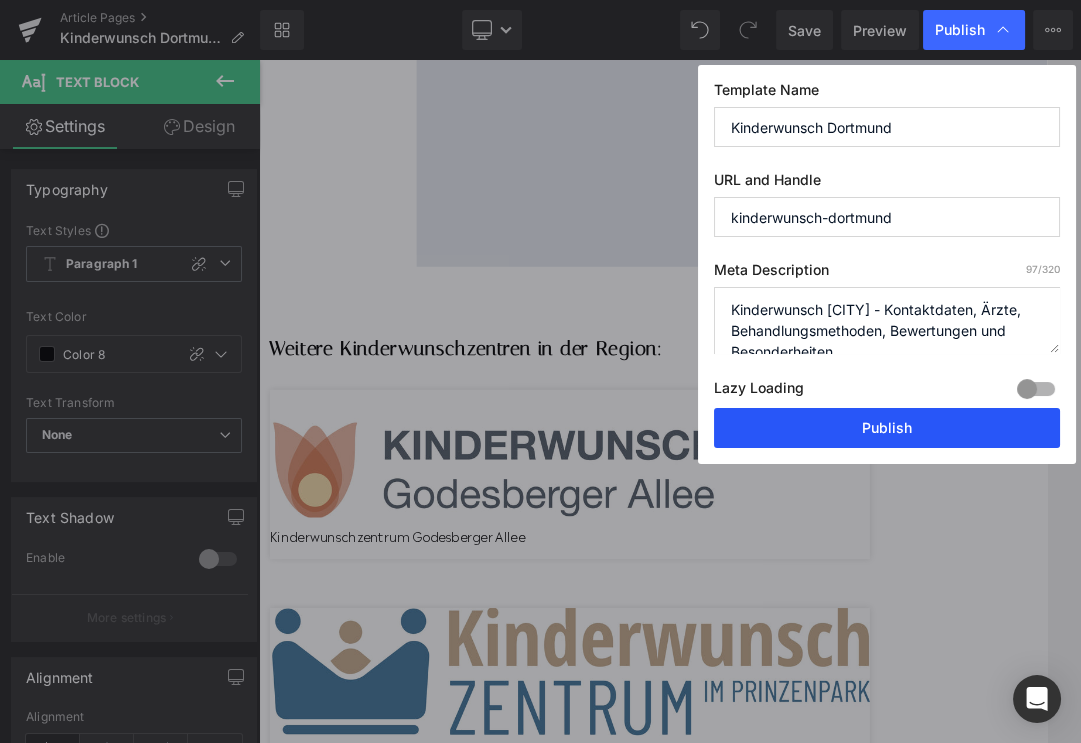 drag, startPoint x: 912, startPoint y: 432, endPoint x: 1003, endPoint y: 571, distance: 166.1385 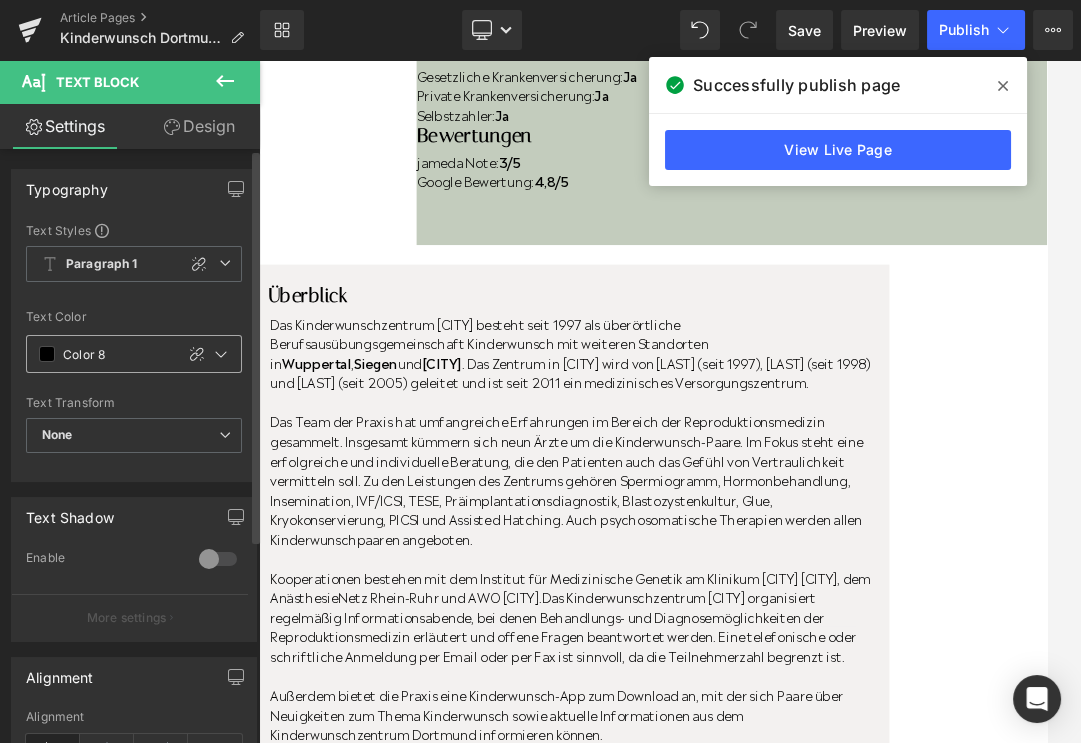 scroll, scrollTop: 1627, scrollLeft: 0, axis: vertical 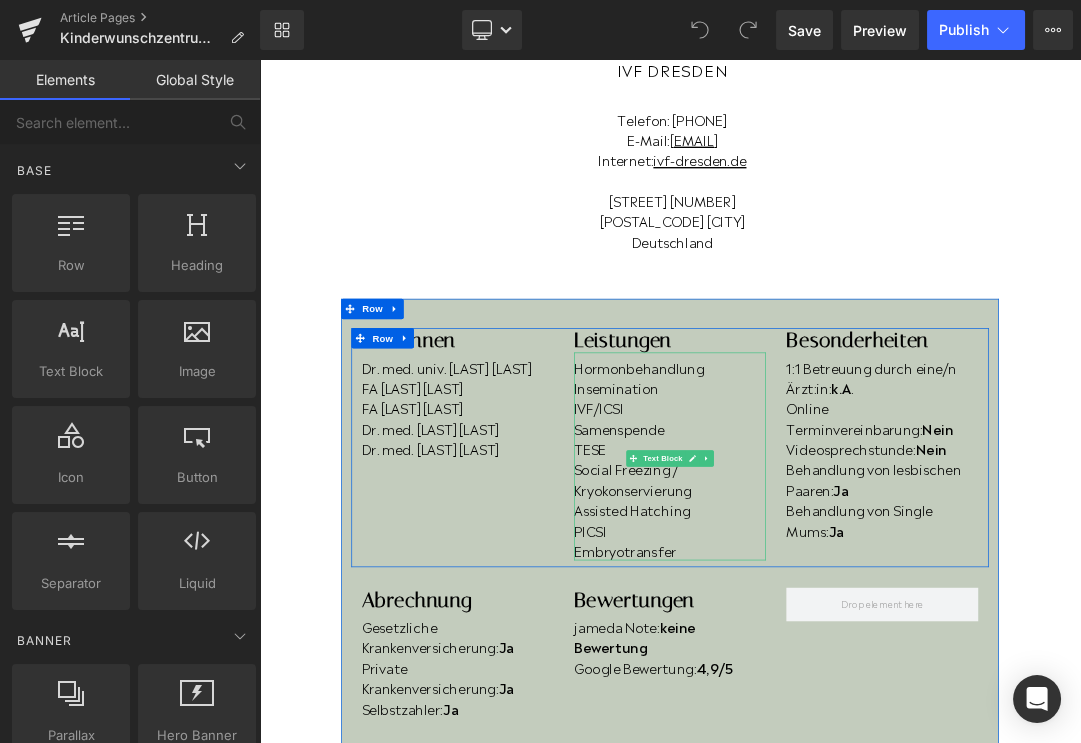 click on "Embryotransfer" at bounding box center (864, 782) 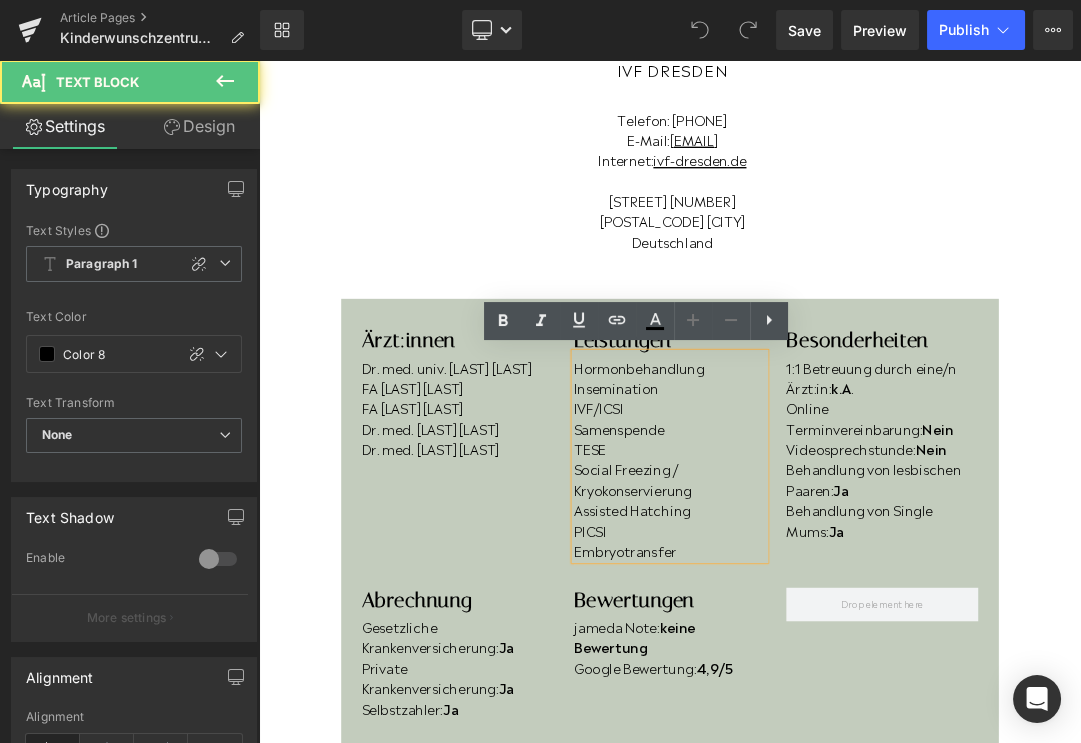 click on "Embryotransfer" at bounding box center (864, 782) 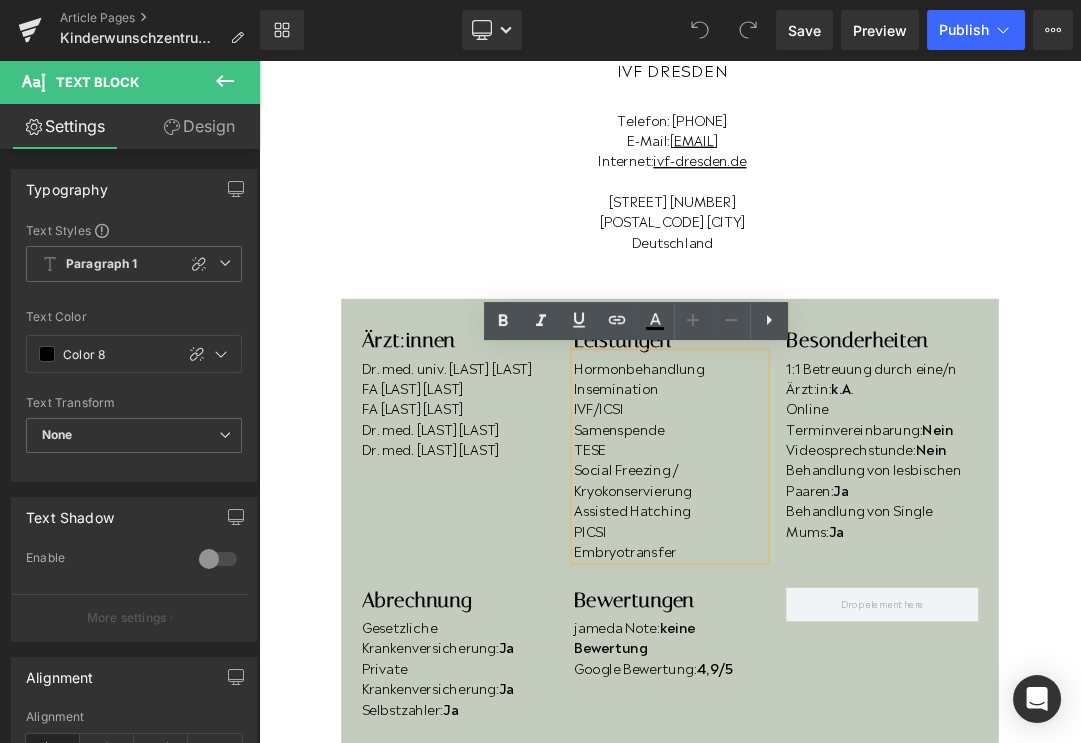 type 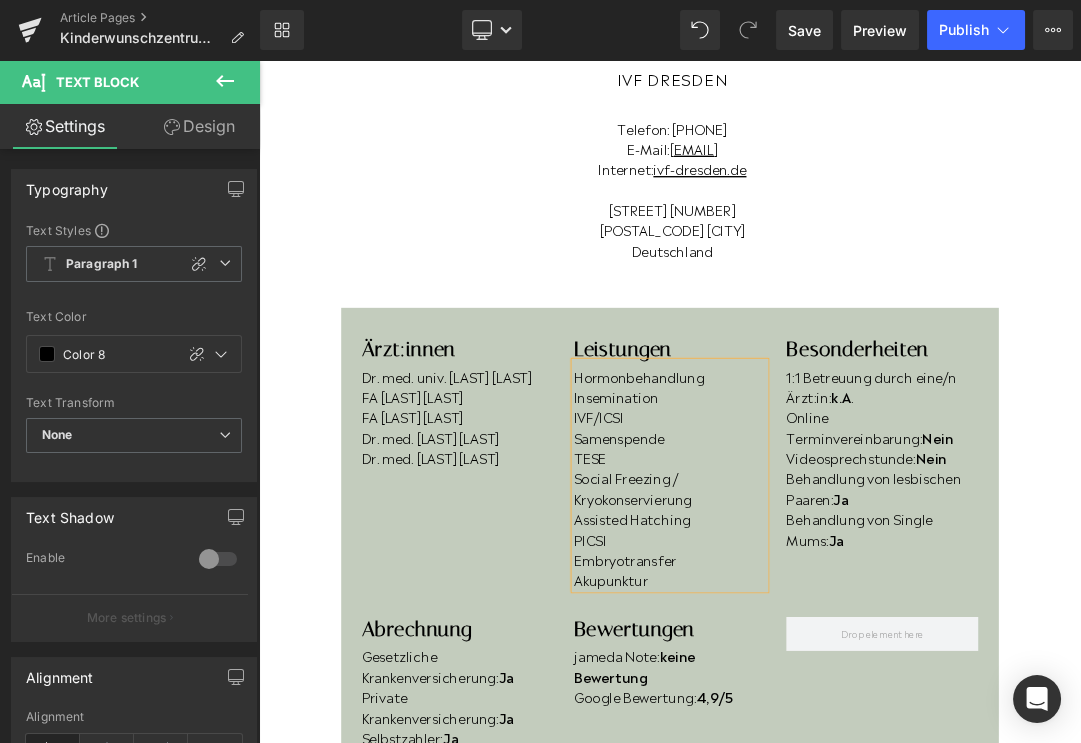 scroll, scrollTop: 249, scrollLeft: 0, axis: vertical 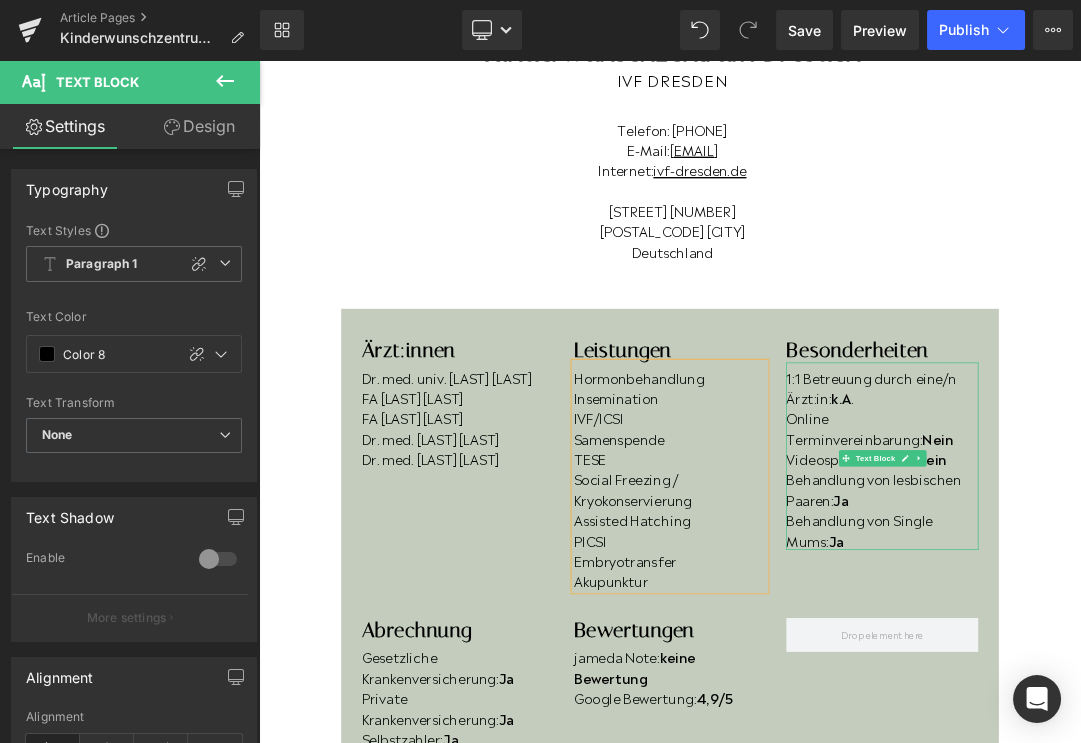 click on "1:1 Betreuung durch eine/n Ärzt:in:  k.A ." at bounding box center (1176, 541) 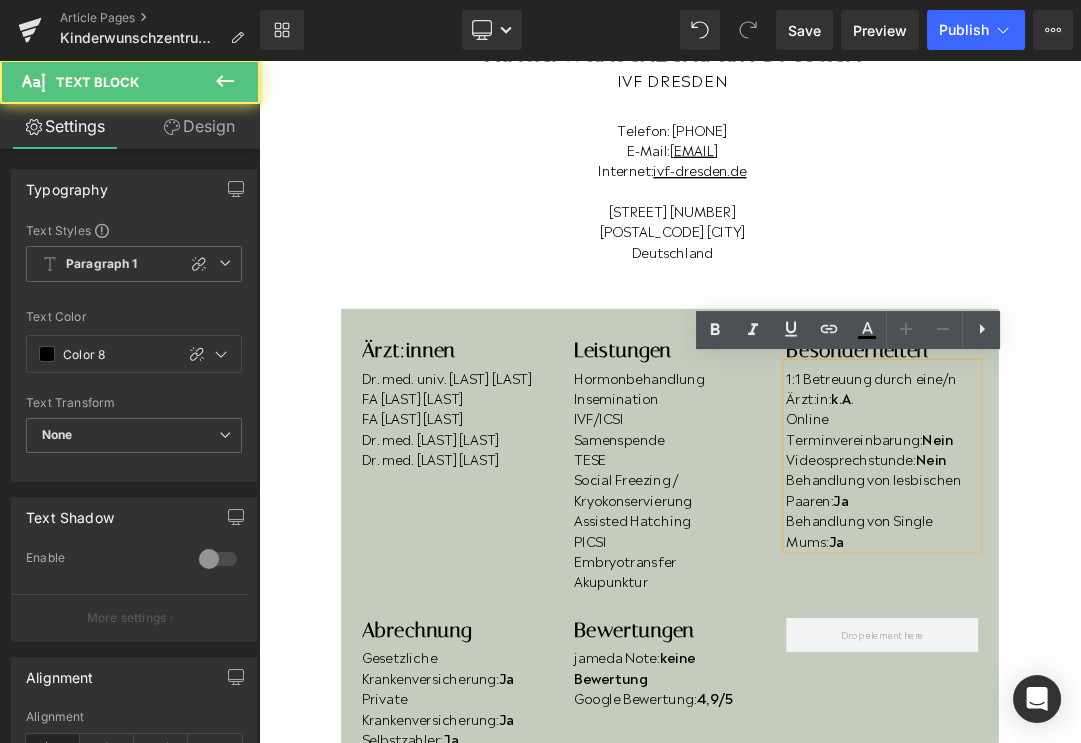 click on "Online Terminvereinbarung:  Nein" at bounding box center [1176, 601] 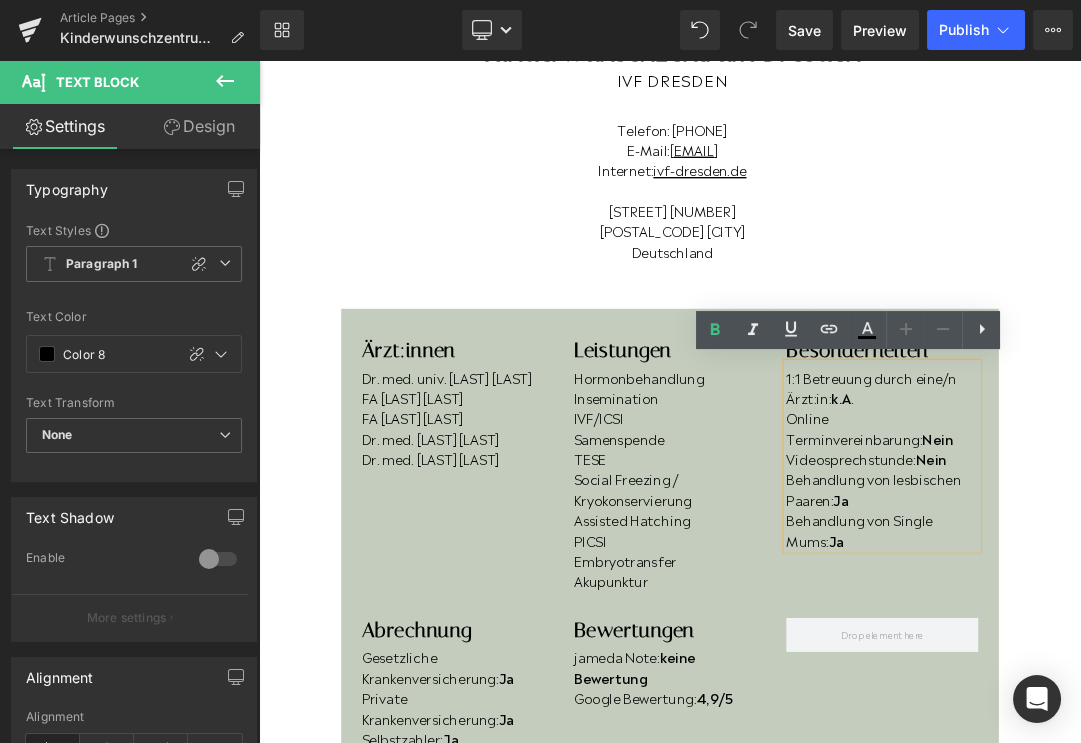 type 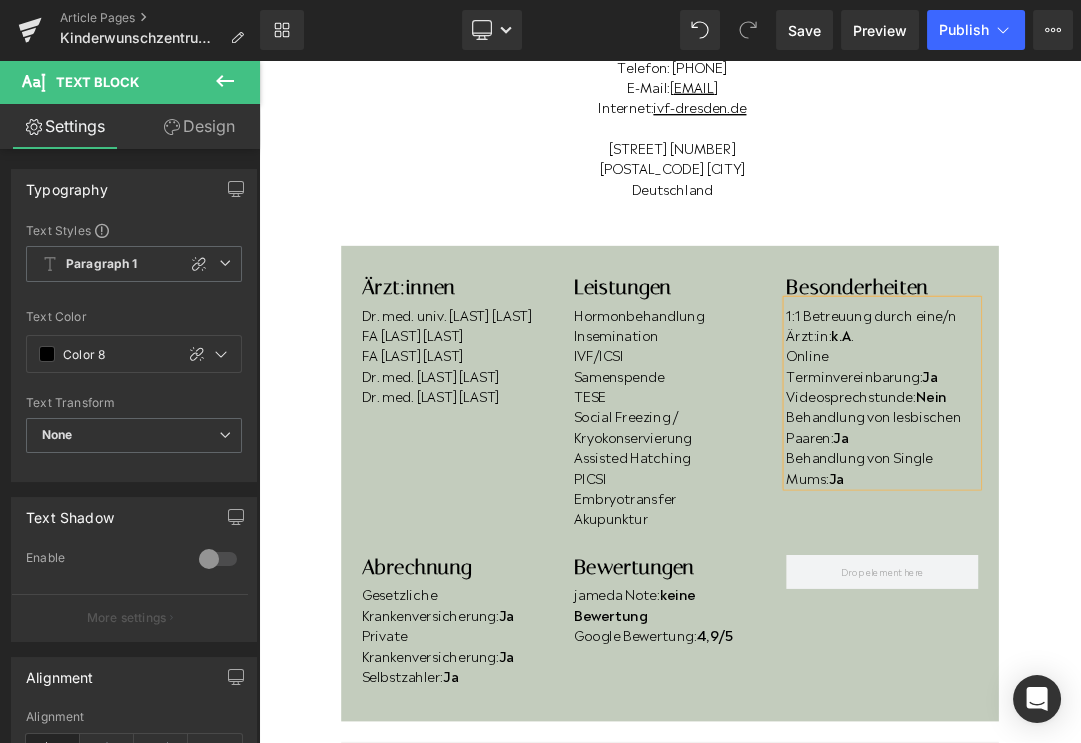 scroll, scrollTop: 365, scrollLeft: 0, axis: vertical 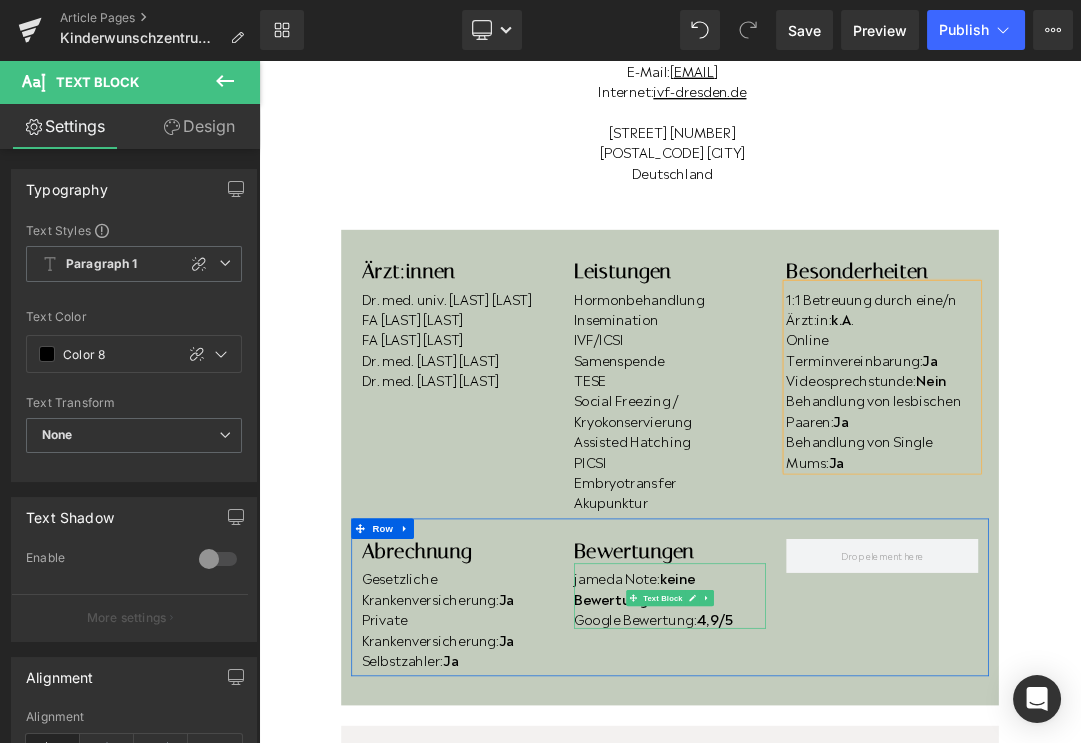 click on "4,9/5" at bounding box center (930, 882) 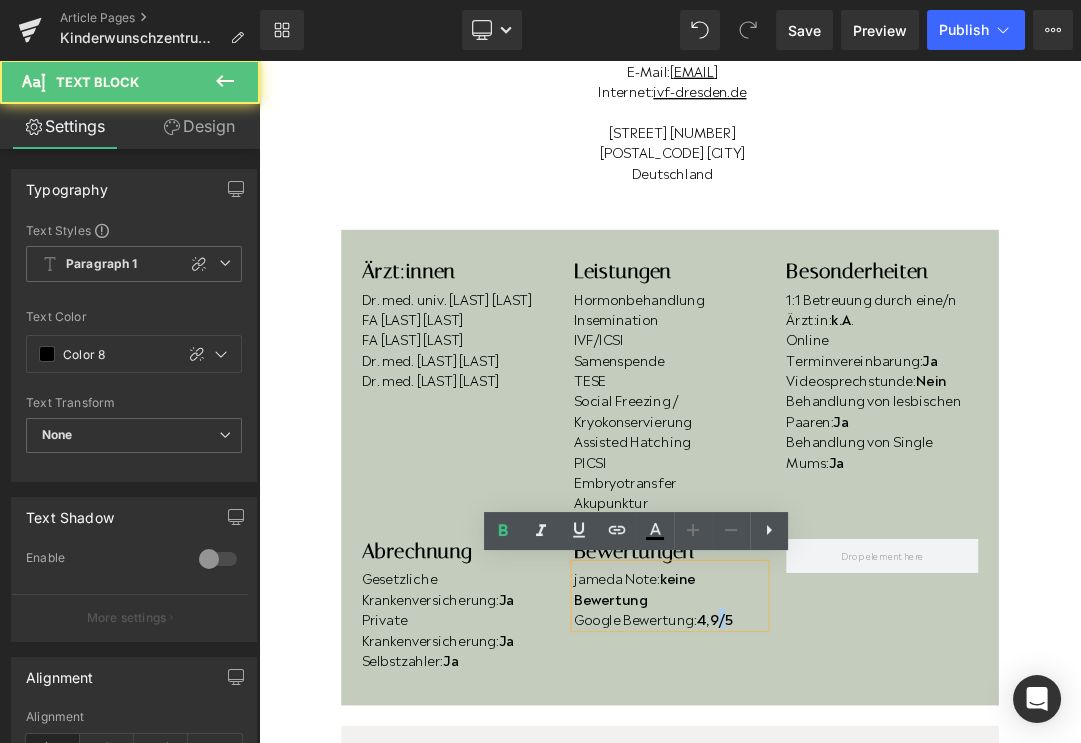 click on "4,9/5" at bounding box center (930, 882) 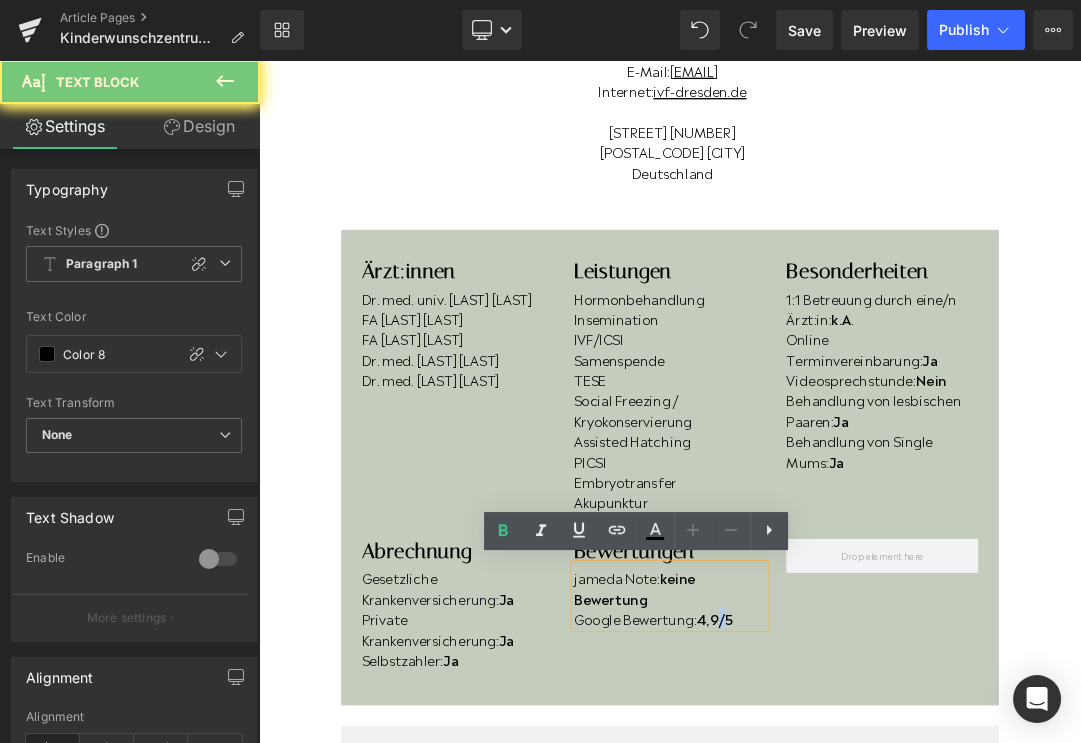 click on "4,9/5" at bounding box center (930, 882) 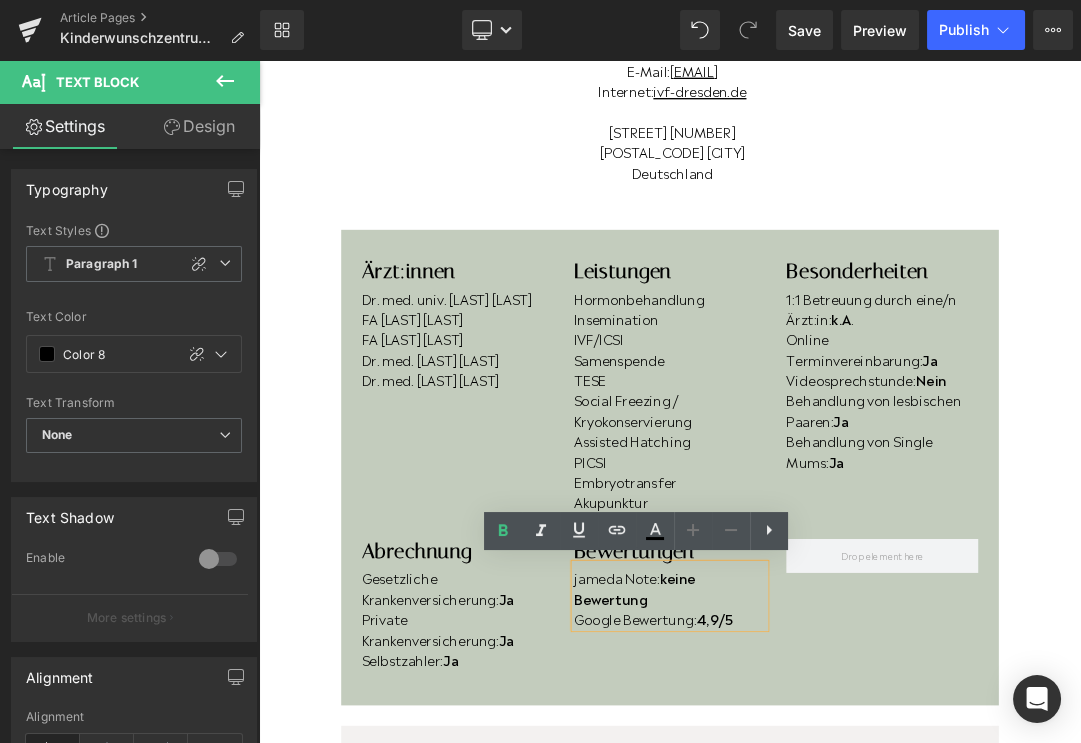 type 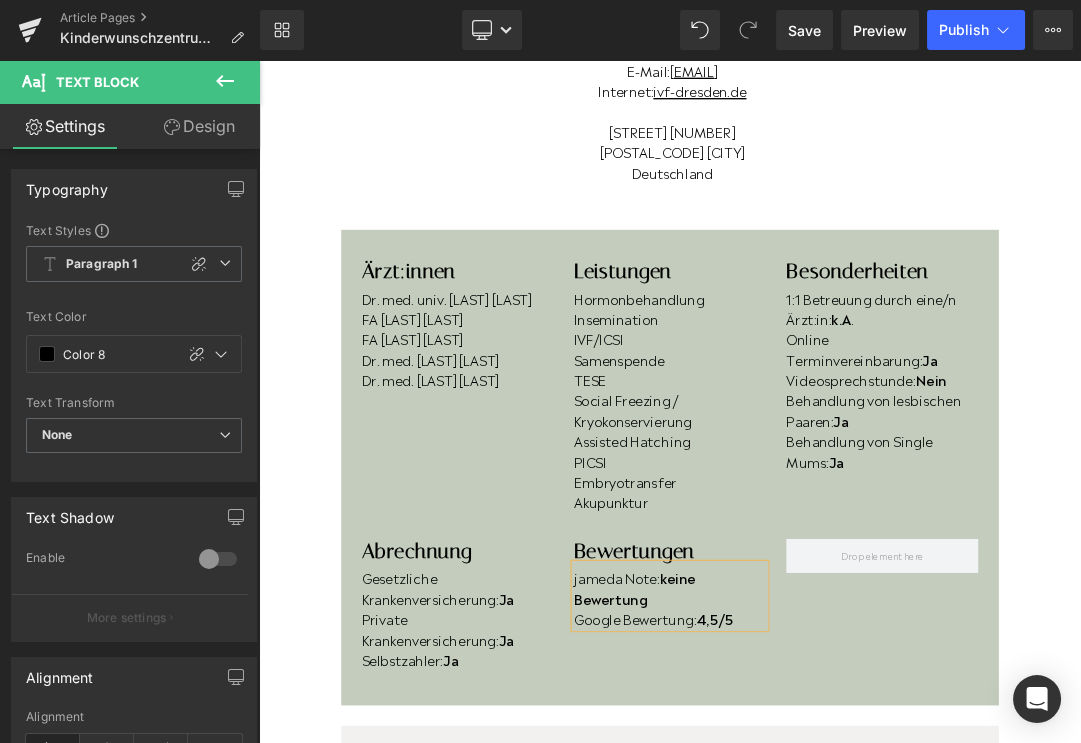 scroll, scrollTop: 364, scrollLeft: 0, axis: vertical 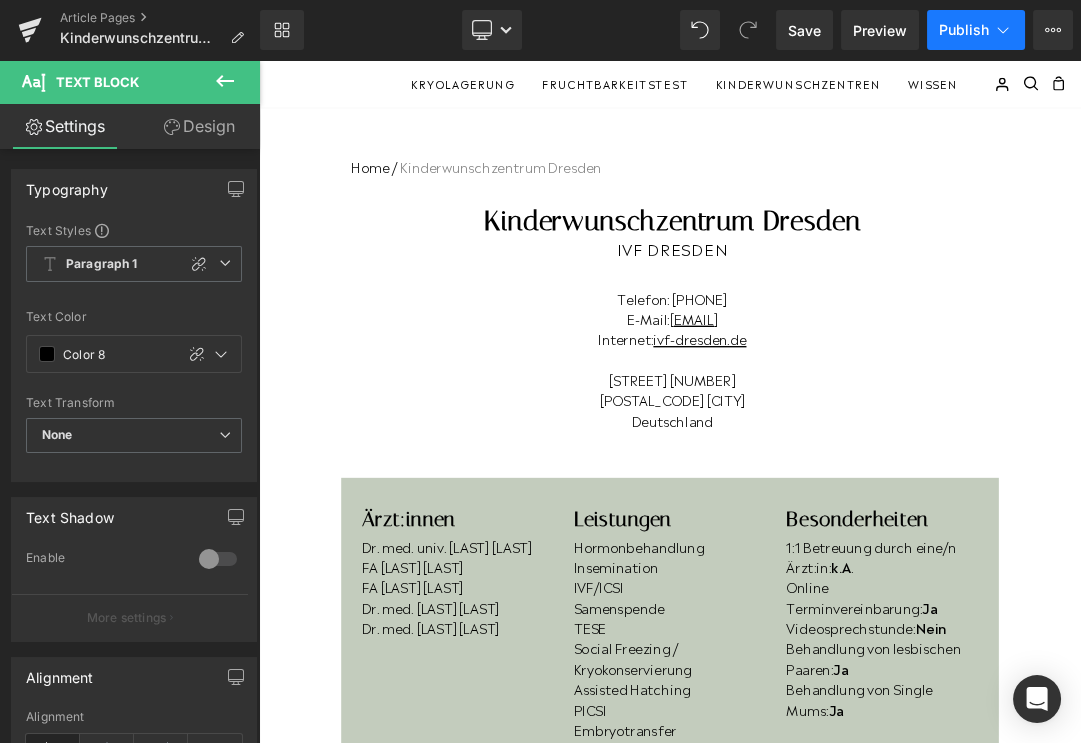 click on "Publish" at bounding box center [976, 30] 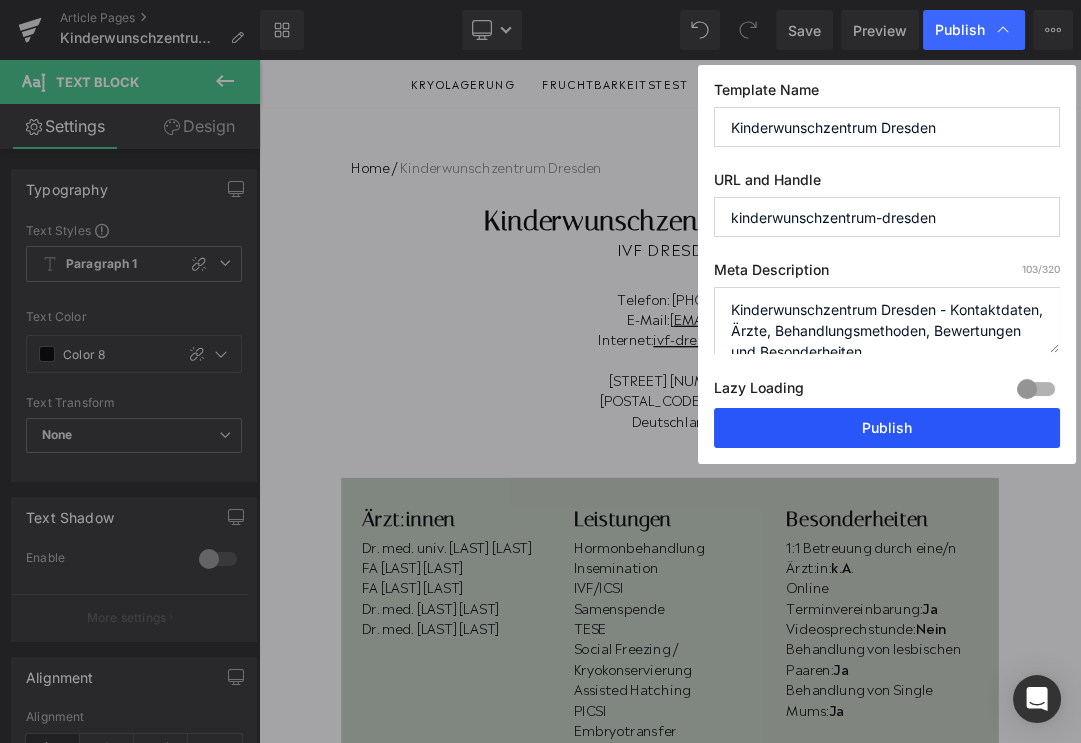 drag, startPoint x: 888, startPoint y: 426, endPoint x: 922, endPoint y: 539, distance: 118.004234 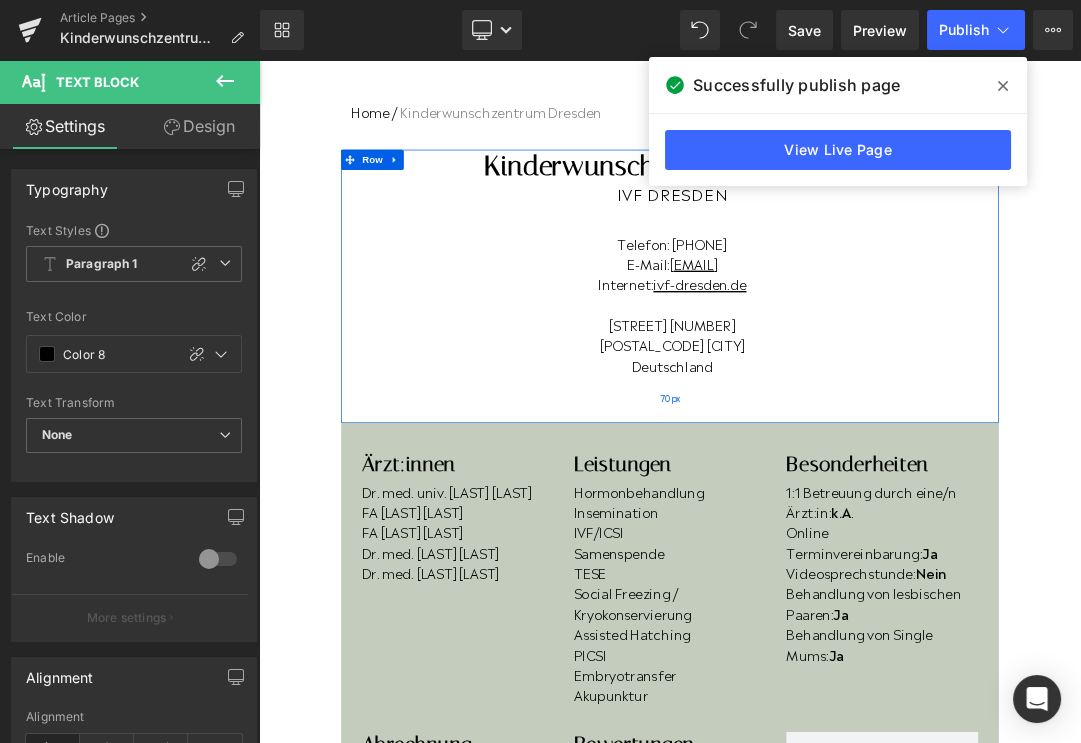 scroll, scrollTop: 88, scrollLeft: 0, axis: vertical 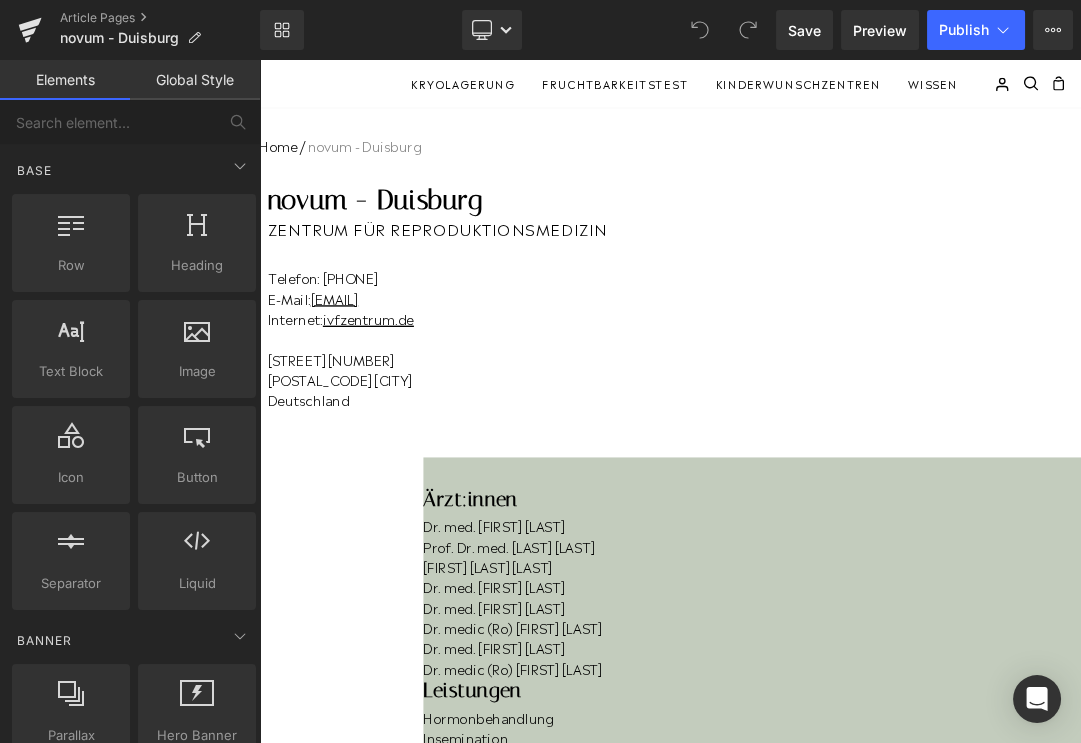 click on "Dr. medic (Ro) [FIRST] [LAST]" at bounding box center (985, 895) 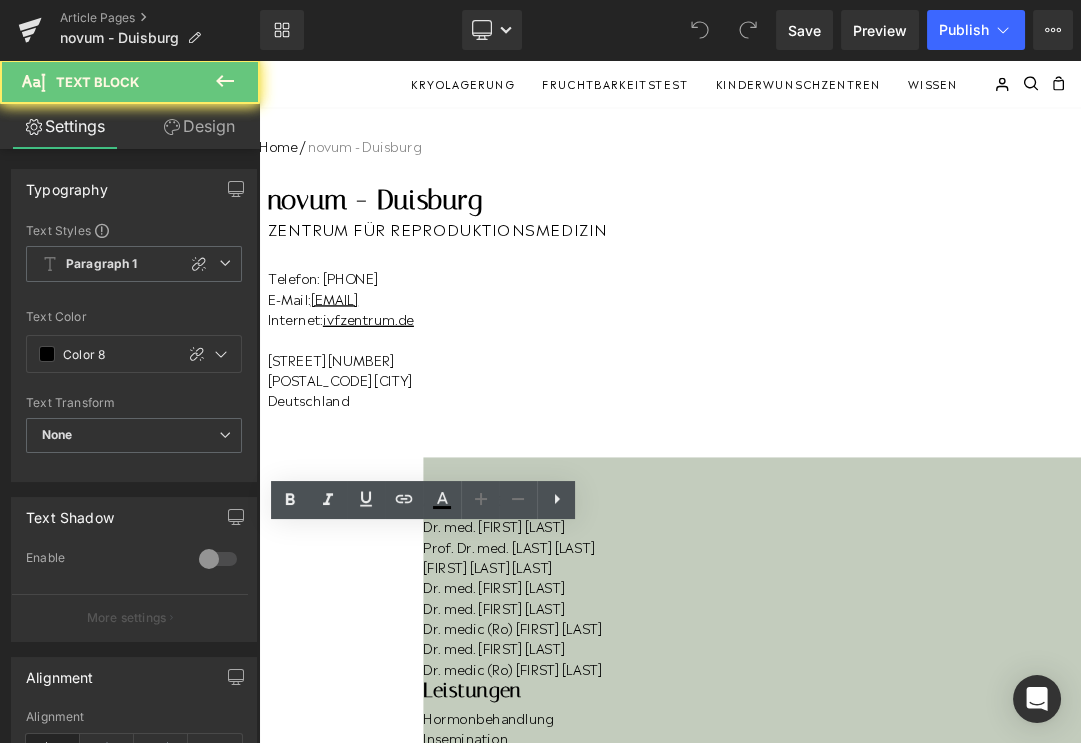 click on "Dr. medic (Ro) [FIRST] [LAST]" at bounding box center (985, 895) 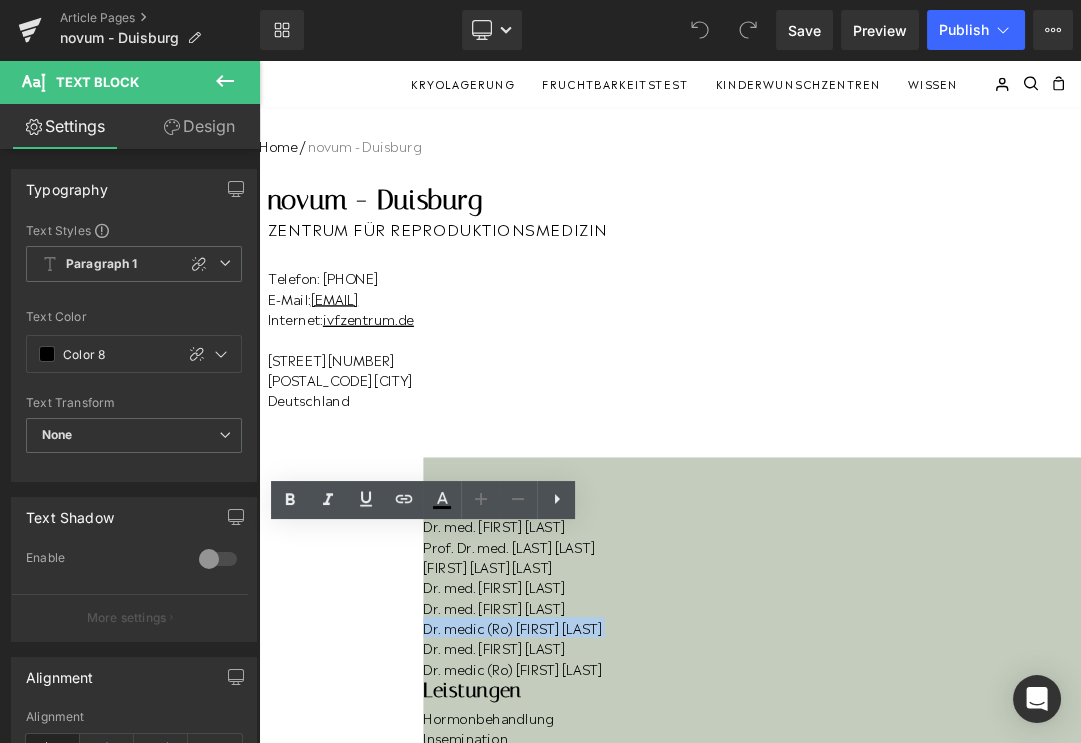 drag, startPoint x: 671, startPoint y: 924, endPoint x: 403, endPoint y: 928, distance: 268.02985 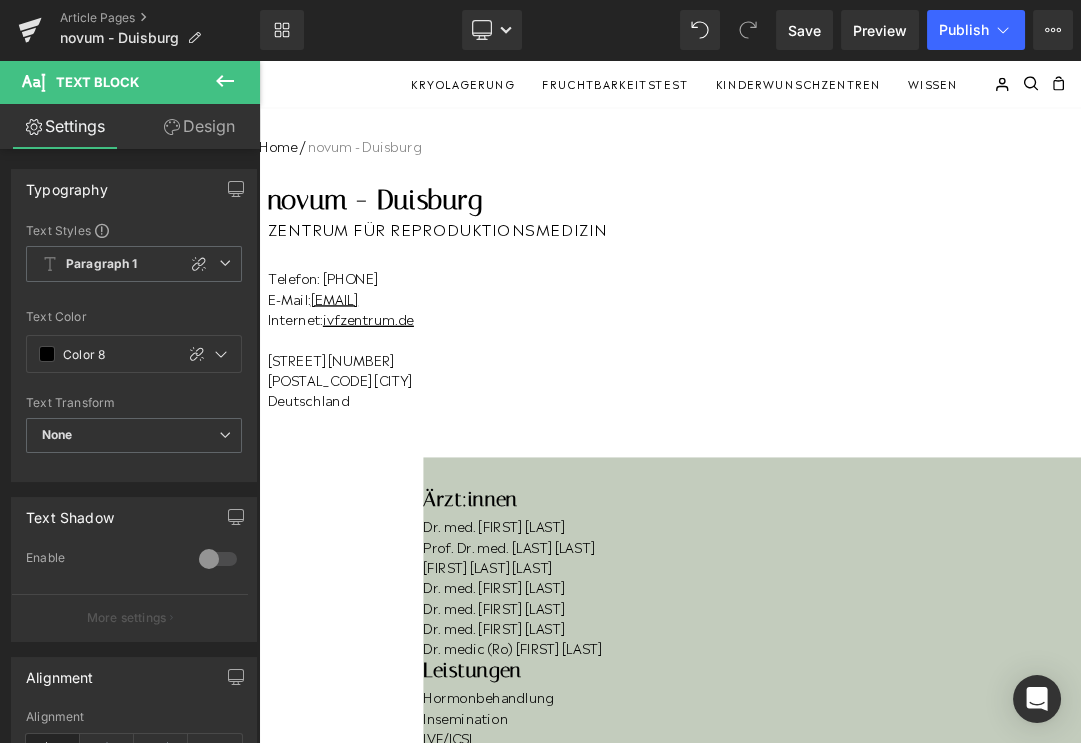 click on "Rendering Content" at bounding box center (540, 664) 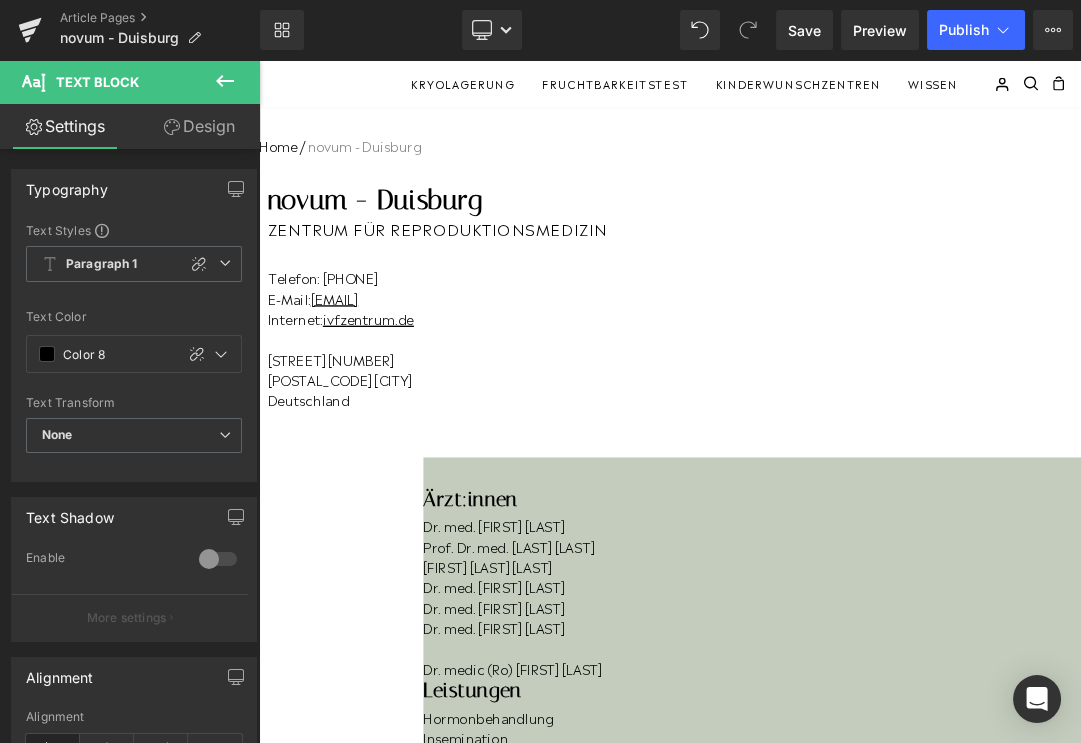 click on "Dr. medic (Ro) Nihay Tezer" at bounding box center (985, 955) 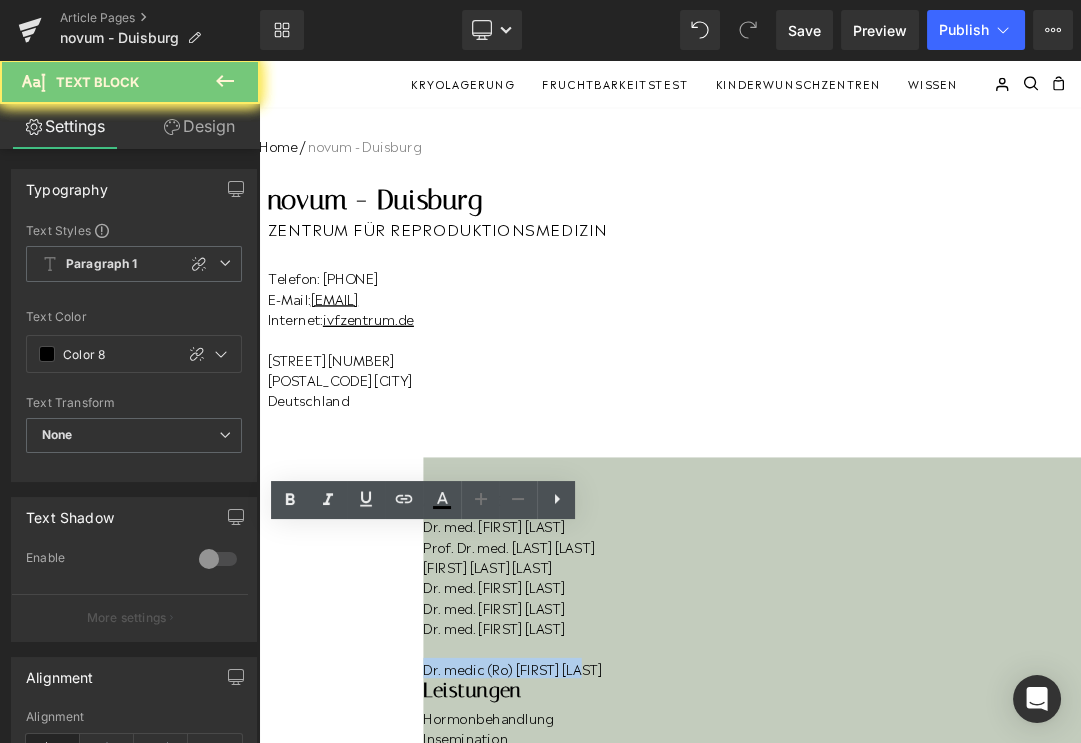 drag, startPoint x: 669, startPoint y: 985, endPoint x: 593, endPoint y: 986, distance: 76.00658 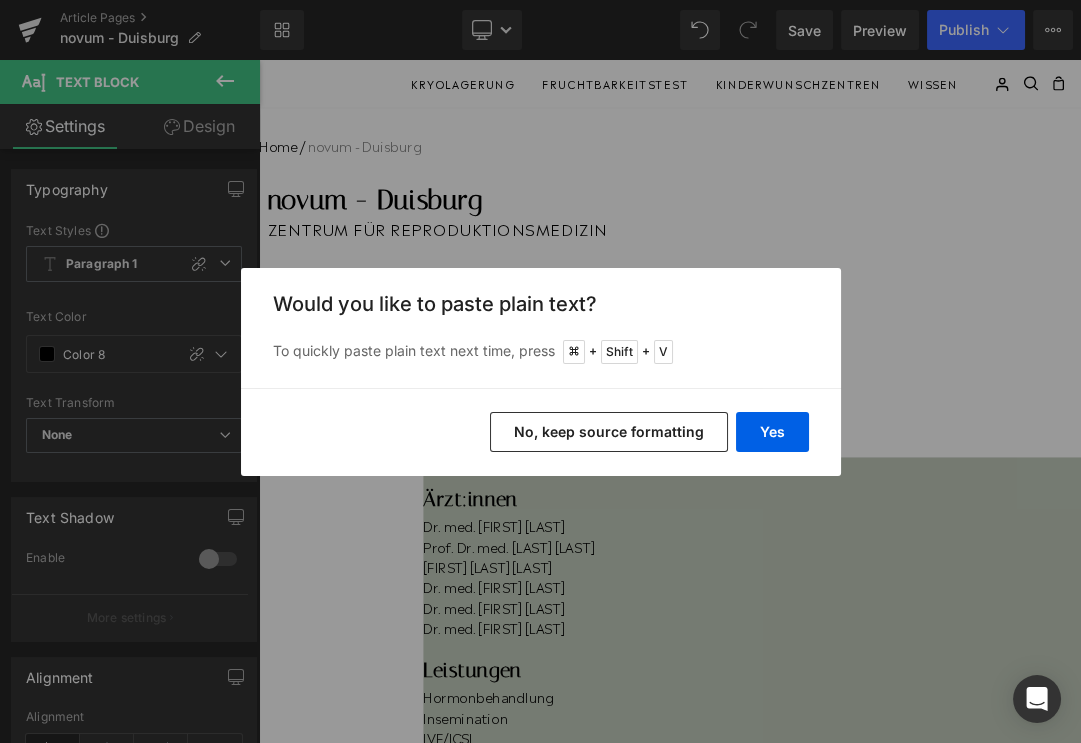 click on "Yes No, keep source formatting" at bounding box center (541, 432) 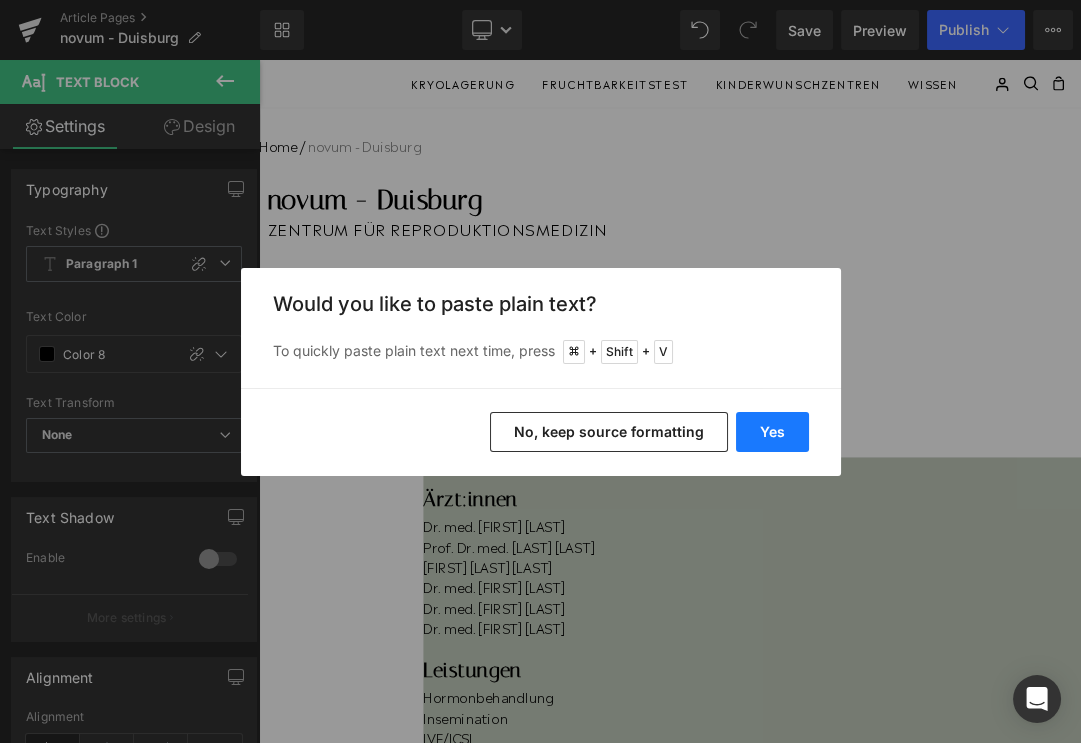 click on "Yes" at bounding box center [772, 432] 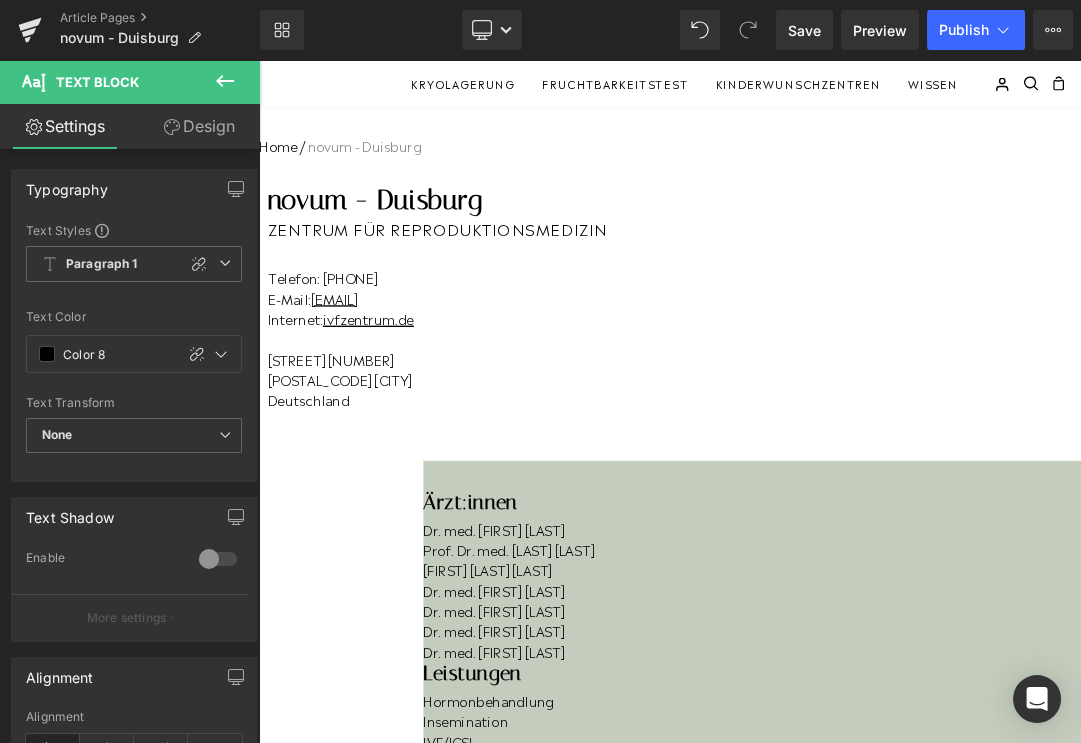 click on "Rendering Content" at bounding box center [540, 664] 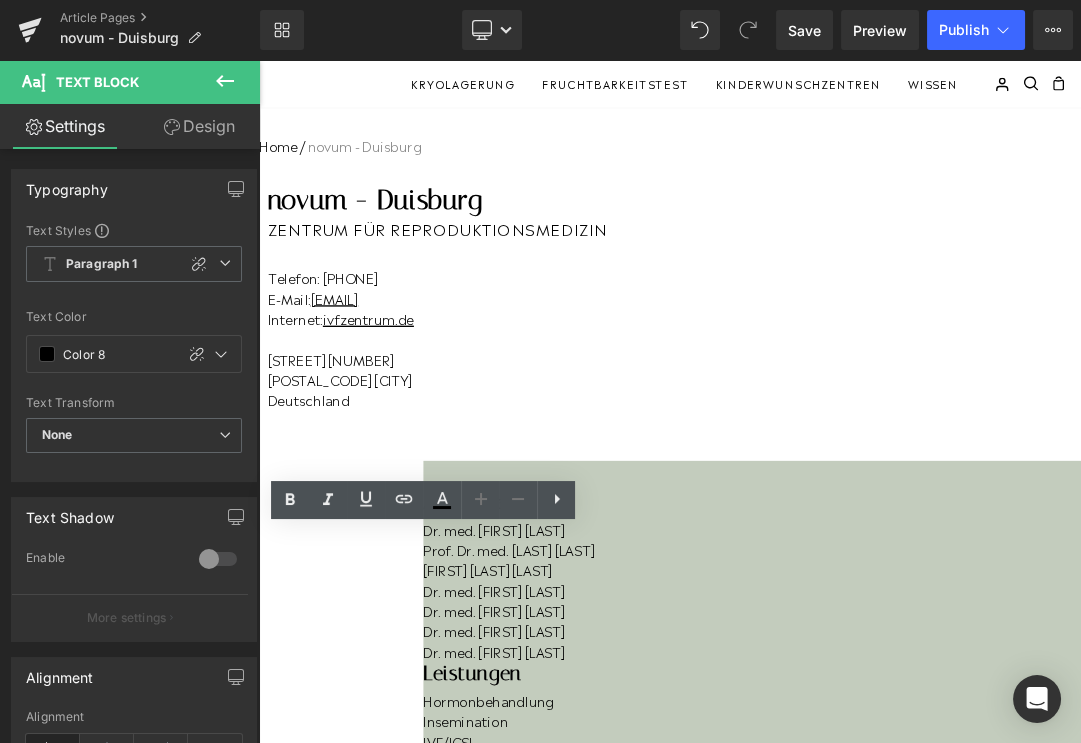 click on "Rendering Content" at bounding box center (540, 664) 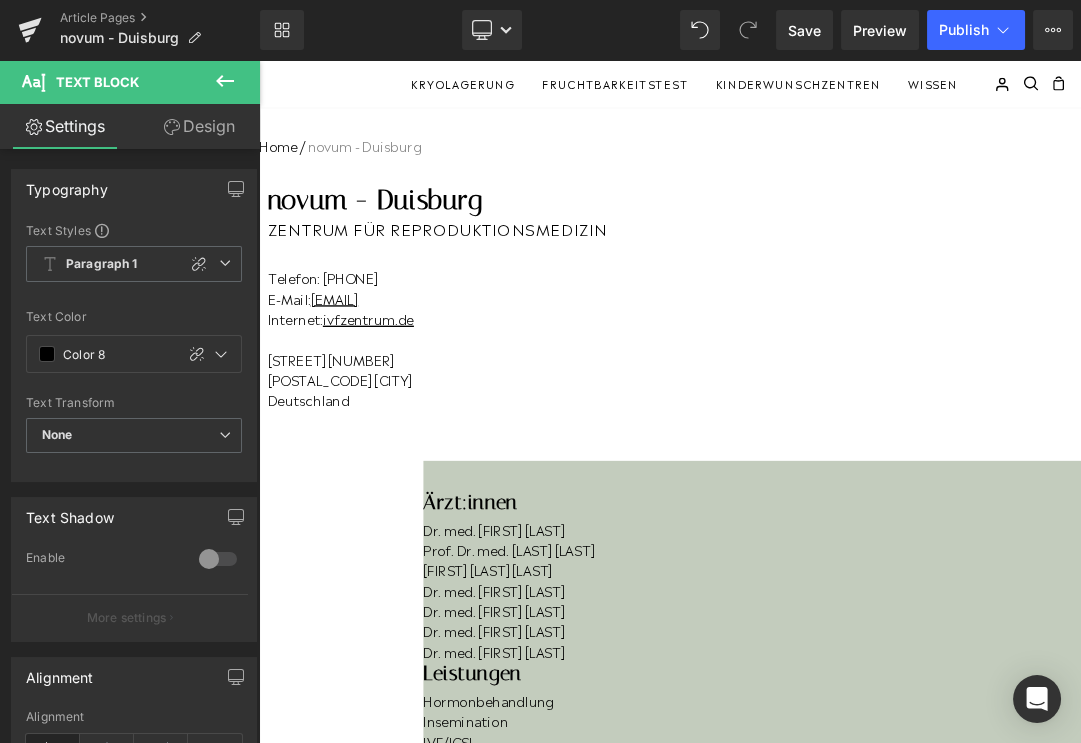 click on "Rendering Content" at bounding box center [540, 664] 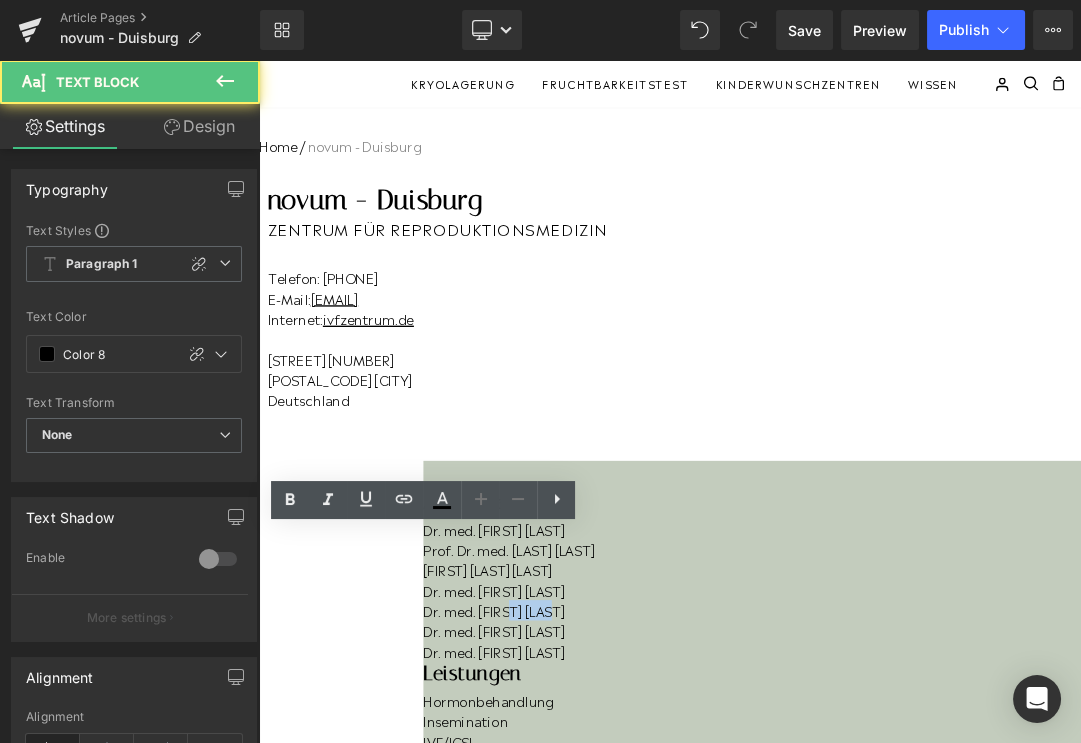 click on "Dr. med. Ruth Pankoke" at bounding box center (985, 870) 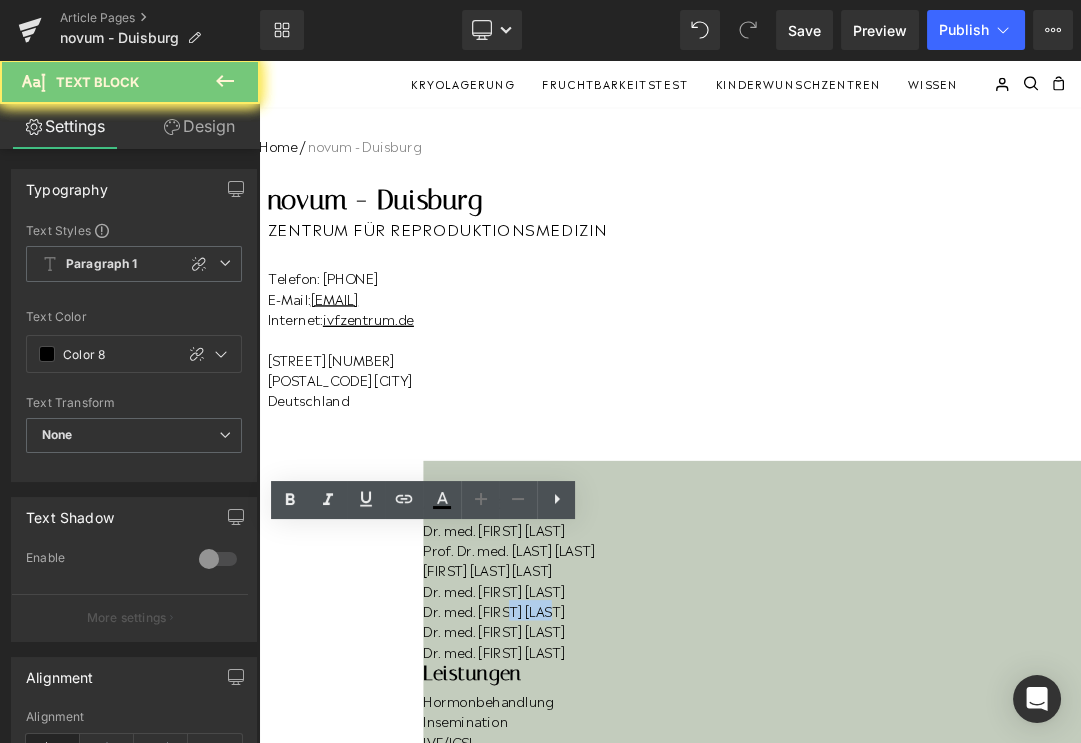 click on "Dr. med. Ruth Pankoke" at bounding box center [985, 870] 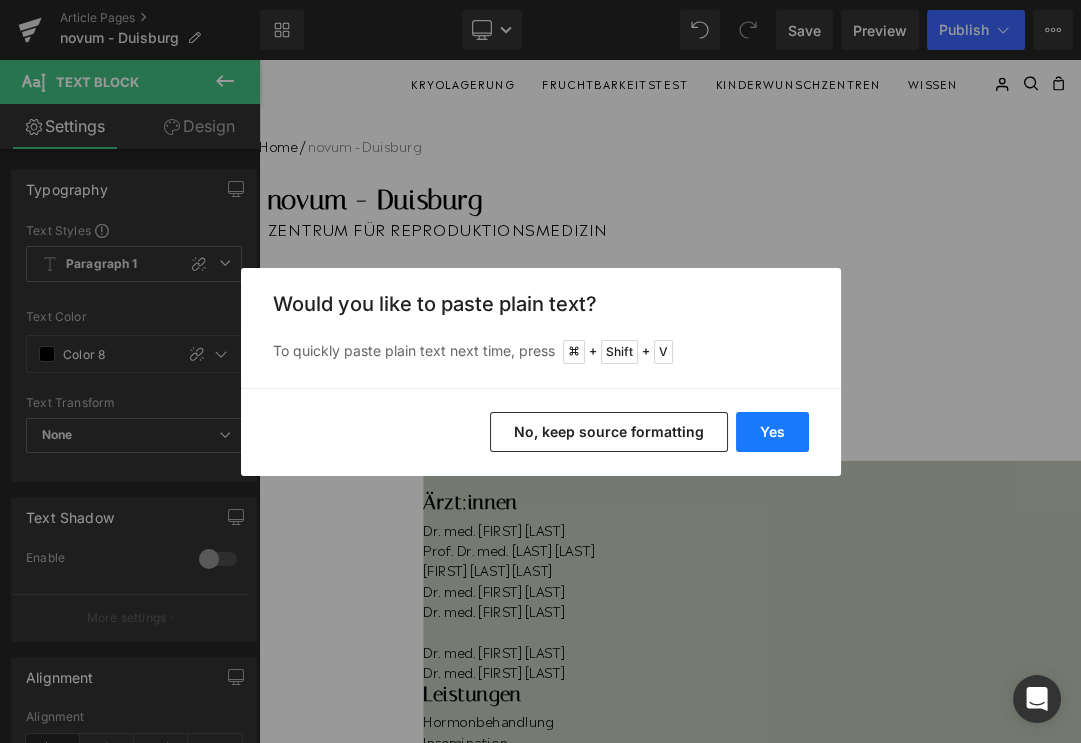 click on "Yes" at bounding box center [772, 432] 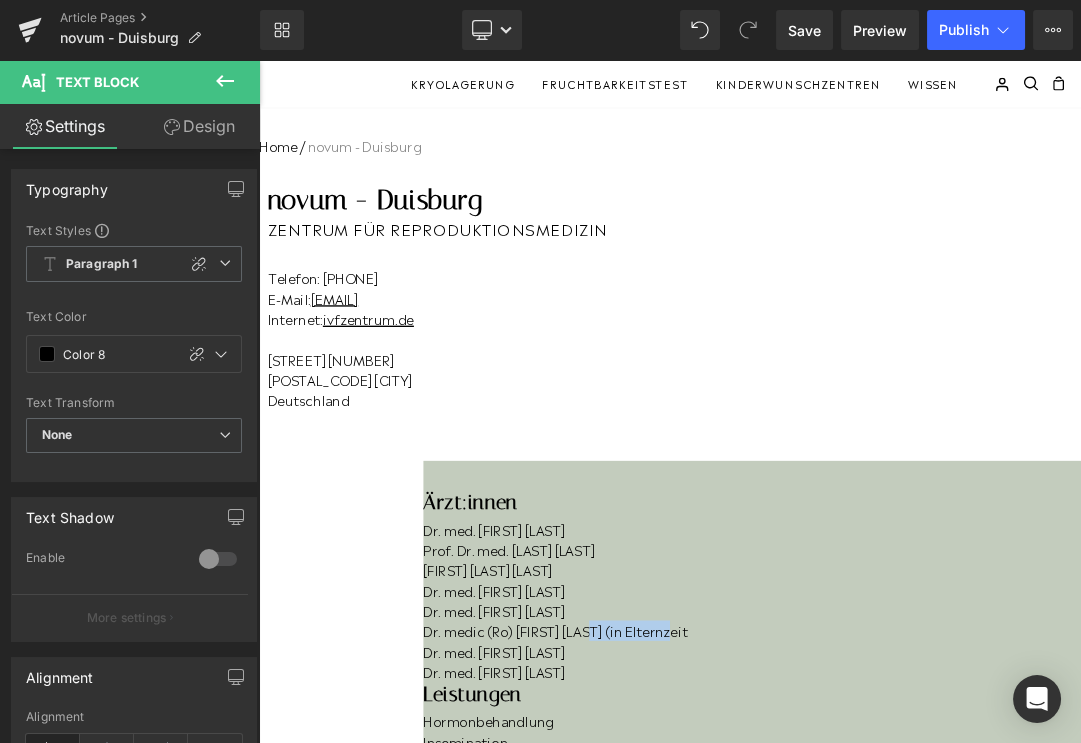 drag, startPoint x: 536, startPoint y: 958, endPoint x: 664, endPoint y: 935, distance: 130.04999 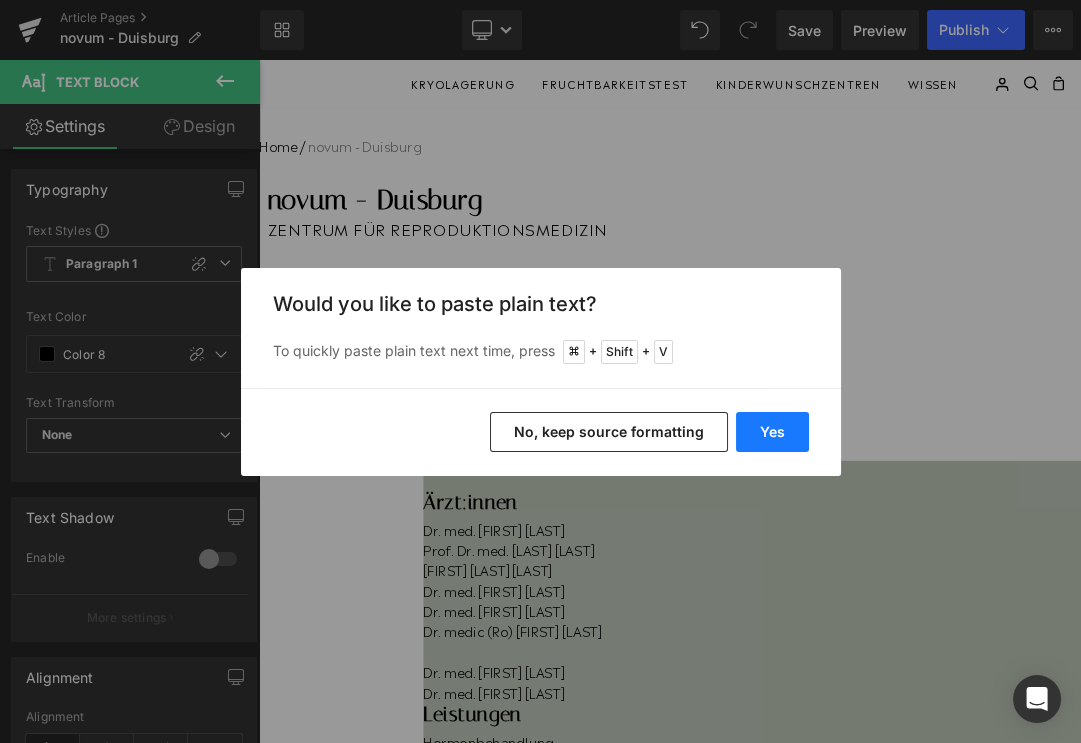 drag, startPoint x: 782, startPoint y: 417, endPoint x: 770, endPoint y: 529, distance: 112.64102 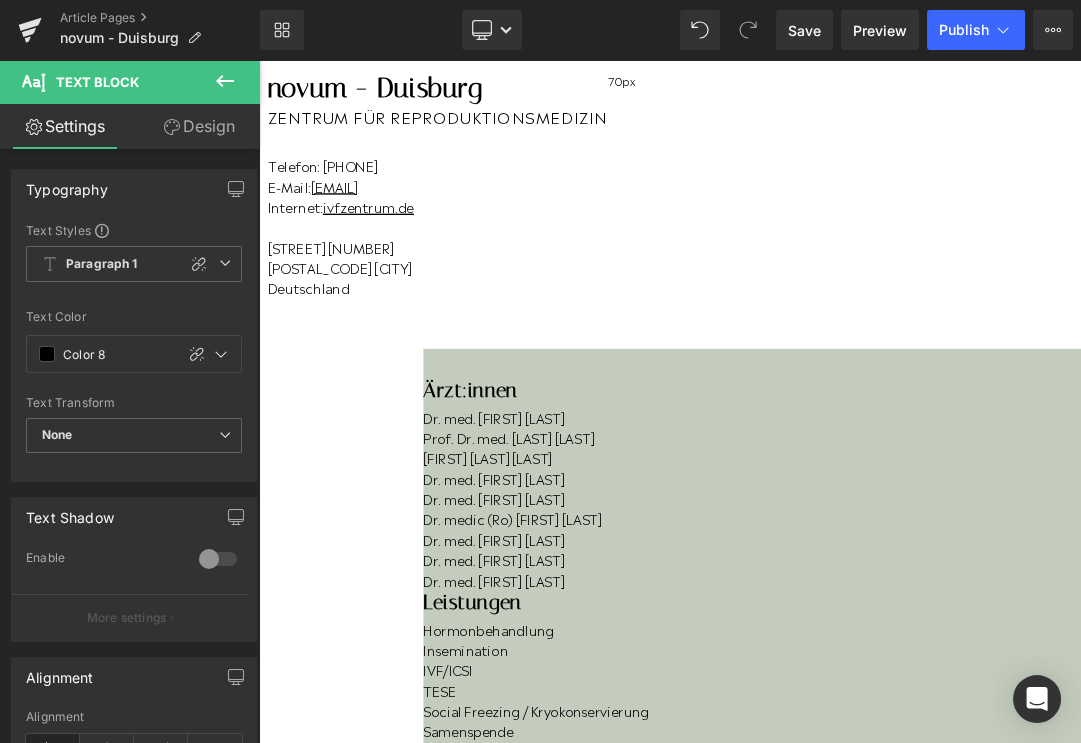 scroll, scrollTop: 174, scrollLeft: 0, axis: vertical 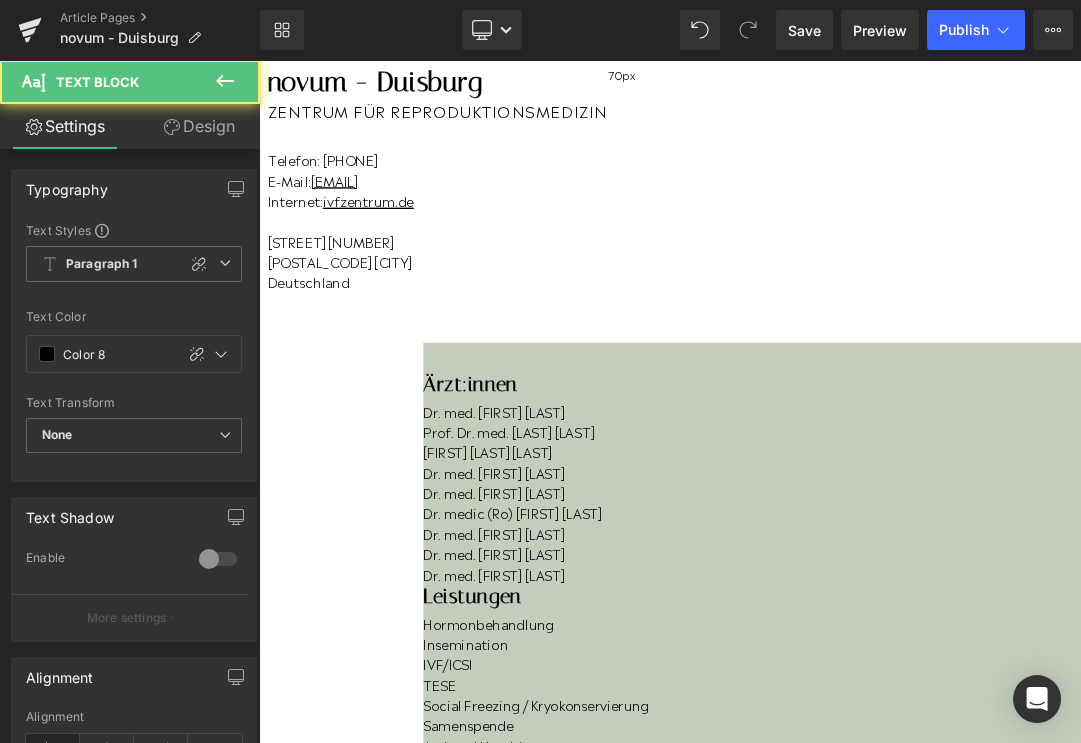 click on "Online Terminvereinbarung:  Nein" at bounding box center [985, 1260] 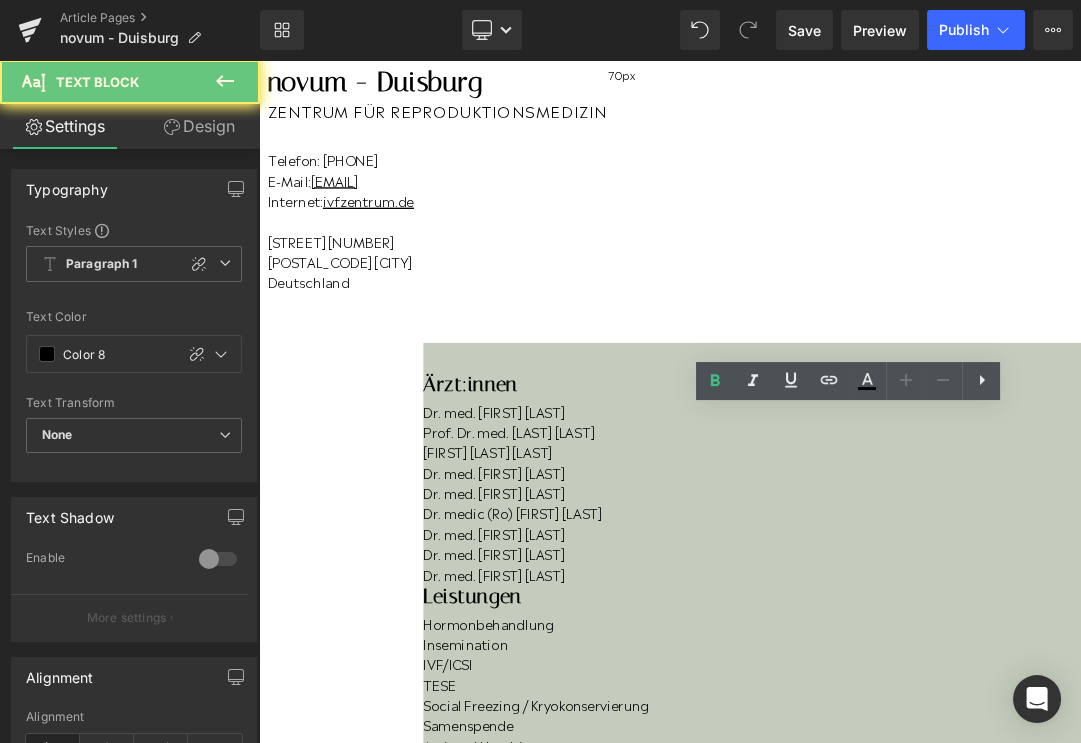 click on "Online Terminvereinbarung:  Nein" at bounding box center (985, 1260) 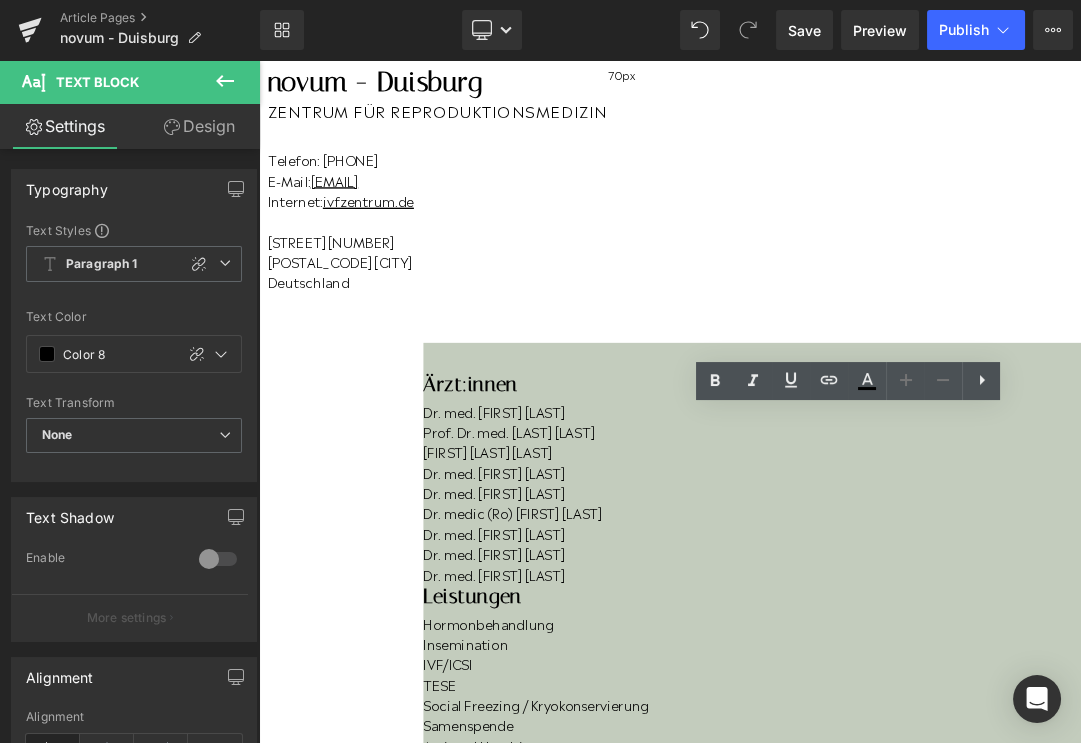 click on "Online Terminvereinbarung:  Nein" at bounding box center (985, 1260) 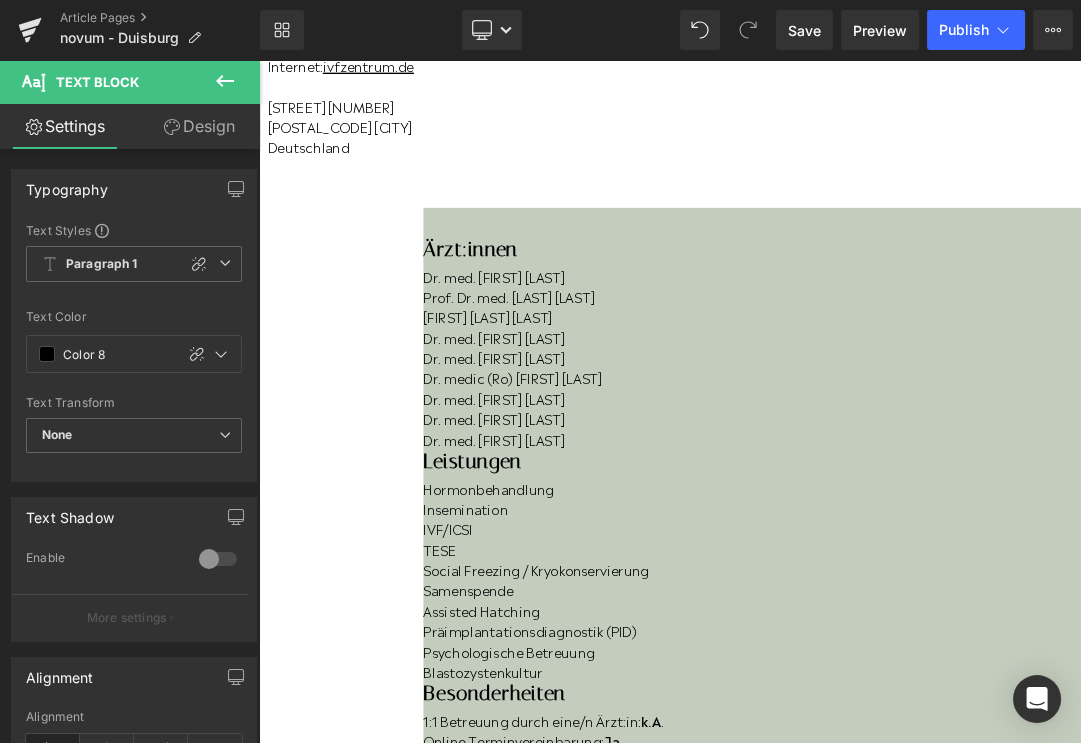 scroll, scrollTop: 380, scrollLeft: 0, axis: vertical 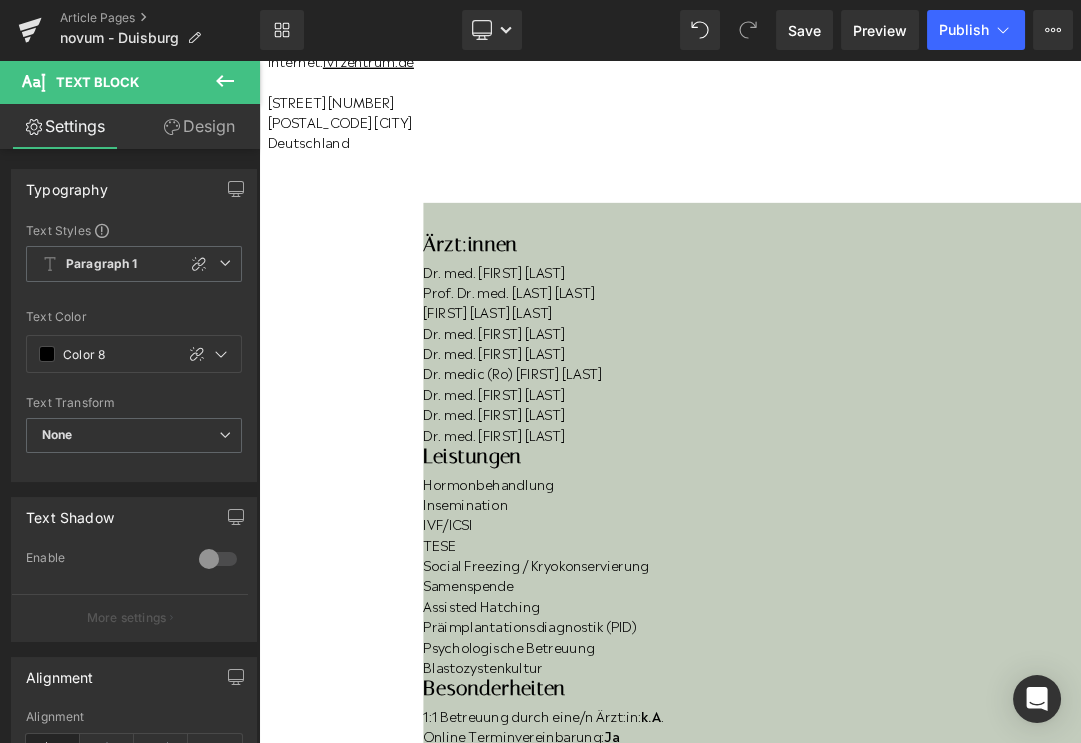 click on "keine Bewertung" at bounding box center [710, 1363] 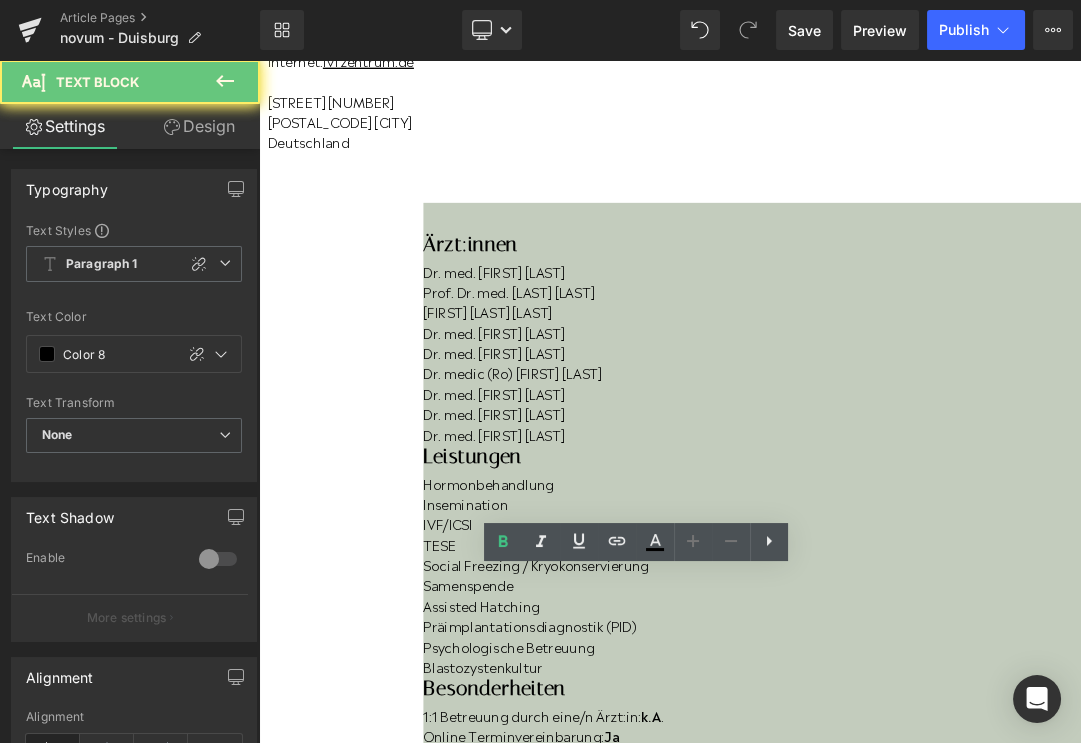 click on "jameda Note:  keine Bewertung" at bounding box center [985, 1363] 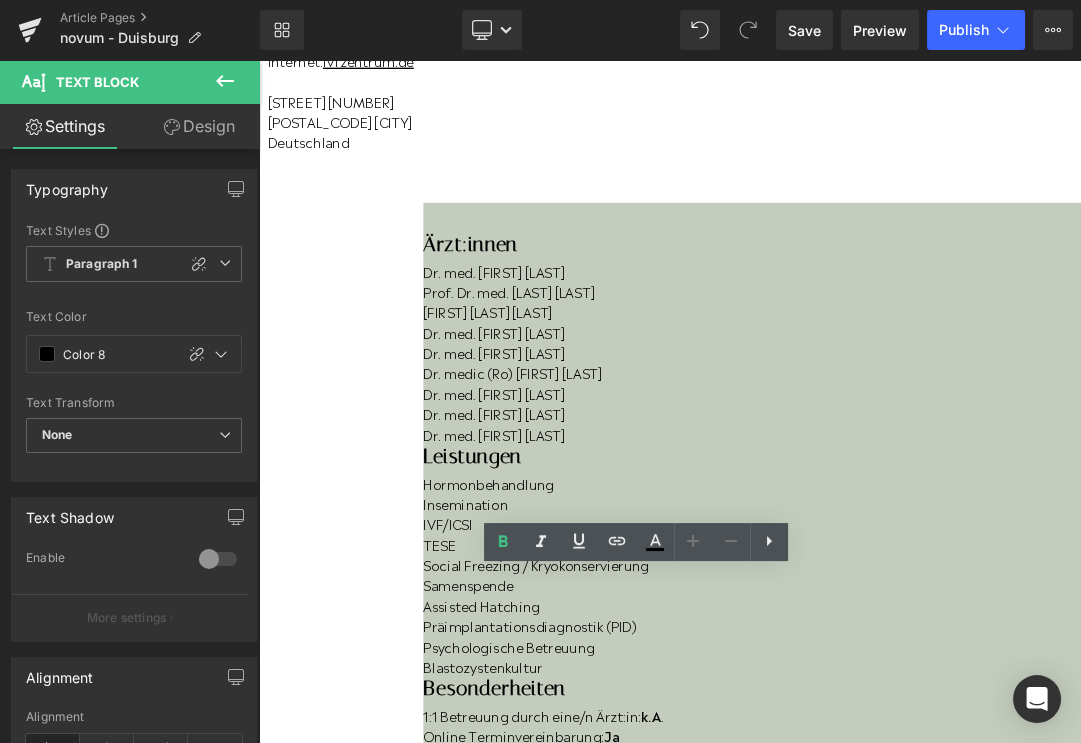 drag, startPoint x: 854, startPoint y: 873, endPoint x: 852, endPoint y: 842, distance: 31.06445 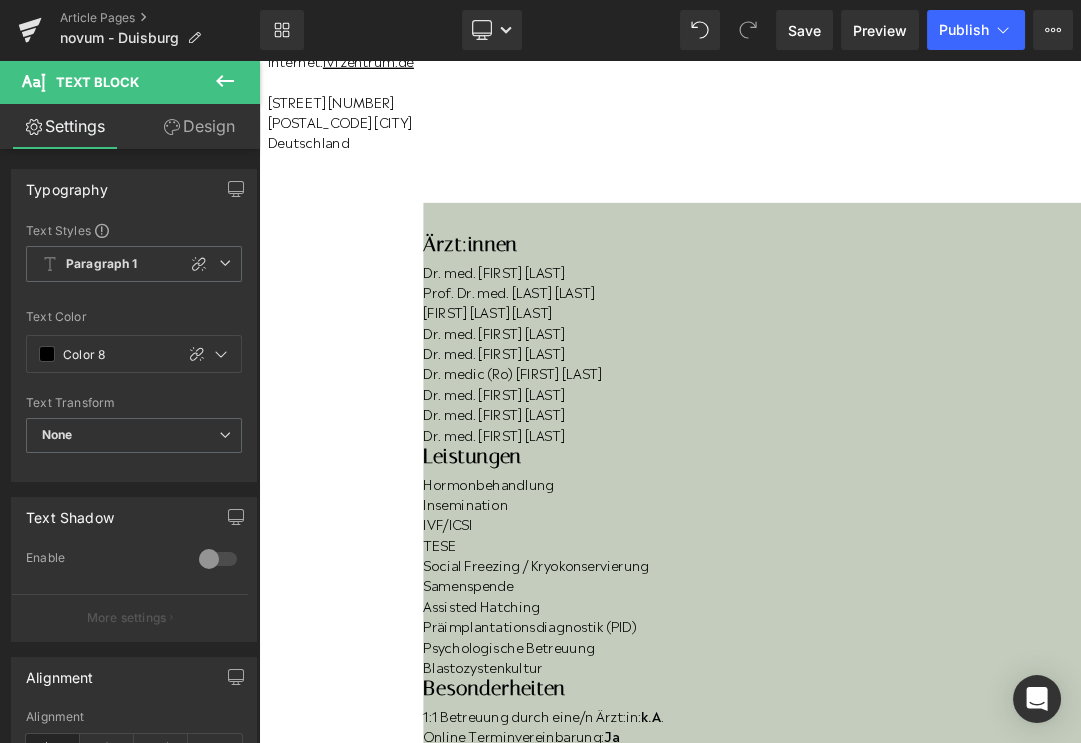 click at bounding box center (501, 1408) 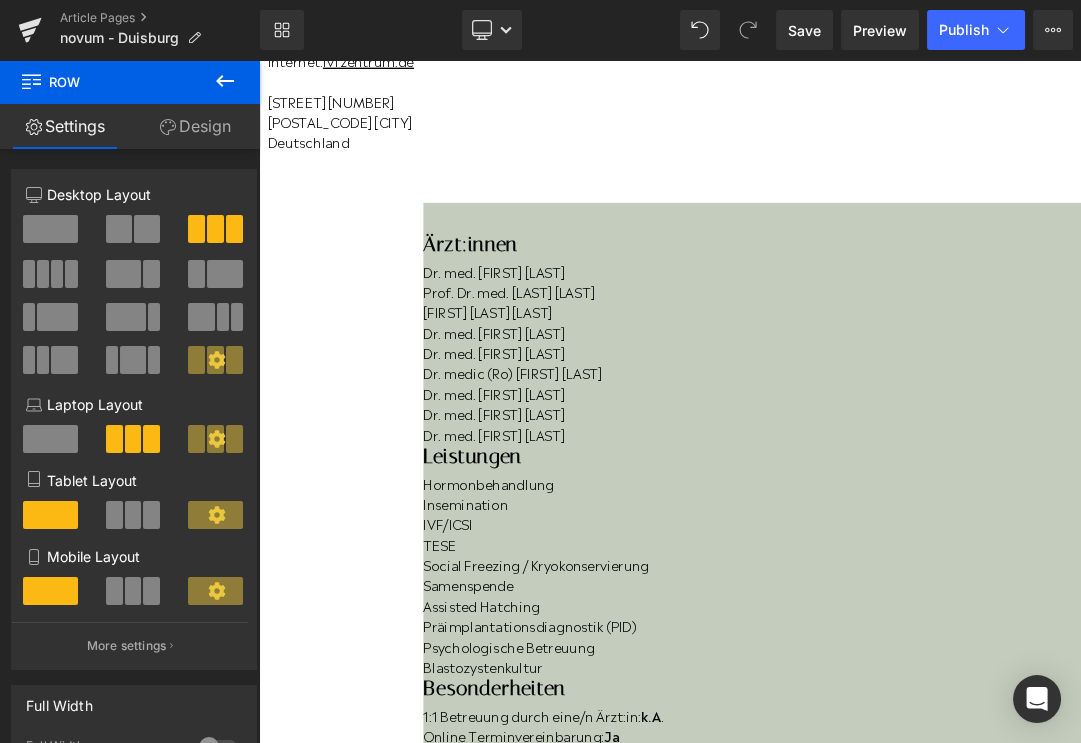 click at bounding box center [501, 1408] 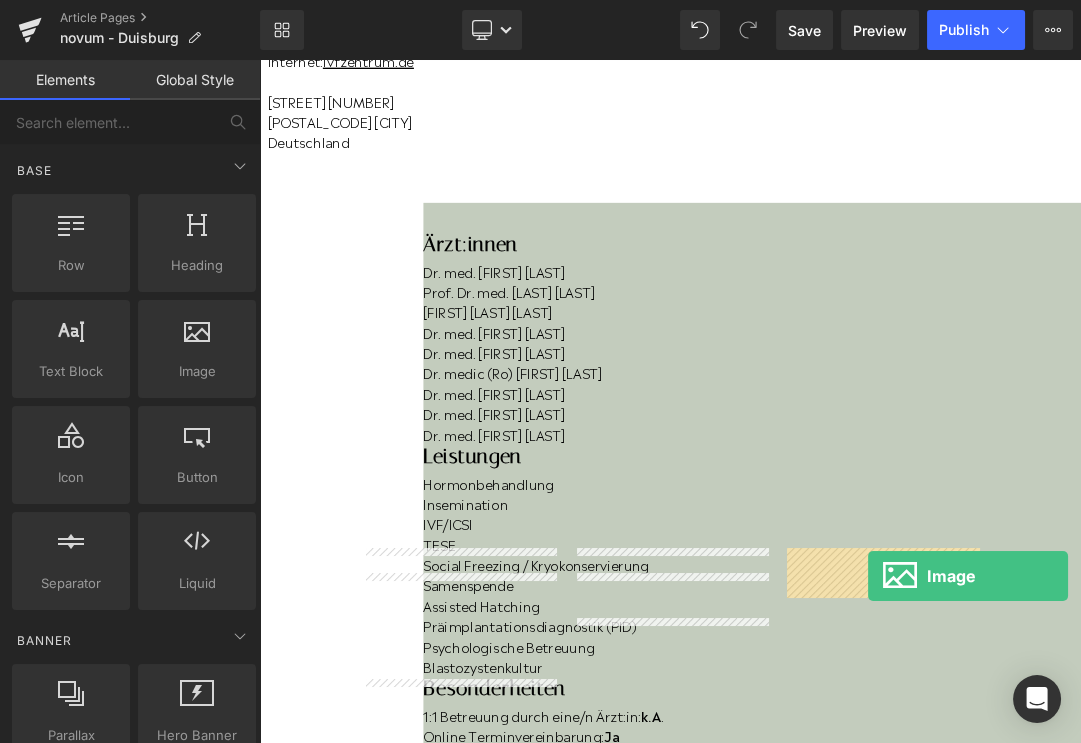 drag, startPoint x: 462, startPoint y: 381, endPoint x: 1156, endPoint y: 819, distance: 820.65826 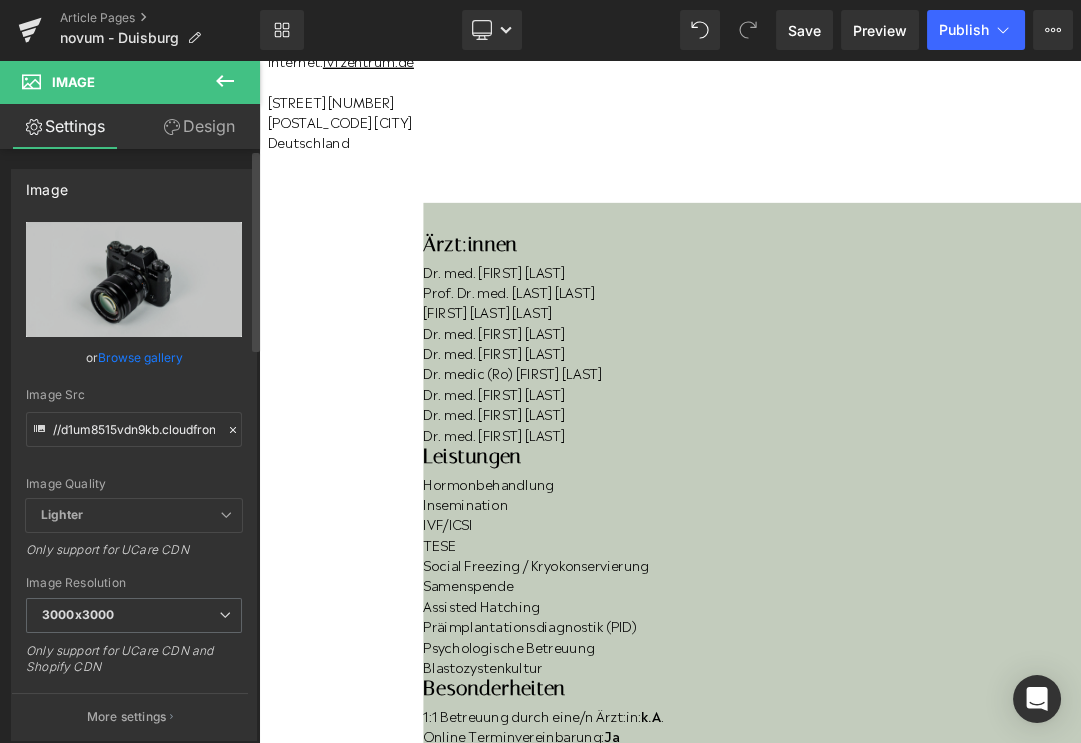 click on "Browse gallery" at bounding box center (140, 357) 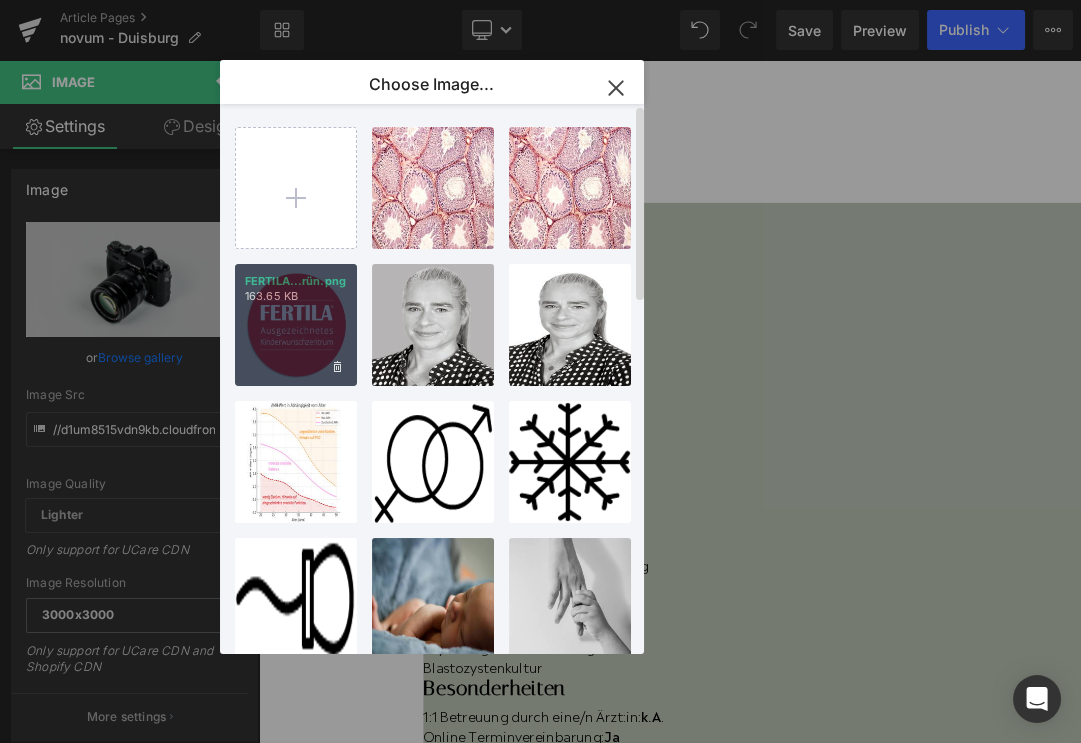 drag, startPoint x: 280, startPoint y: 321, endPoint x: 63, endPoint y: 444, distance: 249.43536 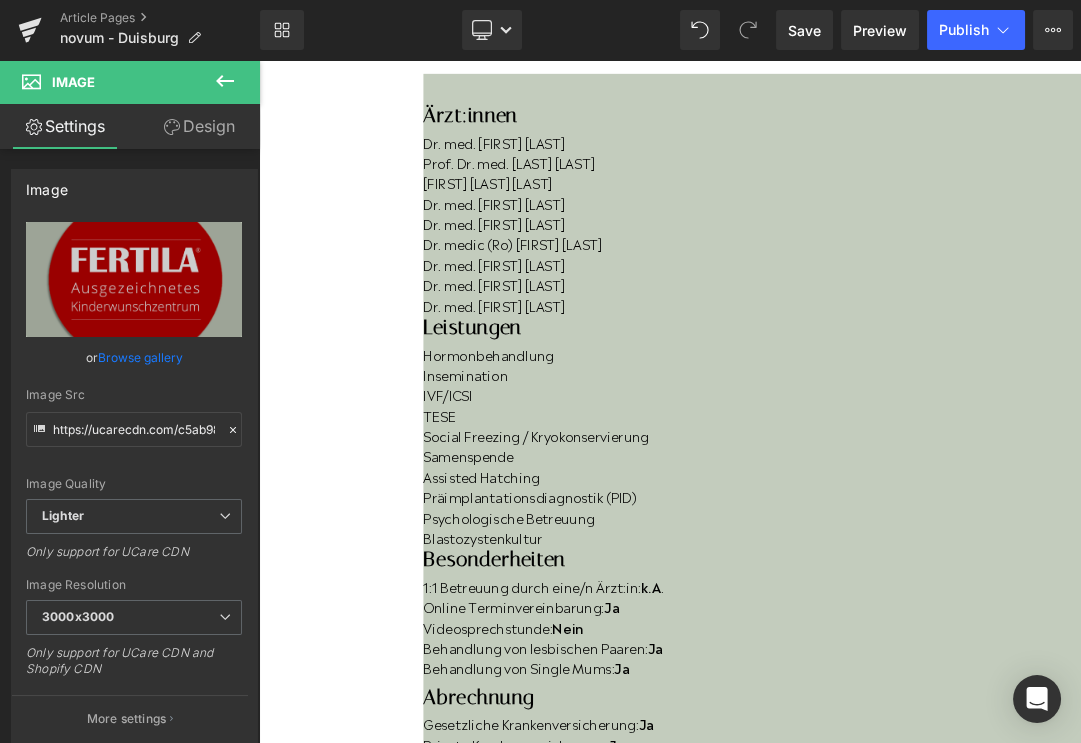 scroll, scrollTop: 571, scrollLeft: 0, axis: vertical 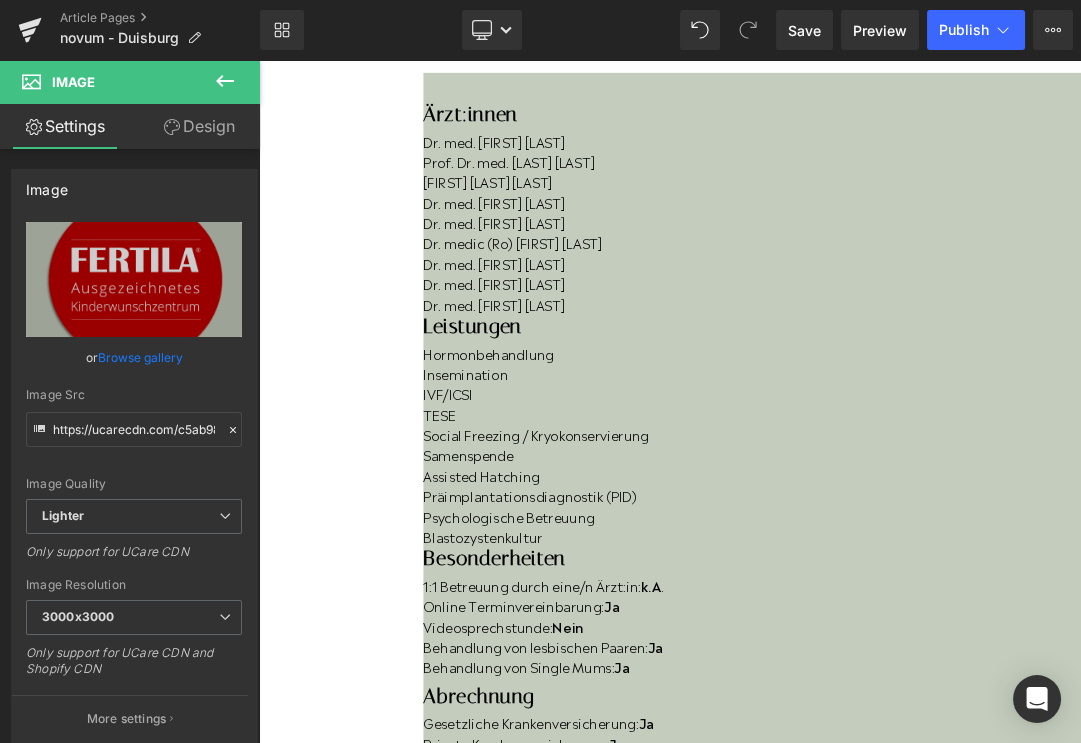 drag, startPoint x: 1315, startPoint y: 835, endPoint x: 1256, endPoint y: 731, distance: 119.57006 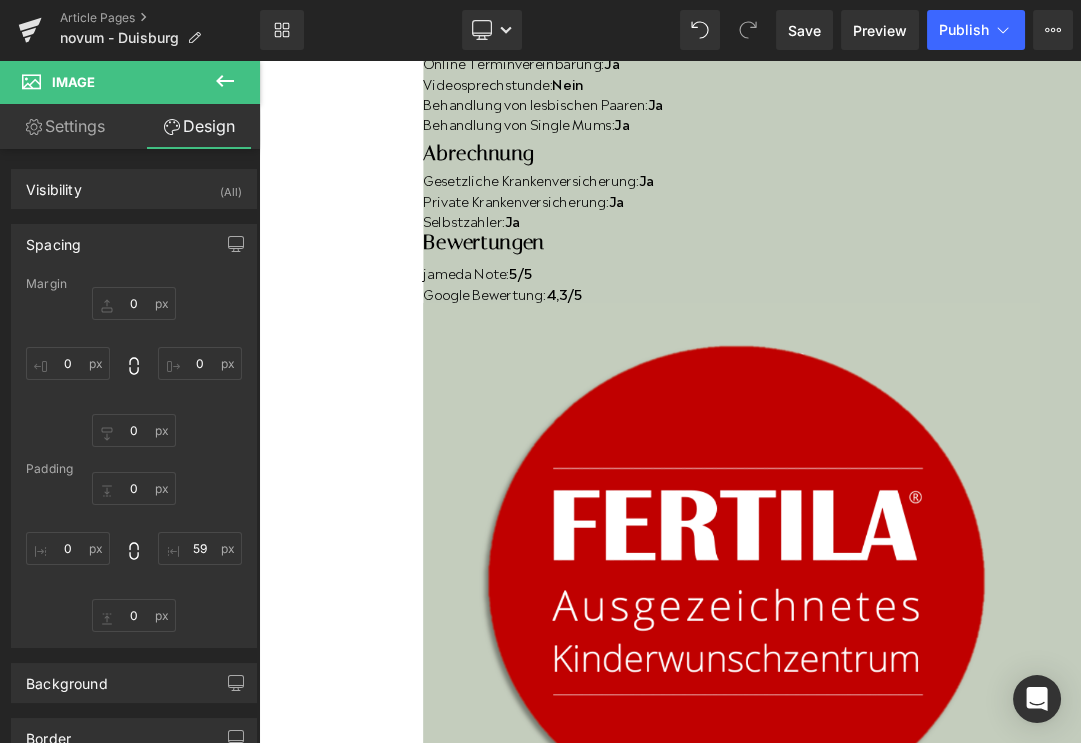 scroll, scrollTop: 1373, scrollLeft: 0, axis: vertical 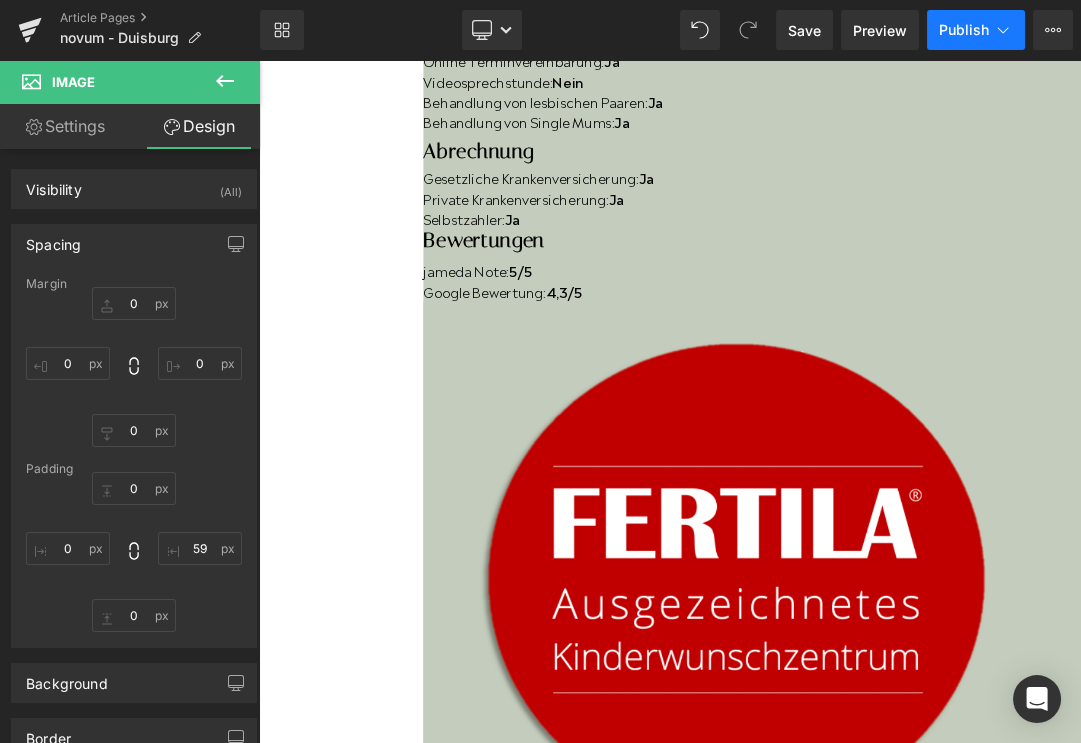 click on "Publish" at bounding box center (964, 30) 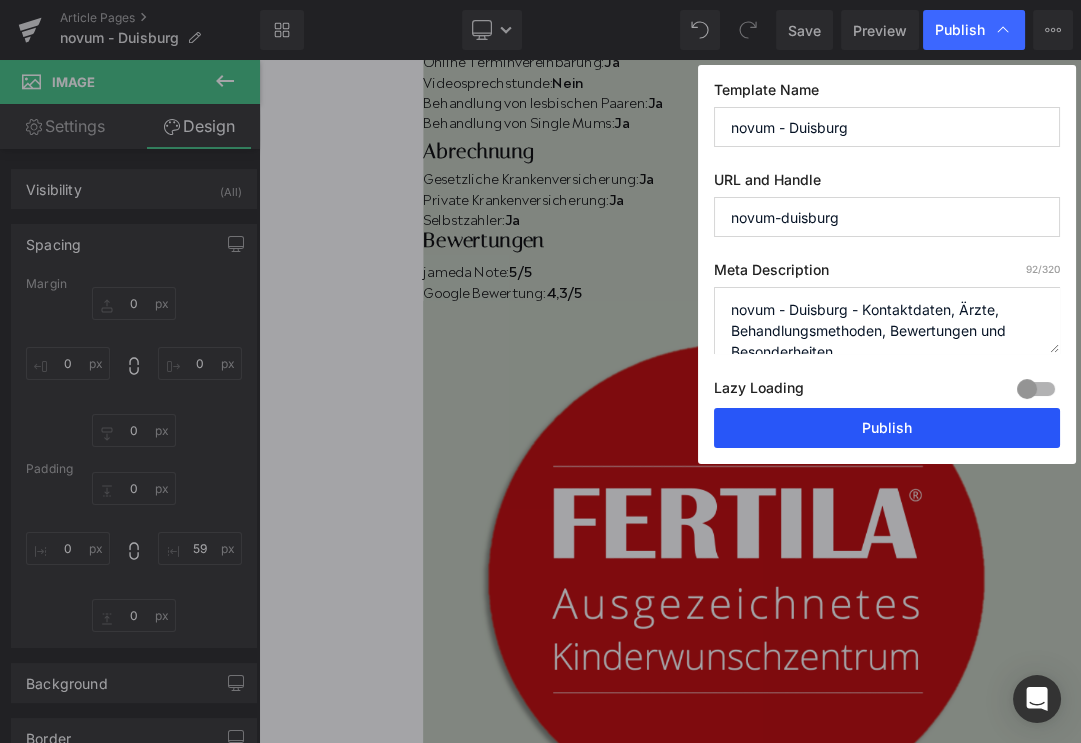 click on "Publish" at bounding box center [887, 428] 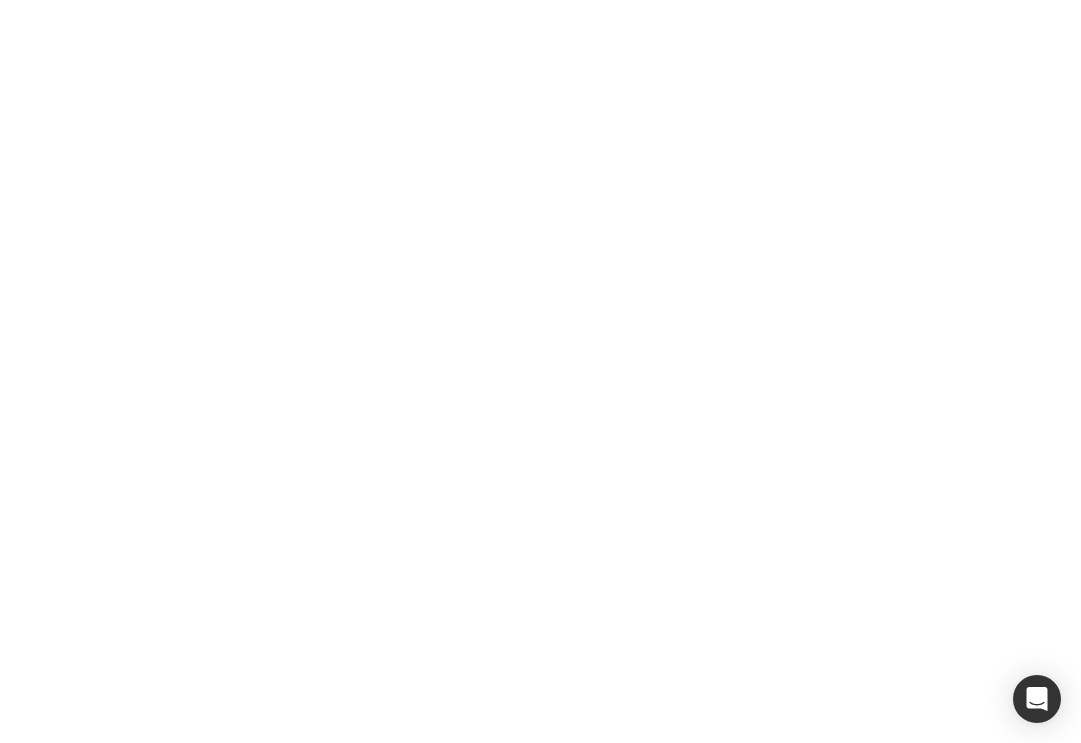 scroll, scrollTop: 0, scrollLeft: 0, axis: both 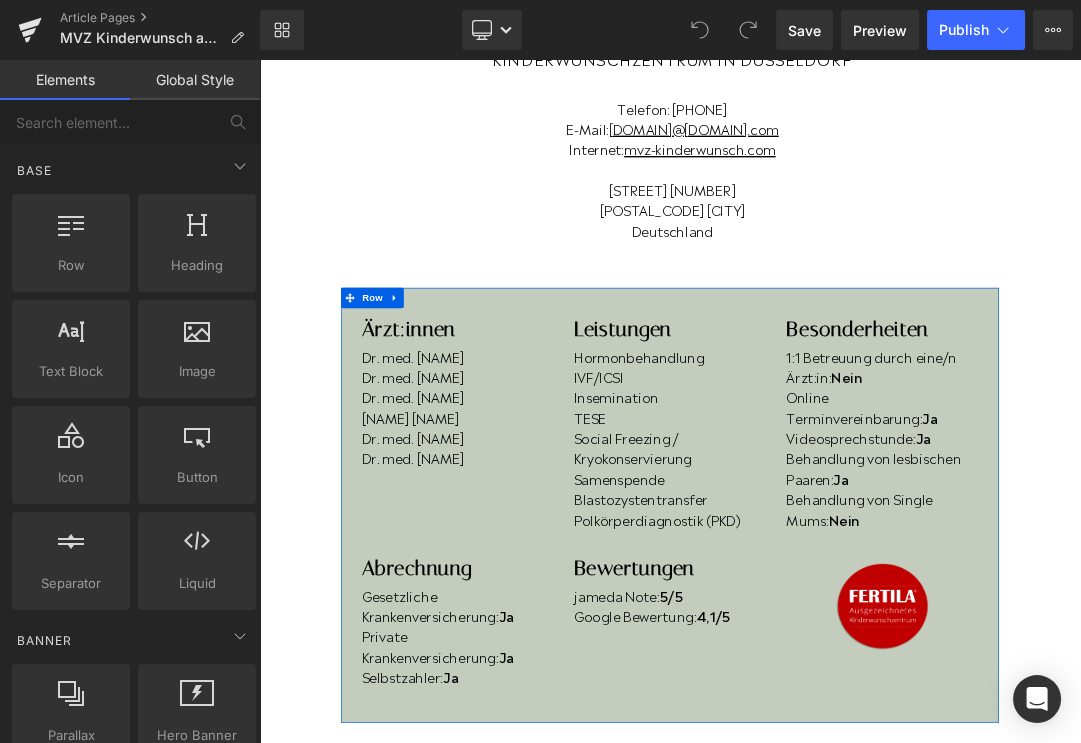 click on "Behandlung von Single Mums:  Nein" at bounding box center (1176, 720) 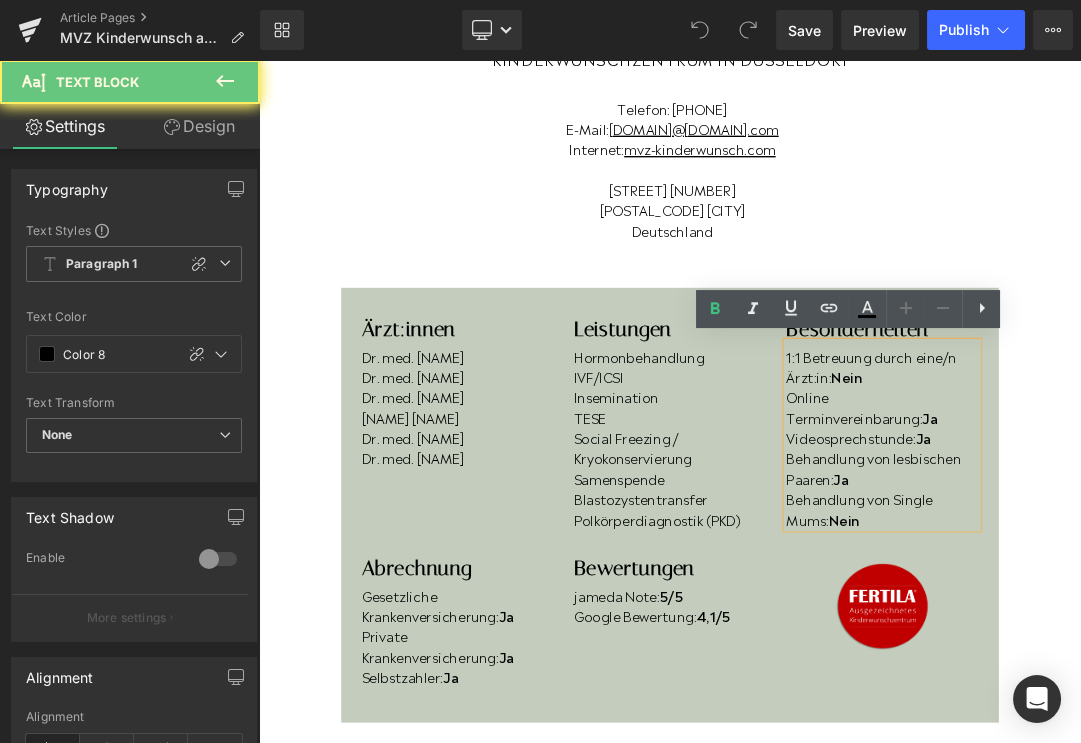 click on "Behandlung von Single Mums:  Nein" at bounding box center (1176, 720) 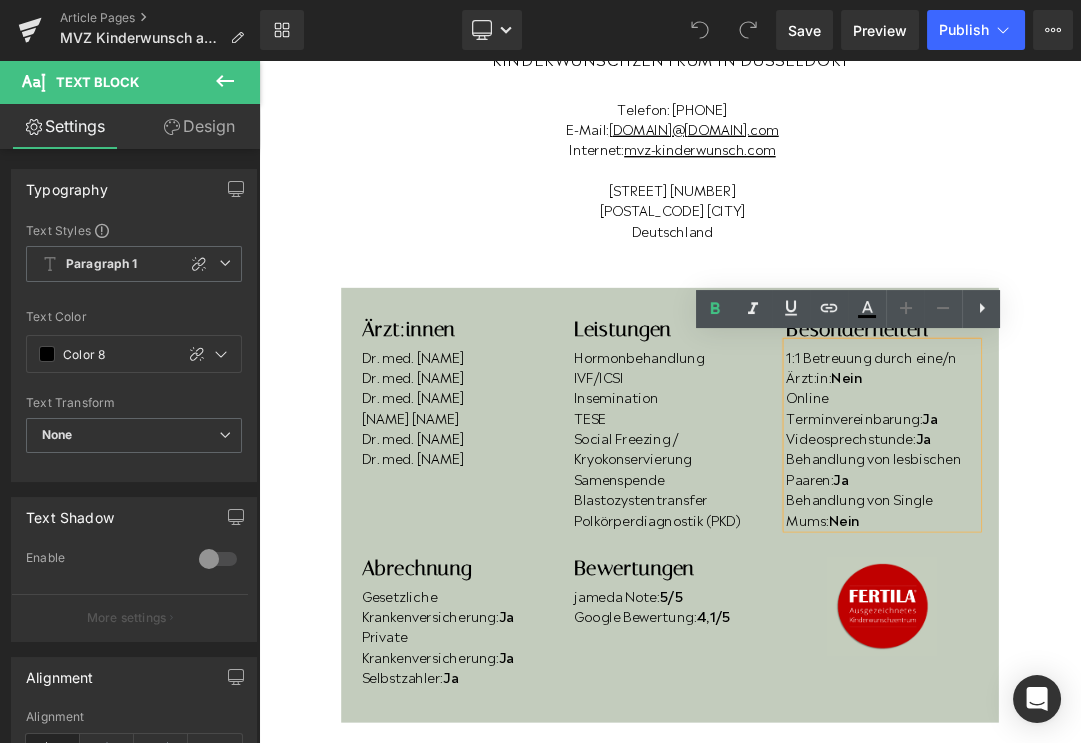 type 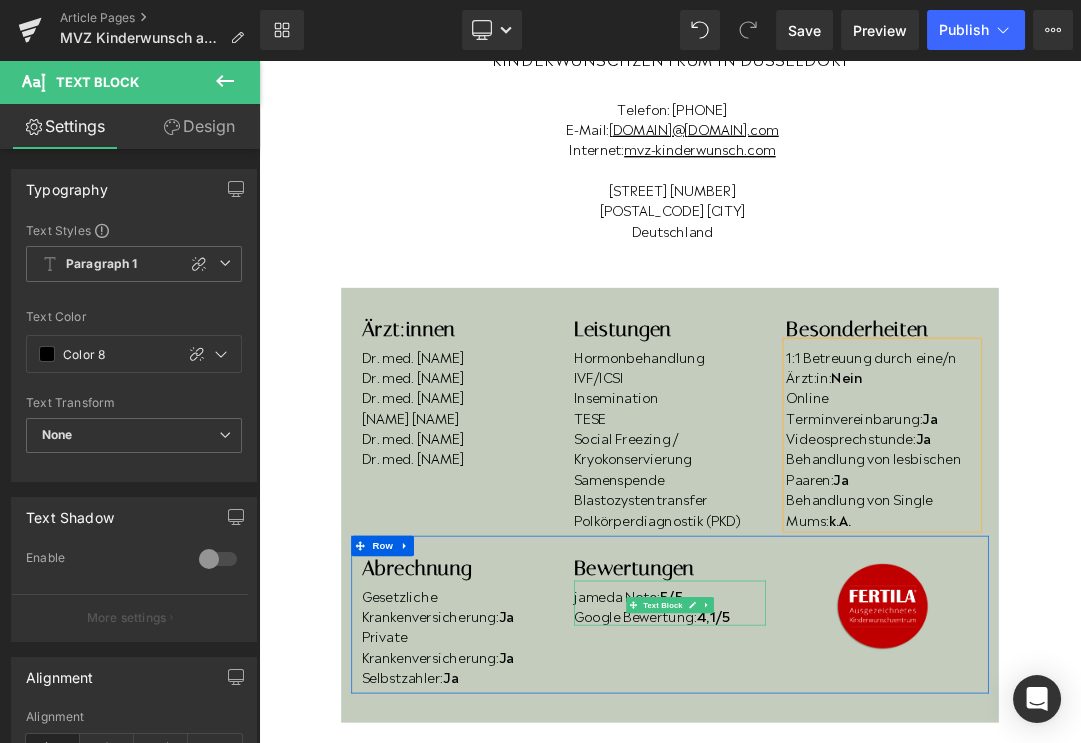 click on "/5" at bounding box center (943, 877) 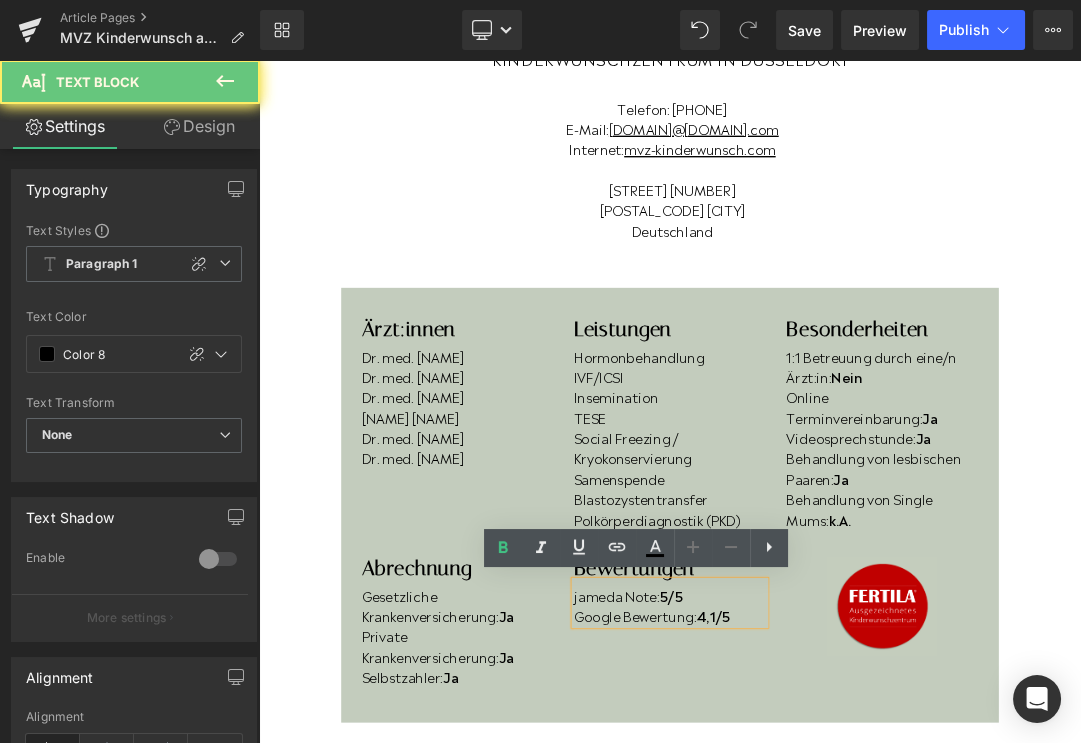 drag, startPoint x: 939, startPoint y: 878, endPoint x: 946, endPoint y: 886, distance: 10.630146 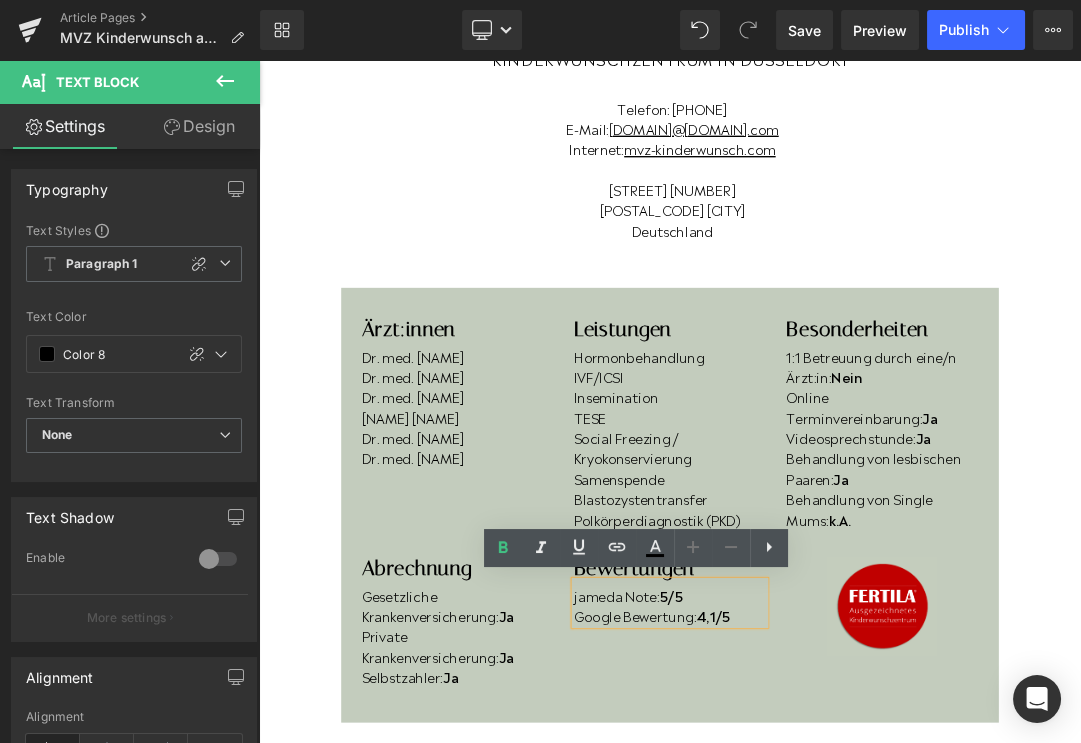 type 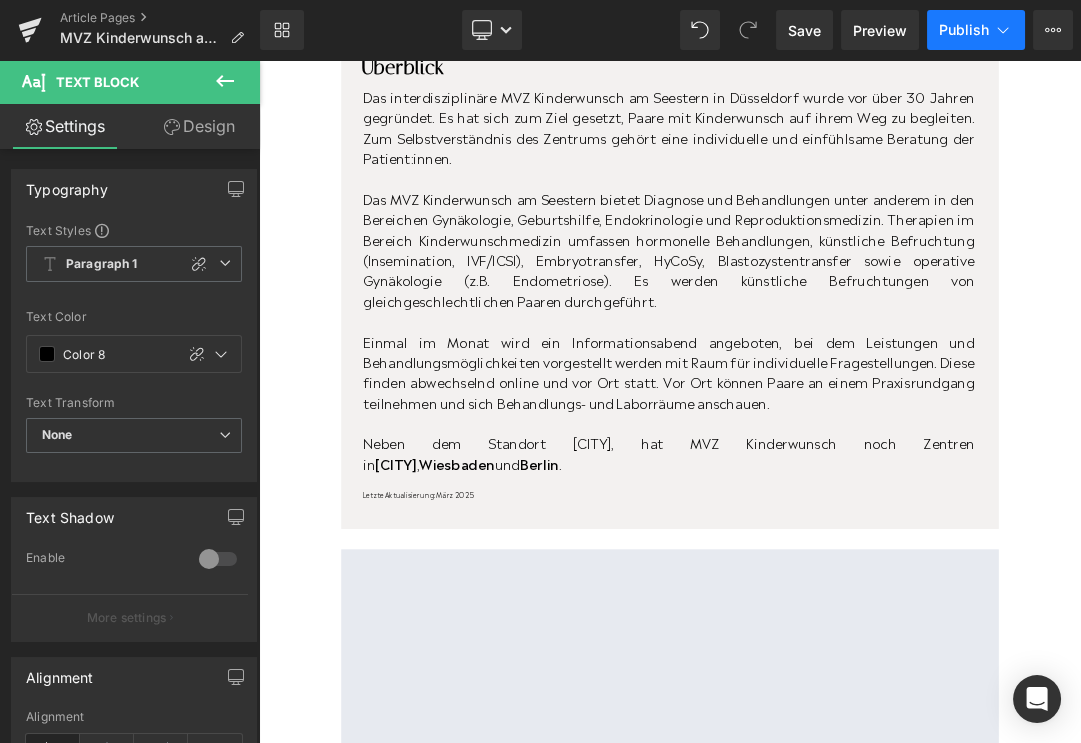 scroll, scrollTop: 1306, scrollLeft: 0, axis: vertical 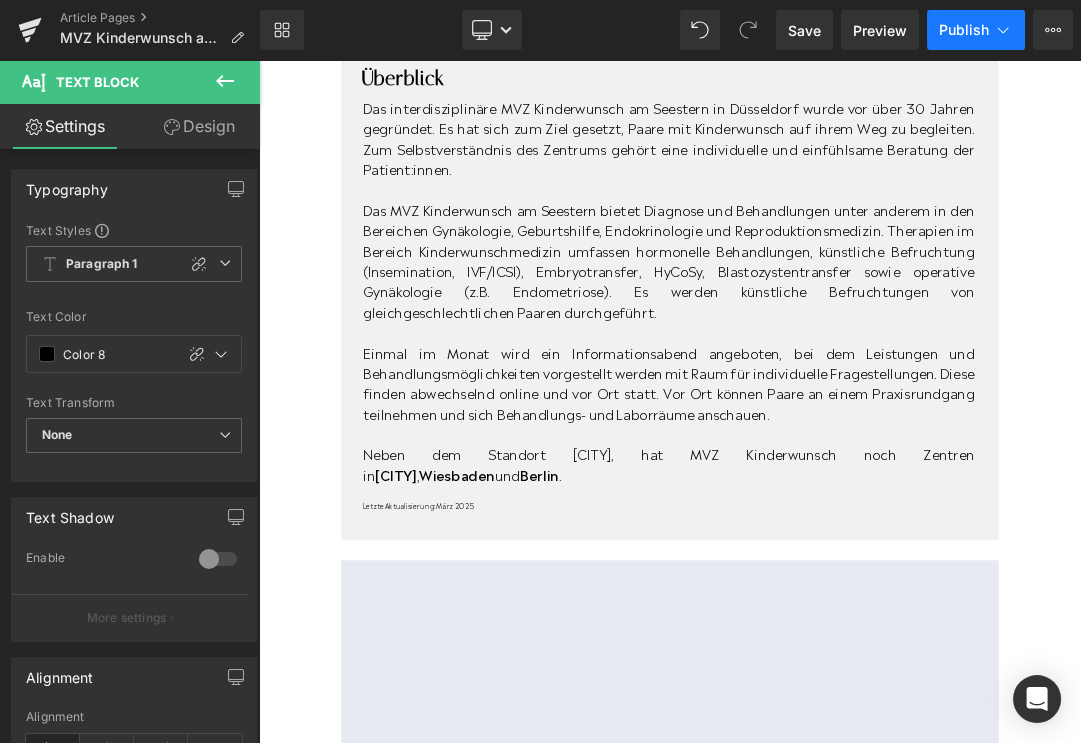 click on "Publish" at bounding box center [964, 30] 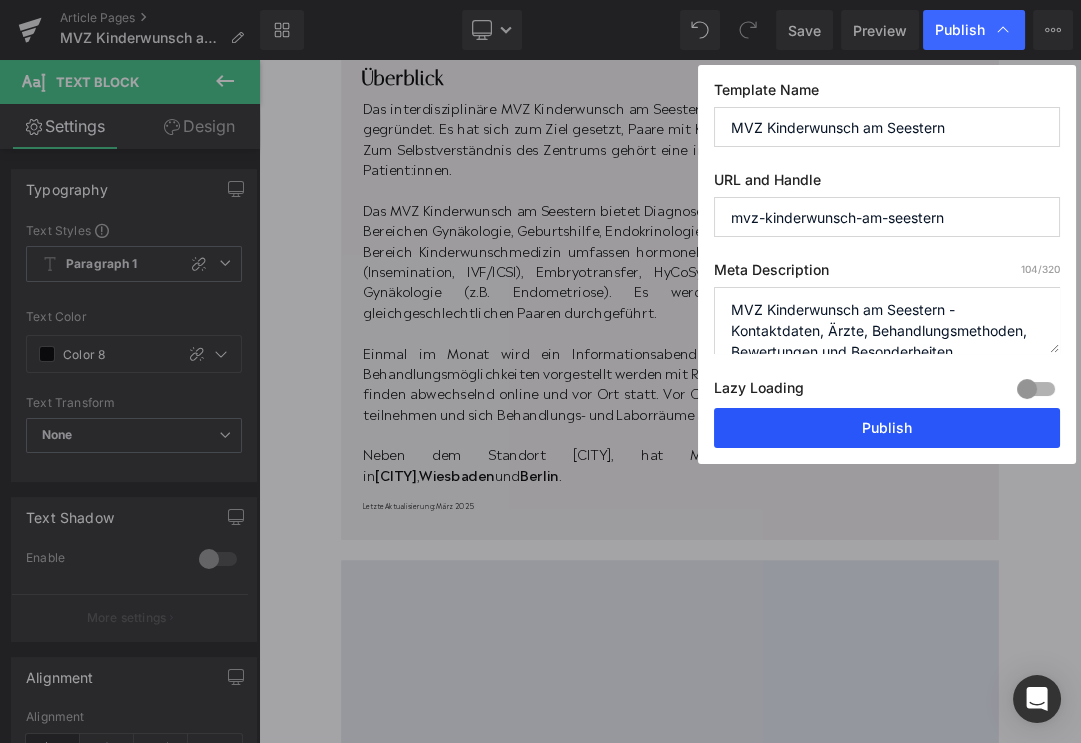 click on "Publish" at bounding box center (887, 428) 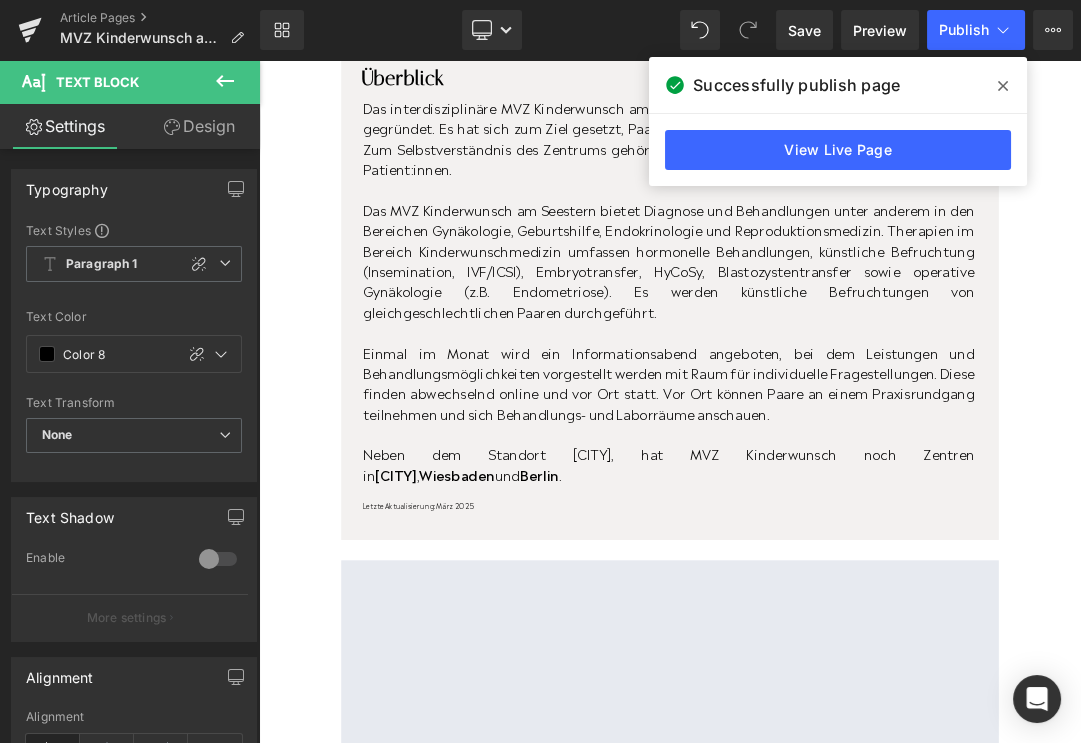 click 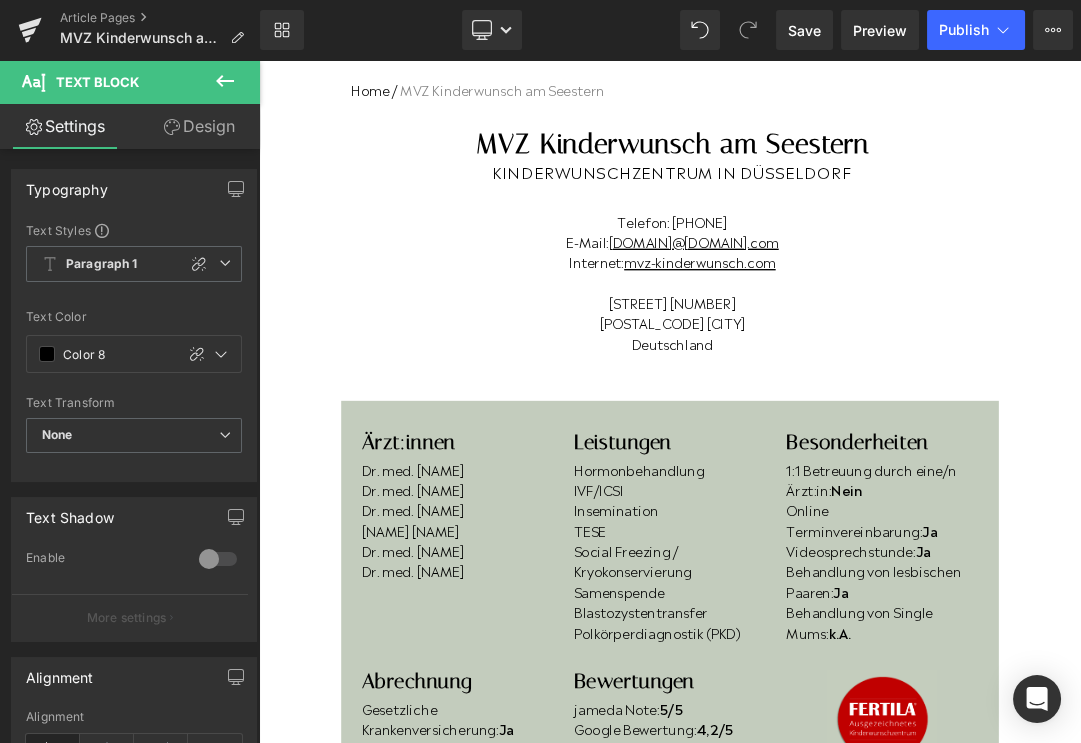 scroll, scrollTop: 0, scrollLeft: 0, axis: both 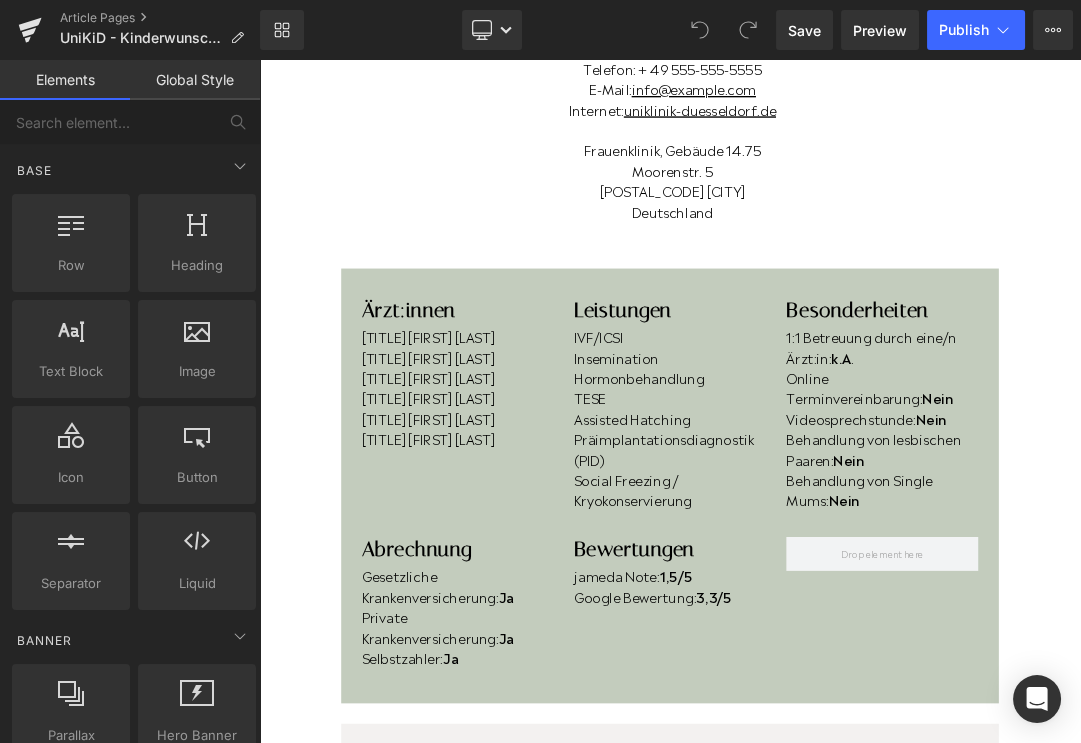click on "[TITLE] [FIRST] [LAST]" at bounding box center (551, 527) 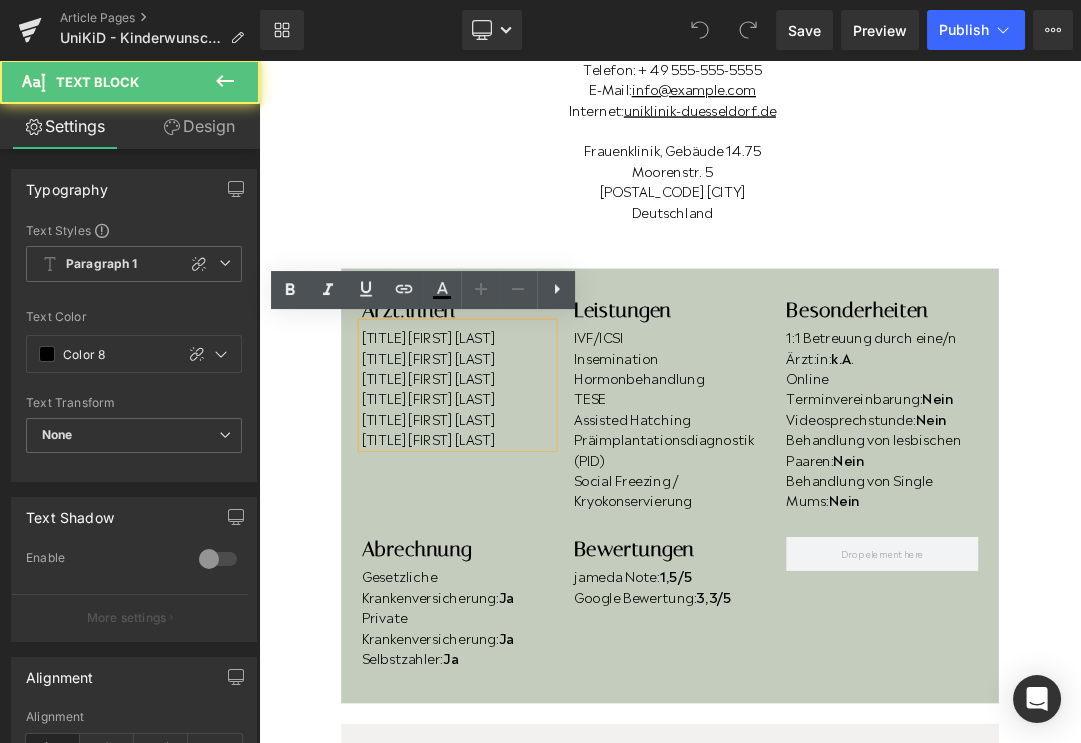 scroll, scrollTop: 366, scrollLeft: 0, axis: vertical 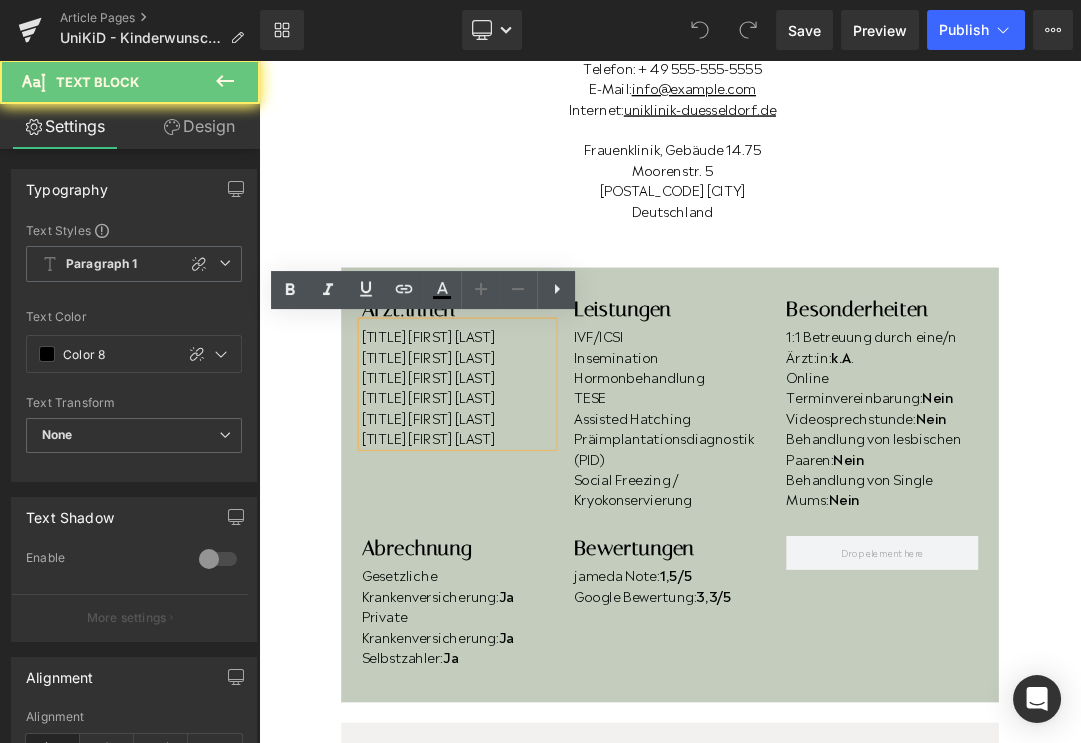 click on "[TITLE] [FIRST] [LAST]" at bounding box center [551, 526] 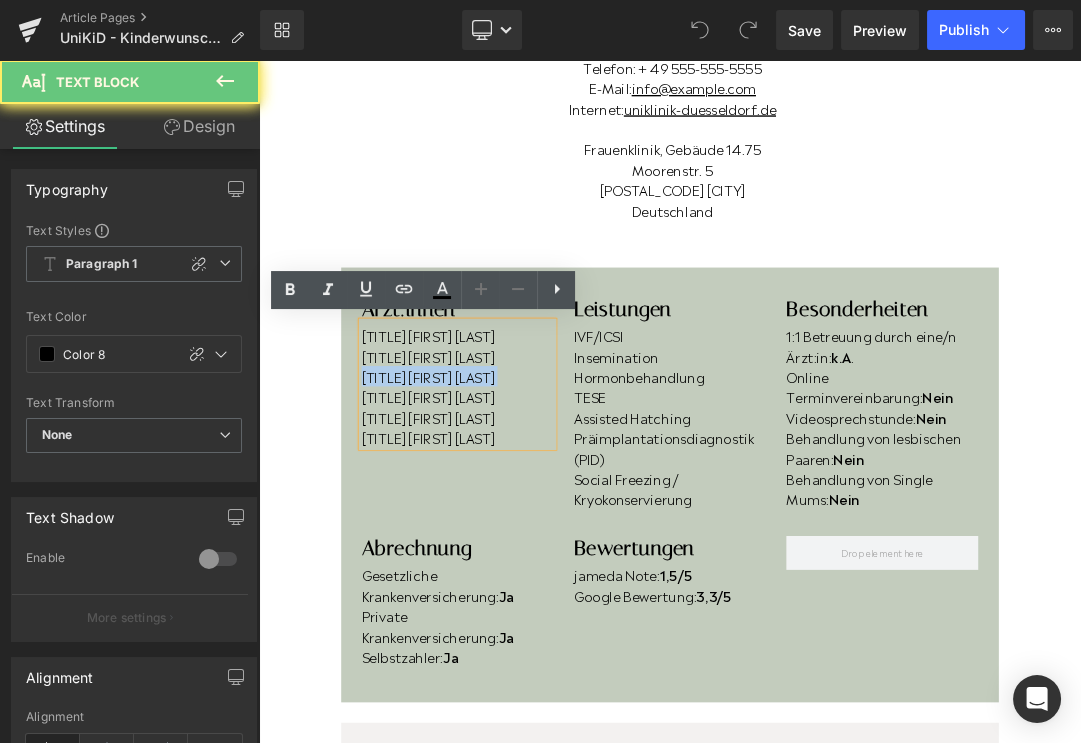 click on "[TITLE] [FIRST] [LAST]" at bounding box center [551, 526] 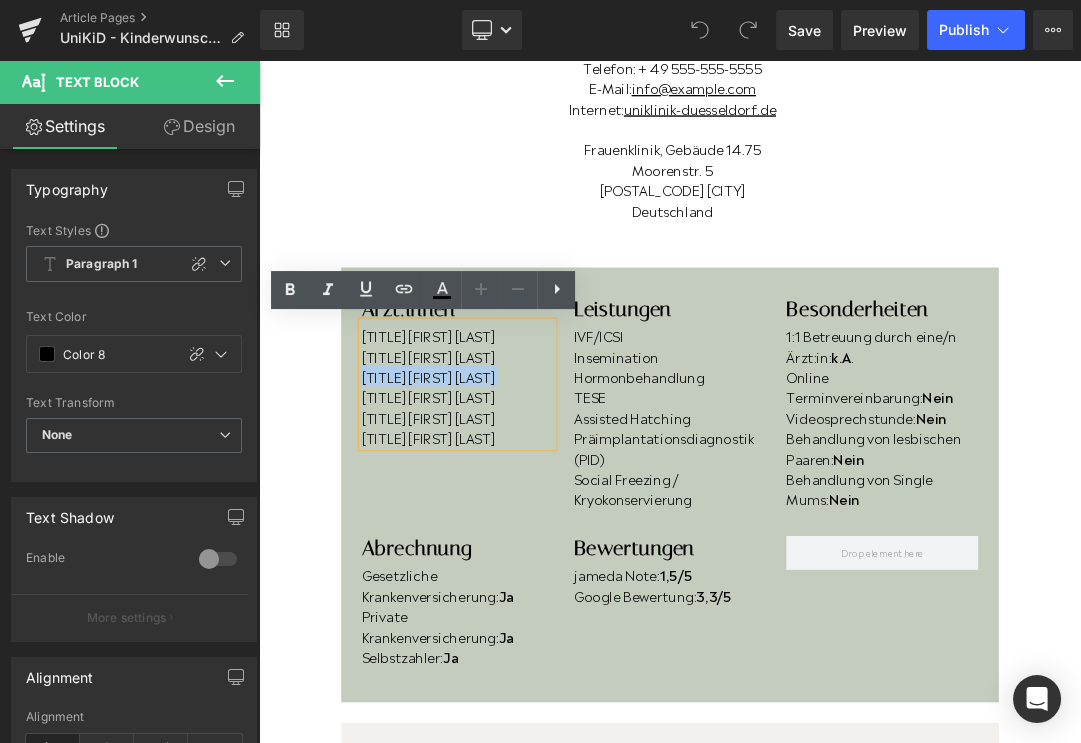 type 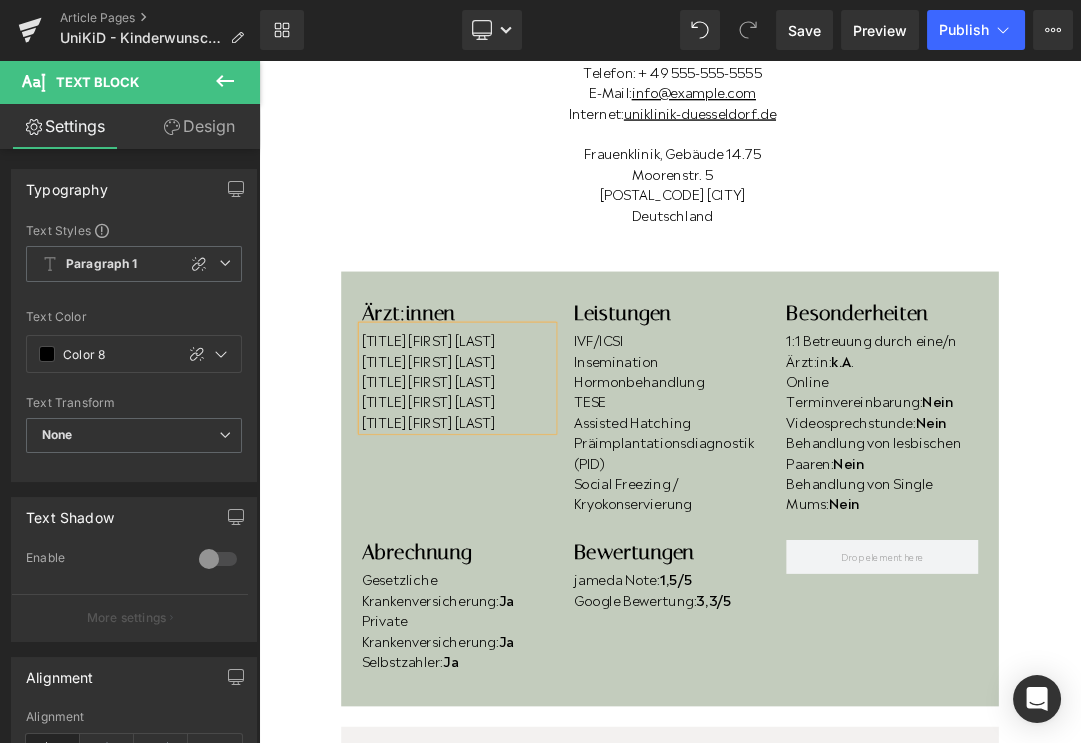click on "Dr. med. Inke Bruns" at bounding box center [551, 592] 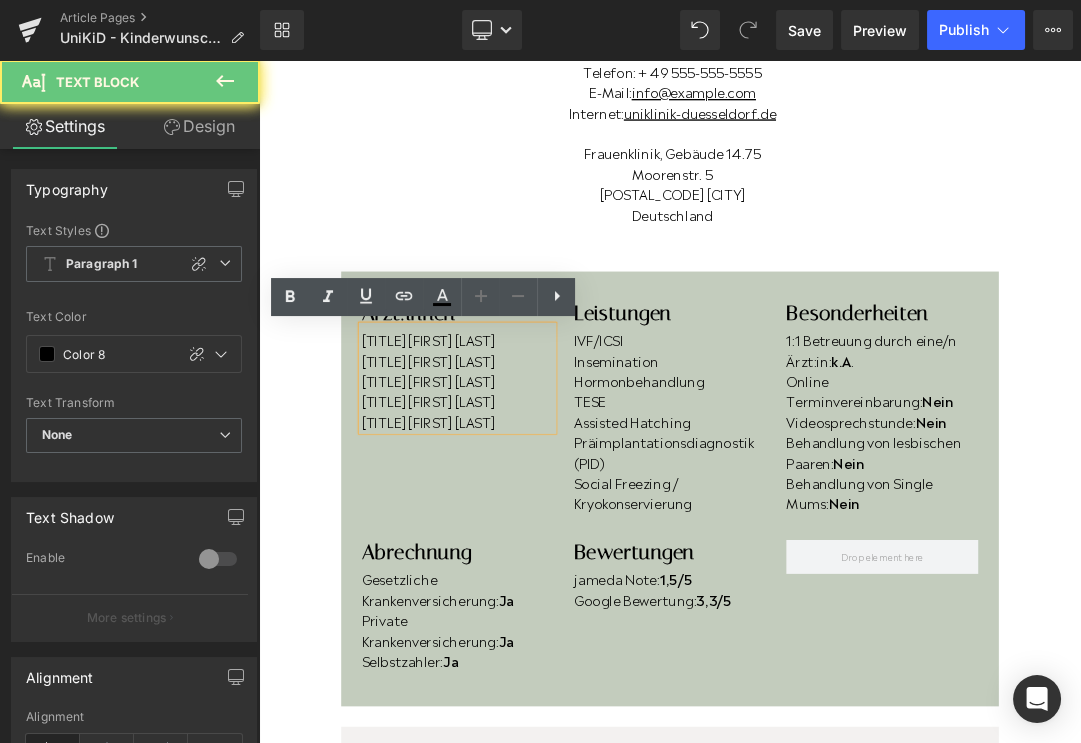 scroll, scrollTop: 356, scrollLeft: 0, axis: vertical 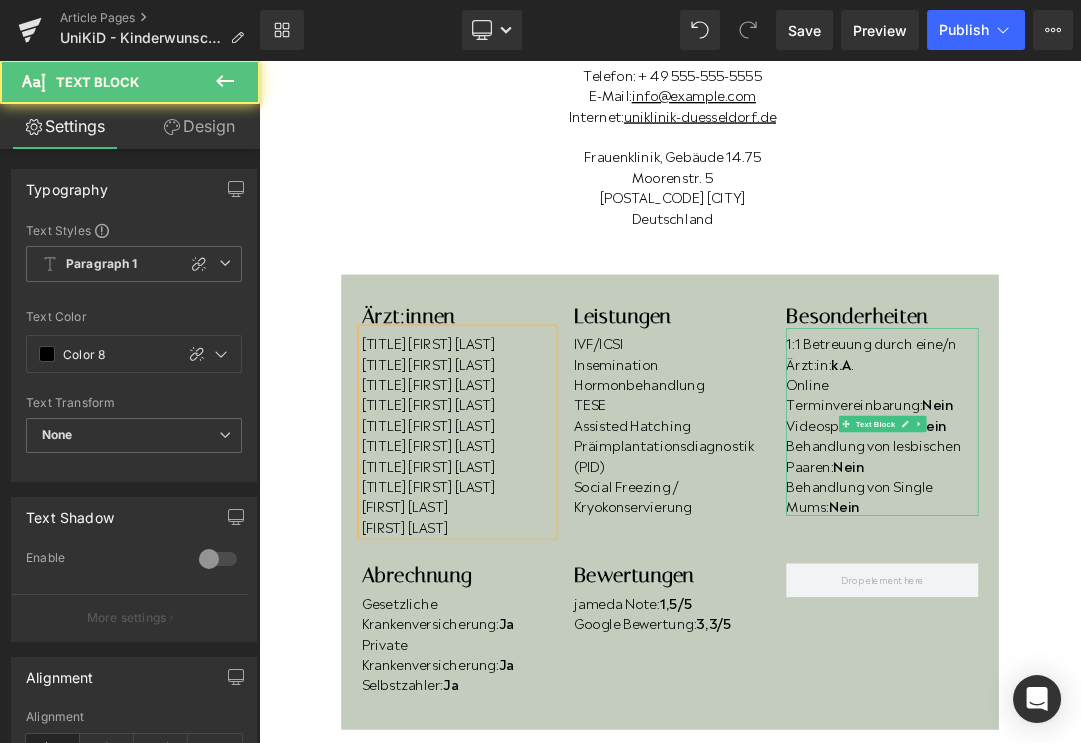 click on "Behandlung von lesbischen Paaren:  Nein" at bounding box center [1176, 641] 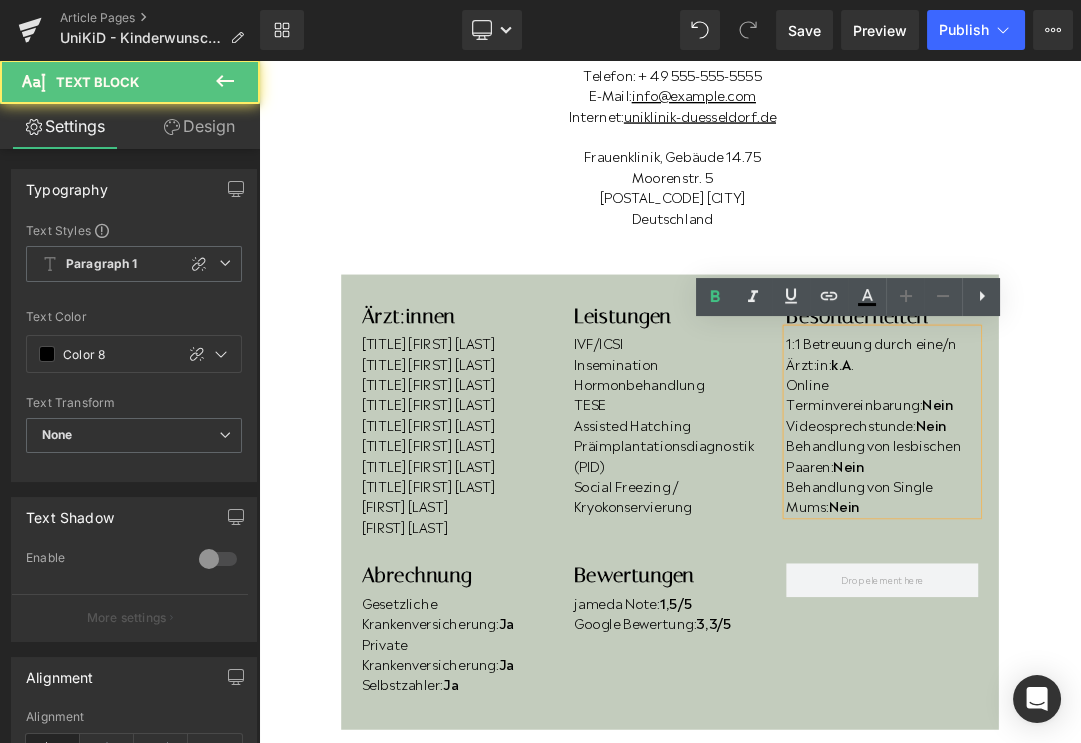 click on "Behandlung von lesbischen Paaren:  Nein" at bounding box center (1176, 641) 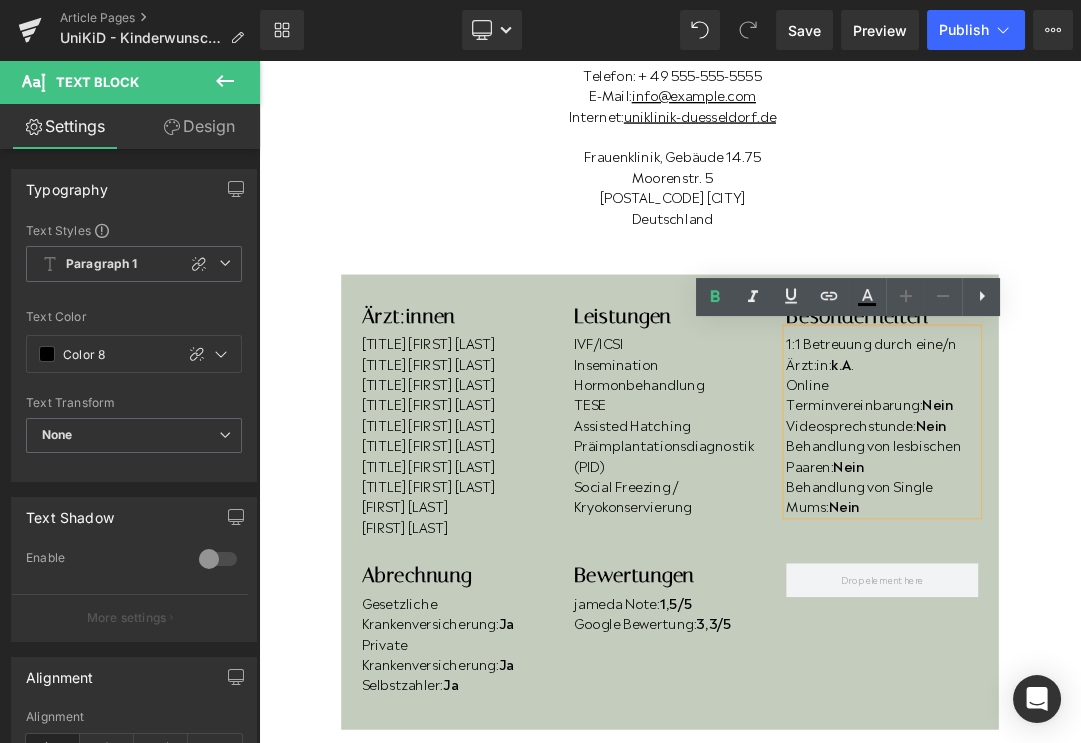 type 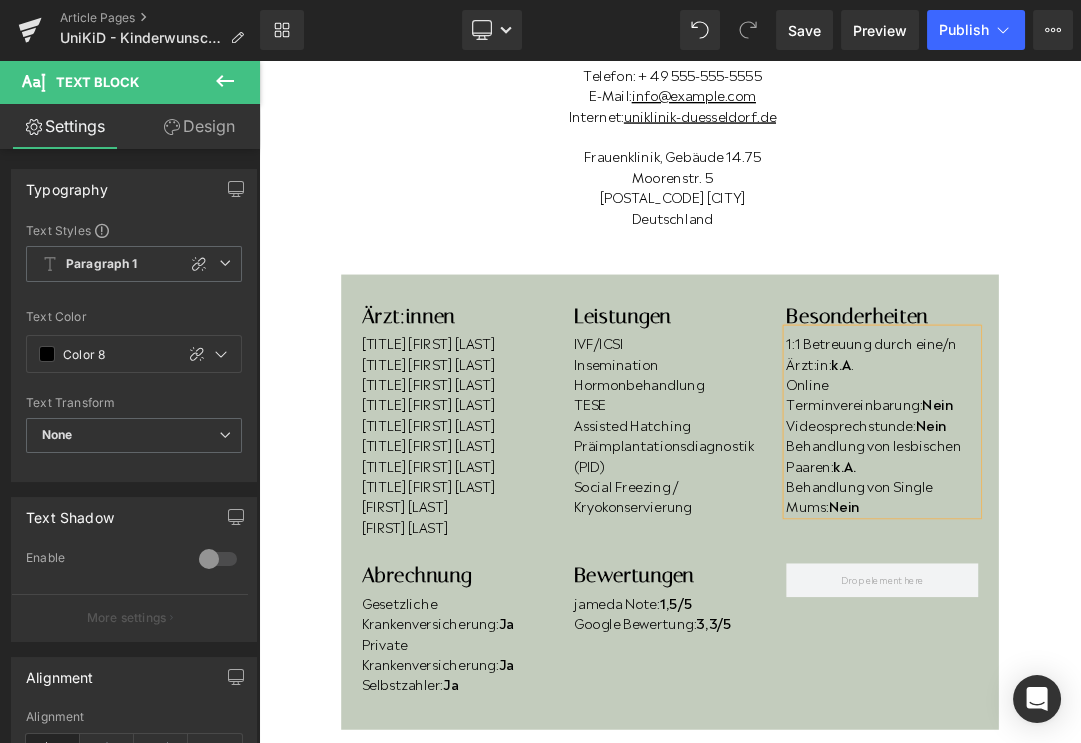 click on "Behandlung von Single Mums:  Nein" at bounding box center [1176, 701] 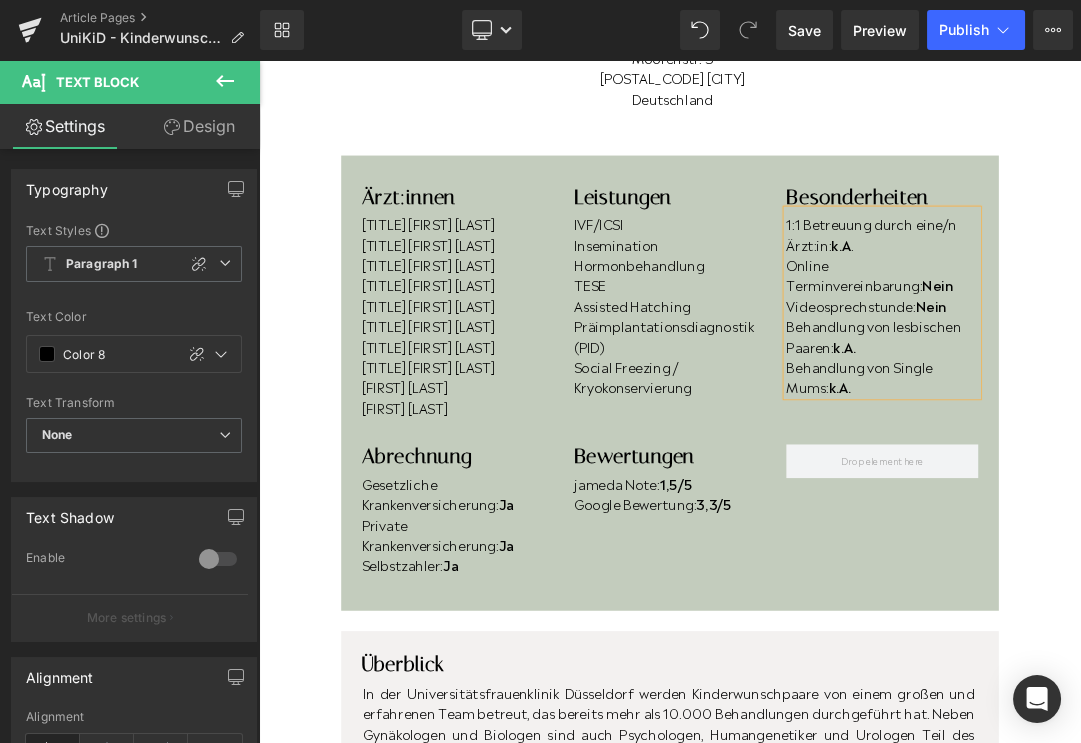 scroll, scrollTop: 539, scrollLeft: 0, axis: vertical 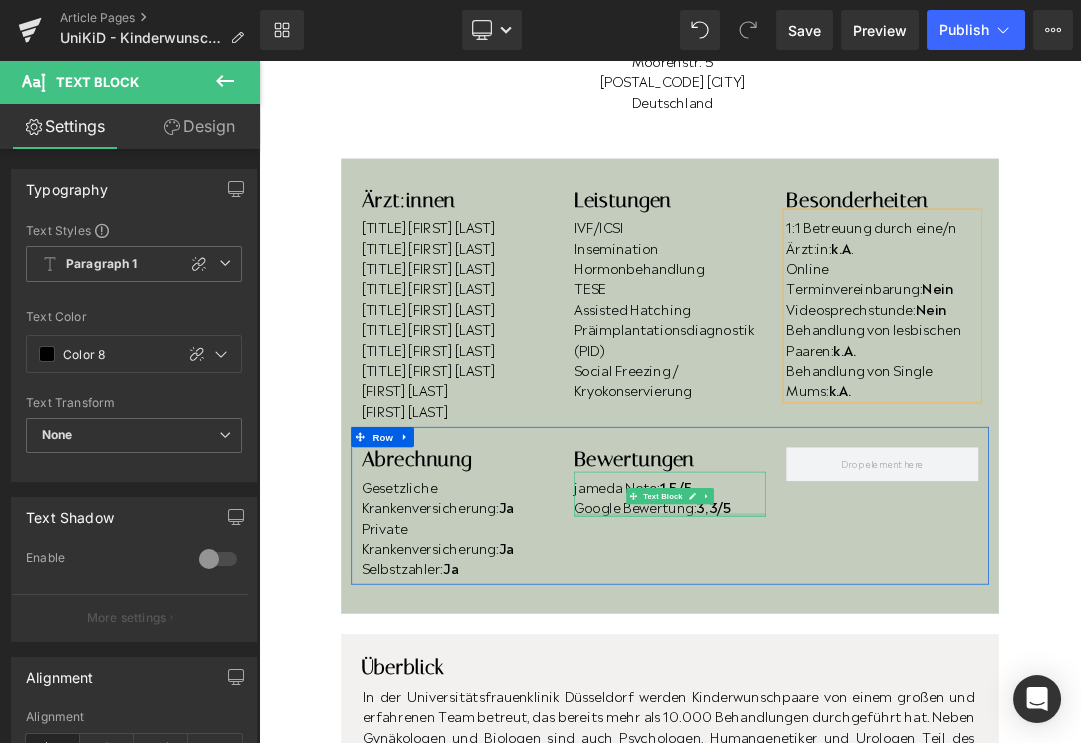 click at bounding box center (864, 729) 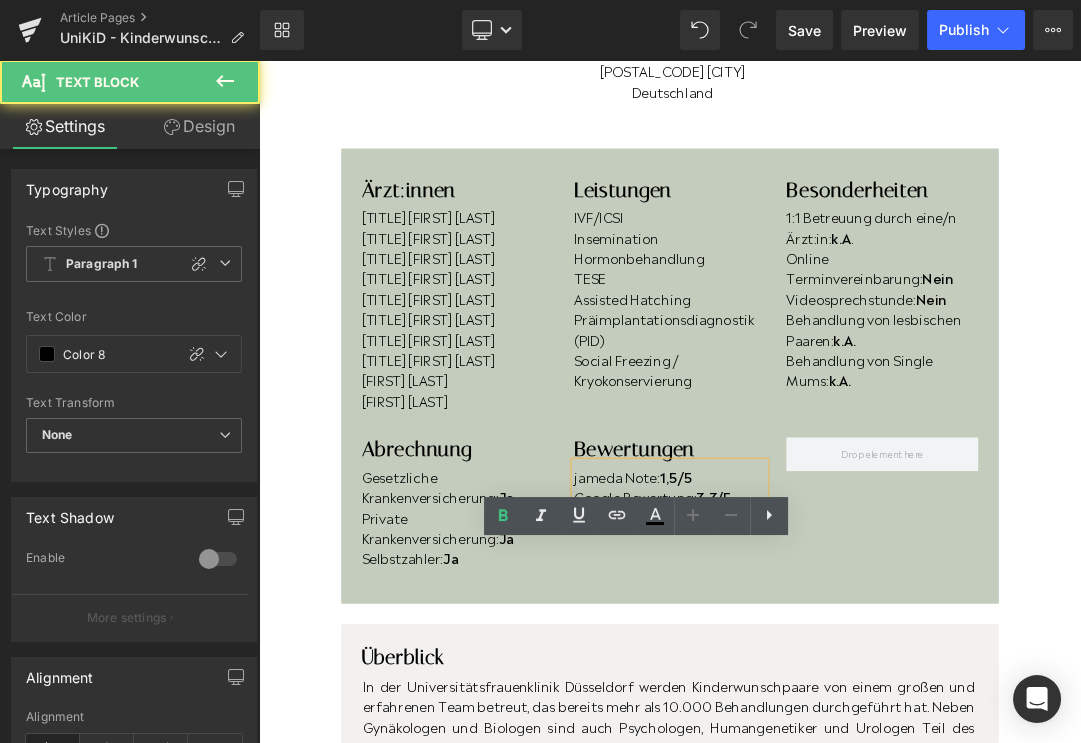 click on "Abrechnung Heading         Gesetzliche Krankenversicherung:  Ja Private Krankenversicherung:  Ja Selbstzahler:  Ja Text Block         Bewertungen Heading         jameda Note:  1,5/5 Google Bewertung:  3,3/5 Text Block         Row" at bounding box center (864, 701) 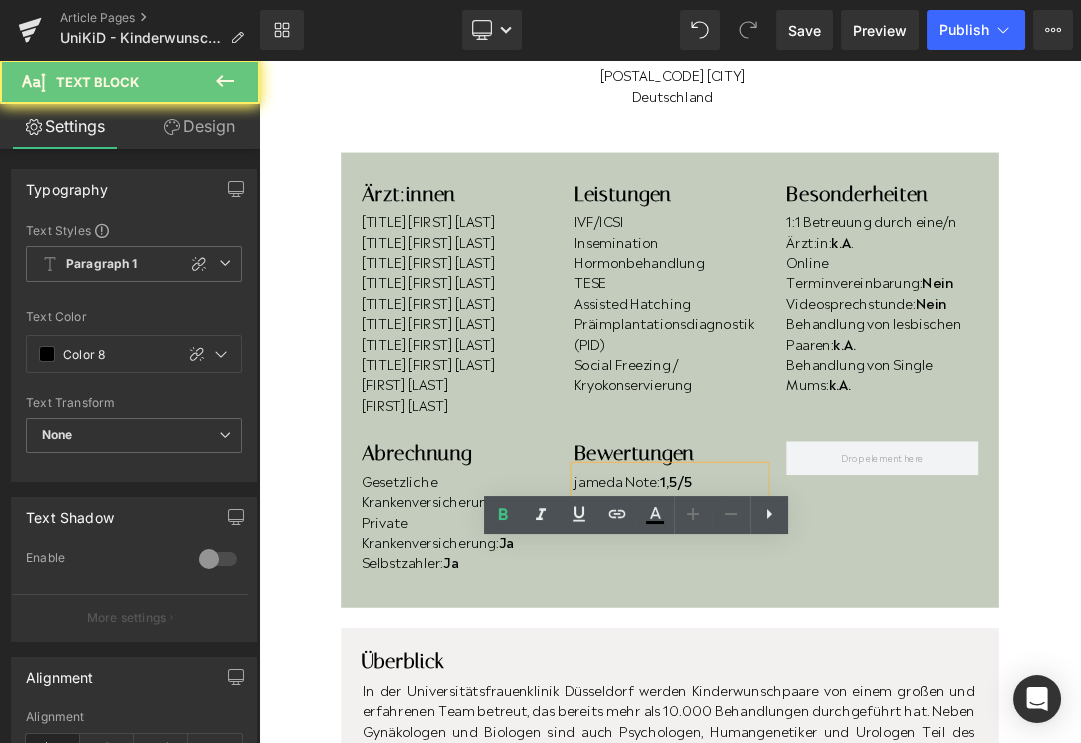 scroll, scrollTop: 533, scrollLeft: 0, axis: vertical 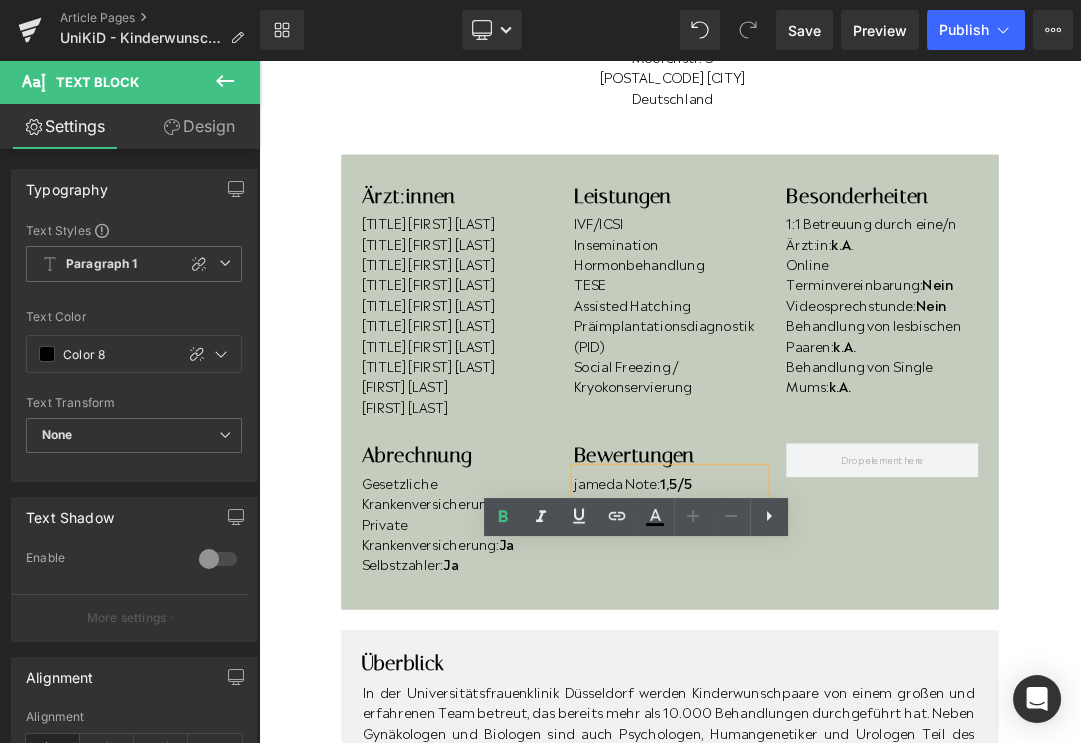 type 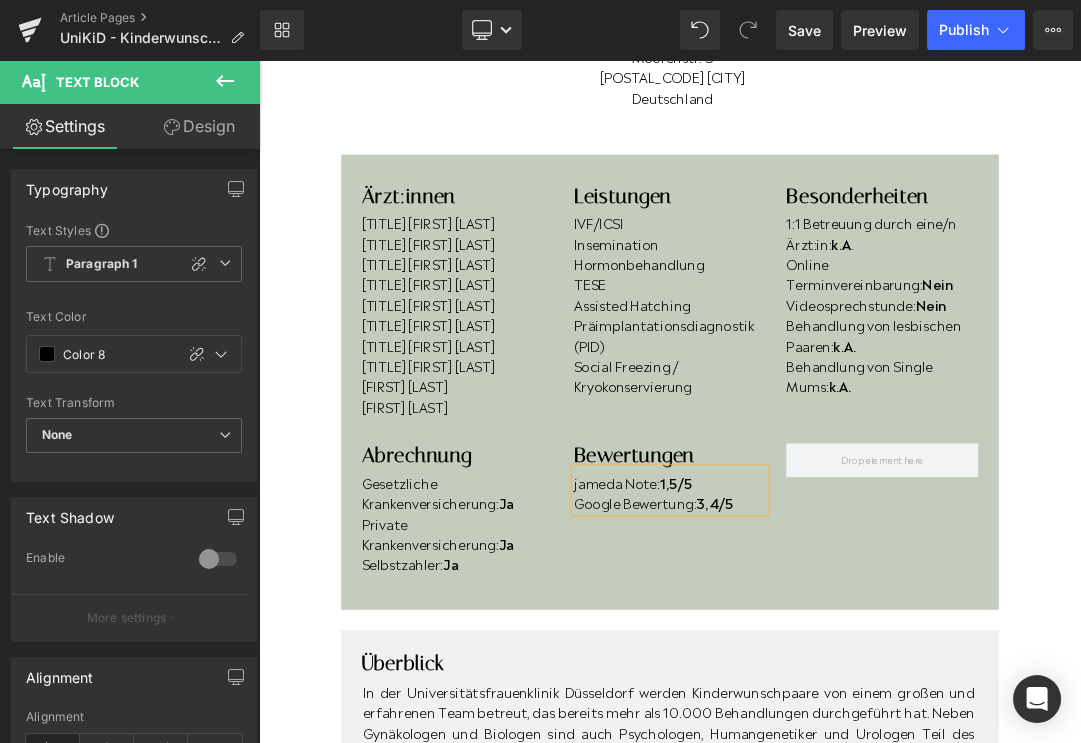 scroll, scrollTop: 534, scrollLeft: 0, axis: vertical 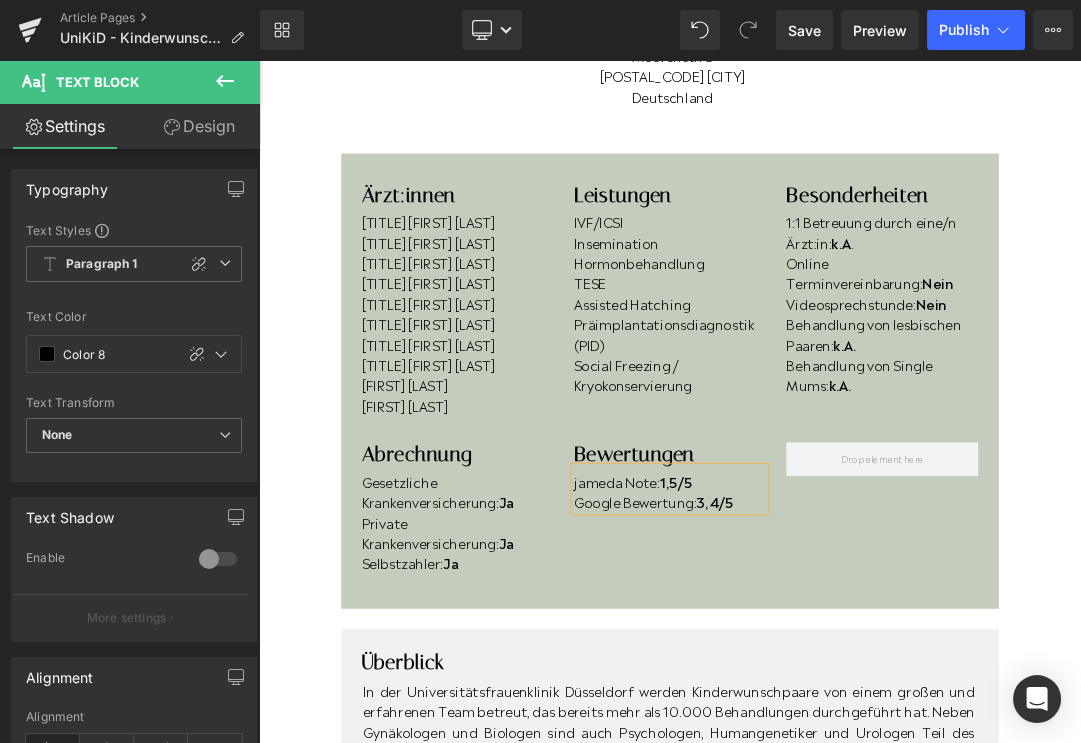click on "Home / UniKiD - Kinderwunschzentrum Düsseldorf Breadcrumbs         Row         UniKiD - Kinderwunschzentrum Düsseldorf Heading         Universitäres interdisziplinäres Kinderwunschzentrum Düsseldorf Heading         Telefon: + 49 211 81 04060  E-Mail:  info@unikid.de Internet:  uniklinik-duesseldorf.de Frauenklinik, Gebäude 14.75 Moorenstr. 5 40225 Düsseldorf Deutschland Text Block         Row         Ärzt:innen Heading         Prof. Dr. med. Jan-Steffen Krüssel Prof. Dr. med. Alexandra Bielfeld Dr. med. Tanja Freundl-Schütt Dr. med. Barbara Mikat-Drozdzynski Dr. med. Inke Bruns Dr. med. Julia Bugler Dr. med. Katrin Demir Dr. med. Nina Winter Julia Brandt Sophia Katzorke Text Block         Leistungen Heading         IVF/ICSI Insemination Hormonbehandlung TESE Assisted Hatching Präimplantationsdiagnostik (PID) Social Freezing / Kryokonservierung Text Block         Besonderheiten Heading         1:1 Betreuung durch eine/n Ärzt:in:  k.A . Online Terminvereinbarung:  Nein Videosprechstunde:  Nein" at bounding box center (864, 1194) 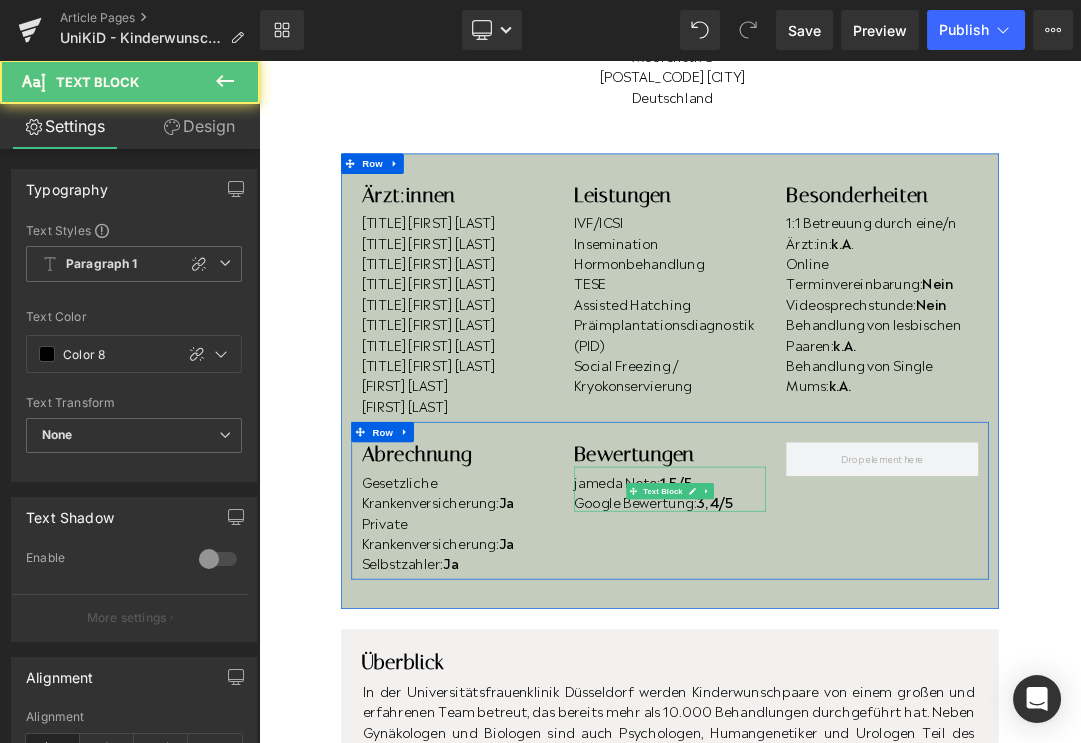 click on "1,5/5" at bounding box center (873, 680) 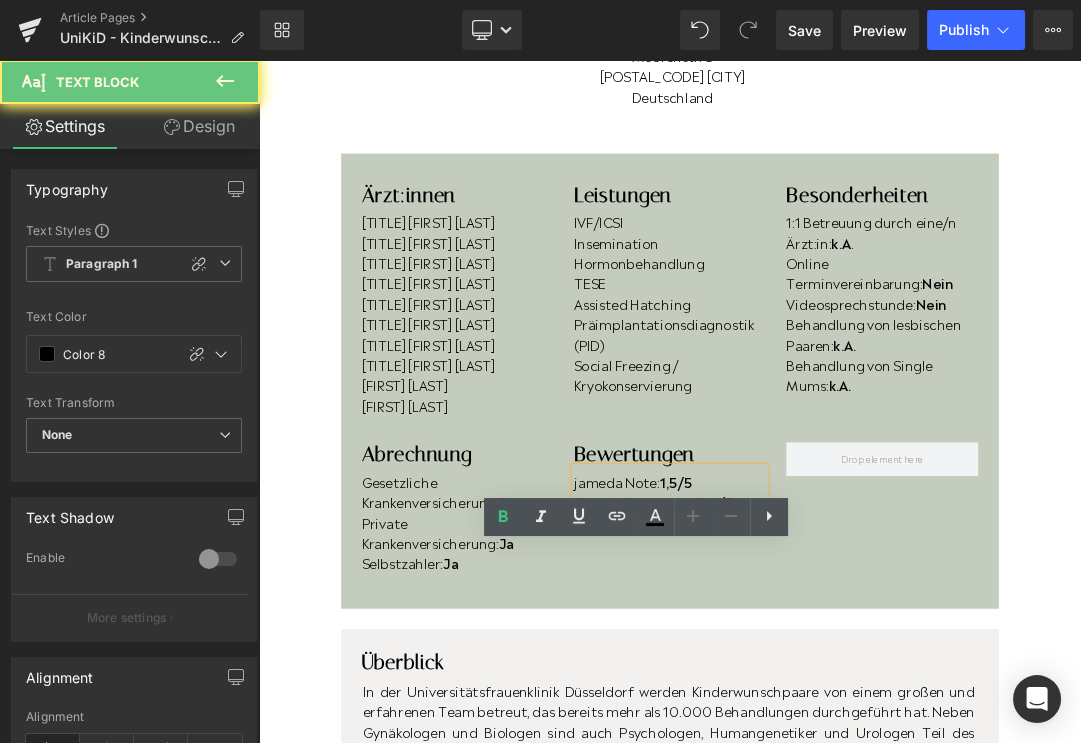 click on "1,5/5" at bounding box center [873, 680] 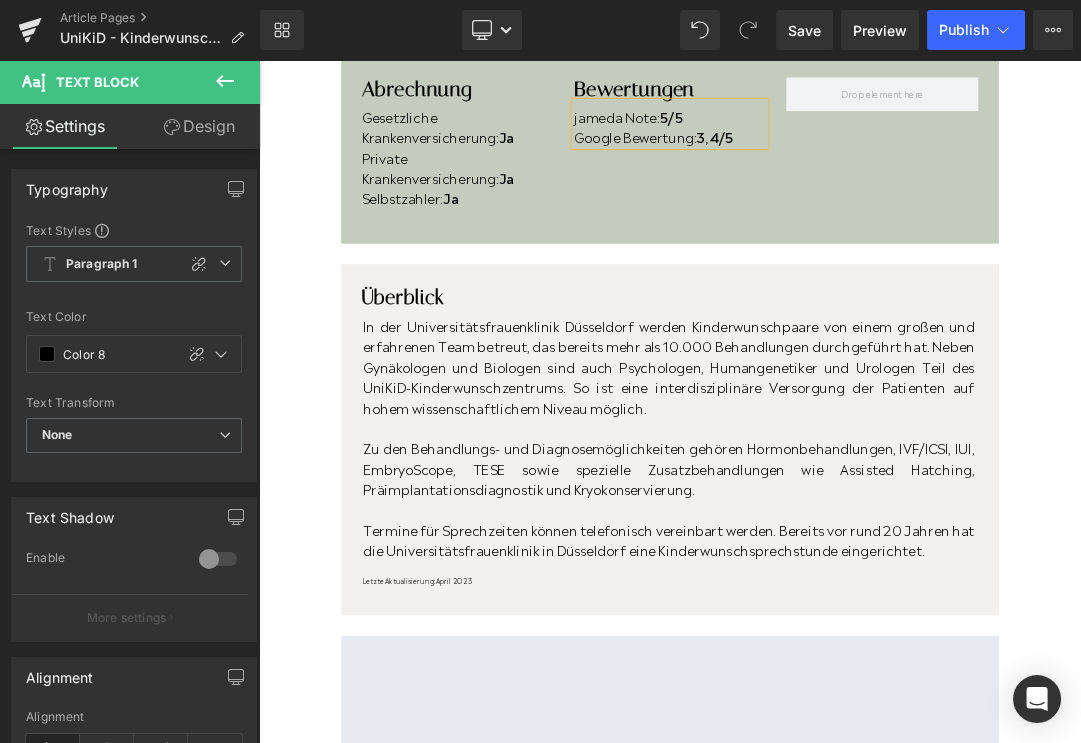 scroll, scrollTop: 1069, scrollLeft: 0, axis: vertical 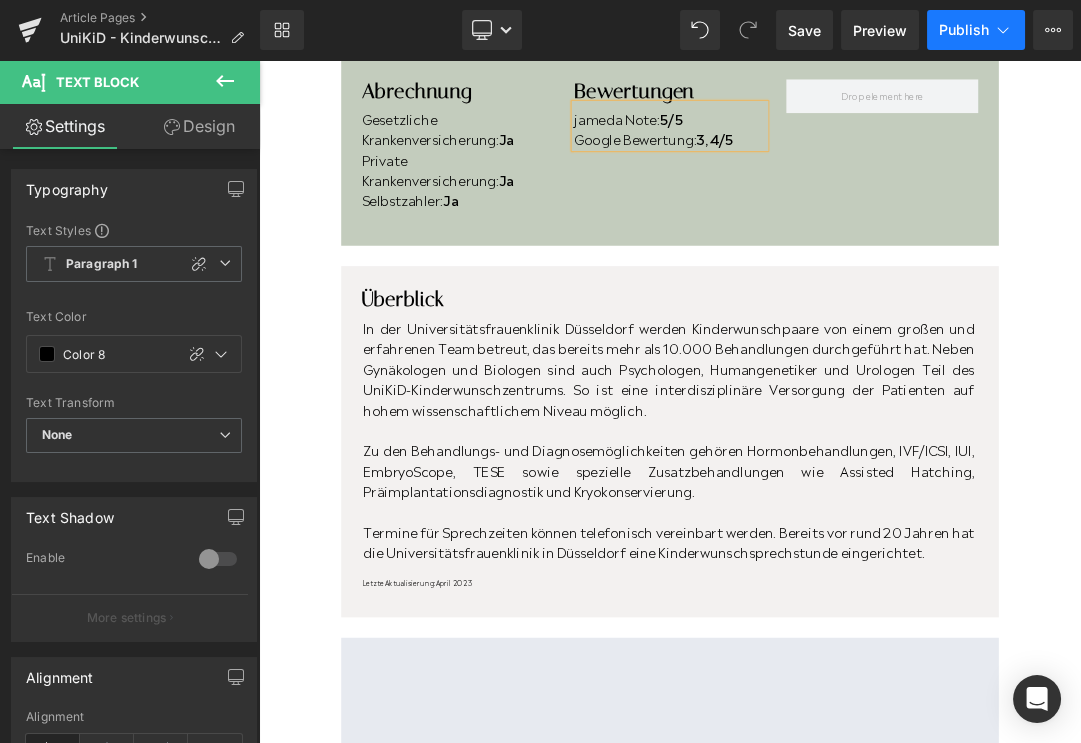 click on "Publish" at bounding box center (964, 30) 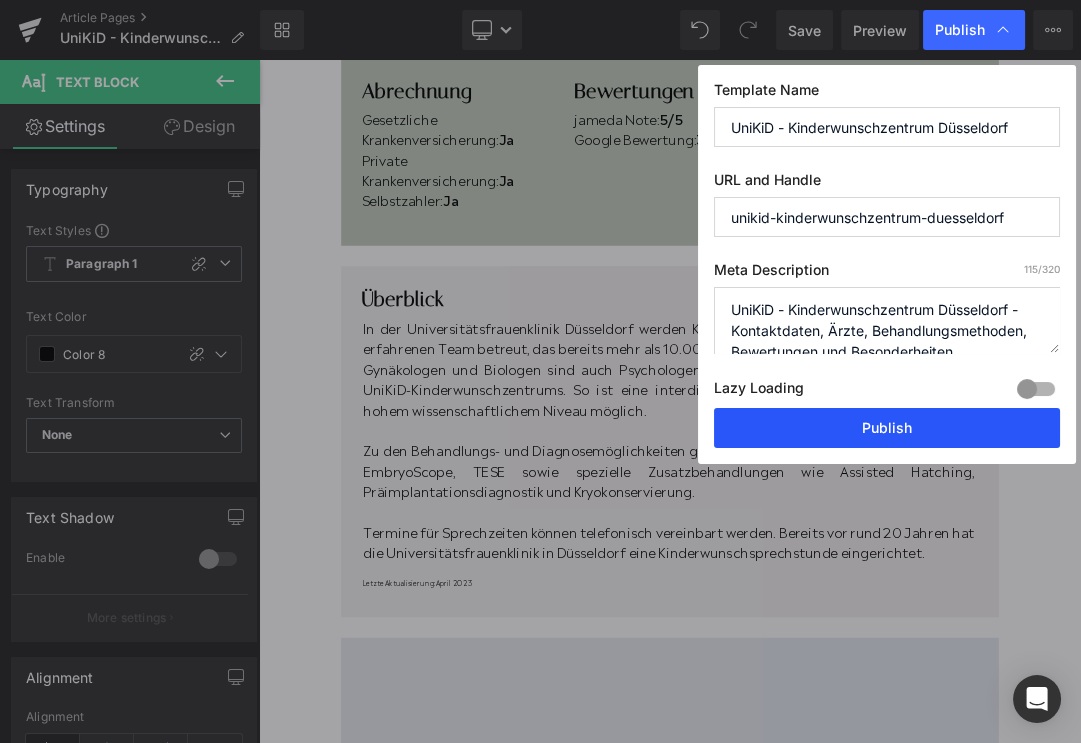 click on "Publish" at bounding box center [887, 428] 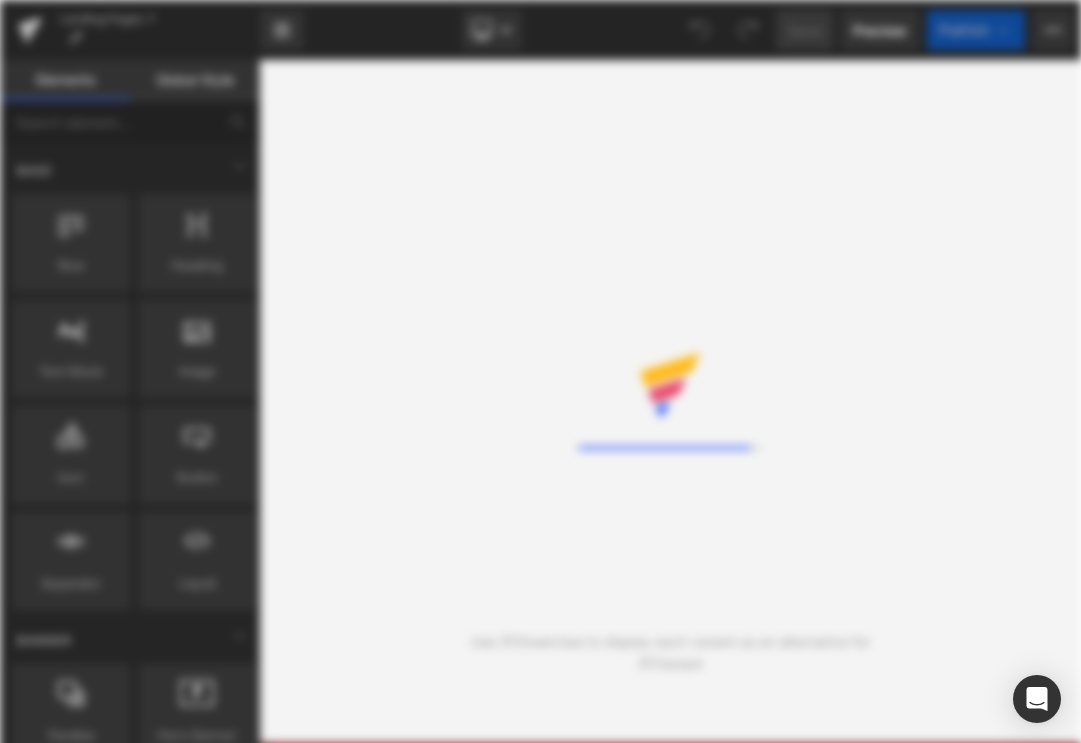 scroll, scrollTop: 0, scrollLeft: 0, axis: both 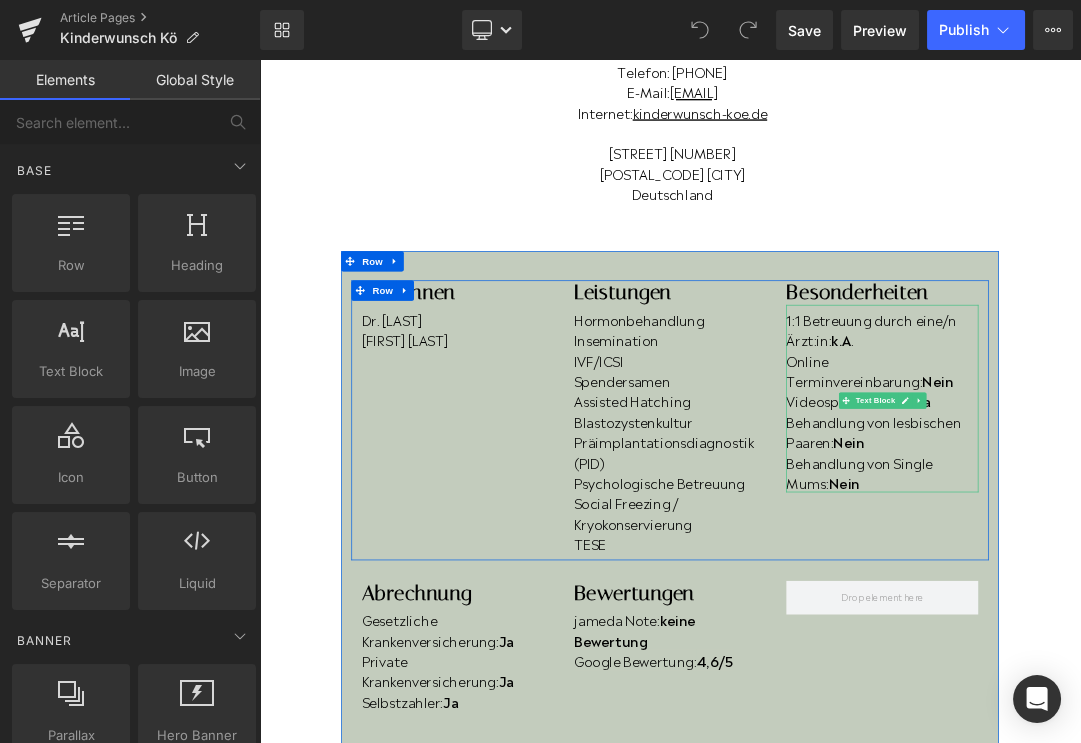 click on "Videosprechstunde:  Ja" at bounding box center [1176, 562] 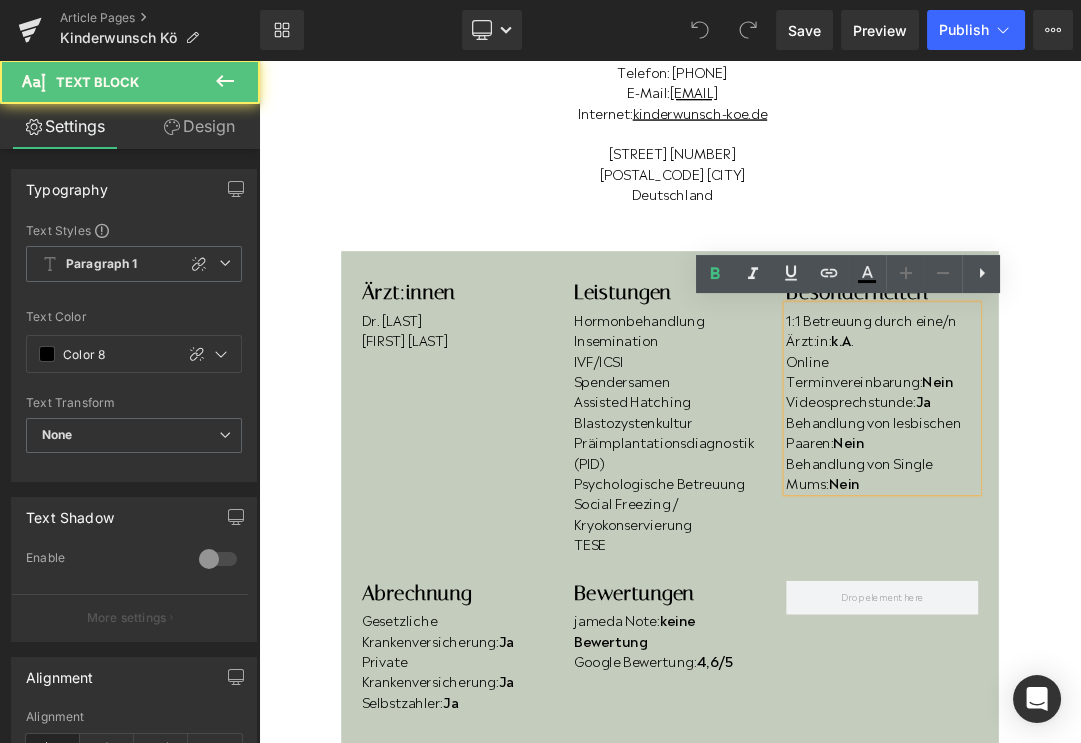 click on "Online Terminvereinbarung:  Nein" at bounding box center [1176, 517] 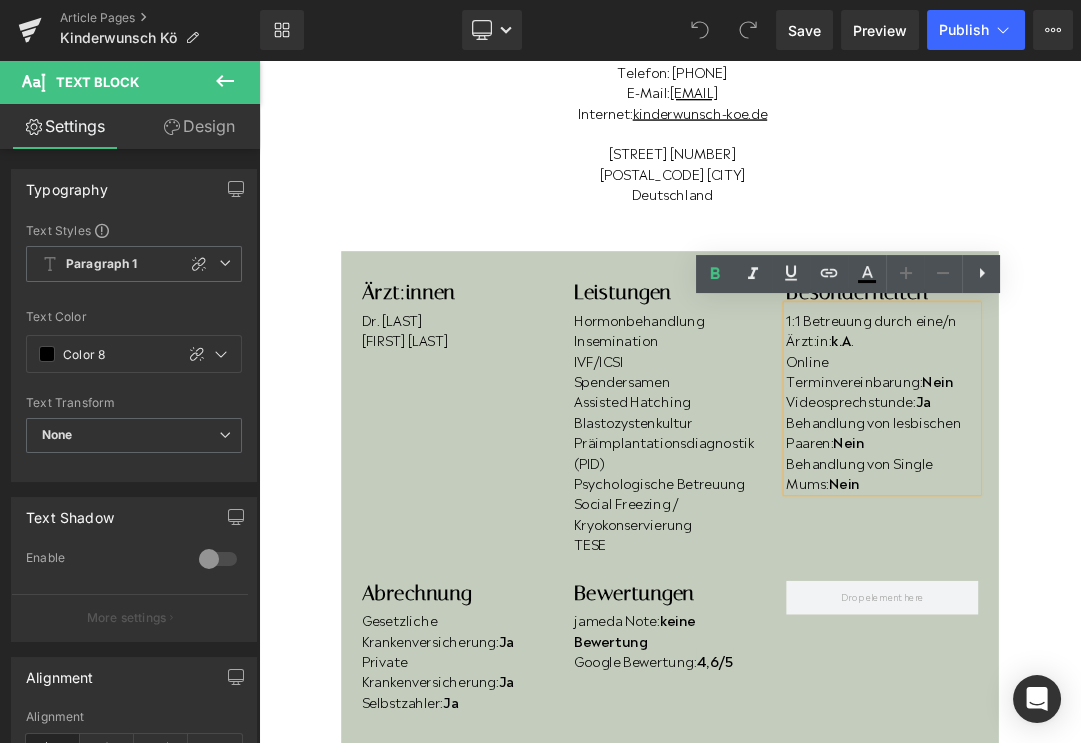 type 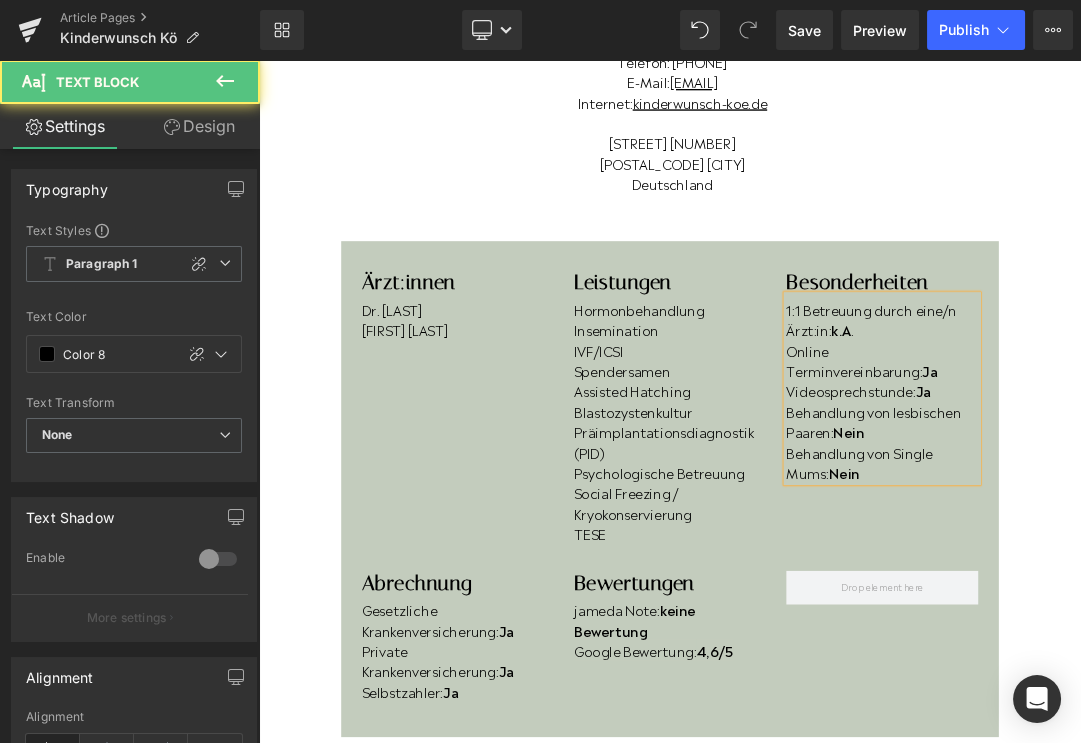 click on "1:1 Betreuung durch eine/n Ärzt:in:  k.A . Online Terminvereinbarung:  Ja Videosprechstunde:  Ja Behandlung von lesbischen Paaren:  Nein Behandlung von Single Mums:  Nein" at bounding box center [1176, 544] 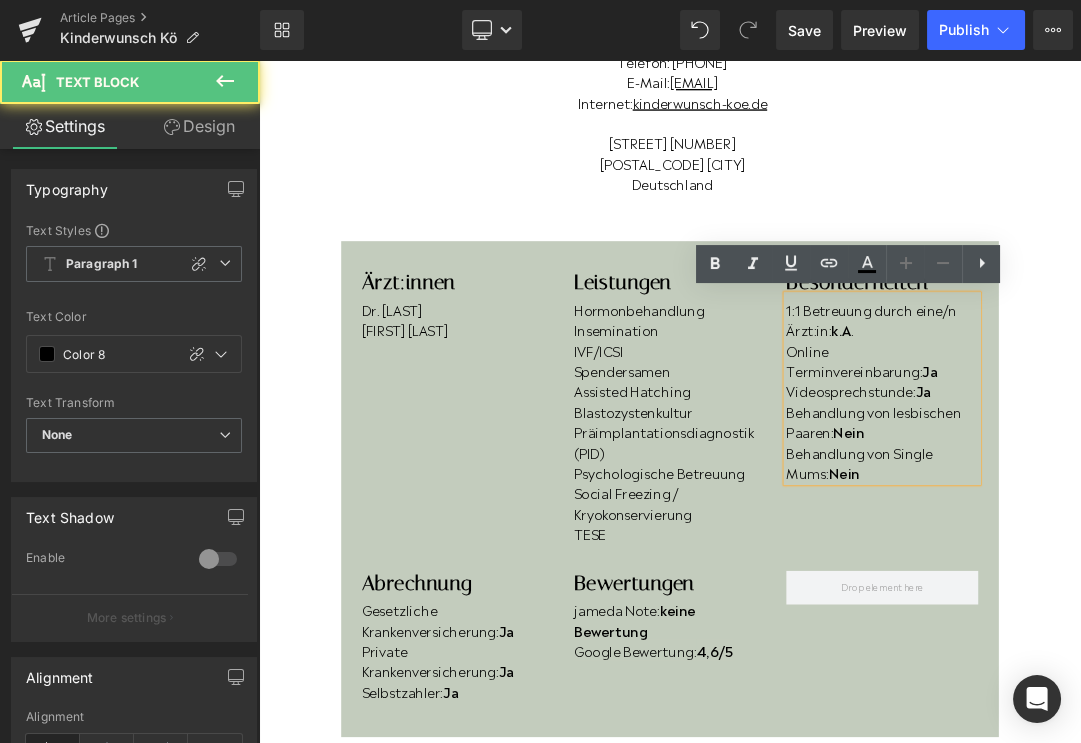 scroll, scrollTop: 374, scrollLeft: 0, axis: vertical 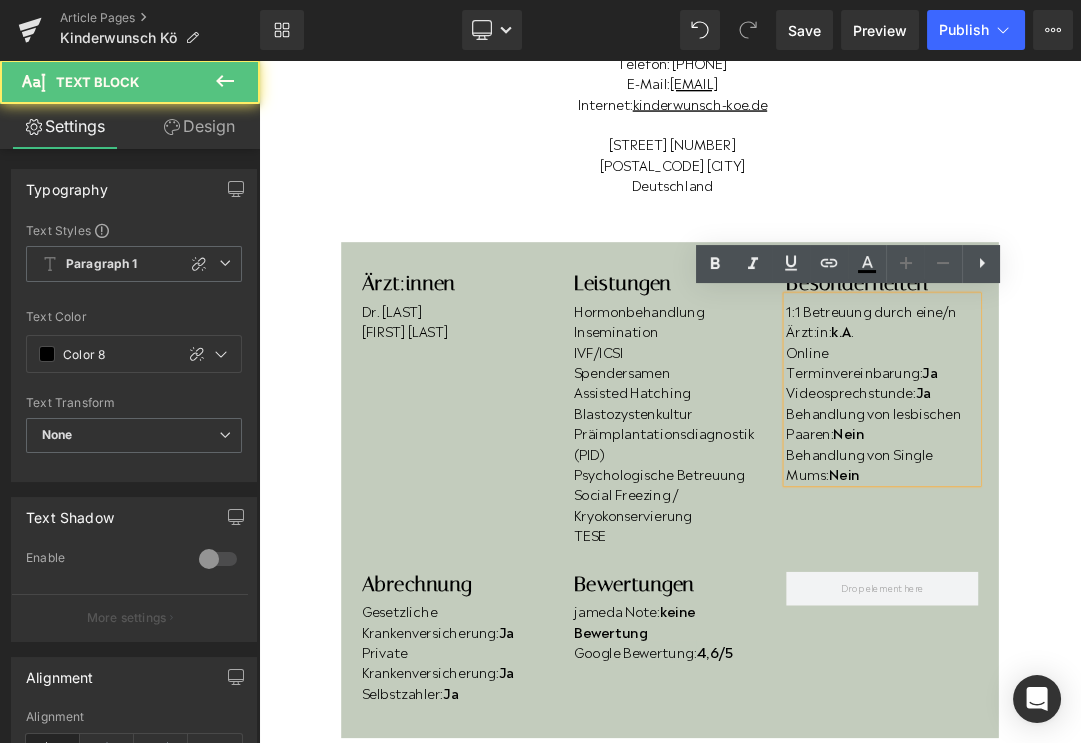 click on "Behandlung von lesbischen Paaren:  Nein" at bounding box center [1176, 593] 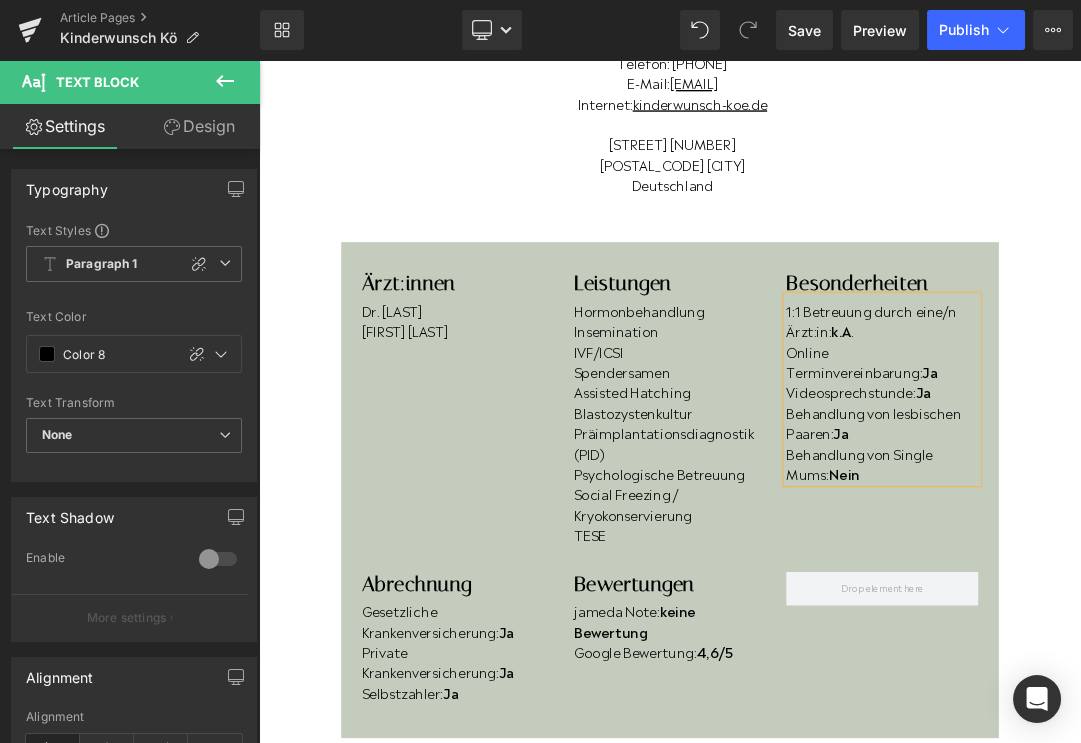 click on "Behandlung von Single Mums:  Nein" at bounding box center (1176, 653) 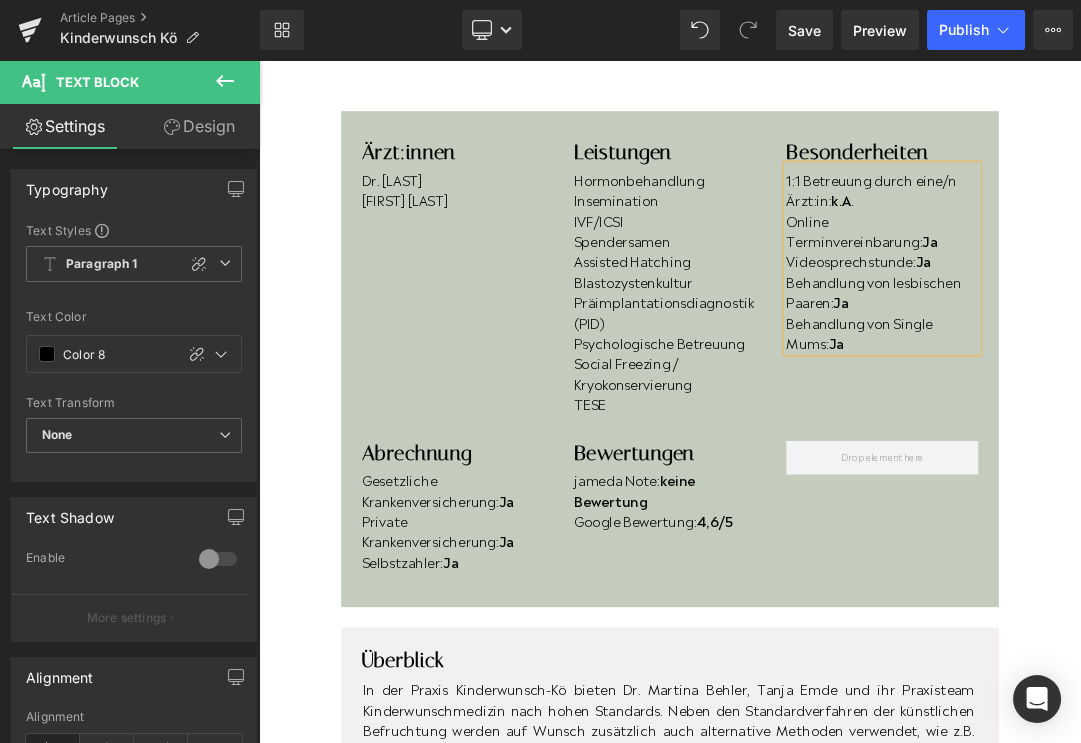 scroll, scrollTop: 576, scrollLeft: 0, axis: vertical 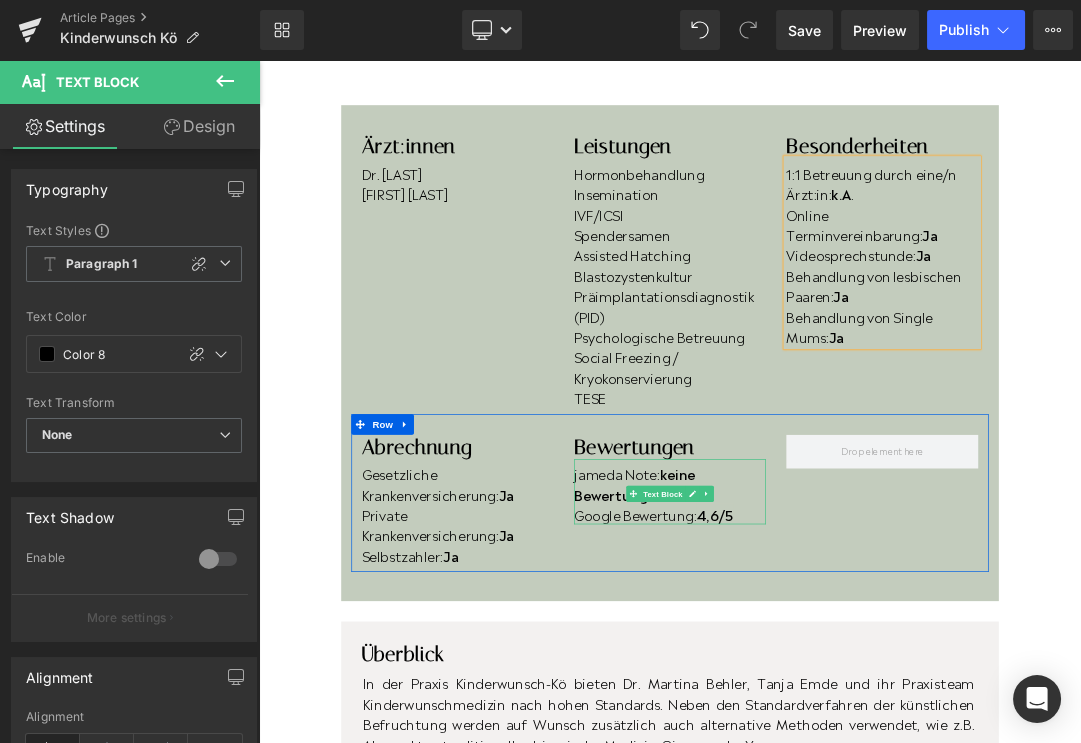 click on "4,6/5" at bounding box center [930, 728] 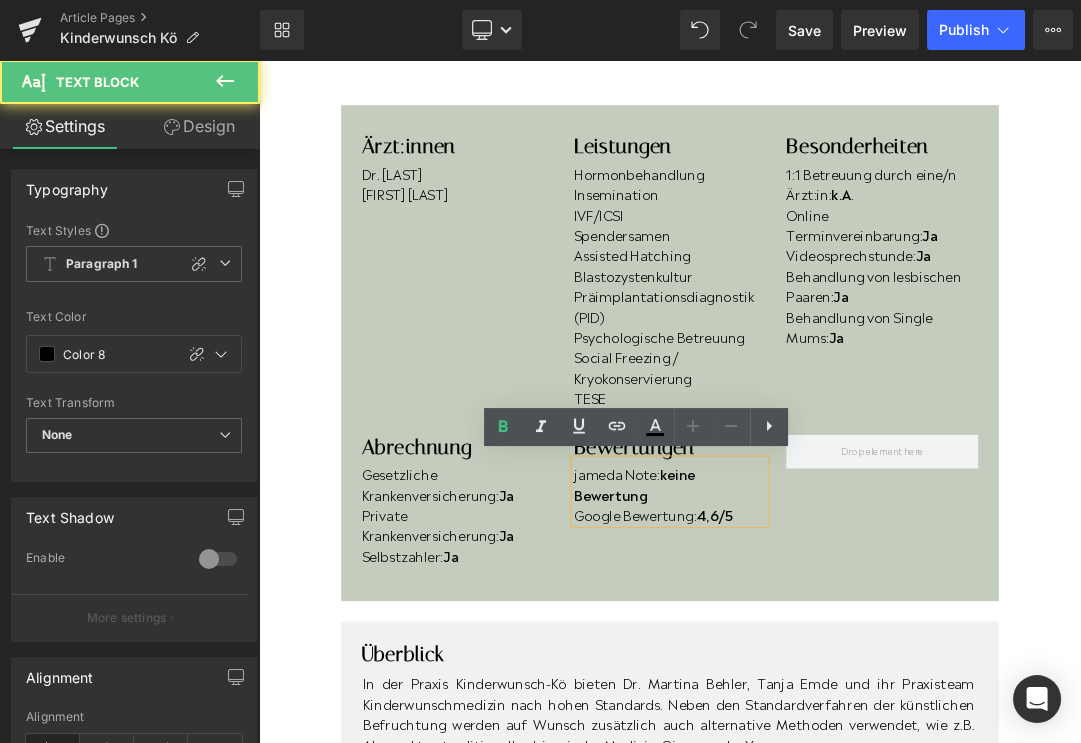 click on "4,6/5" at bounding box center (930, 728) 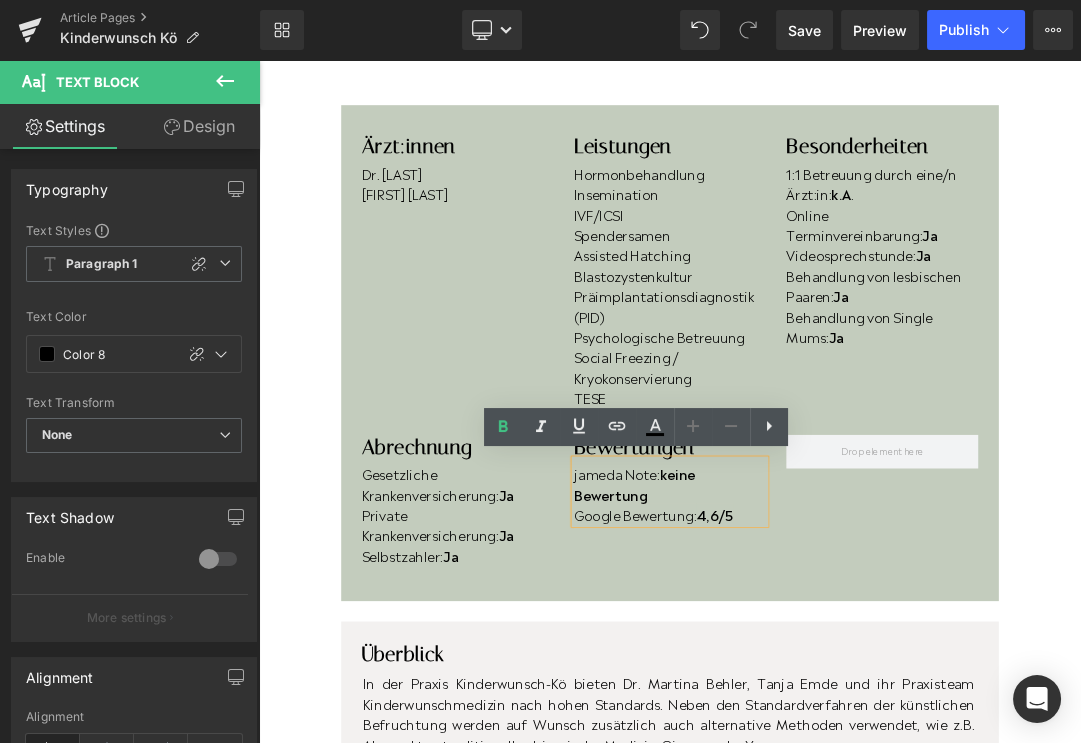 type 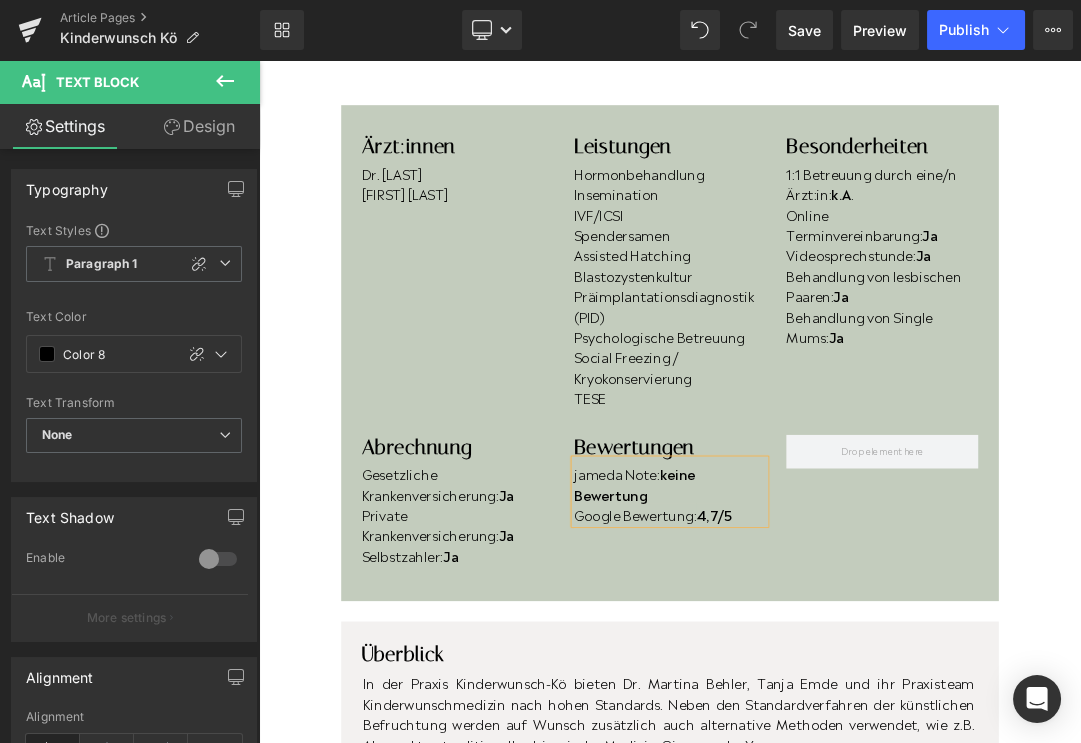 click on "jameda Note:  keine Bewertung" at bounding box center [864, 683] 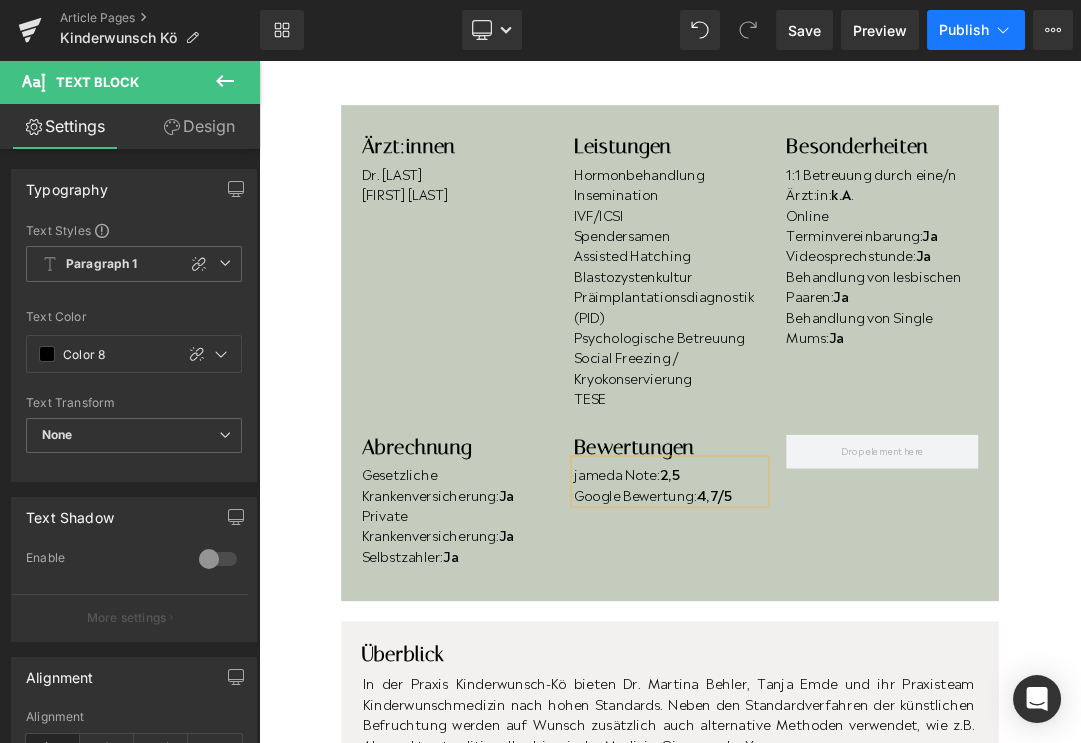 click on "Publish" at bounding box center (976, 30) 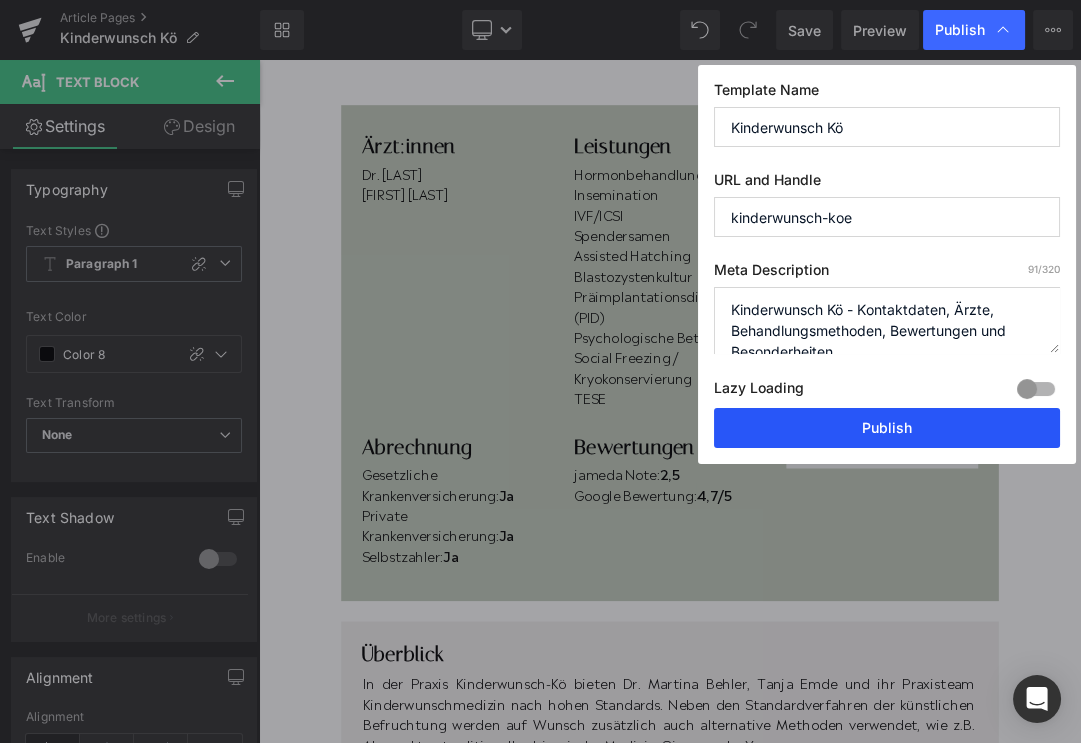 click on "Publish" at bounding box center (887, 428) 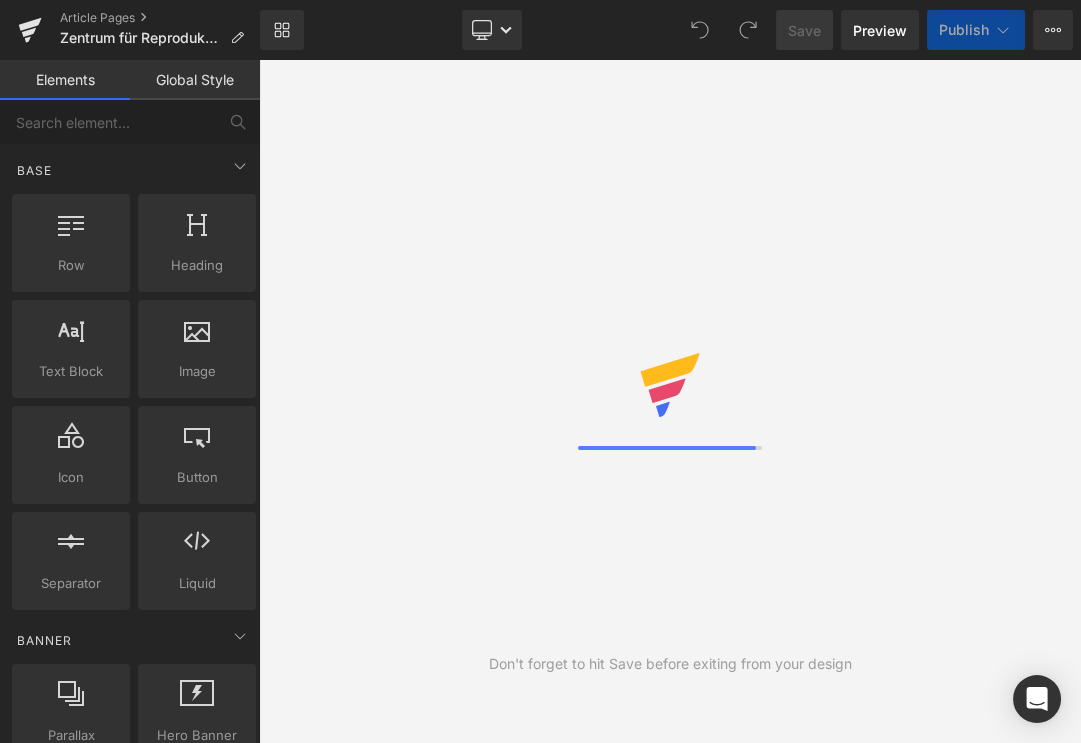 scroll, scrollTop: 0, scrollLeft: 0, axis: both 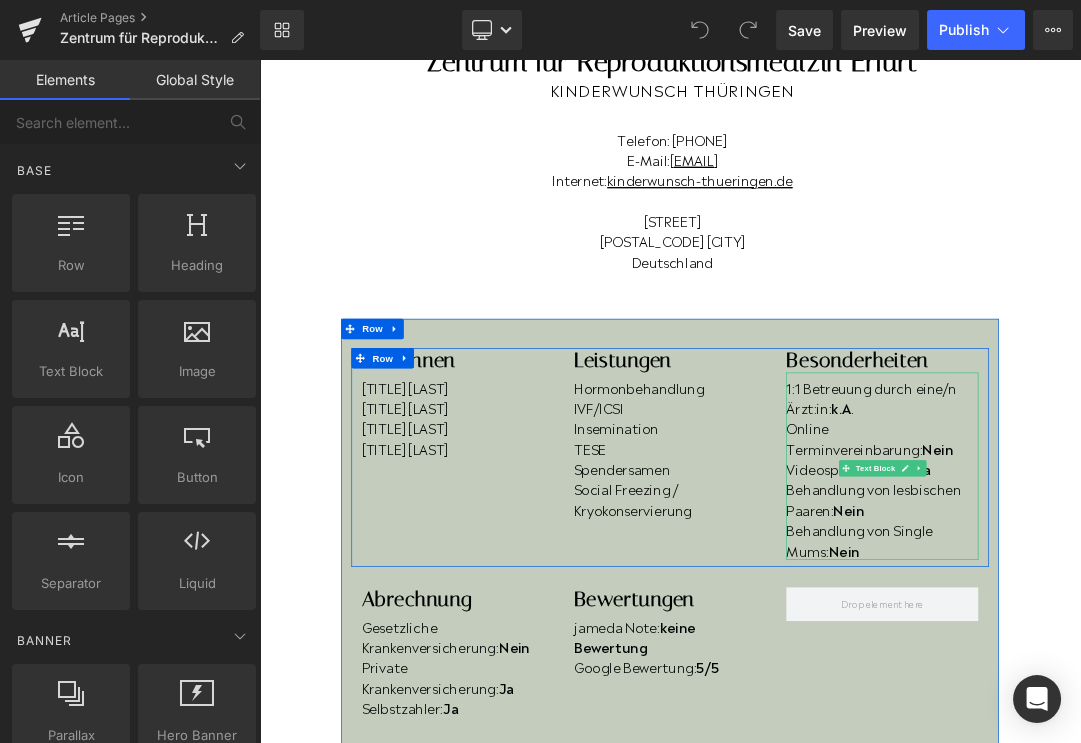 click on "Online Terminvereinbarung:  Nein" at bounding box center (1176, 616) 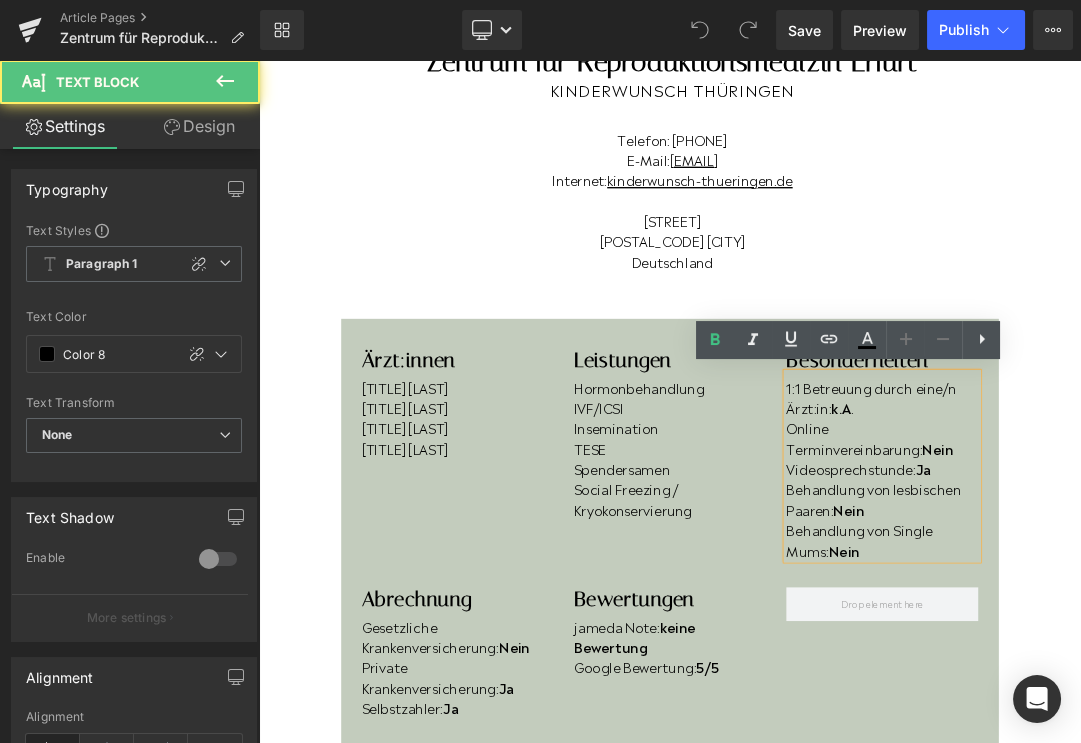 click on "Online Terminvereinbarung:  Nein" at bounding box center (1176, 616) 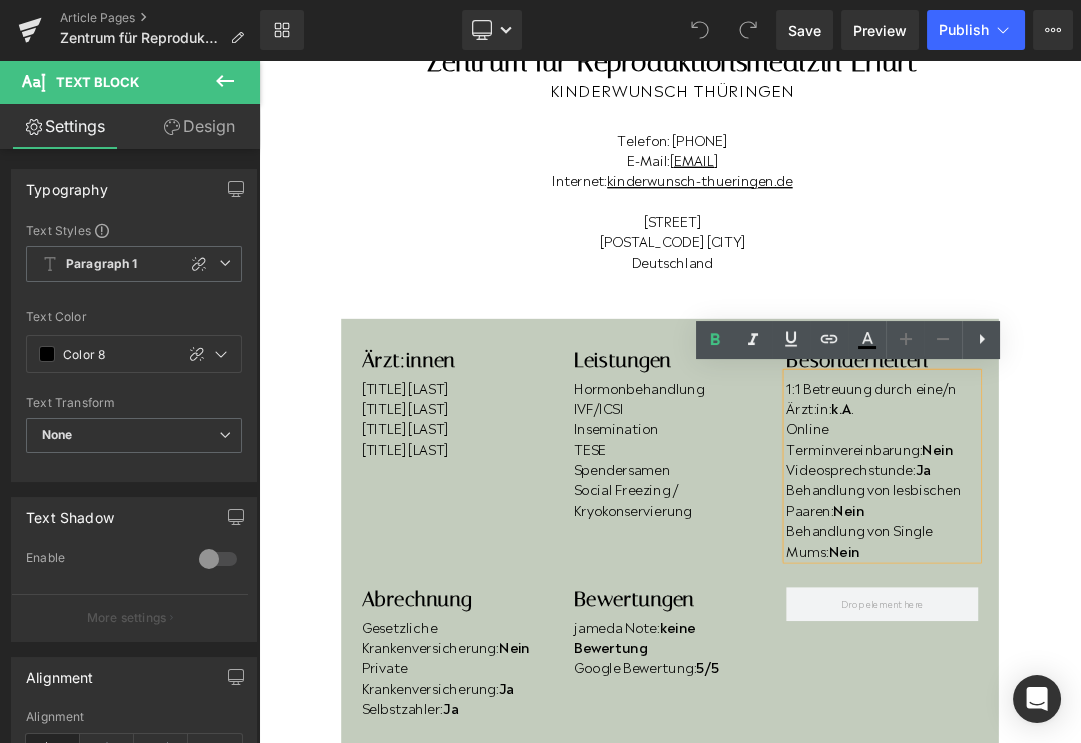 type 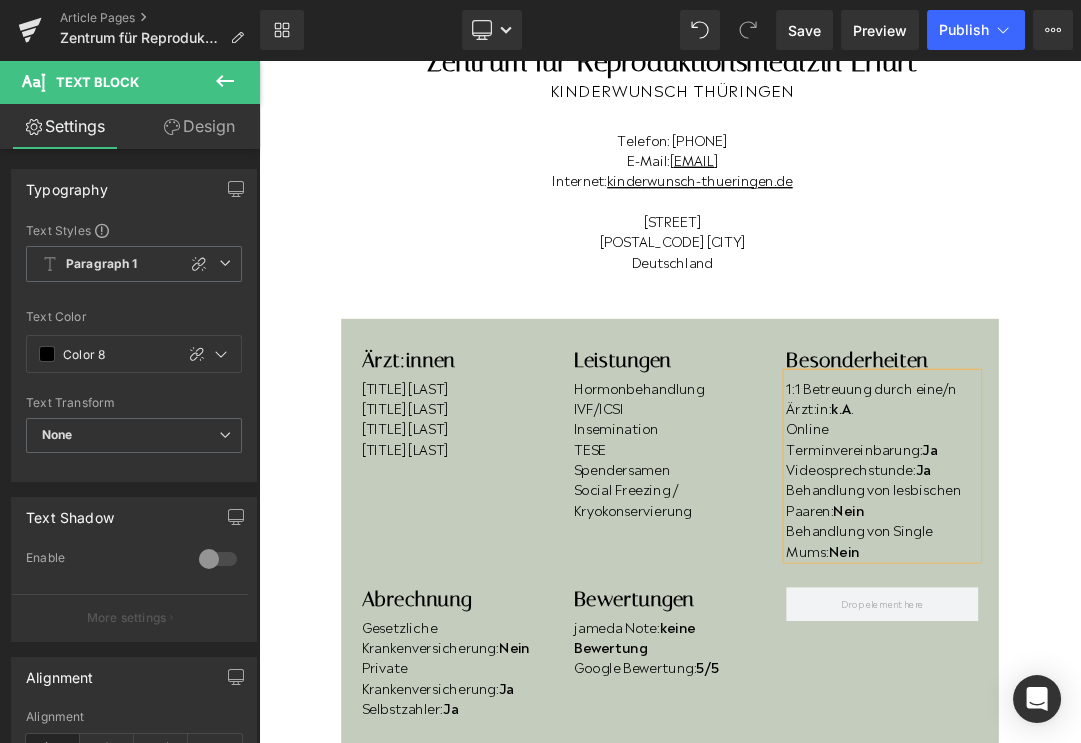 click on "Behandlung von lesbischen Paaren:  Nein" at bounding box center [1176, 706] 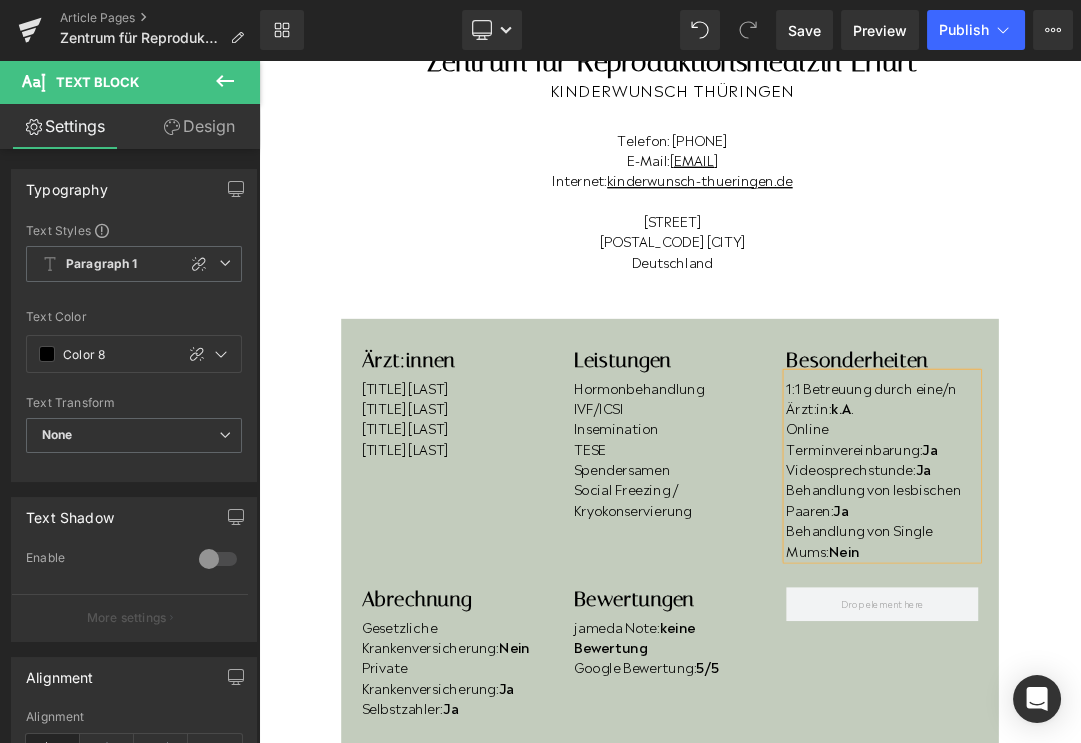 click on "Behandlung von Single Mums:  Nein" at bounding box center (1176, 766) 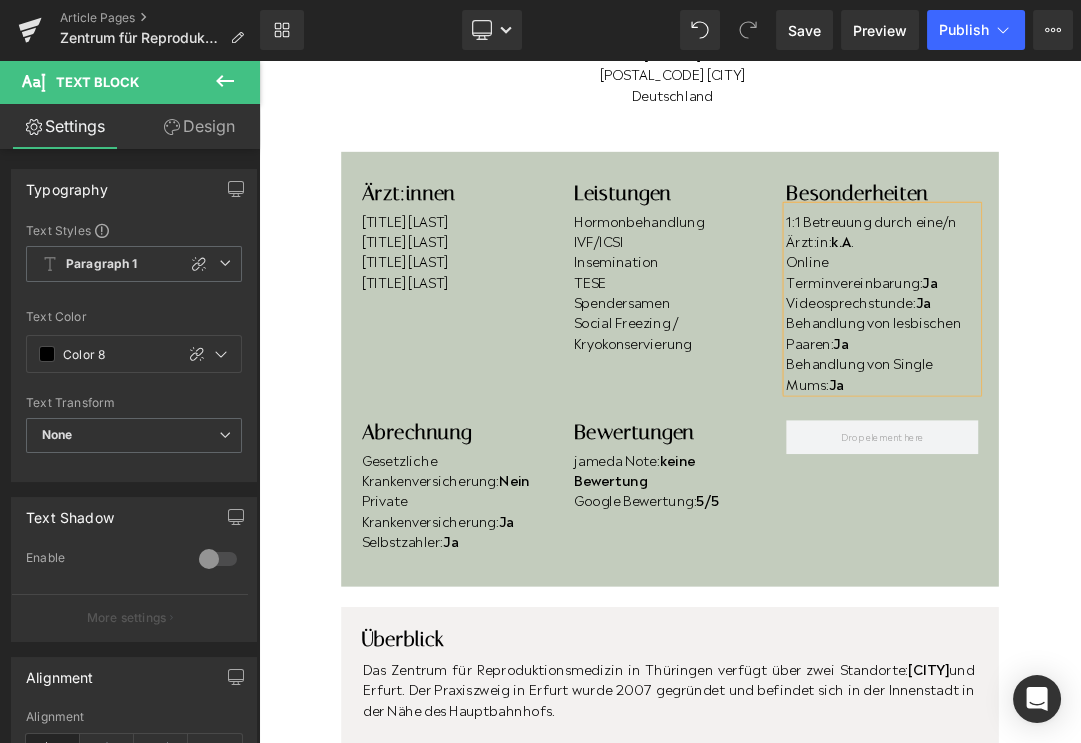 scroll, scrollTop: 493, scrollLeft: 0, axis: vertical 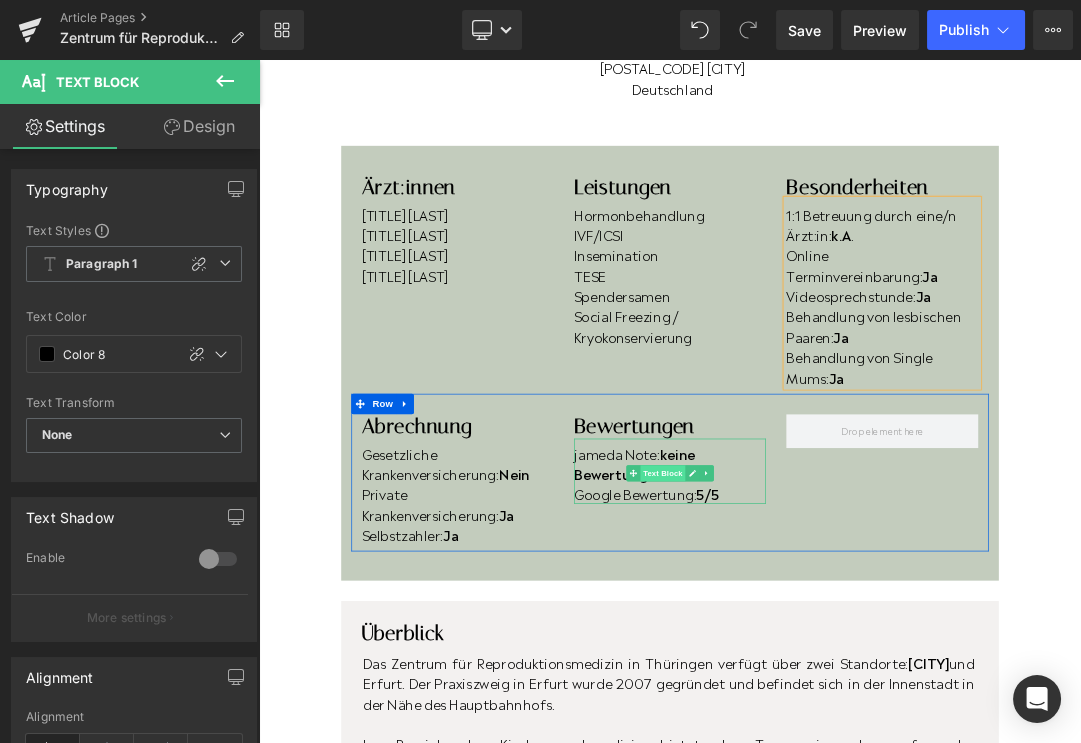 click on "Text Block" at bounding box center (853, 668) 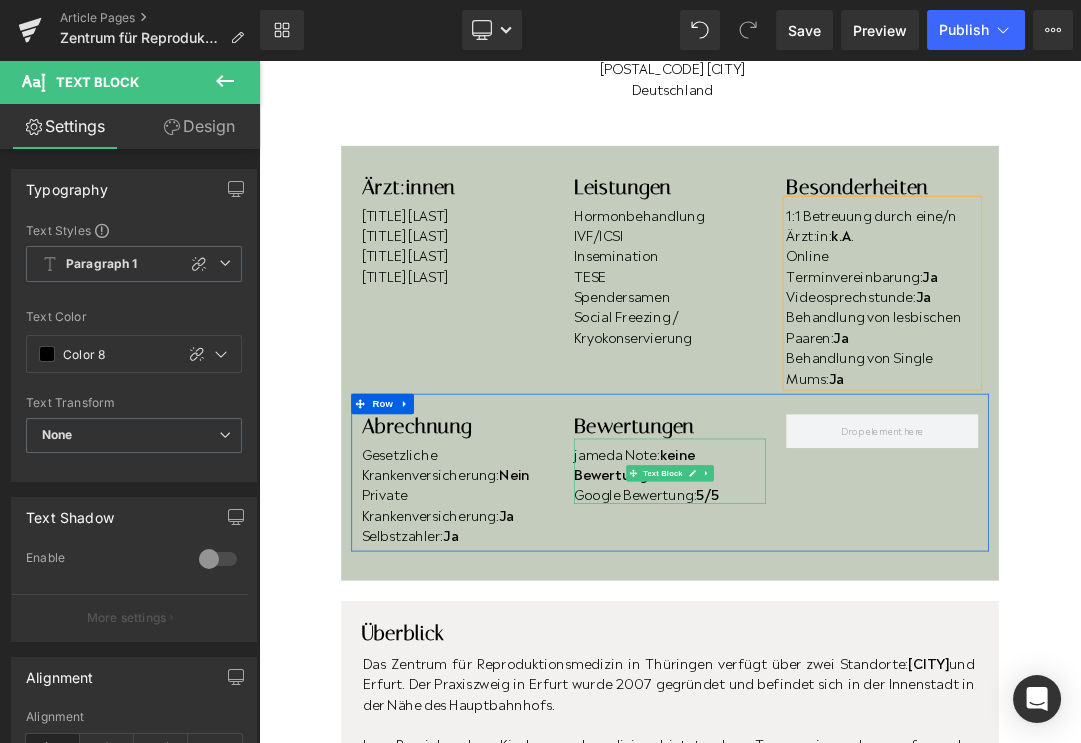 click on "jameda Note:  keine Bewertung" at bounding box center [864, 653] 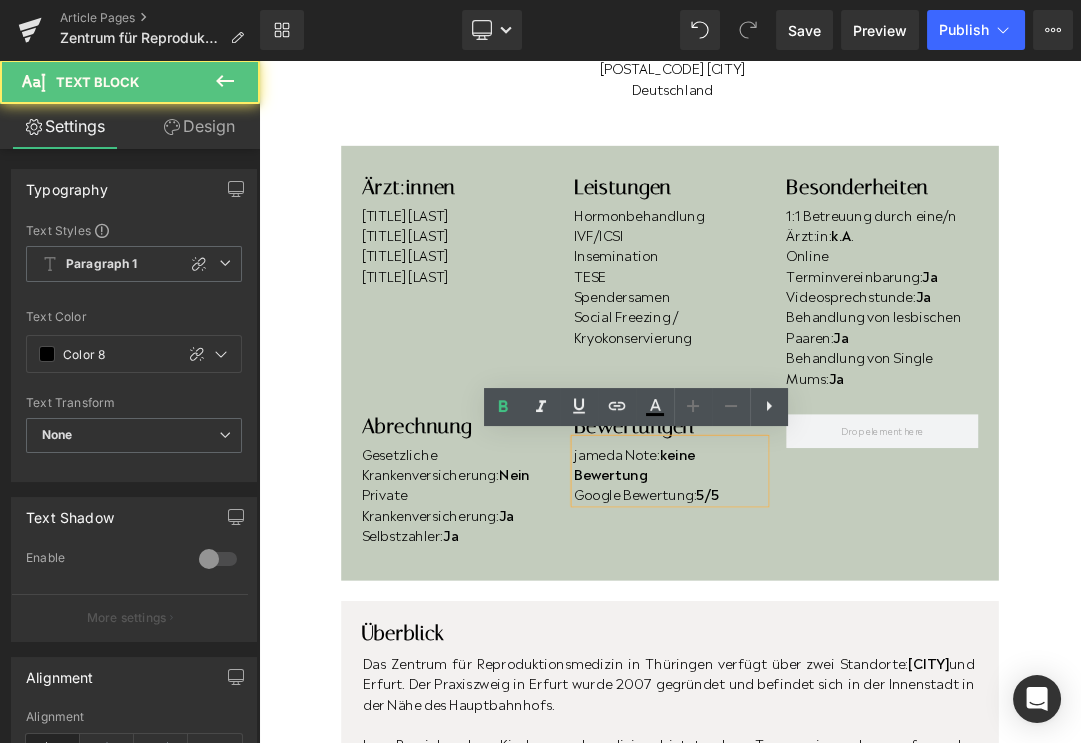 click on "jameda Note:  keine Bewertung" at bounding box center [864, 653] 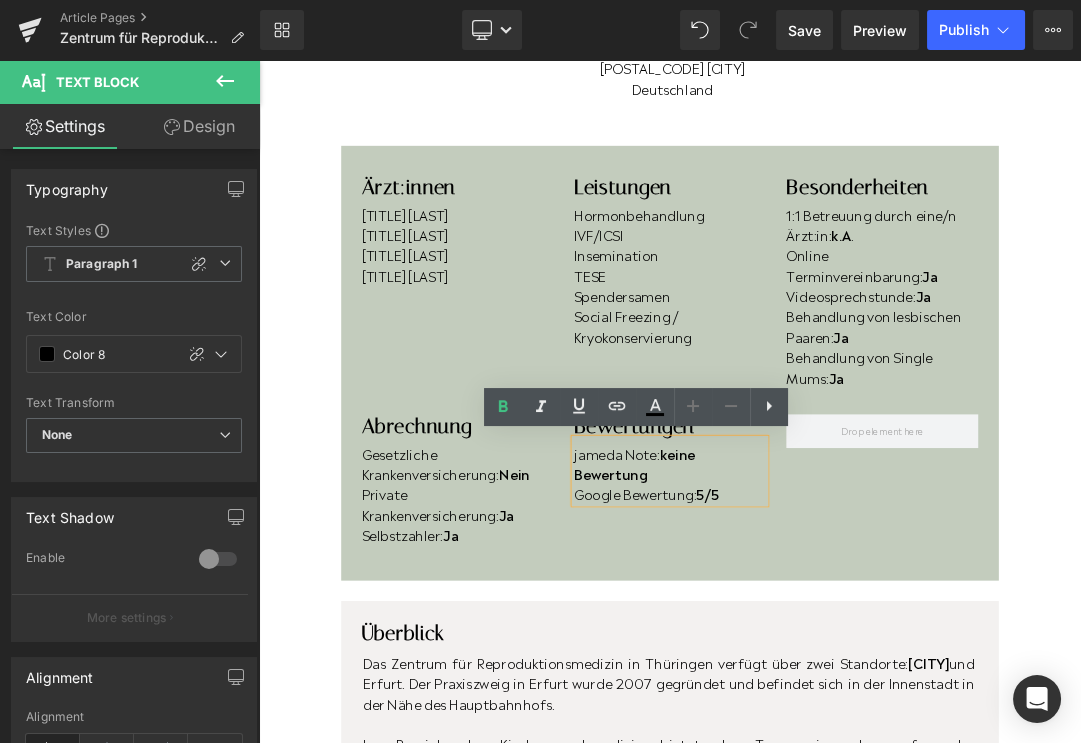 type 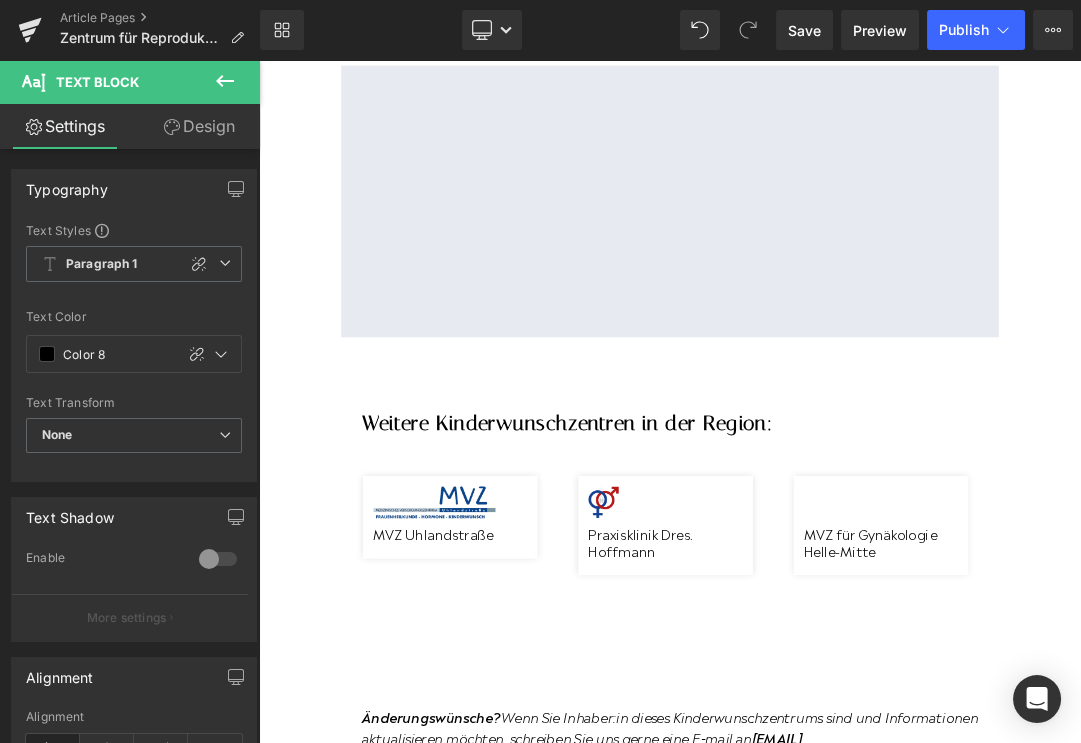 scroll, scrollTop: 1982, scrollLeft: 0, axis: vertical 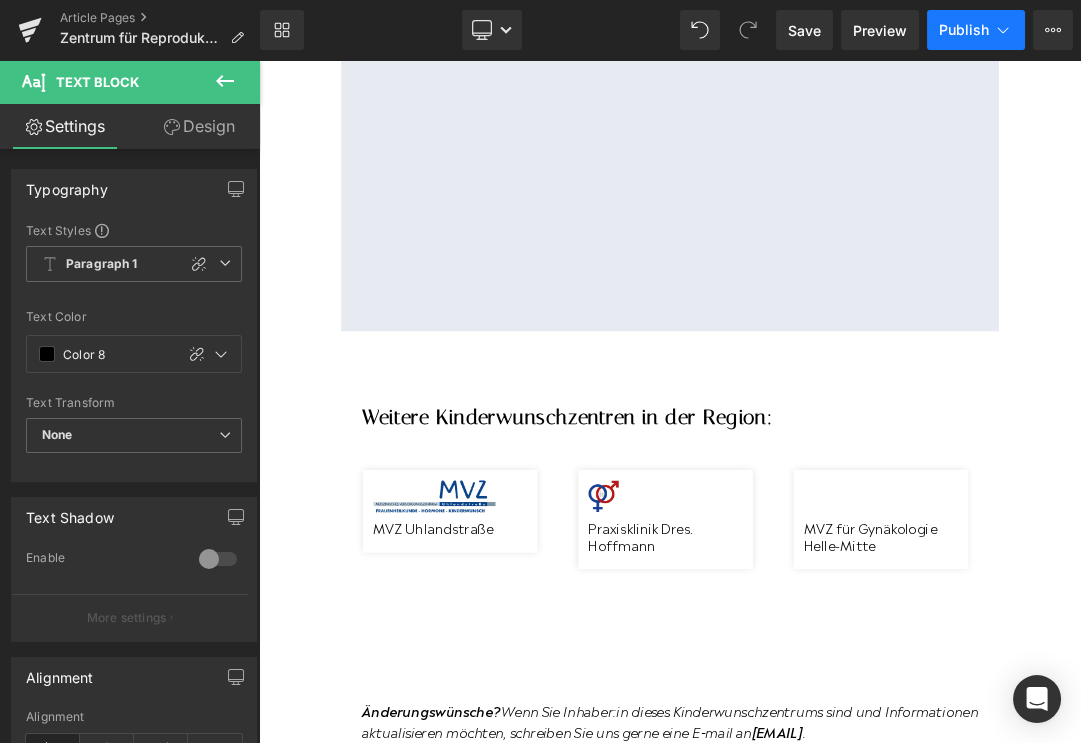 click on "Publish" at bounding box center [964, 30] 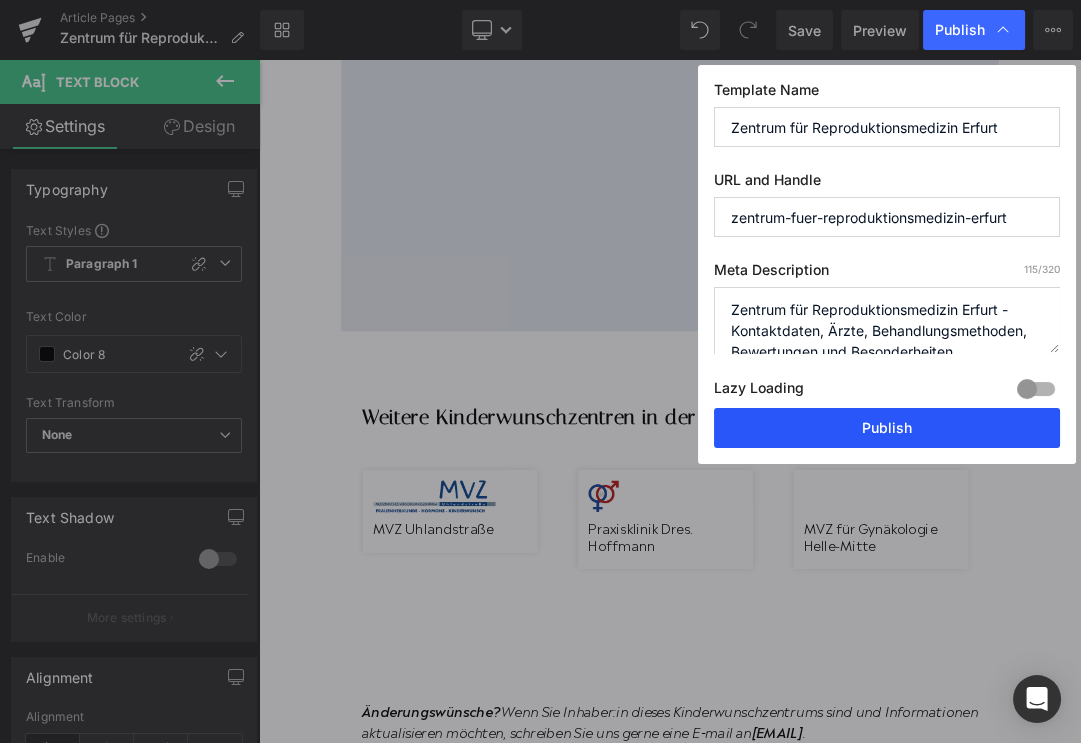 click on "Publish" at bounding box center (887, 428) 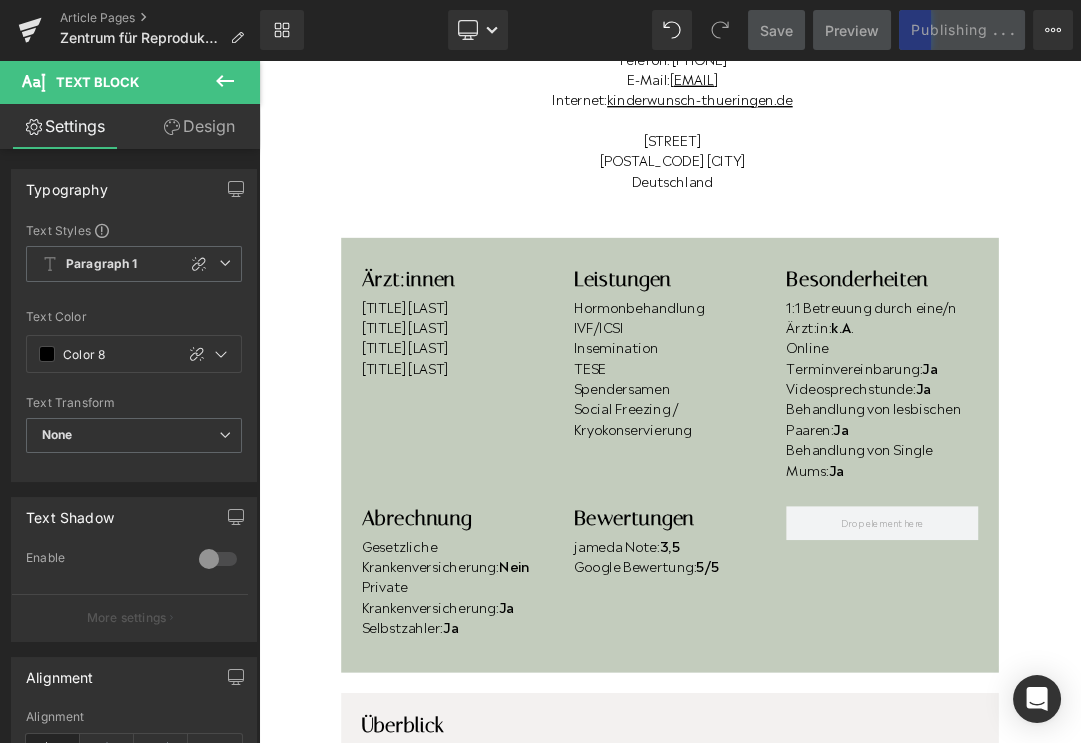 scroll, scrollTop: 359, scrollLeft: 0, axis: vertical 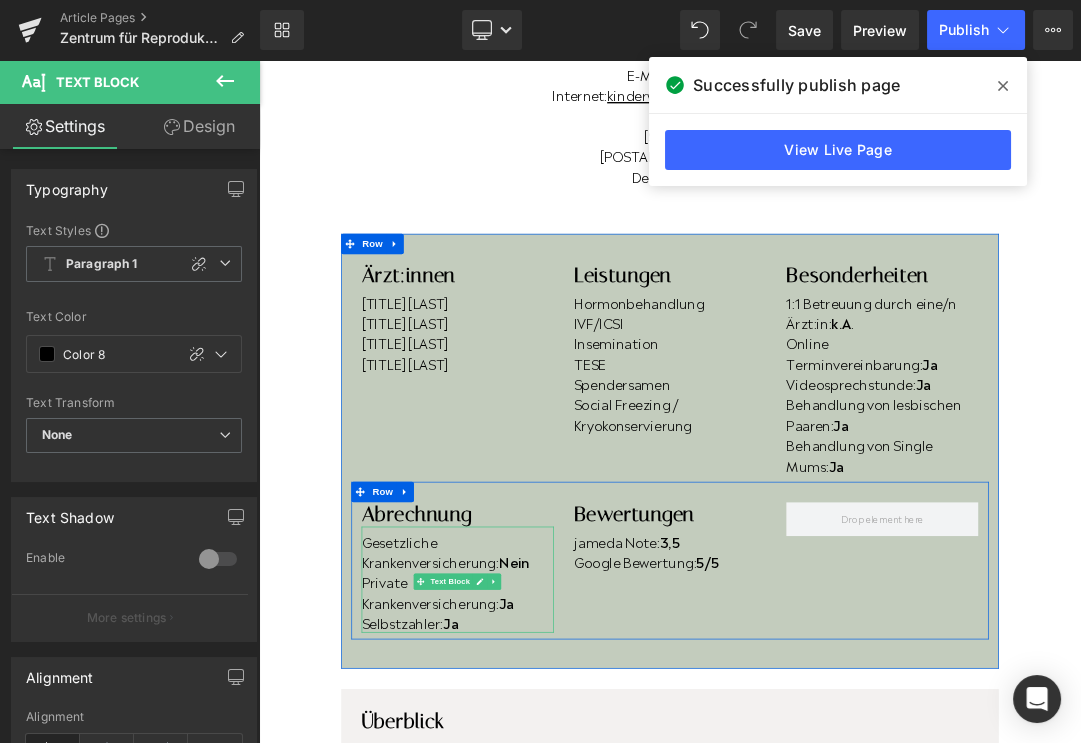 click on "Gesetzliche Krankenversicherung:  Nein" at bounding box center [551, 783] 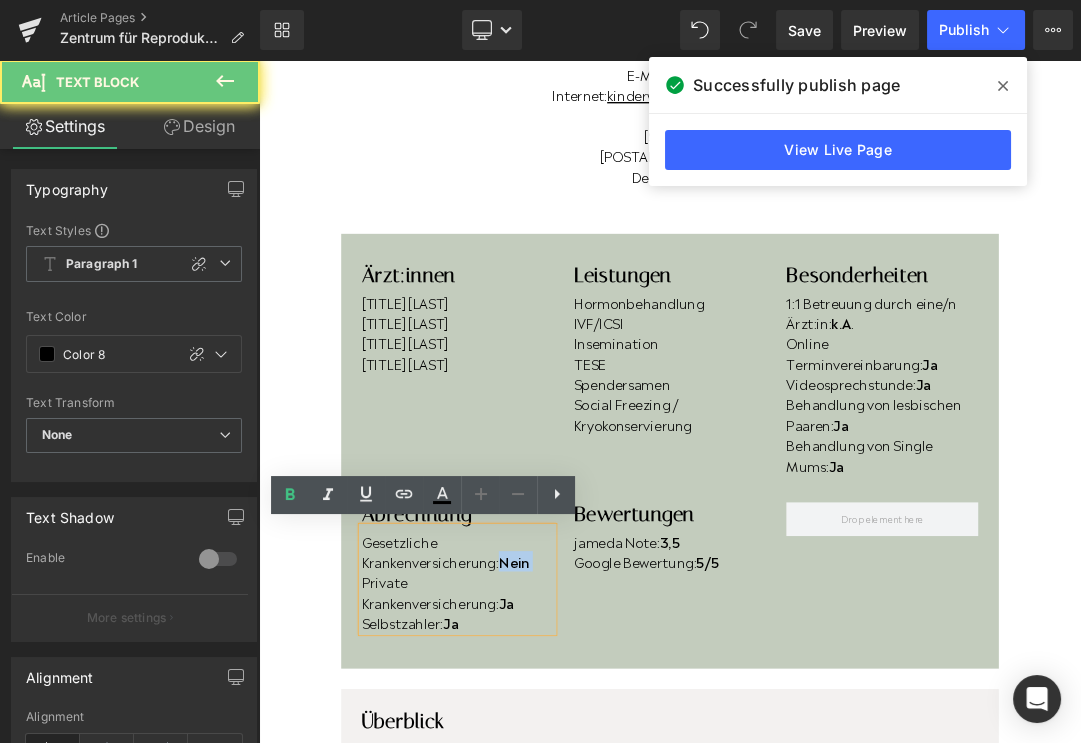 click on "Gesetzliche Krankenversicherung:  Nein" at bounding box center (551, 783) 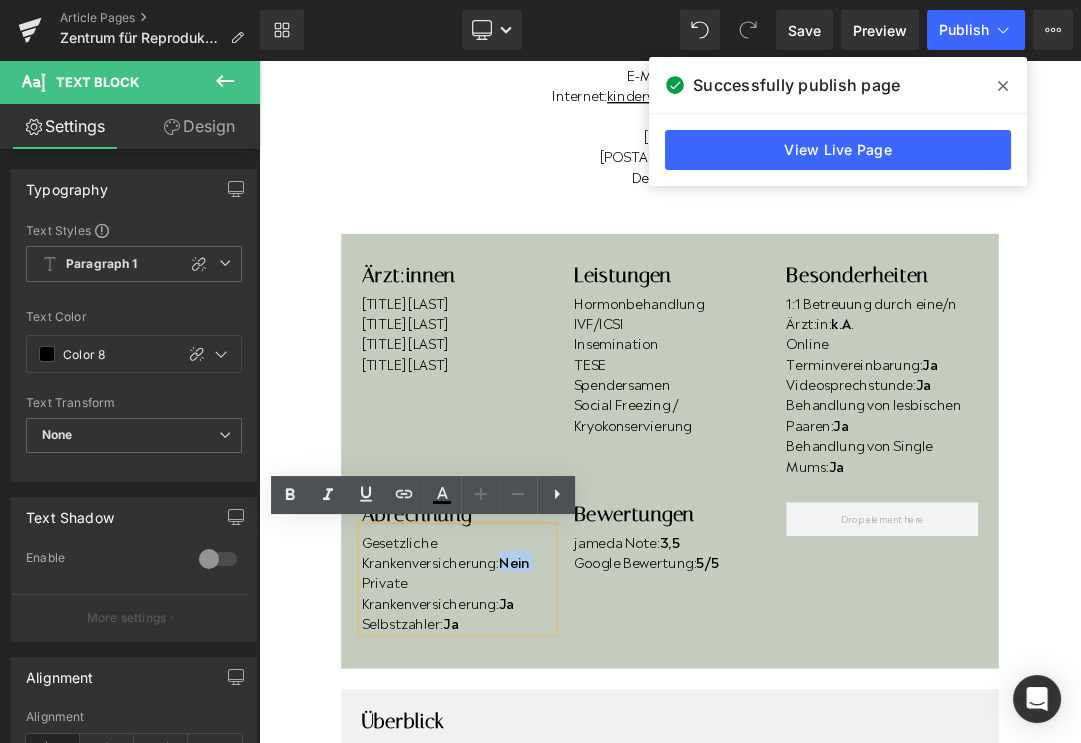 click on "Gesetzliche Krankenversicherung:  Nein" at bounding box center [551, 783] 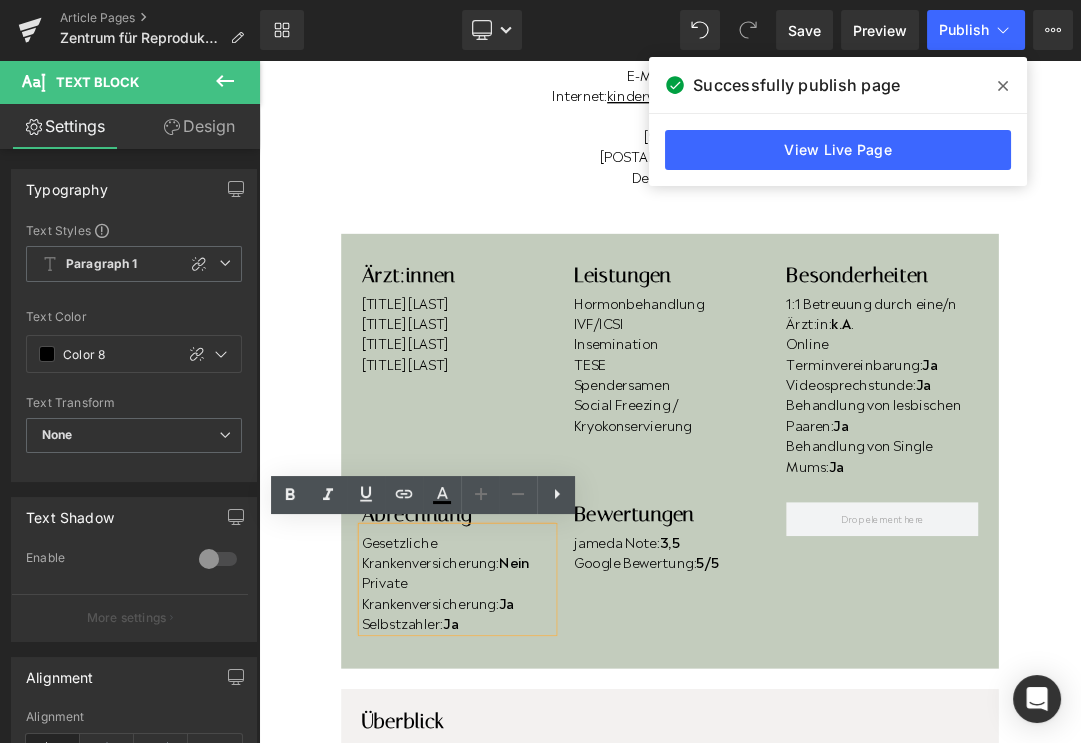 type 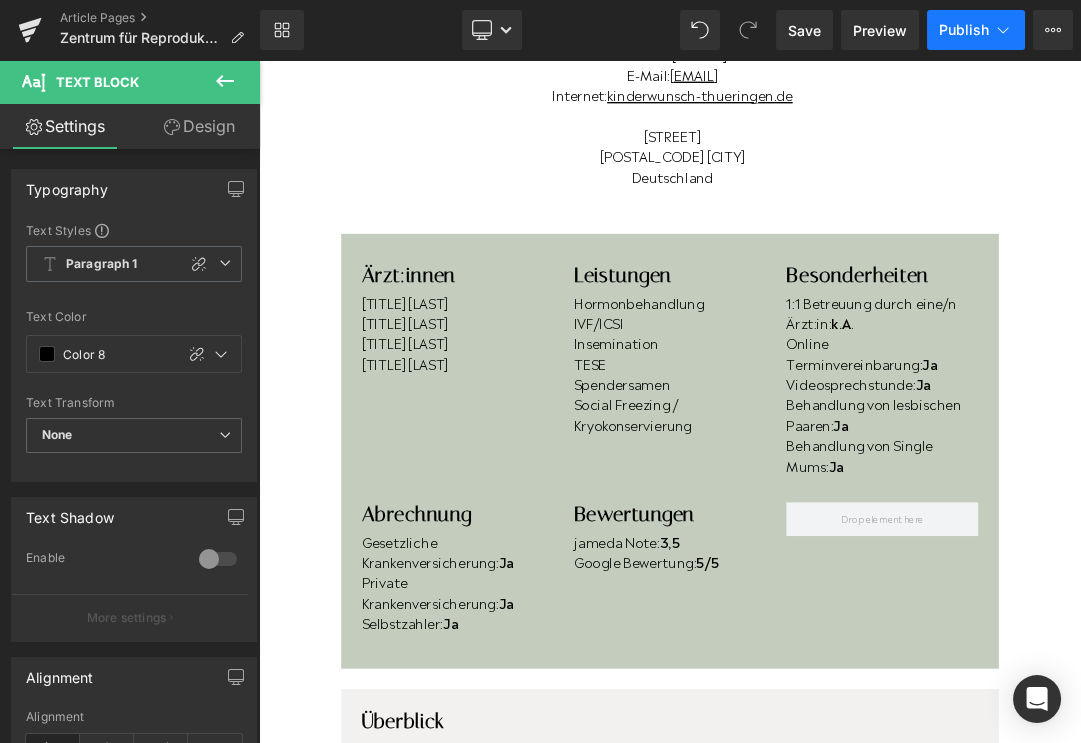 click on "Publish" at bounding box center (964, 30) 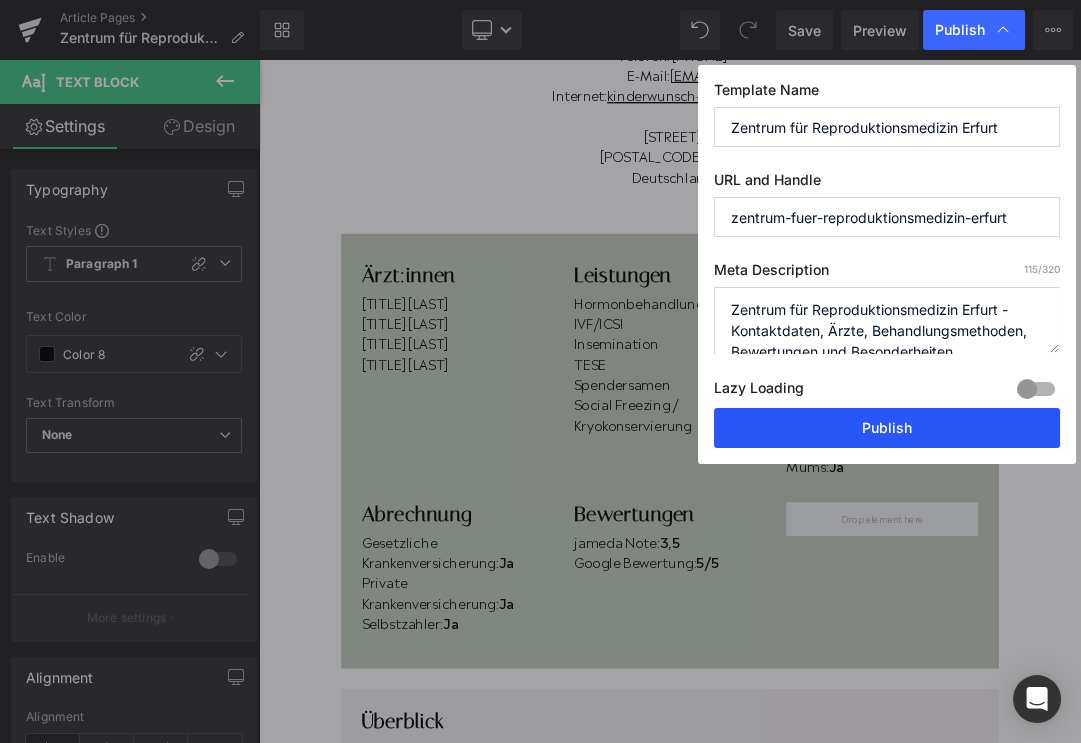 click on "Publish" at bounding box center [887, 428] 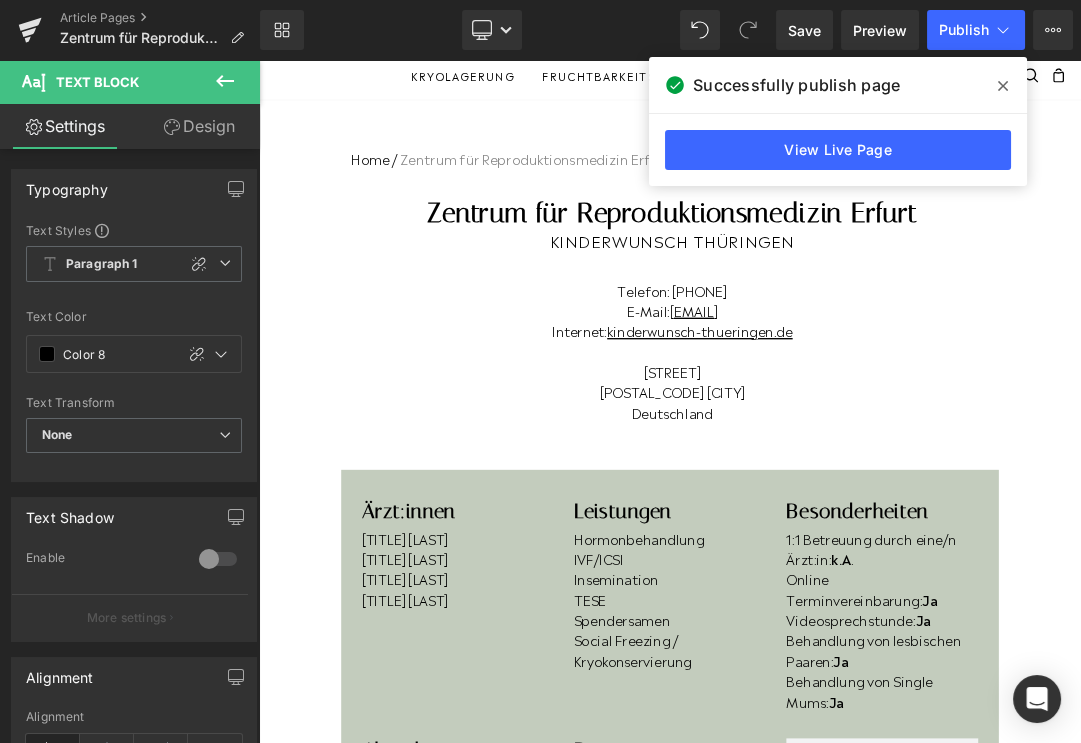 scroll, scrollTop: 0, scrollLeft: 0, axis: both 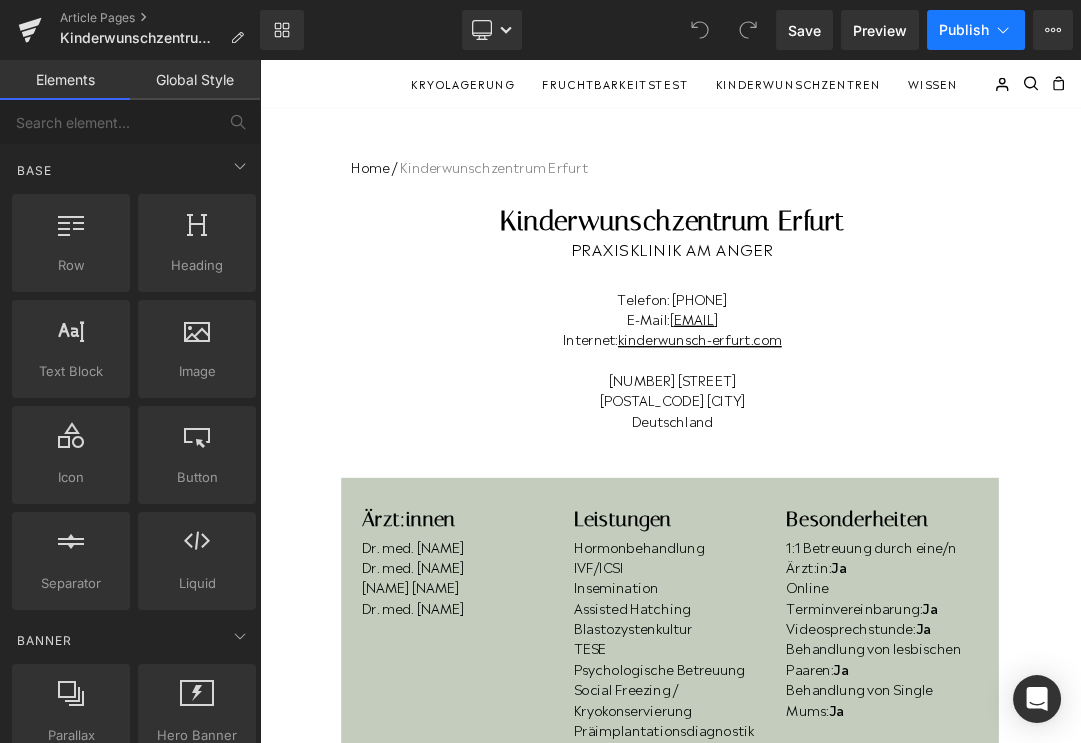 click on "Publish" at bounding box center [964, 30] 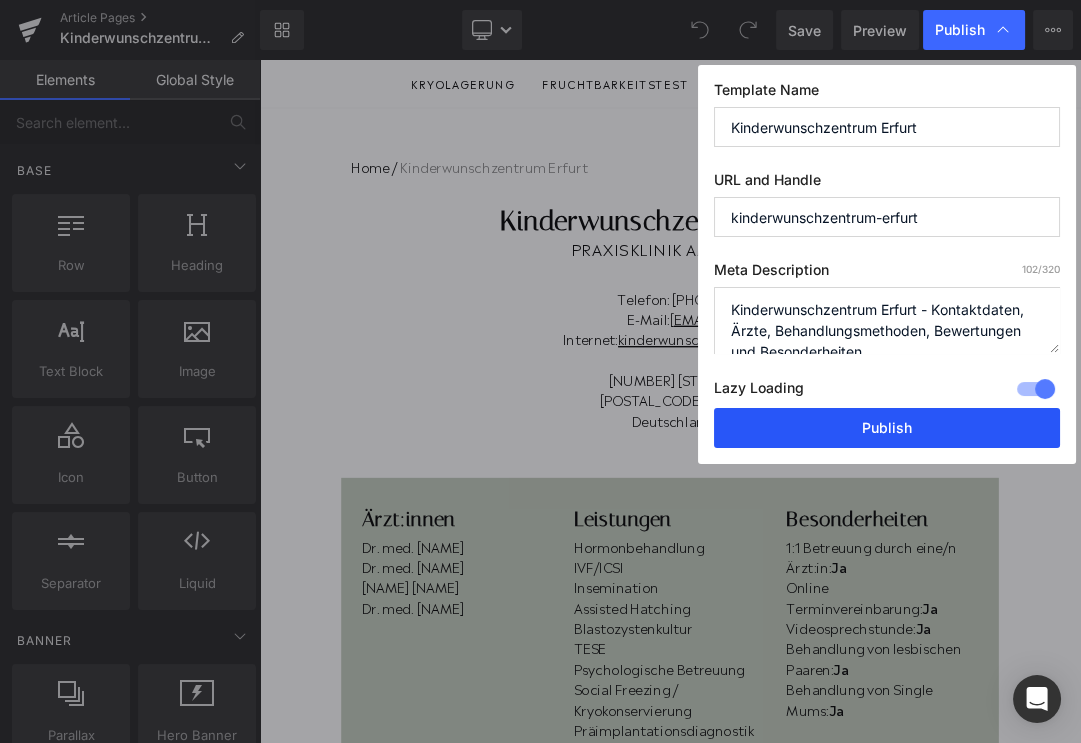 click on "Publish" at bounding box center (887, 428) 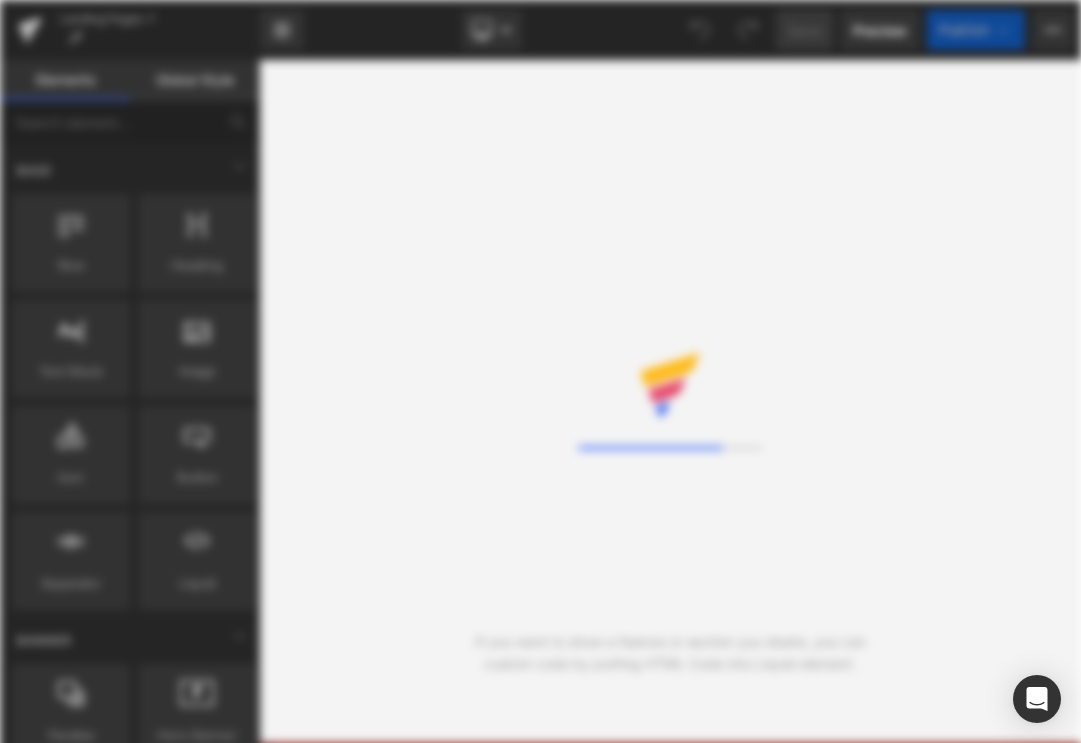 scroll, scrollTop: 0, scrollLeft: 0, axis: both 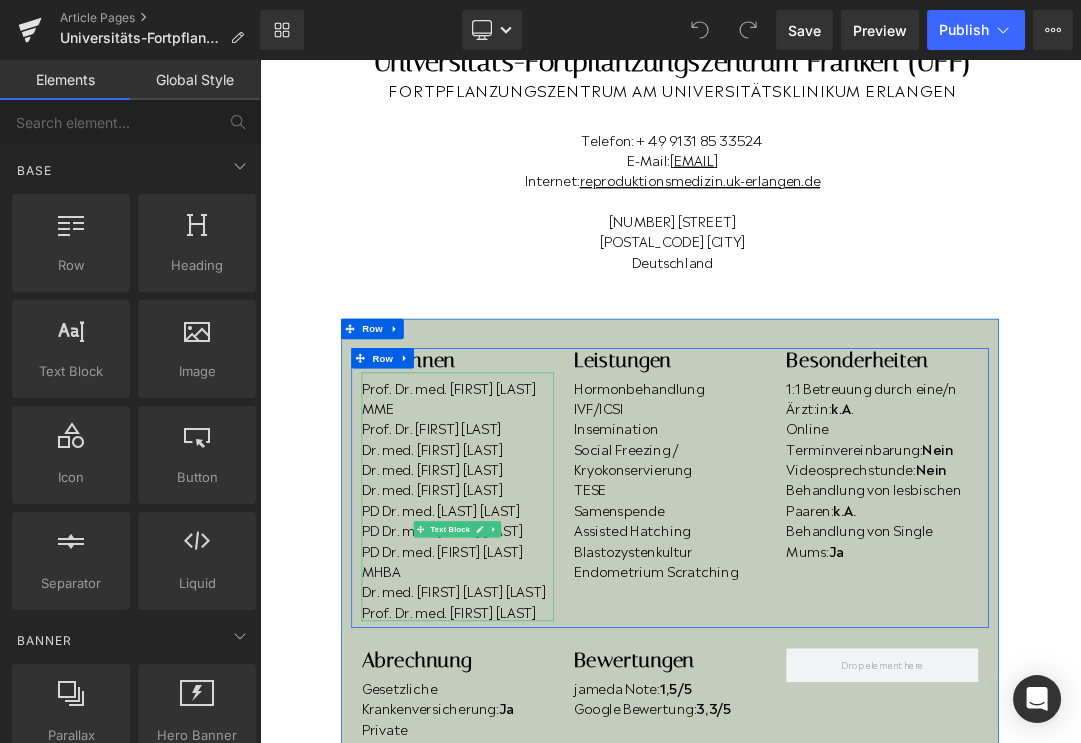 click on "PD Dr. med. Katharina Heusinger" at bounding box center (551, 721) 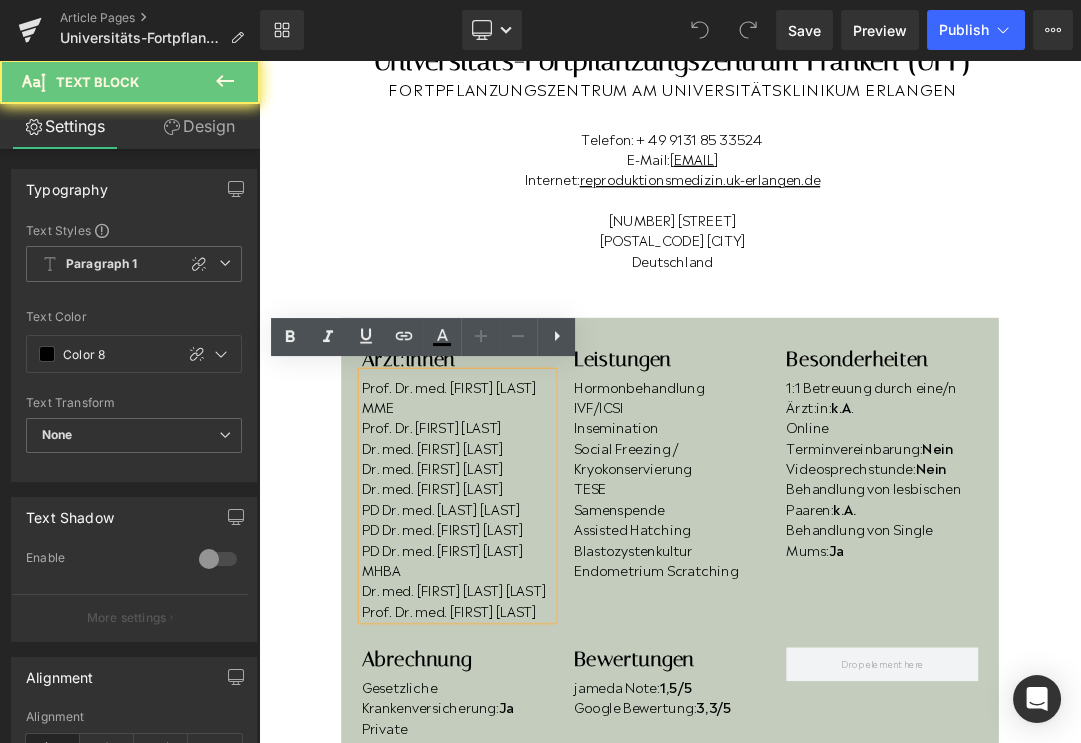 click on "PD Dr. med. Katharina Heusinger" at bounding box center (551, 720) 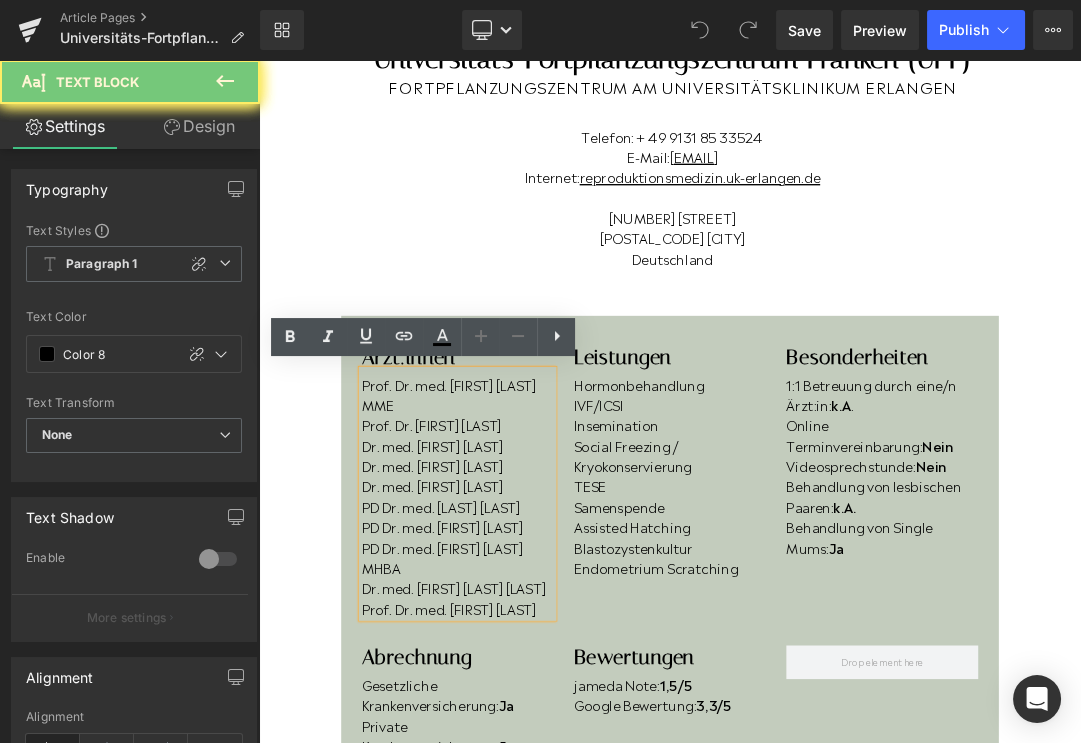 click on "PD Dr. med. Katharina Heusinger" at bounding box center [551, 716] 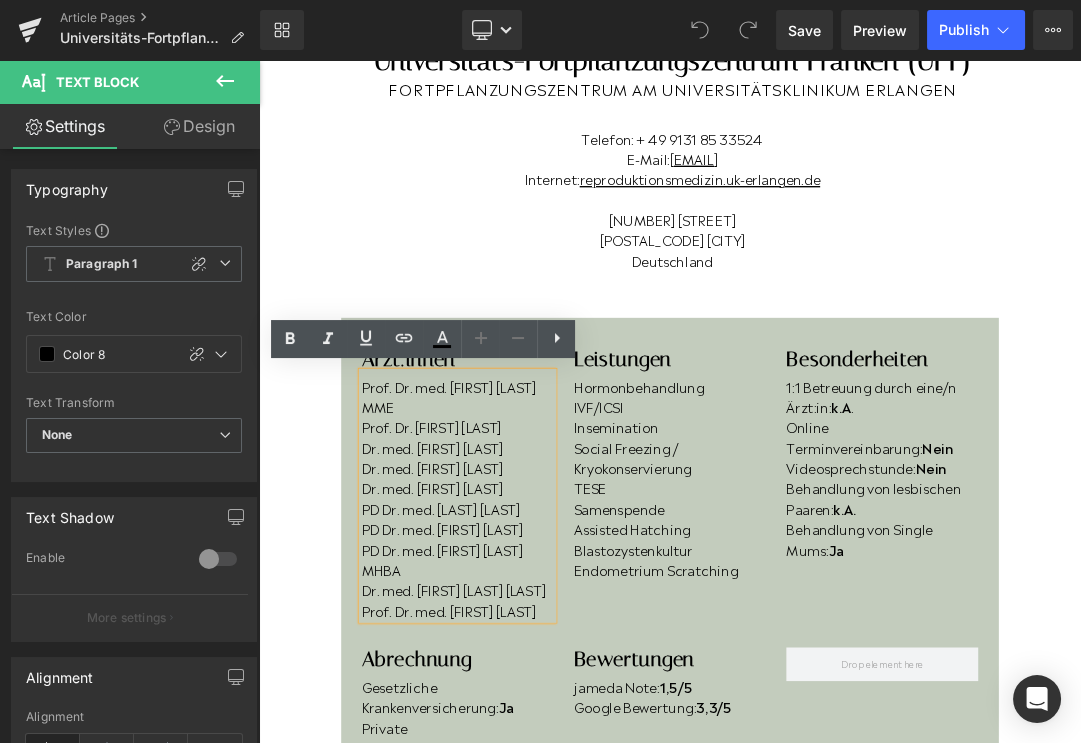 click on "PD Dr. med. Katharina Heusinger" at bounding box center (551, 720) 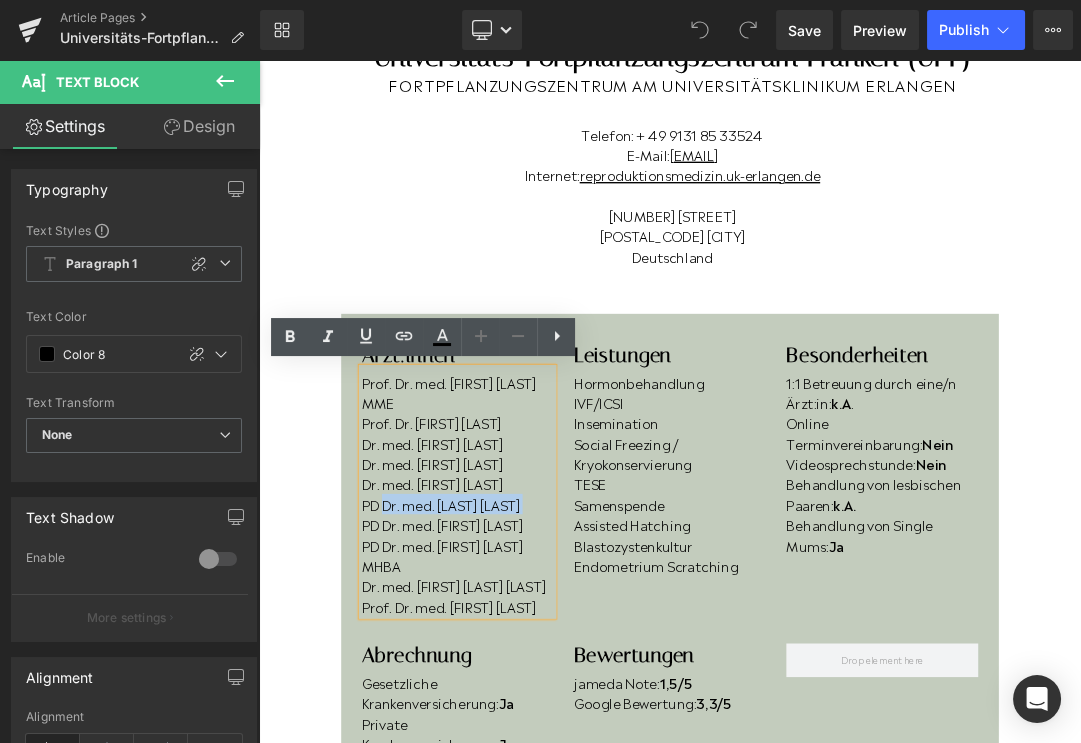 scroll, scrollTop: 241, scrollLeft: 0, axis: vertical 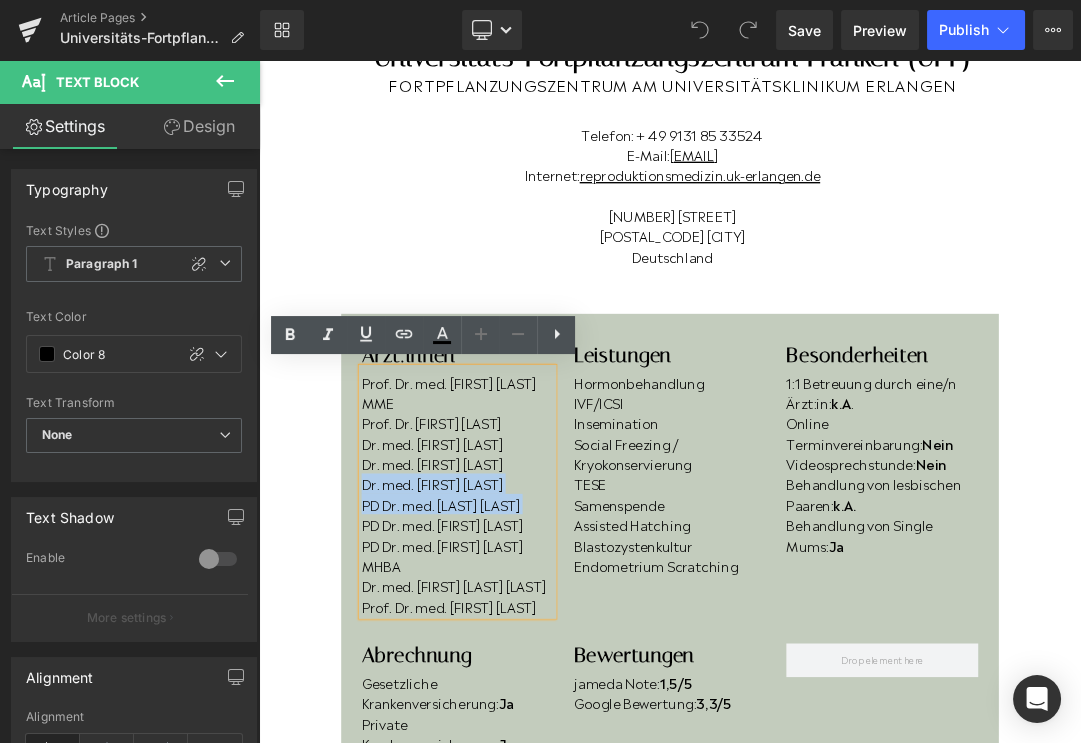 drag, startPoint x: 537, startPoint y: 786, endPoint x: 416, endPoint y: 723, distance: 136.41847 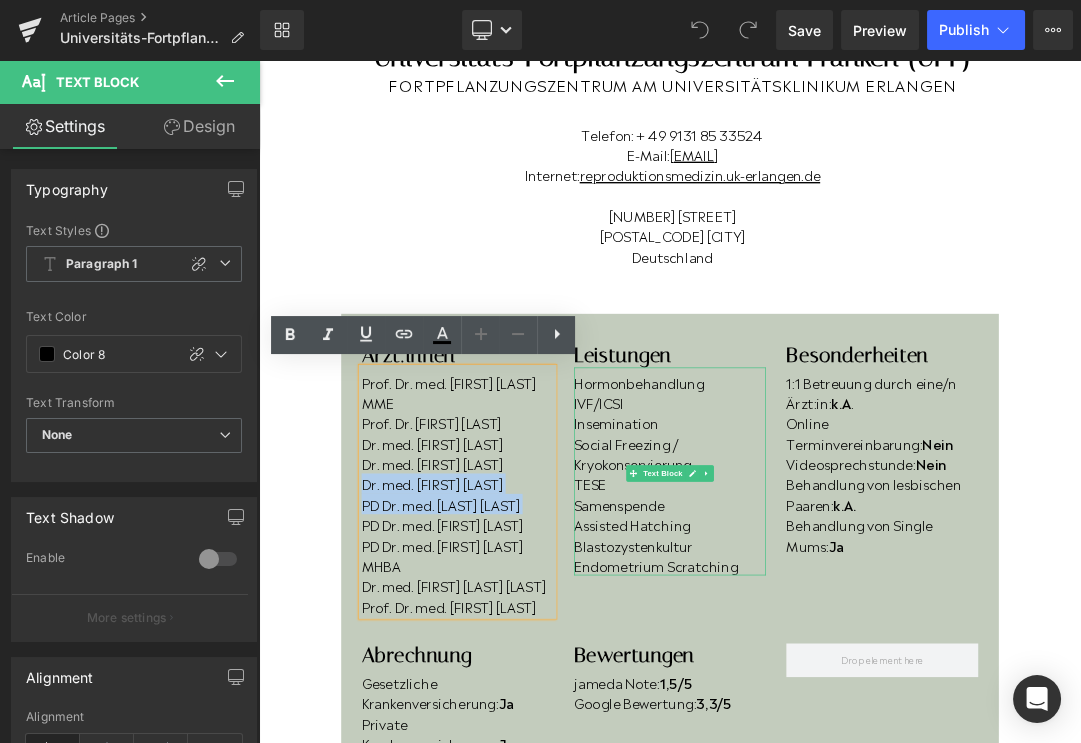 type 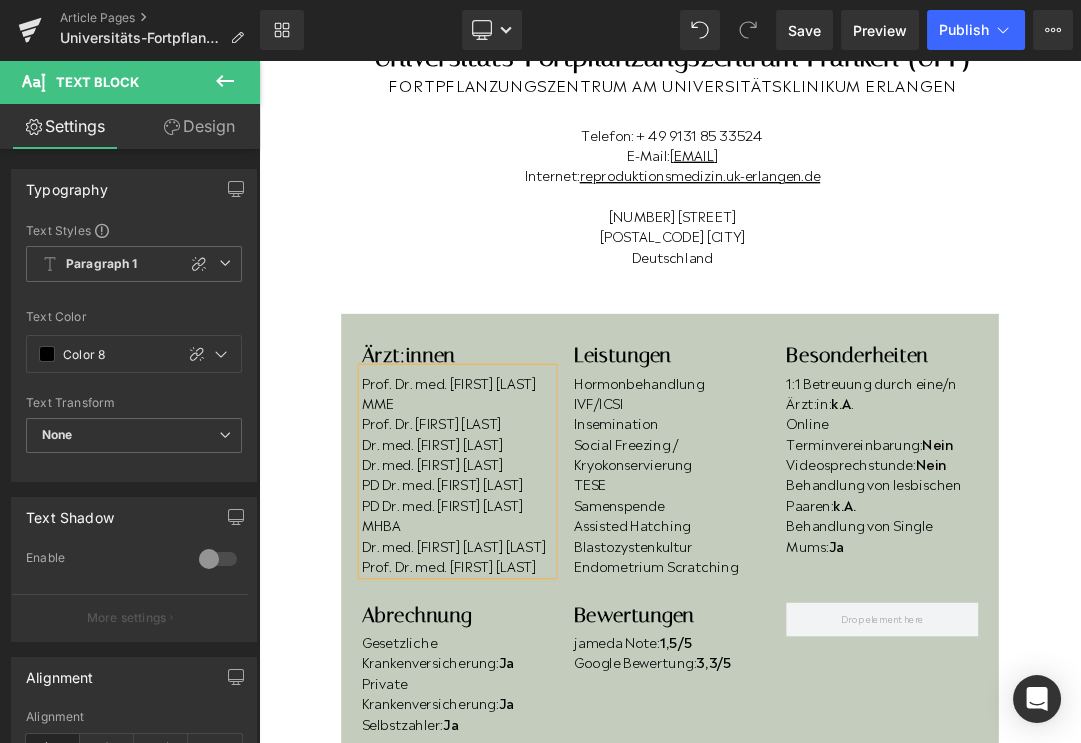 click on "Dr. med. Christine Fahlbusch" at bounding box center [551, 654] 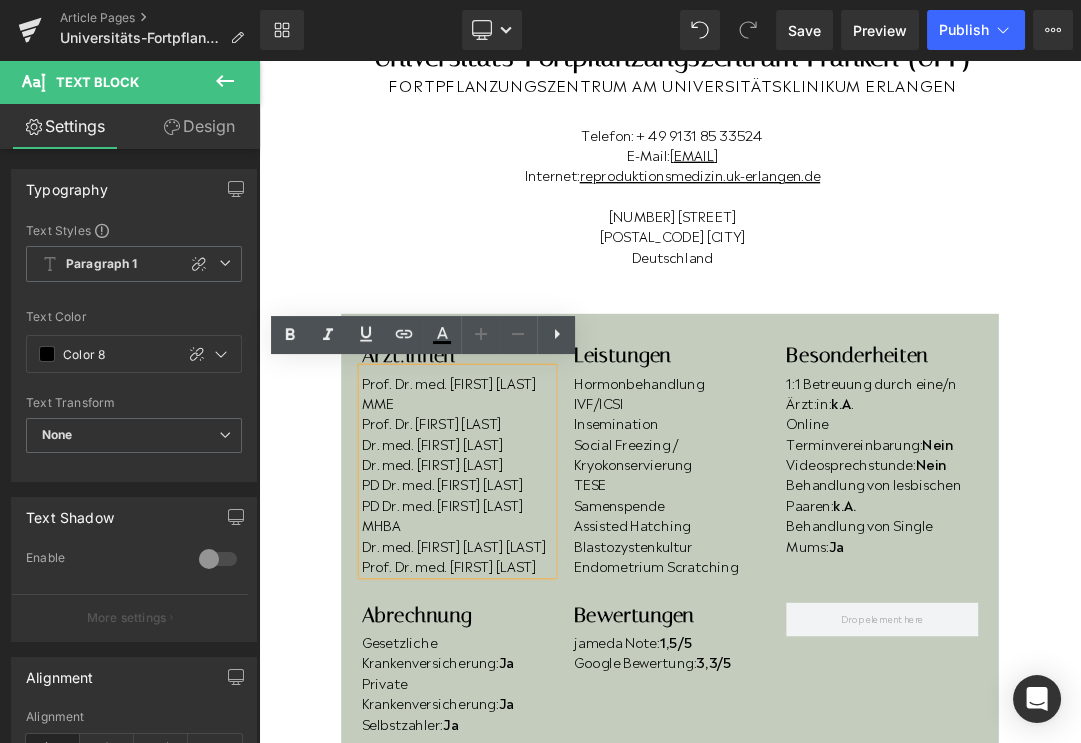 drag, startPoint x: 413, startPoint y: 683, endPoint x: 672, endPoint y: 692, distance: 259.1563 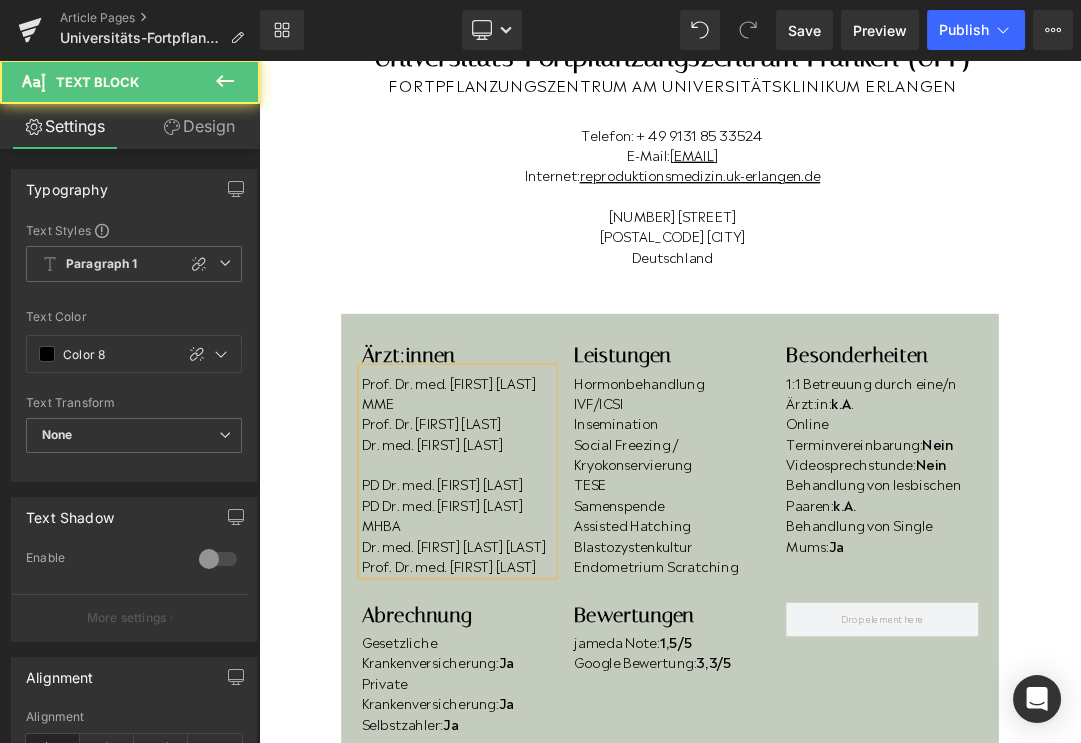 drag, startPoint x: 676, startPoint y: 657, endPoint x: 387, endPoint y: 656, distance: 289.00174 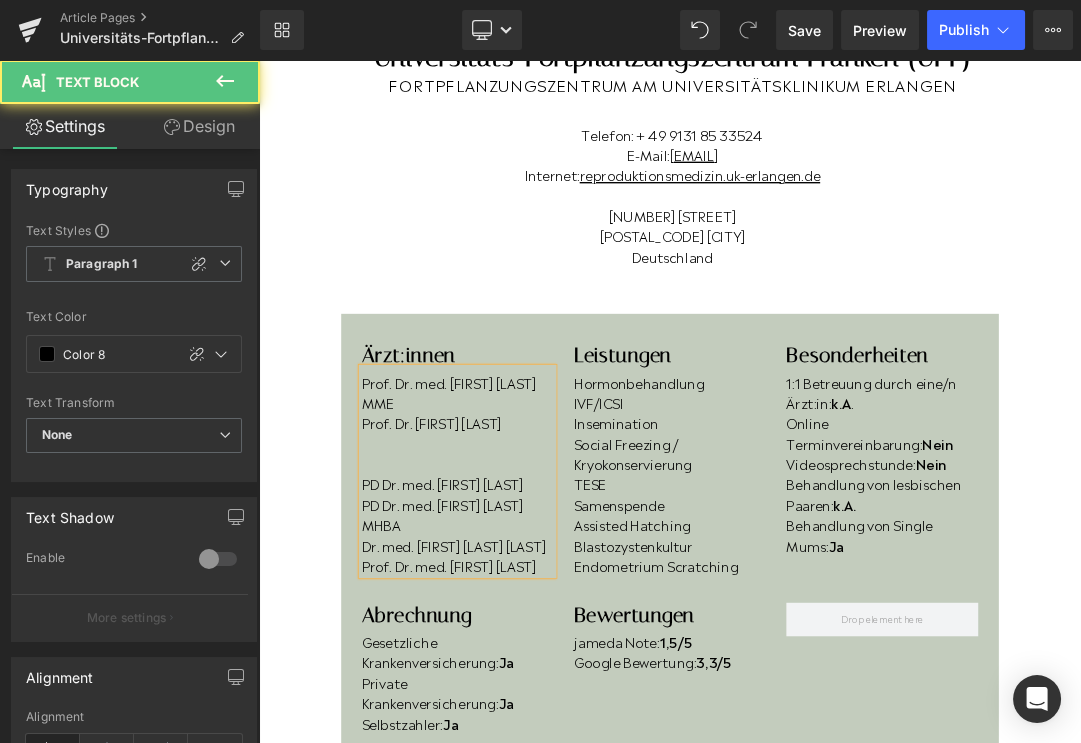 click on "PD Dr. med. Laura Lotz" at bounding box center [529, 684] 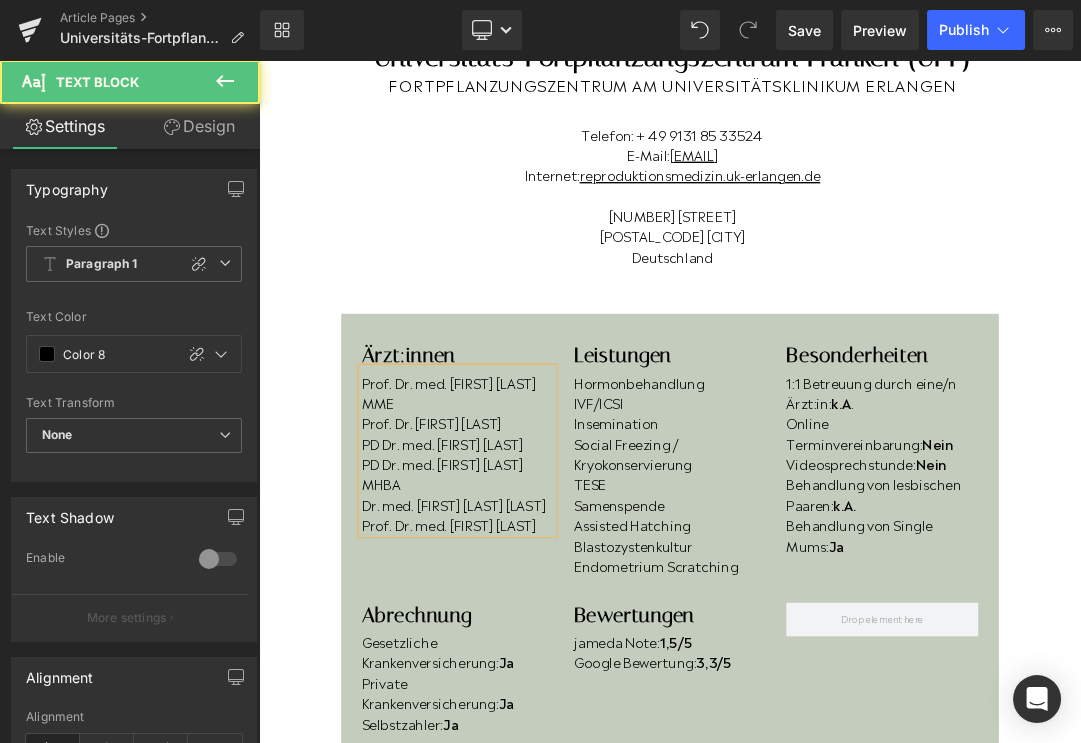 click on "Prof. Dr. med. Patricia G. Oppelt" at bounding box center [551, 744] 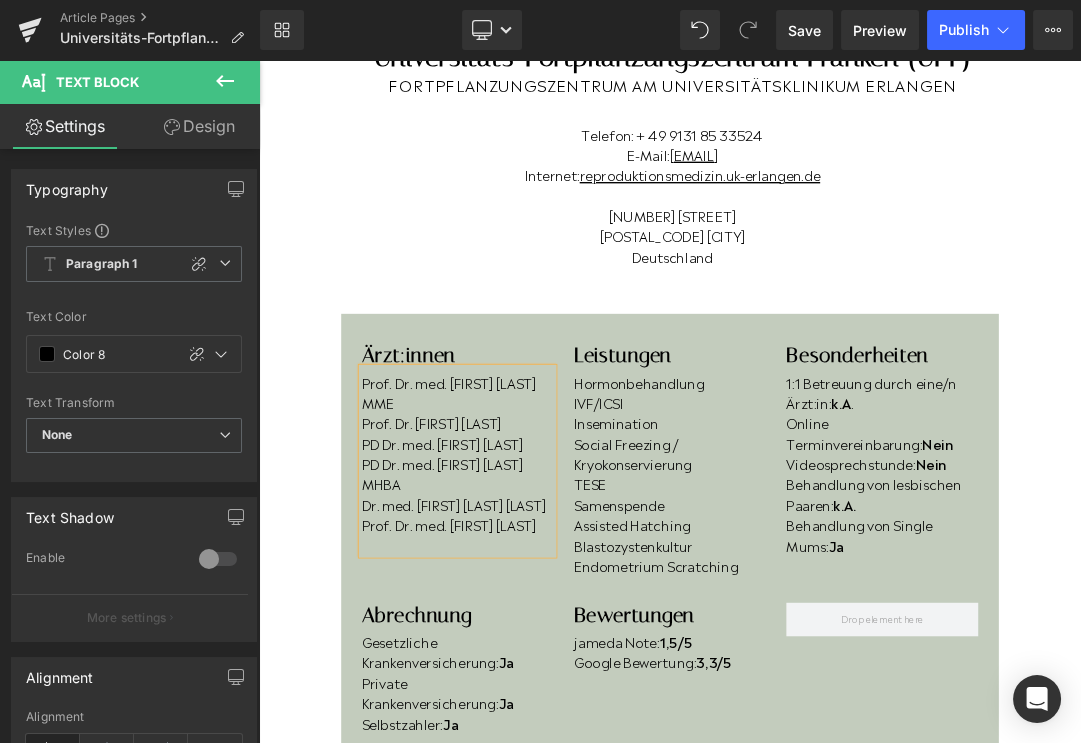 scroll, scrollTop: 240, scrollLeft: 0, axis: vertical 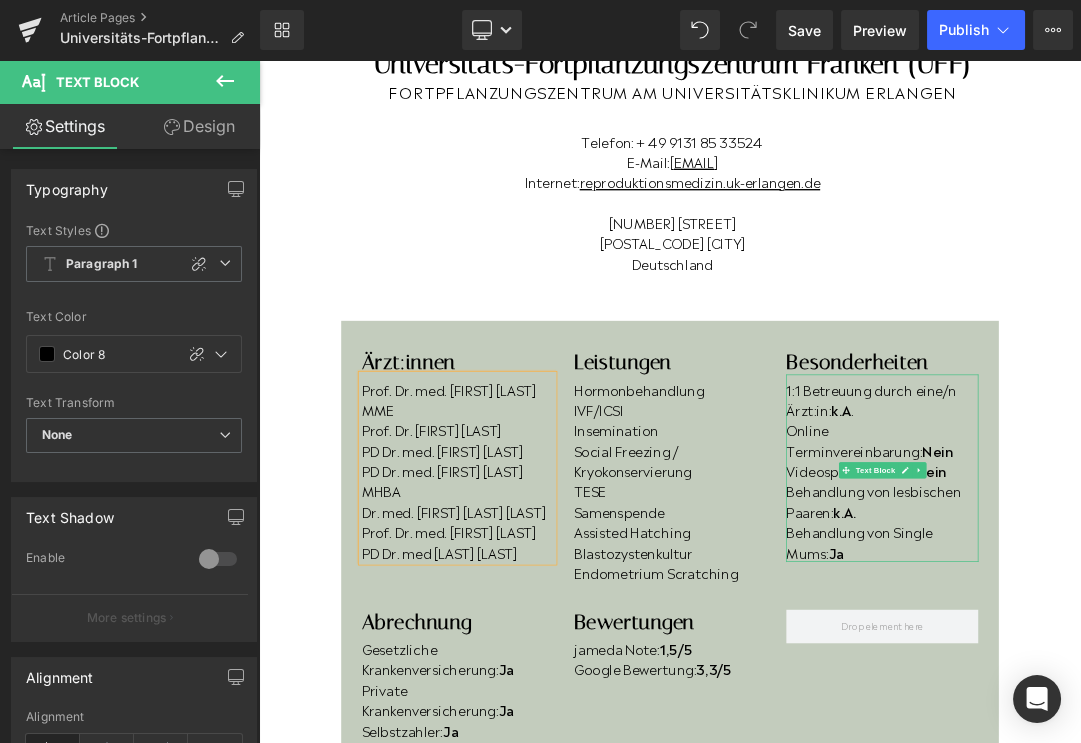 click on "Behandlung von lesbischen Paaren:  k.A." at bounding box center (1176, 709) 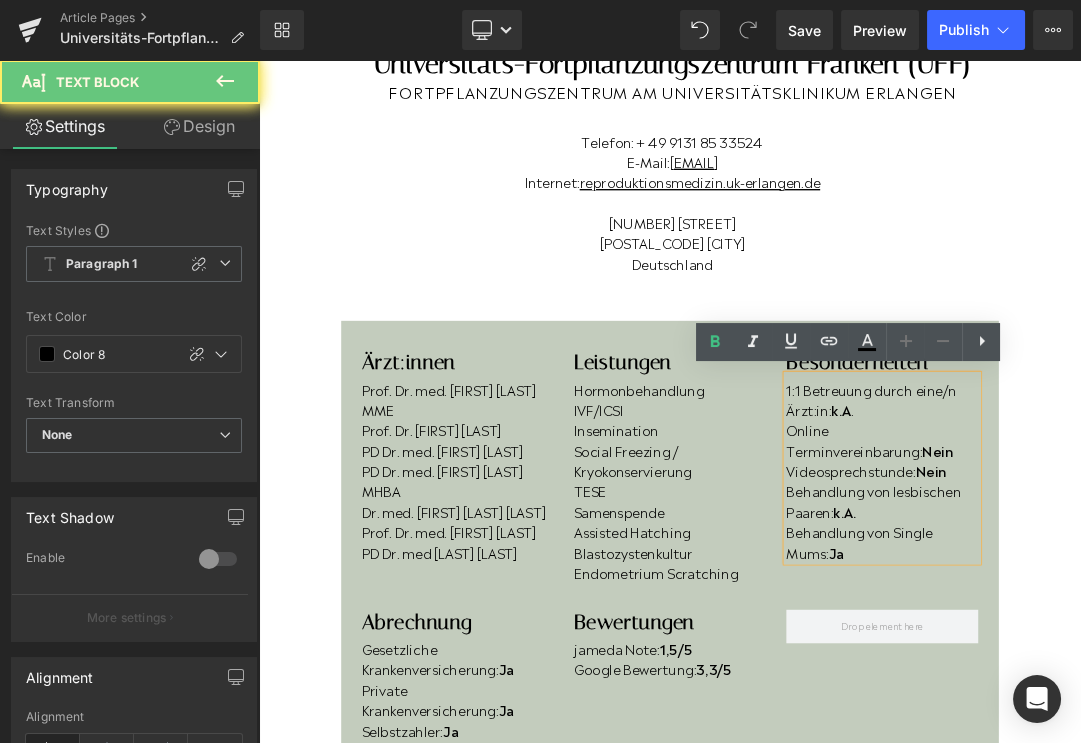 click on "Behandlung von lesbischen Paaren:  k.A." at bounding box center (1176, 709) 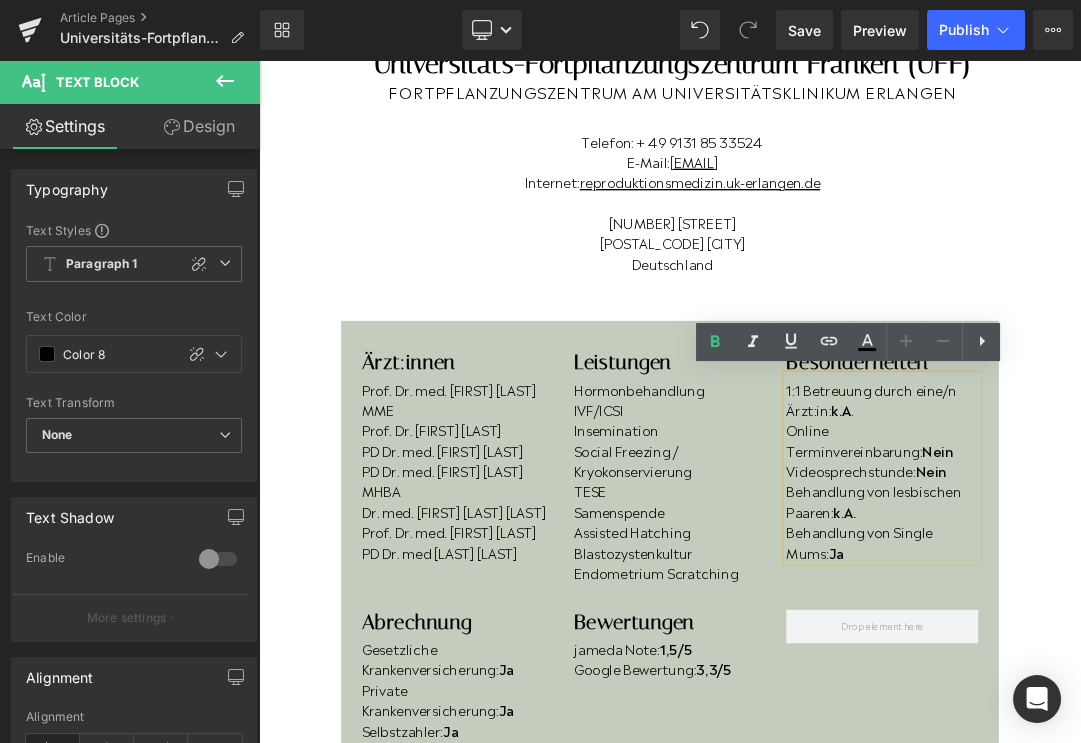 type 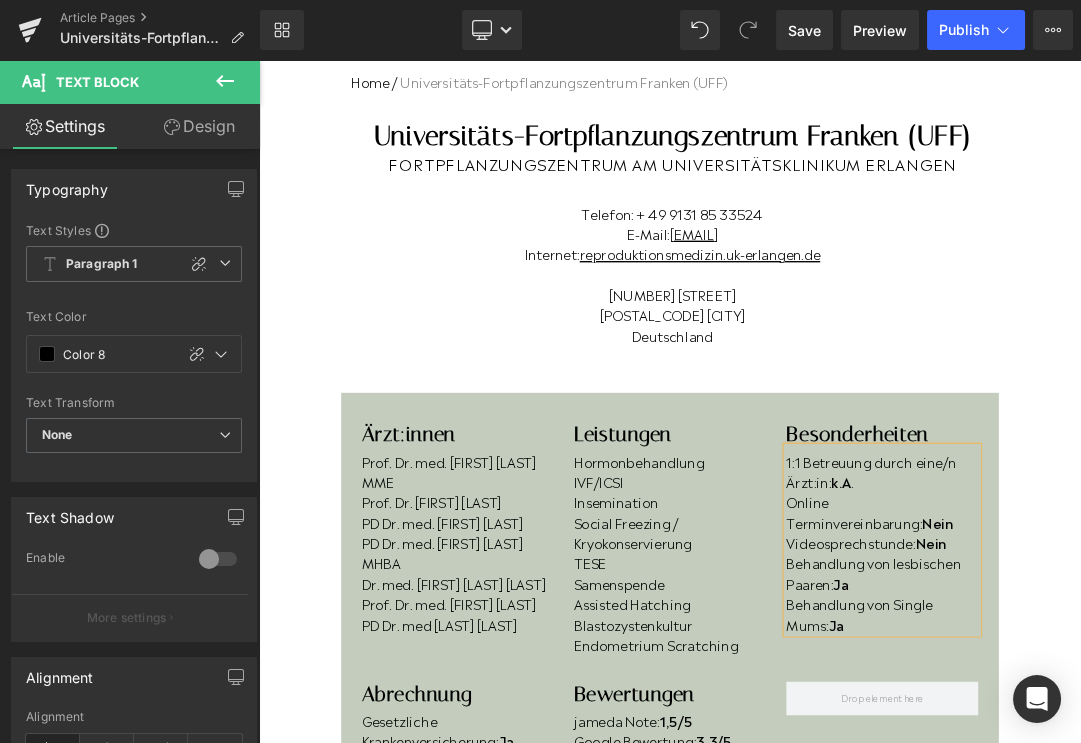 scroll, scrollTop: 121, scrollLeft: 0, axis: vertical 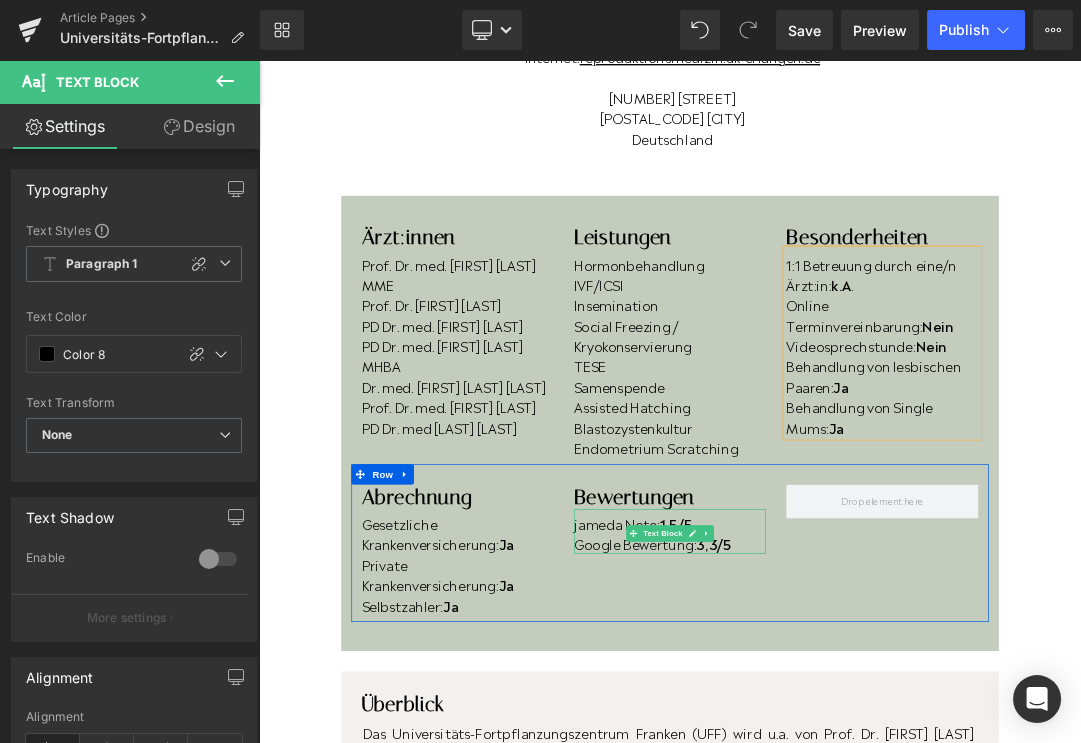 click on "3,3/5" at bounding box center [929, 772] 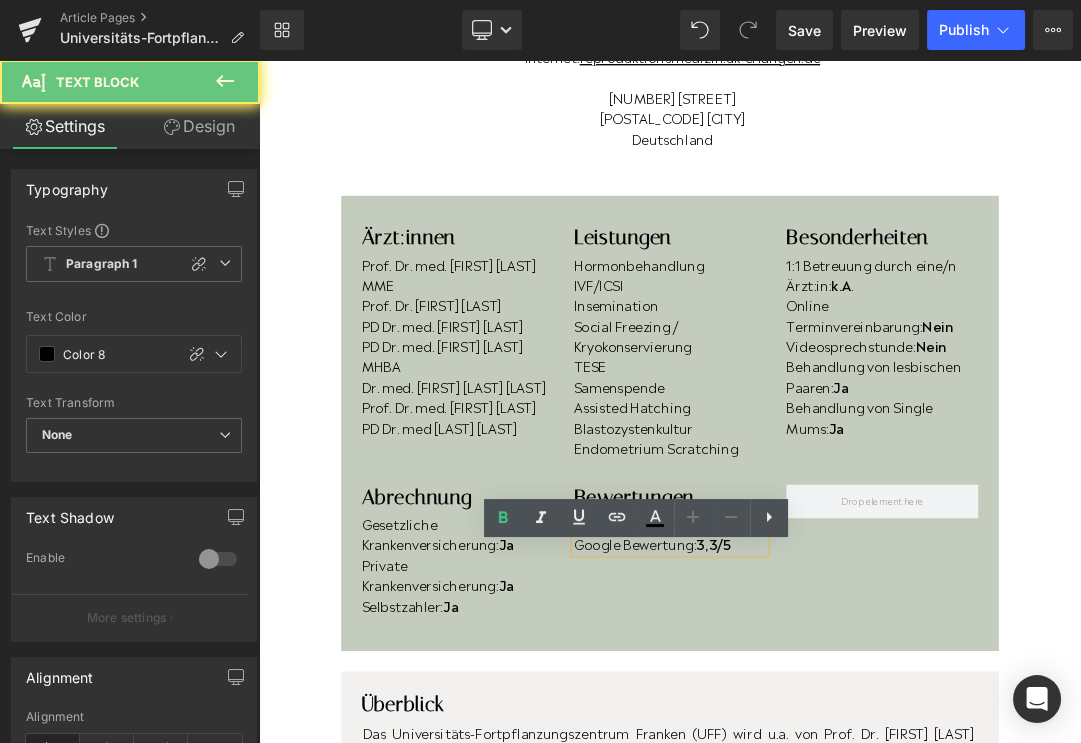 click on "3,3/5" at bounding box center [929, 772] 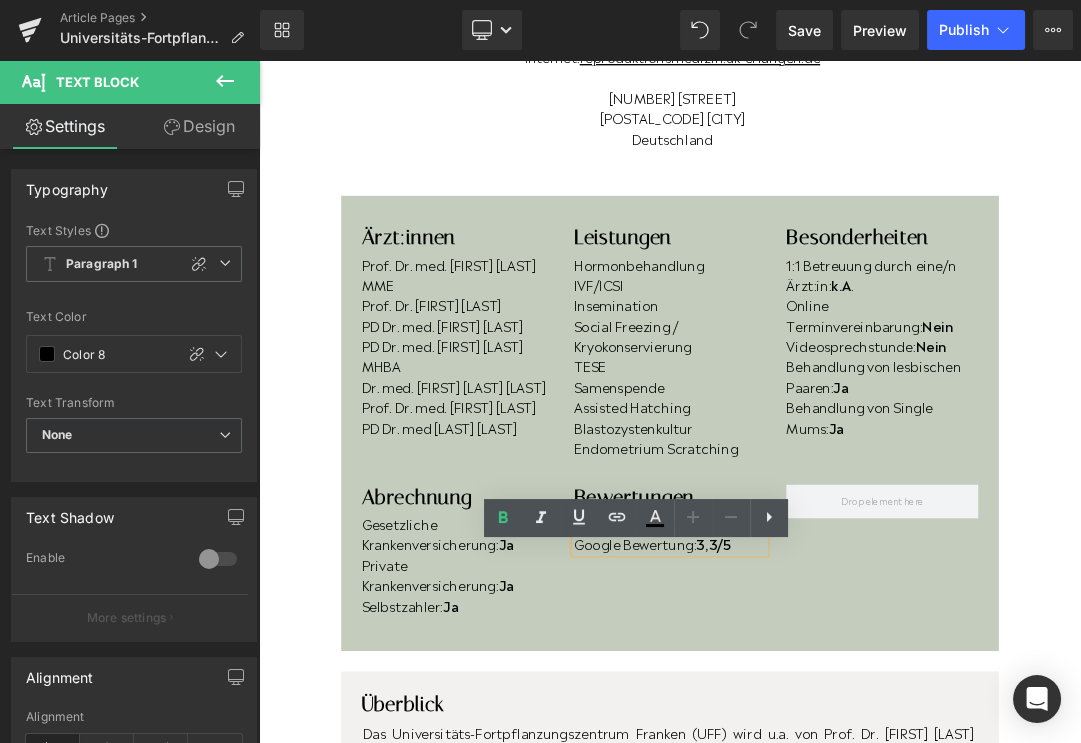 type 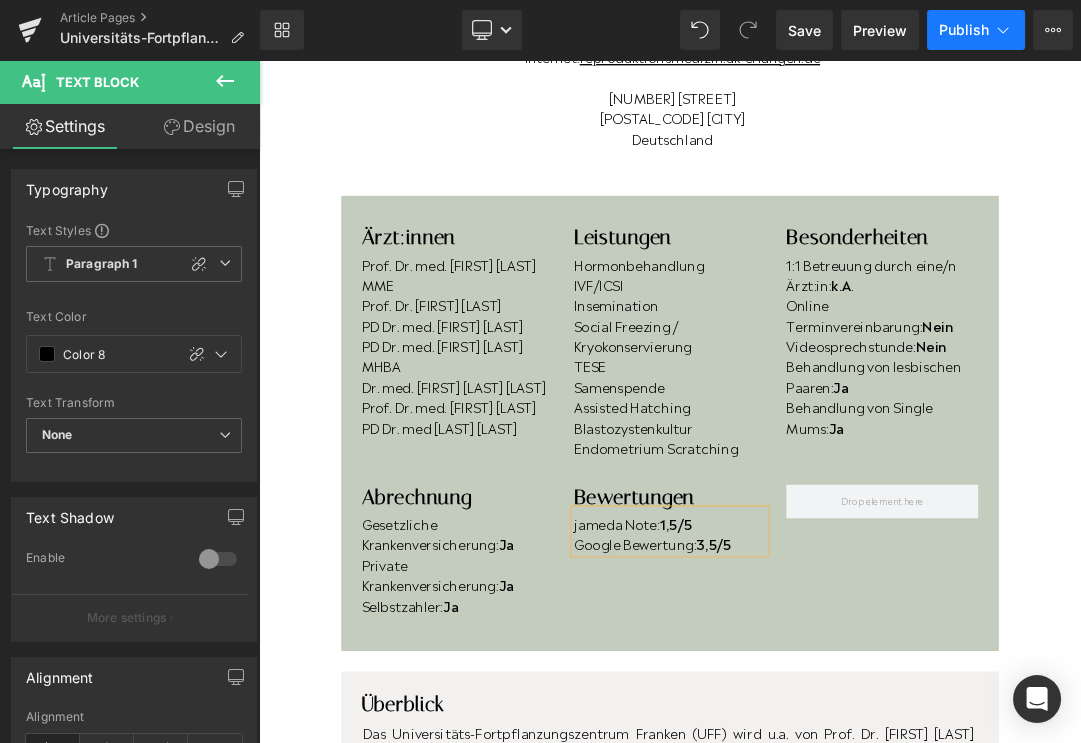 click on "Publish" at bounding box center (964, 30) 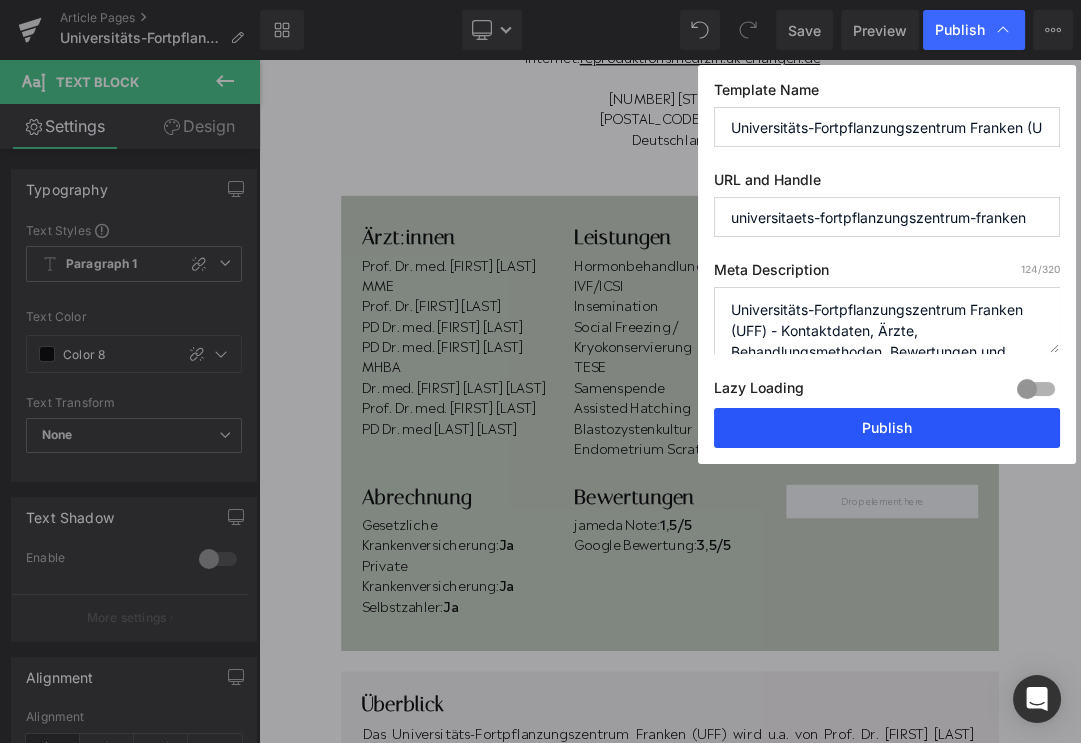 drag, startPoint x: 873, startPoint y: 424, endPoint x: 982, endPoint y: 494, distance: 129.5415 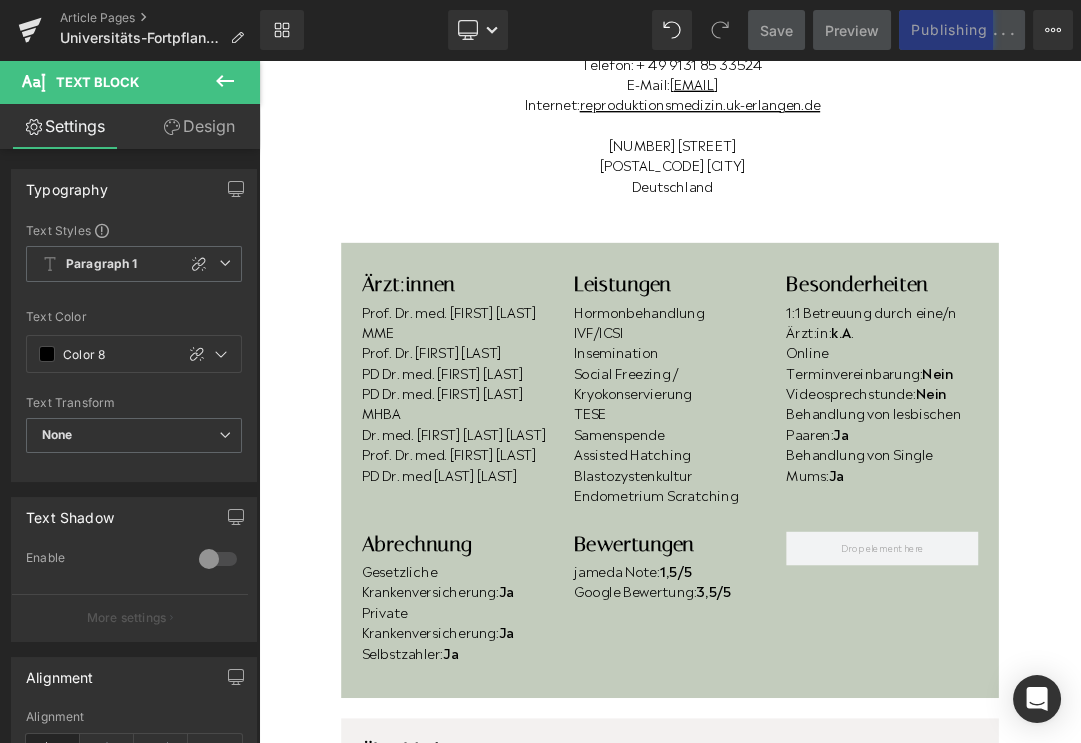 scroll, scrollTop: 341, scrollLeft: 0, axis: vertical 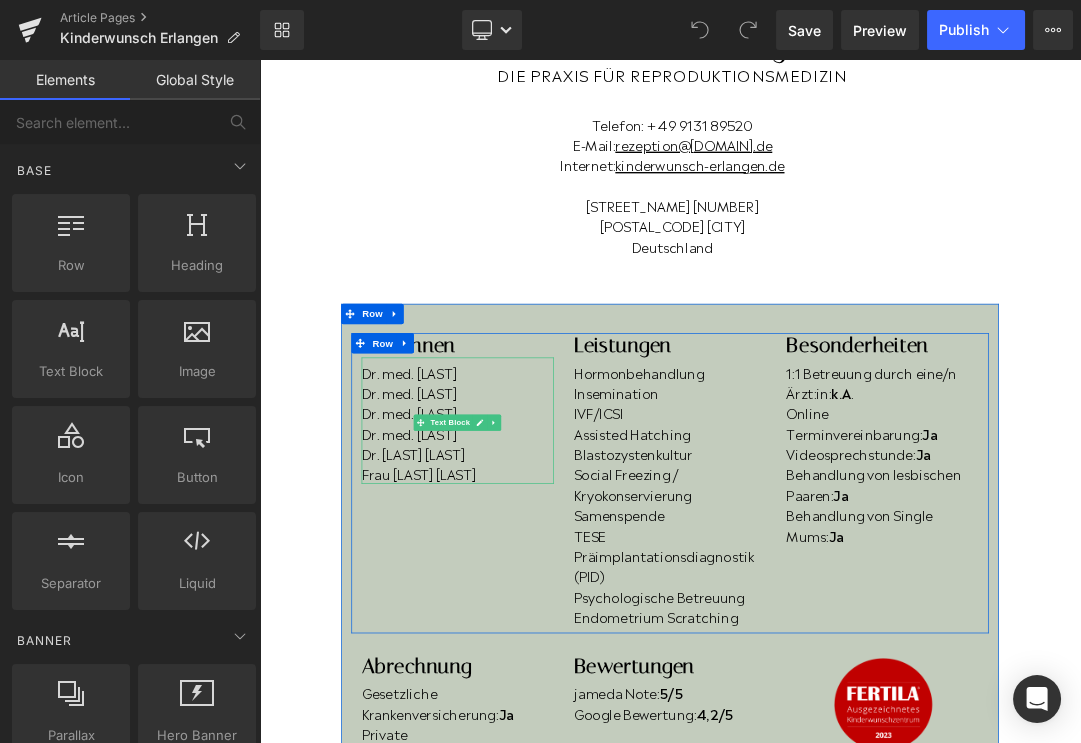 click on "Dr. med. [LAST]" at bounding box center [551, 519] 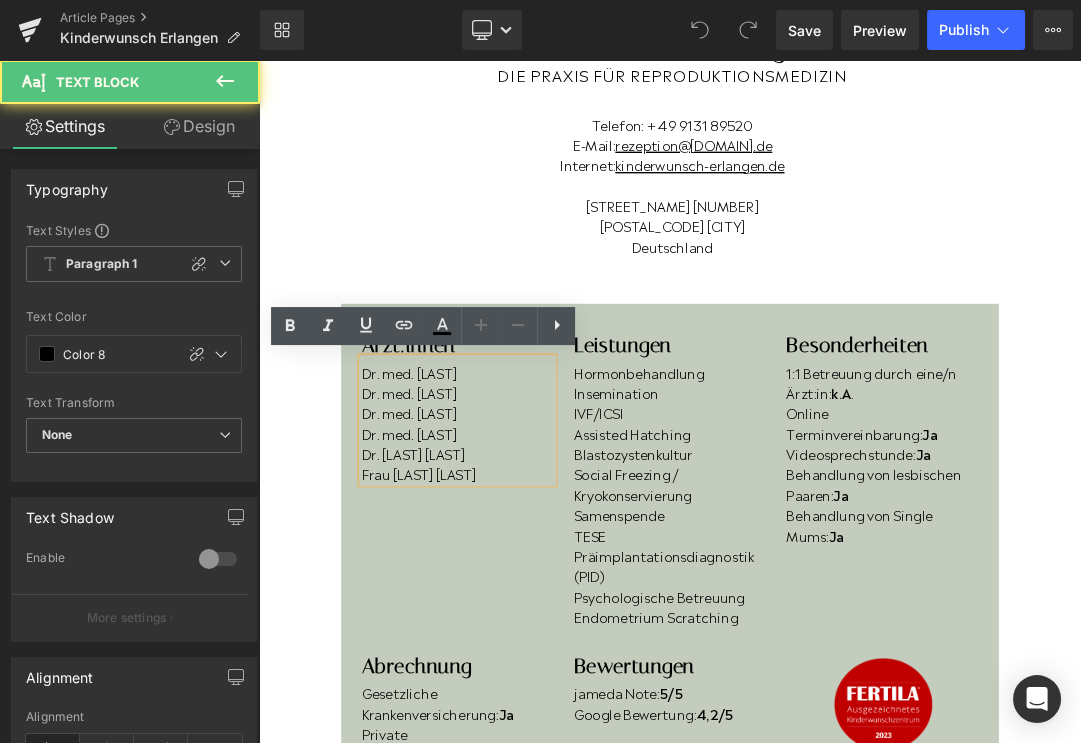click on "Dr. med. [LAST]" at bounding box center (551, 519) 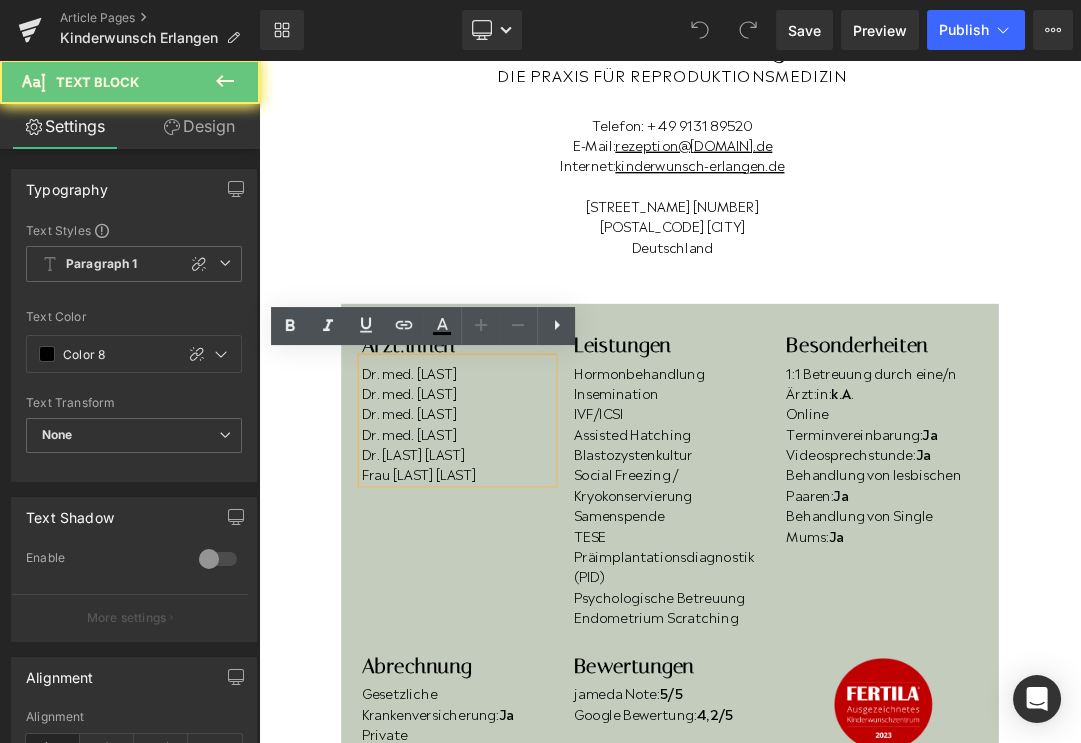 click on "Dr. med. [LAST]" at bounding box center [551, 519] 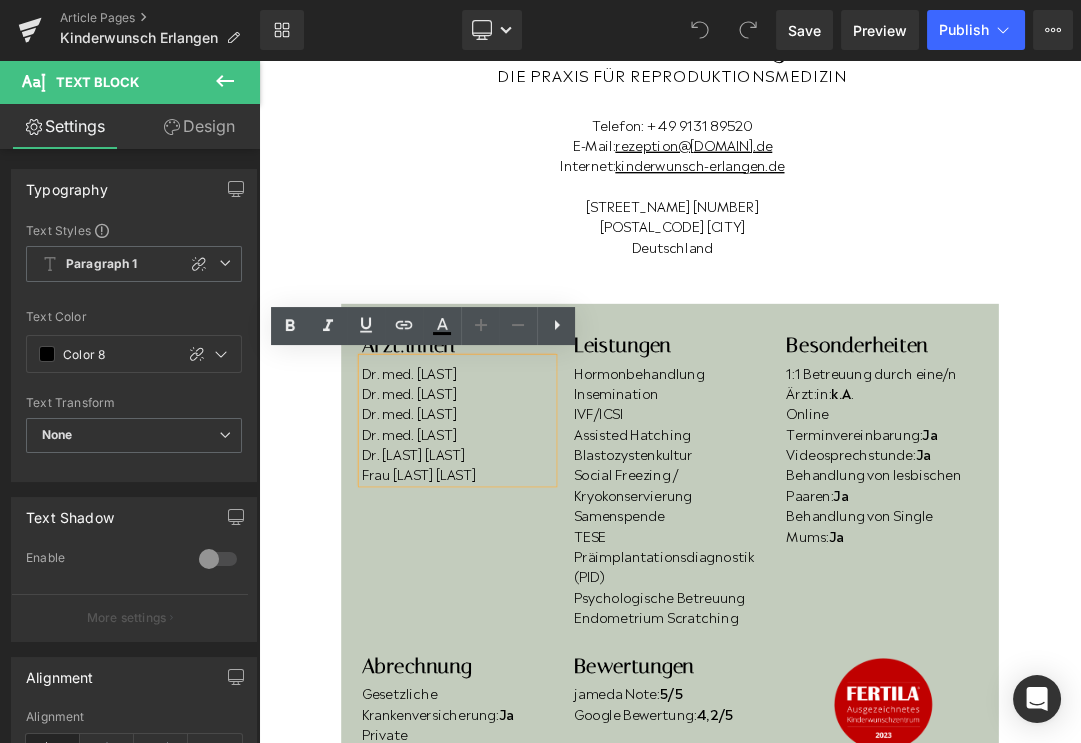 drag, startPoint x: 615, startPoint y: 520, endPoint x: 380, endPoint y: 526, distance: 235.07658 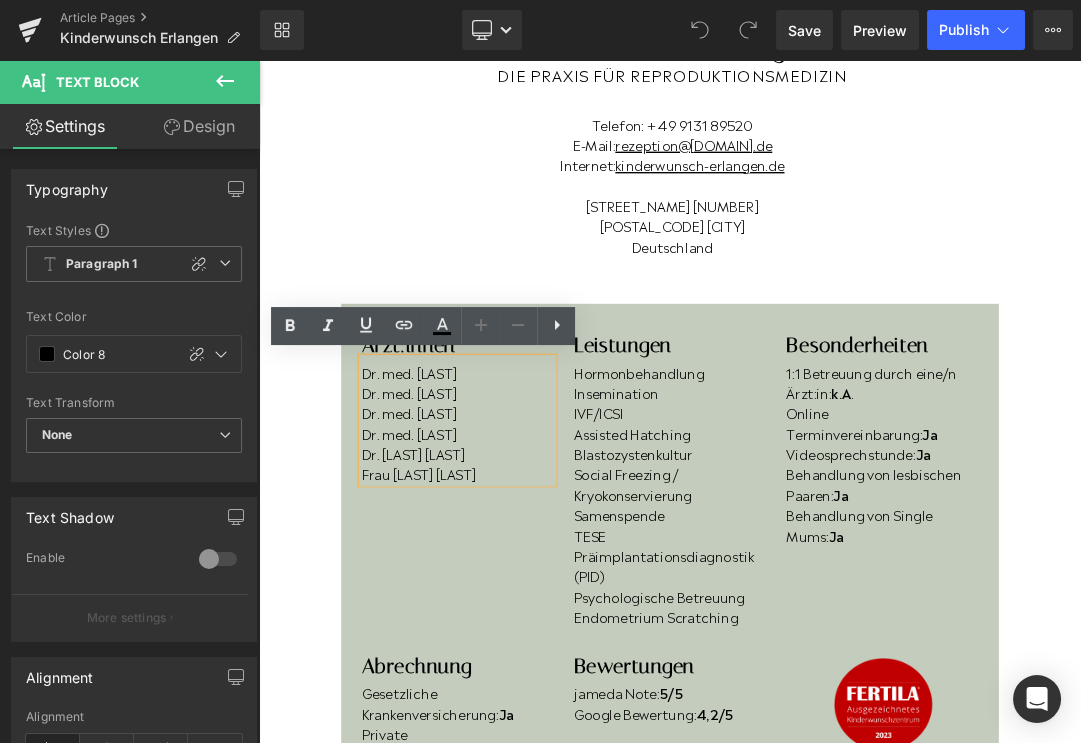 type 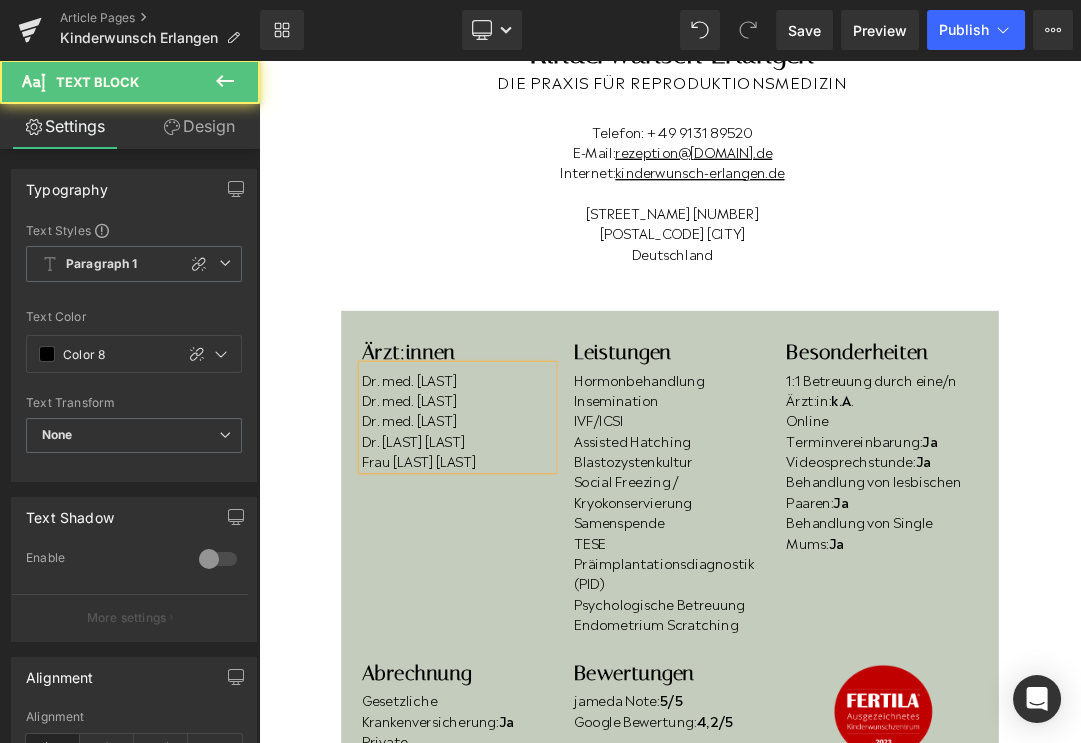 click on "Frau Olga Uhl" at bounding box center (551, 649) 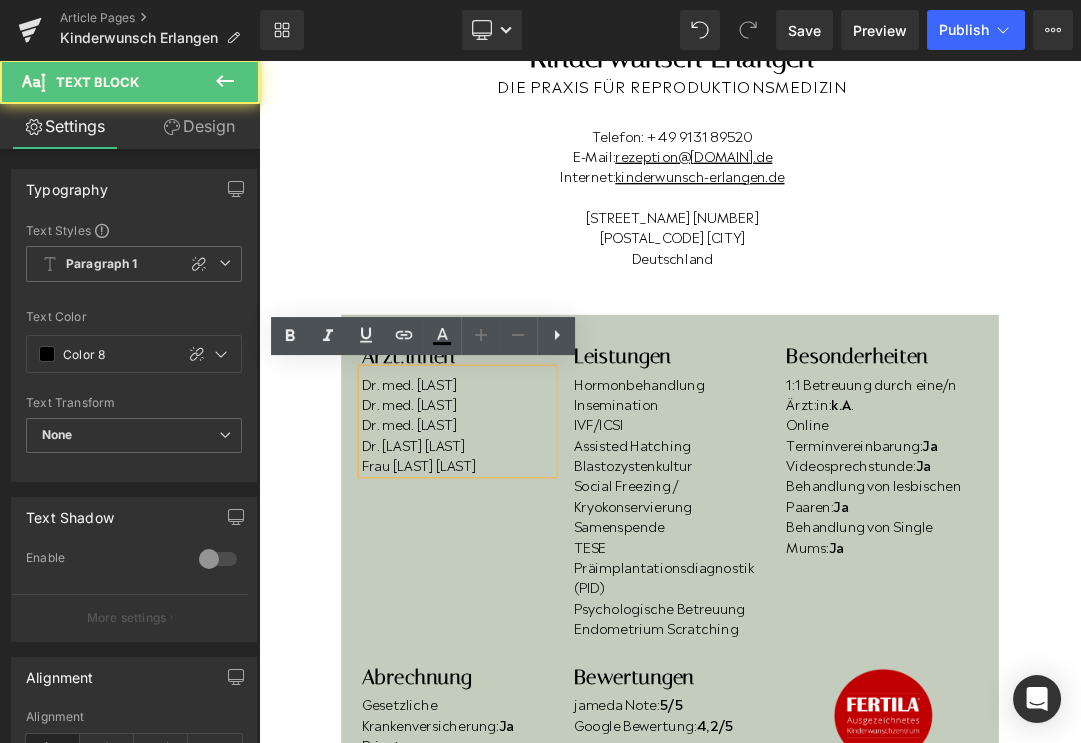 scroll, scrollTop: 251, scrollLeft: 0, axis: vertical 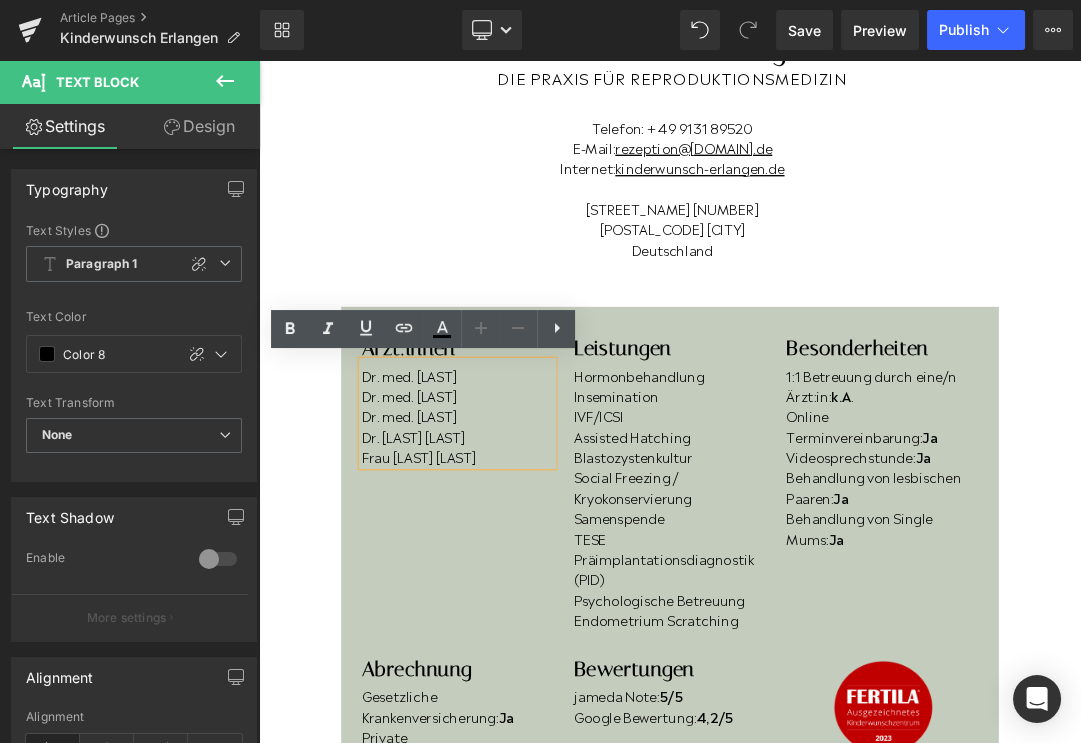 drag, startPoint x: 553, startPoint y: 650, endPoint x: 405, endPoint y: 639, distance: 148.40822 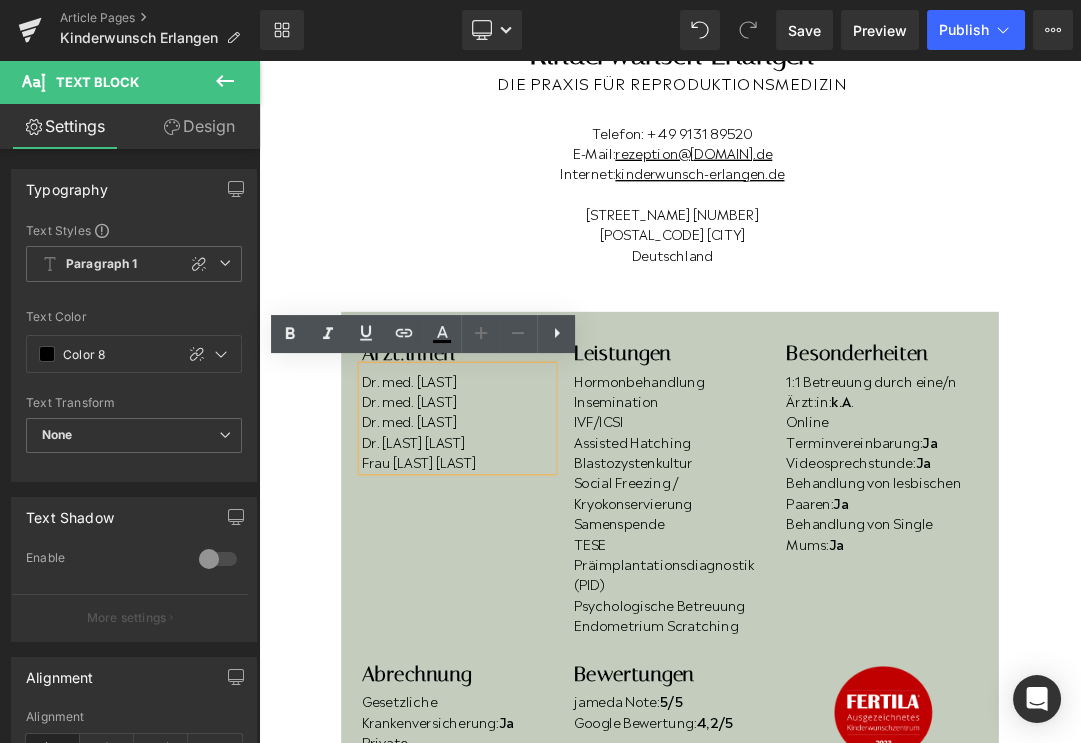 scroll, scrollTop: 243, scrollLeft: 0, axis: vertical 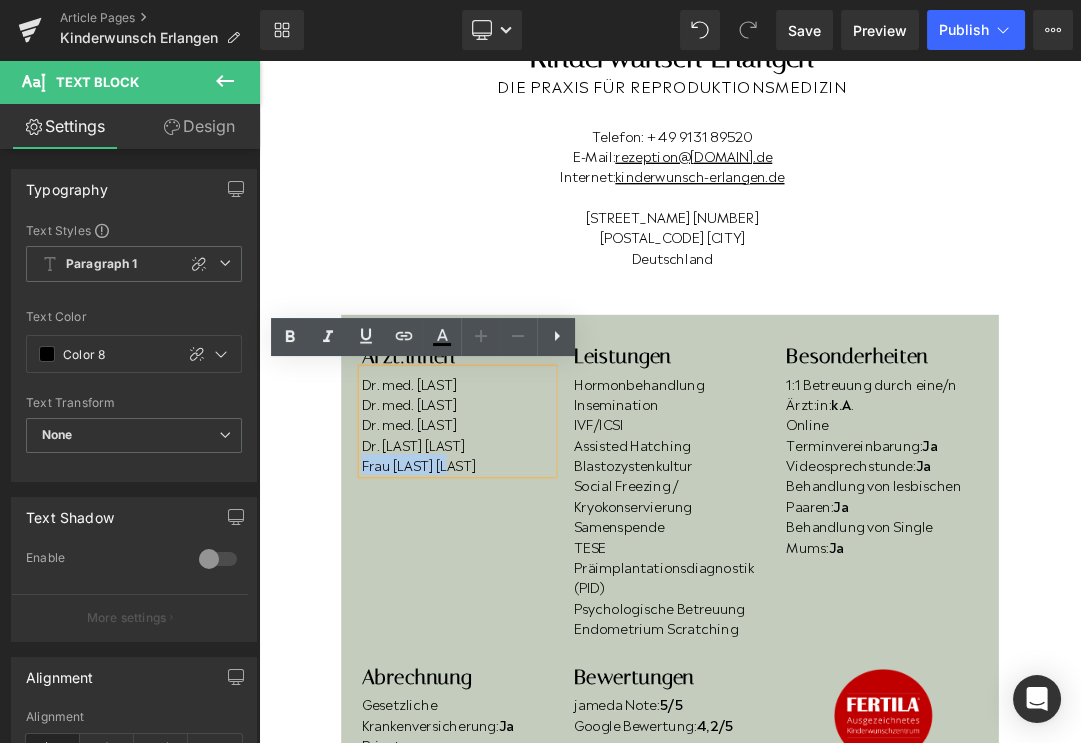 drag, startPoint x: 573, startPoint y: 659, endPoint x: 410, endPoint y: 649, distance: 163.30646 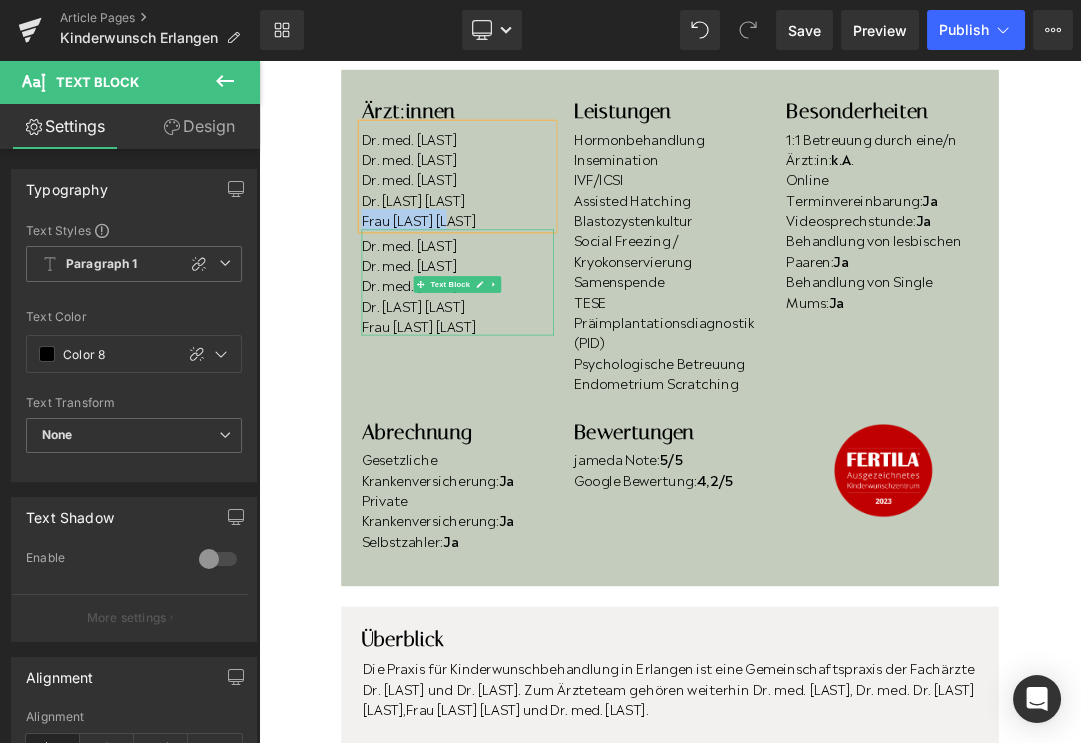 scroll, scrollTop: 599, scrollLeft: 0, axis: vertical 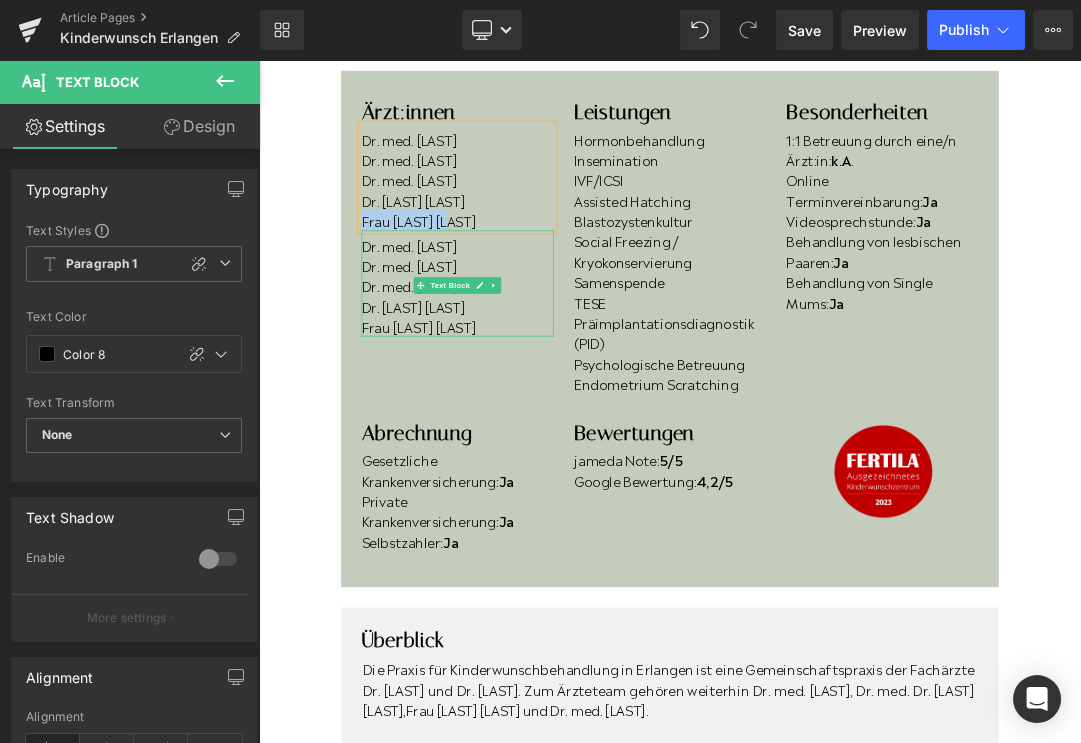 click on "Dr. Jana Morales Felipe" at bounding box center (551, 422) 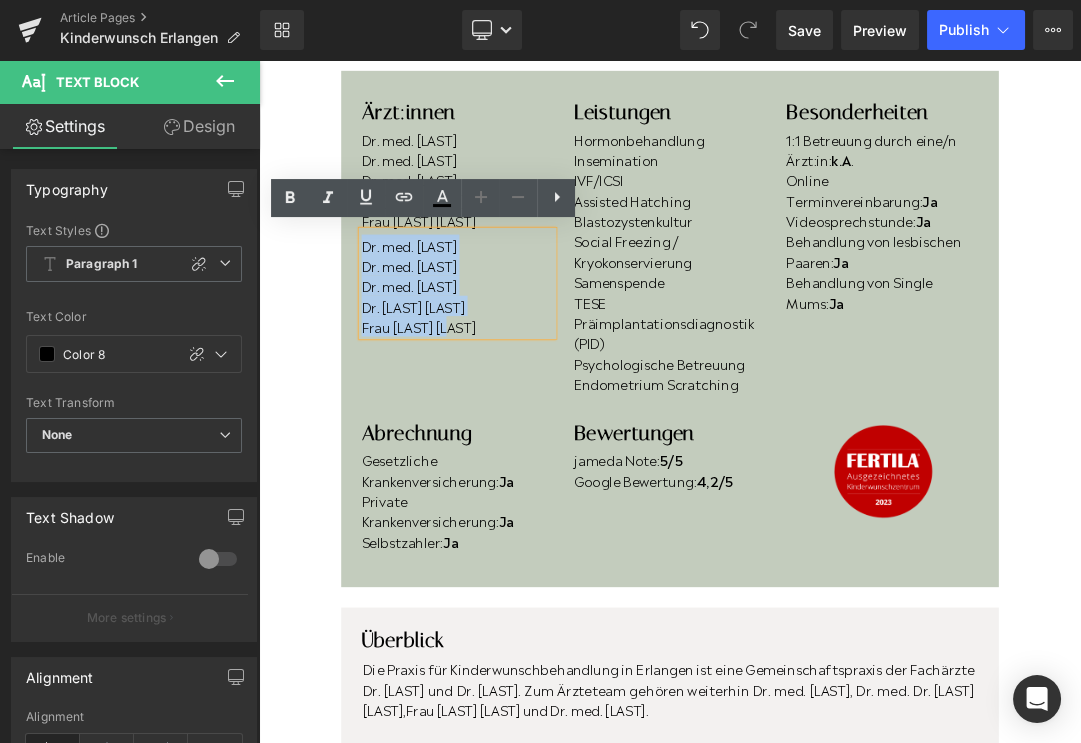 drag, startPoint x: 542, startPoint y: 446, endPoint x: 412, endPoint y: 327, distance: 176.24132 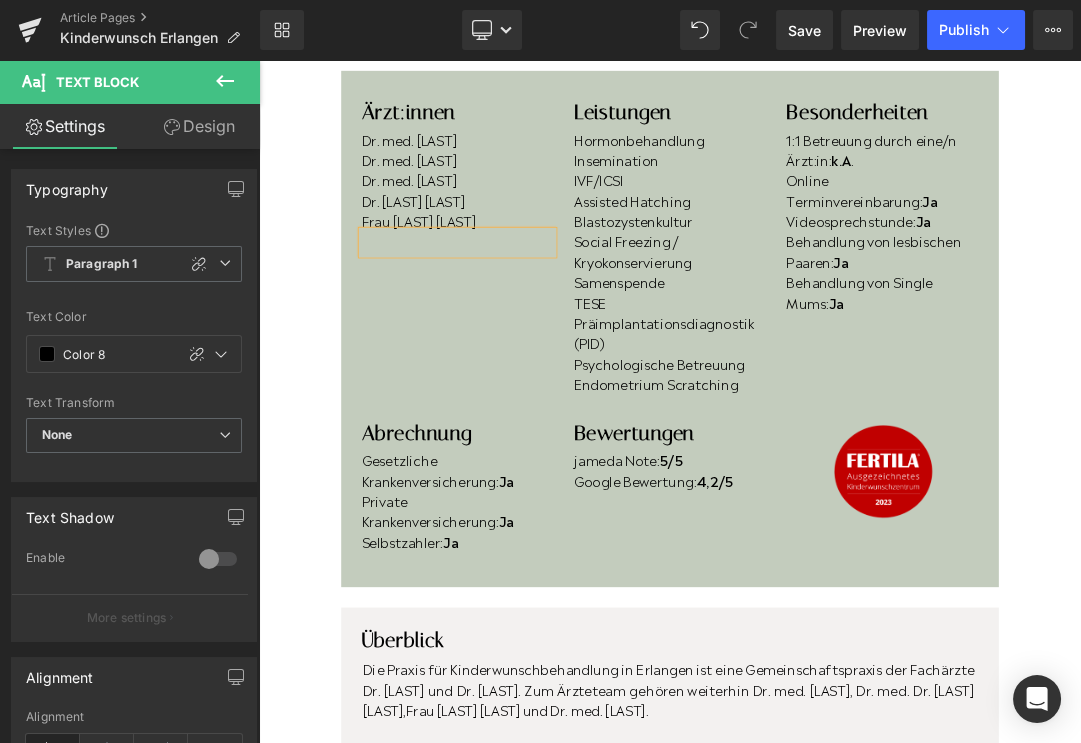 scroll, scrollTop: 593, scrollLeft: 0, axis: vertical 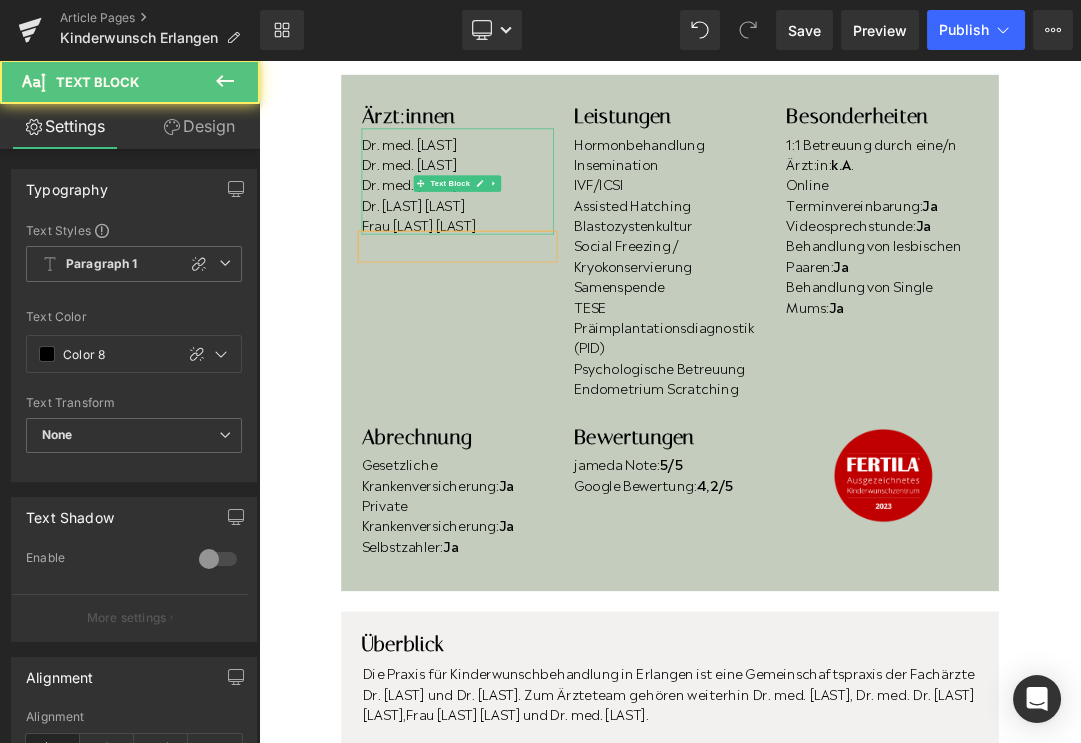 click on "Frau Olga Uhl" at bounding box center [551, 302] 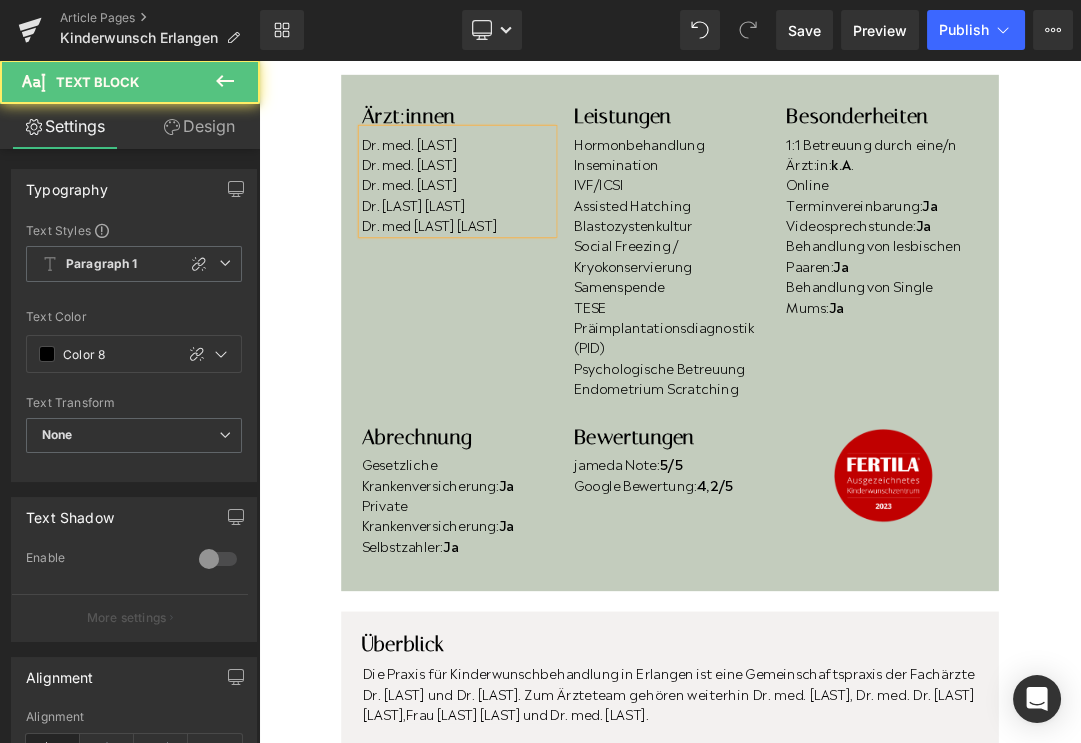 drag, startPoint x: 437, startPoint y: 273, endPoint x: 461, endPoint y: 302, distance: 37.64306 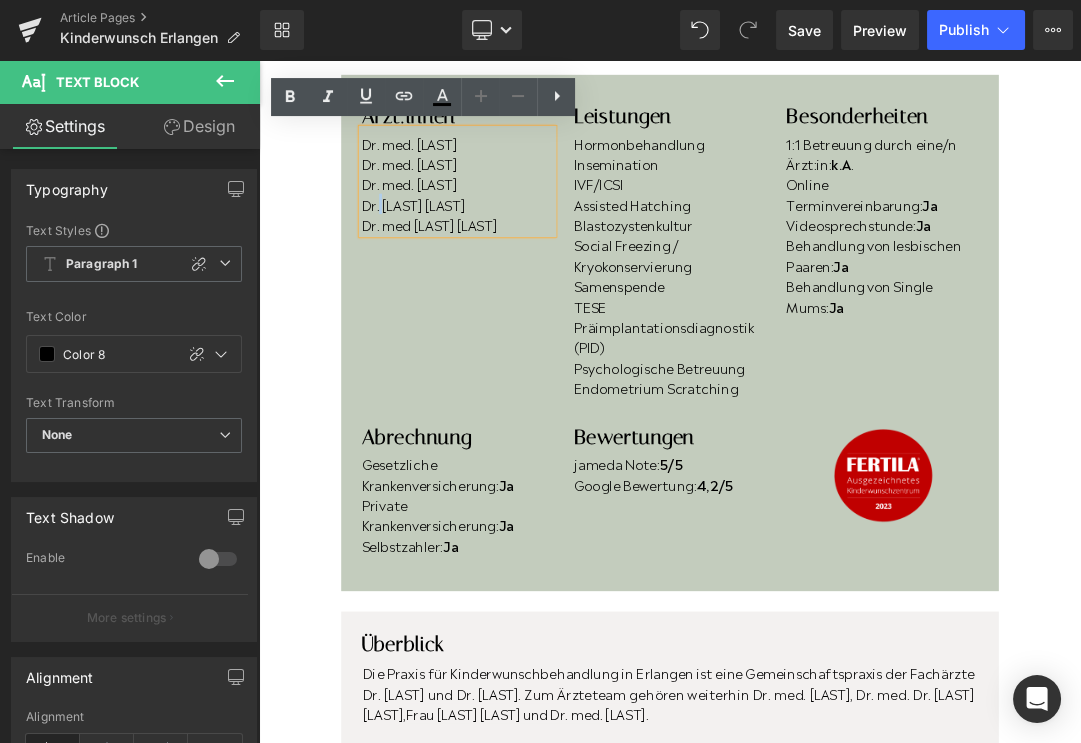 drag, startPoint x: 439, startPoint y: 278, endPoint x: 463, endPoint y: 361, distance: 86.40023 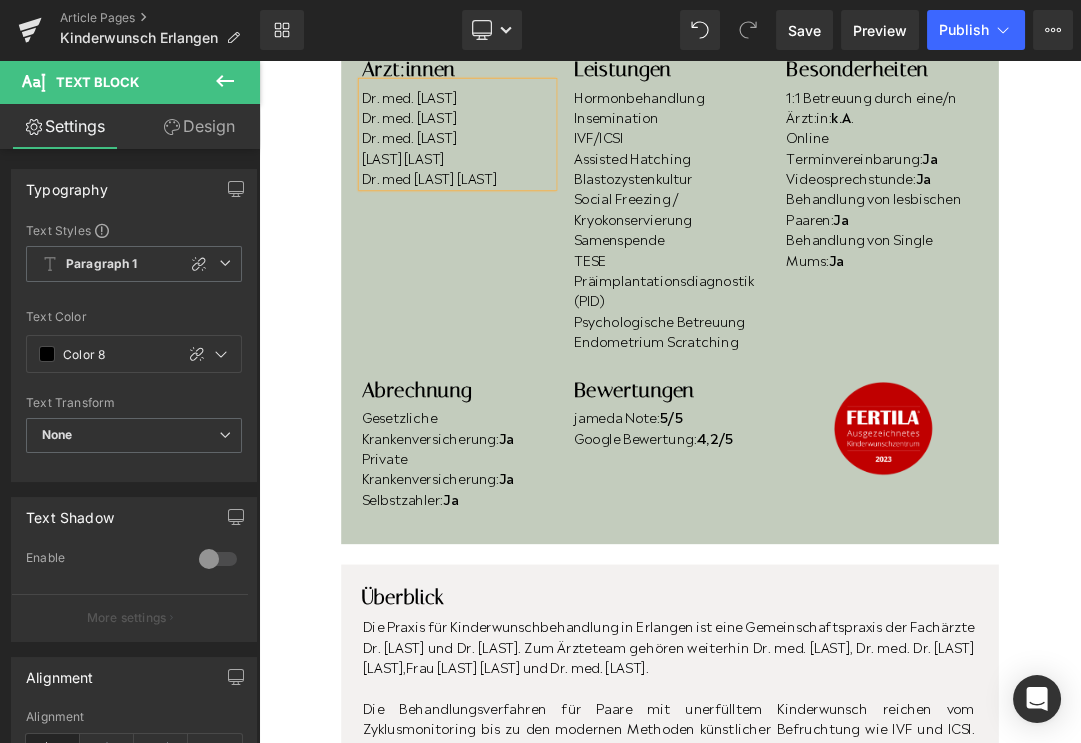 scroll, scrollTop: 661, scrollLeft: 0, axis: vertical 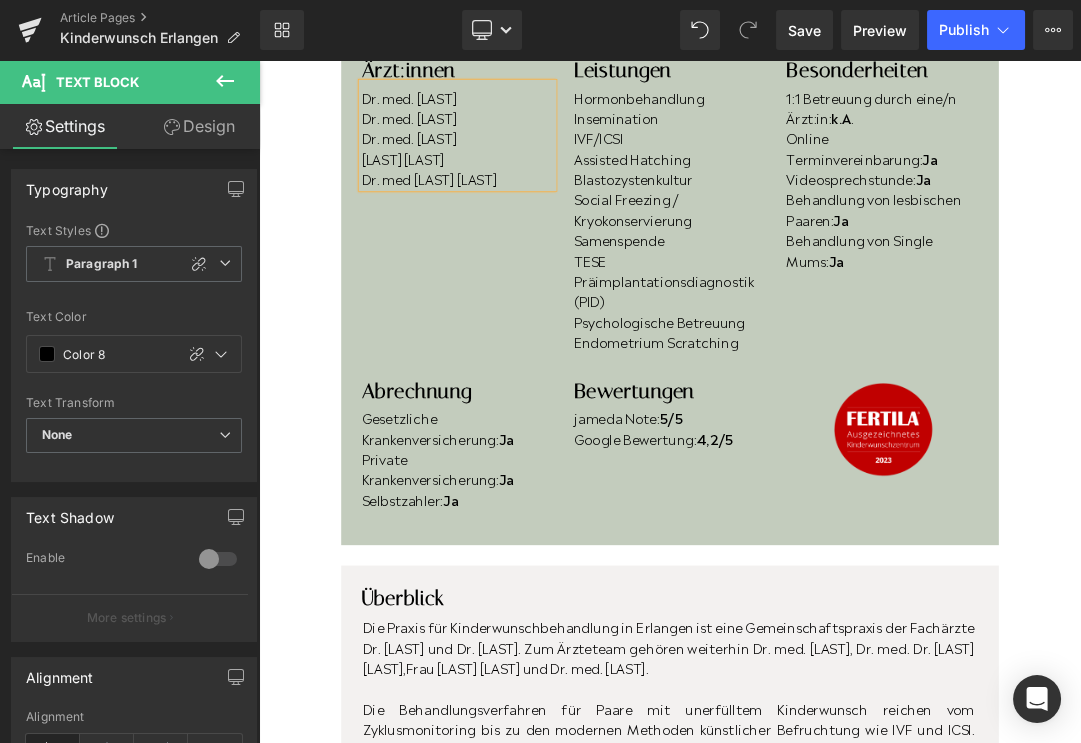 click on "Dr. med Miriam Schwinger" at bounding box center (551, 234) 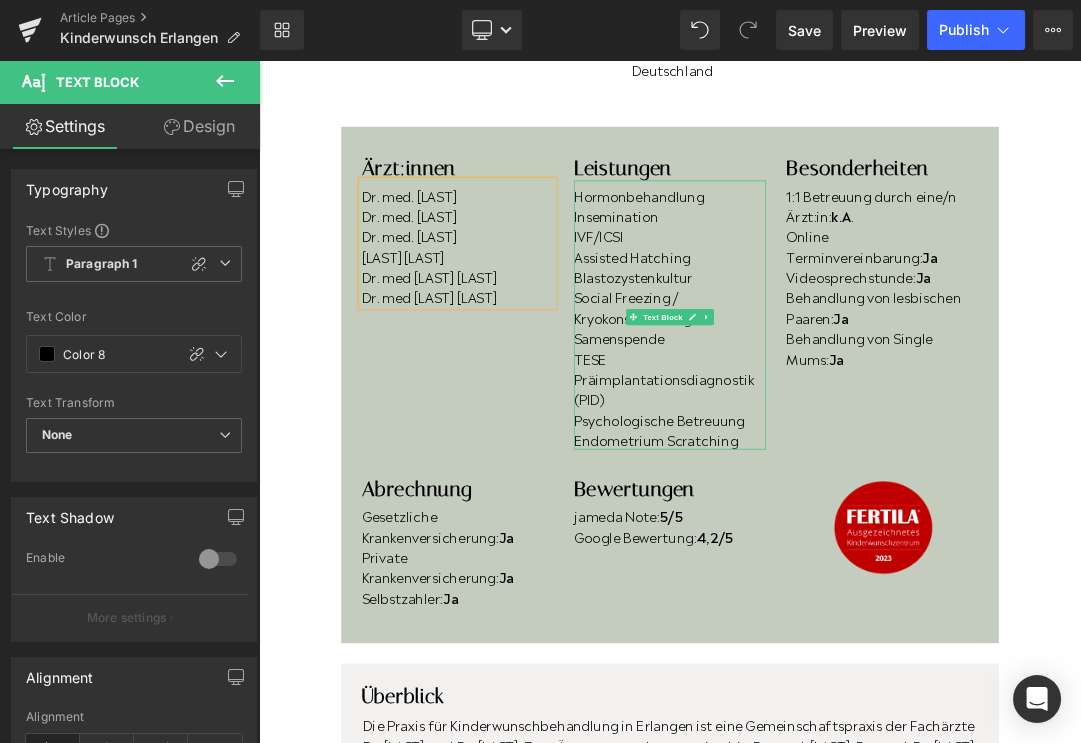 scroll, scrollTop: 507, scrollLeft: 0, axis: vertical 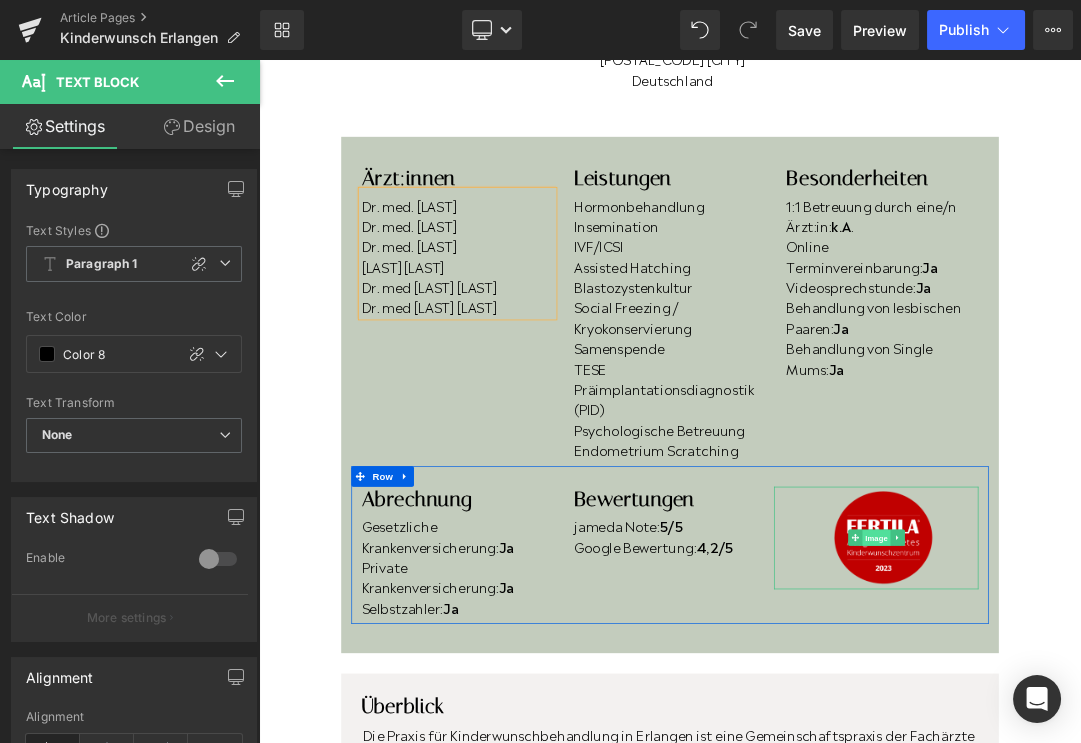 click on "Image" at bounding box center (1168, 764) 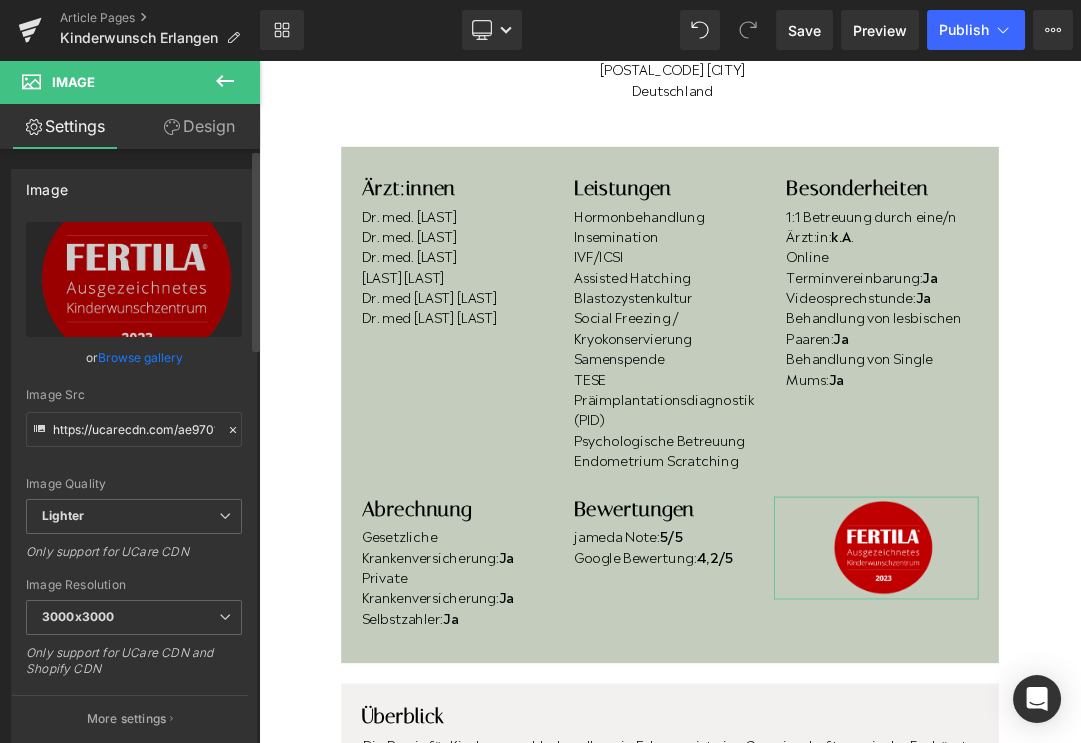 click on "Browse gallery" at bounding box center [140, 357] 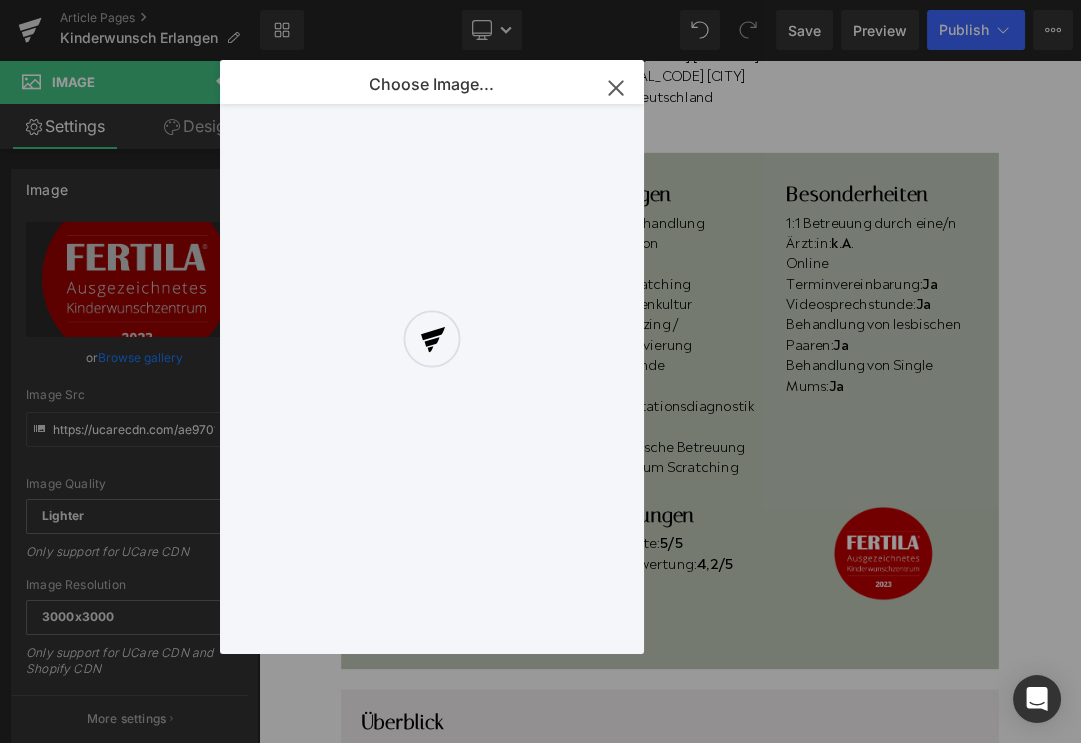 scroll, scrollTop: 476, scrollLeft: 0, axis: vertical 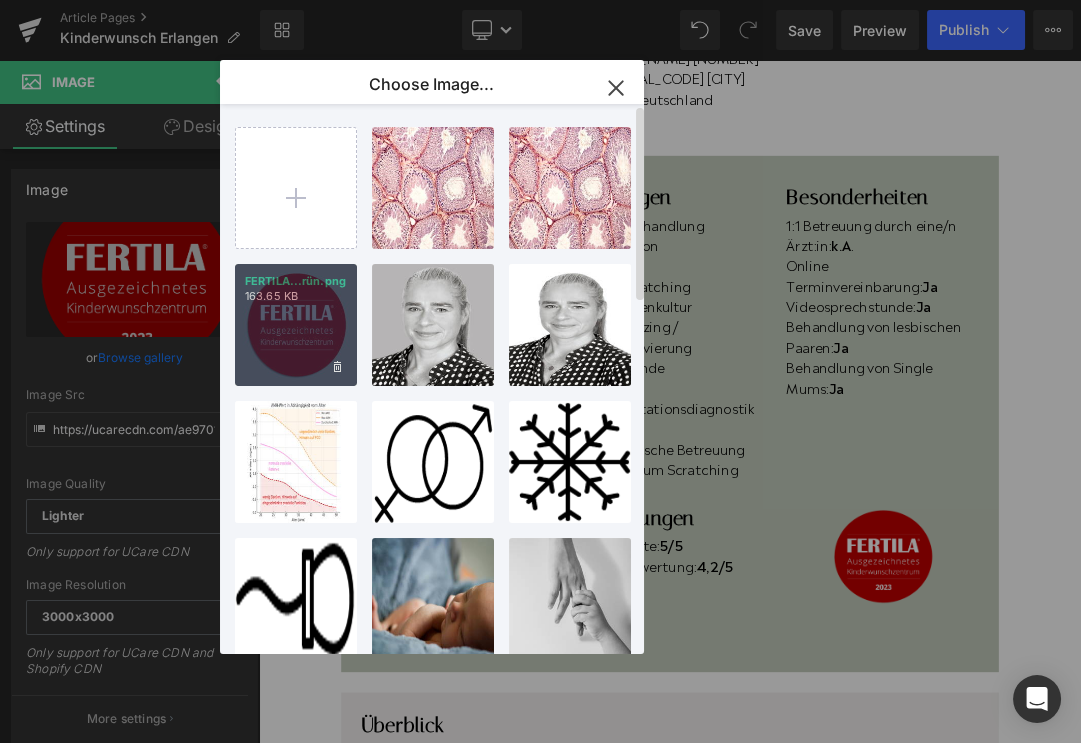 click on "FERTILA...rün.png 163.65 KB" at bounding box center [296, 325] 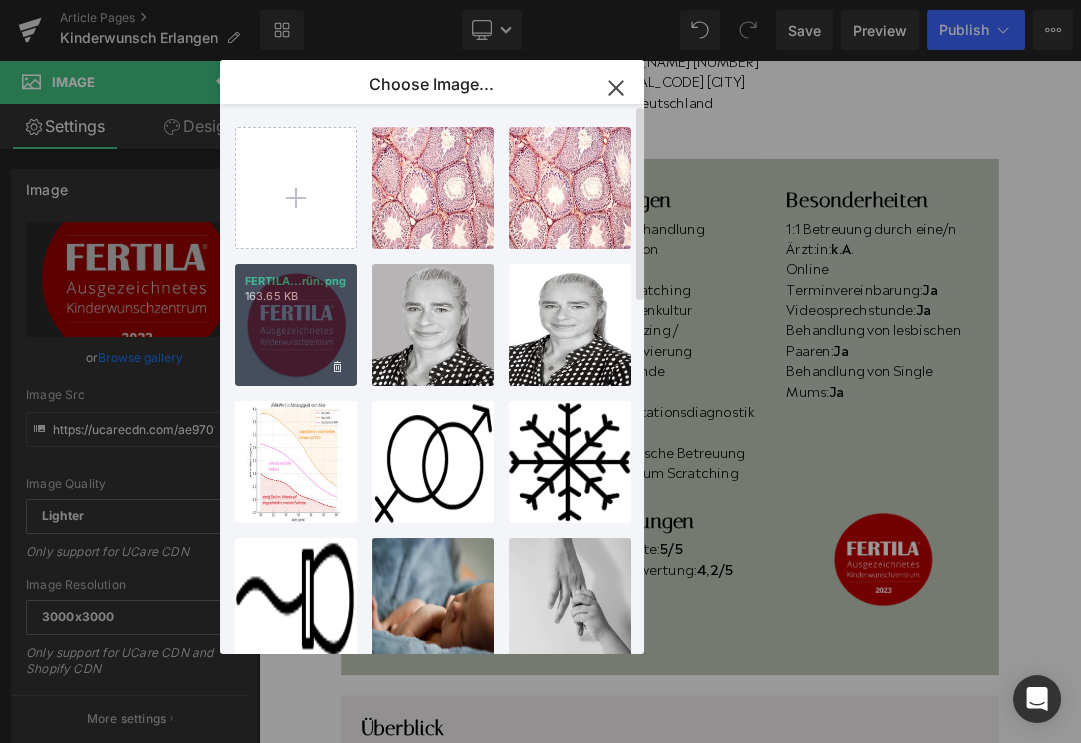 type on "https://ucarecdn.com/c5ab98f0-74d3-4773-8121-07b005a17799/-/format/auto/-/preview/3000x3000/-/quality/lighter/FERTILA%202024%20gru%CC%88n.png" 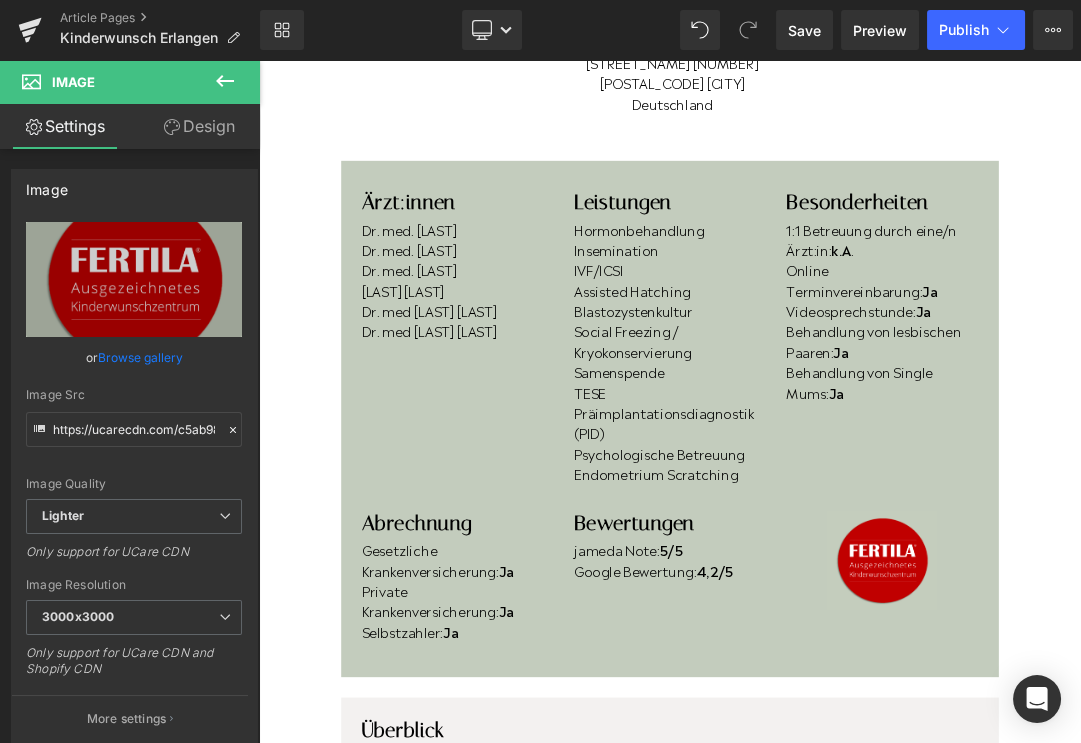 scroll, scrollTop: 395, scrollLeft: 0, axis: vertical 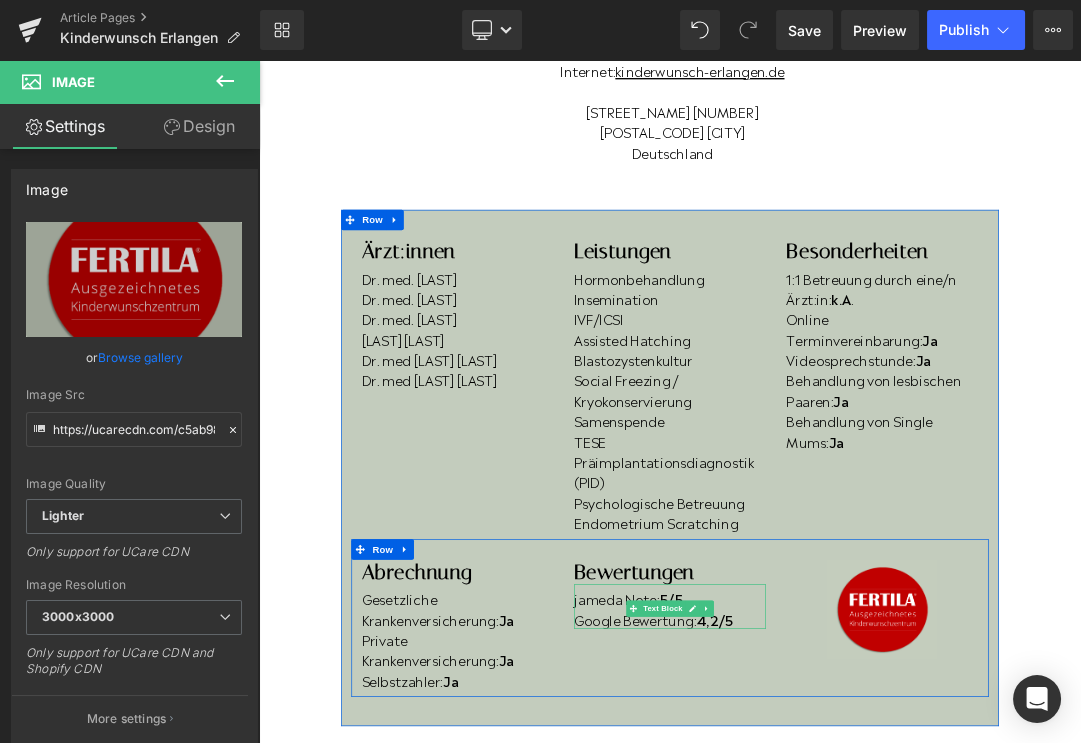 click on "4,2/5" at bounding box center (930, 882) 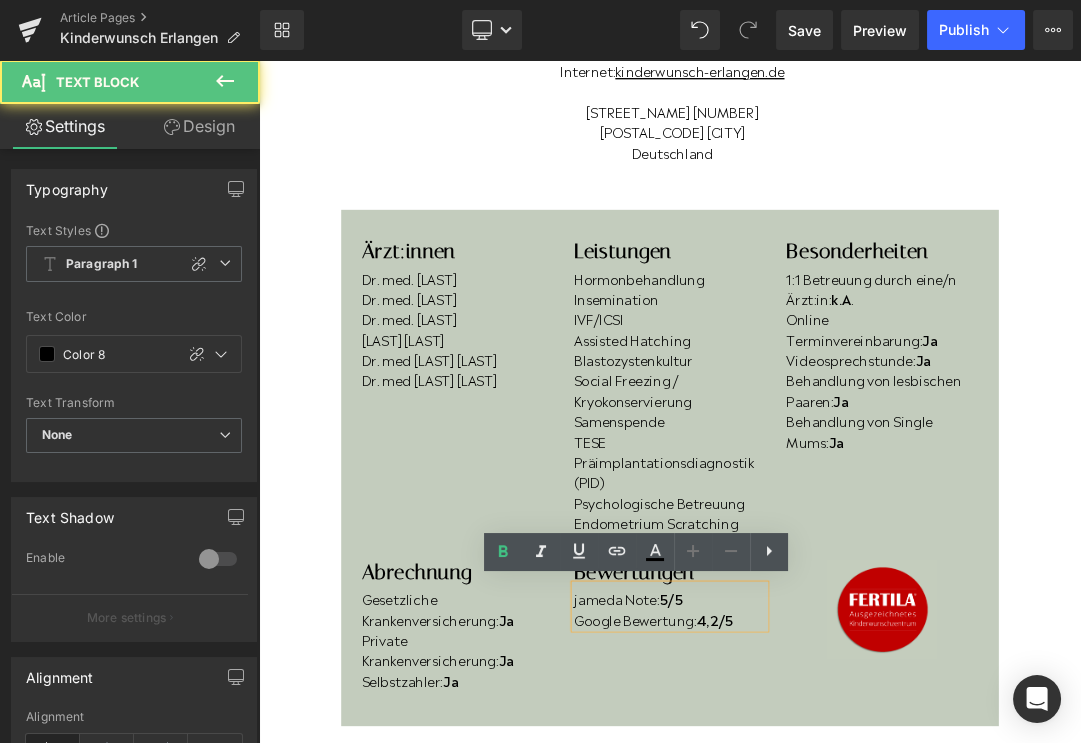 click on "4,2/5" at bounding box center [930, 882] 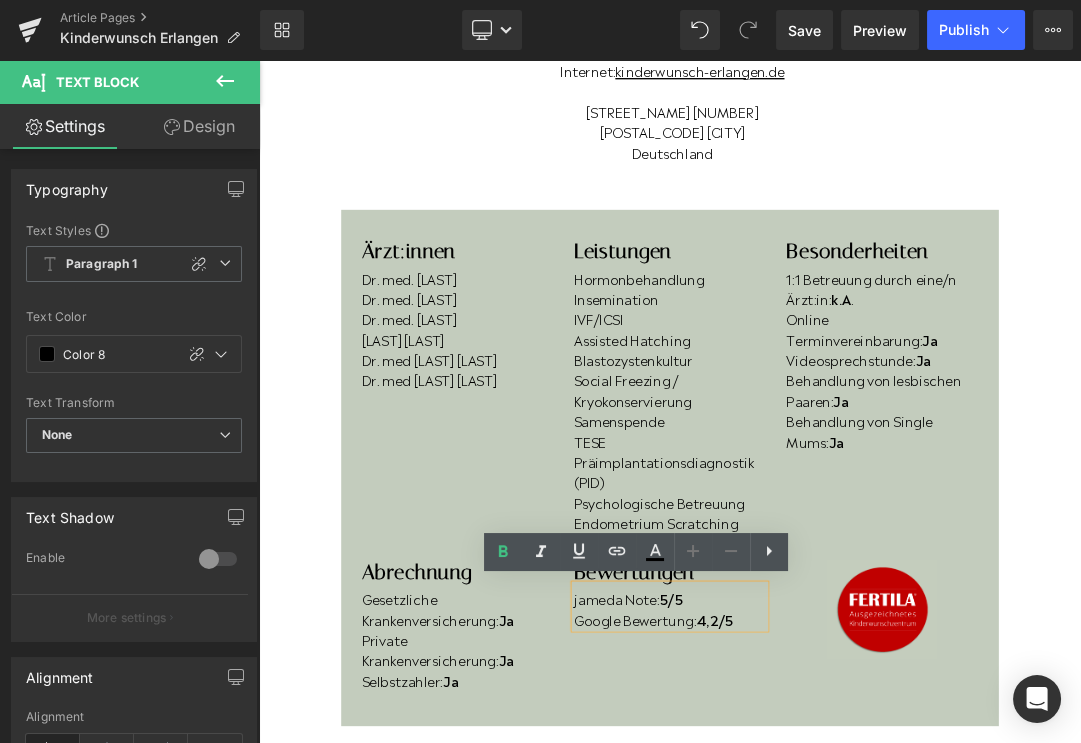 type 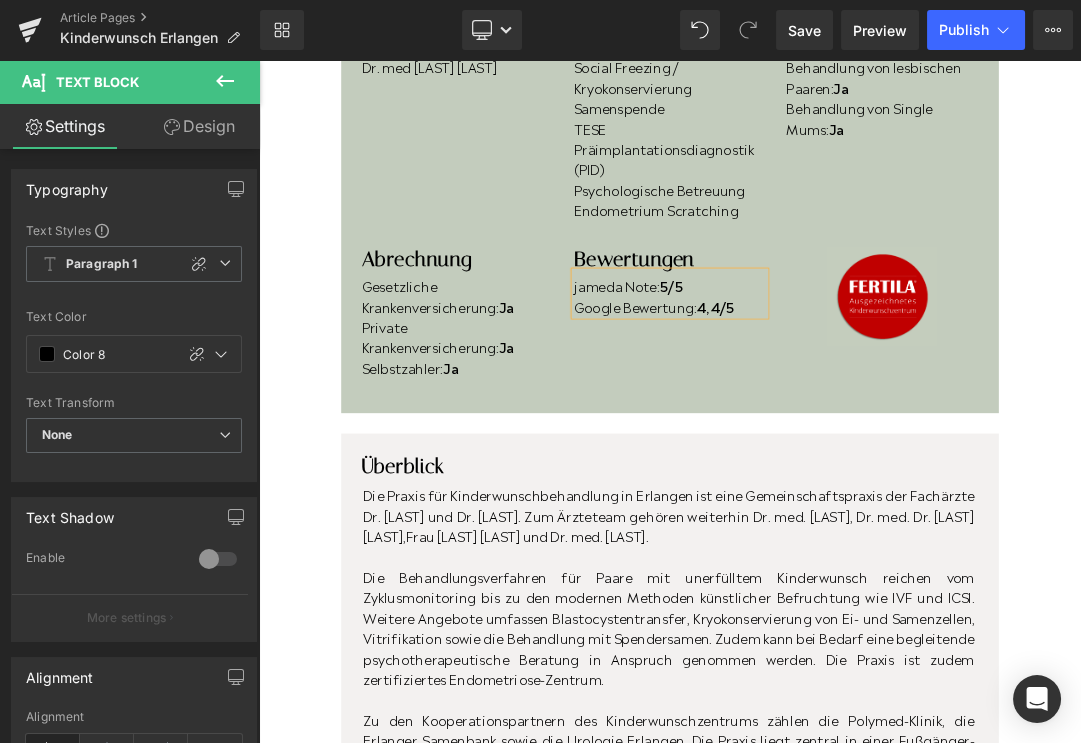 scroll, scrollTop: 919, scrollLeft: 0, axis: vertical 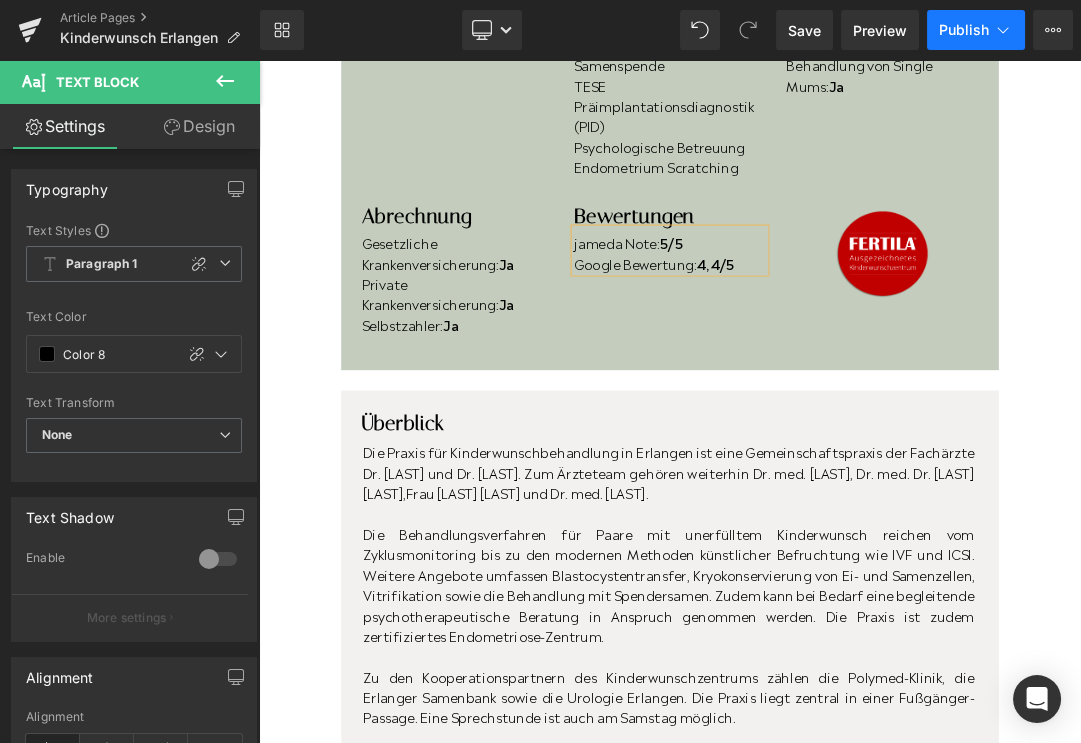 click on "Publish" at bounding box center (964, 30) 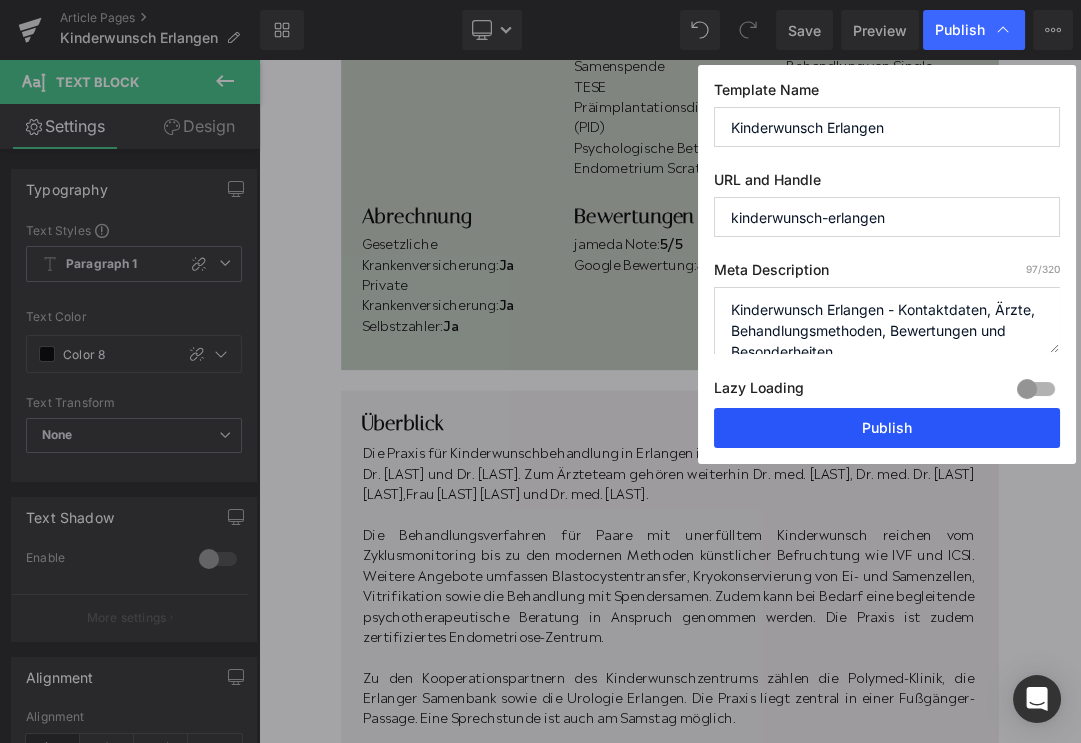 click on "Publish" at bounding box center (887, 428) 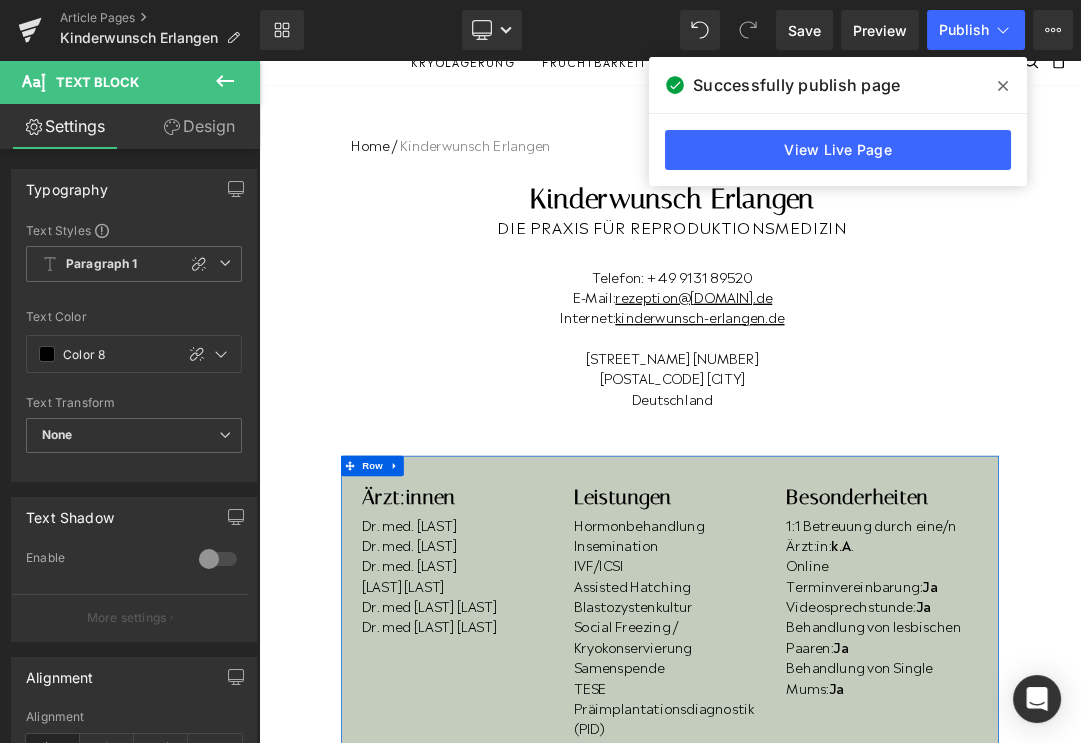 scroll, scrollTop: 0, scrollLeft: 0, axis: both 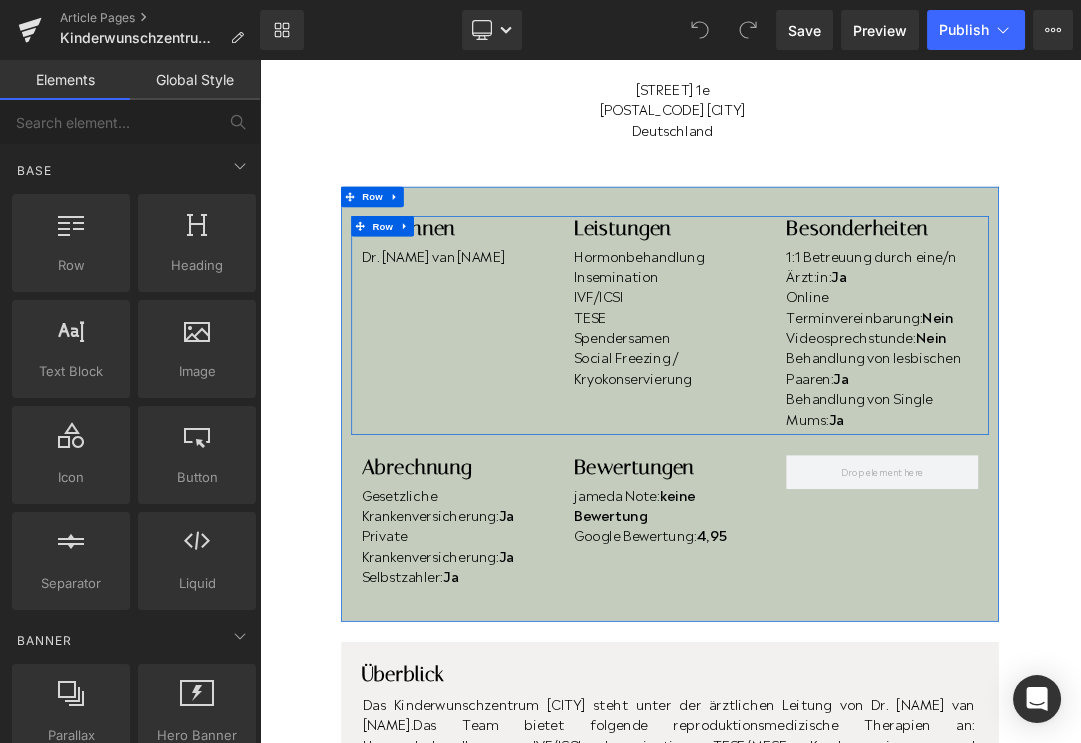 click at bounding box center (584, 344) 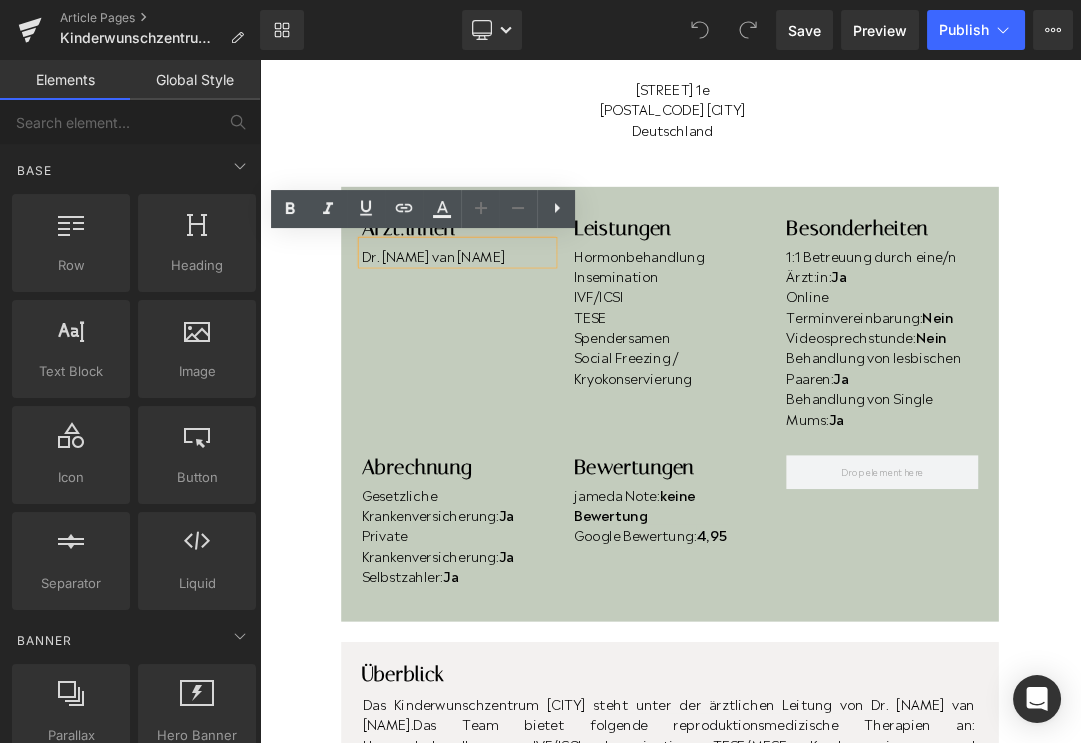 click on "Dr. Jan van Uem" at bounding box center (551, 347) 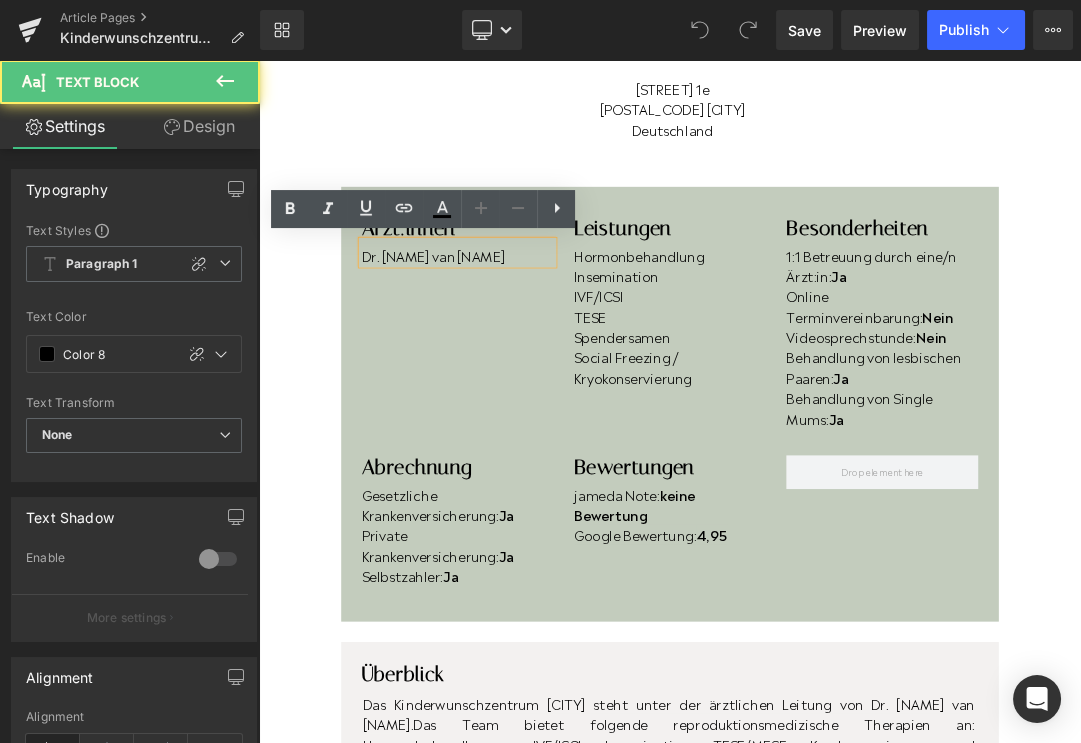 type 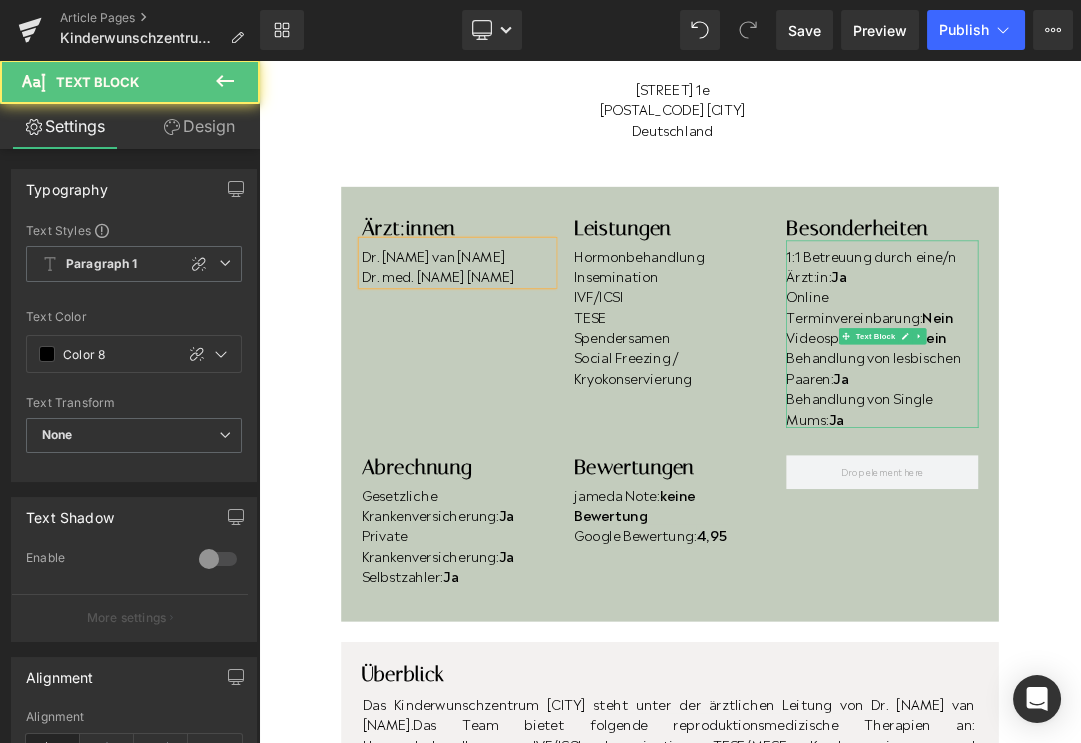 click on "Online Terminvereinbarung:  Nein" at bounding box center (1176, 422) 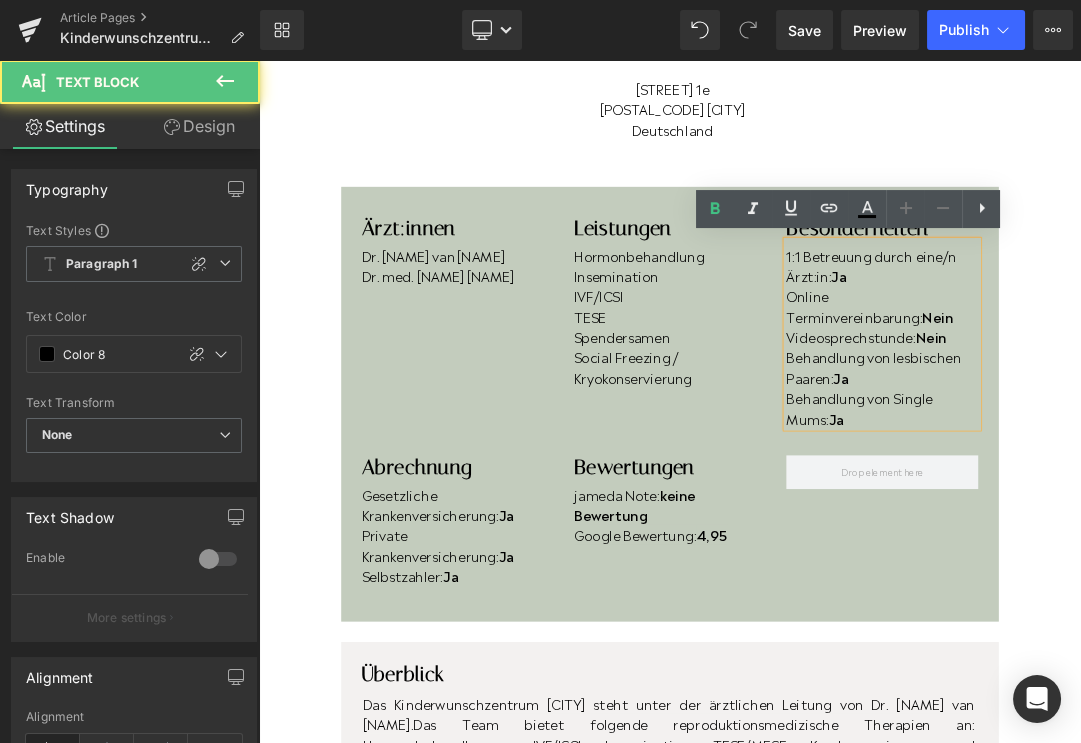 click on "Online Terminvereinbarung:  Nein" at bounding box center (1176, 422) 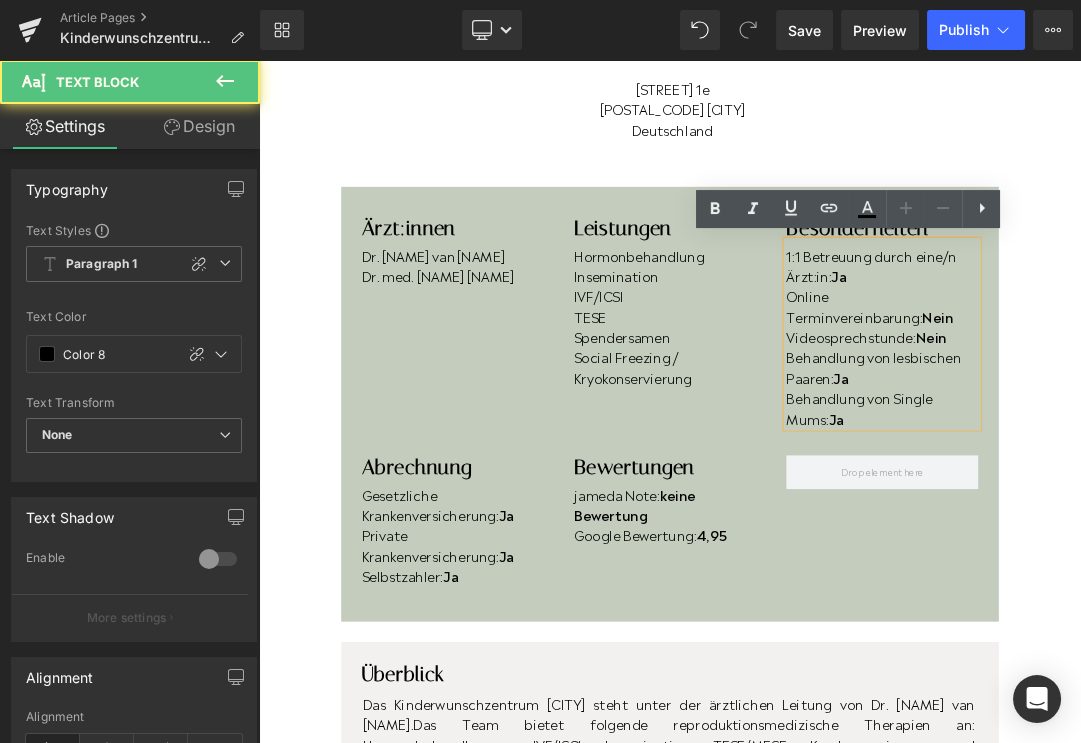 click on "Online Terminvereinbarung:  Nein" at bounding box center [1176, 422] 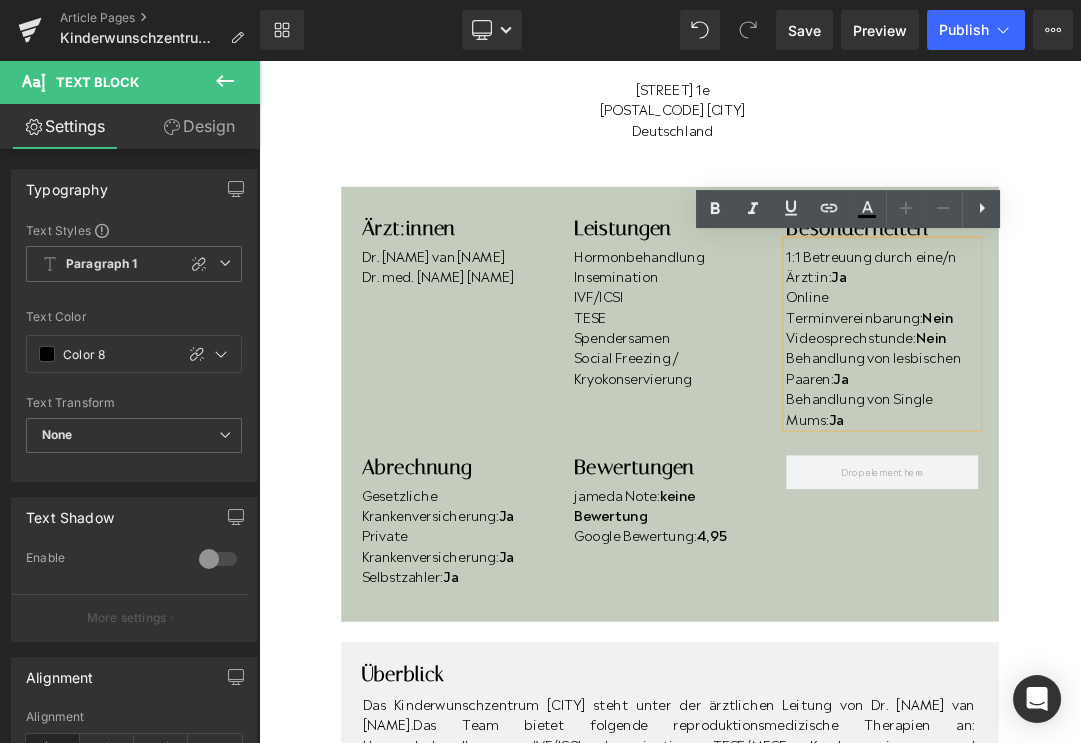 type 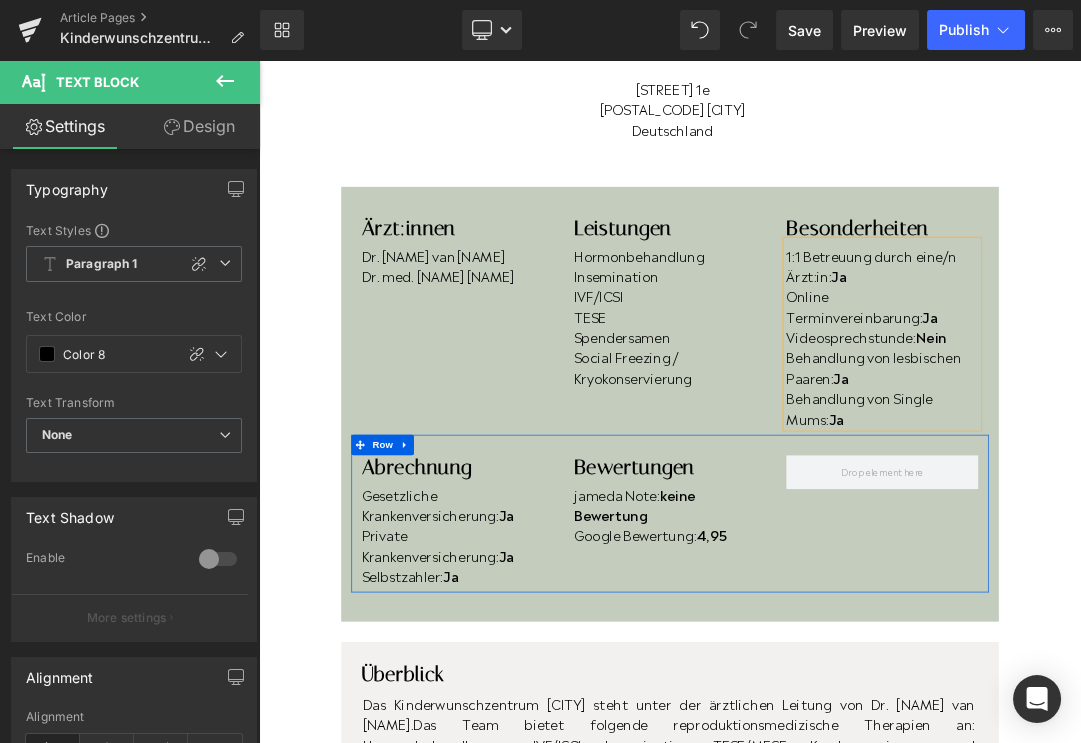 click on "Google Bewertung:  4,95" at bounding box center [864, 759] 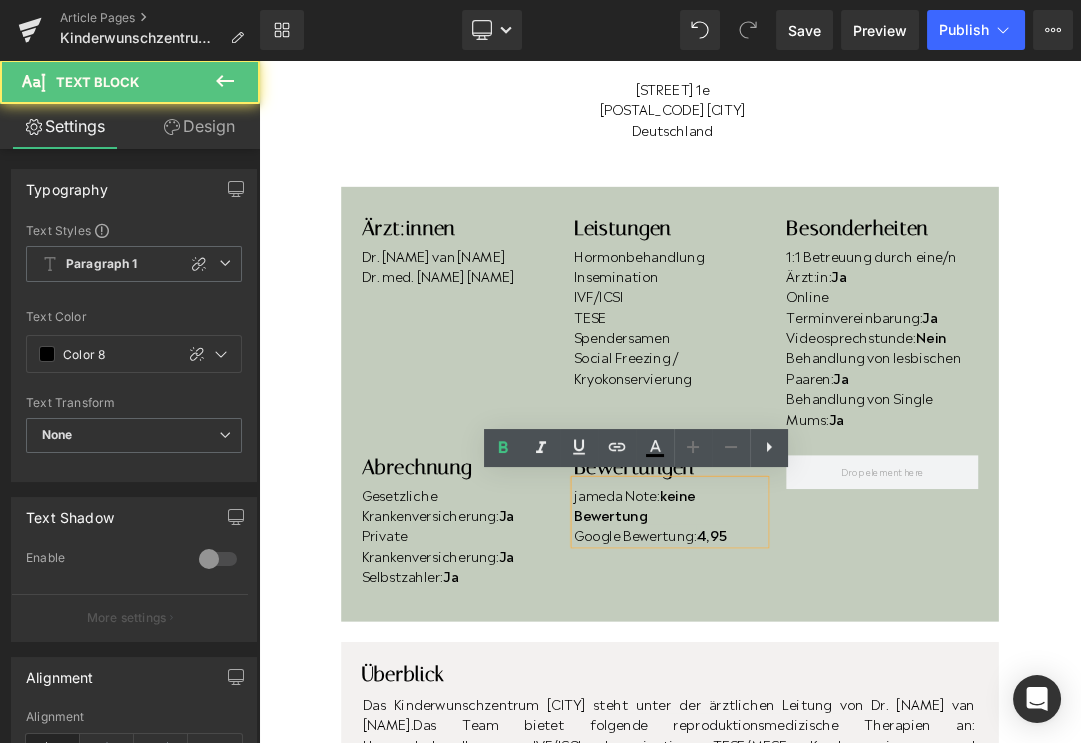 click on "Google Bewertung:  4,95" at bounding box center (864, 759) 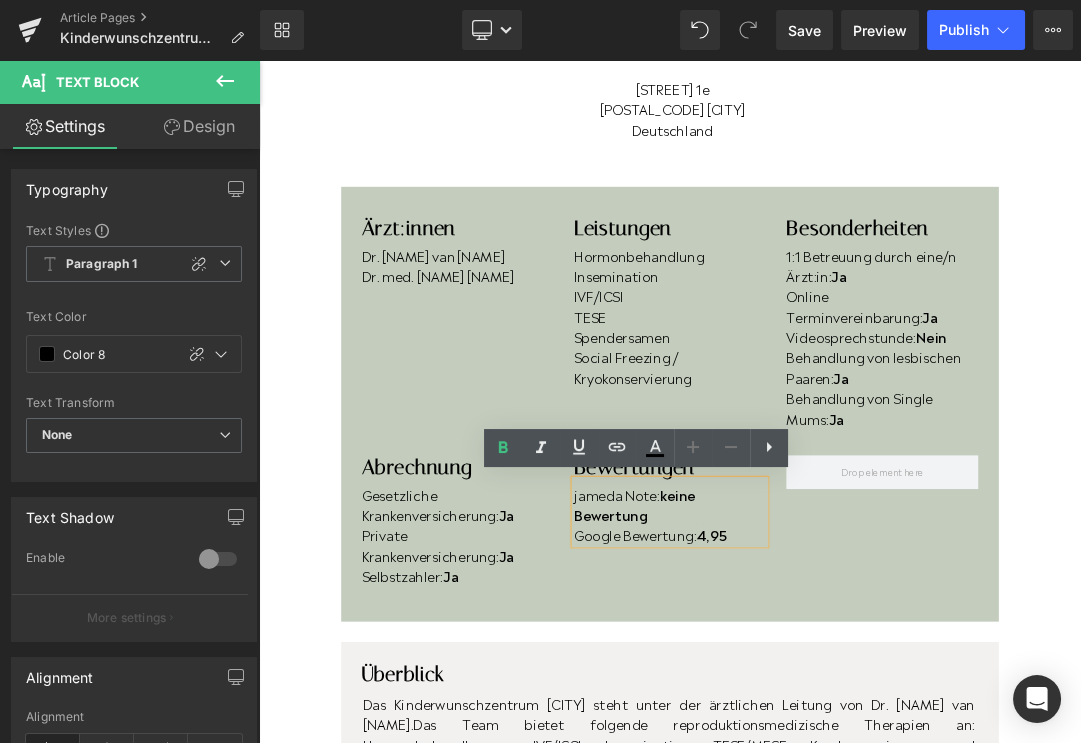 type 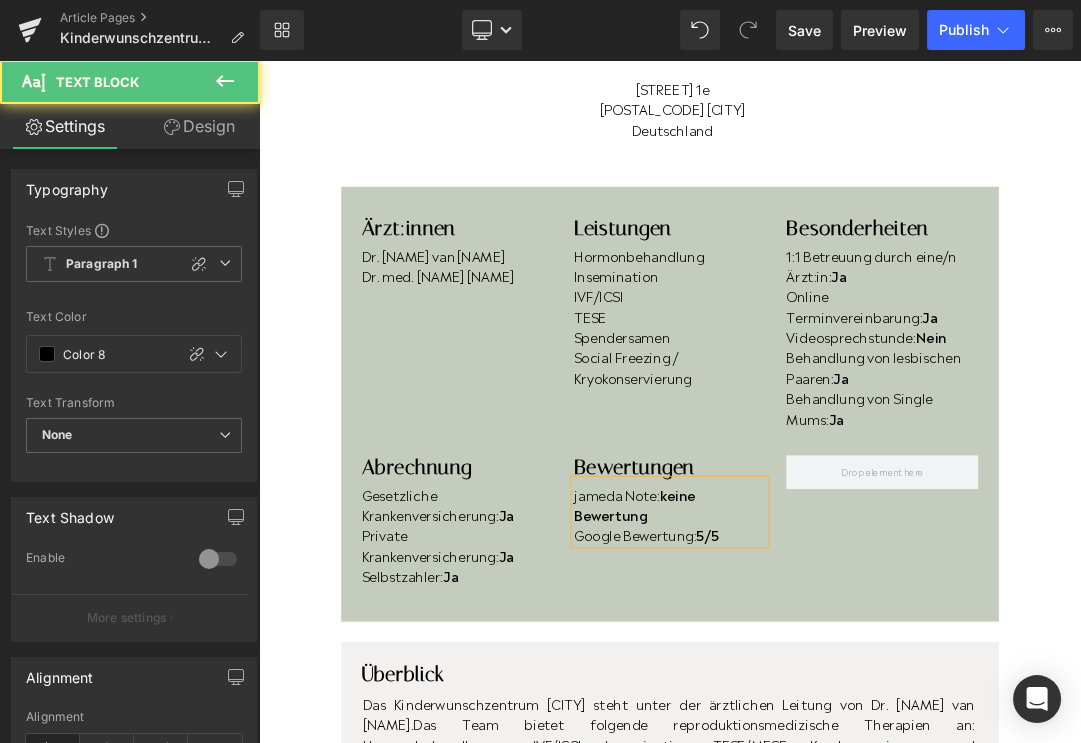 click on "Google Bewertung:  5/5" at bounding box center (830, 759) 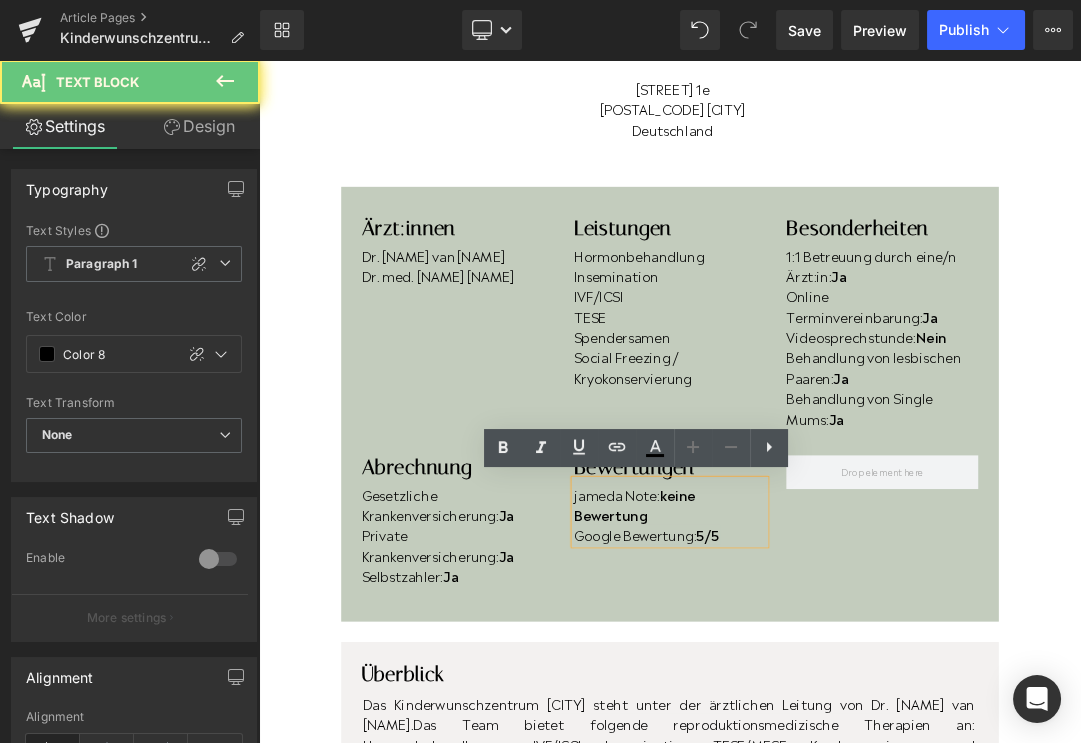 click on "jameda Note:  keine Bewertung" at bounding box center [864, 714] 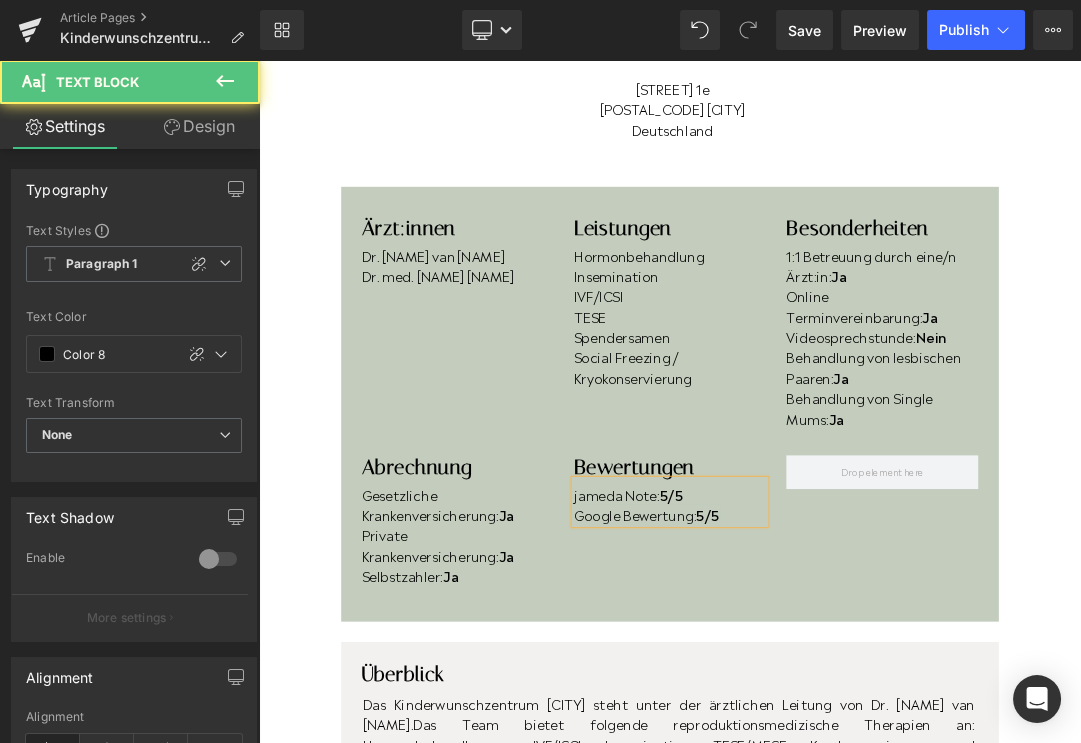 click on "jameda Note:" at bounding box center (786, 699) 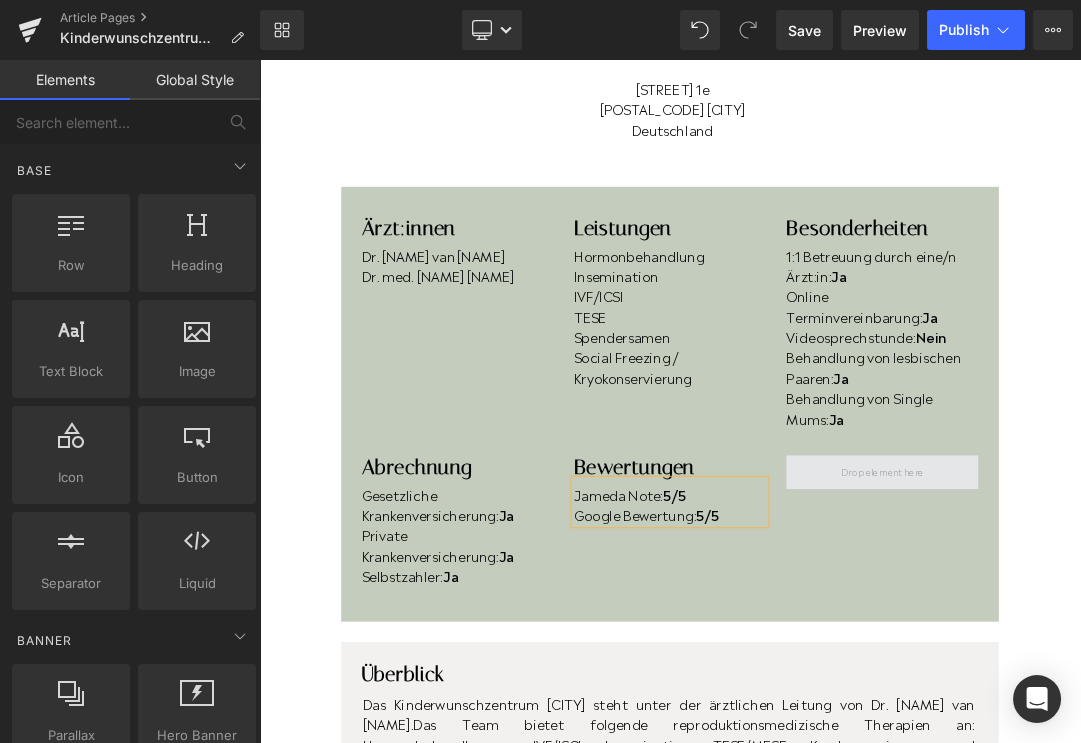 click at bounding box center [1176, 666] 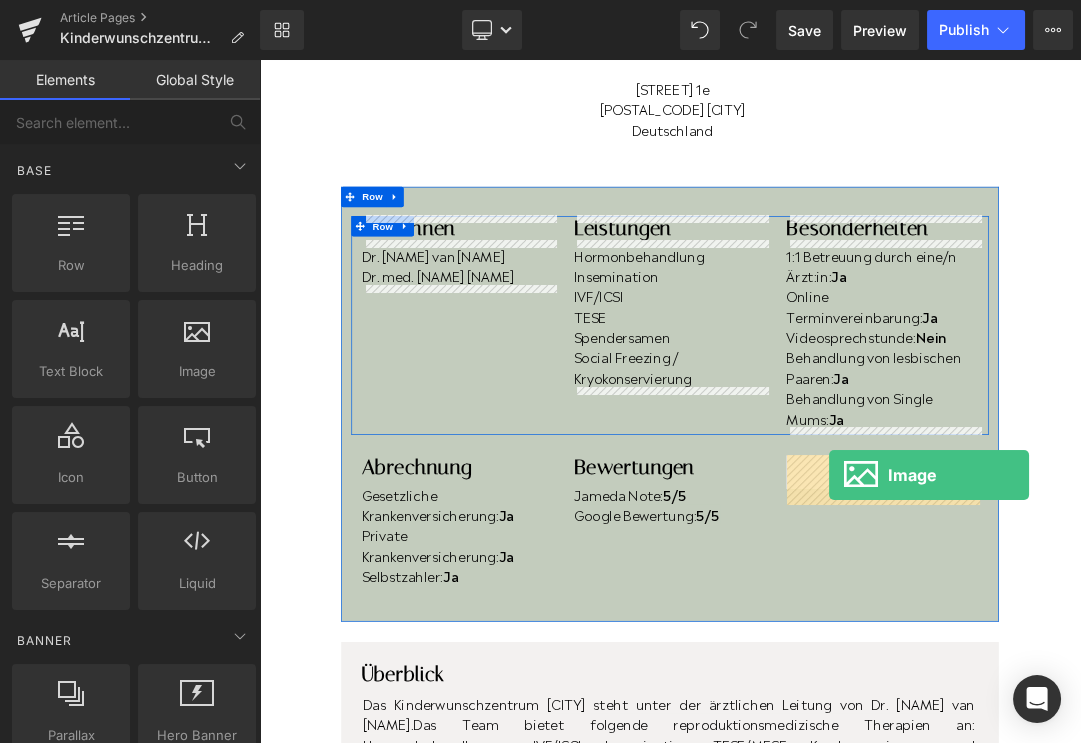 drag, startPoint x: 464, startPoint y: 416, endPoint x: 1099, endPoint y: 670, distance: 683.91595 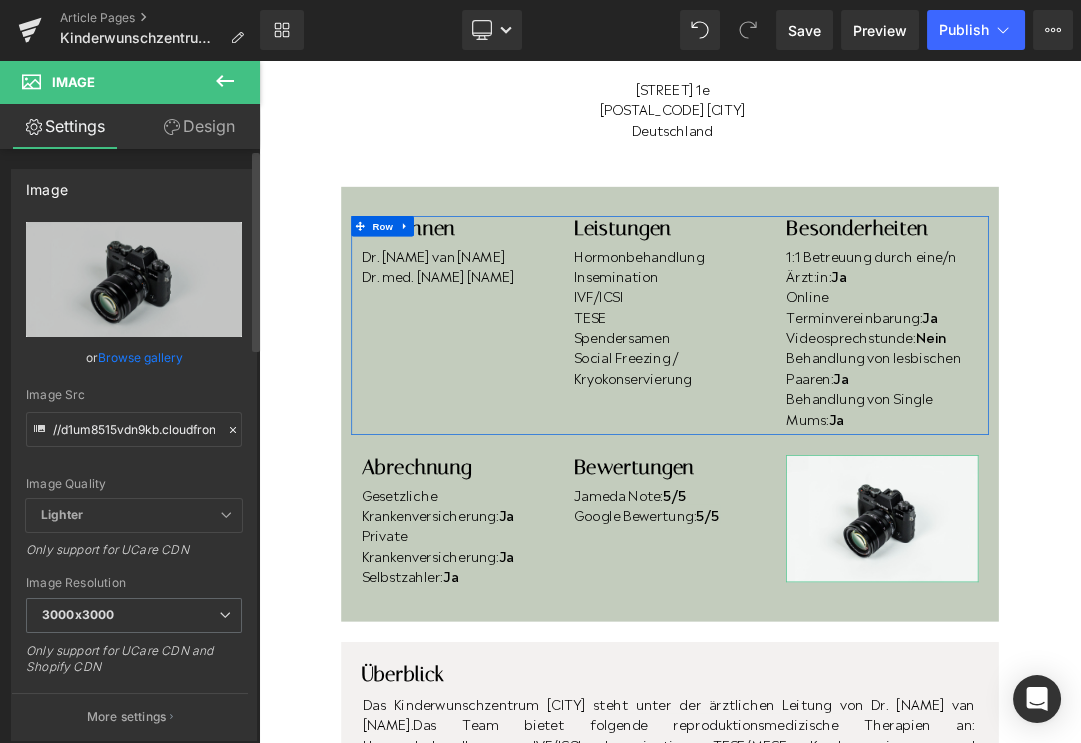 click on "Browse gallery" at bounding box center (140, 357) 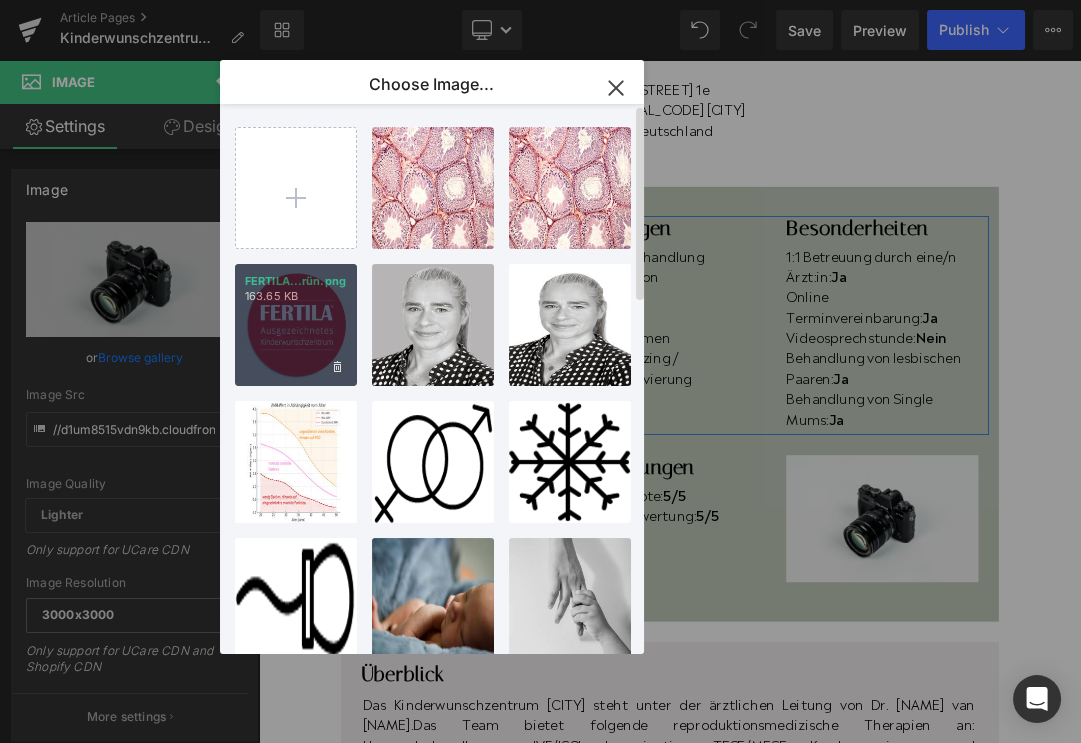 drag, startPoint x: 293, startPoint y: 350, endPoint x: 167, endPoint y: 497, distance: 193.61043 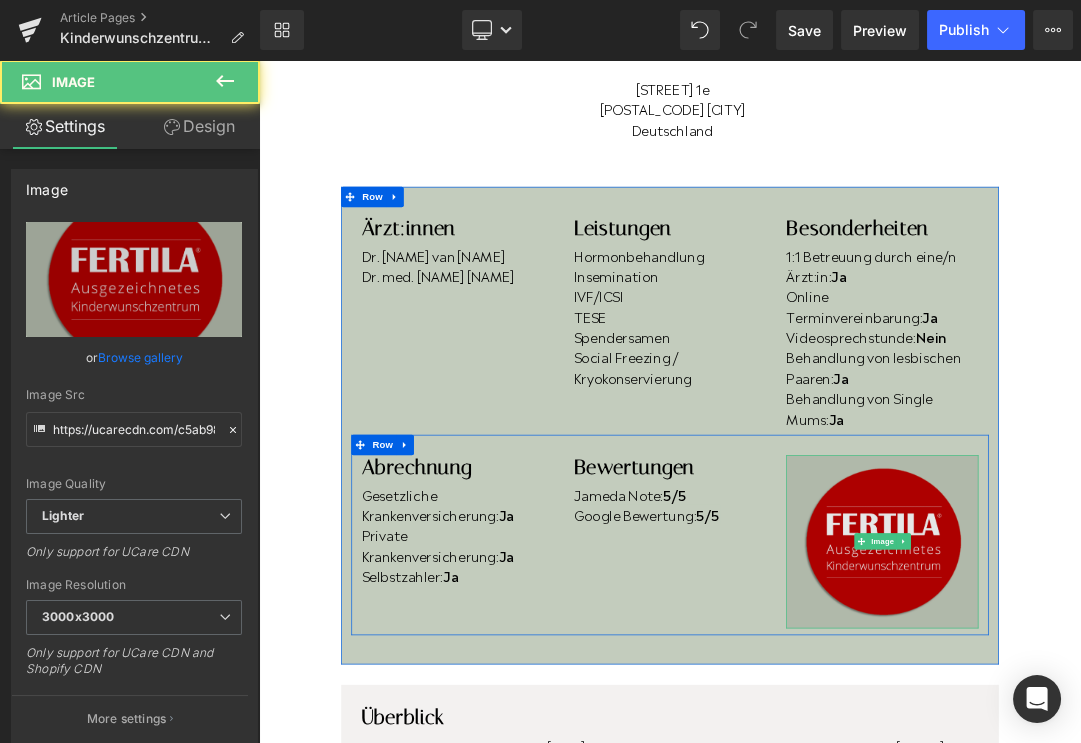 click at bounding box center [1176, 769] 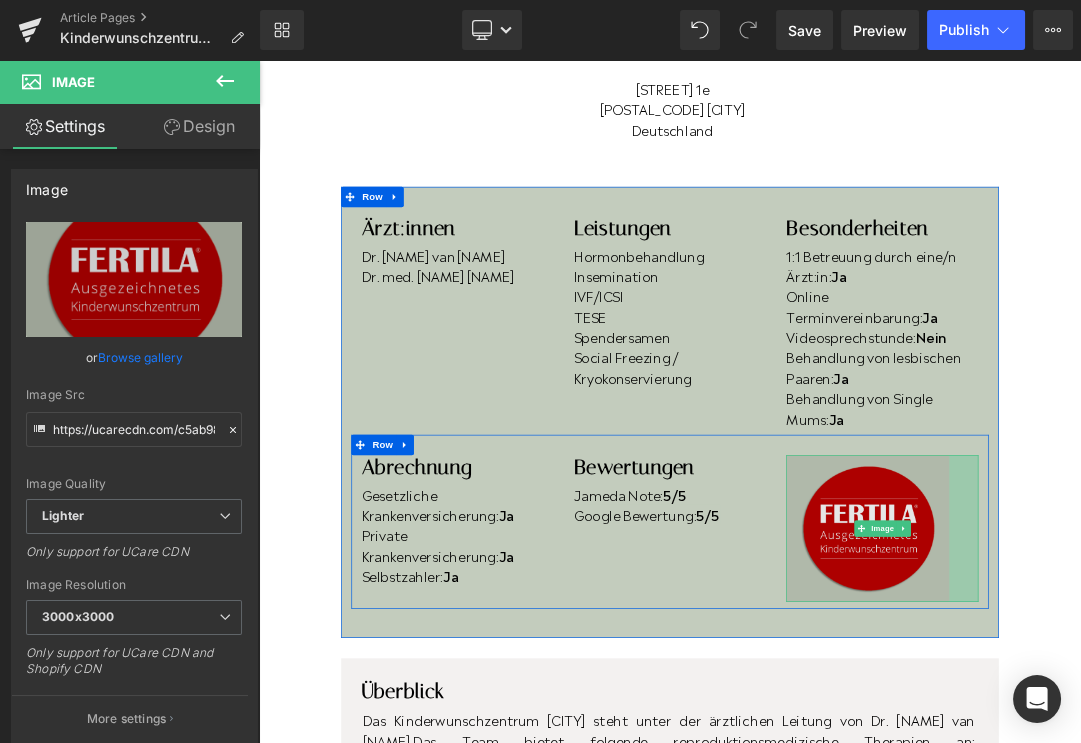 drag, startPoint x: 1316, startPoint y: 888, endPoint x: 1273, endPoint y: 827, distance: 74.63243 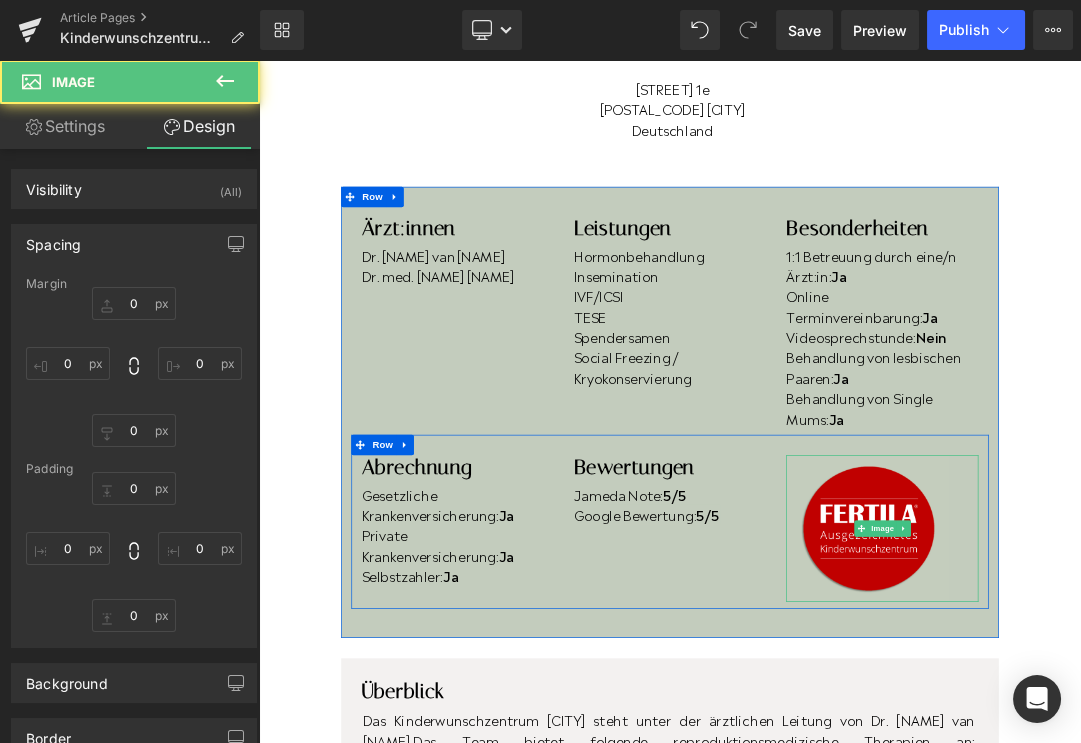 type on "0" 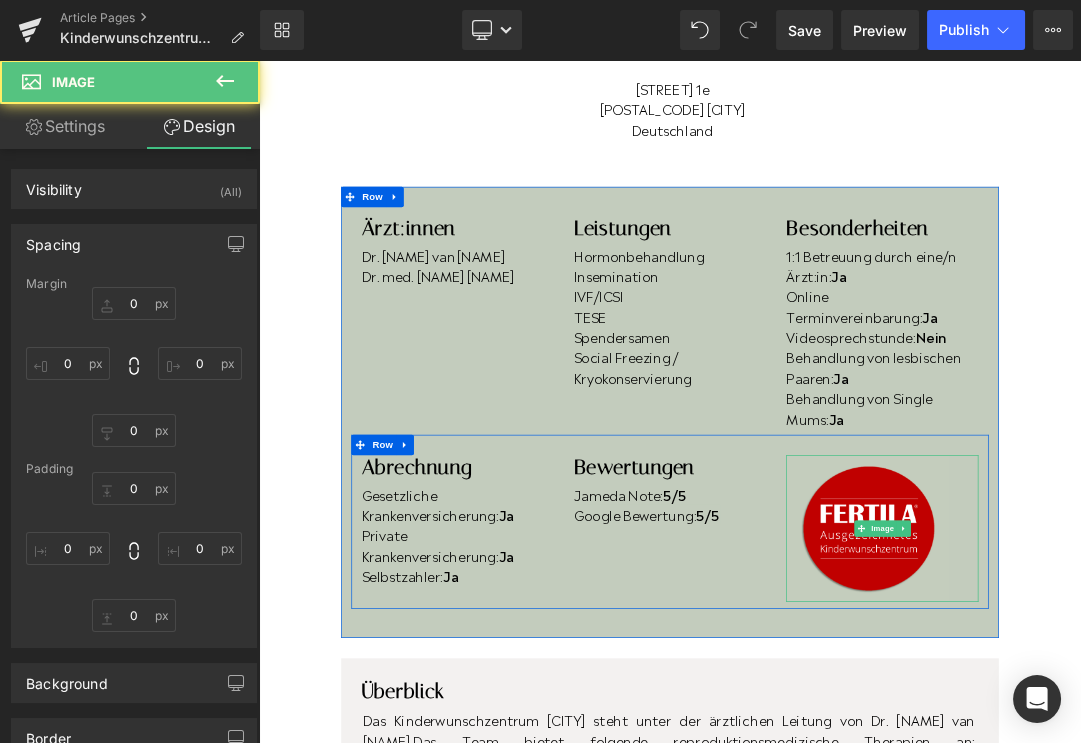 type on "0" 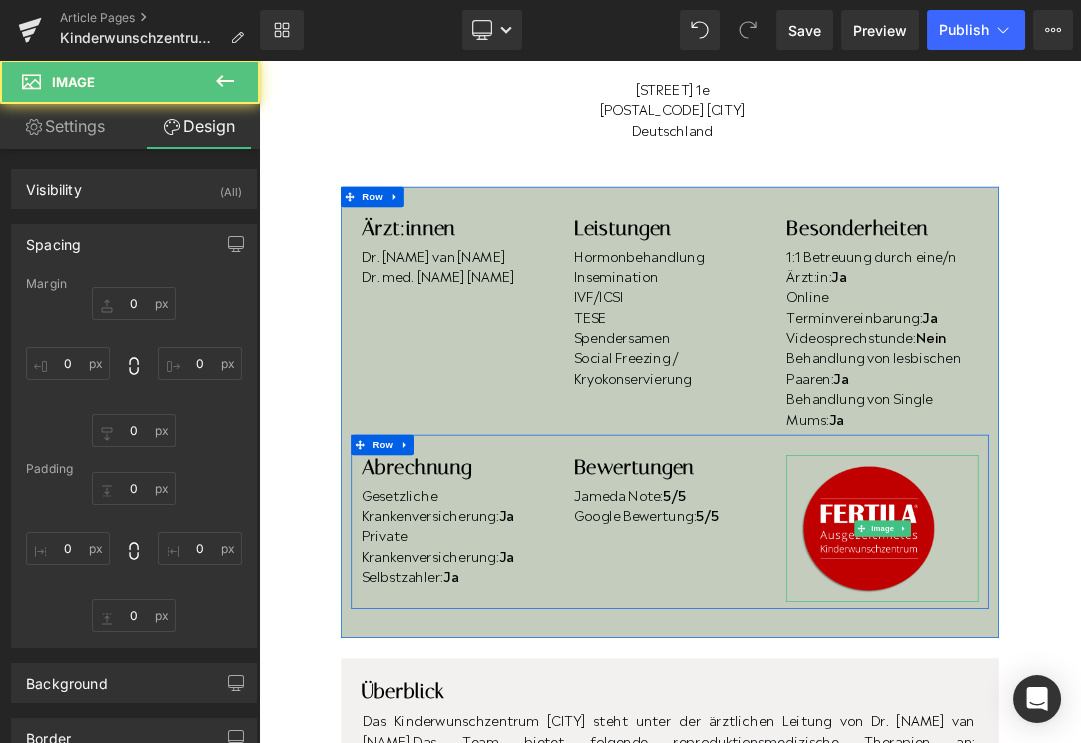 type on "0" 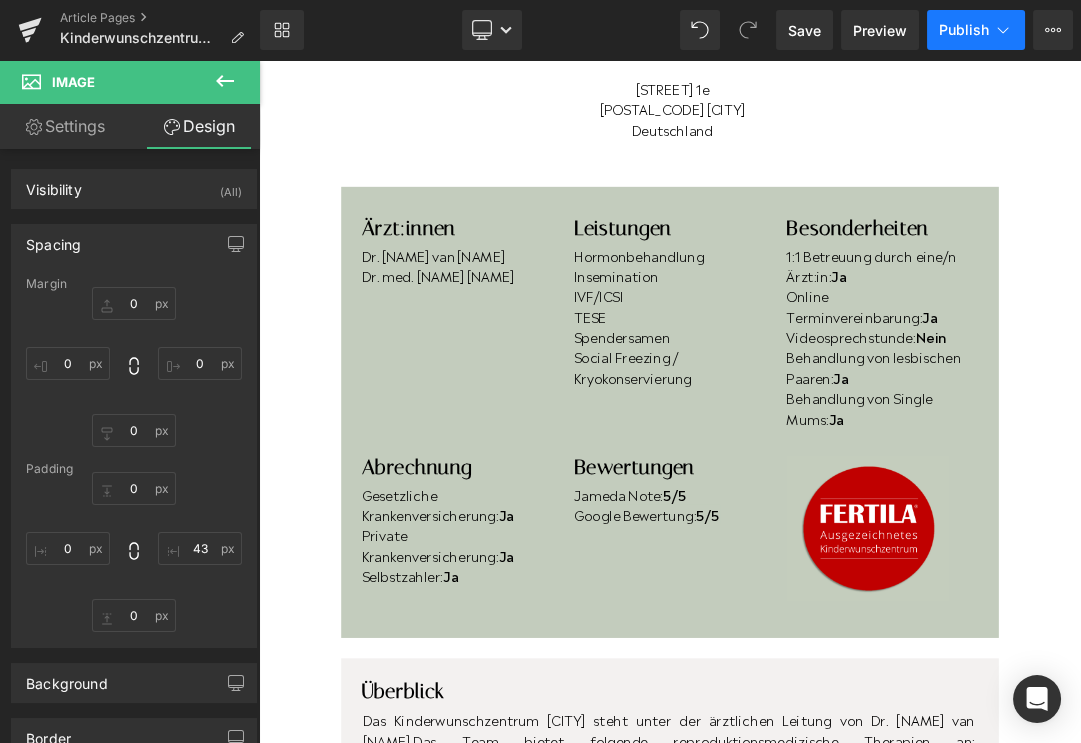 click on "Publish" at bounding box center [976, 30] 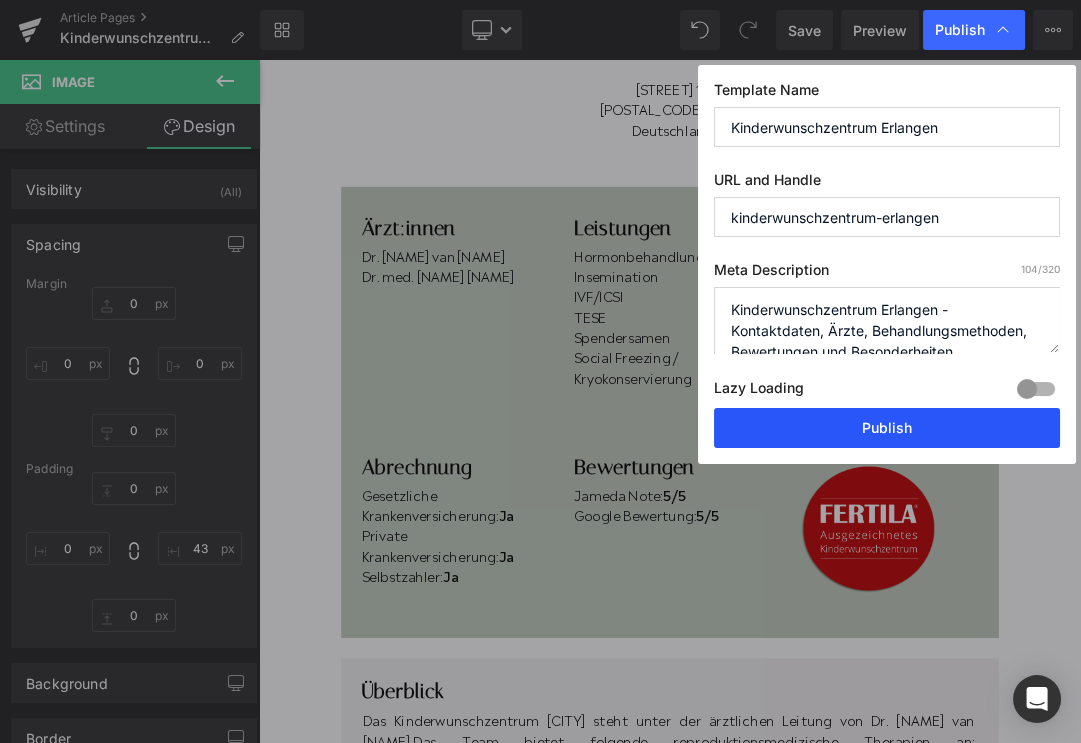 click on "Publish" at bounding box center [887, 428] 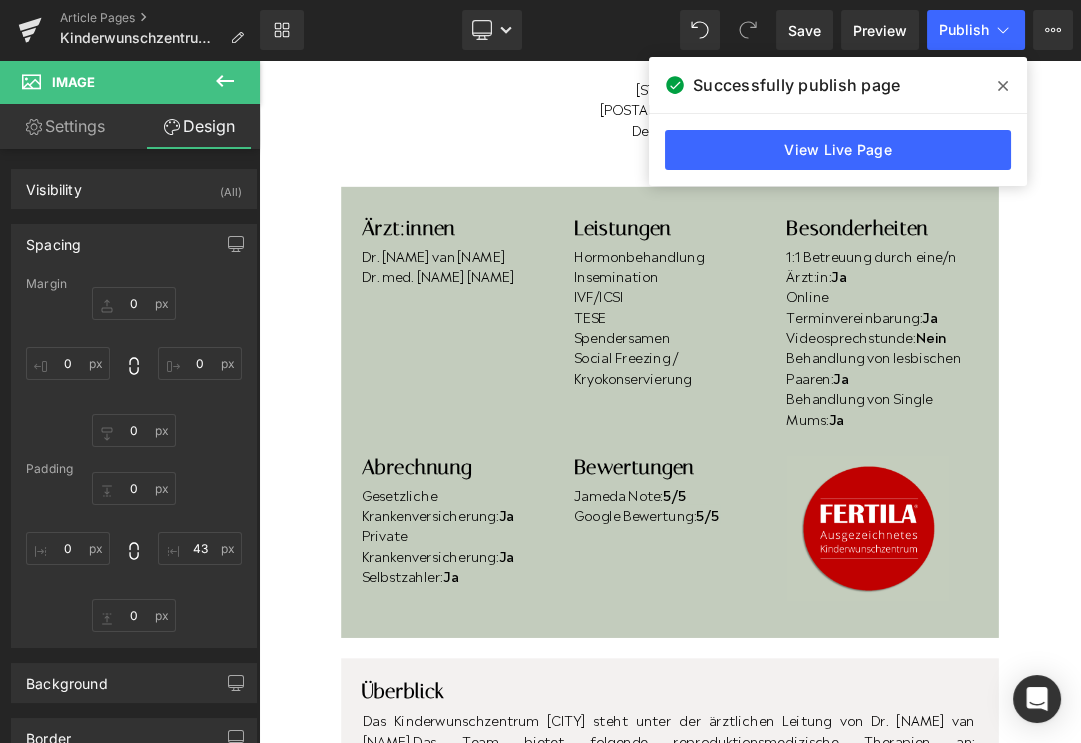click on "Michael-Vogel-Str. 1e" at bounding box center (867, 102) 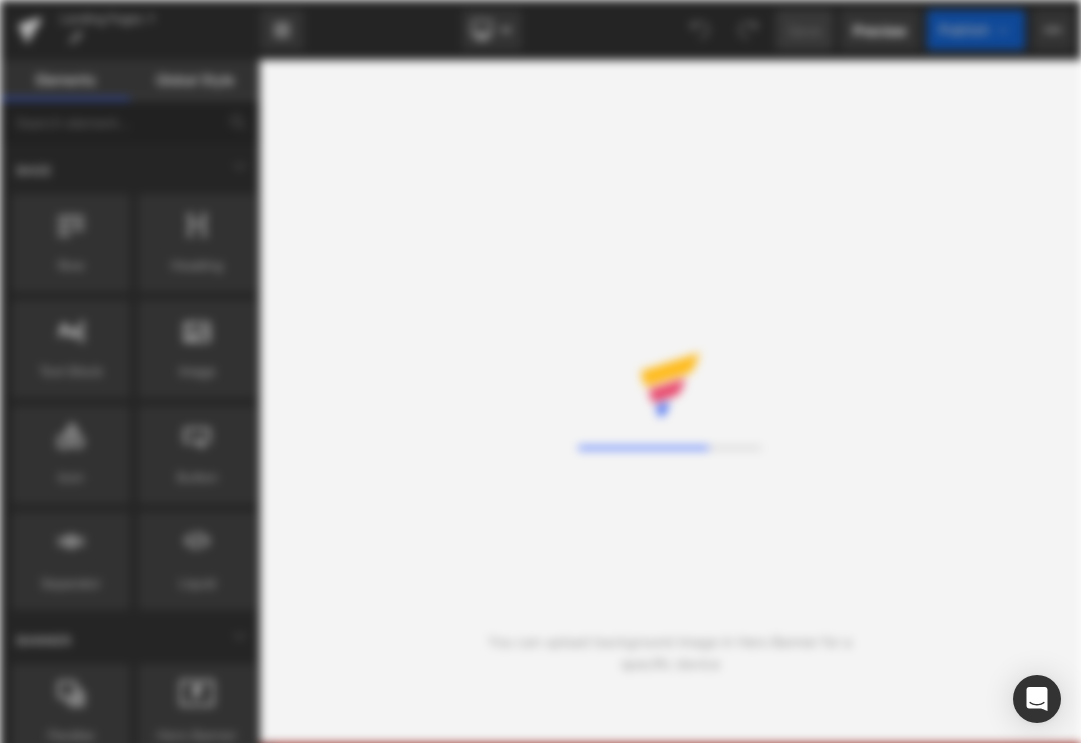 scroll, scrollTop: 0, scrollLeft: 0, axis: both 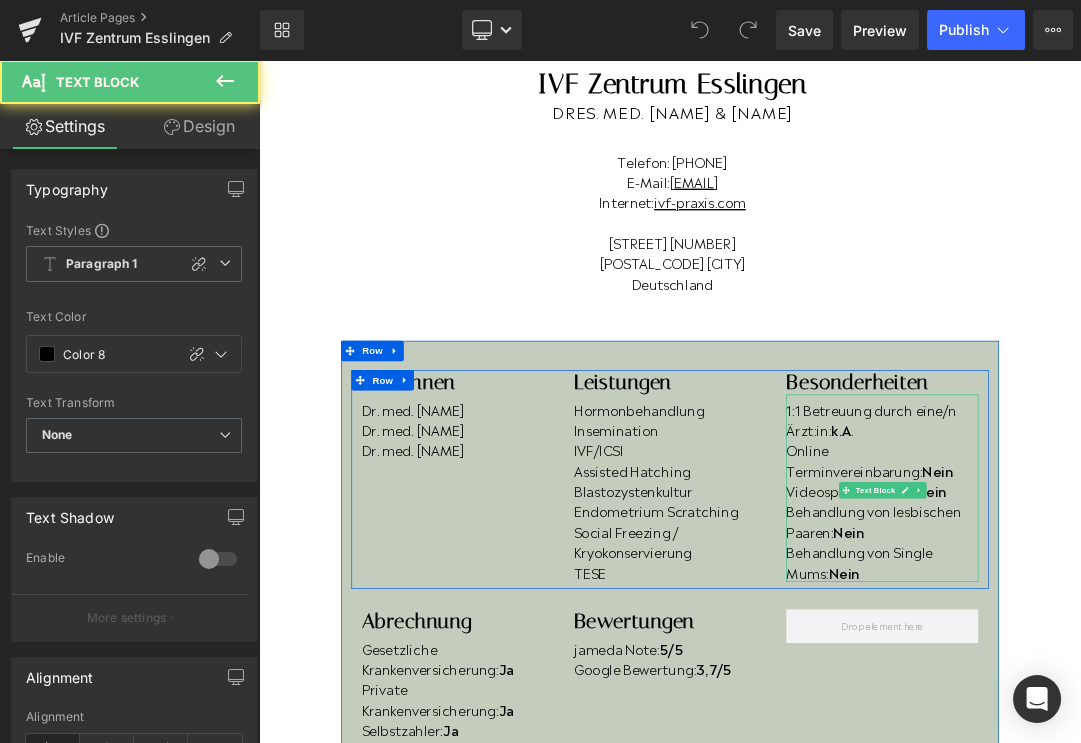 click on "Online Terminvereinbarung:  Nein" at bounding box center (1176, 648) 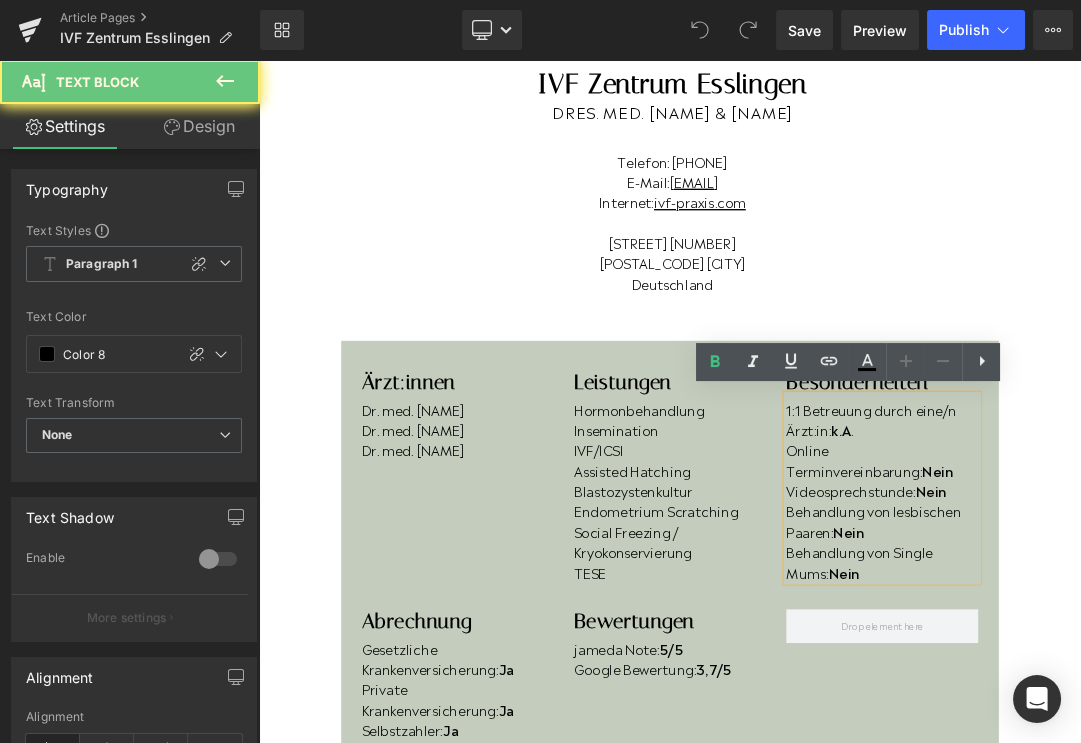 click on "Online Terminvereinbarung:  Nein" at bounding box center [1176, 648] 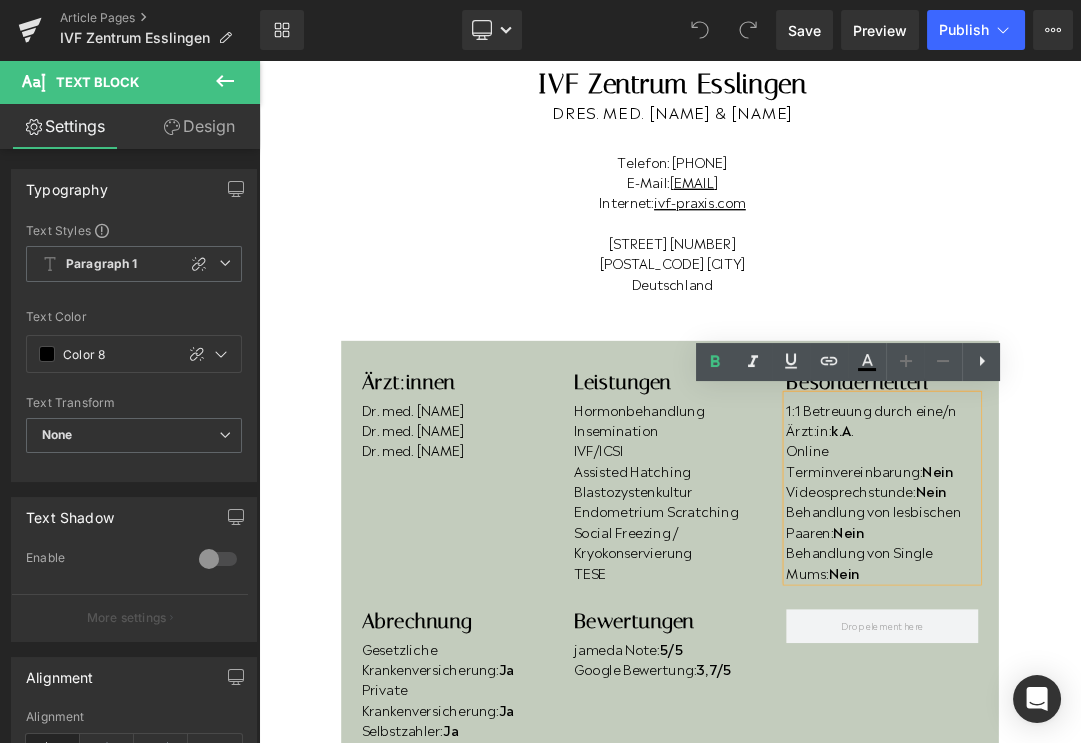 type 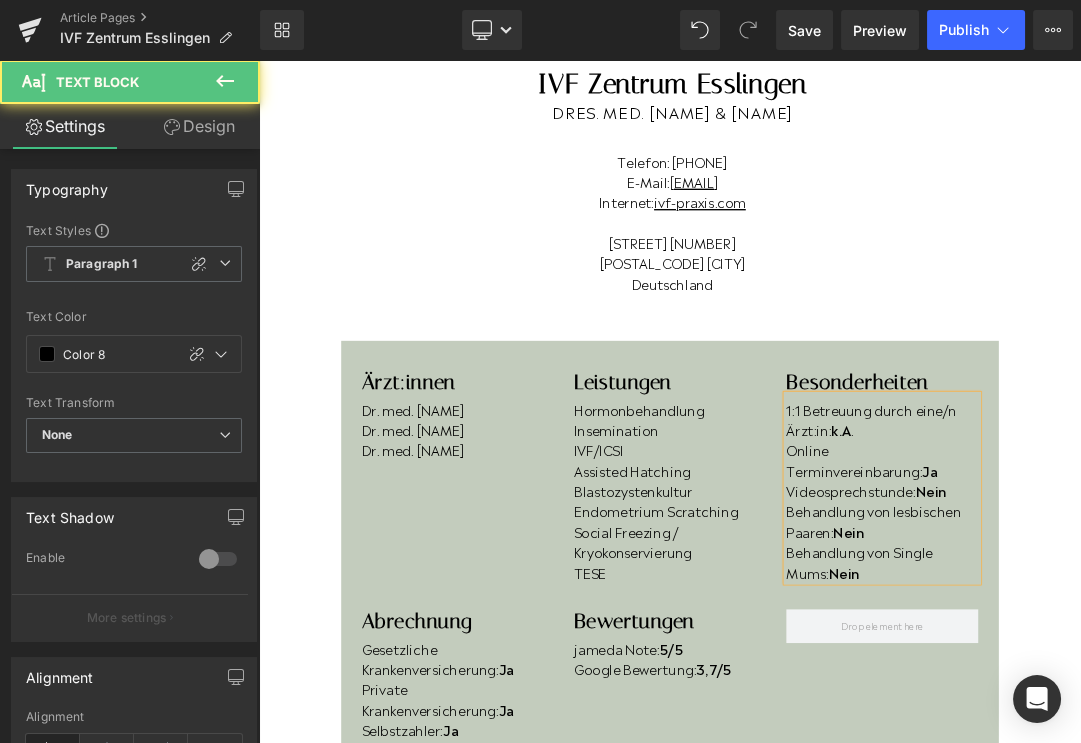 click on "Behandlung von lesbischen Paaren:  Nein" at bounding box center (1176, 738) 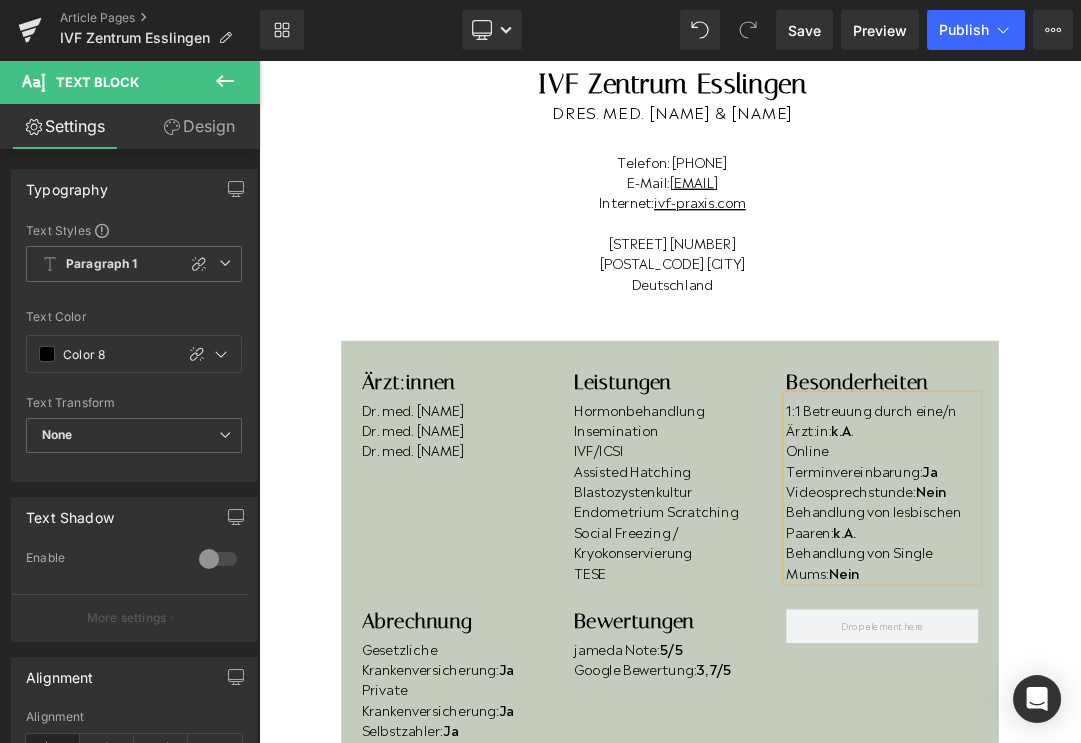 click on "Behandlung von Single Mums:  Nein" at bounding box center (1176, 798) 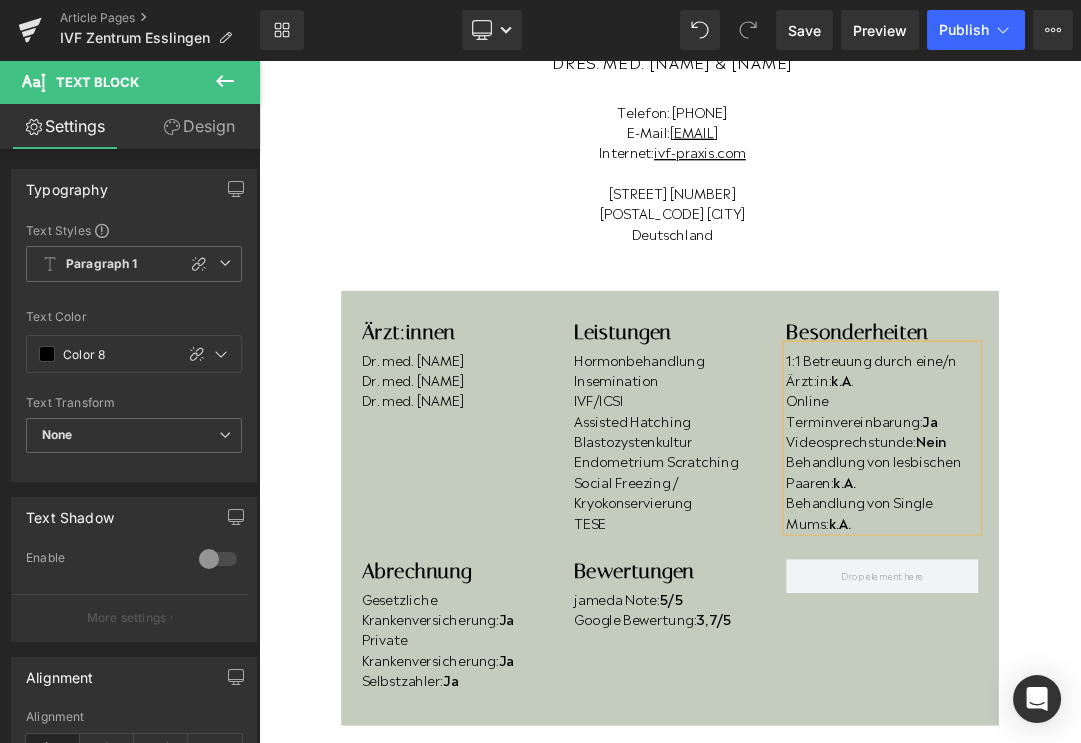 scroll, scrollTop: 283, scrollLeft: 0, axis: vertical 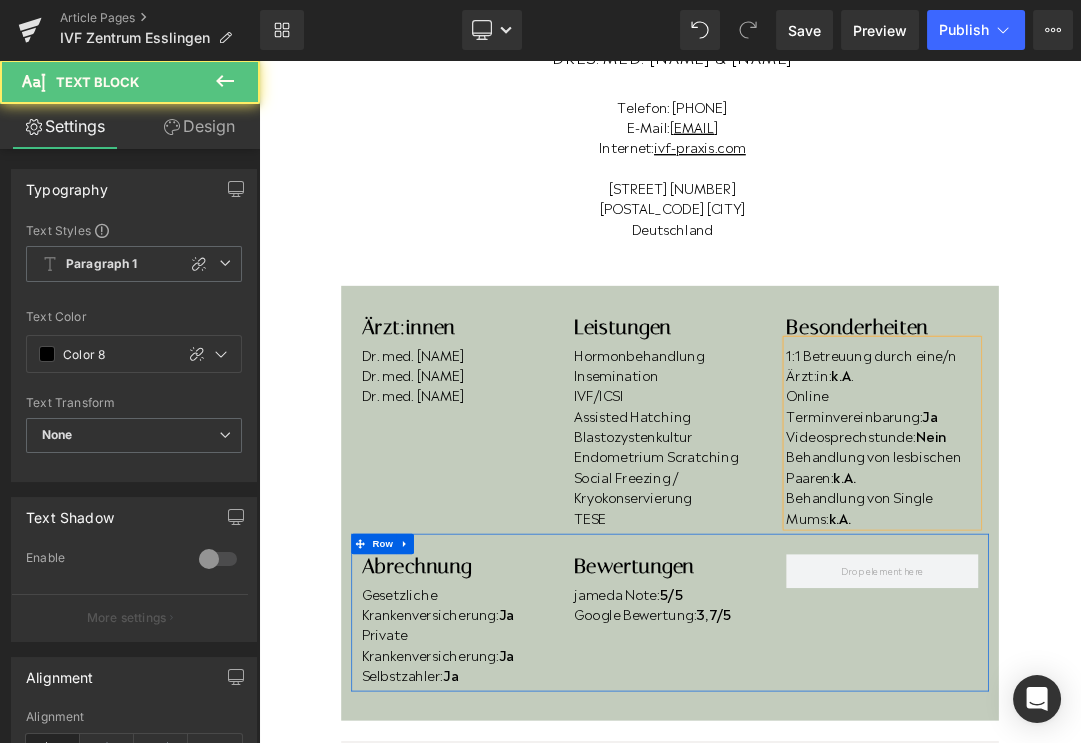 click on "3,7/5" at bounding box center (929, 874) 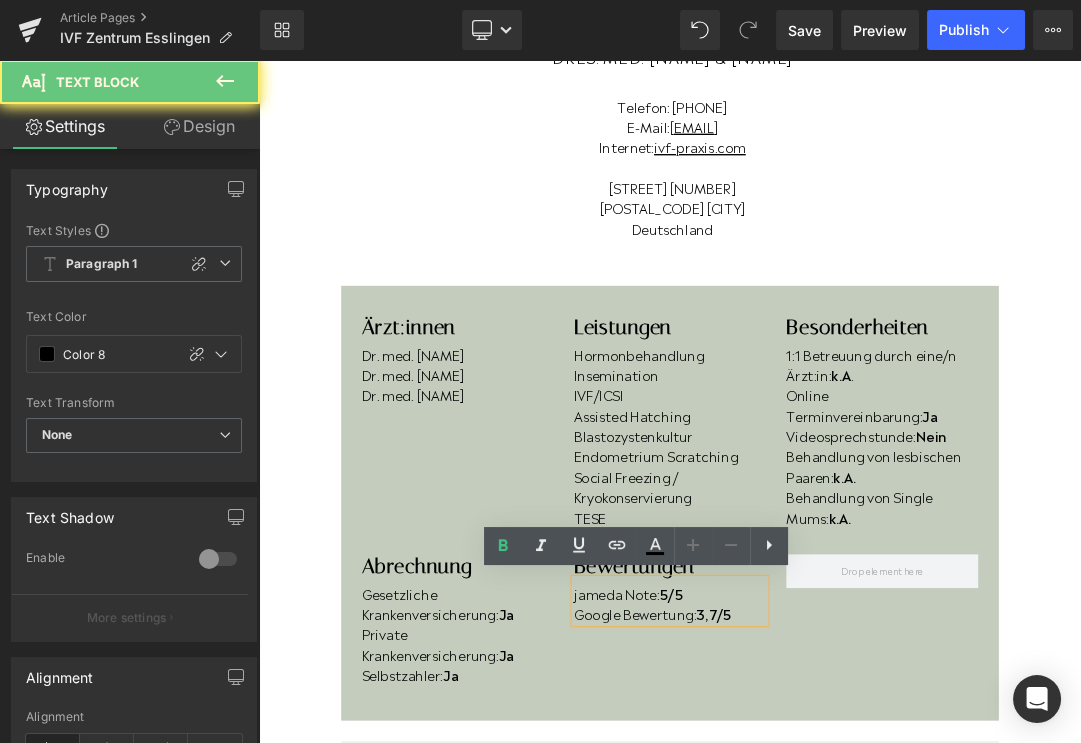 click on "3,7/5" at bounding box center [929, 874] 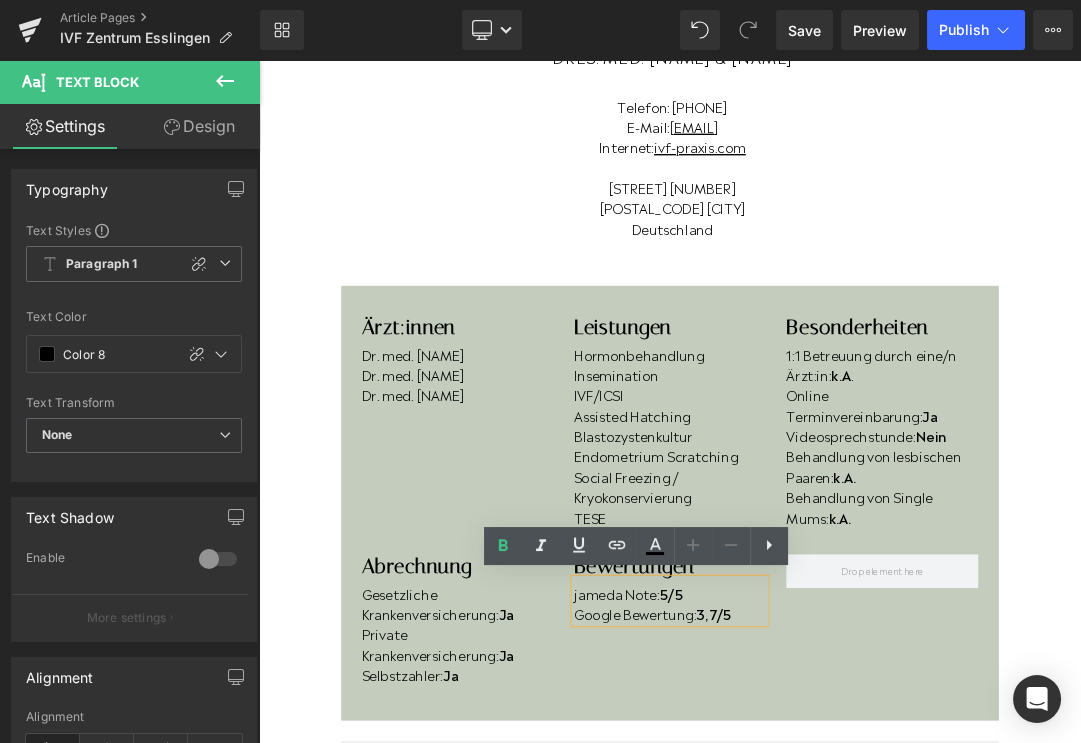 type 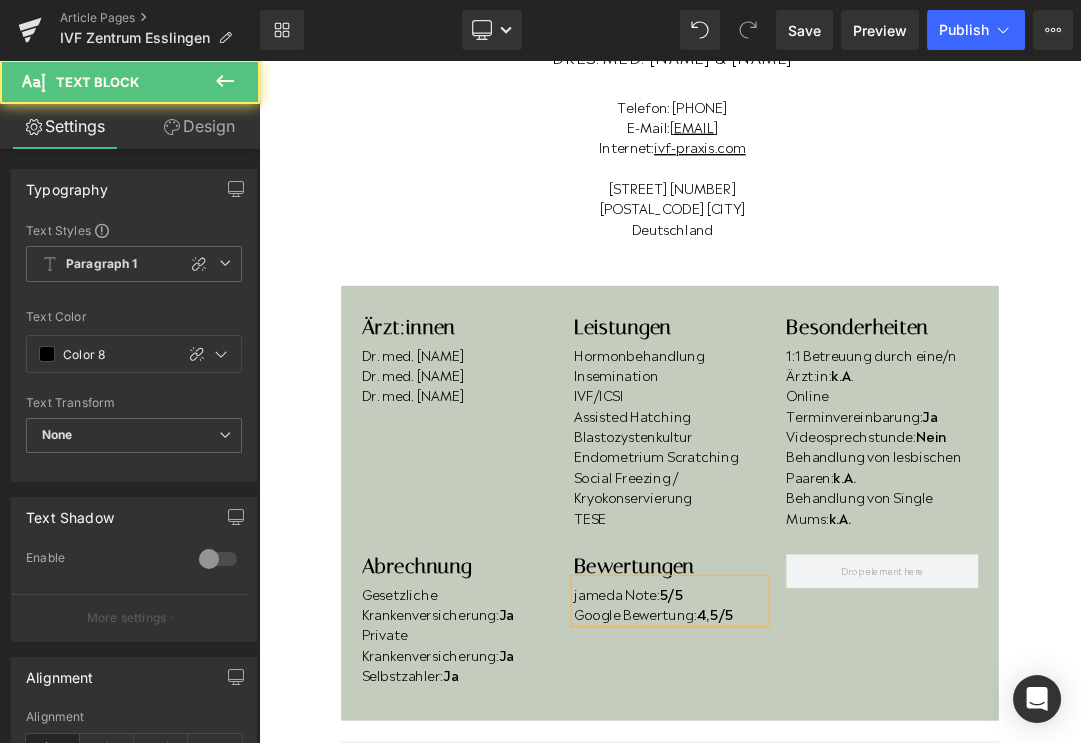 drag, startPoint x: 867, startPoint y: 839, endPoint x: 887, endPoint y: 841, distance: 20.09975 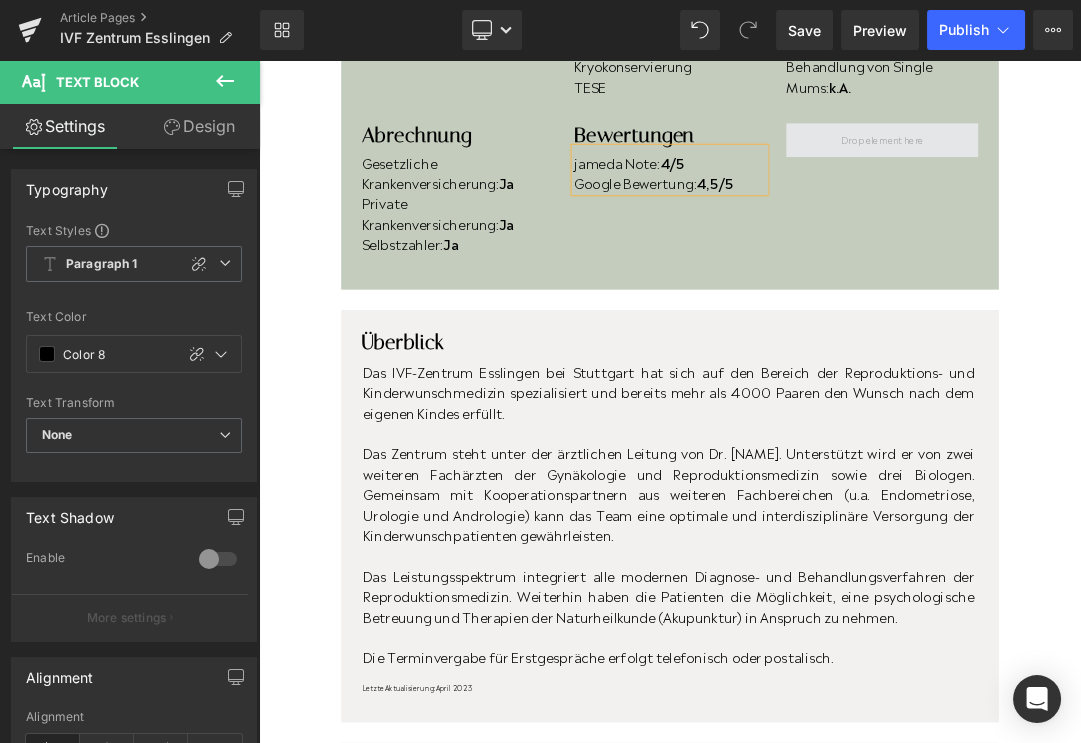 scroll, scrollTop: 924, scrollLeft: 0, axis: vertical 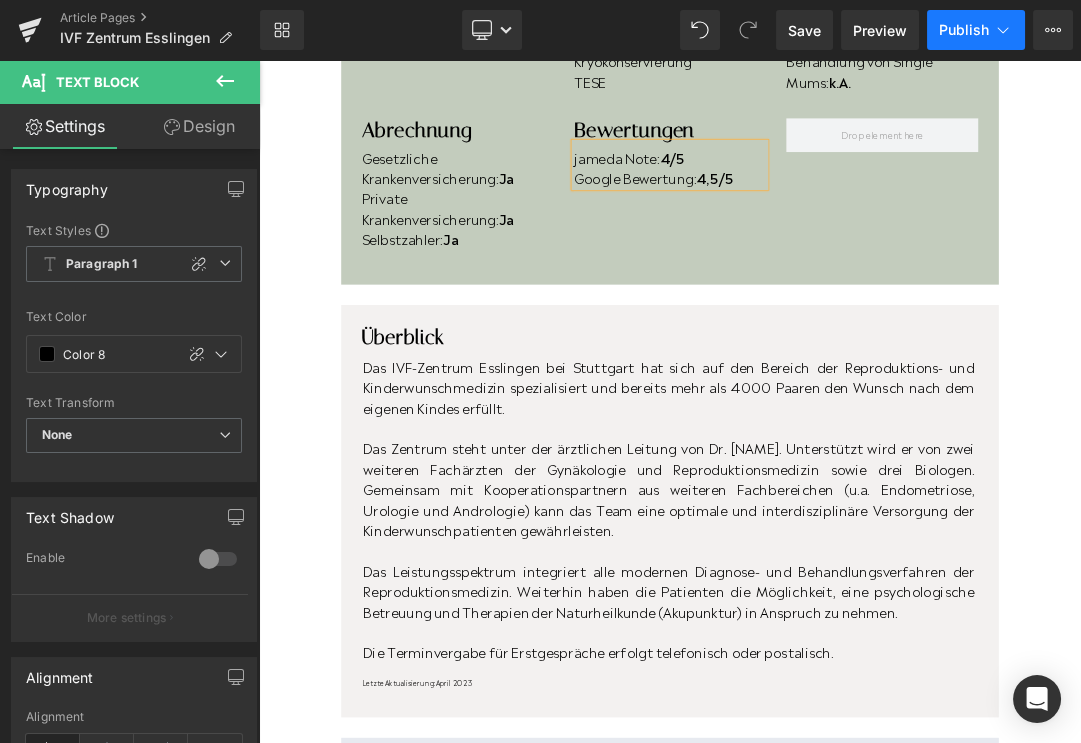 click on "Publish" at bounding box center [964, 30] 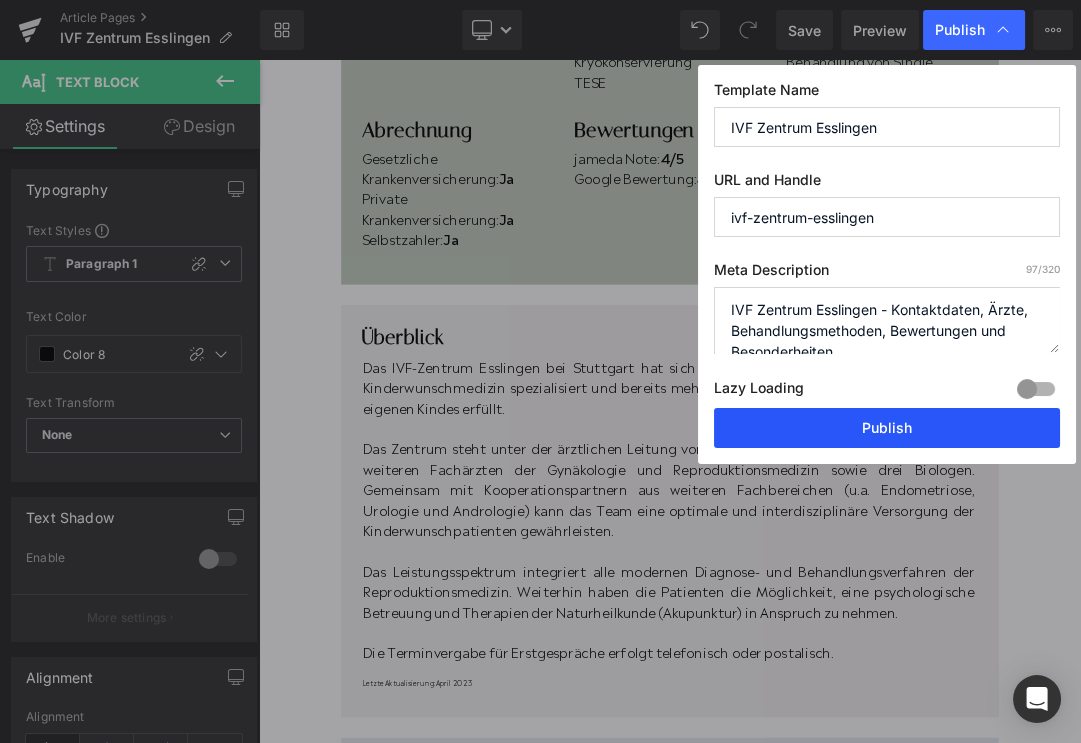 click on "Publish" at bounding box center [887, 428] 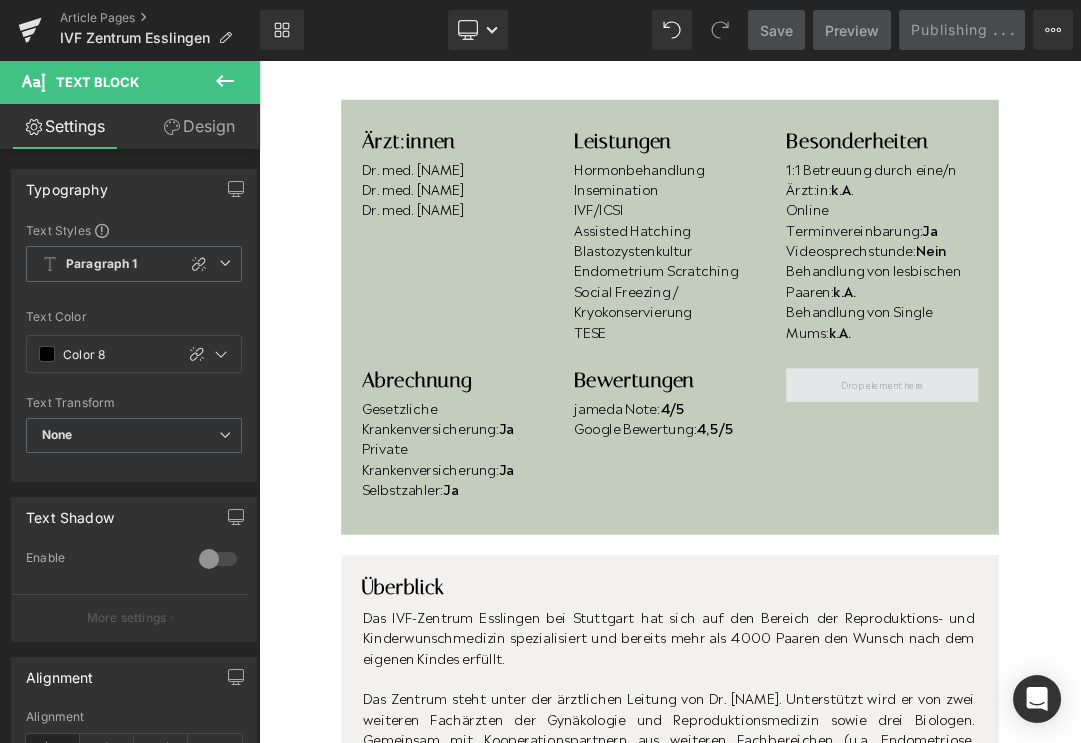 scroll, scrollTop: 551, scrollLeft: 0, axis: vertical 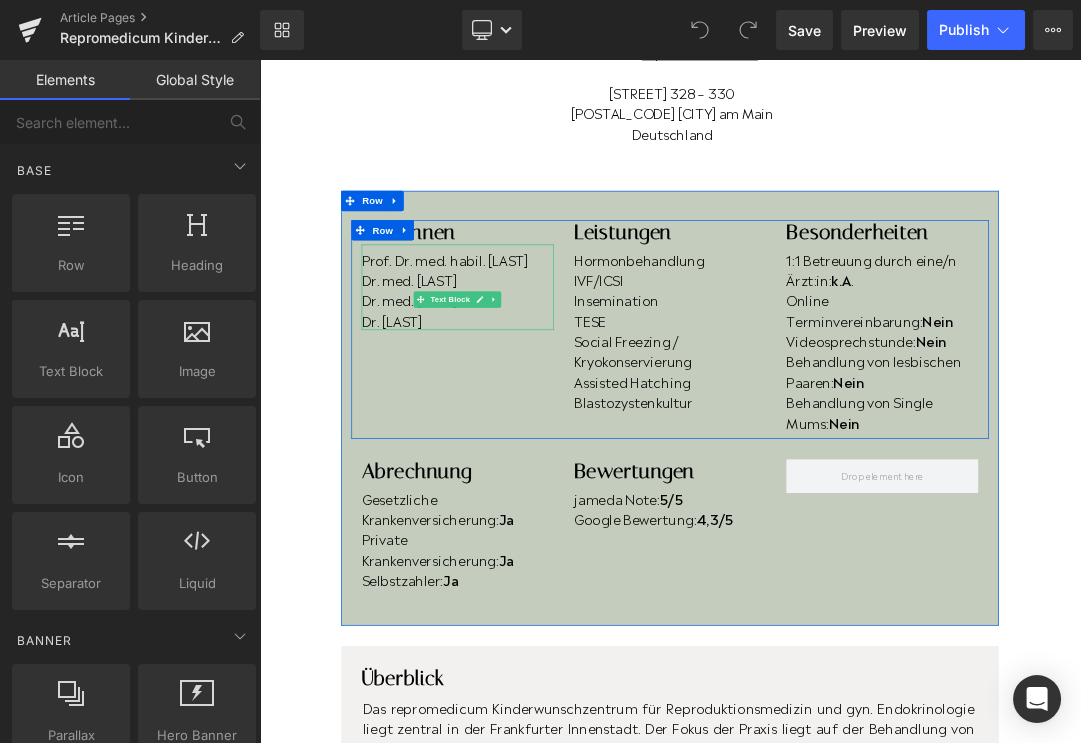 click on "Dr. Dmitry Nikiforov" at bounding box center [551, 443] 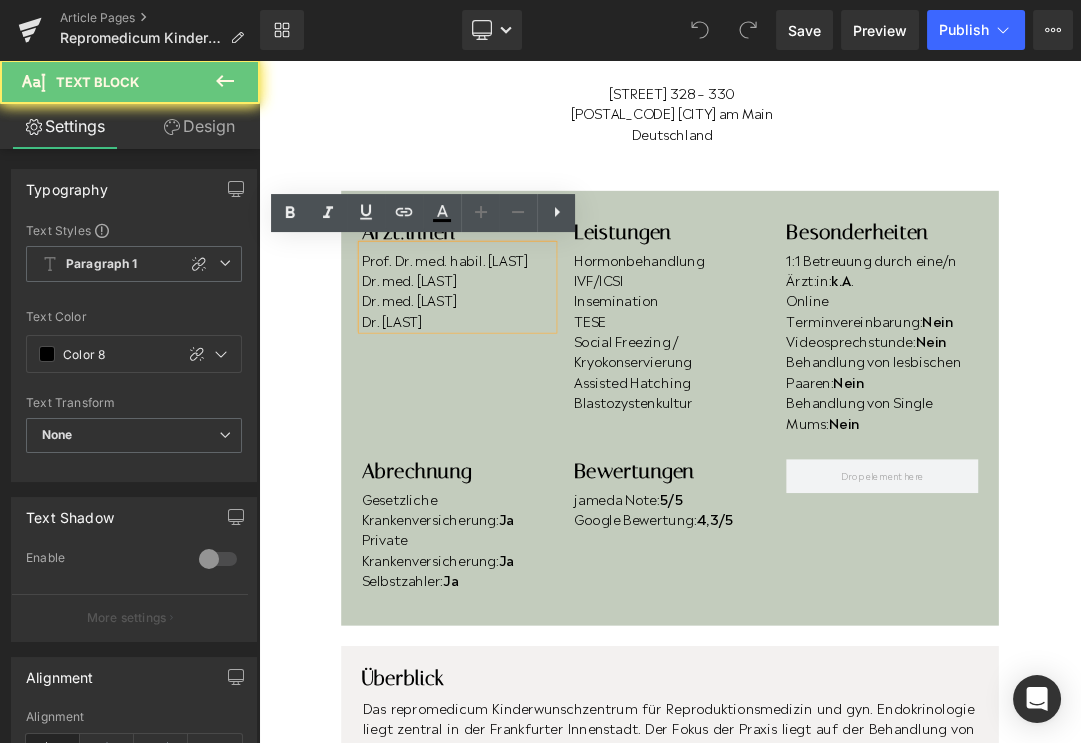 drag, startPoint x: 604, startPoint y: 476, endPoint x: 409, endPoint y: 476, distance: 195 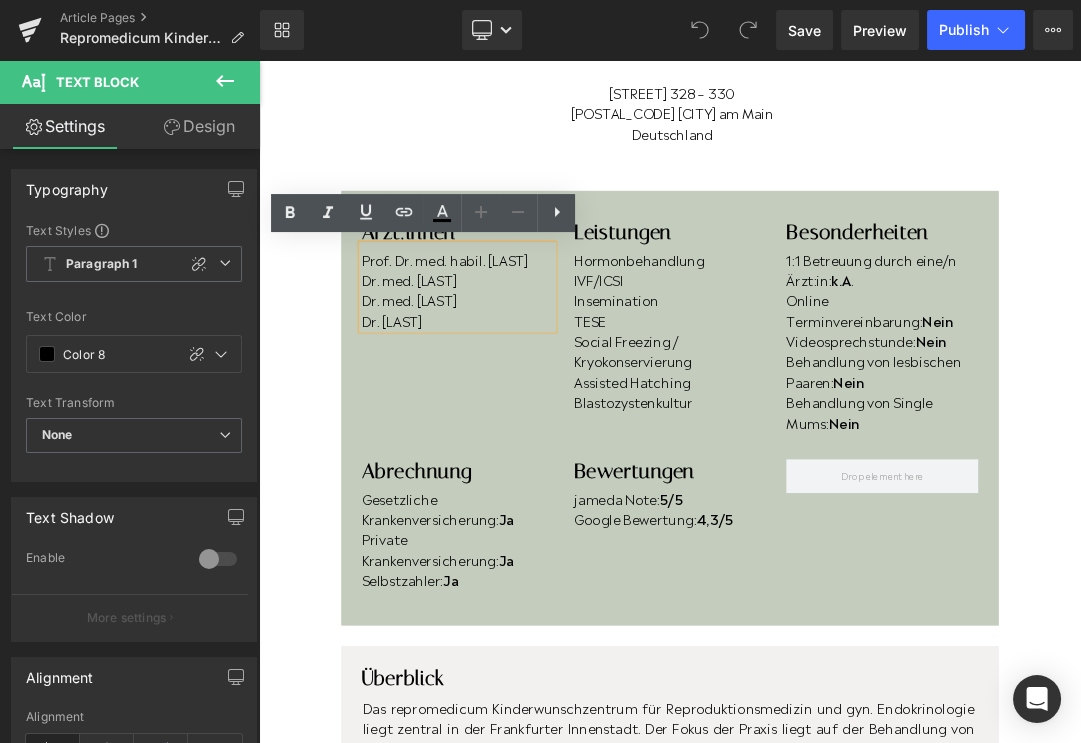click on "Prof. Dr. med. habil. Ernst Siebzehnrübl Dr. med. Anja Weidner Dr. med. Manuela Stieler Dr. Dmitry Nikiforov" at bounding box center (551, 395) 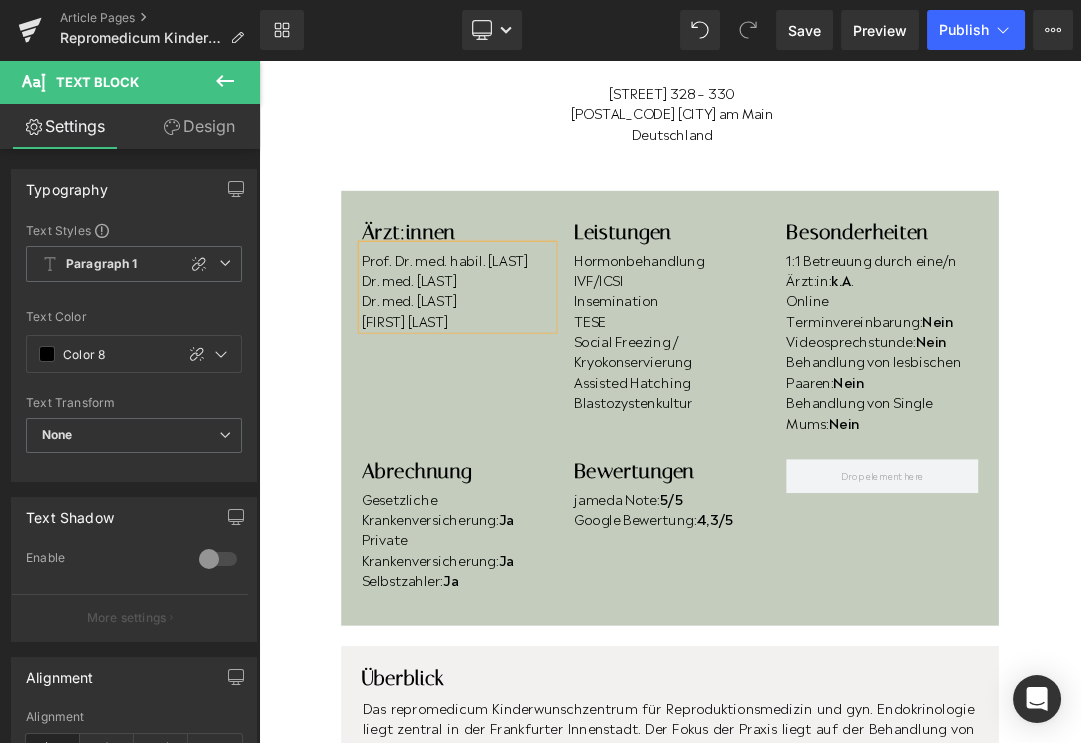 scroll, scrollTop: 370, scrollLeft: 0, axis: vertical 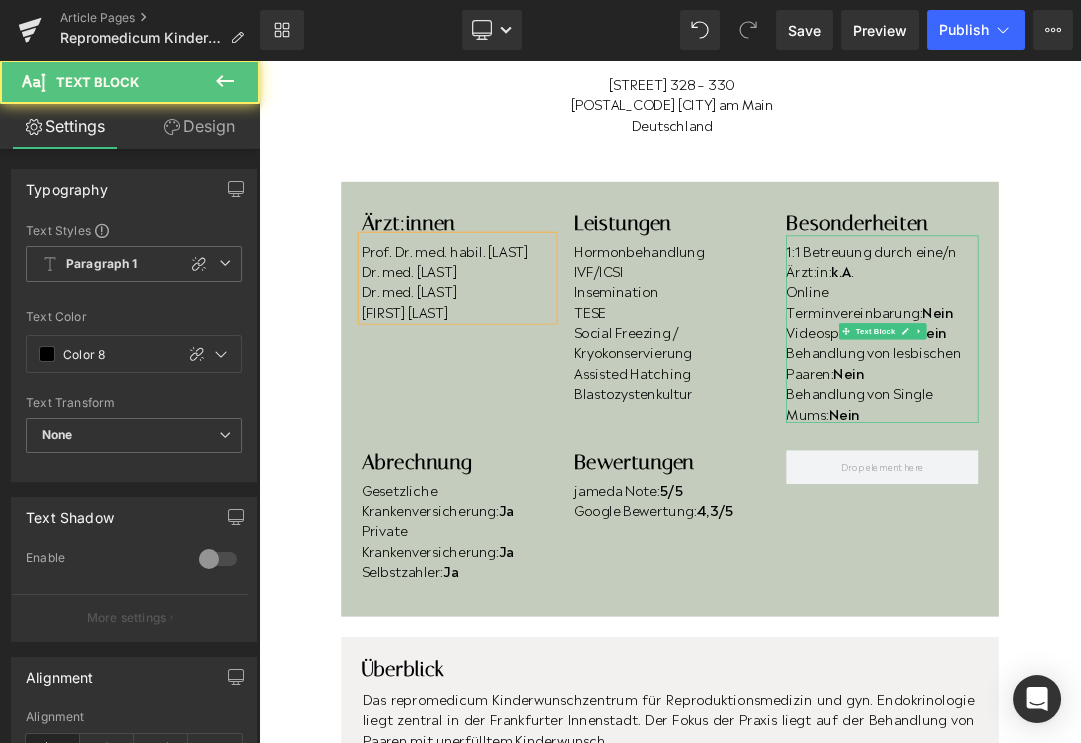 click on "Online Terminvereinbarung:  Nein" at bounding box center (1176, 414) 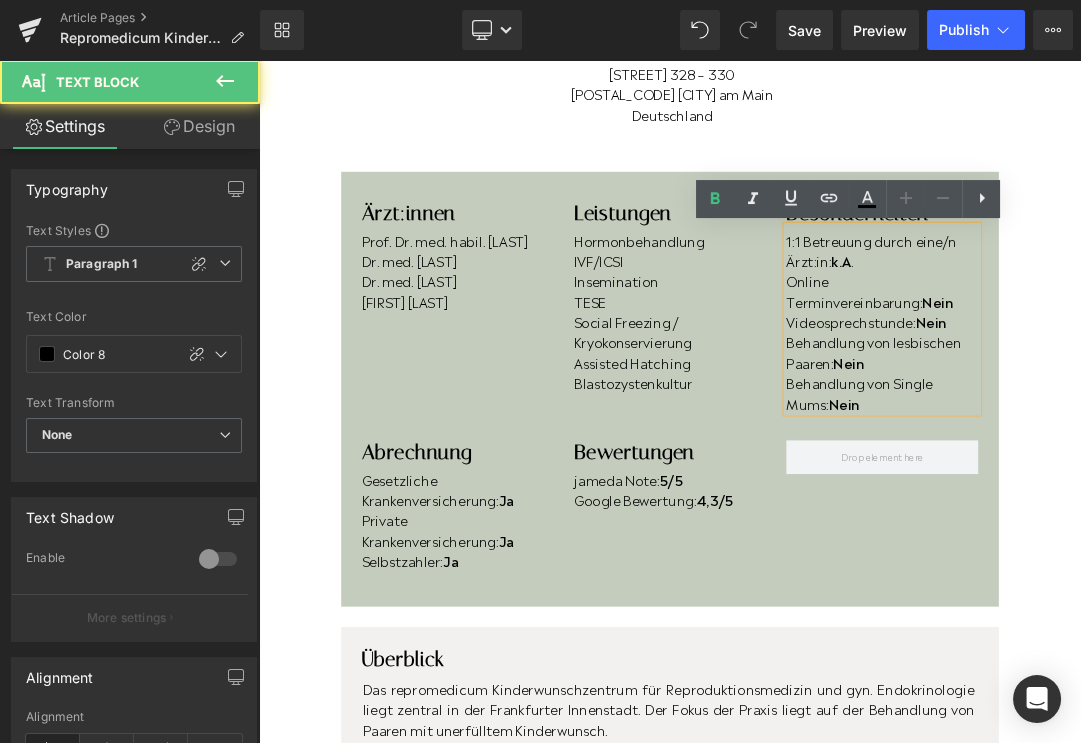 click on "Videosprechstunde:  Nein" at bounding box center [1176, 445] 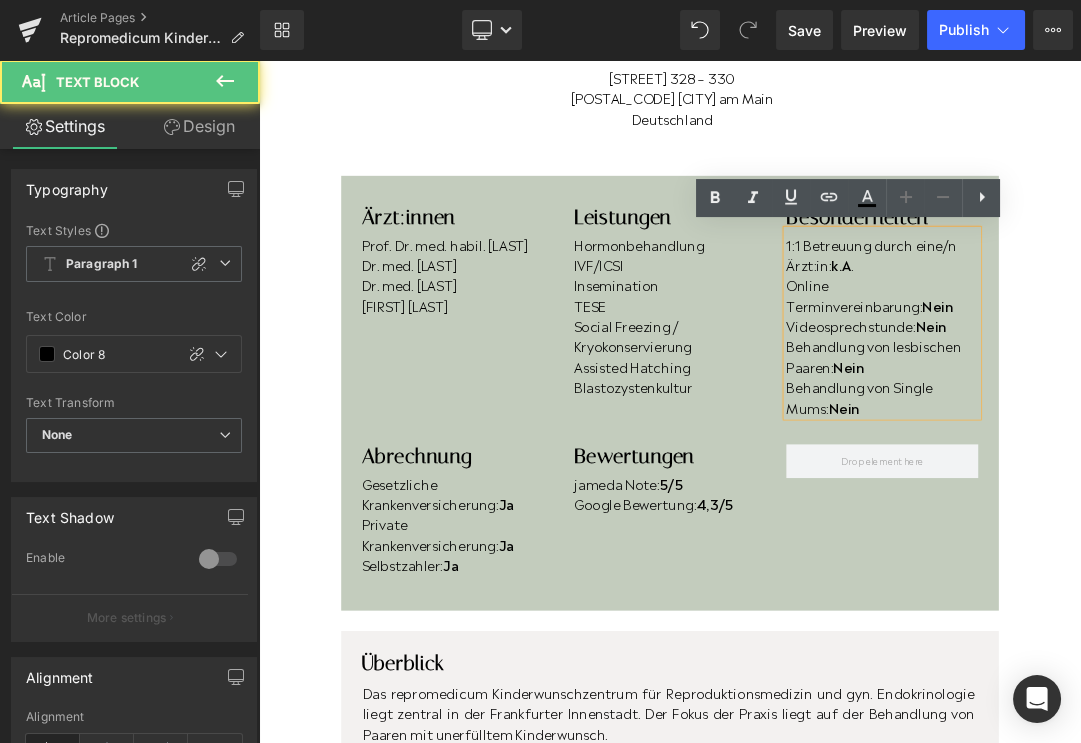 click on "Online Terminvereinbarung:  Nein" at bounding box center [1176, 406] 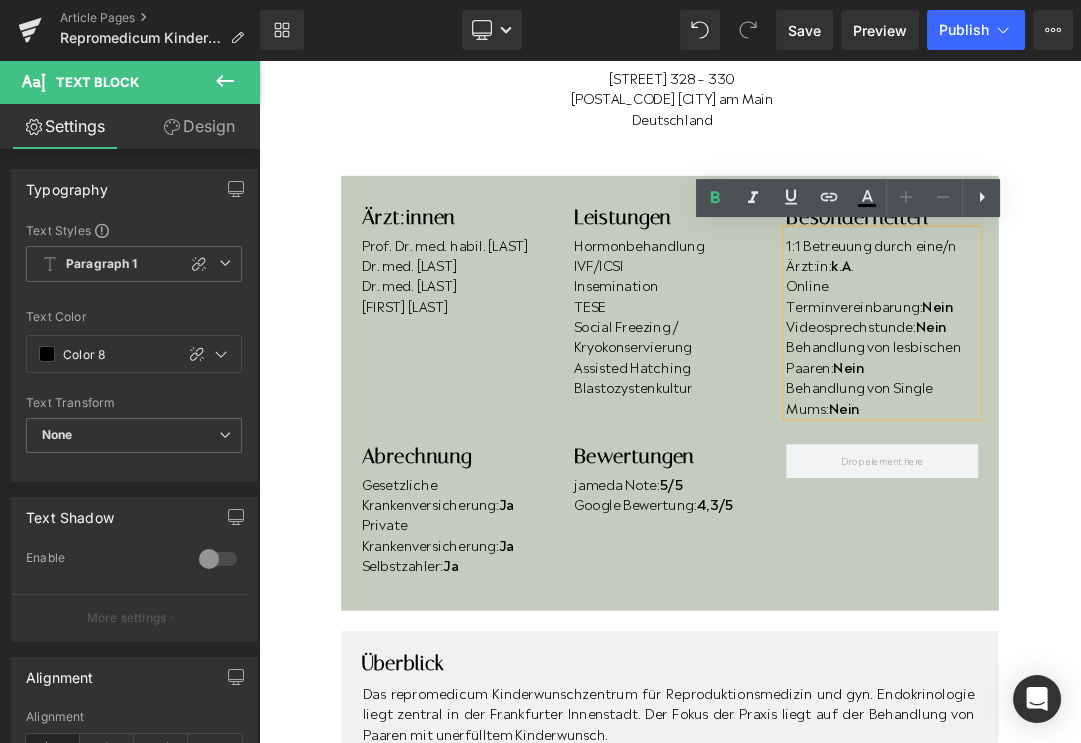 type 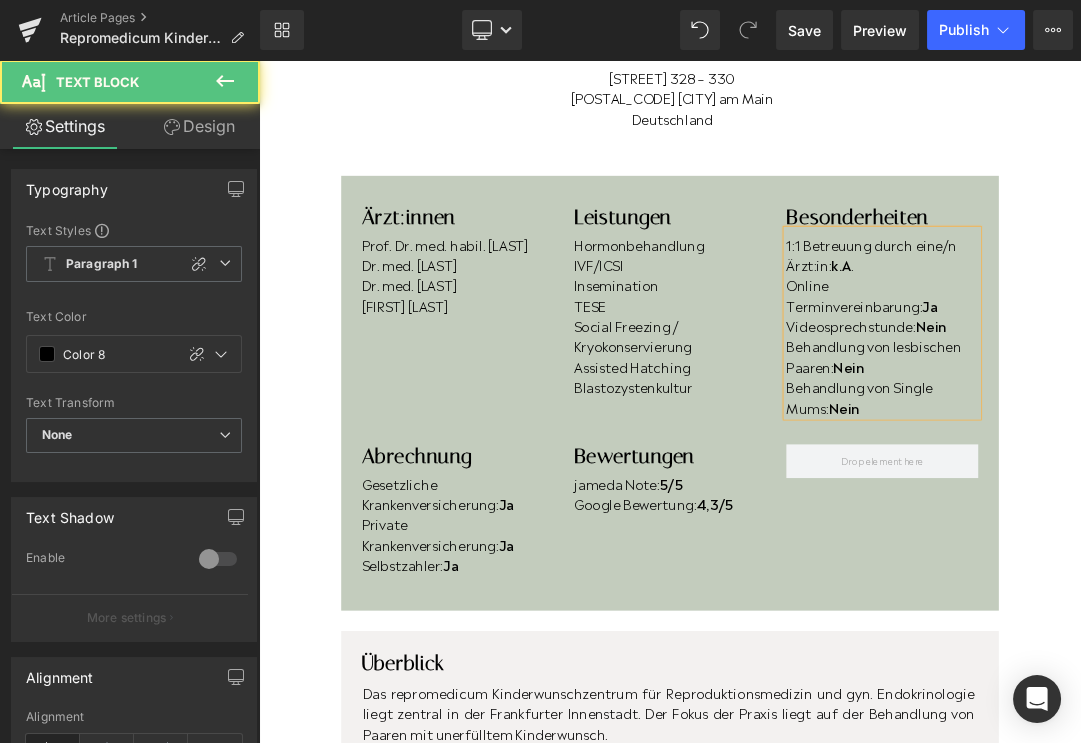 click on "Behandlung von lesbischen Paaren:  Nein" at bounding box center [1176, 496] 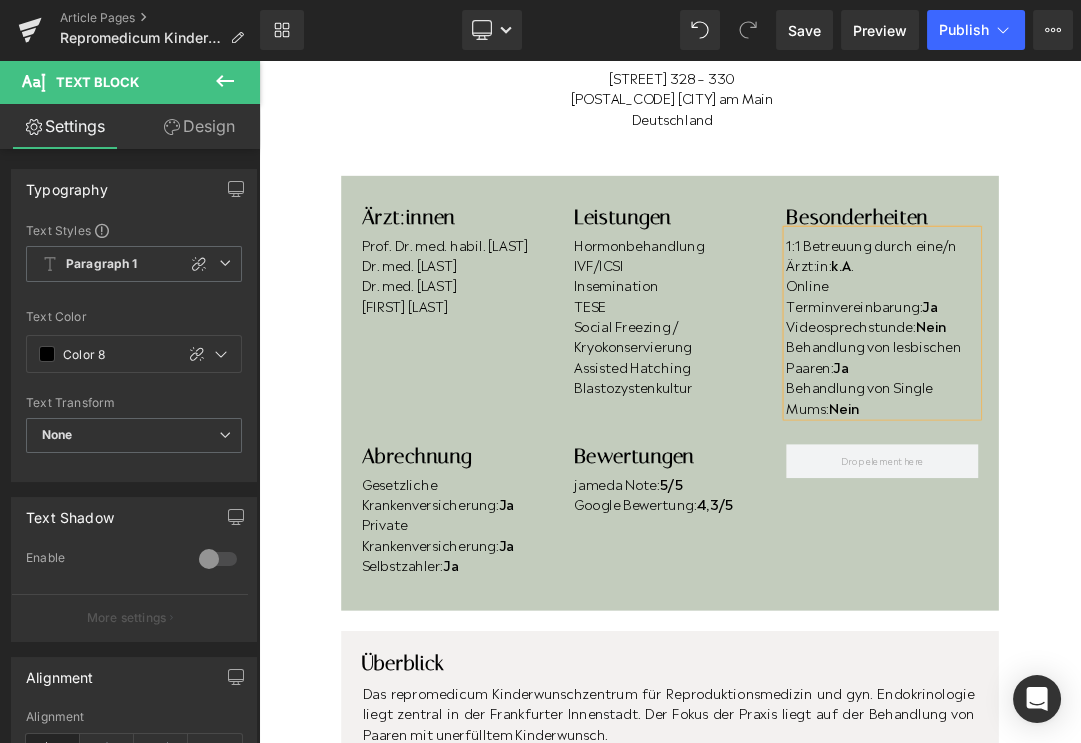 click on "Behandlung von Single Mums:  Nein" at bounding box center [1176, 556] 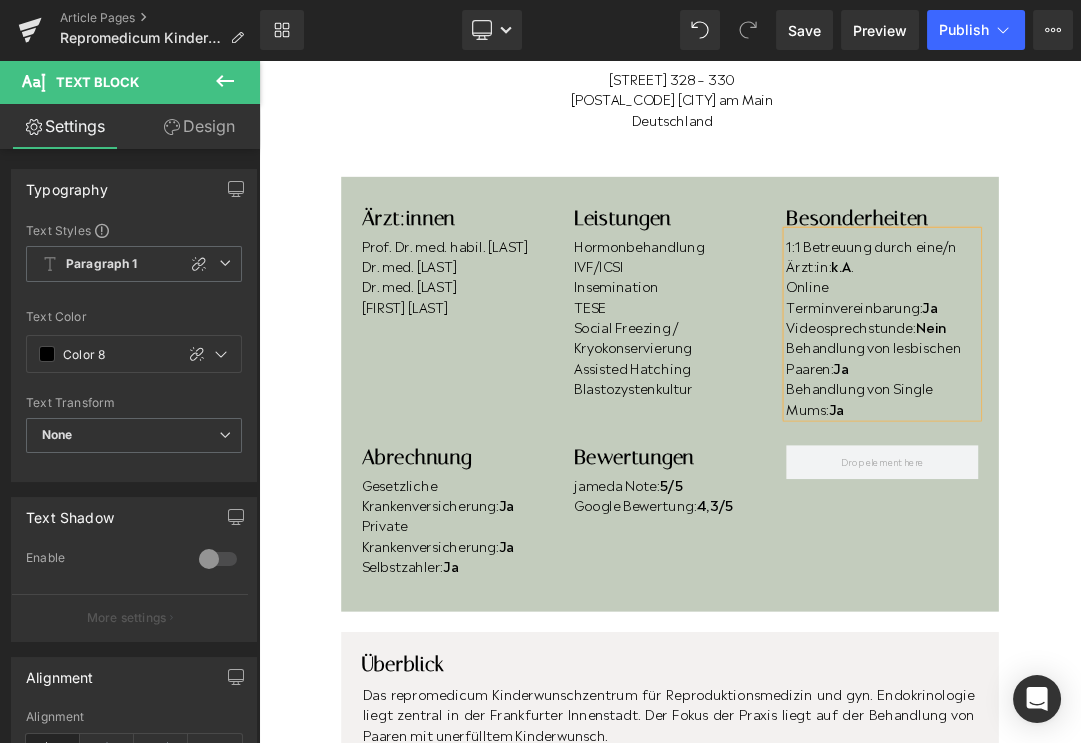 scroll, scrollTop: 439, scrollLeft: 0, axis: vertical 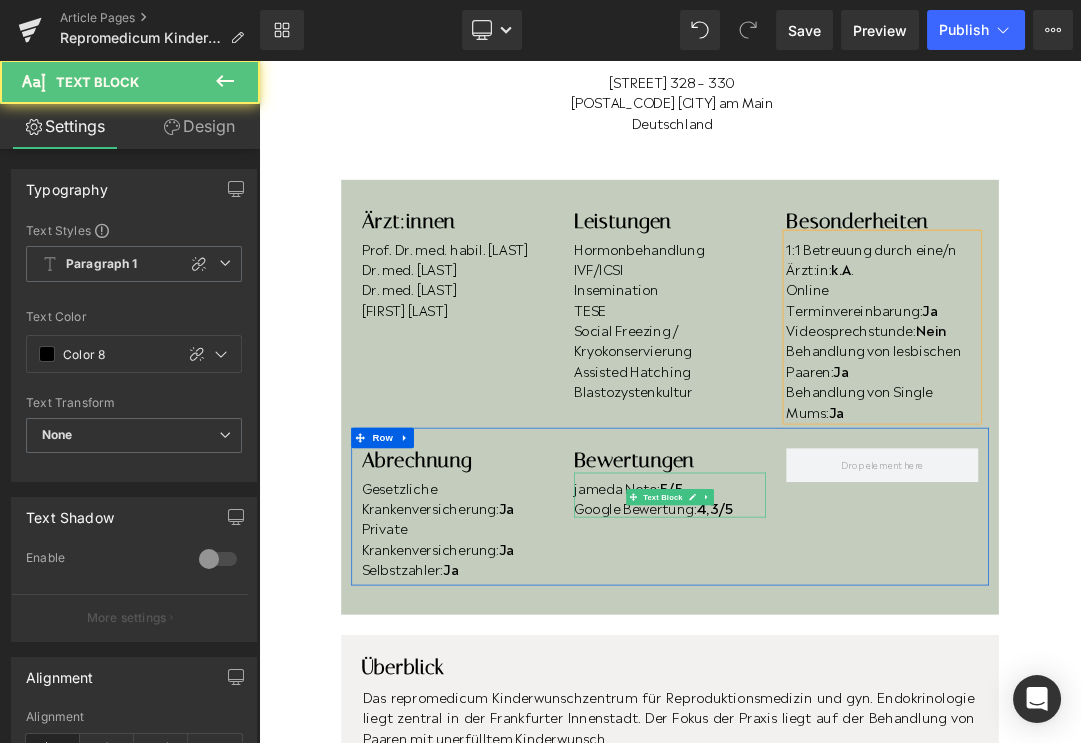 click on "4,3/5" at bounding box center (930, 718) 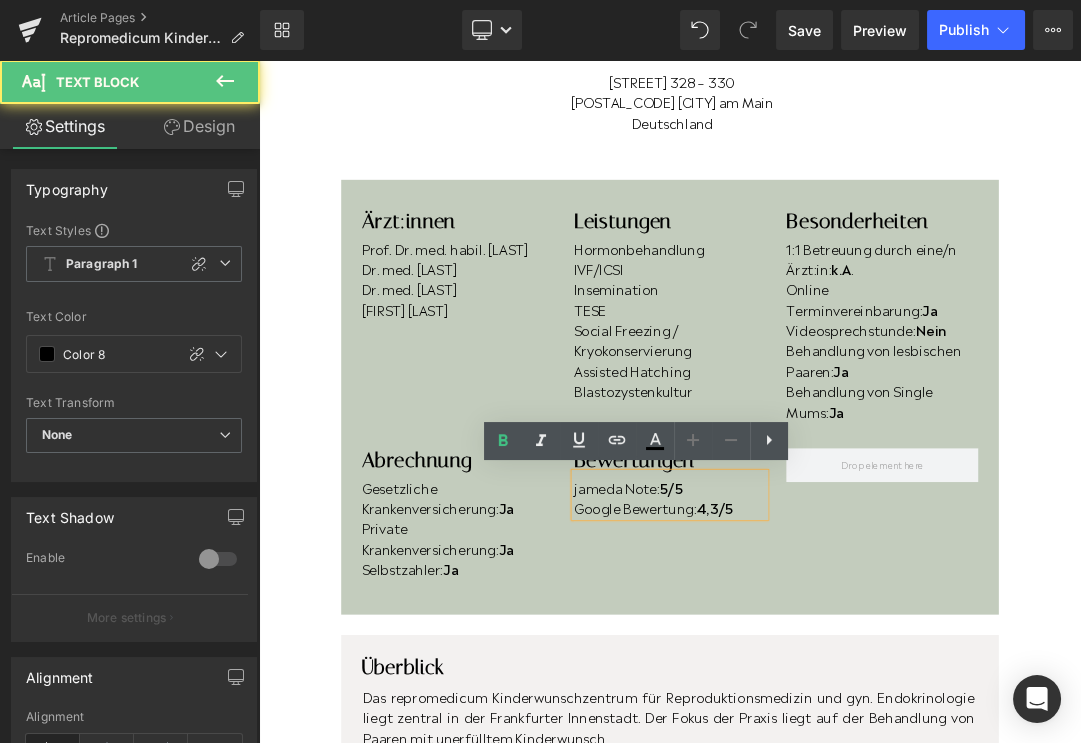 click on "4,3/5" at bounding box center [930, 718] 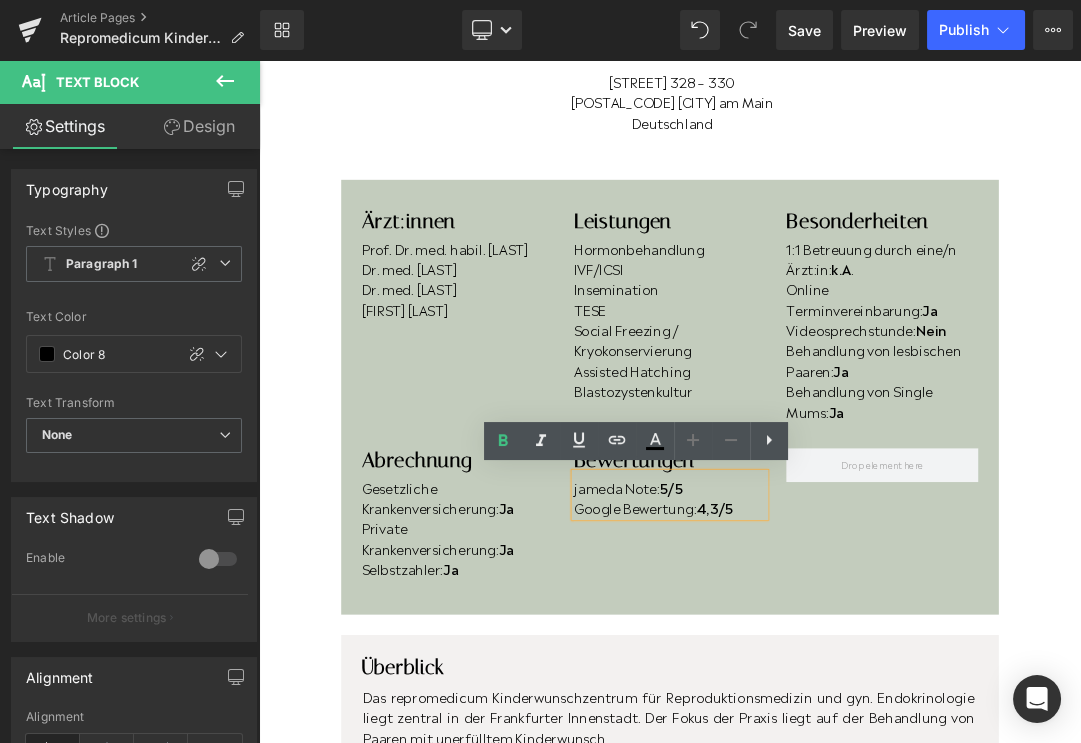 type 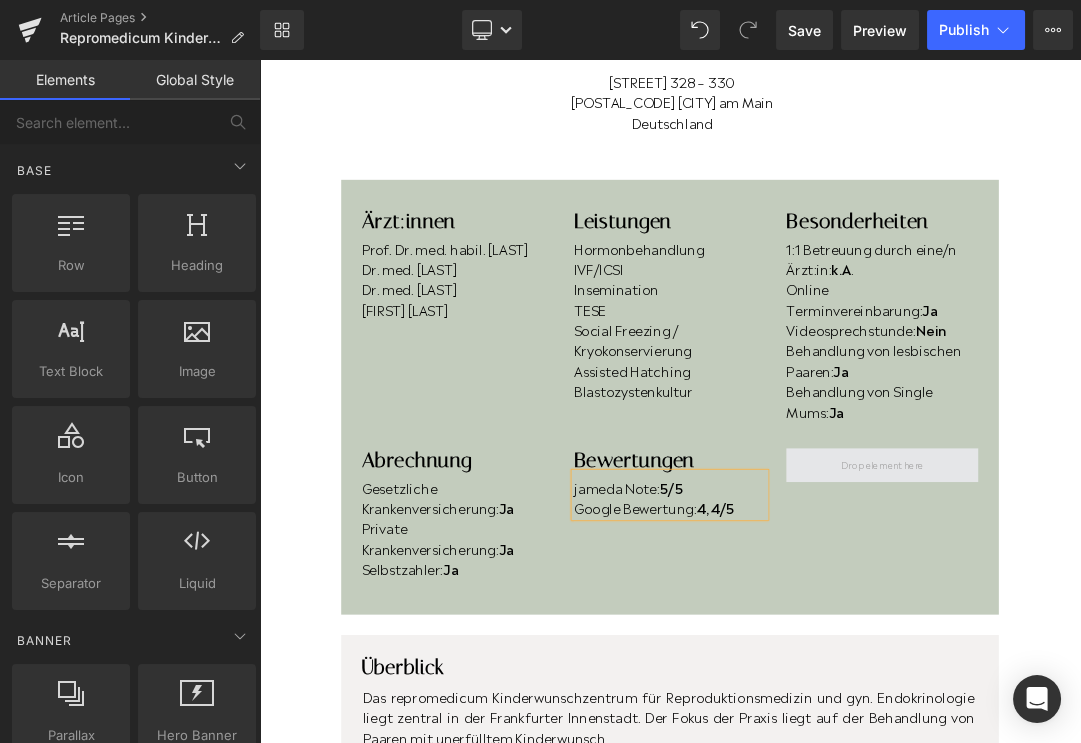 click at bounding box center (1176, 655) 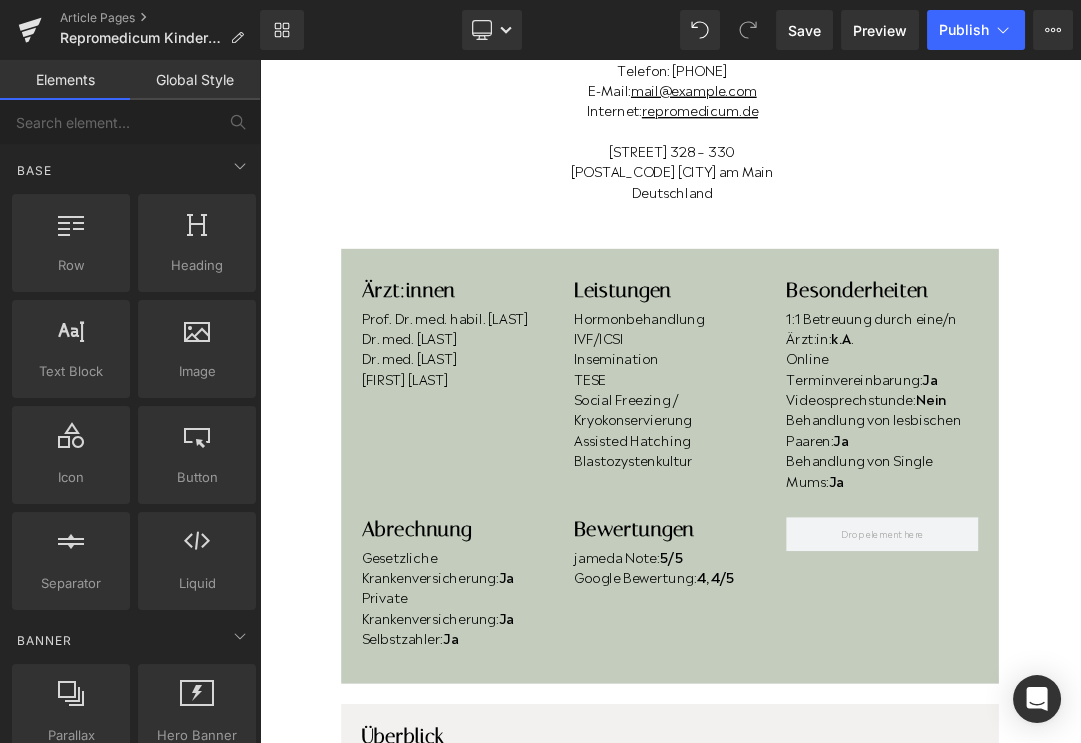 scroll, scrollTop: 335, scrollLeft: 0, axis: vertical 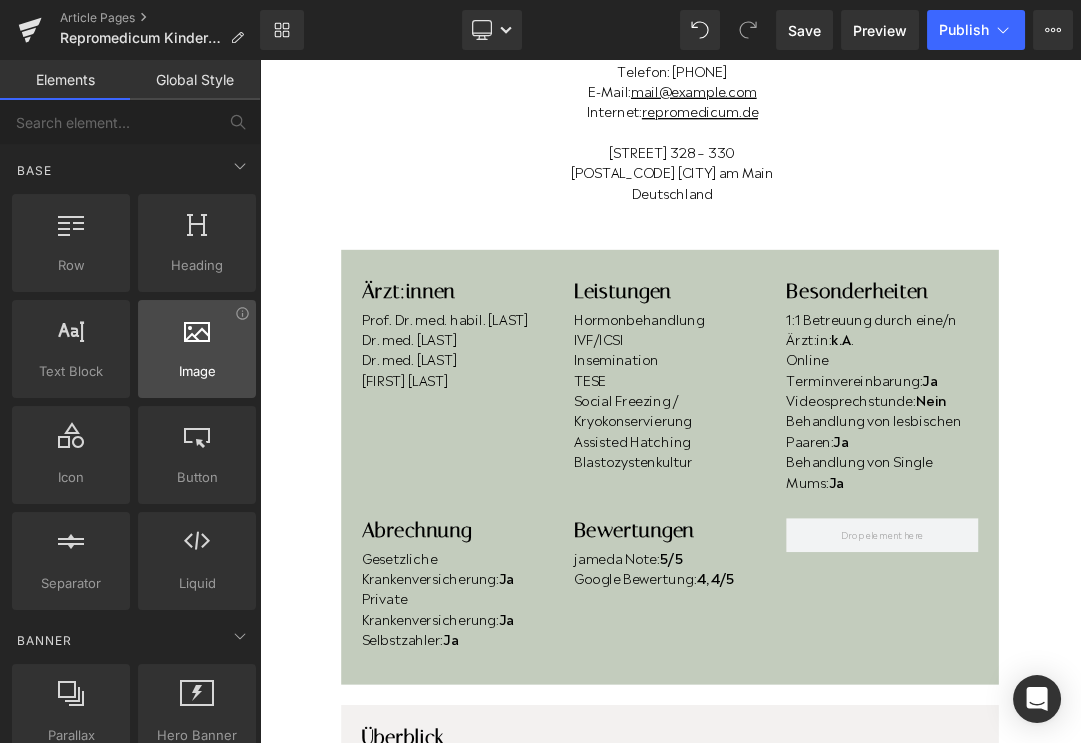 click at bounding box center [197, 338] 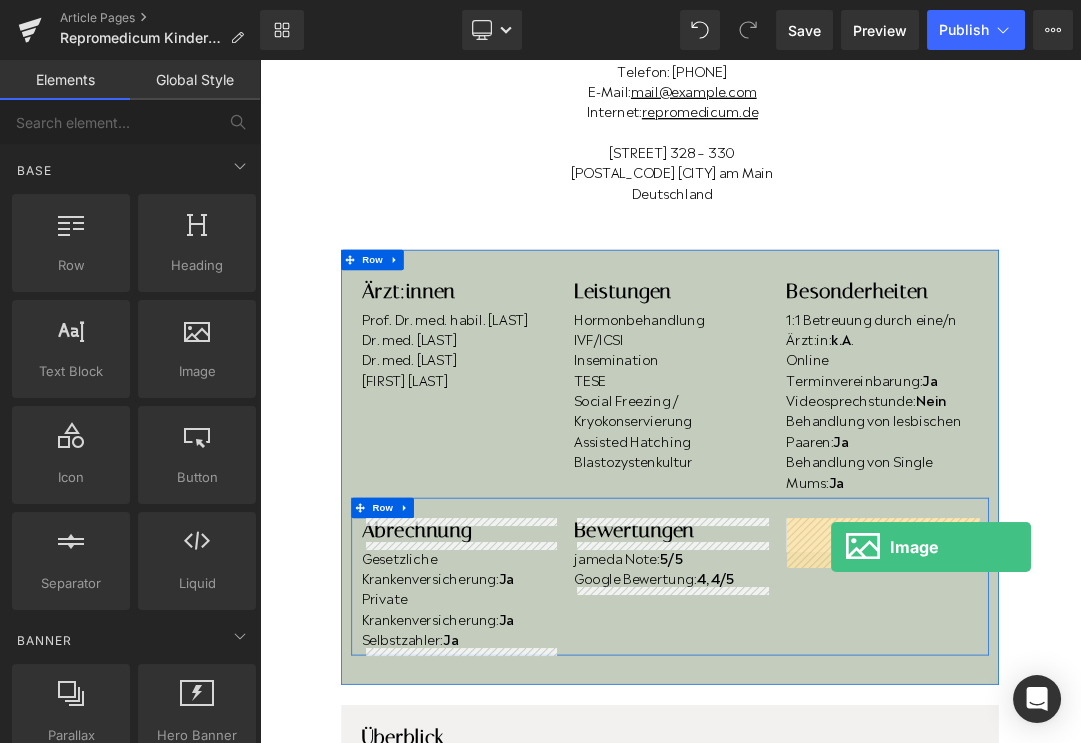 drag, startPoint x: 454, startPoint y: 418, endPoint x: 1107, endPoint y: 773, distance: 743.25903 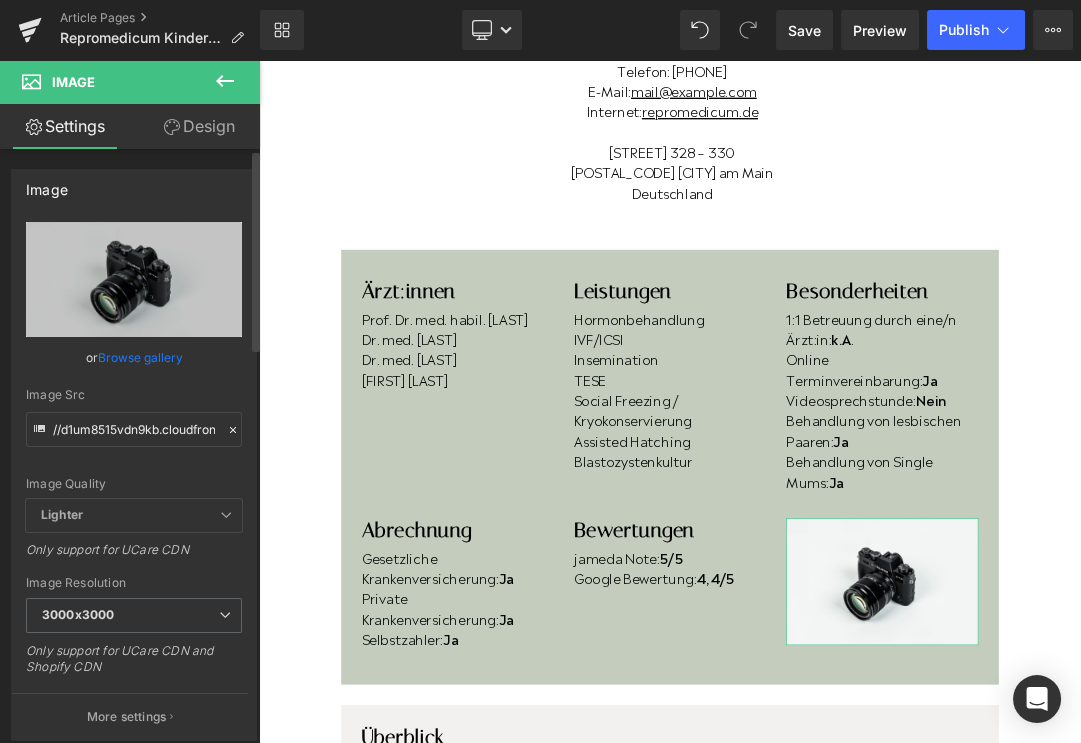 click on "Browse gallery" at bounding box center (140, 357) 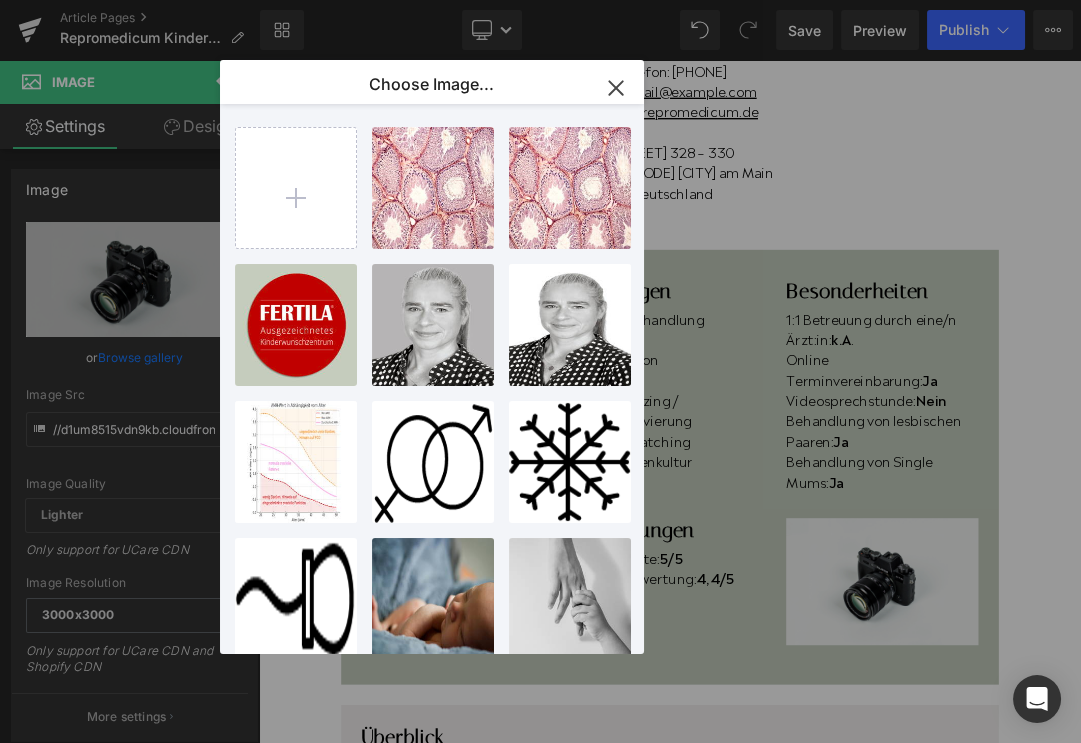 click on "FERTILA...rün.png 163.65 KB" at bounding box center (0, 0) 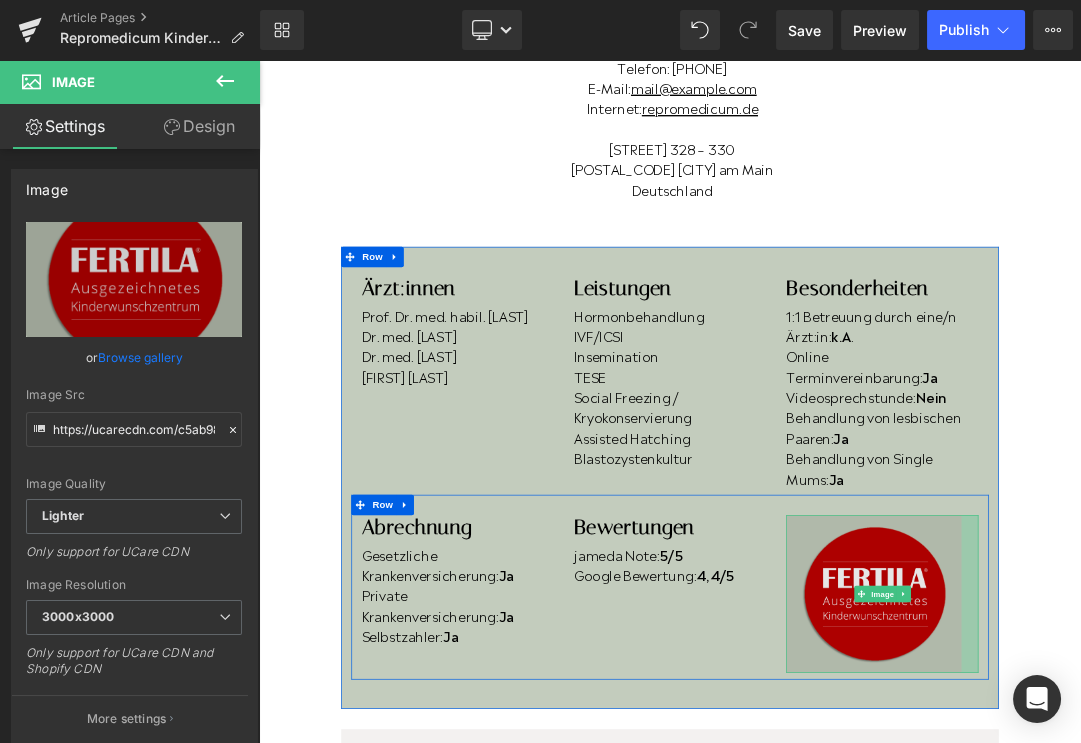 scroll, scrollTop: 339, scrollLeft: 0, axis: vertical 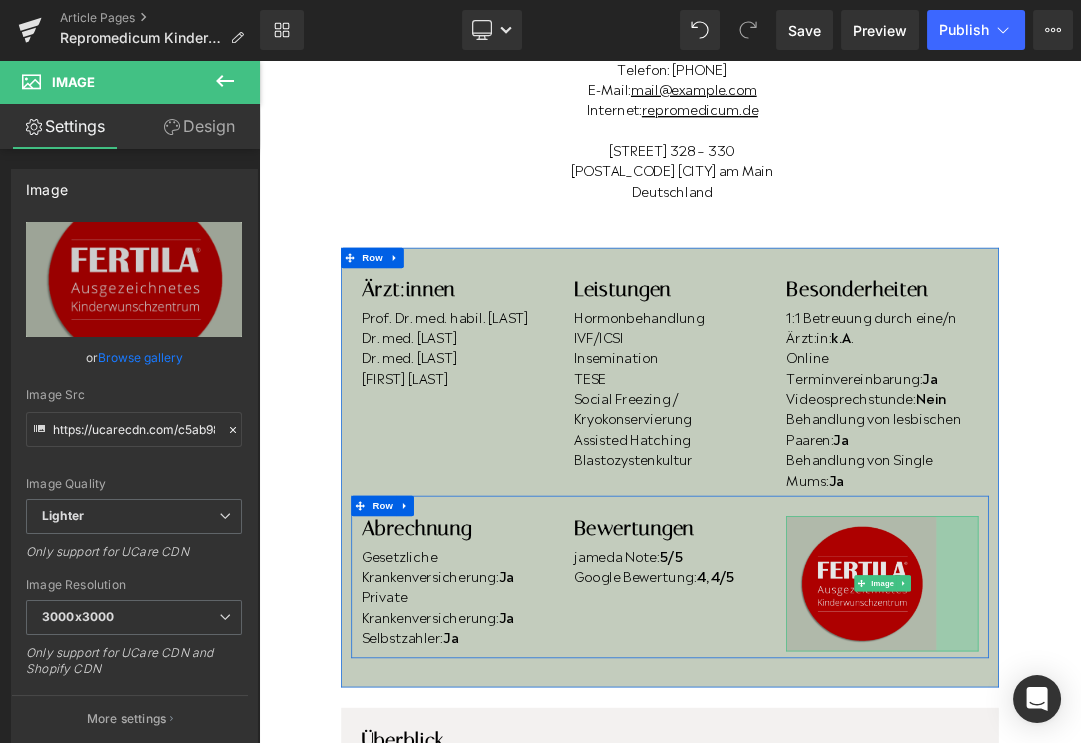 drag, startPoint x: 1316, startPoint y: 983, endPoint x: 1254, endPoint y: 880, distance: 120.22063 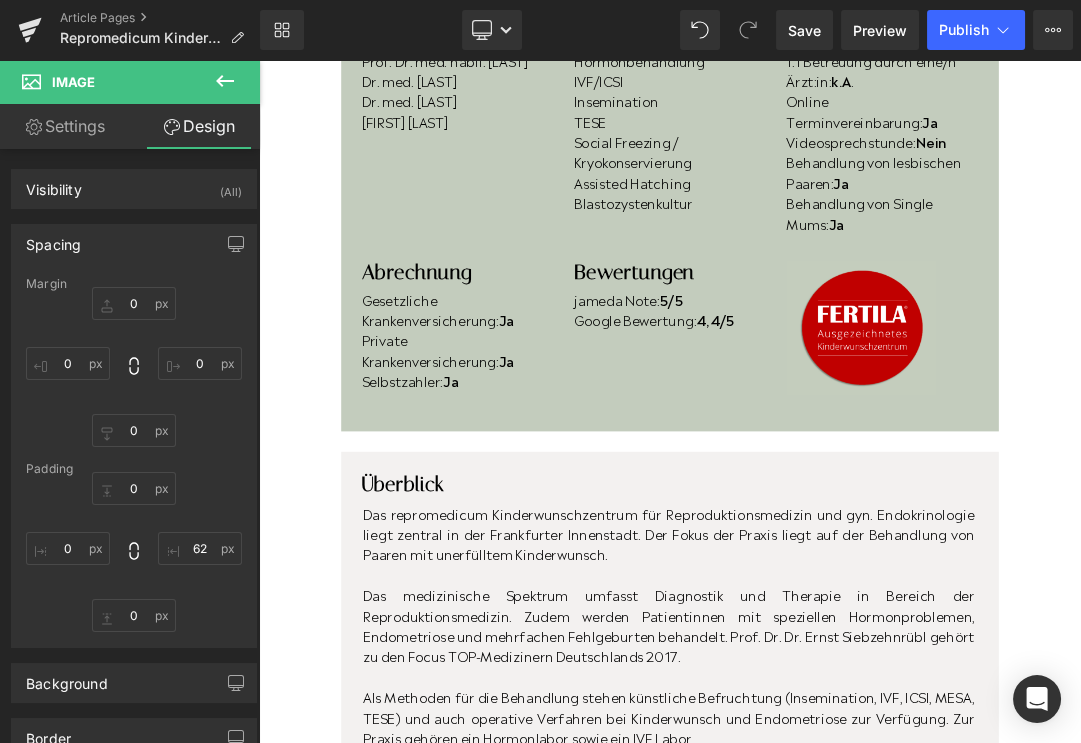 scroll, scrollTop: 721, scrollLeft: 0, axis: vertical 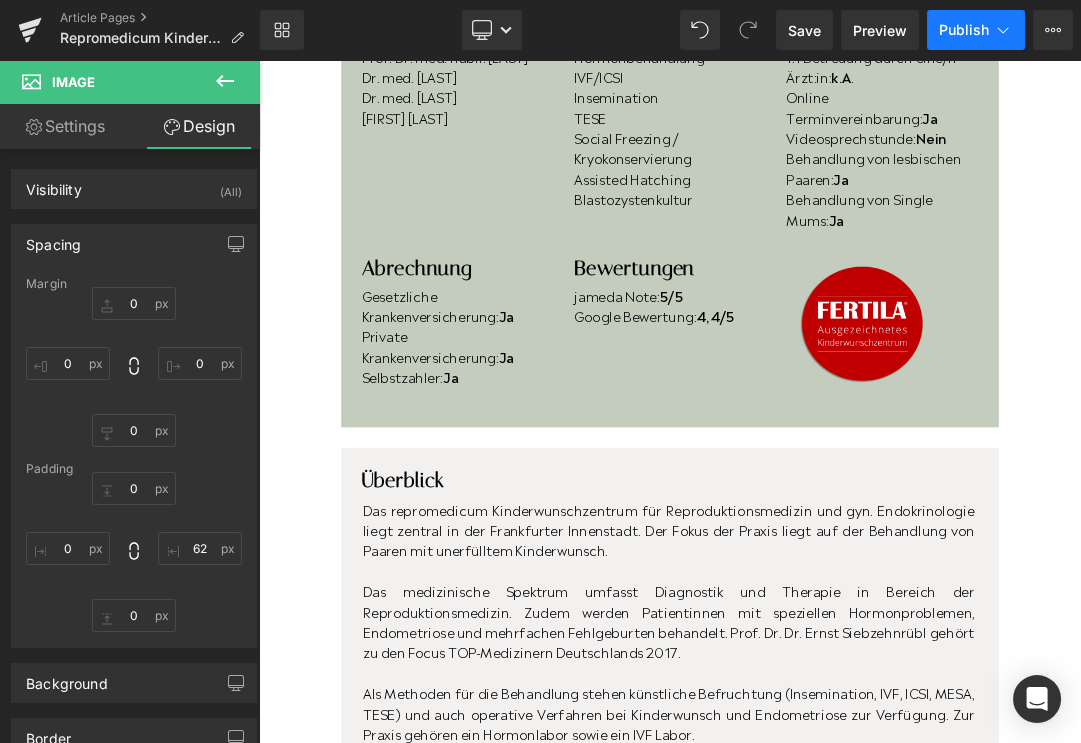 click on "Publish" at bounding box center (964, 30) 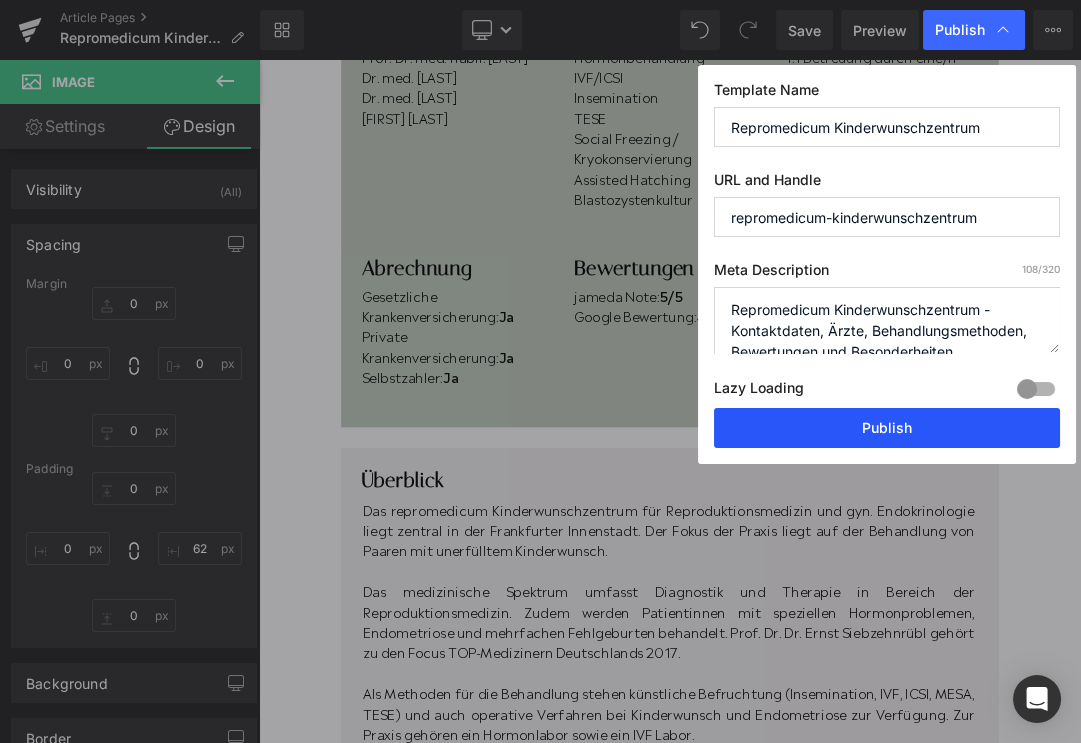 click on "Publish" at bounding box center [887, 428] 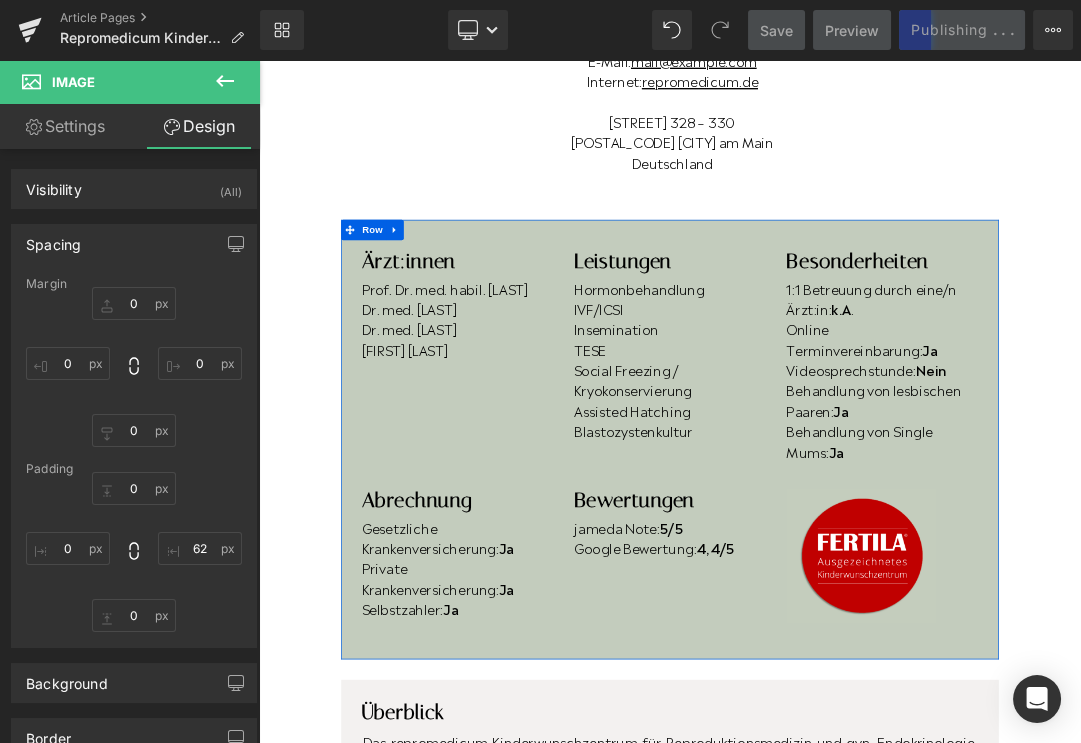 scroll, scrollTop: 362, scrollLeft: 0, axis: vertical 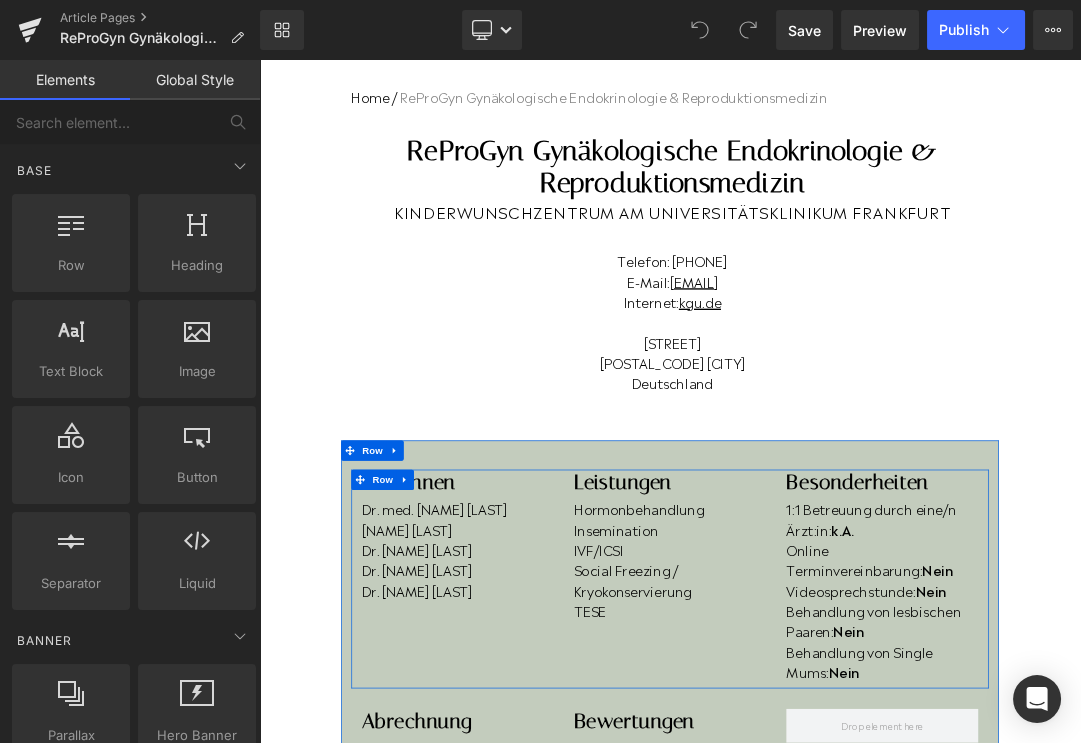 click on "[NAME] [LAST]" at bounding box center [551, 750] 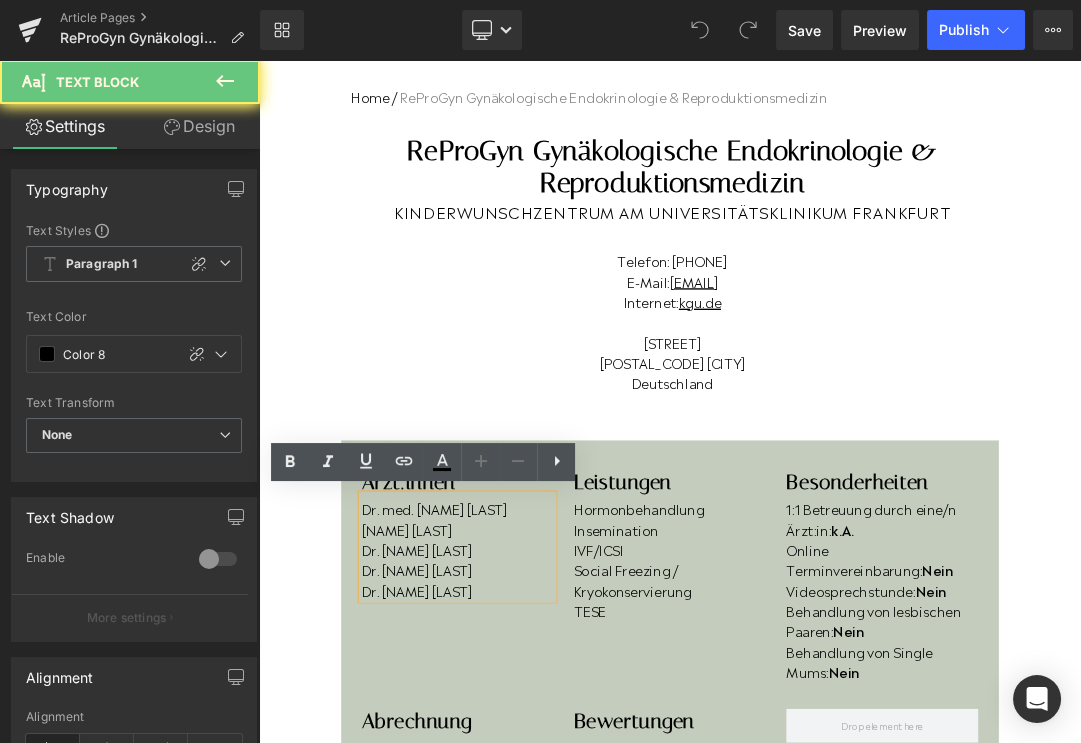 click on "Dr. [NAME] [LAST]" at bounding box center (551, 840) 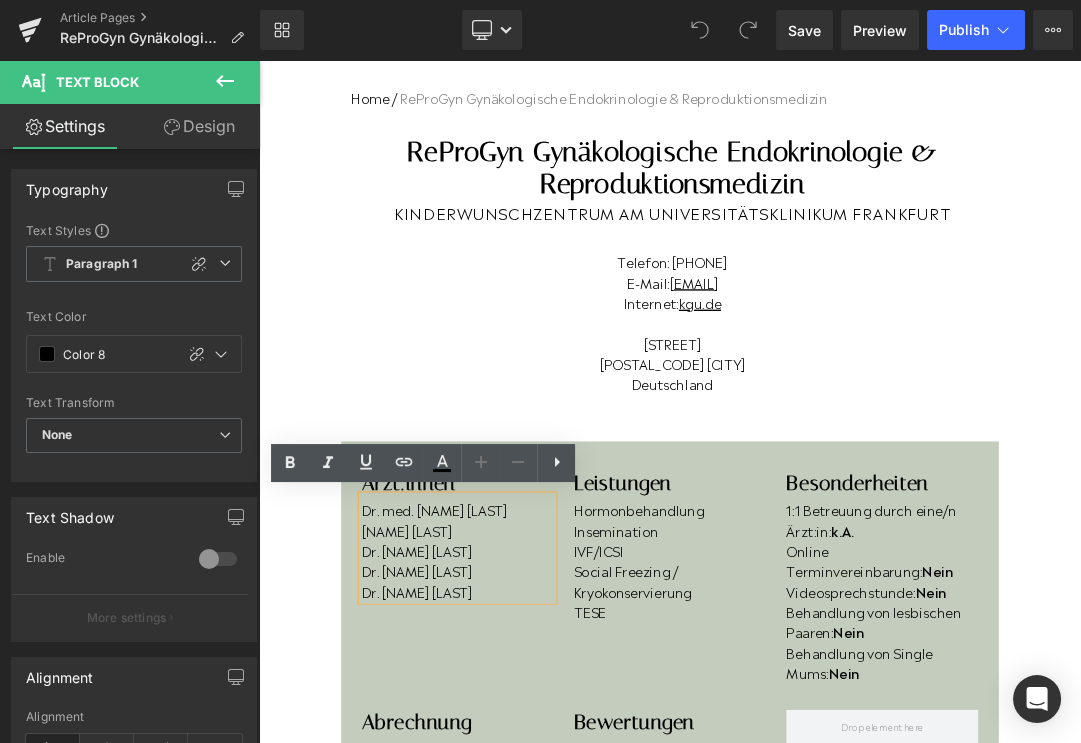 scroll, scrollTop: 109, scrollLeft: 0, axis: vertical 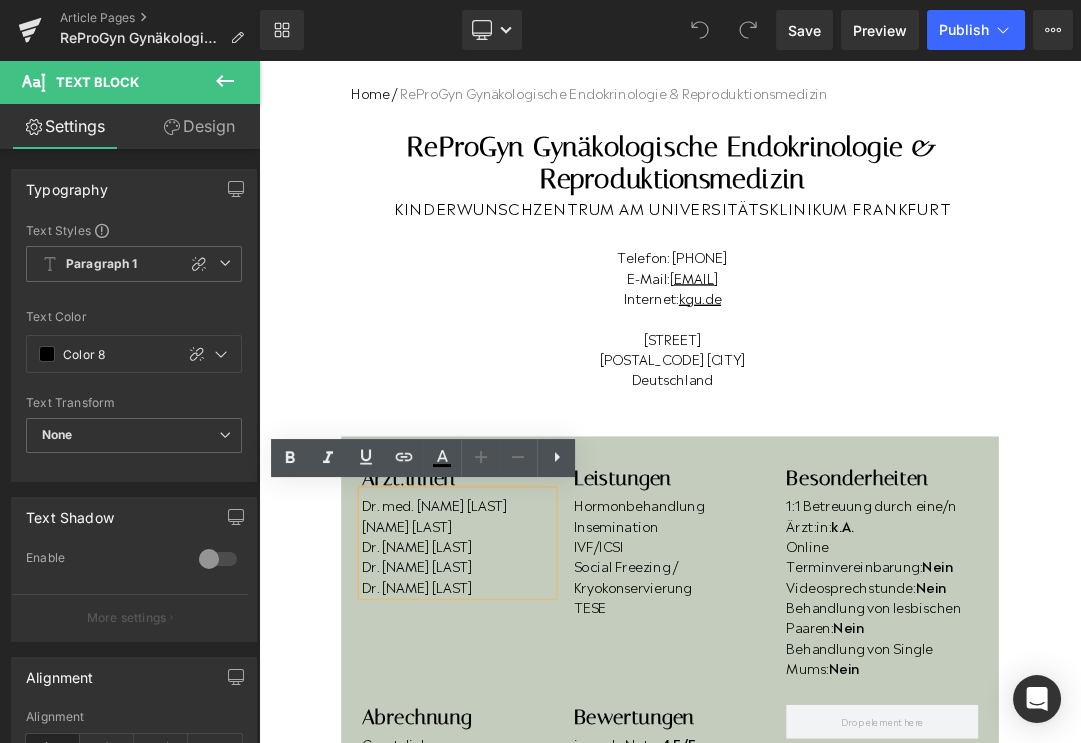 drag, startPoint x: 608, startPoint y: 847, endPoint x: 414, endPoint y: 846, distance: 194.00258 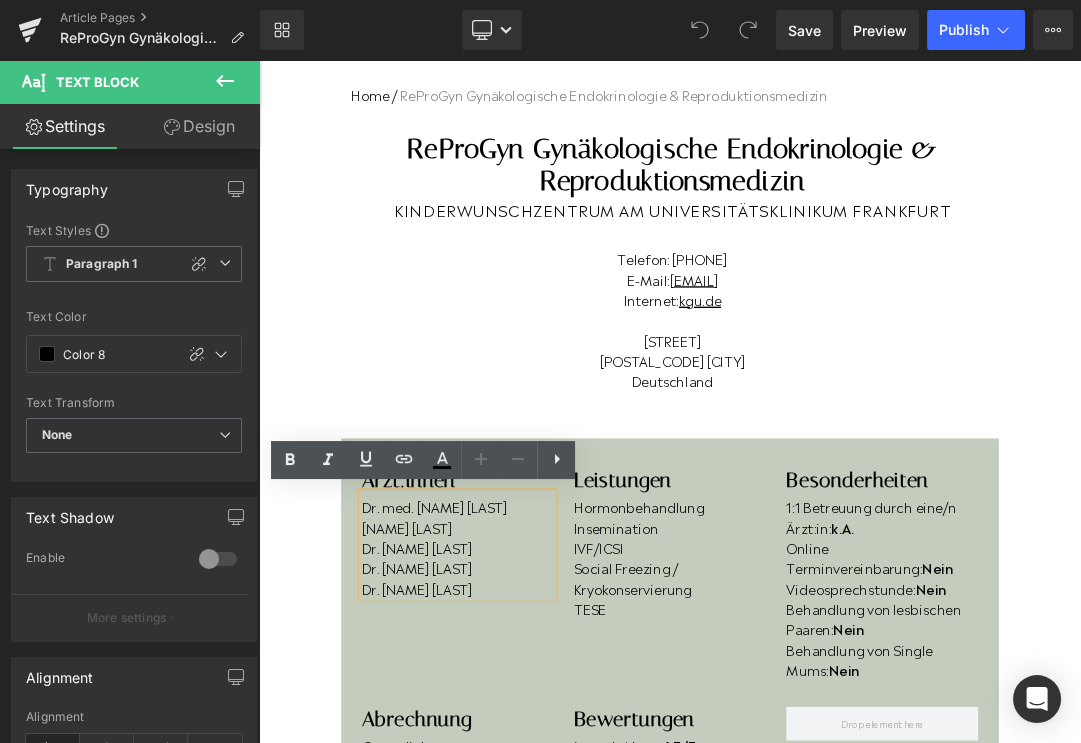 type 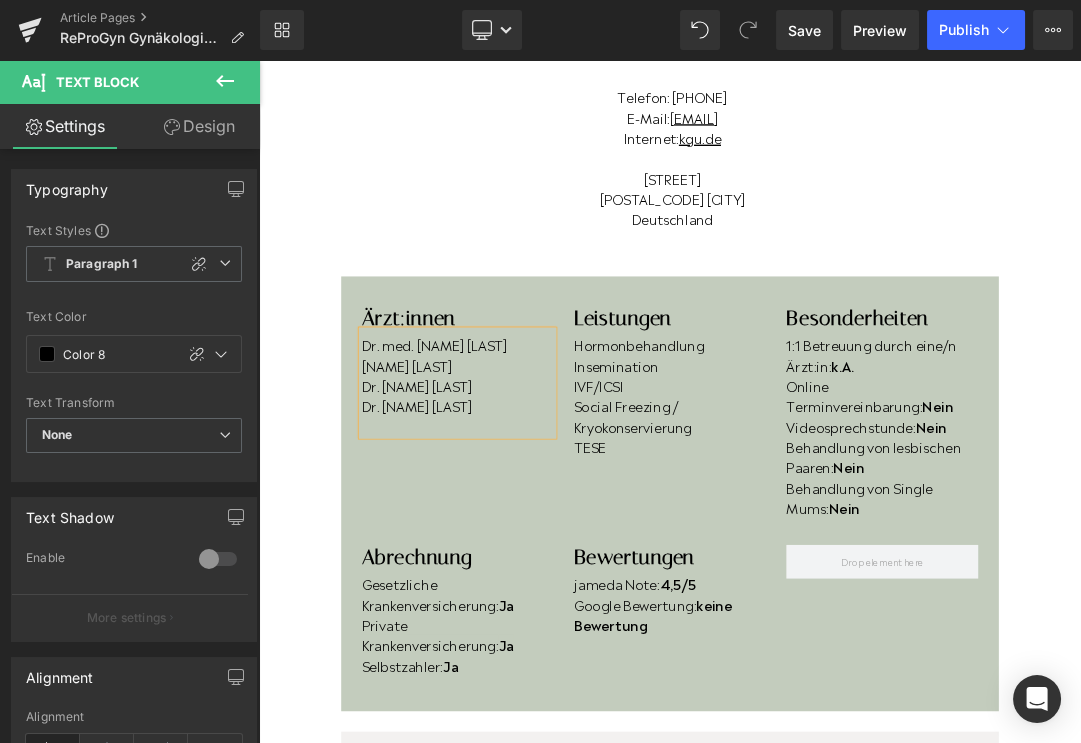 scroll, scrollTop: 348, scrollLeft: 0, axis: vertical 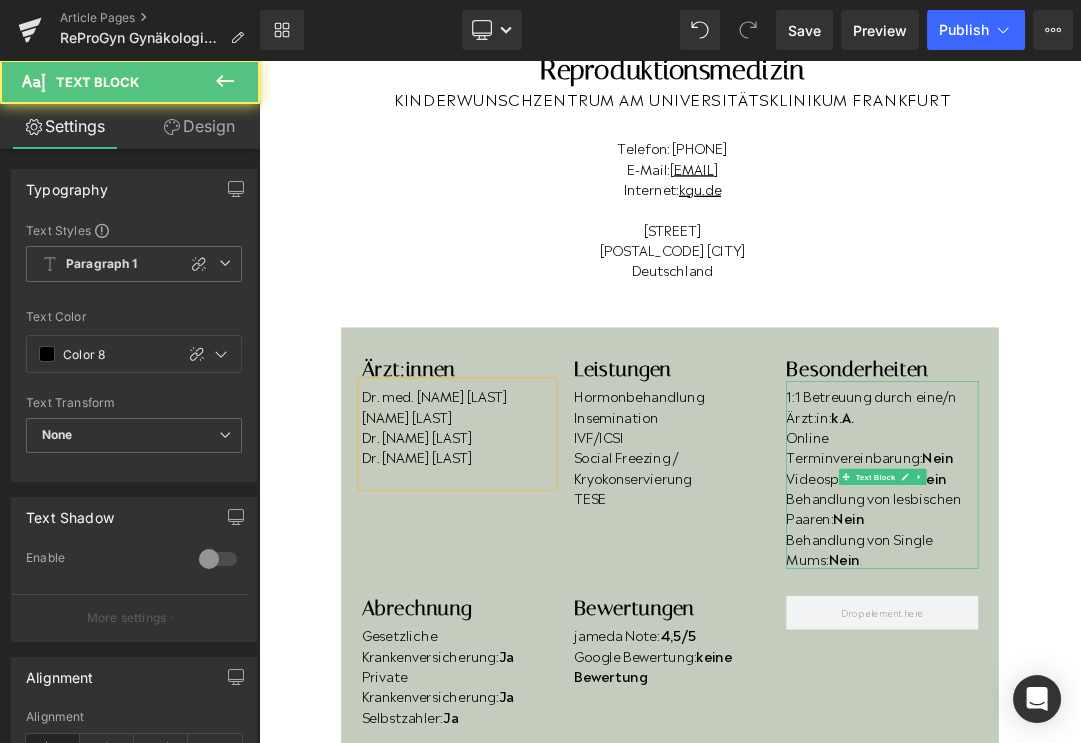 click on "Behandlung von Single Mums:  Nein" at bounding box center [1176, 779] 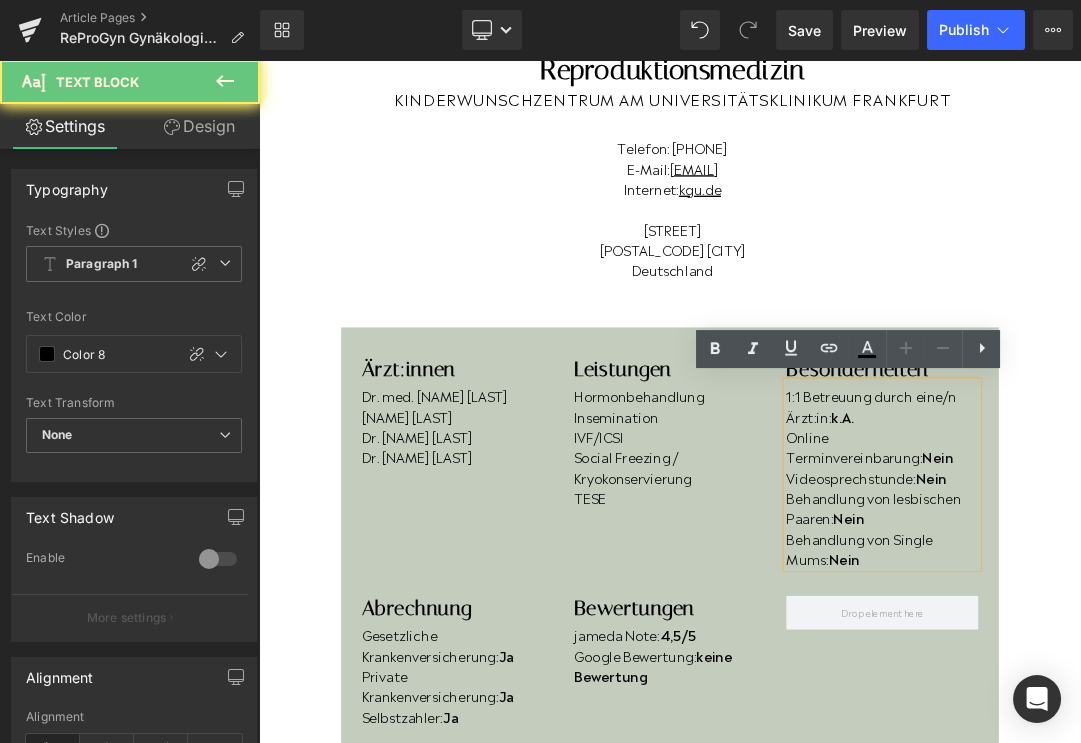 click on "Behandlung von lesbischen Paaren:  Nein" at bounding box center [1176, 719] 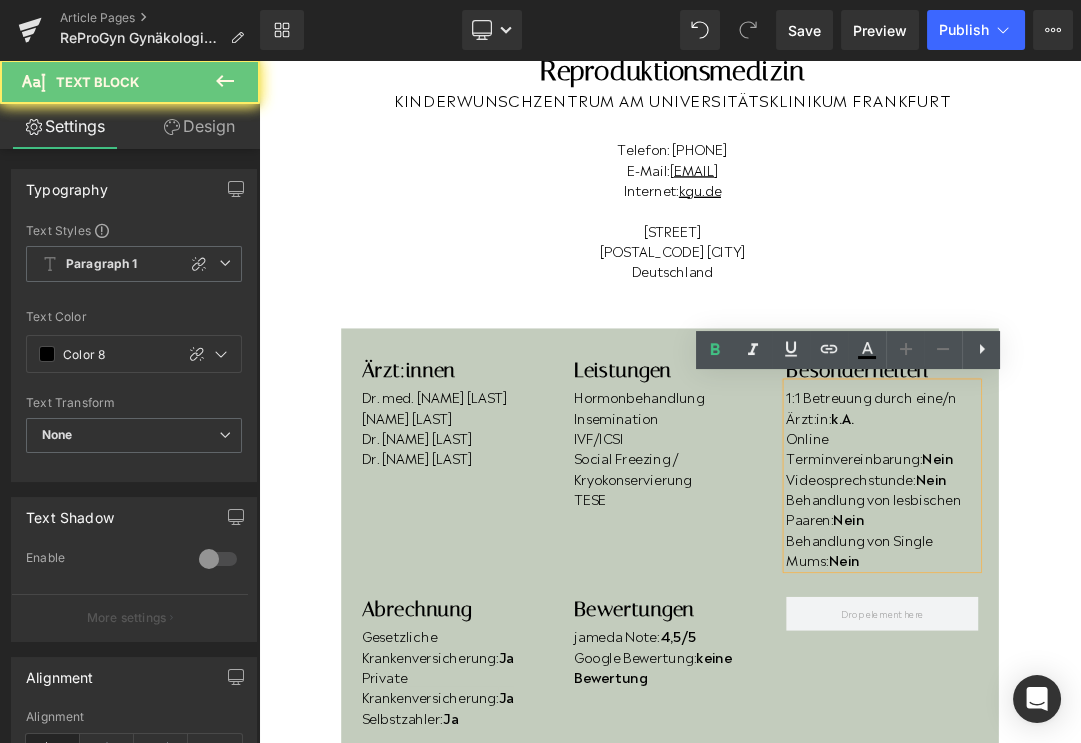 scroll, scrollTop: 266, scrollLeft: 0, axis: vertical 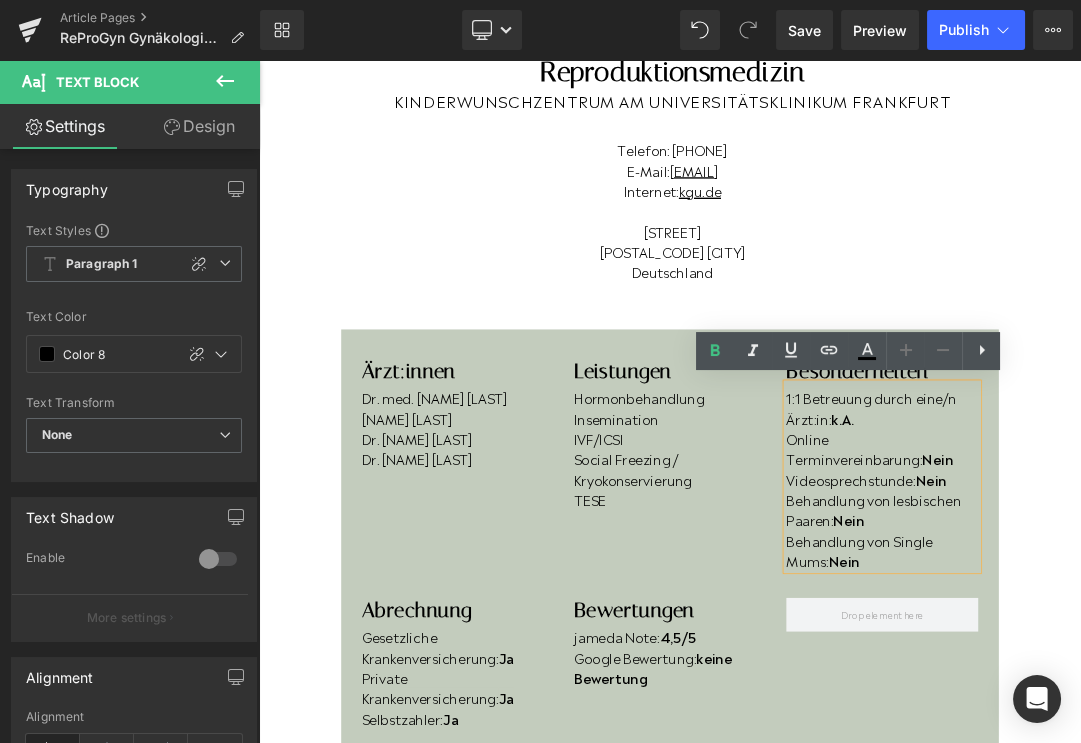 type 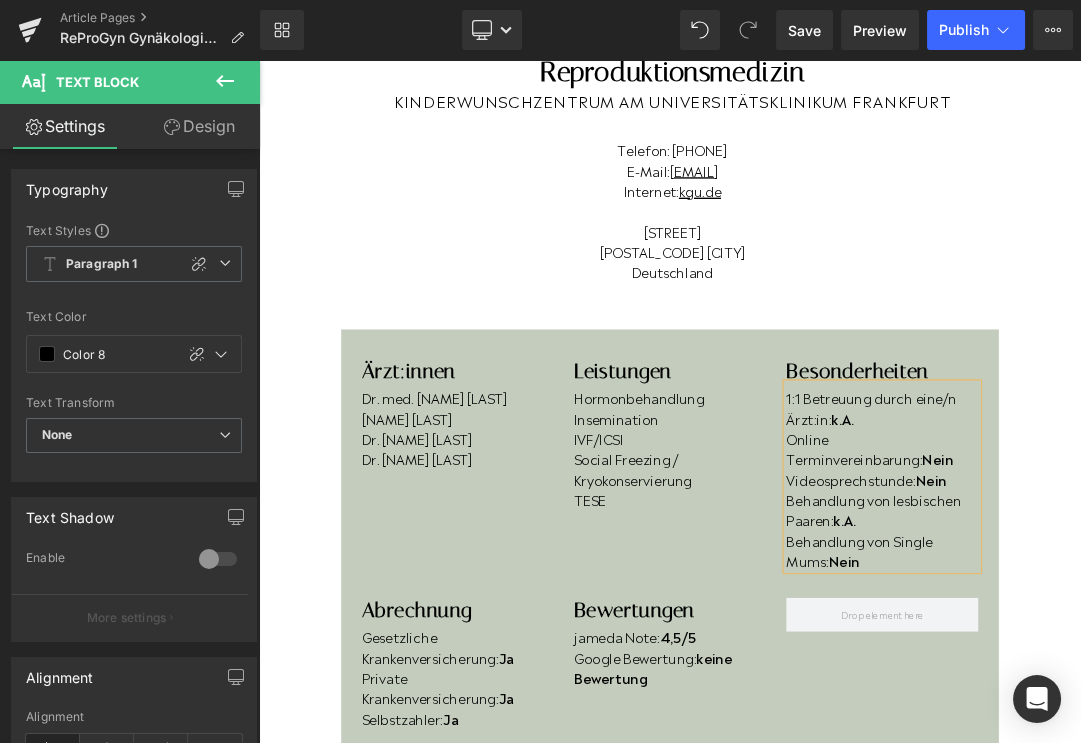 click on "Behandlung von Single Mums:  Nein" at bounding box center (1176, 782) 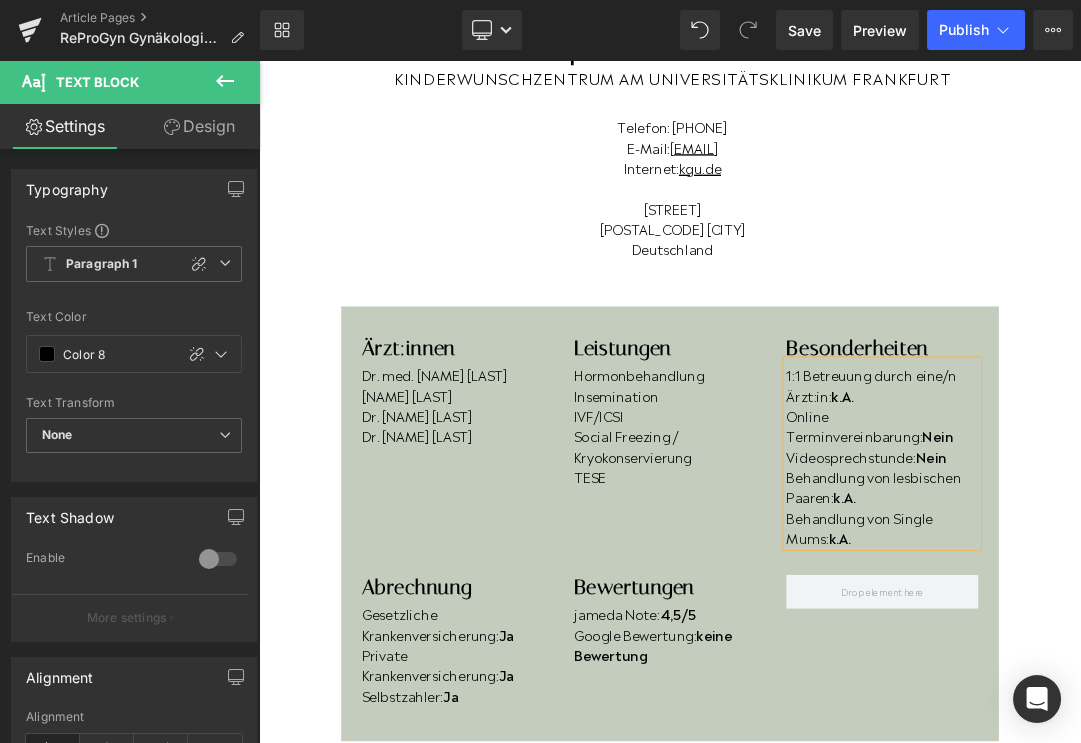 scroll, scrollTop: 307, scrollLeft: 0, axis: vertical 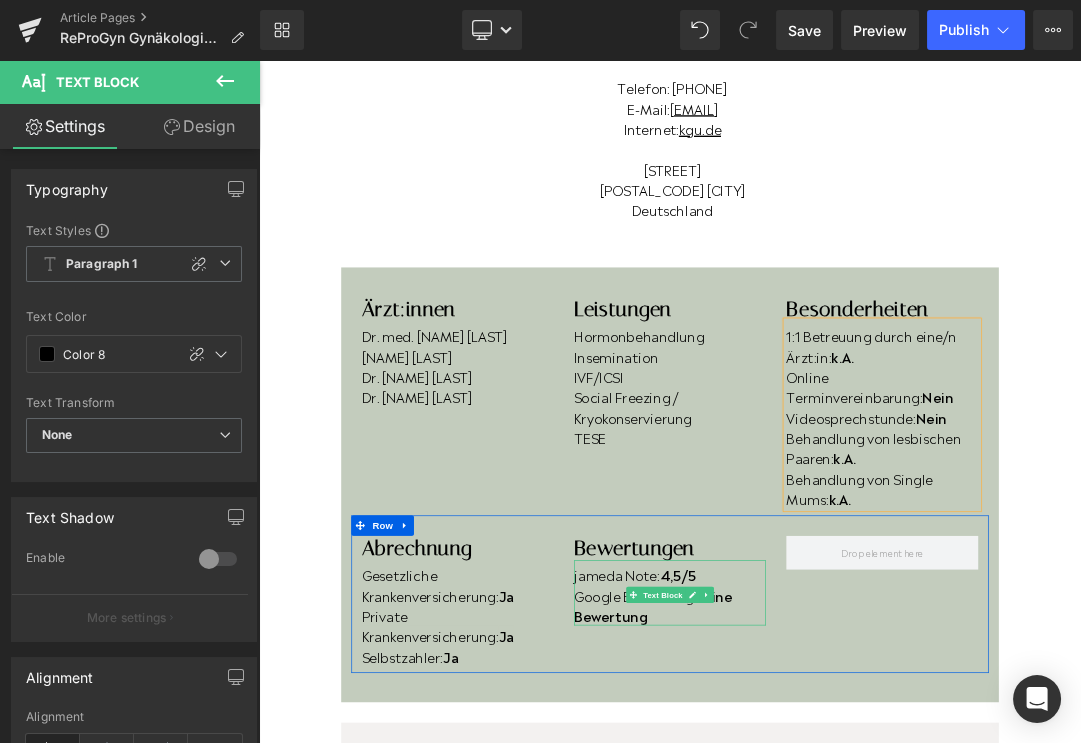 click on "4,5/5" at bounding box center (876, 818) 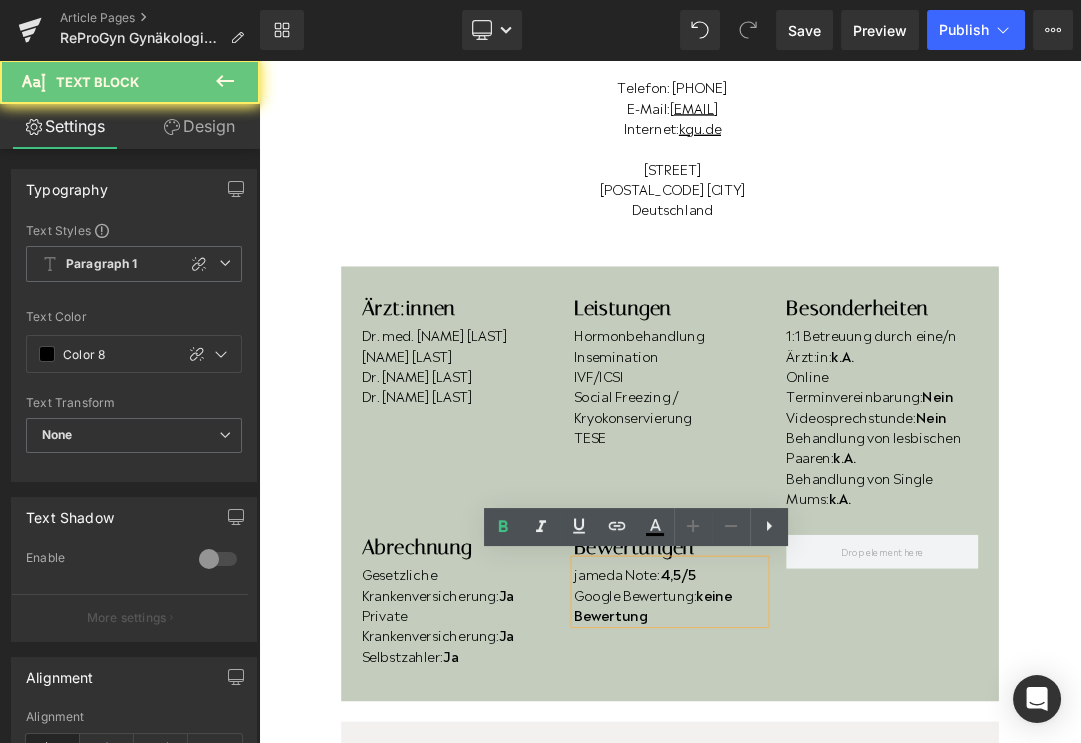 click on "4,5/5" at bounding box center [876, 816] 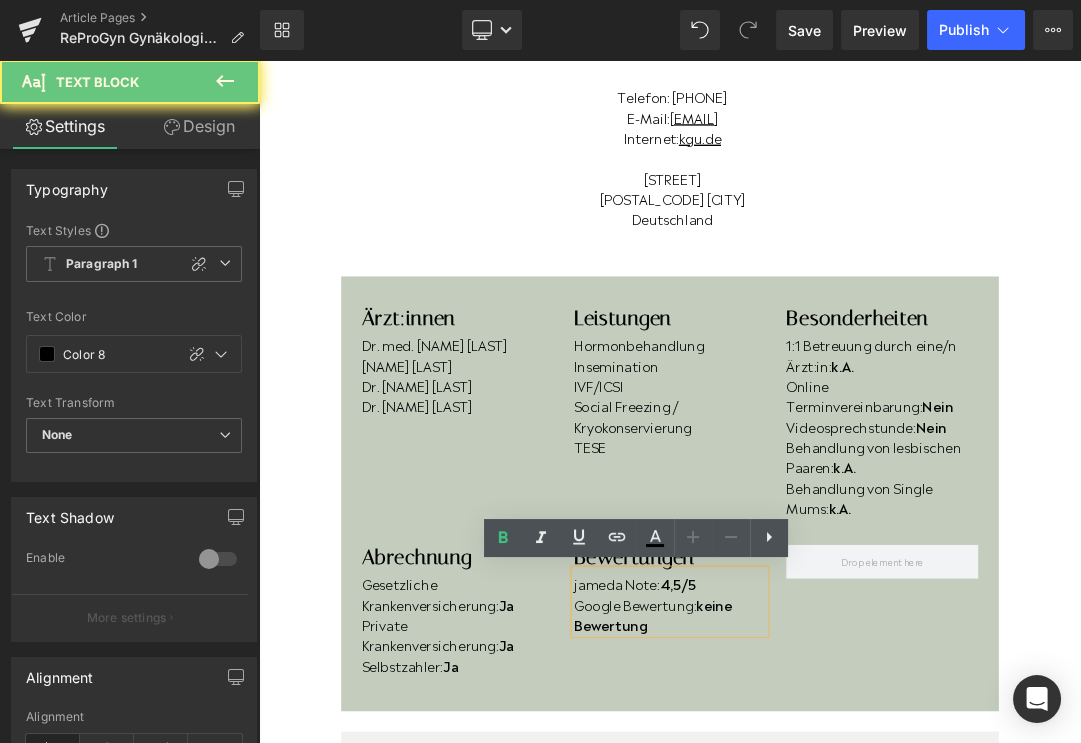 scroll, scrollTop: 343, scrollLeft: 0, axis: vertical 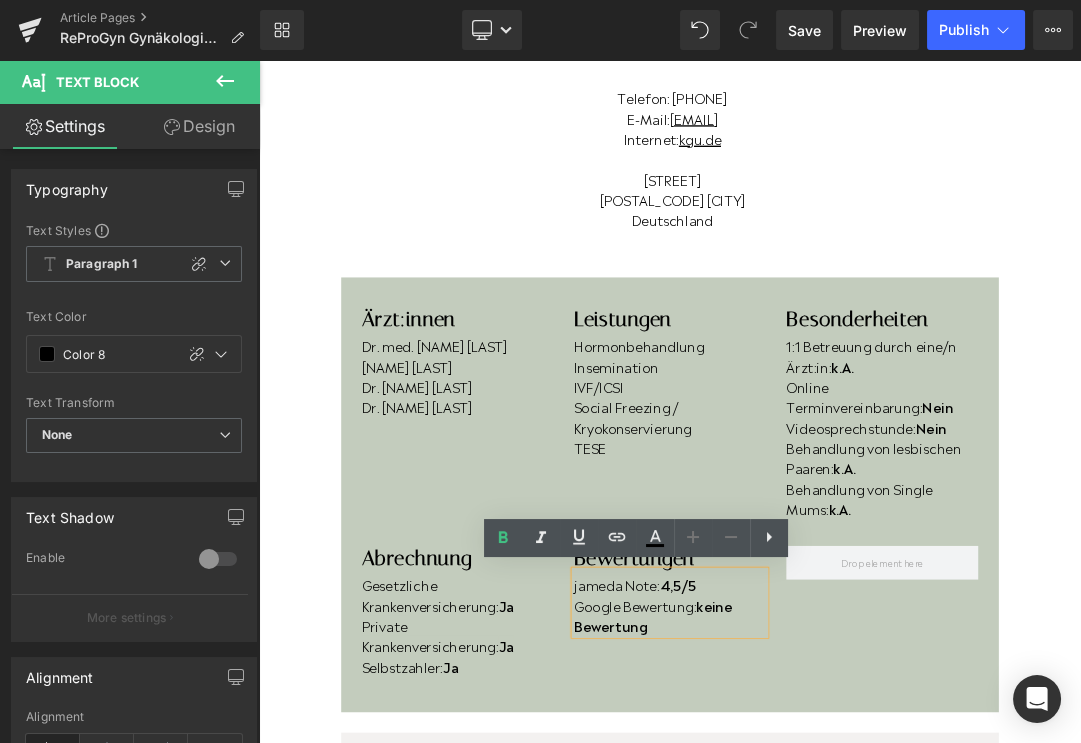 type 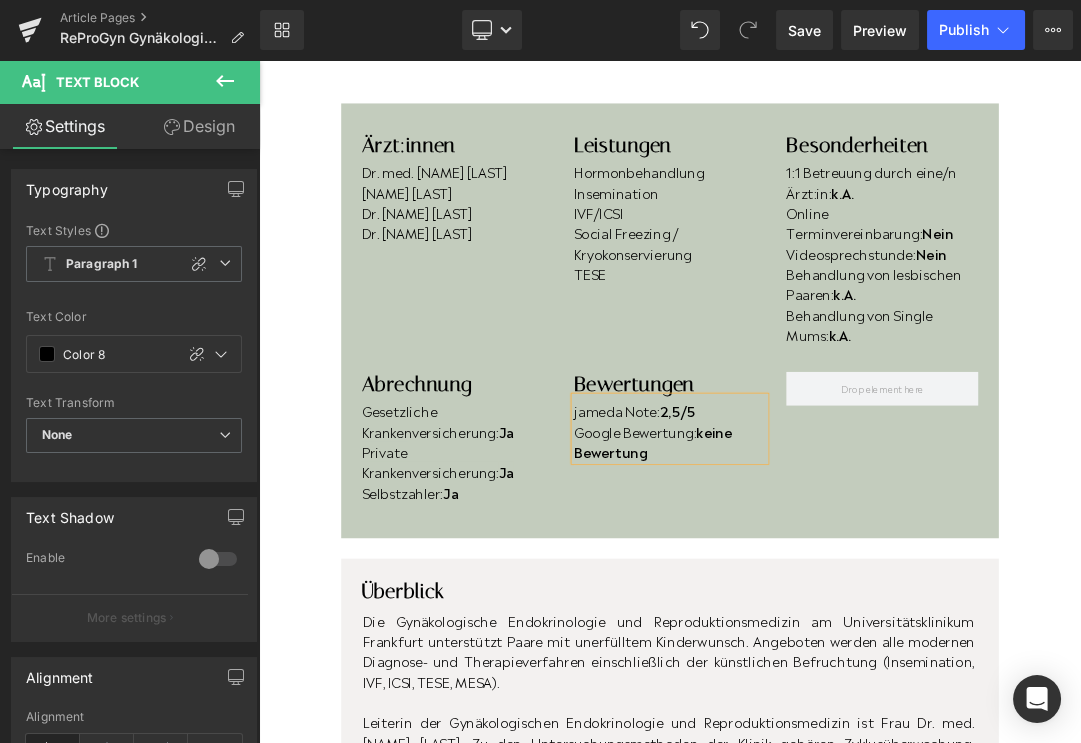 scroll, scrollTop: 601, scrollLeft: 0, axis: vertical 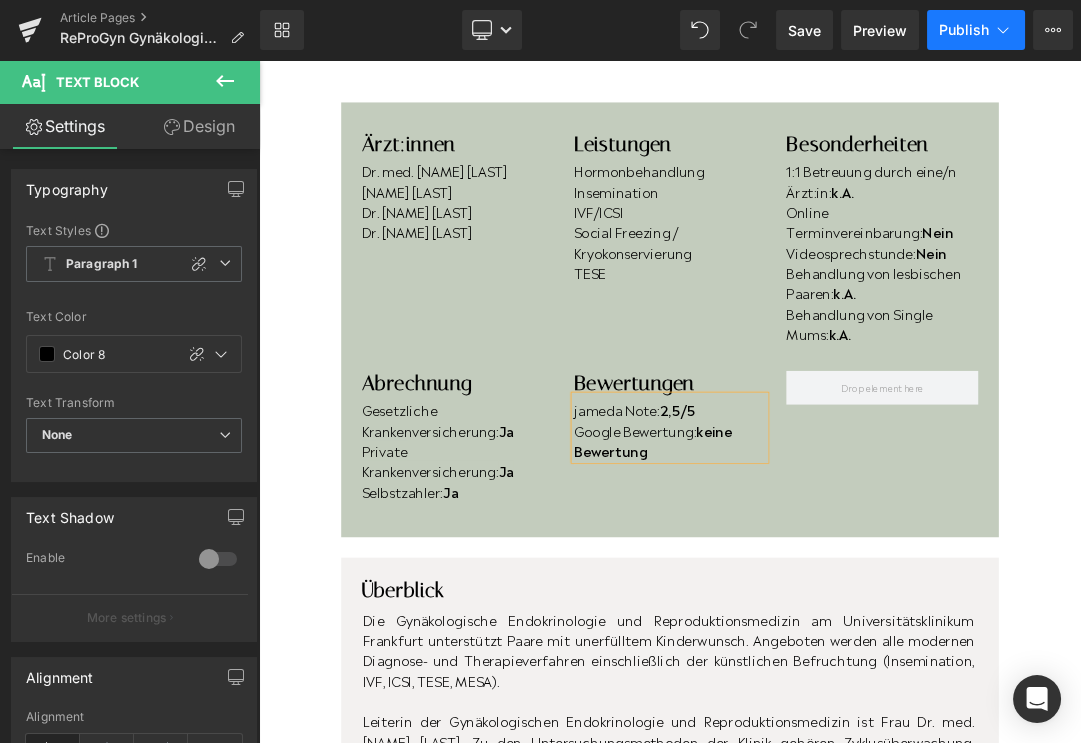 click on "Publish" at bounding box center [964, 30] 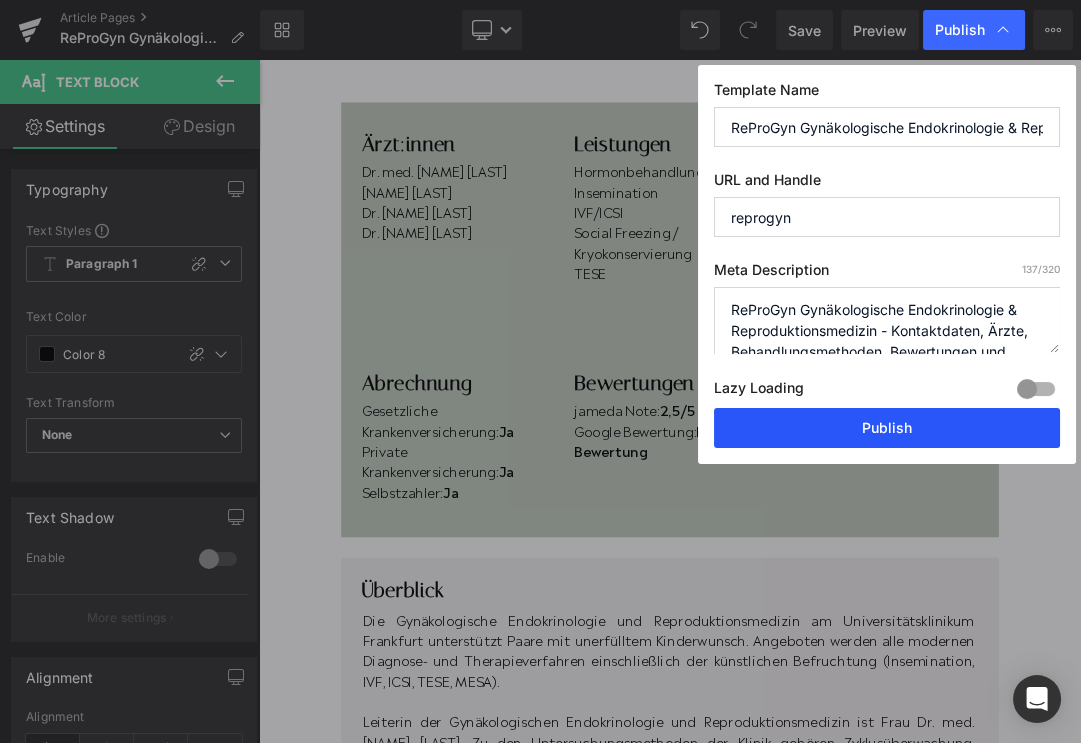 click on "Publish" at bounding box center [887, 428] 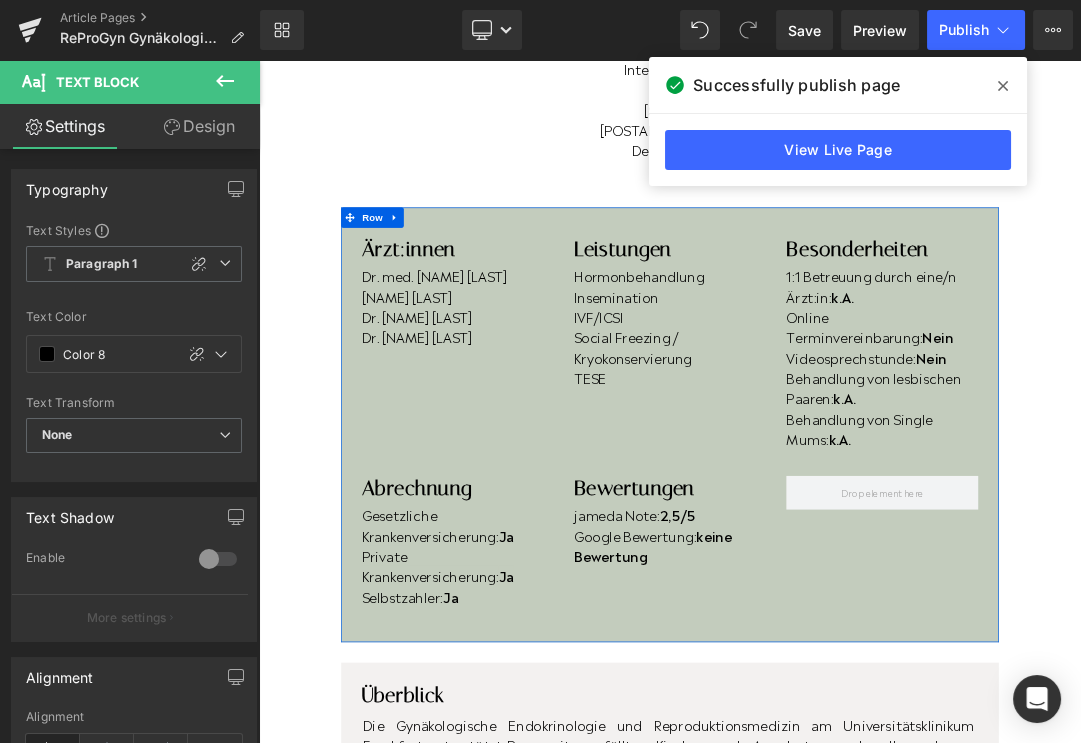 scroll, scrollTop: 431, scrollLeft: 0, axis: vertical 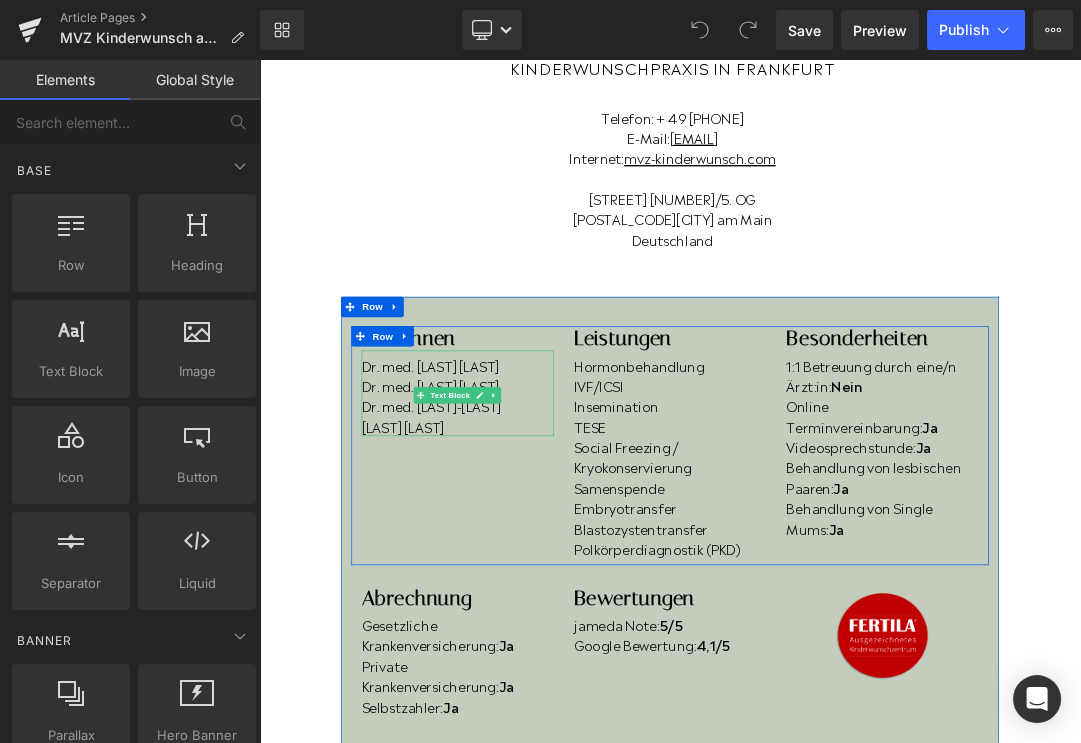 click on "Dr. med. [LAST]-[LAST]" at bounding box center [551, 569] 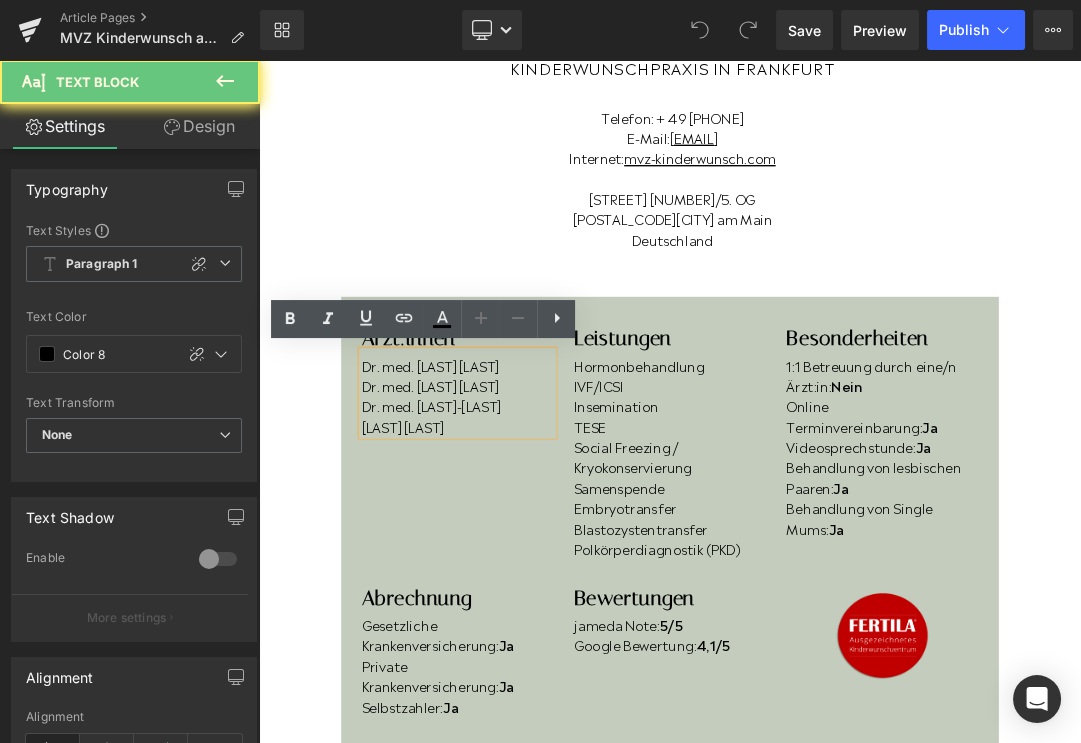 click on "Dr. med. [LAST]-[LAST]" at bounding box center (551, 569) 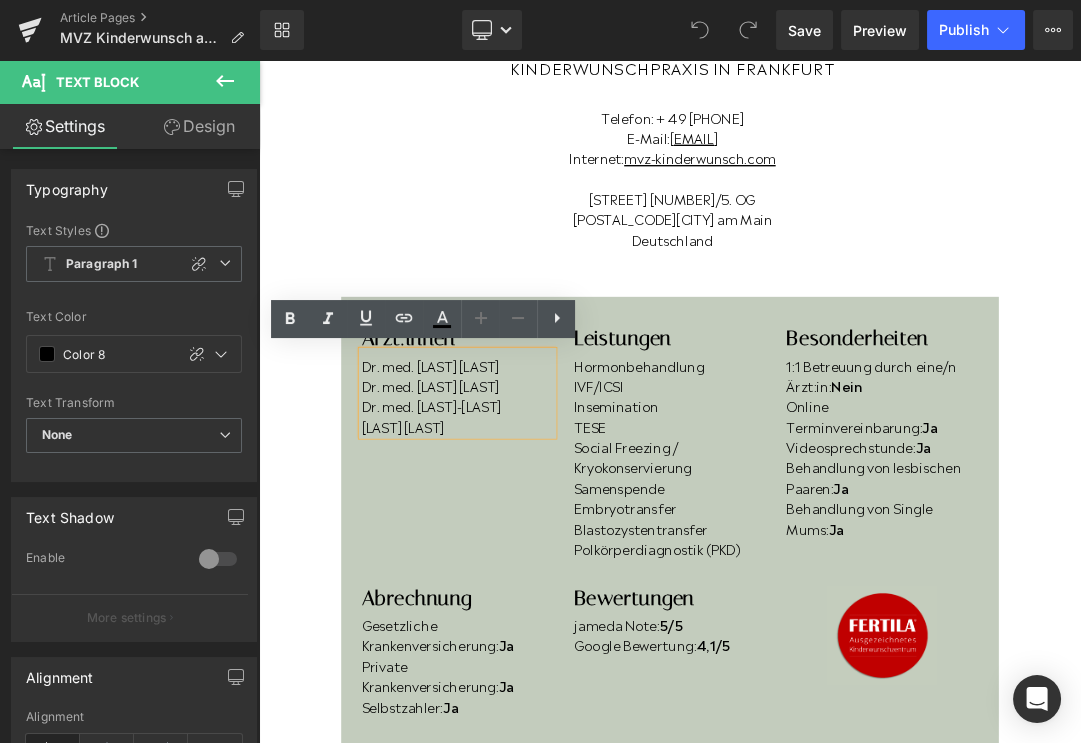 drag, startPoint x: 650, startPoint y: 573, endPoint x: 391, endPoint y: 575, distance: 259.00772 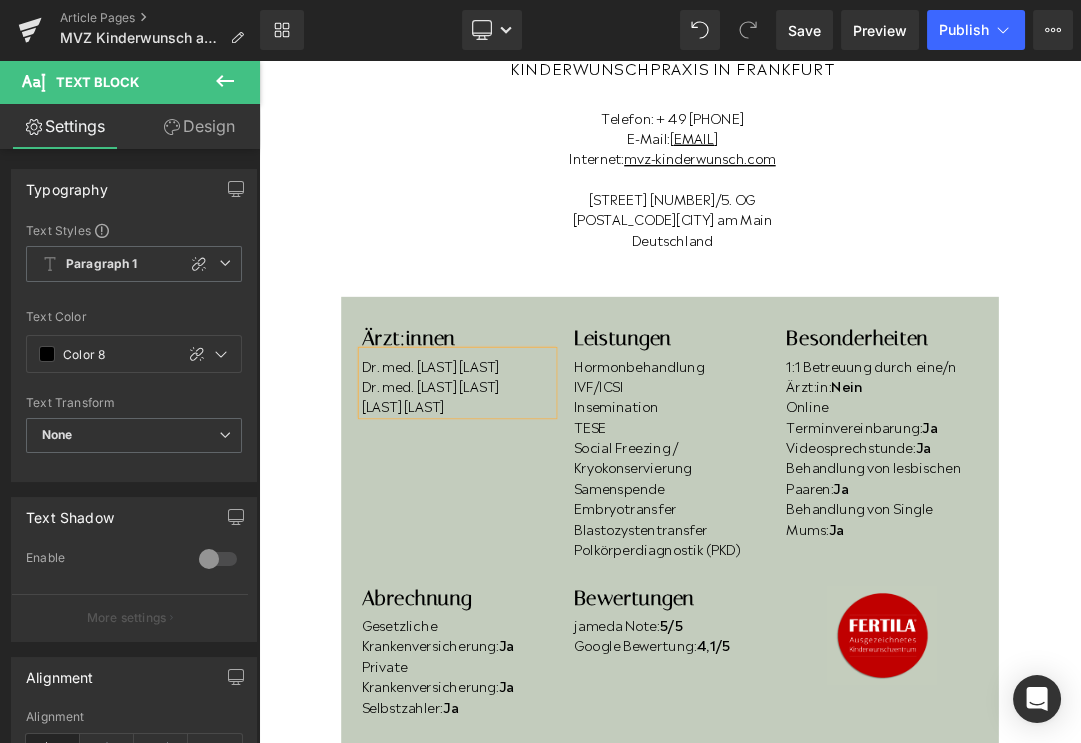 drag, startPoint x: 651, startPoint y: 515, endPoint x: 412, endPoint y: 510, distance: 239.05229 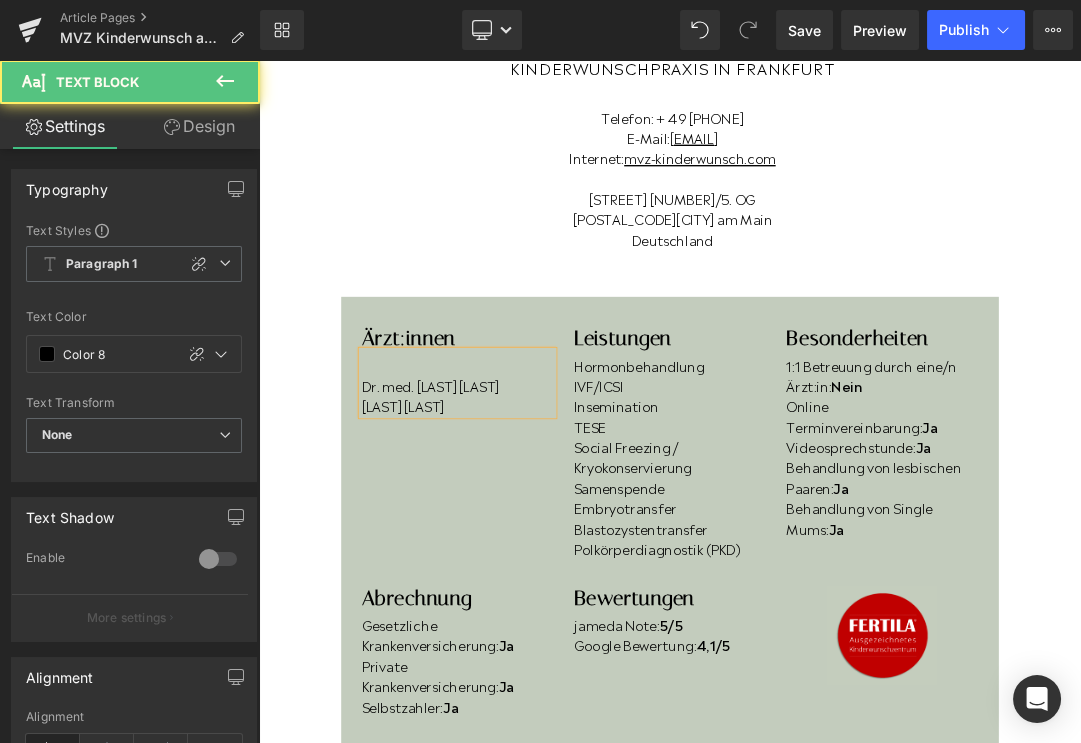 click on "Dr. med. [LAST] [LAST]" at bounding box center (551, 539) 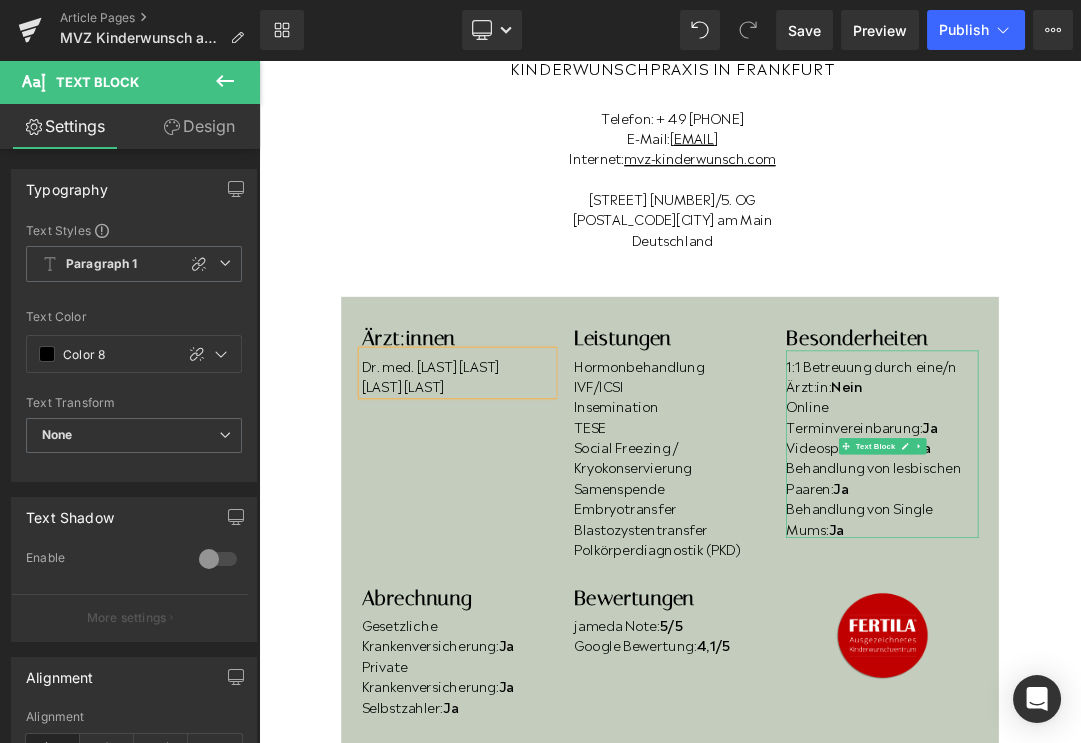 click on "1:1 Betreuung durch eine/n Ärzt:in:  Nein" at bounding box center [1176, 524] 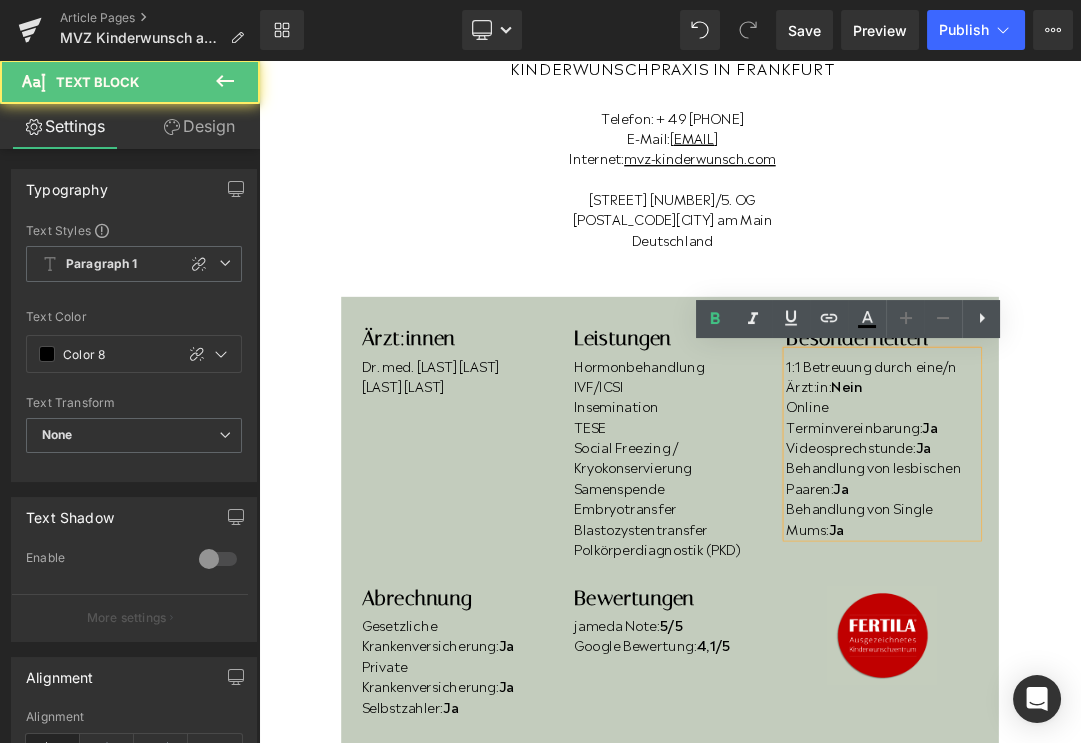 click on "1:1 Betreuung durch eine/n Ärzt:in:  Nein" at bounding box center [1176, 524] 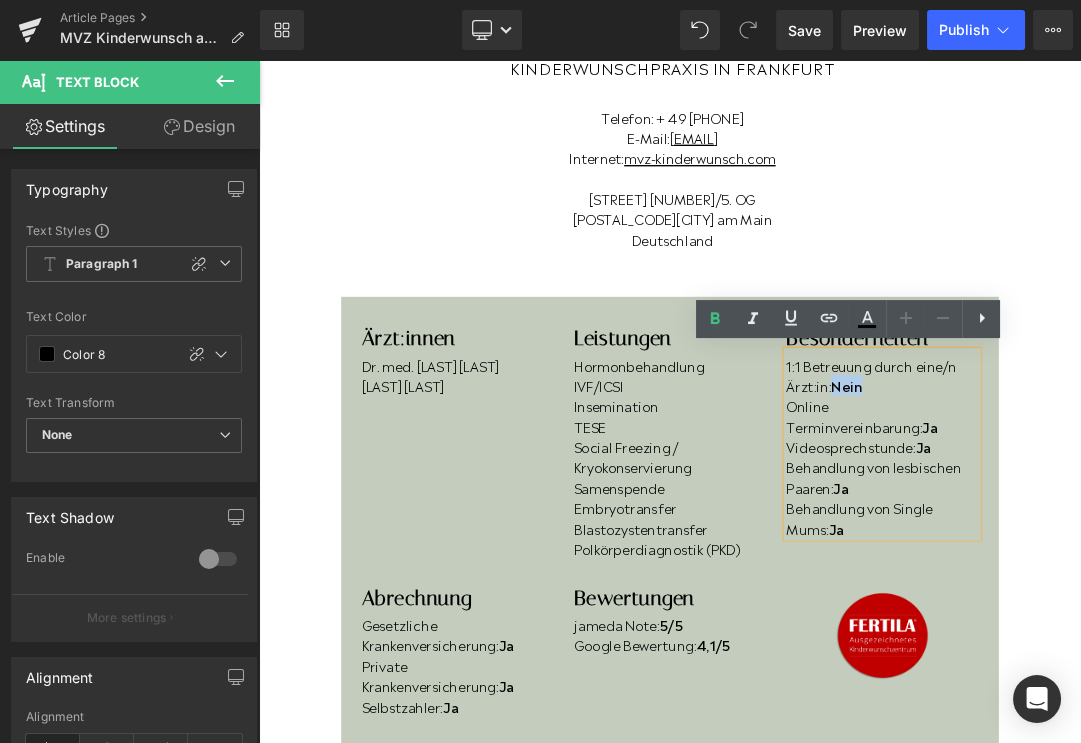 click on "1:1 Betreuung durch eine/n Ärzt:in:  Nein" at bounding box center [1176, 524] 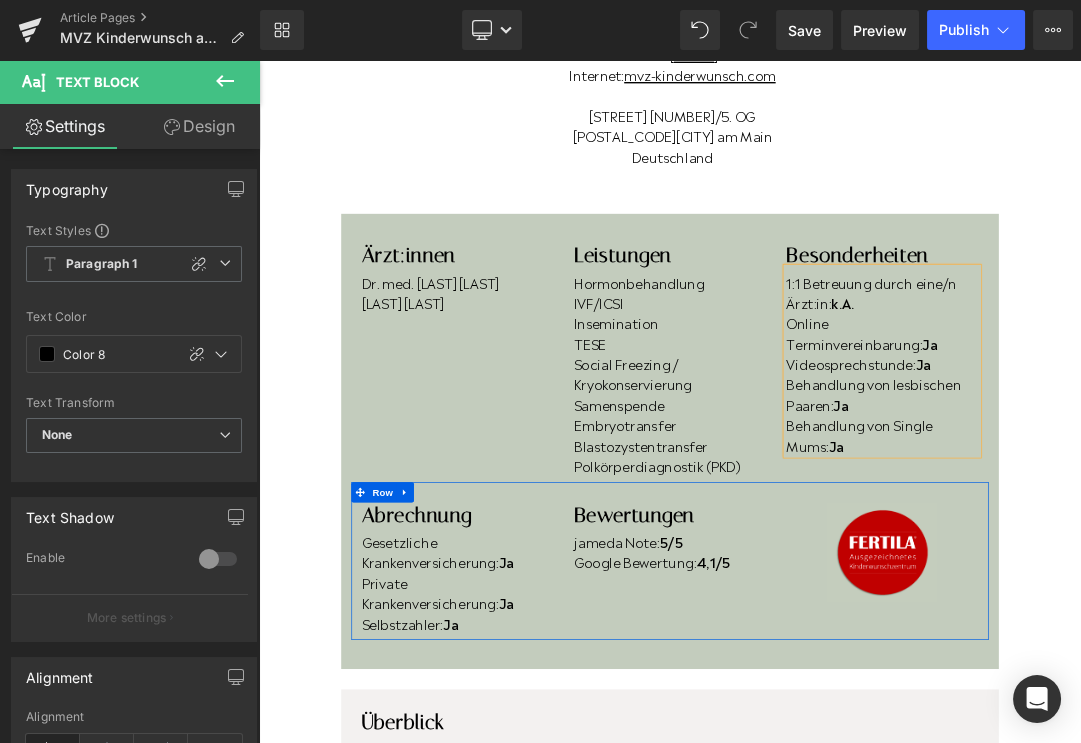 scroll, scrollTop: 417, scrollLeft: 0, axis: vertical 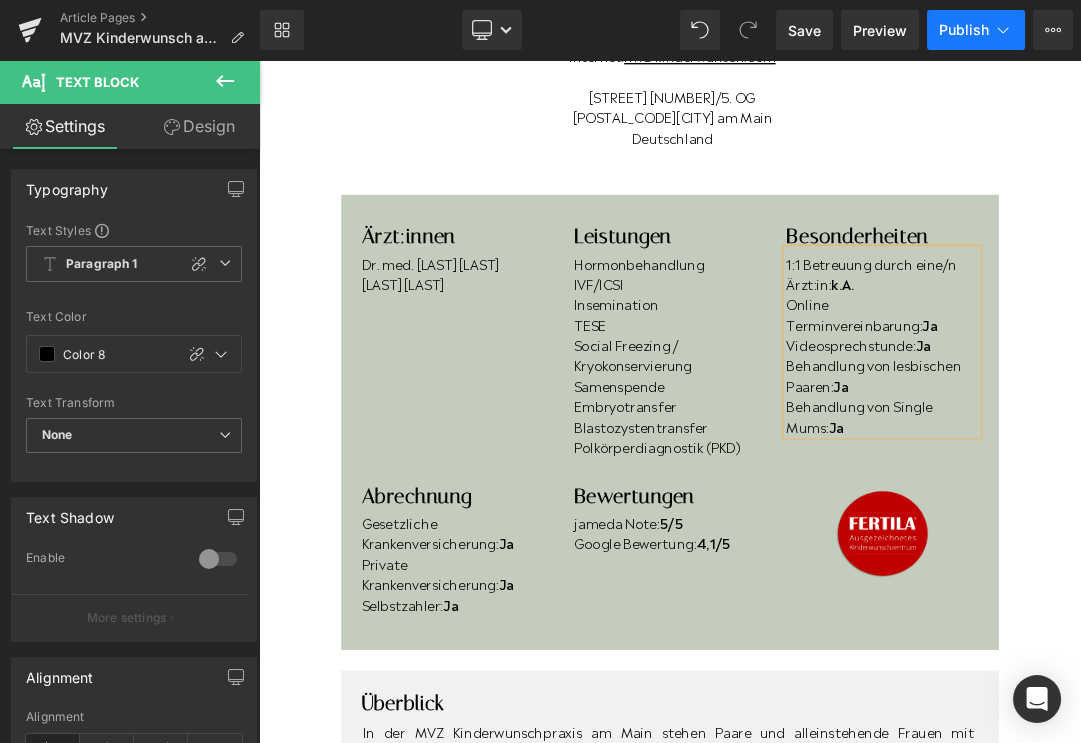 click on "Publish" at bounding box center (976, 30) 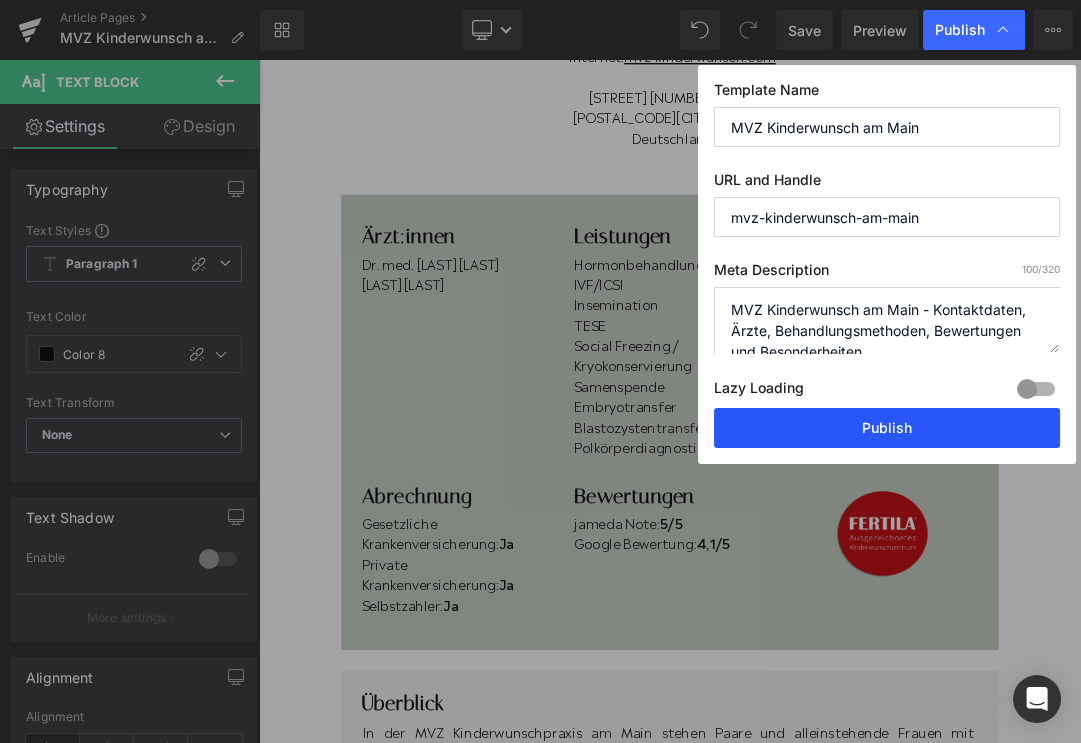 click on "Publish" at bounding box center (887, 428) 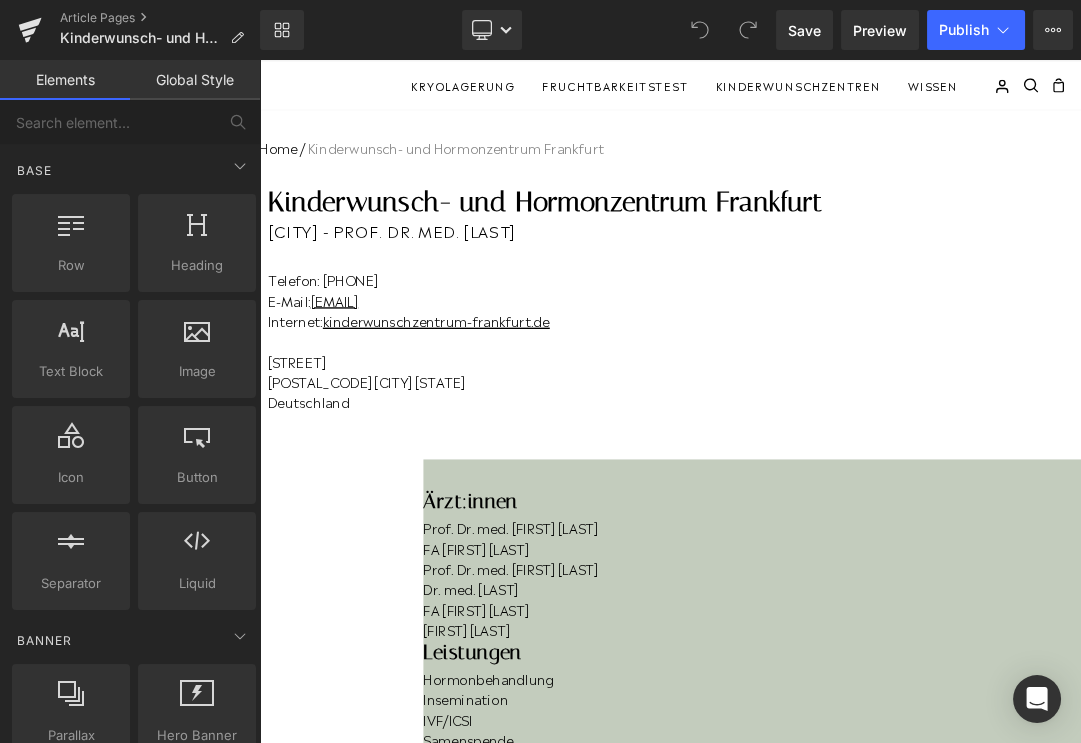 scroll, scrollTop: 0, scrollLeft: 0, axis: both 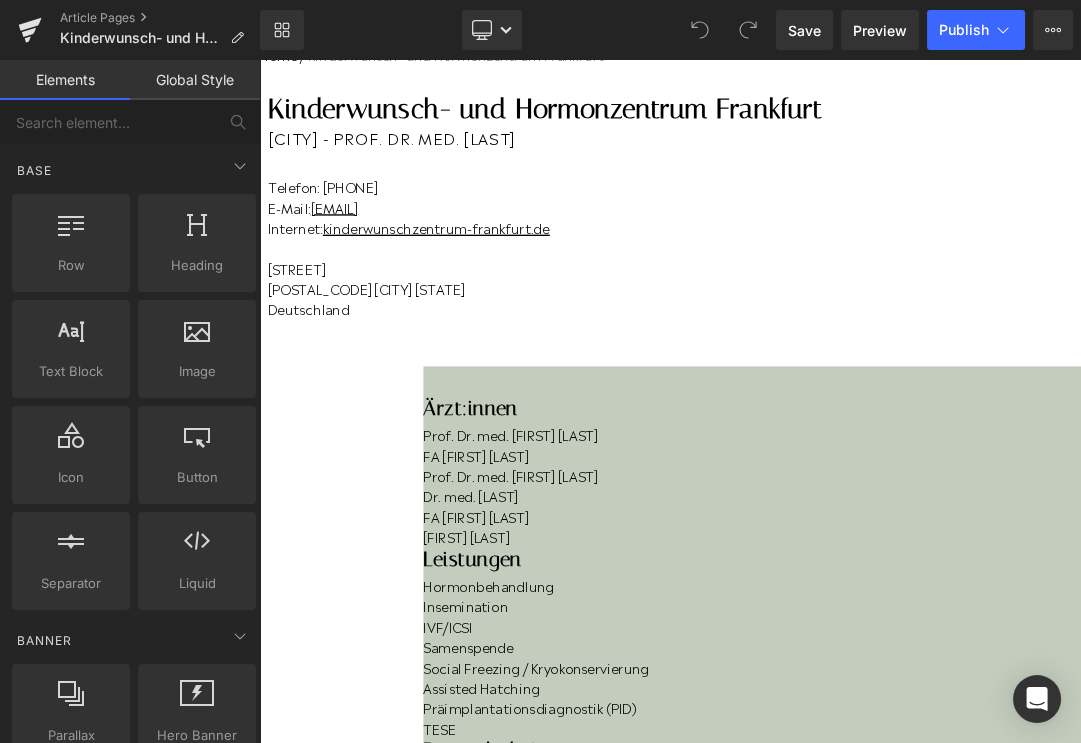 click on "FA [FIRST] [LAST]" at bounding box center [985, 641] 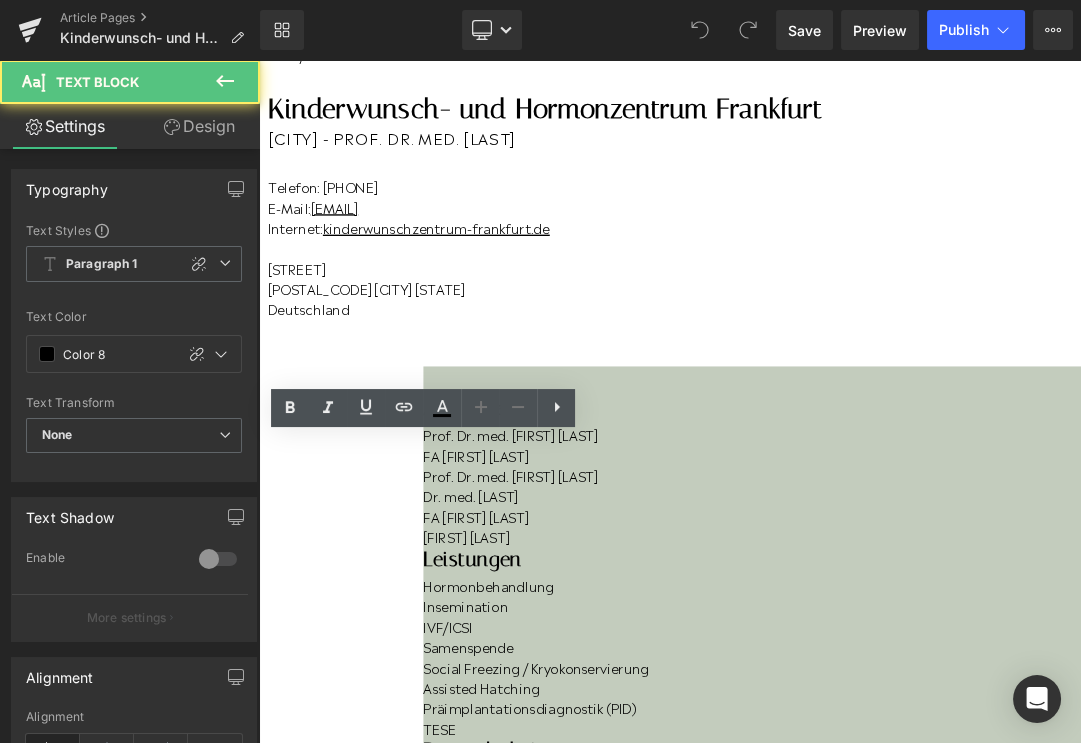 scroll, scrollTop: 133, scrollLeft: 0, axis: vertical 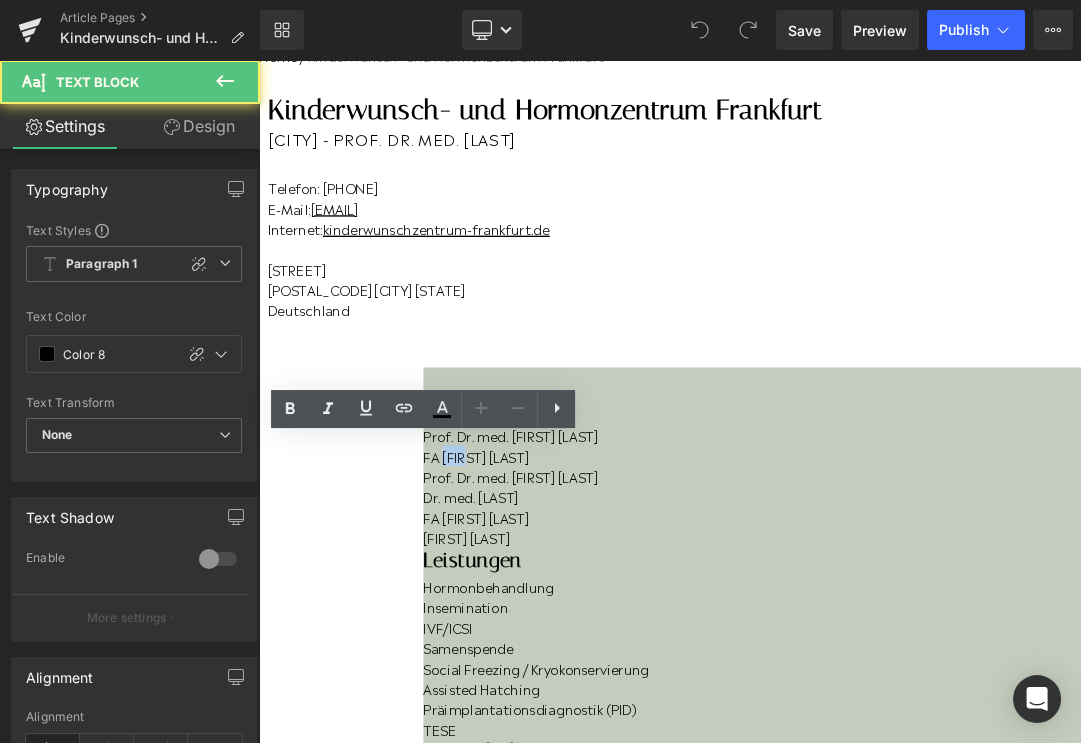 click on "FA [FIRST] [LAST]" at bounding box center [985, 642] 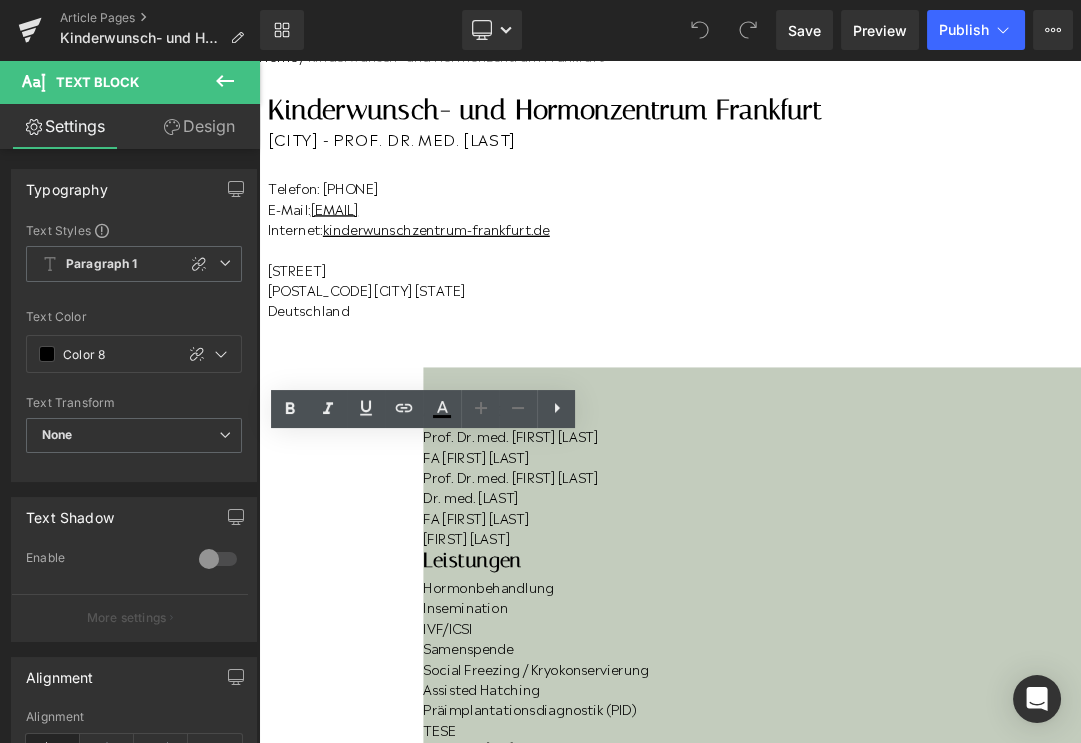 click on "FA [FIRST] [LAST]" at bounding box center (985, 642) 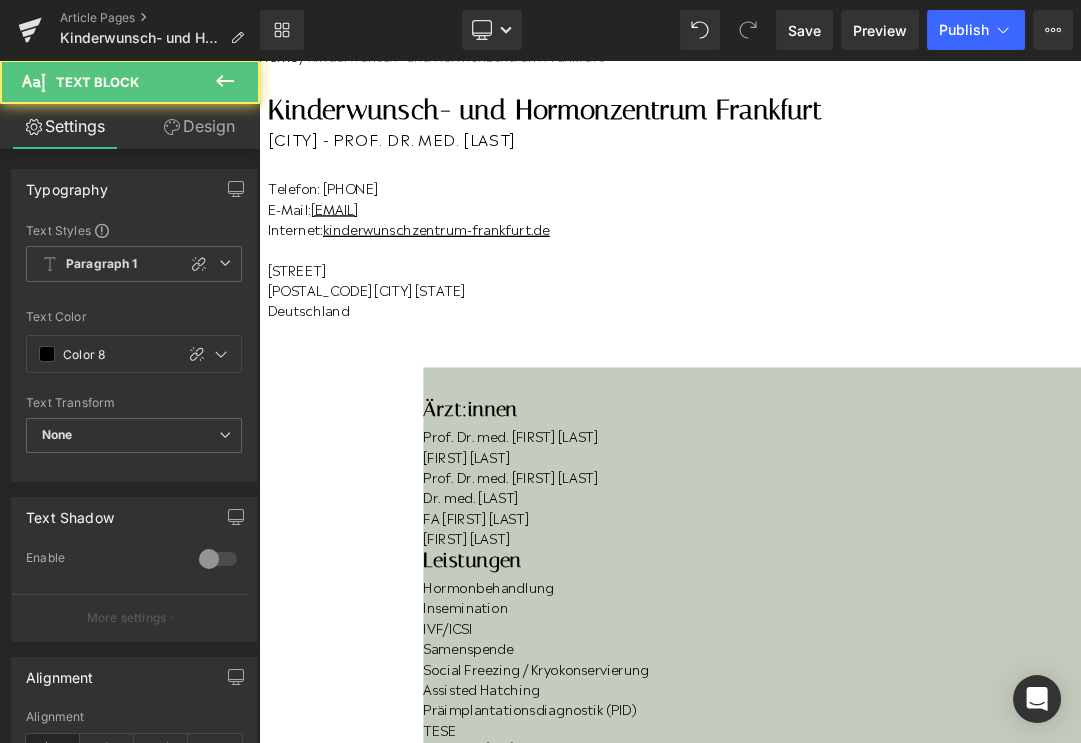 click on "FA [FIRST] [LAST]" at bounding box center [985, 732] 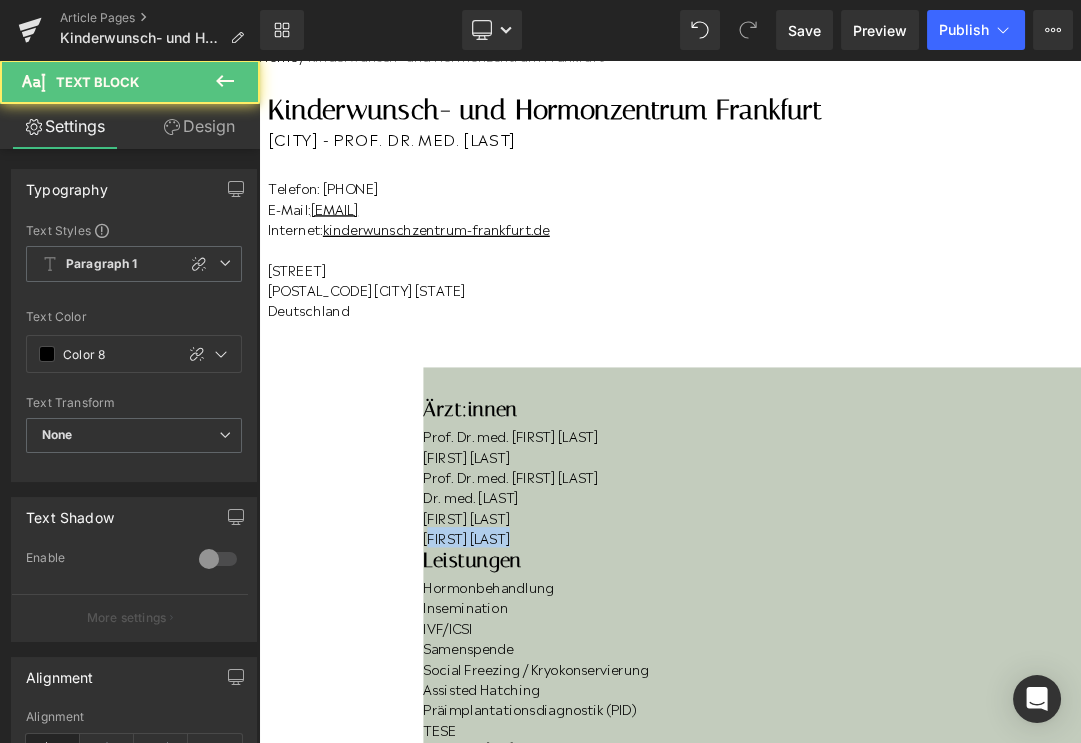 drag, startPoint x: 547, startPoint y: 828, endPoint x: 418, endPoint y: 824, distance: 129.062 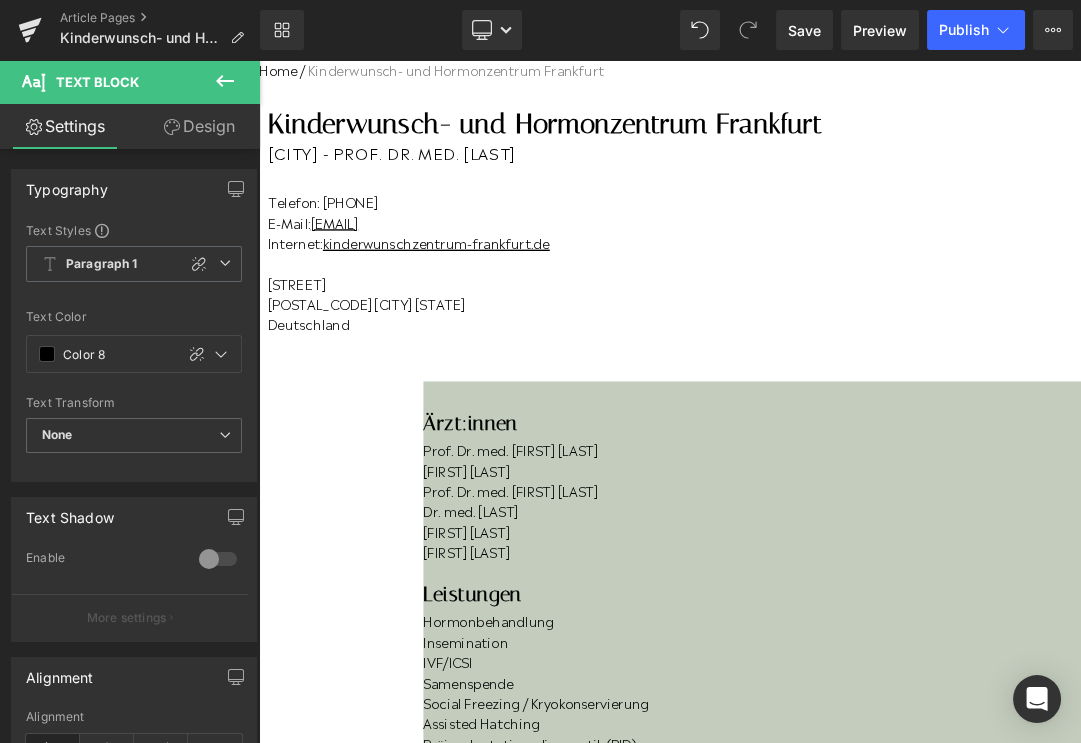 scroll, scrollTop: 111, scrollLeft: 0, axis: vertical 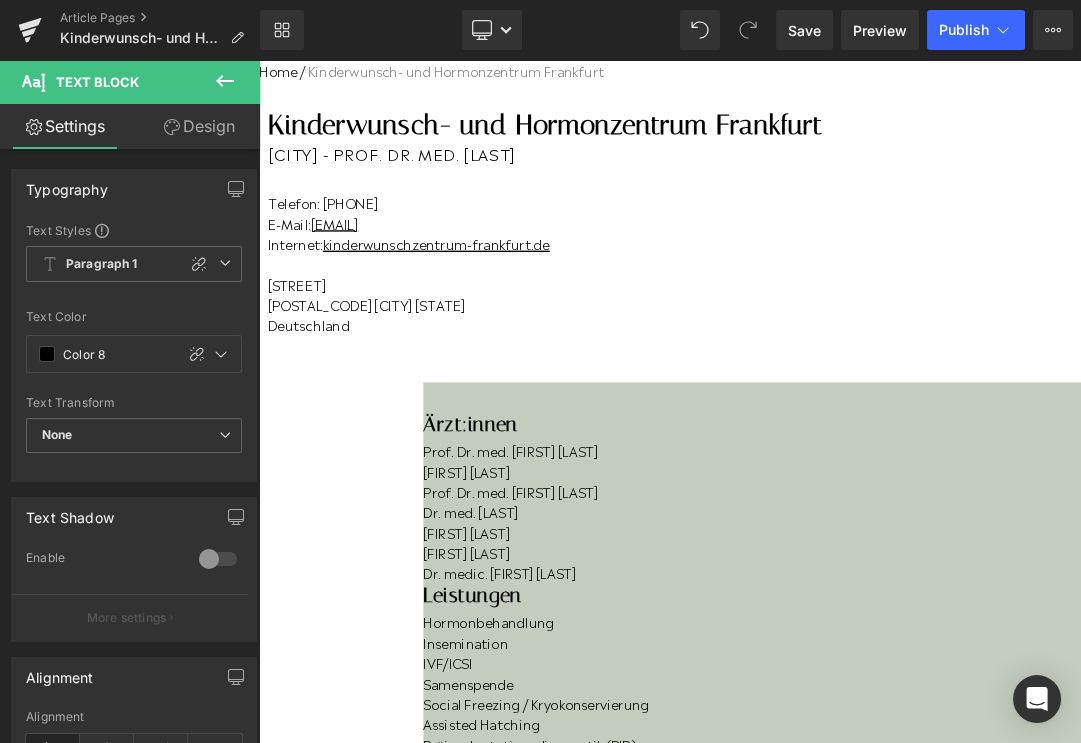 click on "Dr. medic. [FIRST] [LAST]" at bounding box center [985, 814] 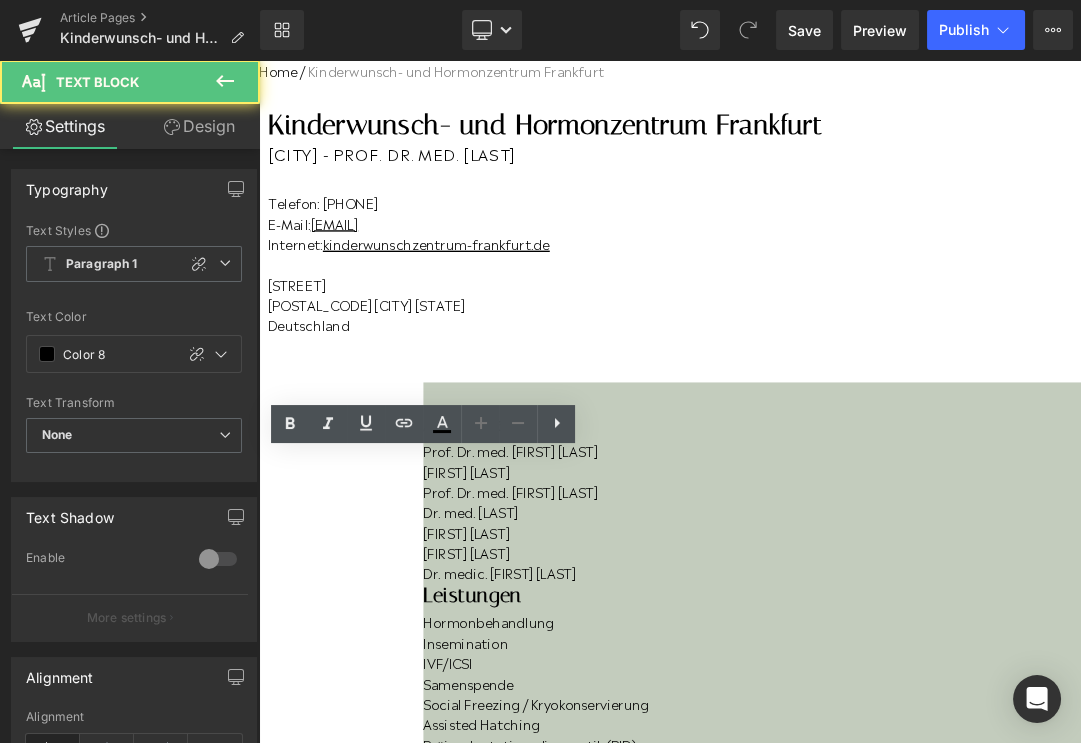 click on "Prof. Dr. med. [FIRST] [LAST] [FIRST] [LAST] Prof. Dr. med. [FIRST] [LAST] Dr. med. [LAST] [FIRST] [LAST] [FIRST] [LAST] Dr. medic. [FIRST] [LAST]" at bounding box center [985, 721] 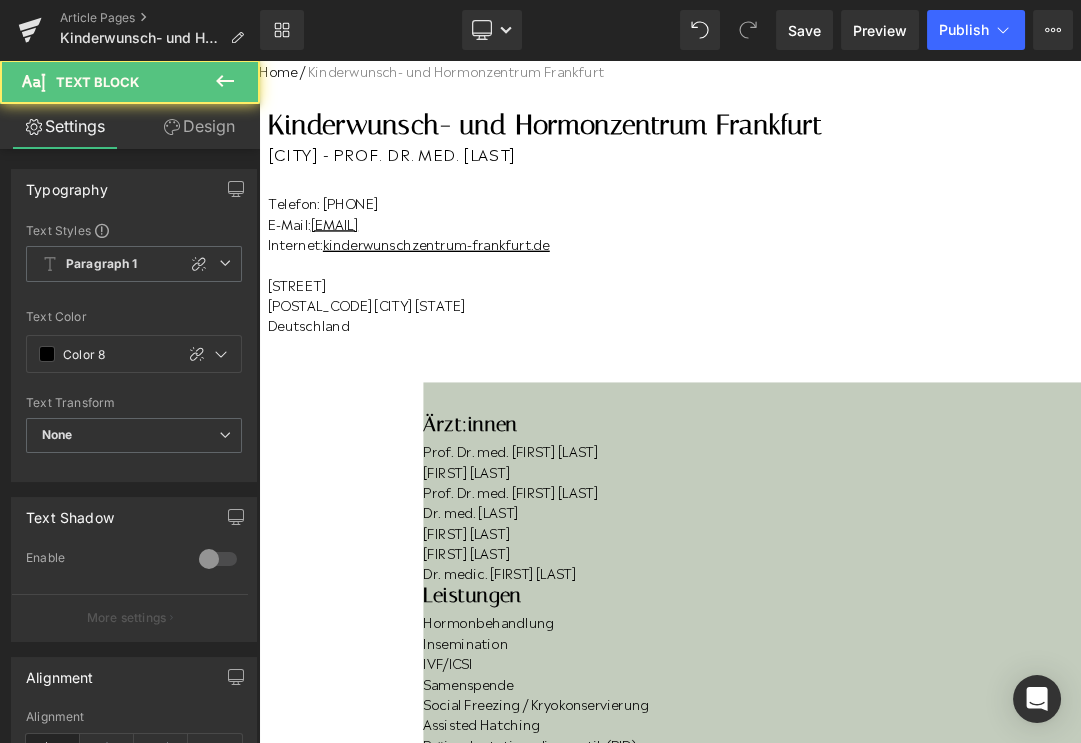 click on "Behandlung von Single Mums:  Nein" at bounding box center (985, 1288) 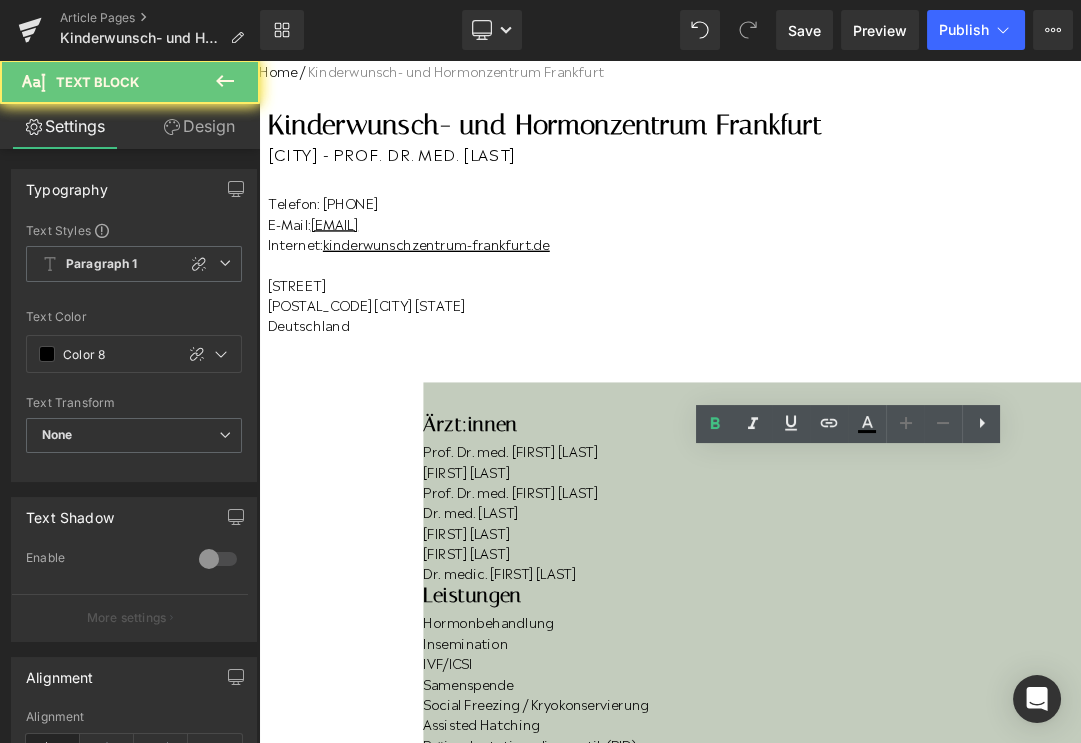 click on "Behandlung von Single Mums:  Nein" at bounding box center [985, 1288] 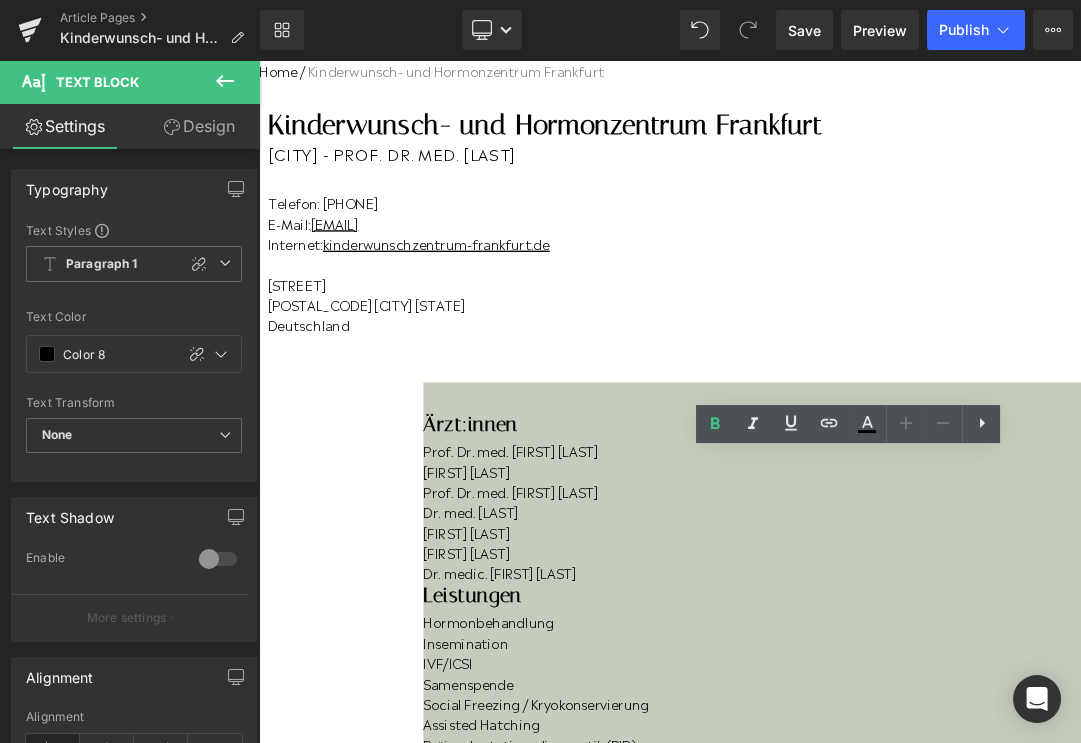 type 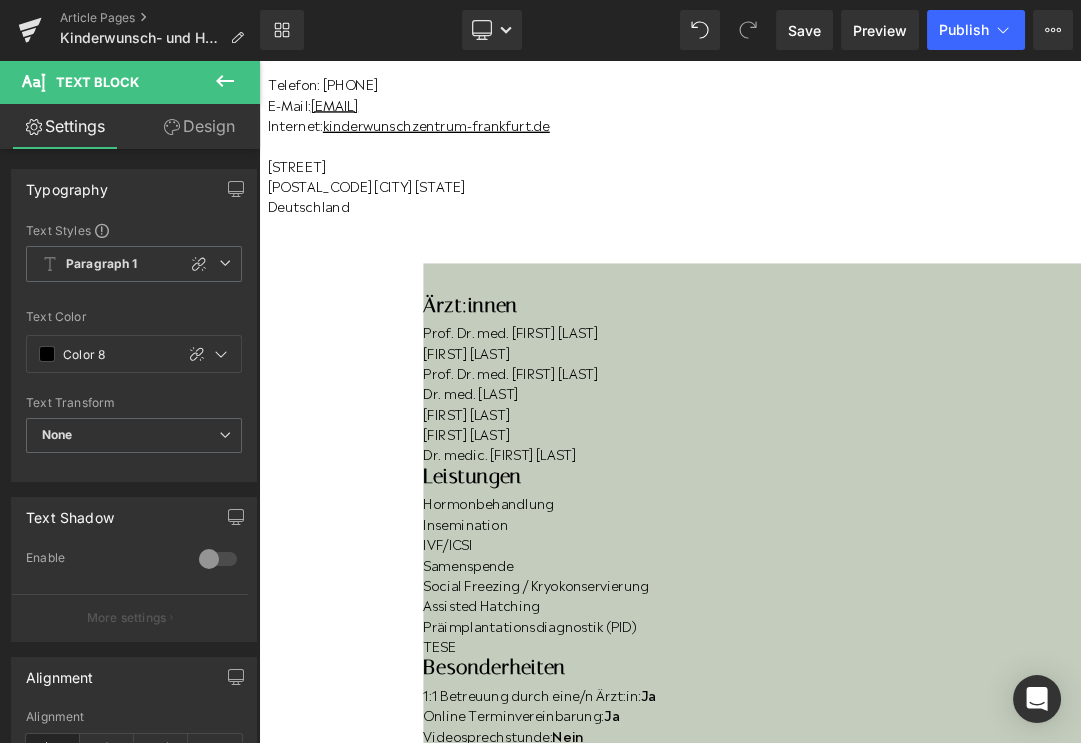 scroll, scrollTop: 293, scrollLeft: 0, axis: vertical 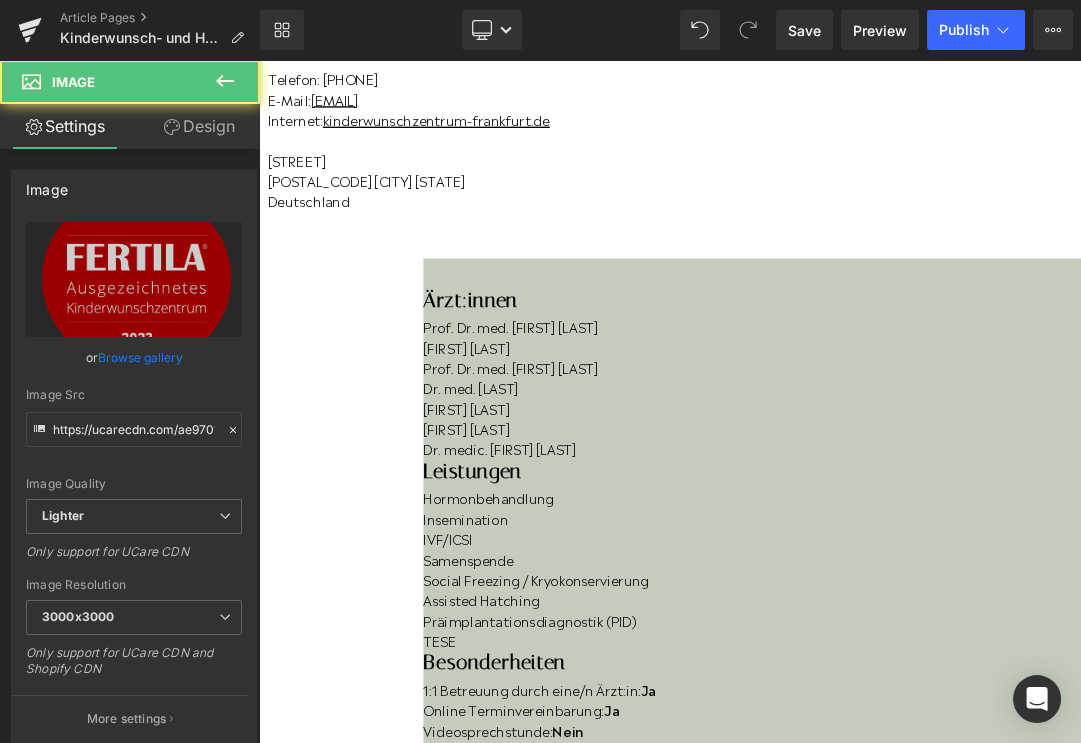 click at bounding box center [779, 1640] 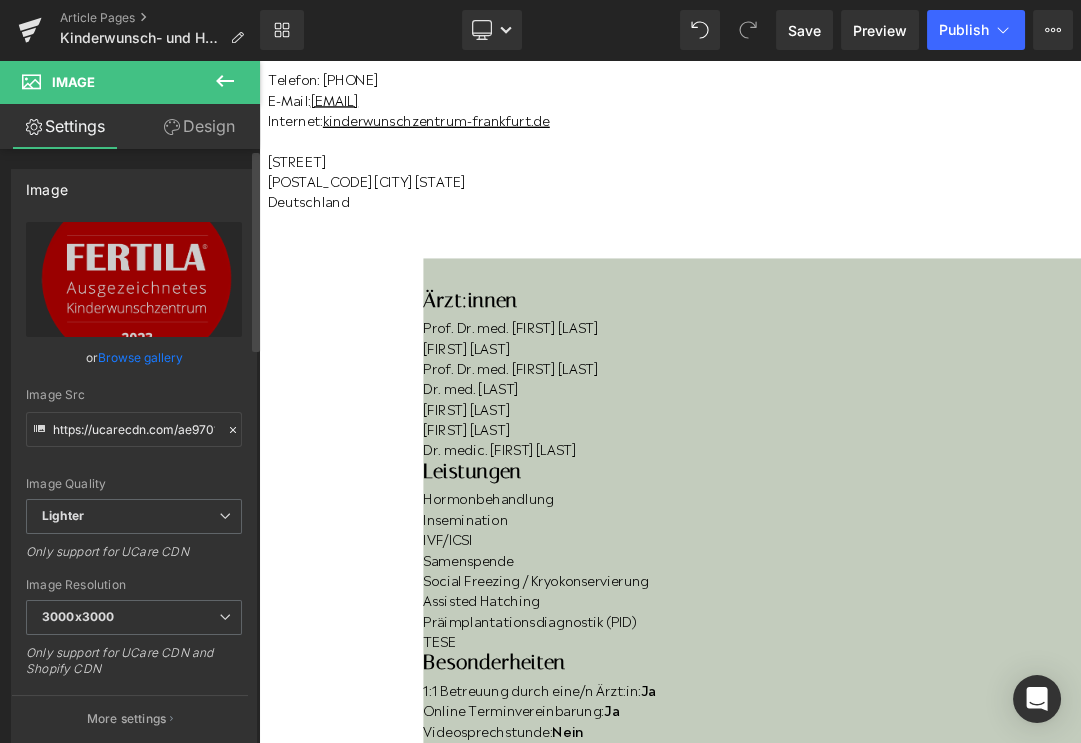 click on "Browse gallery" at bounding box center [140, 357] 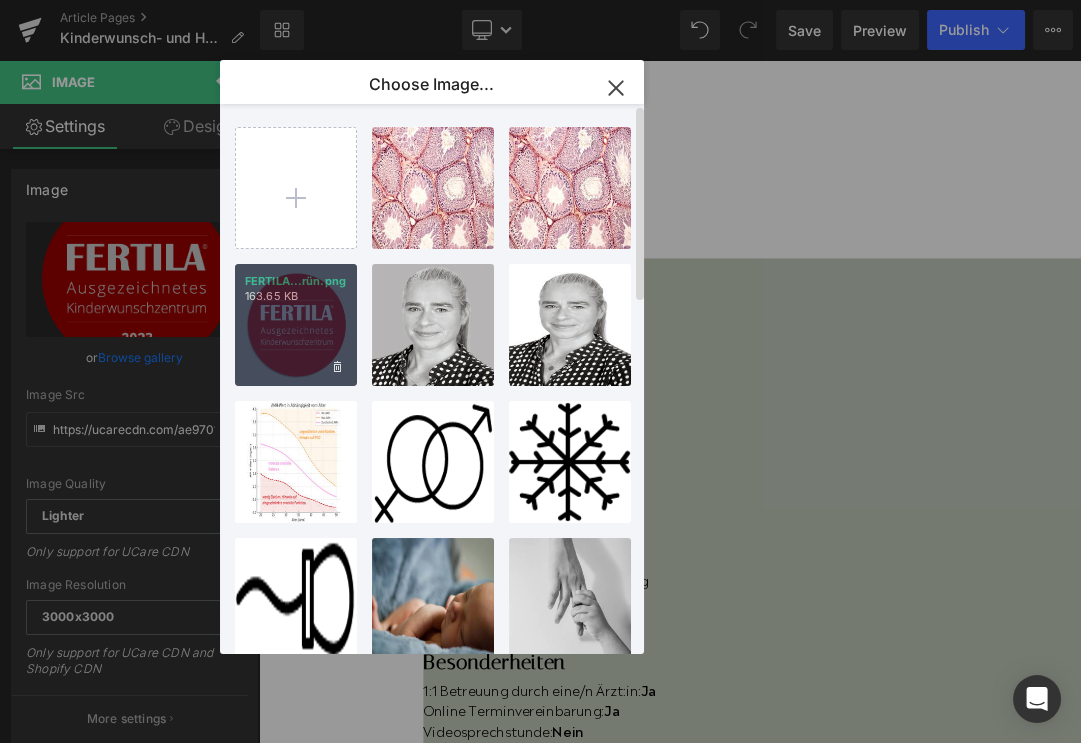 drag, startPoint x: 309, startPoint y: 346, endPoint x: 74, endPoint y: 422, distance: 246.98381 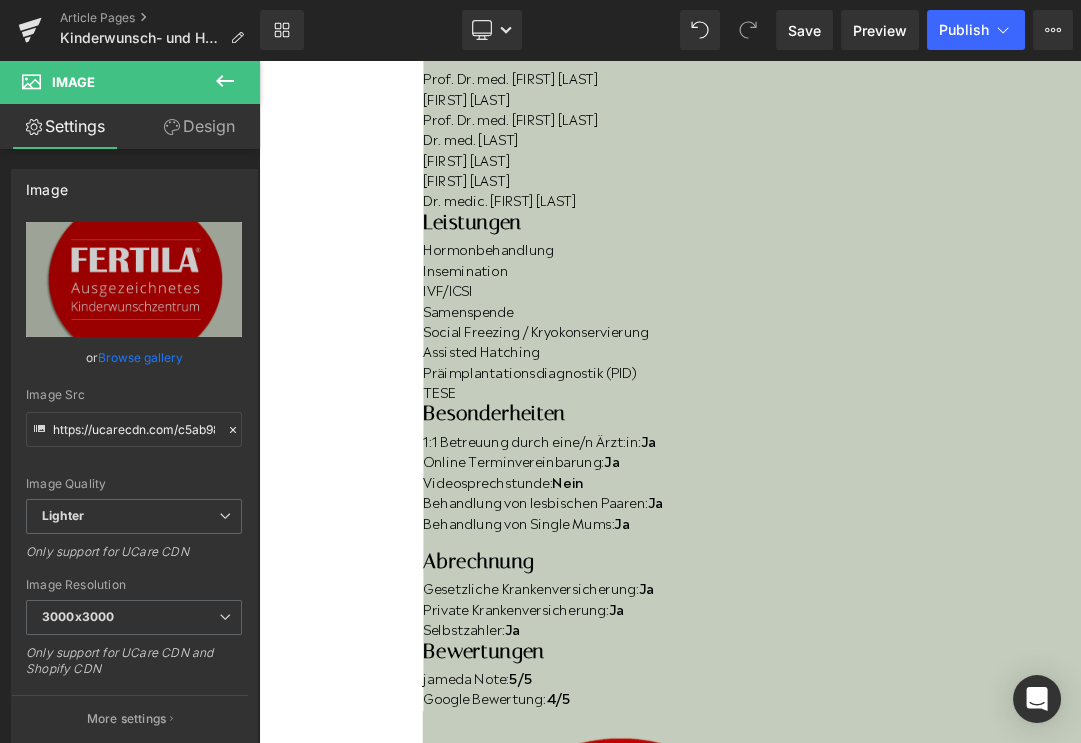 scroll, scrollTop: 666, scrollLeft: 0, axis: vertical 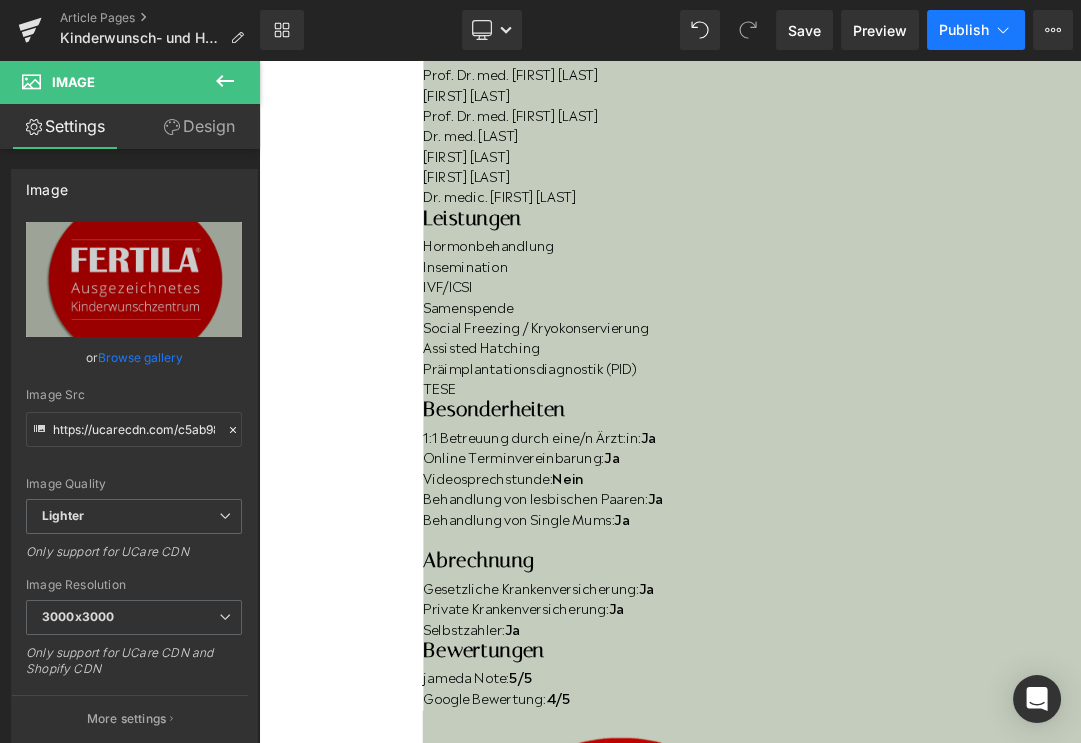 click on "Publish" at bounding box center (964, 30) 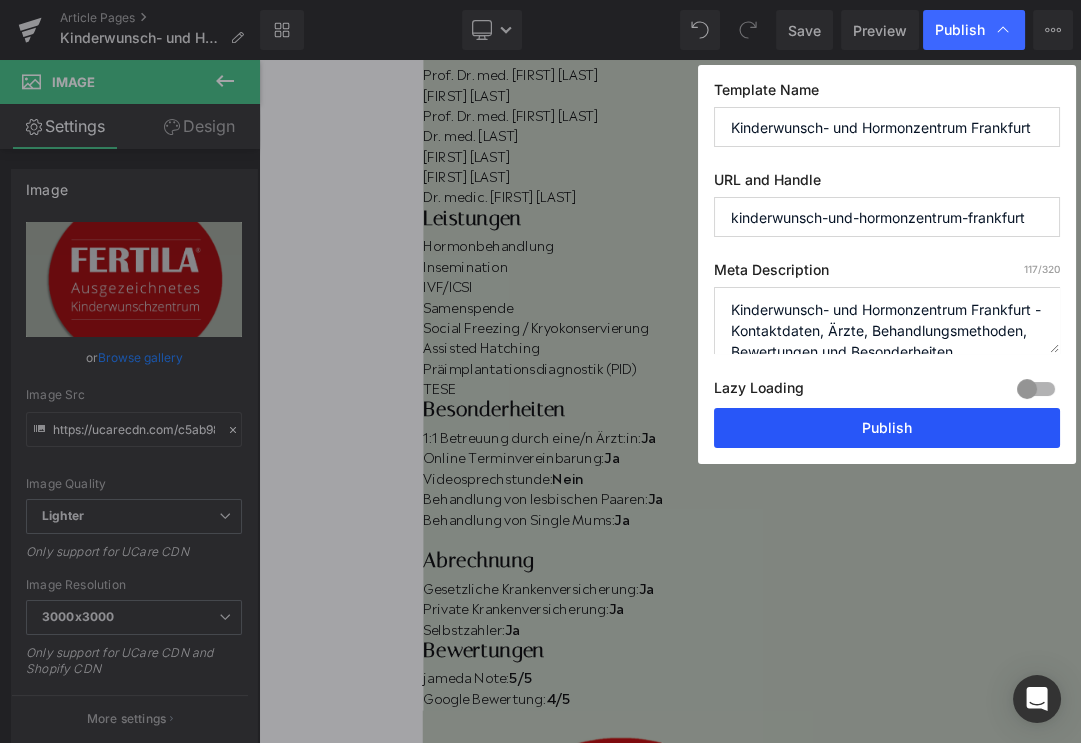 click on "Publish" at bounding box center [887, 428] 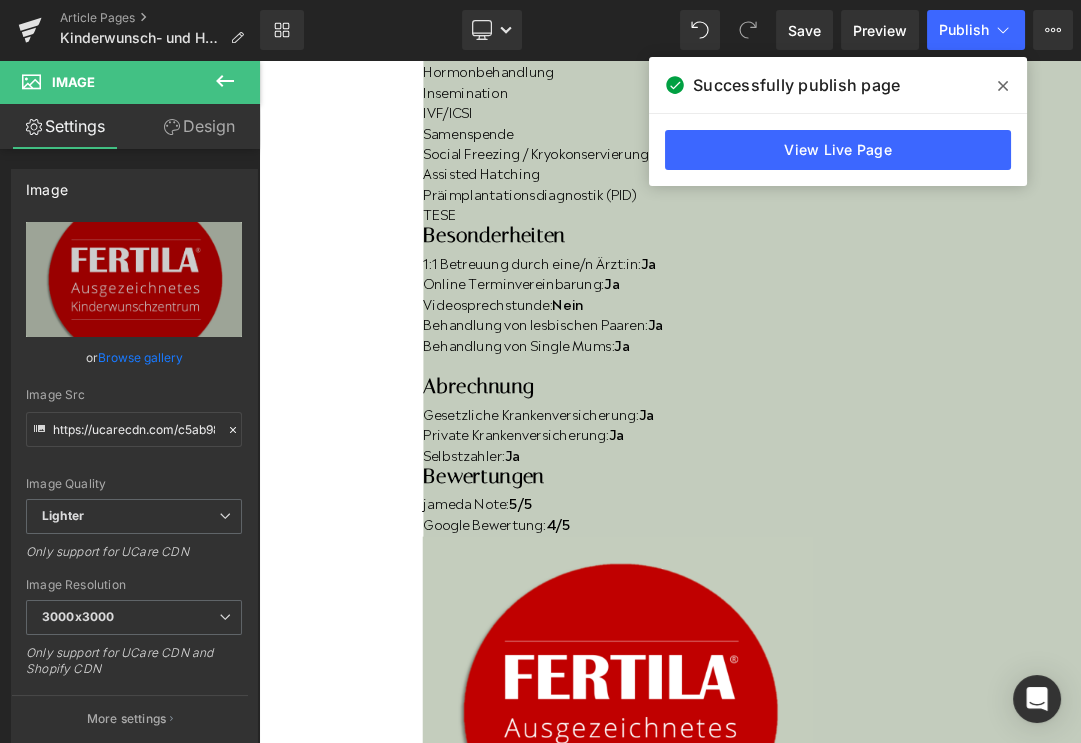 scroll, scrollTop: 921, scrollLeft: 0, axis: vertical 